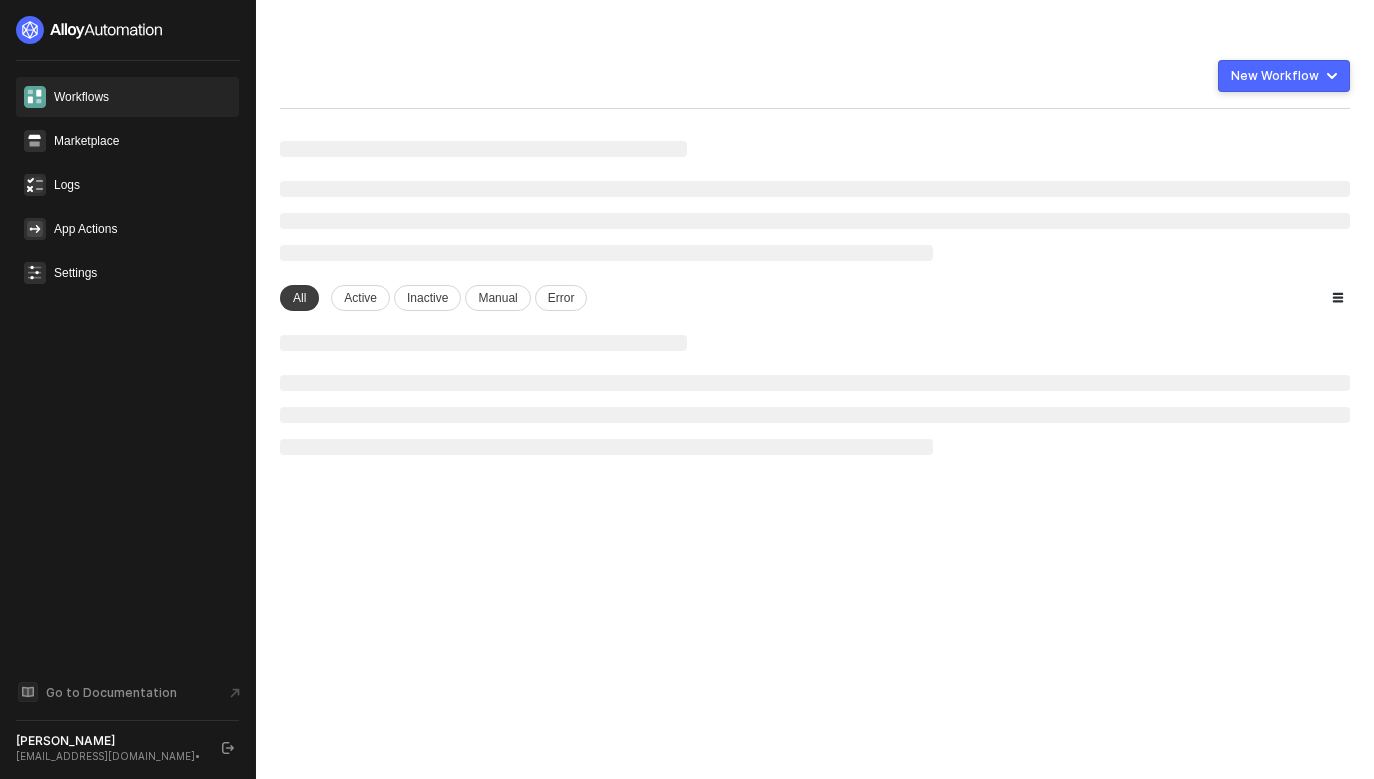 scroll, scrollTop: 0, scrollLeft: 0, axis: both 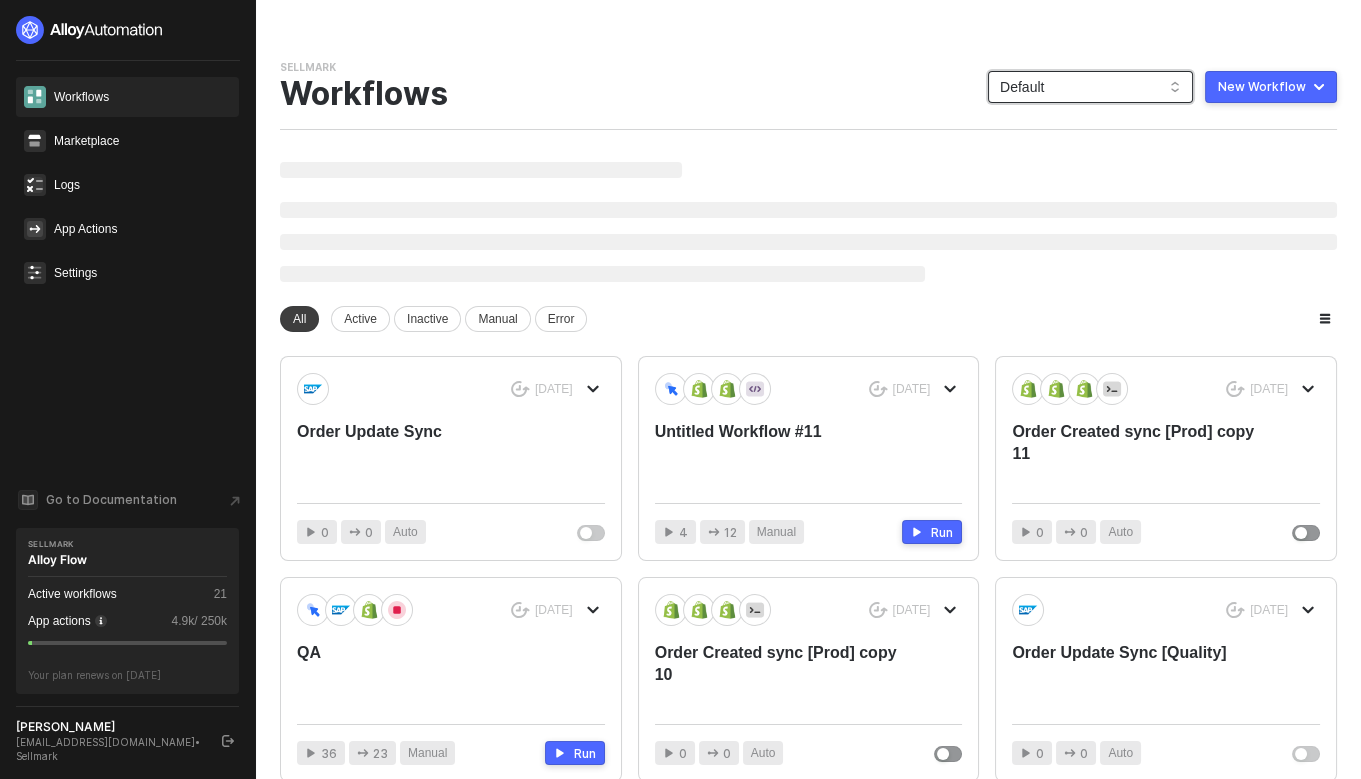 click on "Default" at bounding box center (1090, 87) 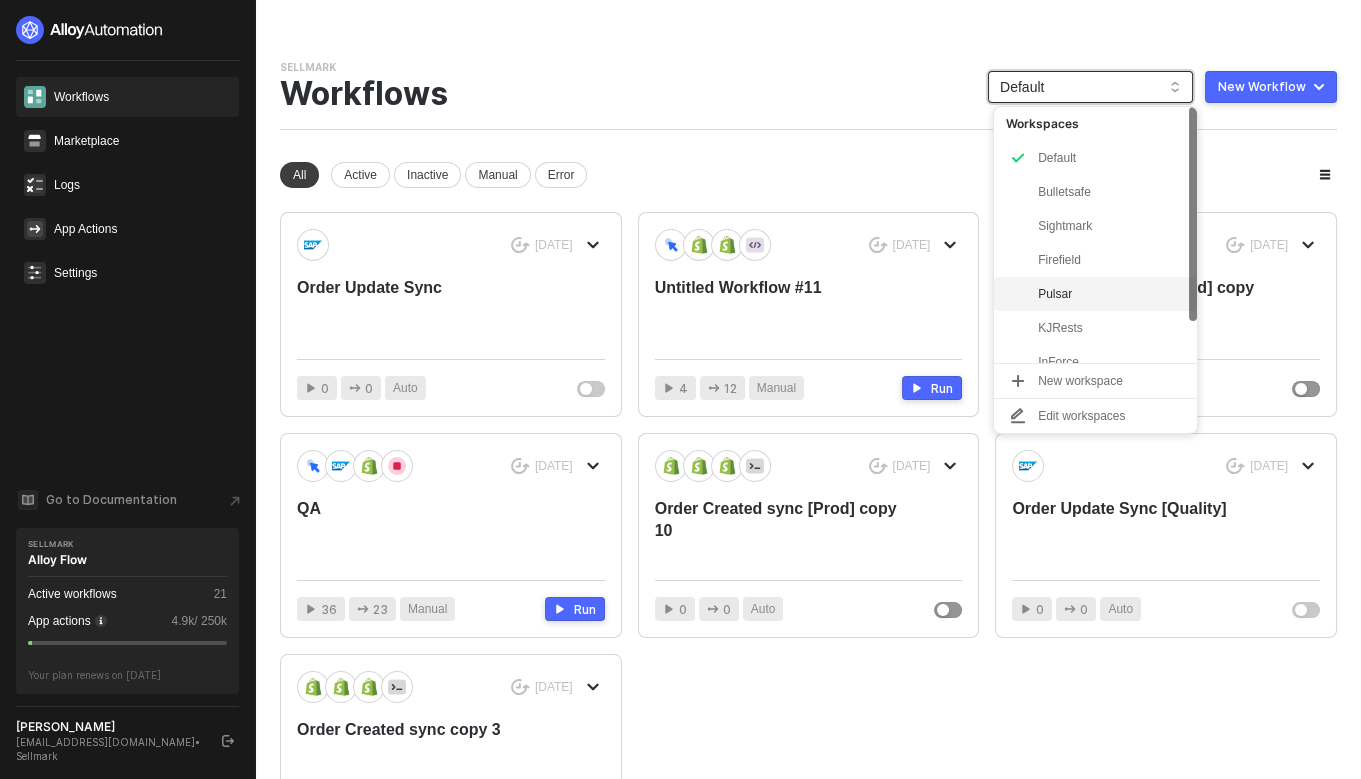 click on "Pulsar" at bounding box center [1111, 294] 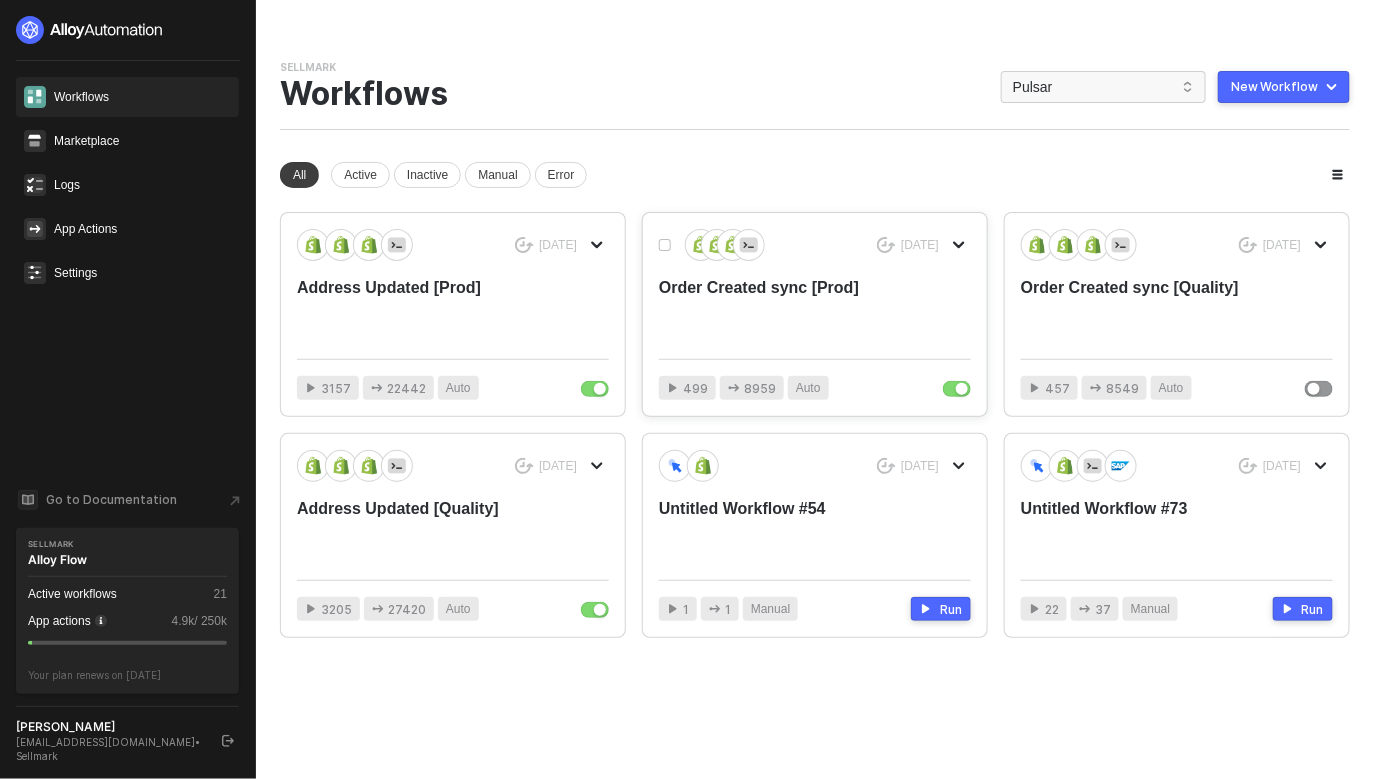 click on "Order Created sync [Prod]" at bounding box center [784, 310] 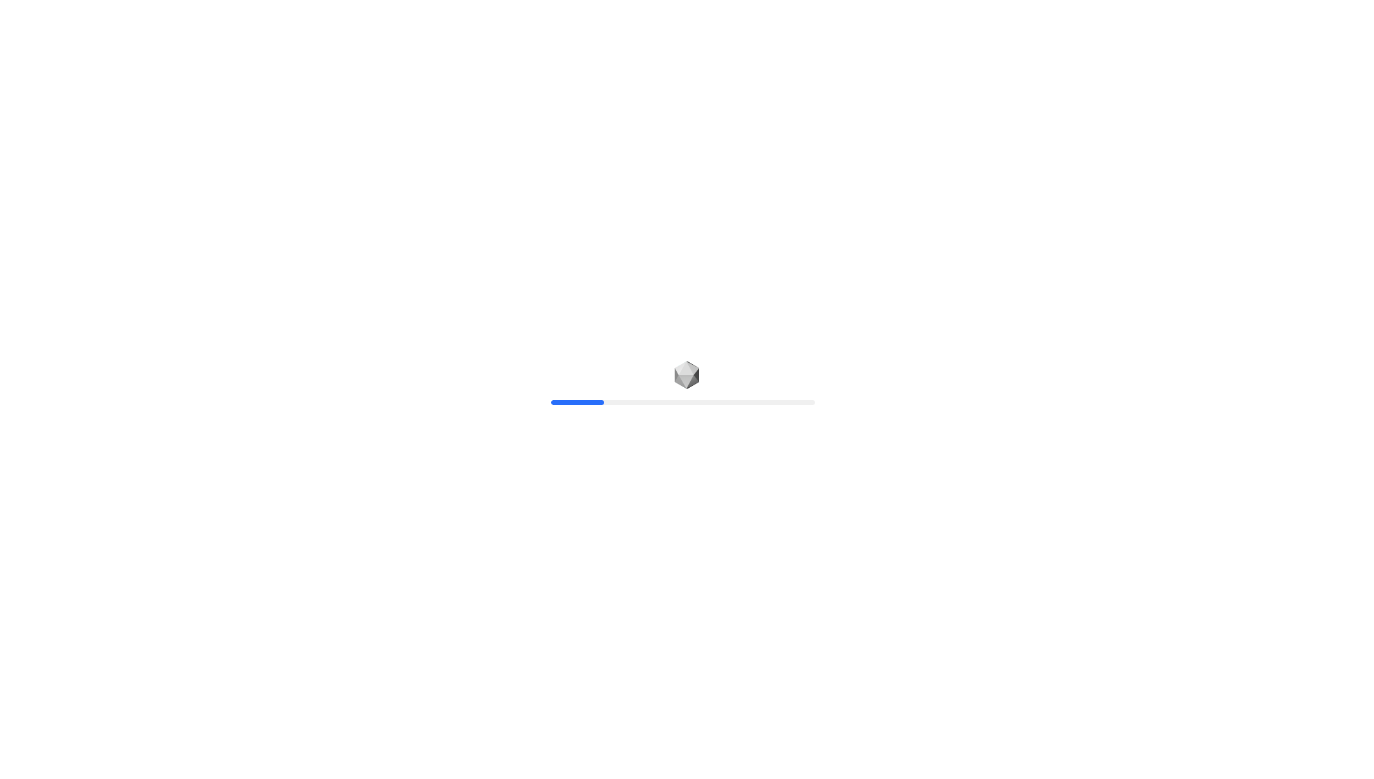 scroll, scrollTop: 0, scrollLeft: 0, axis: both 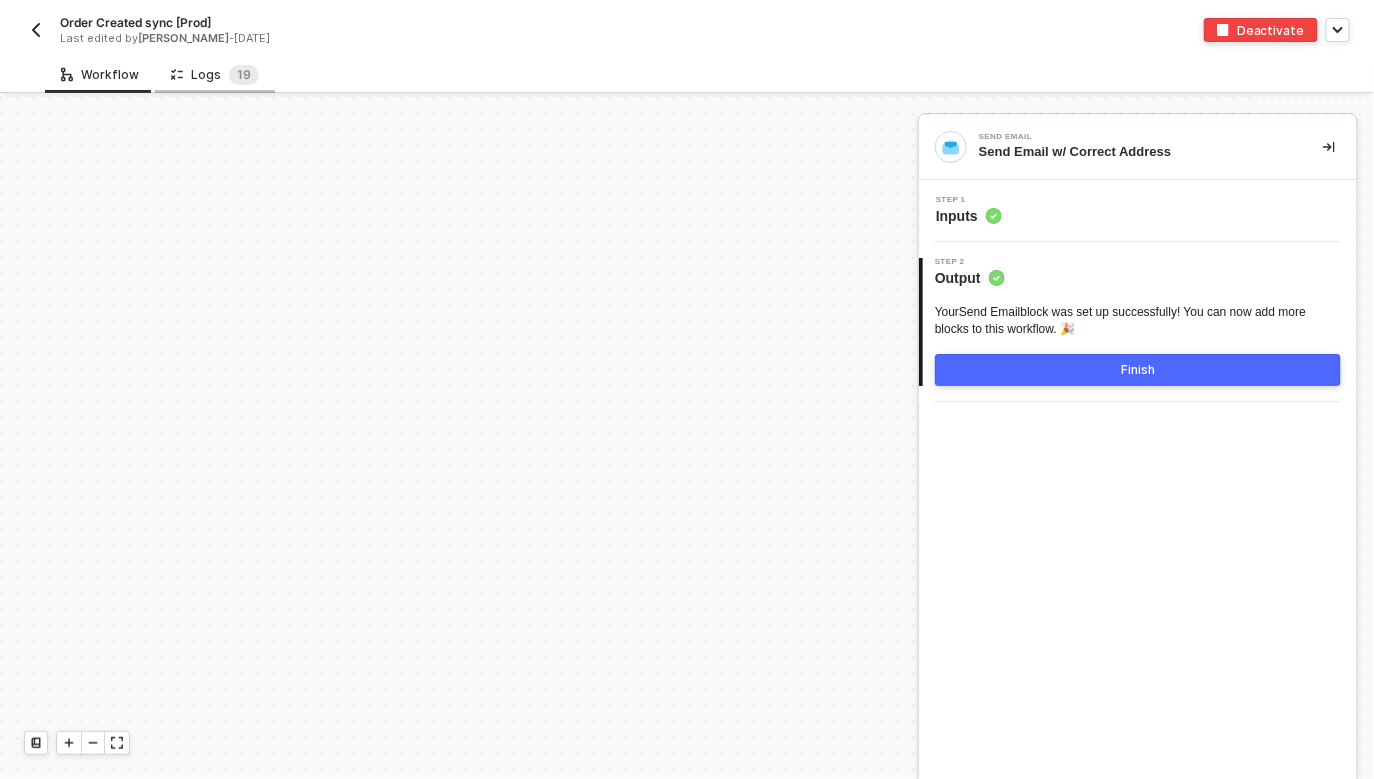 click on "Logs 1 9" at bounding box center (215, 75) 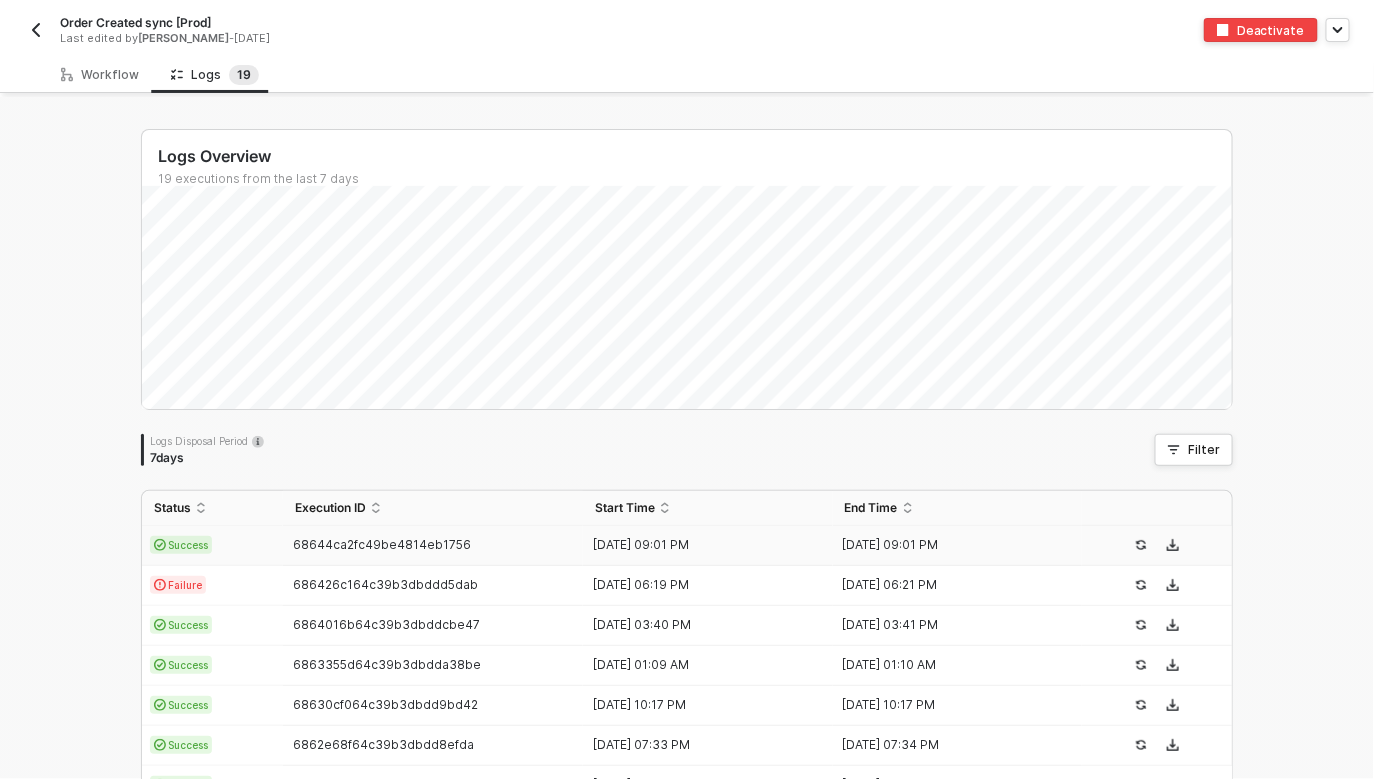 scroll, scrollTop: 290, scrollLeft: 0, axis: vertical 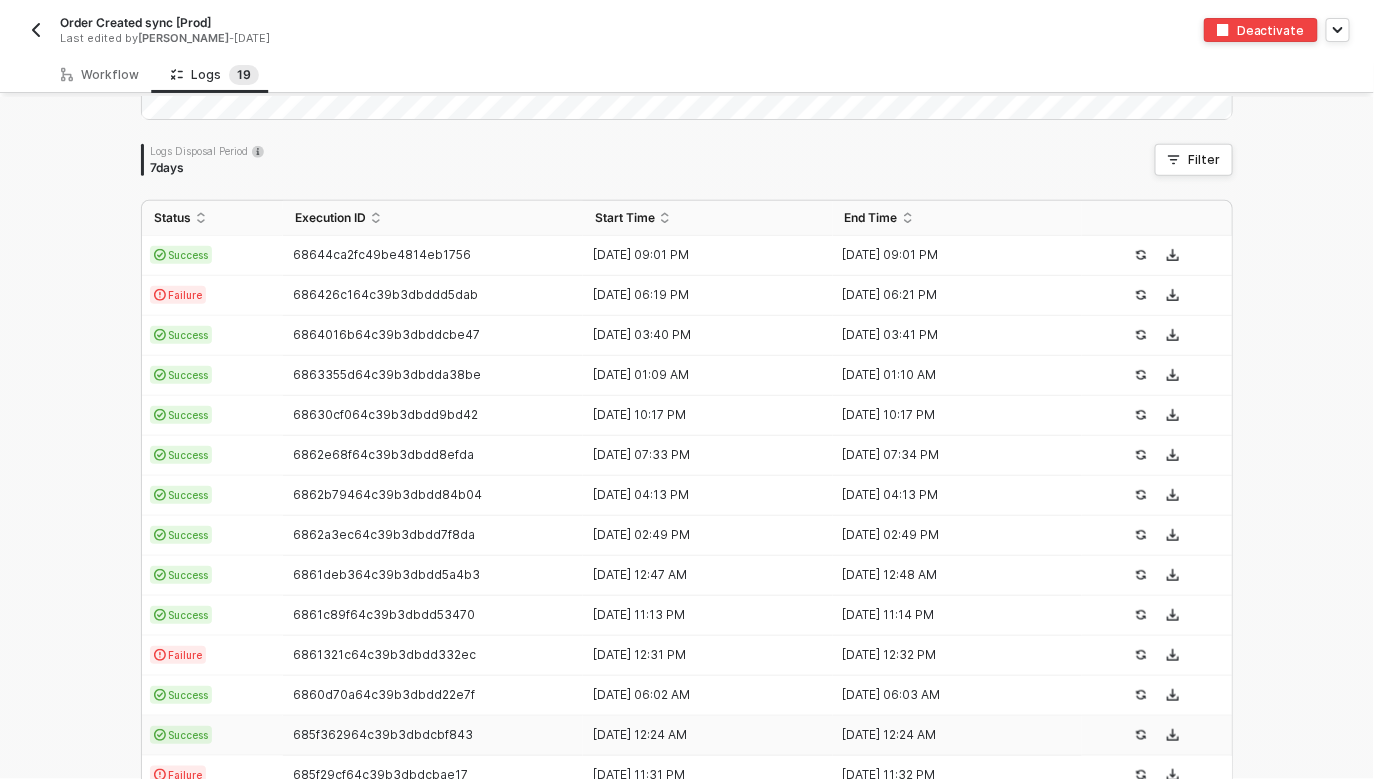 click on "685f362964c39b3dbdcbf843" at bounding box center (433, 735) 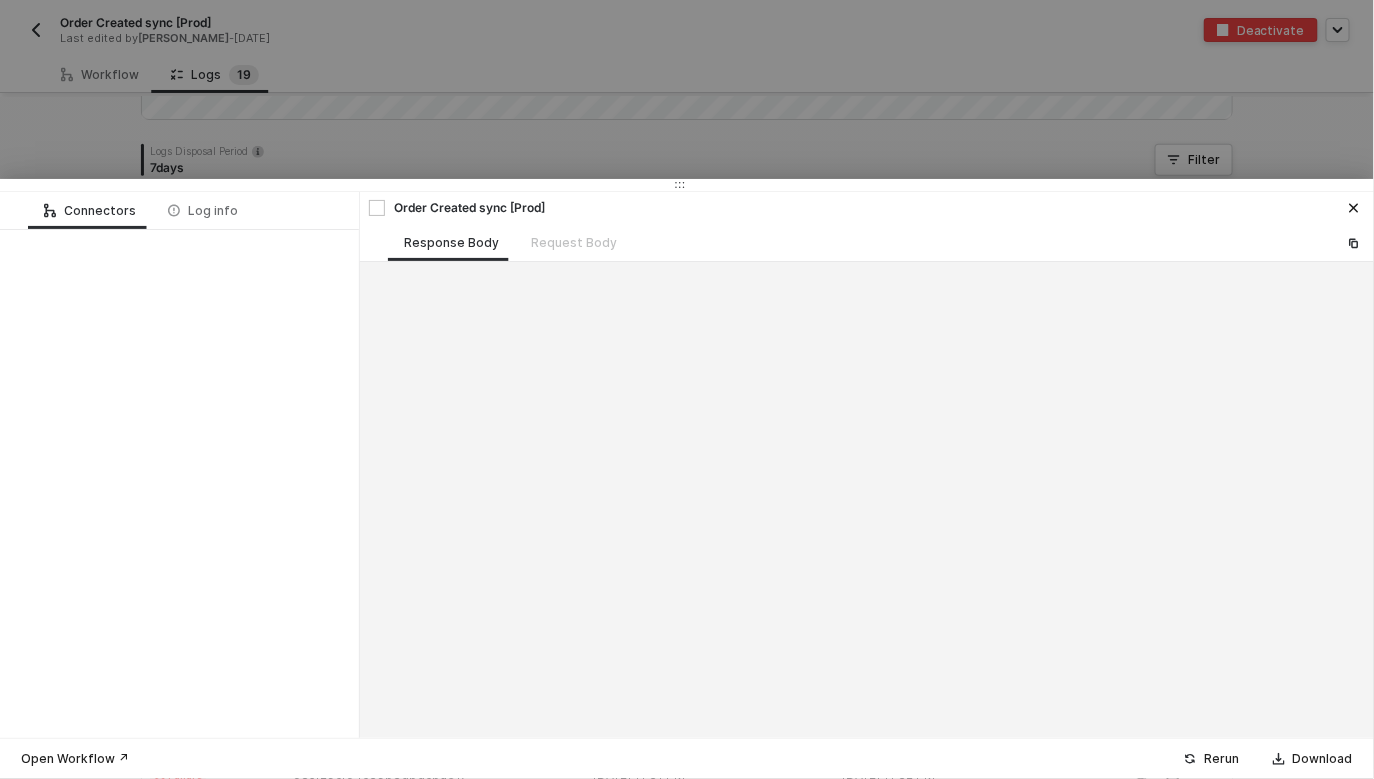 click at bounding box center [687, 389] 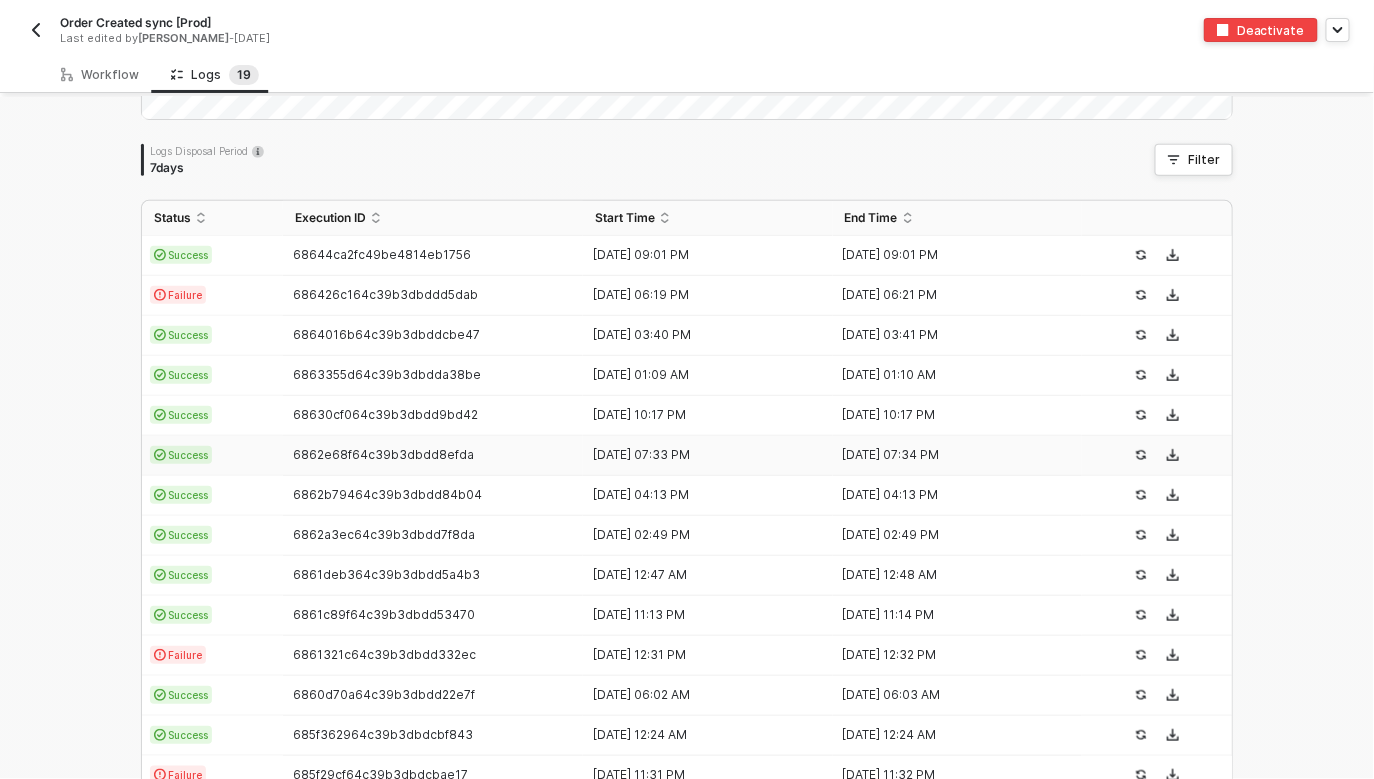 click on "6862e68f64c39b3dbdd8efda" at bounding box center [433, 455] 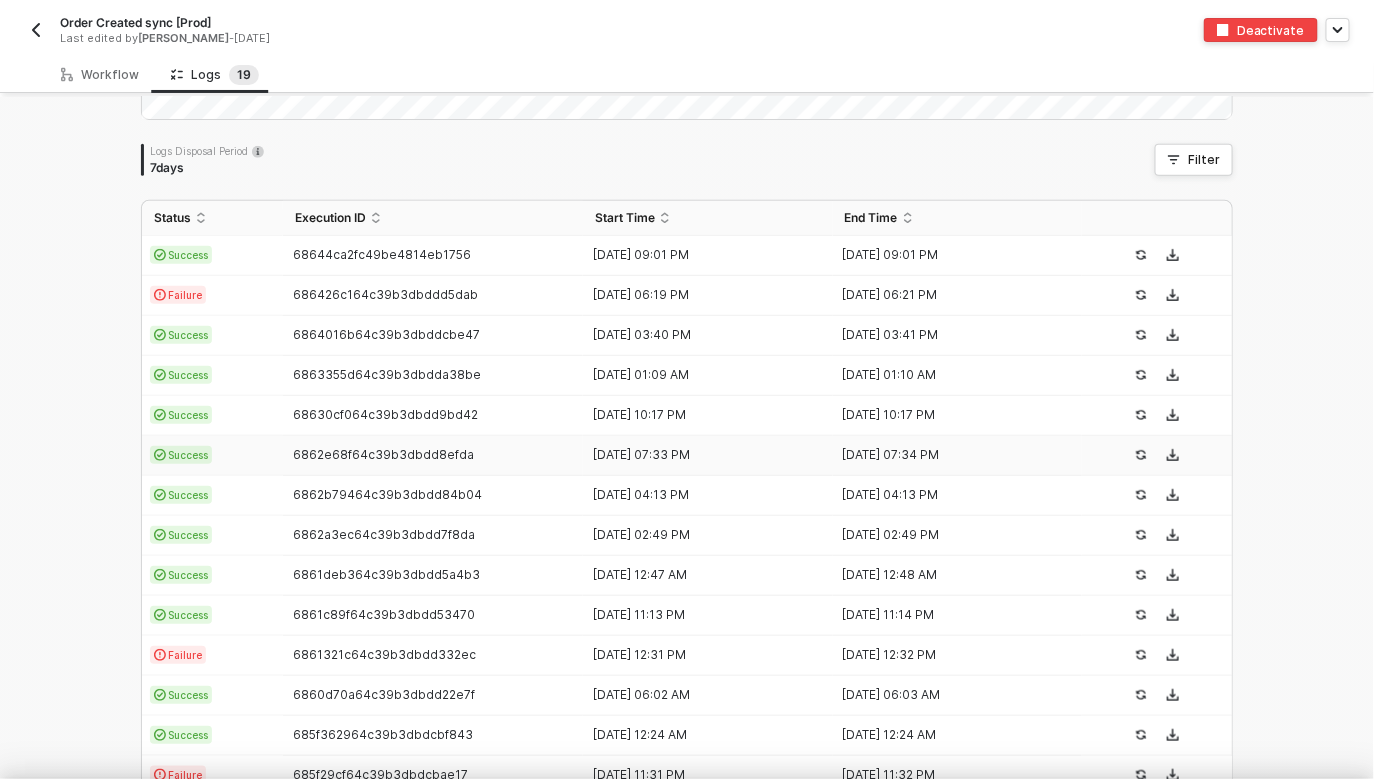 scroll, scrollTop: 180, scrollLeft: 0, axis: vertical 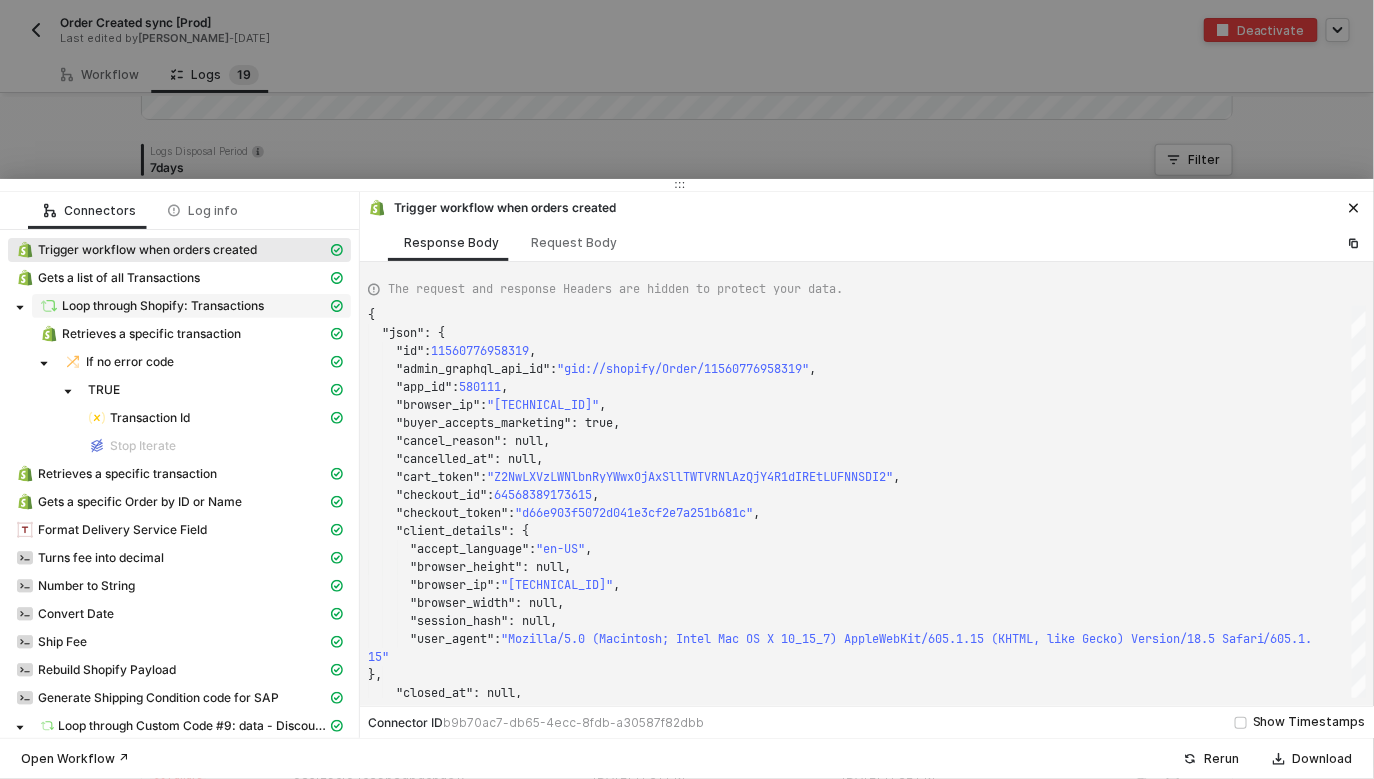 type on "{
"json": {
"id": 11564131811695,
"admin_graphql_api_id": "gid://shopify/Order/11564131811695",
"app_id": 3890849,
"browser_ip": "2607:fb91:ecd:bb9b:1820:2ff:fea2:2119",
"buyer_accepts_marketing": true,
"cancel_reason": null,
"cancelled_at": null,
"cart_token": "Z2NwLXVzLWVhc3QxOjAxSloxNFkwMU5BV1pFV0FIRUZLUFY0S1lI"," 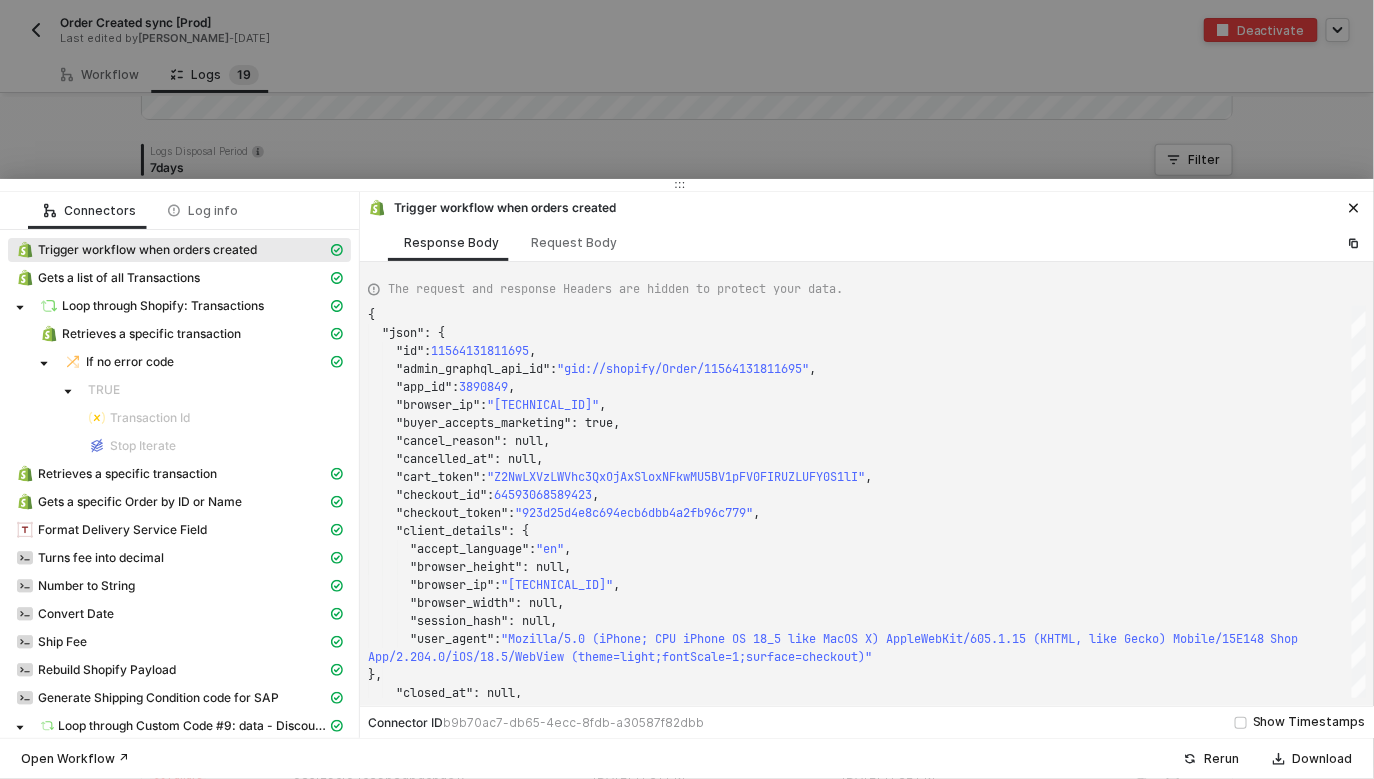 click at bounding box center [687, 389] 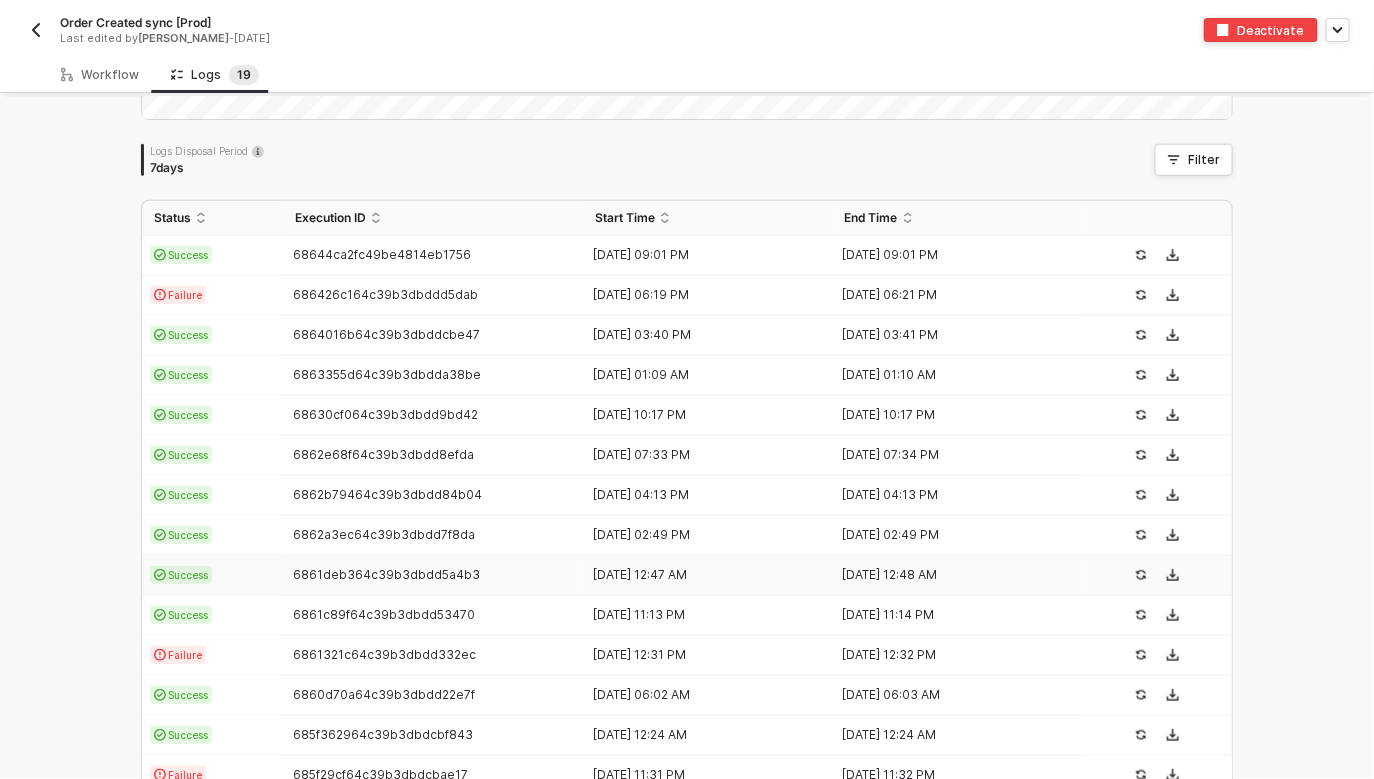 click on "6861deb364c39b3dbdd5a4b3" at bounding box center [433, 576] 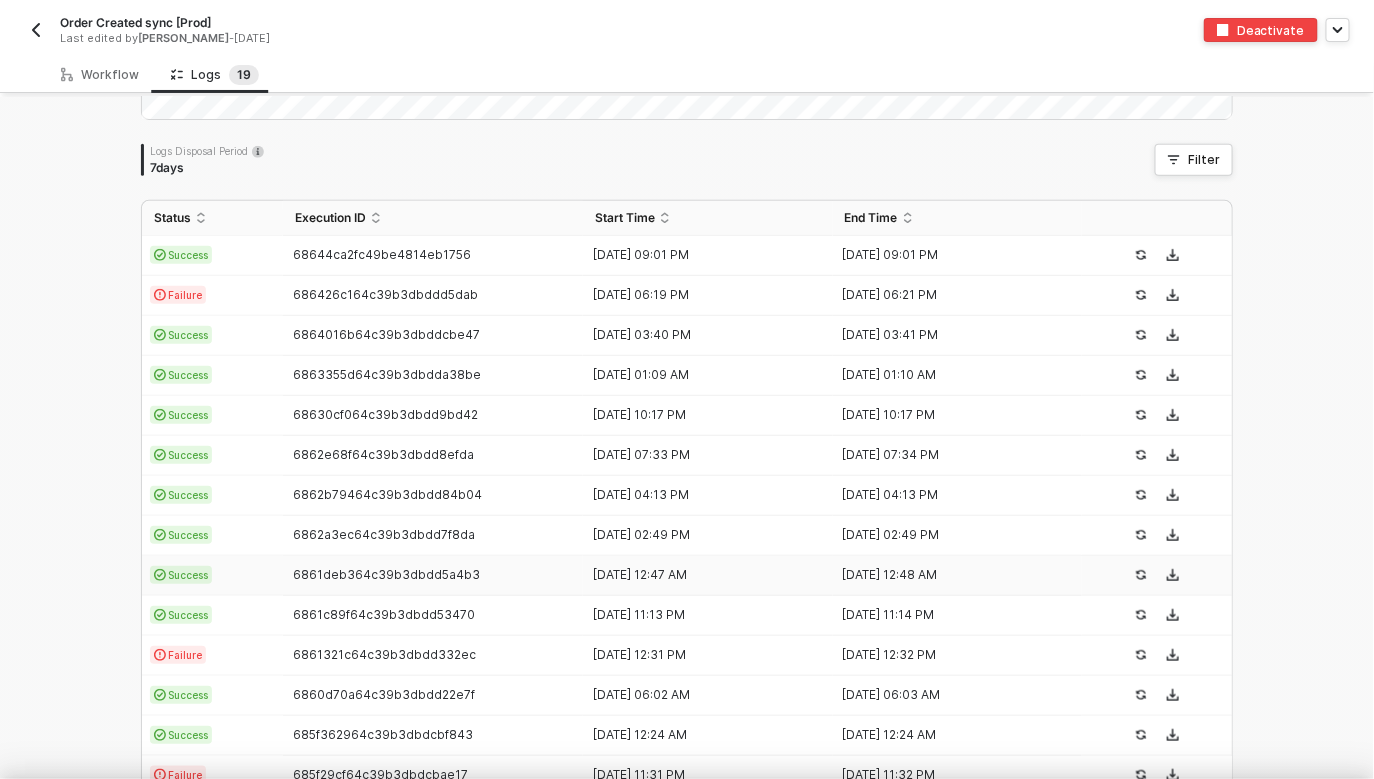 scroll, scrollTop: 180, scrollLeft: 0, axis: vertical 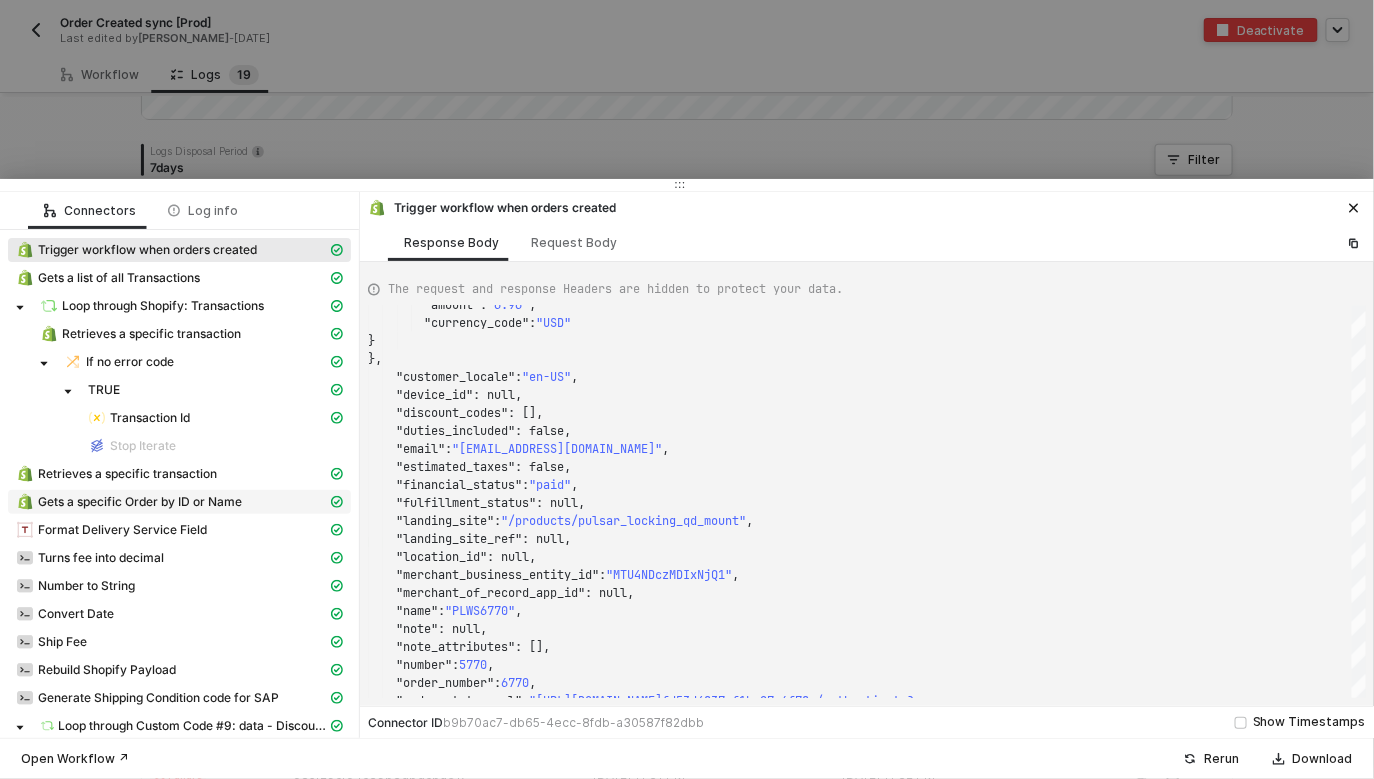 click on "Gets a specific Order by ID or Name" at bounding box center (179, 502) 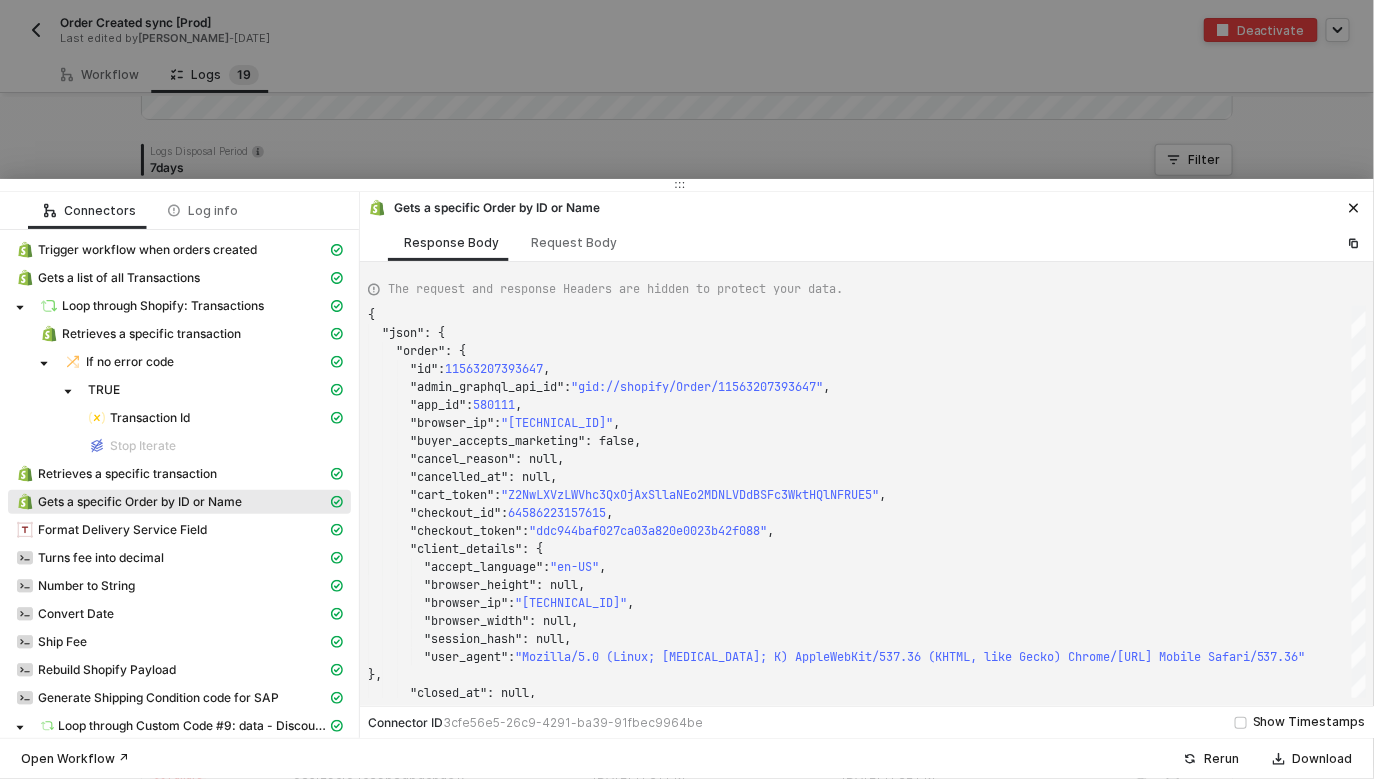 click at bounding box center (687, 389) 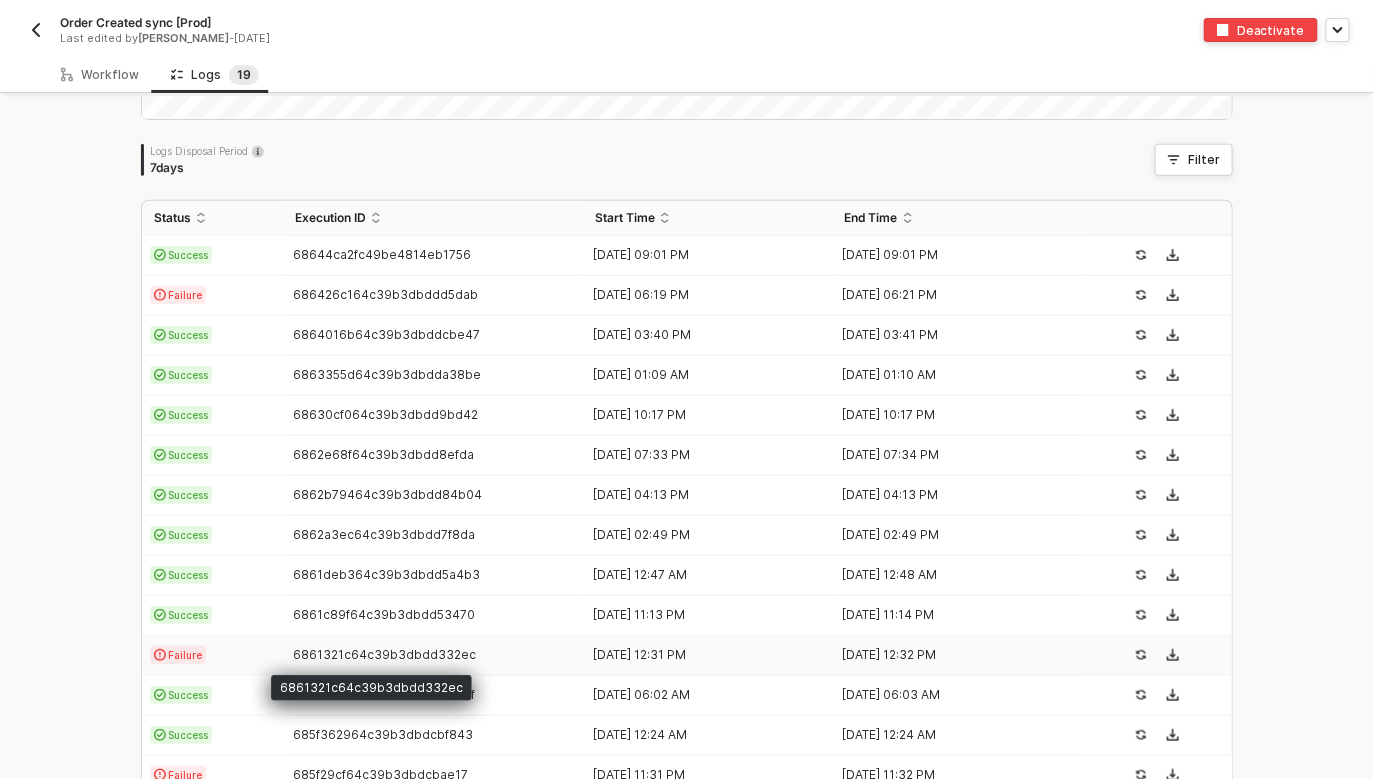 click on "6861321c64c39b3dbdd332ec" at bounding box center [384, 654] 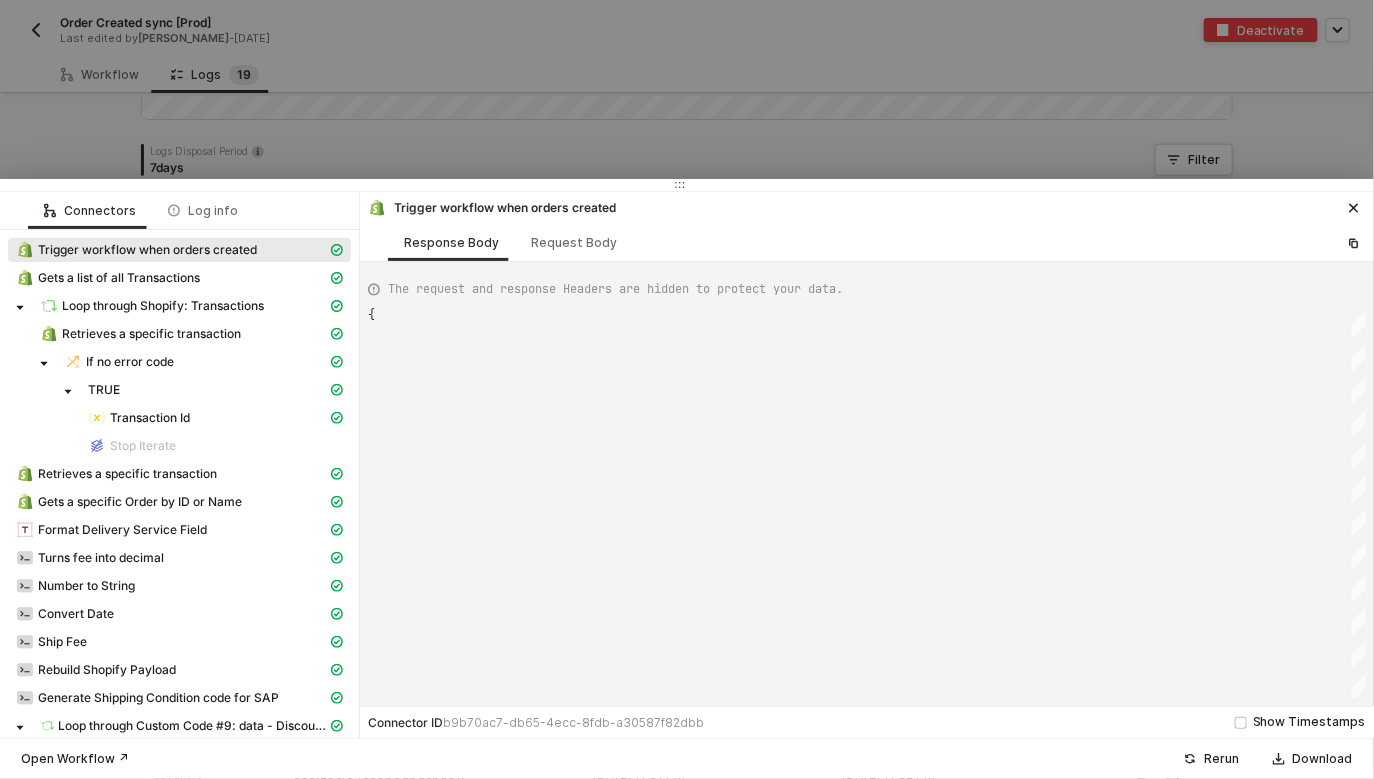 scroll, scrollTop: 180, scrollLeft: 0, axis: vertical 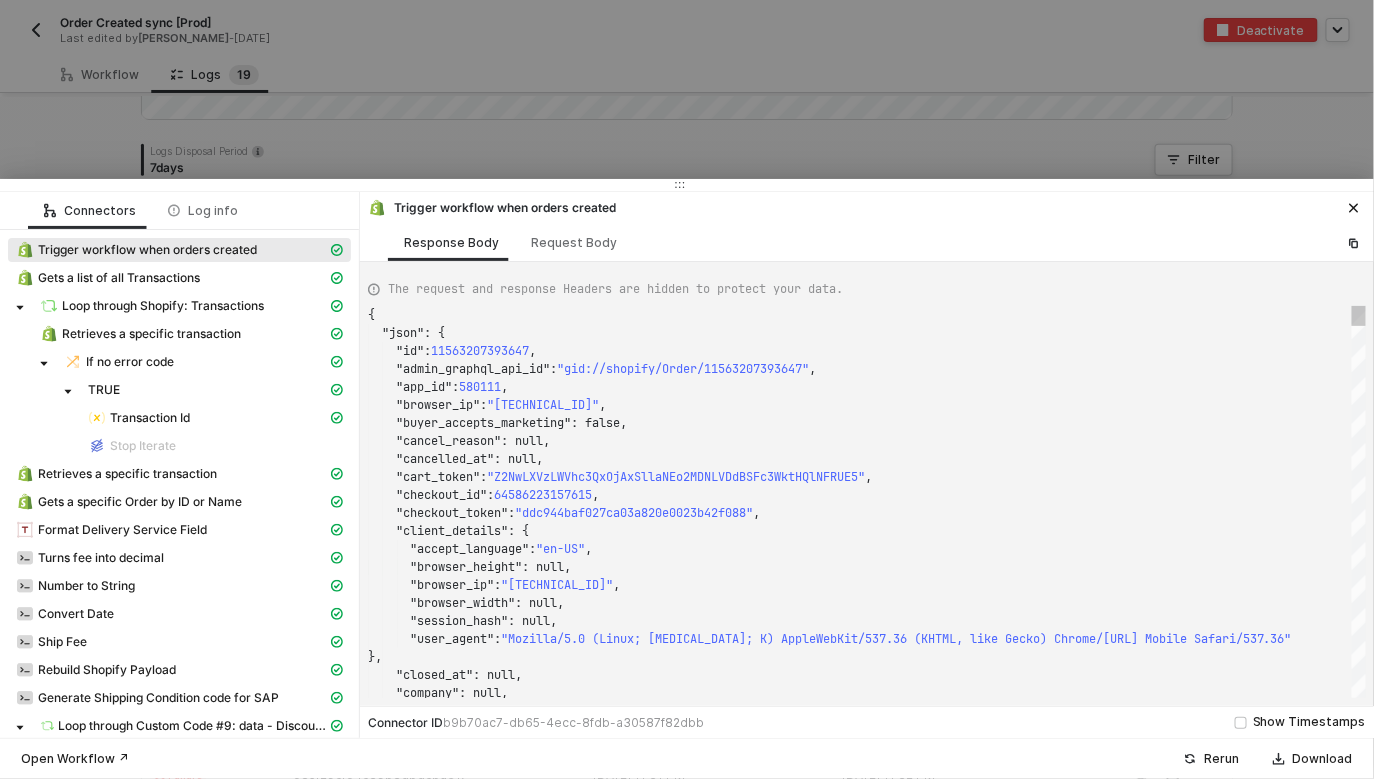 type on "{
"json": {
"id": 11562514415983,
"admin_graphql_api_id": "gid://shopify/Order/11562514415983",
"app_id": 580111,
"browser_ip": "172.74.211.207",
"buyer_accepts_marketing": true,
"cancel_reason": null,
"cancelled_at": null,
"cart_token": "Z2NwLXVzLWVhc3QxOjAxSllYVEc0VldSQ1EyME1ERkZBVzNHQjhH"," 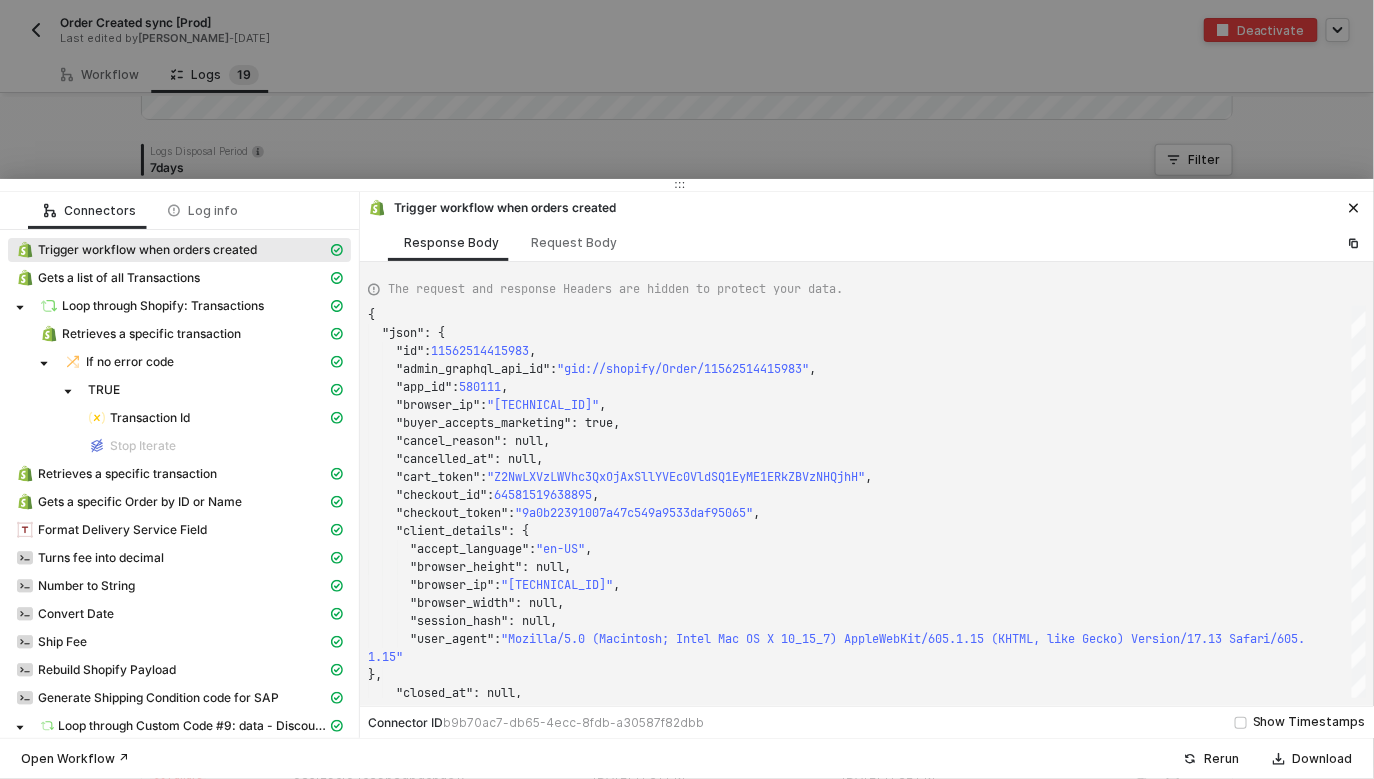 click at bounding box center (687, 389) 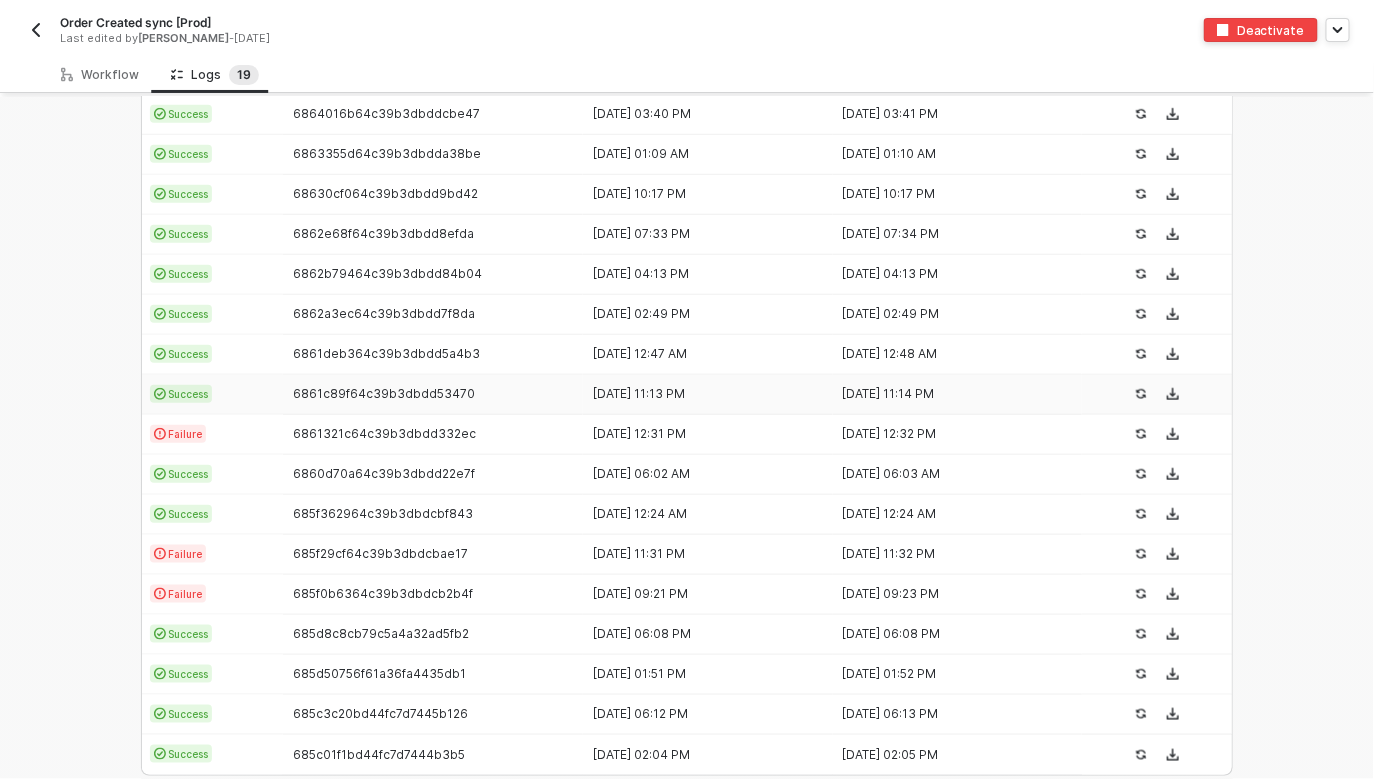 scroll, scrollTop: 535, scrollLeft: 0, axis: vertical 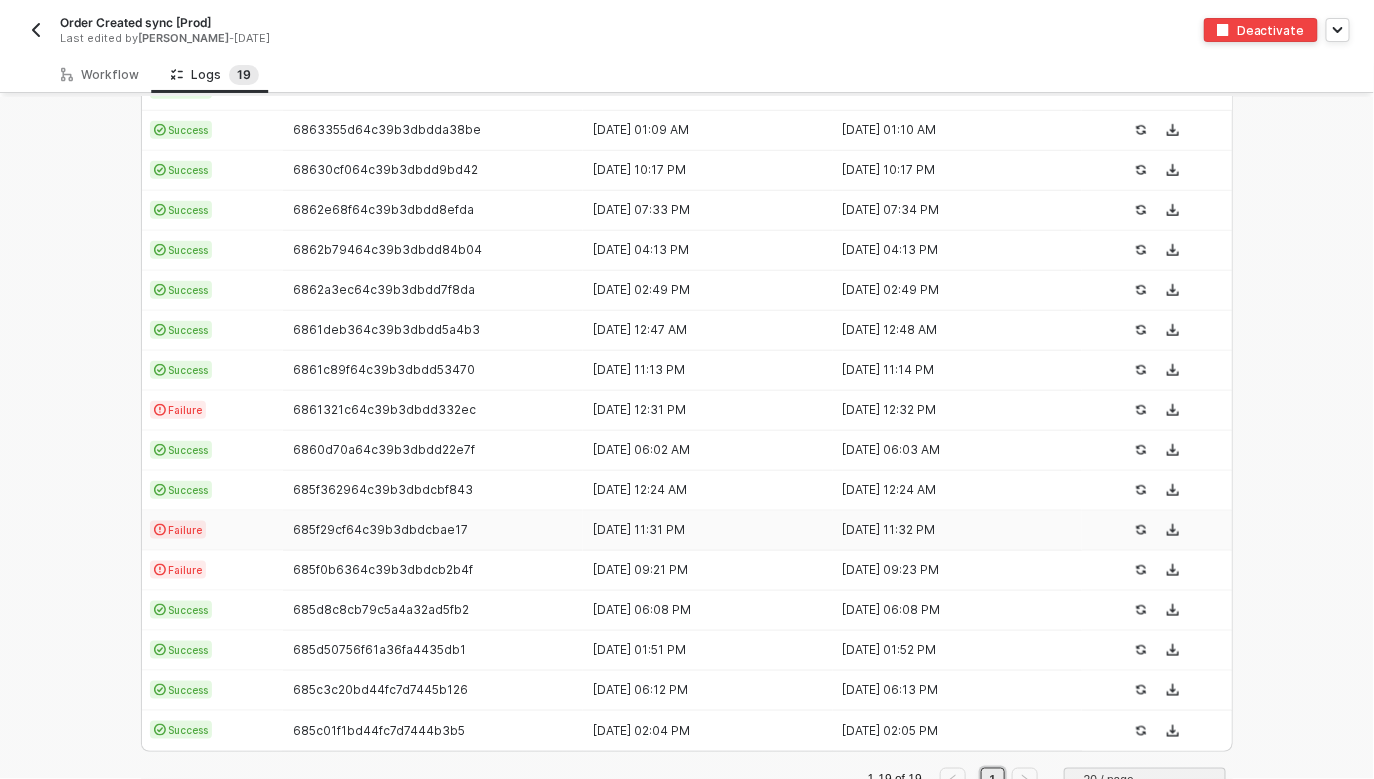 click on "685f29cf64c39b3dbdcbae17" at bounding box center [433, 531] 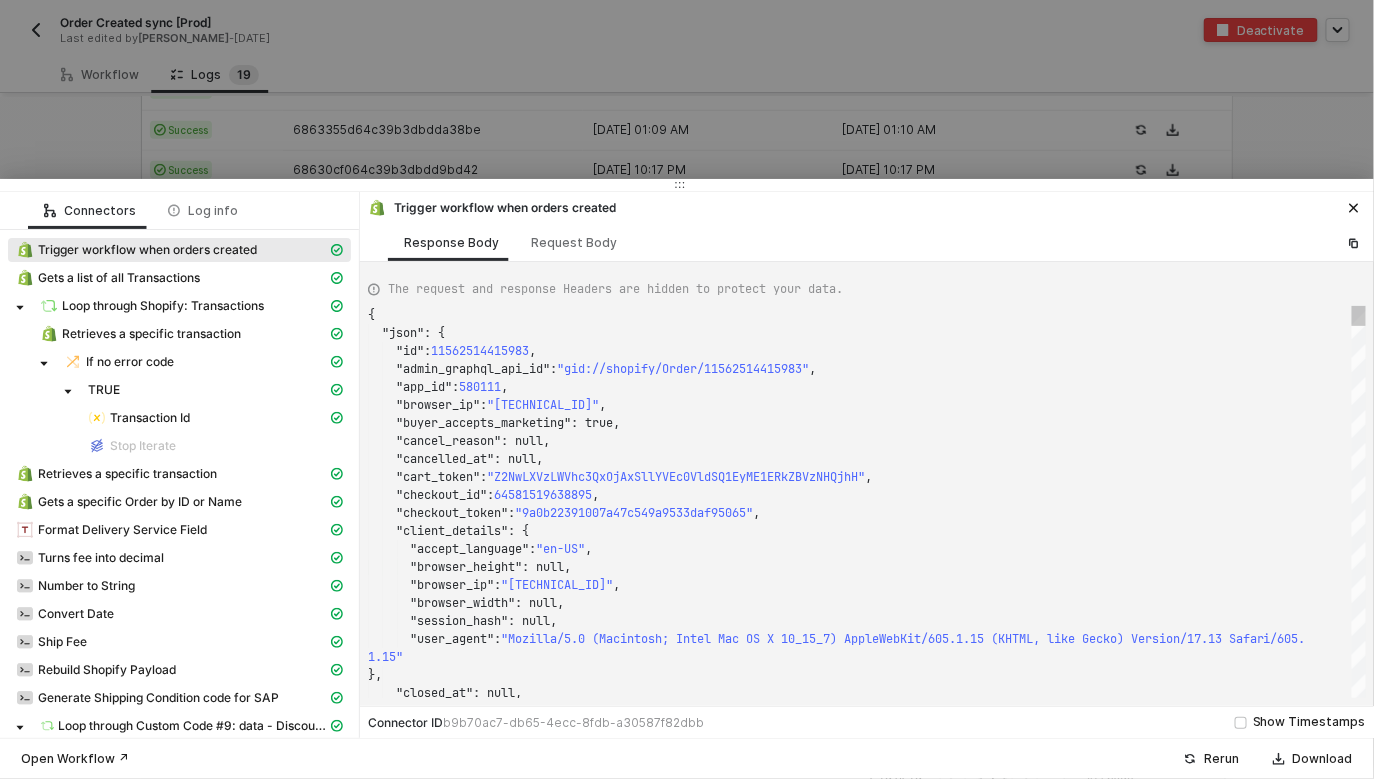 scroll, scrollTop: 180, scrollLeft: 0, axis: vertical 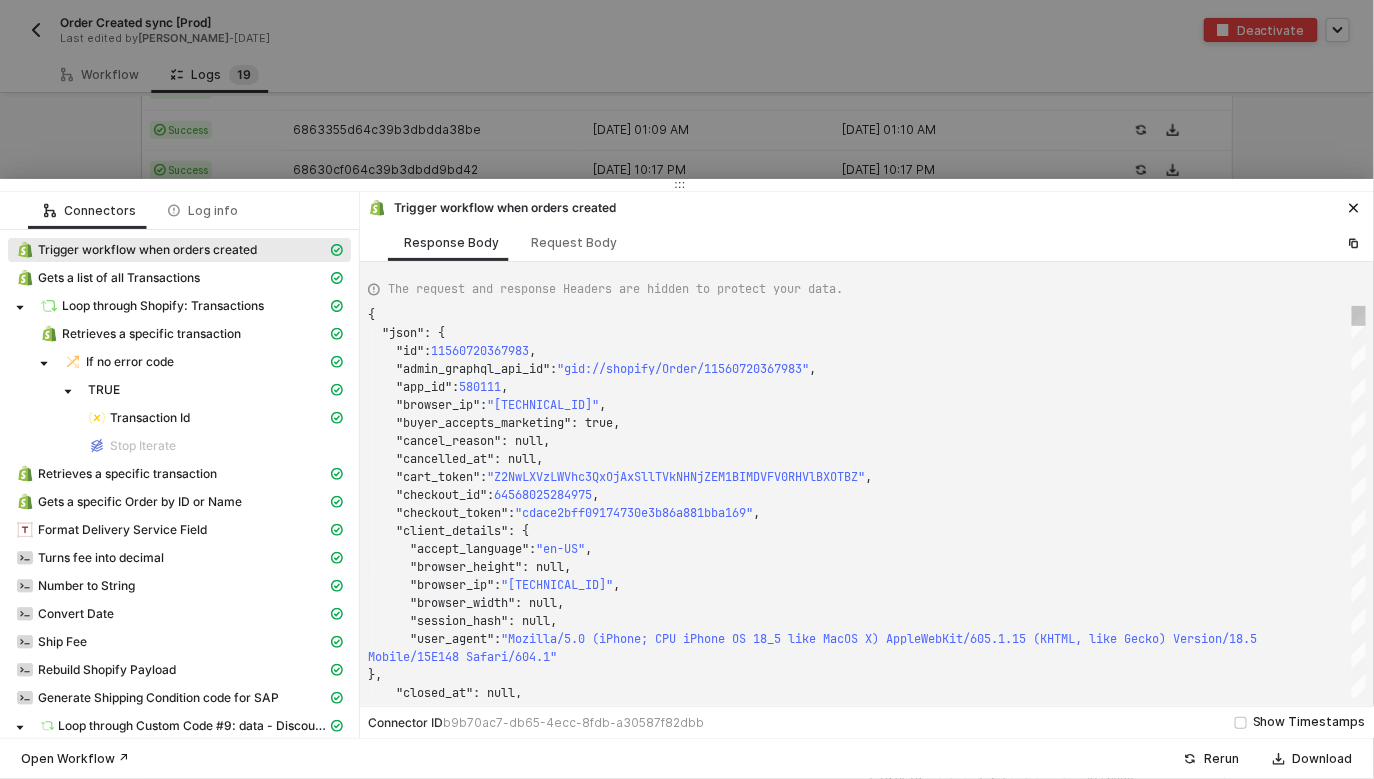 click at bounding box center [687, 389] 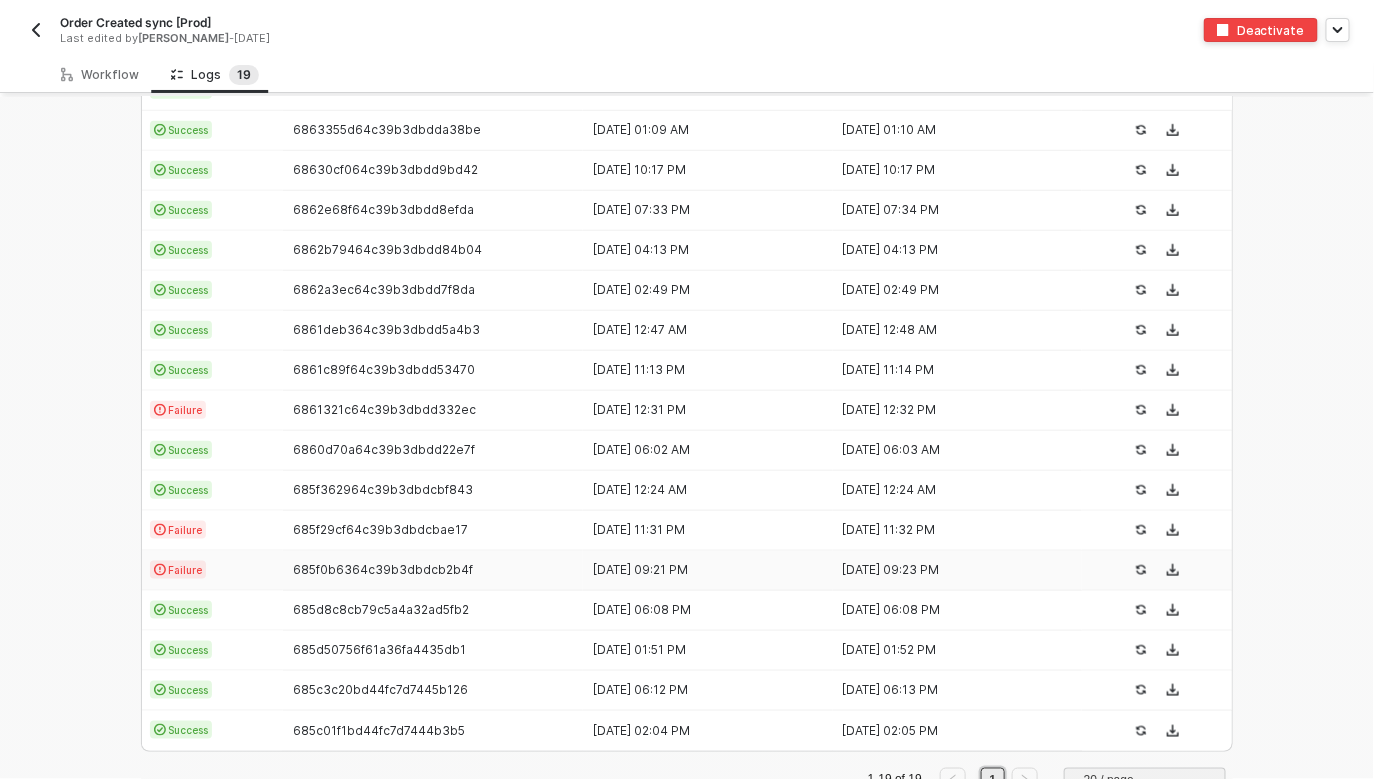 click on "685f0b6364c39b3dbdcb2b4f" at bounding box center [383, 569] 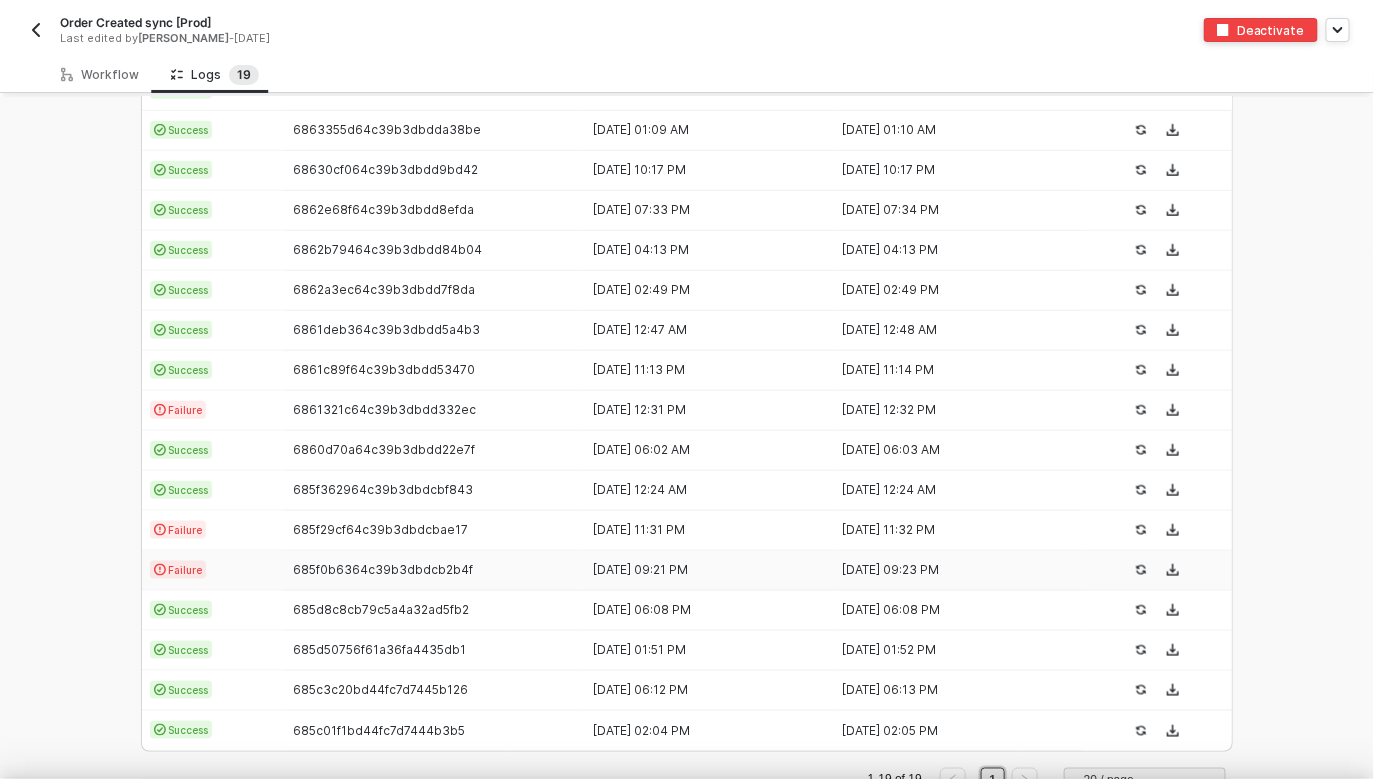 scroll, scrollTop: 180, scrollLeft: 0, axis: vertical 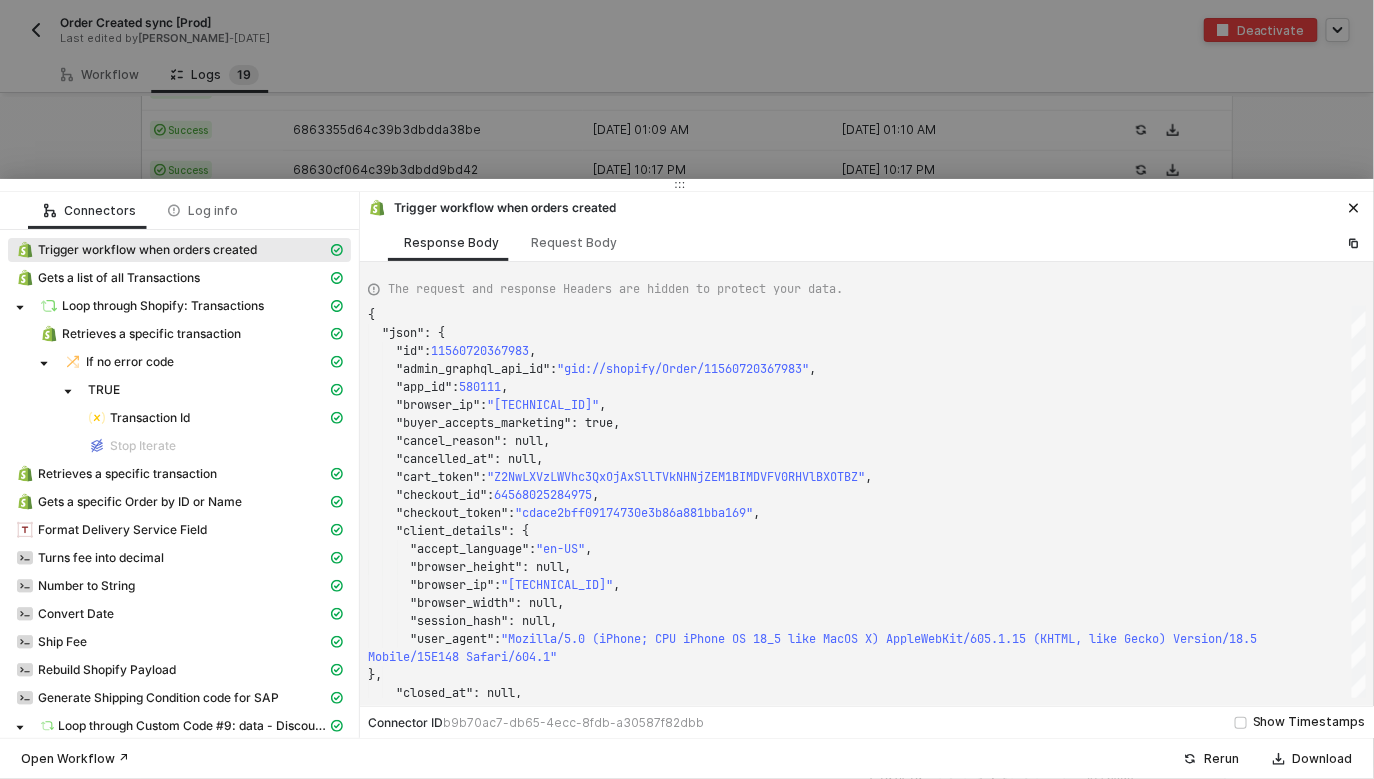 type on "{
"json": {
"id": 11560582775151,
"admin_graphql_api_id": "gid://shopify/Order/11560582775151",
"app_id": 580111,
"browser_ip": "64.130.121.9",
"buyer_accepts_marketing": true,
"cancel_reason": null,
"cancelled_at": null,
"cart_token": "Z2NwLXVzLWVhc3QxOjAxSllTTTVFRkhBSllYQVZBNEZXWjU4MUVG"," 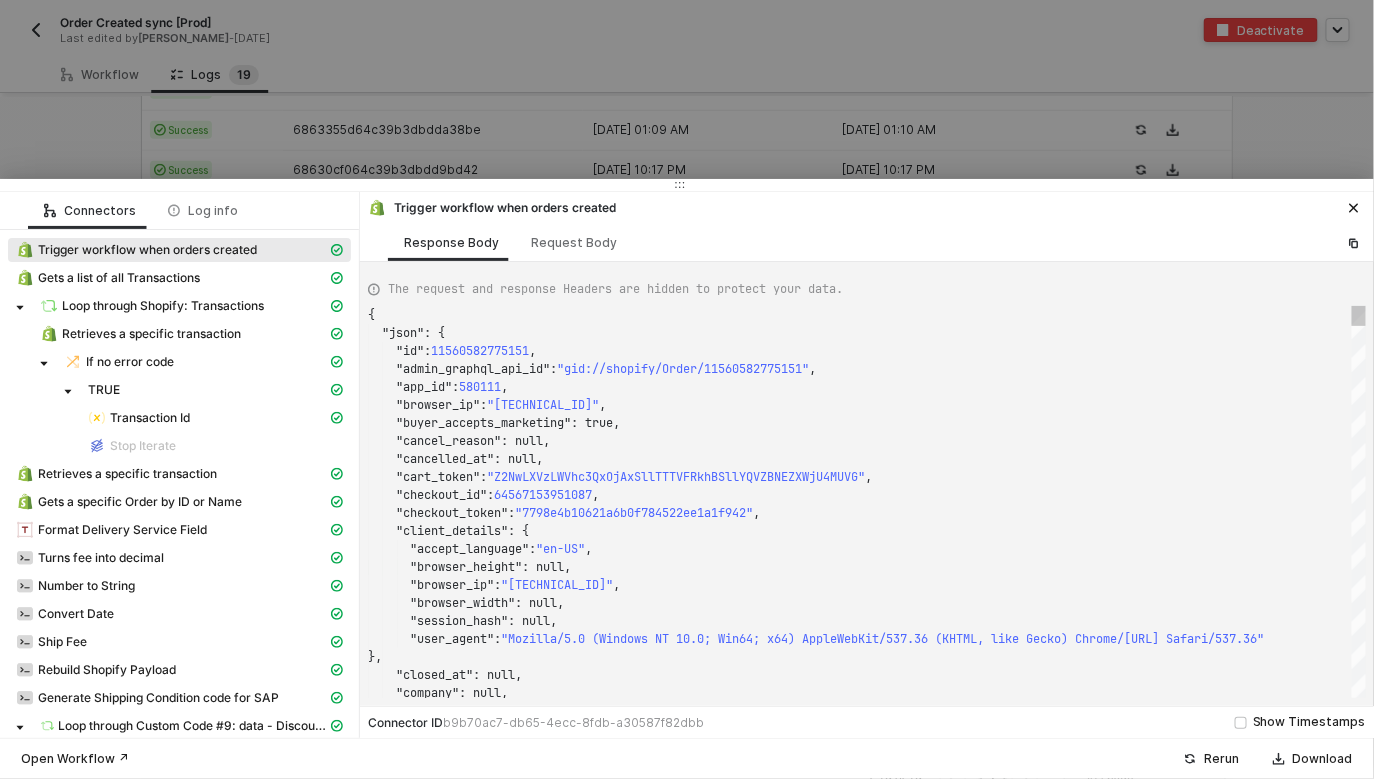 click at bounding box center [687, 389] 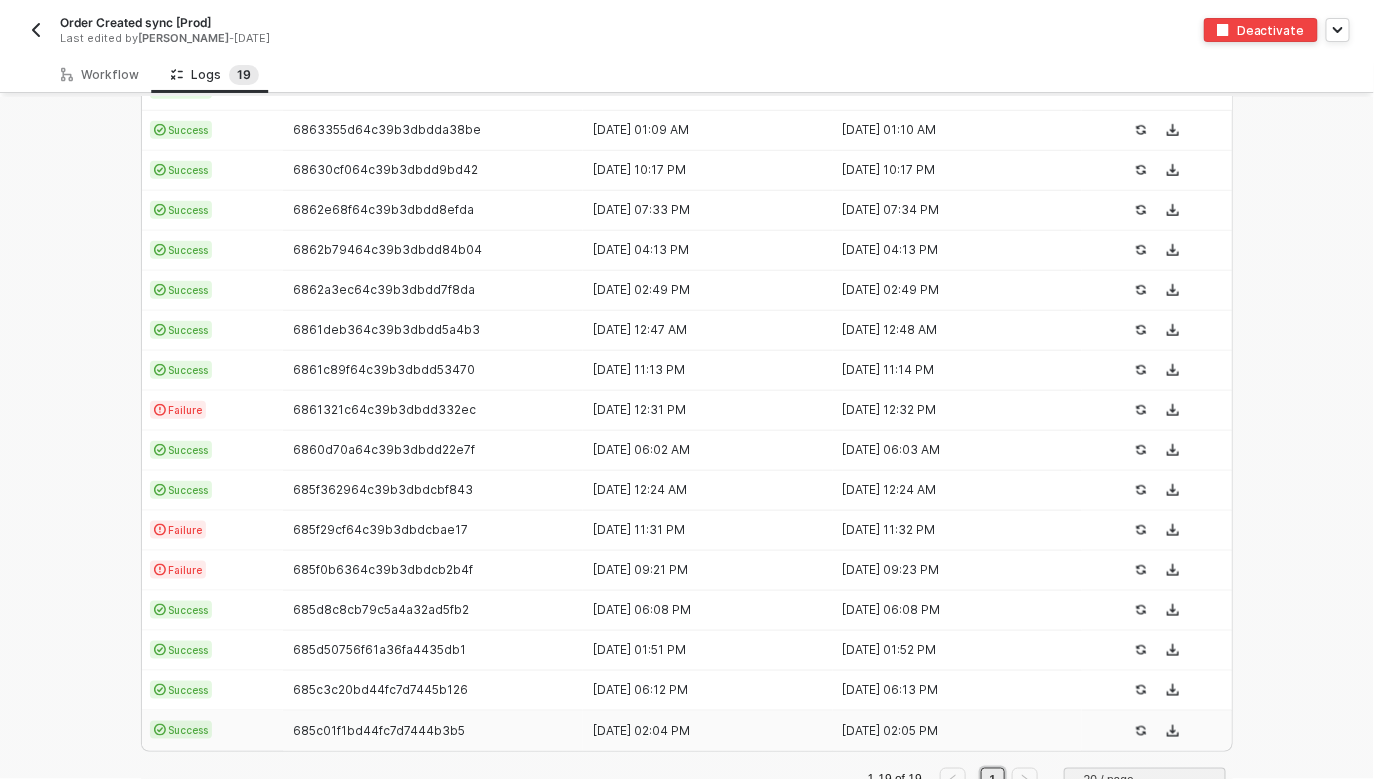 scroll, scrollTop: 595, scrollLeft: 0, axis: vertical 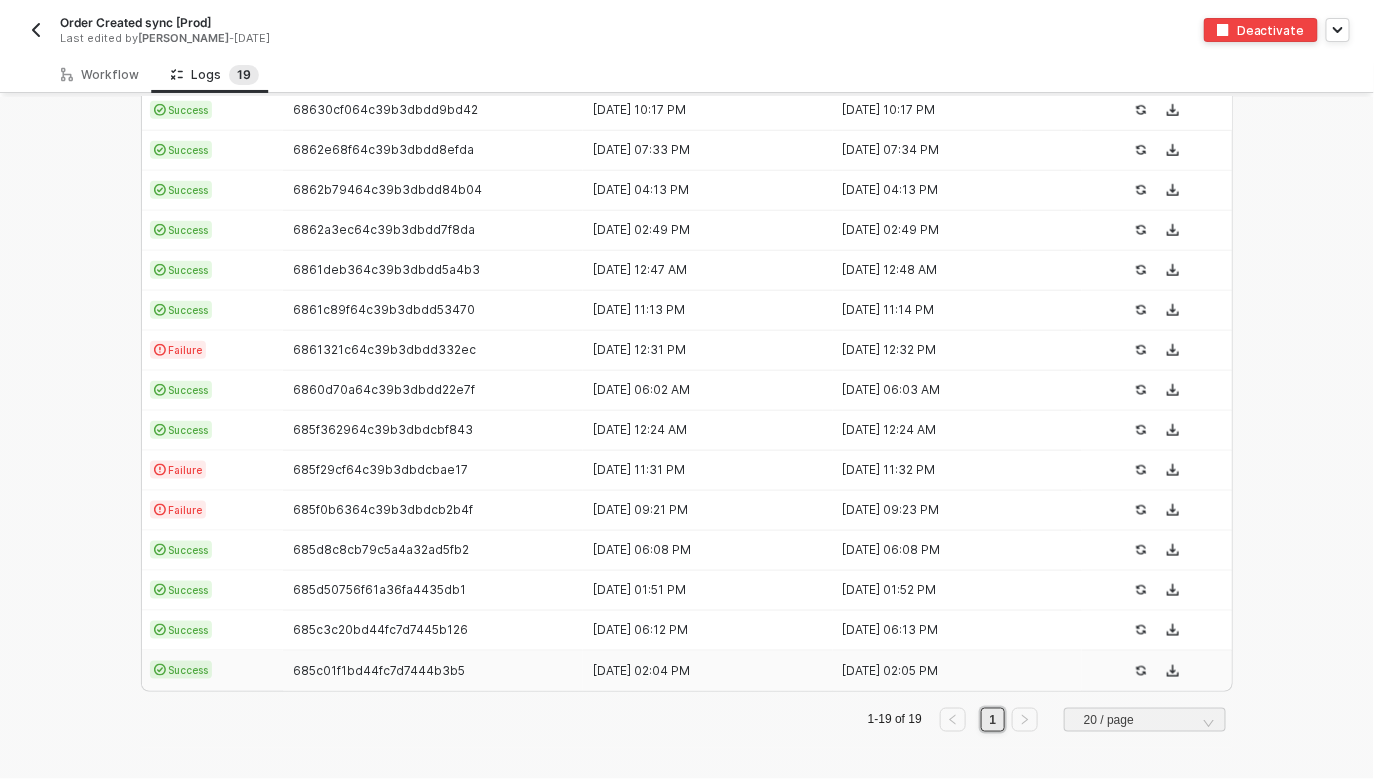 click on "25 Jun 2025 02:04 PM" at bounding box center [708, 671] 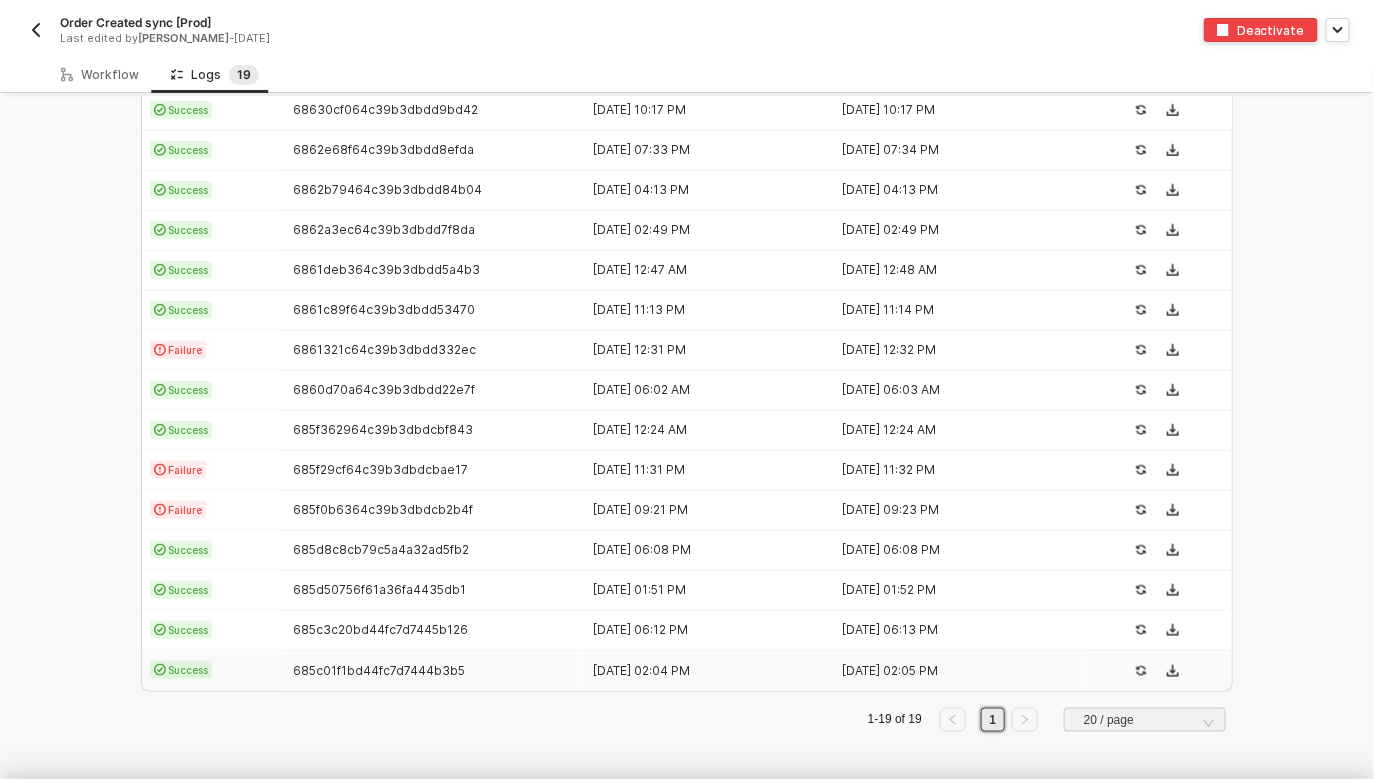 scroll, scrollTop: 180, scrollLeft: 0, axis: vertical 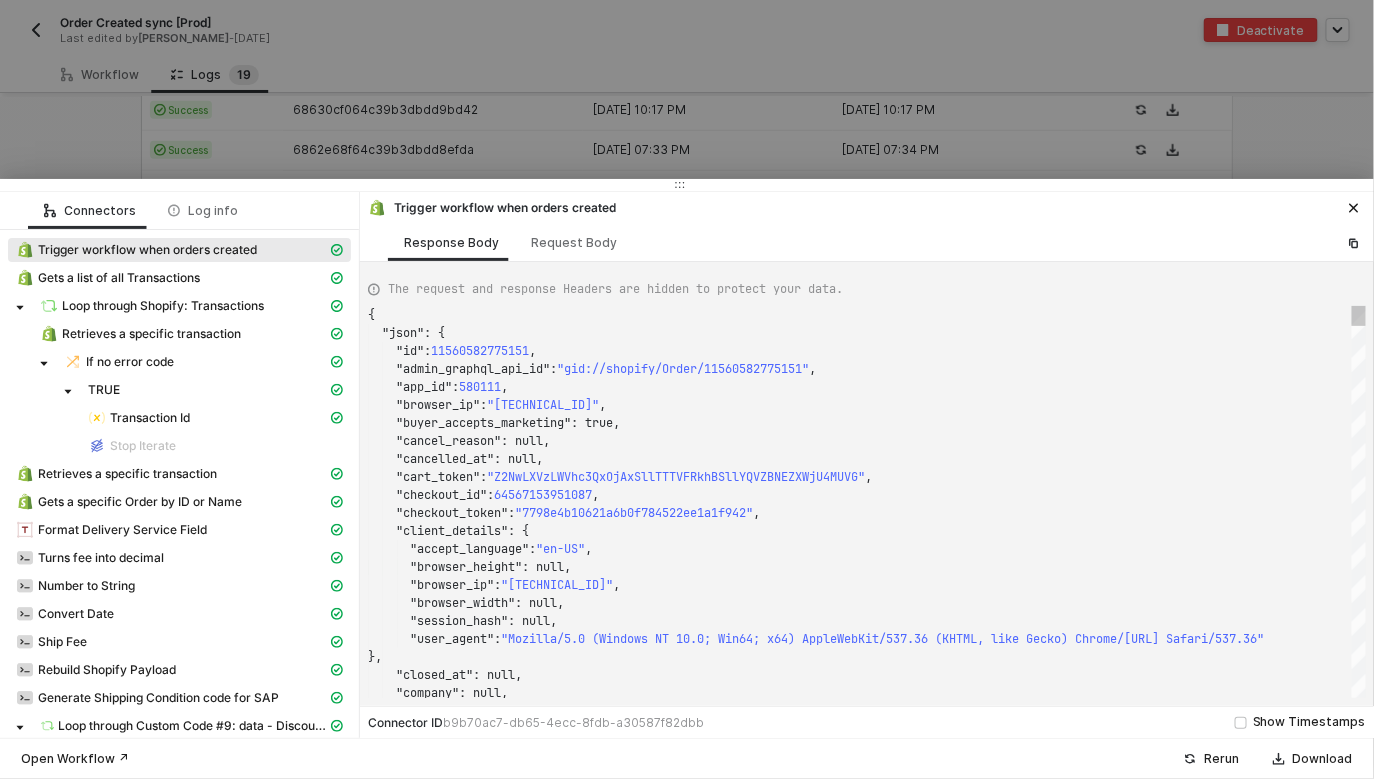type on "{
"json": {
"id": 11557488001391,
"admin_graphql_api_id": "gid://shopify/Order/11557488001391",
"app_id": 580111,
"browser_ip": "2600:1700:228b:6010:783f:d445:c2f4:f334",
"buyer_accepts_marketing": true,
"cancel_reason": null,
"cancelled_at": null,
"cart_token": "Z2NwLXVzLWNlbnRyYWwxOjAxSllLUDk5MEFFOFRGMVJTMzE4NVhHWFFB"," 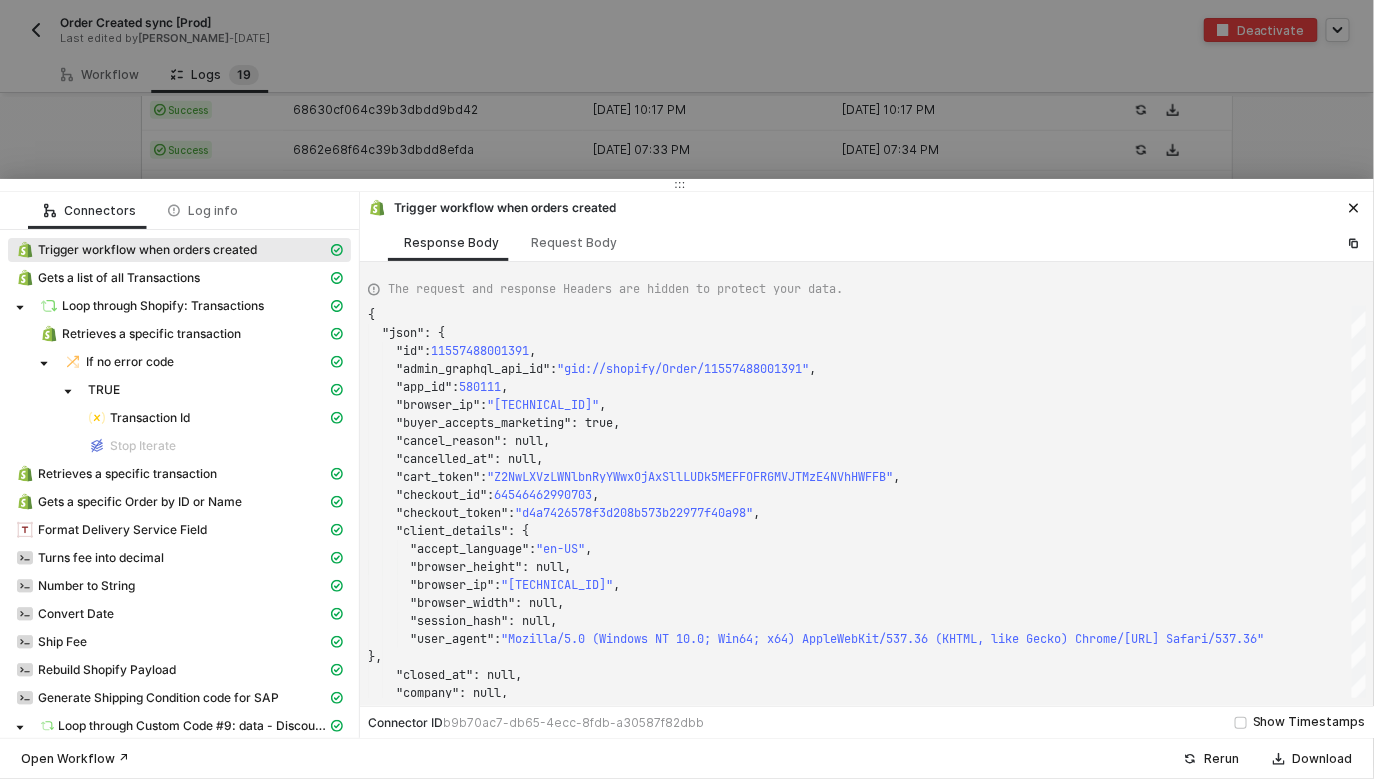 click at bounding box center (687, 389) 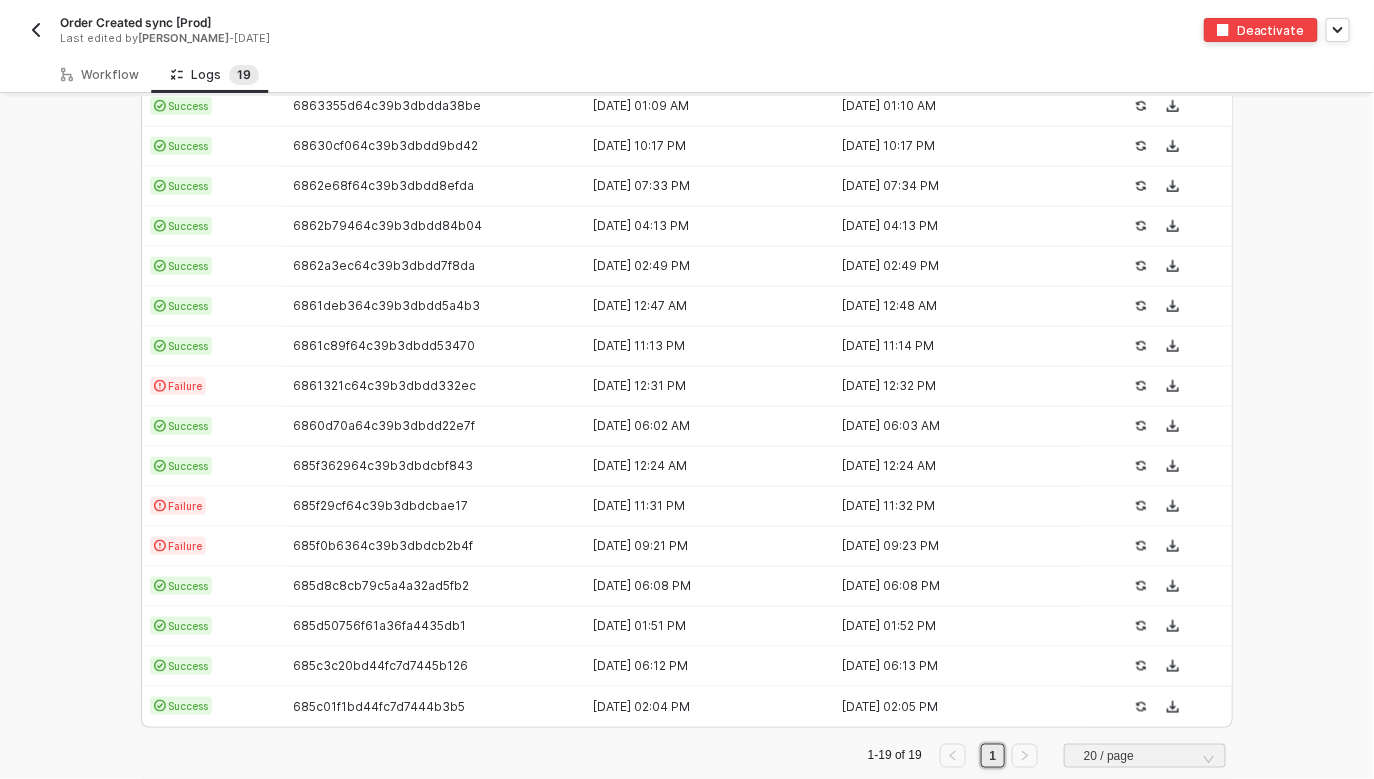 scroll, scrollTop: 0, scrollLeft: 0, axis: both 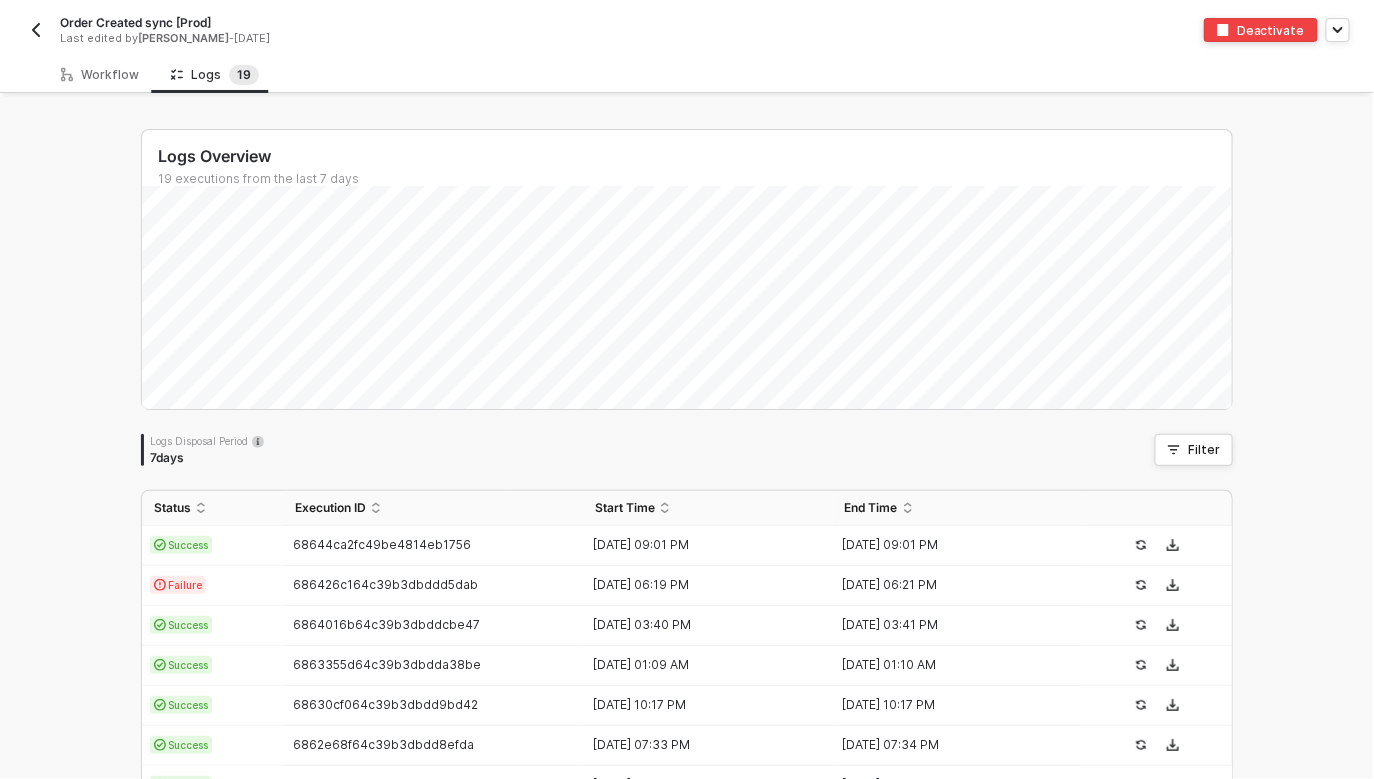 click at bounding box center (36, 30) 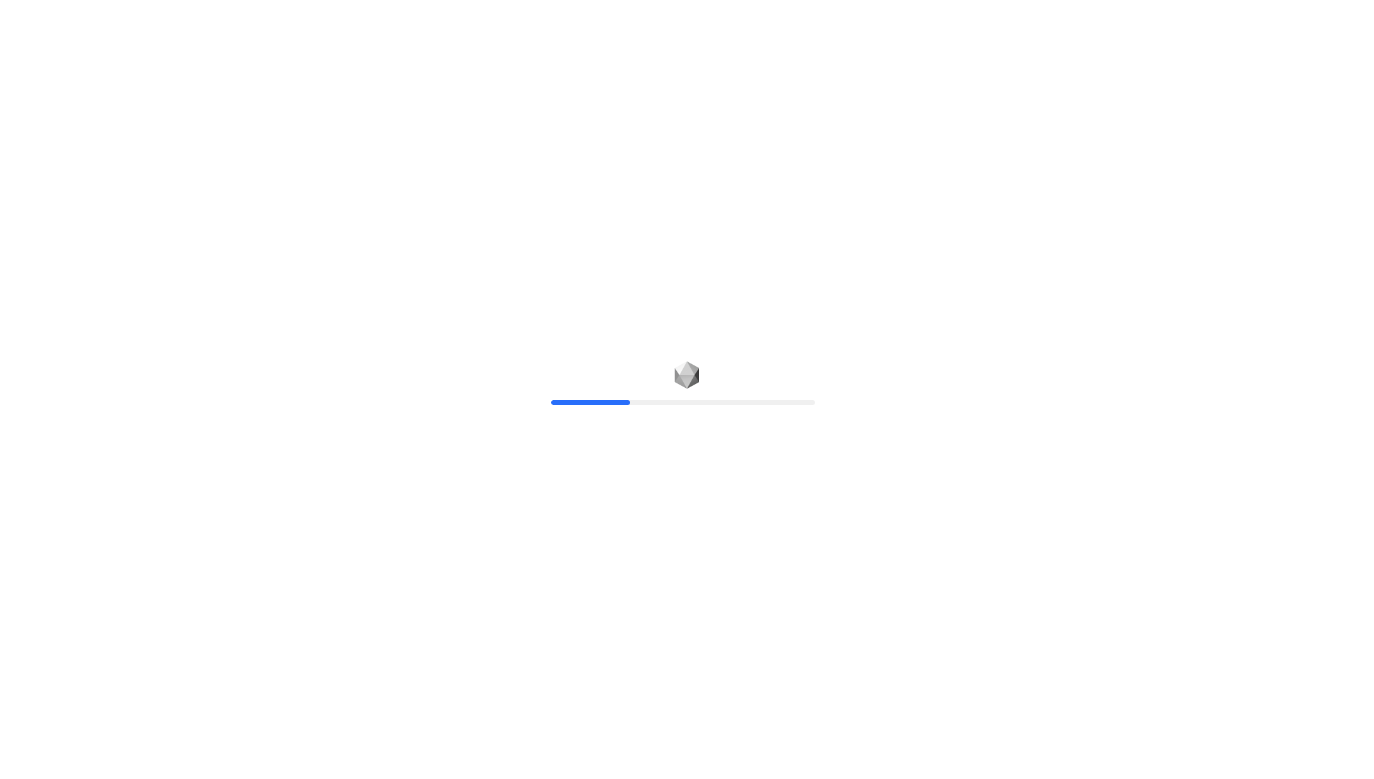scroll, scrollTop: 0, scrollLeft: 0, axis: both 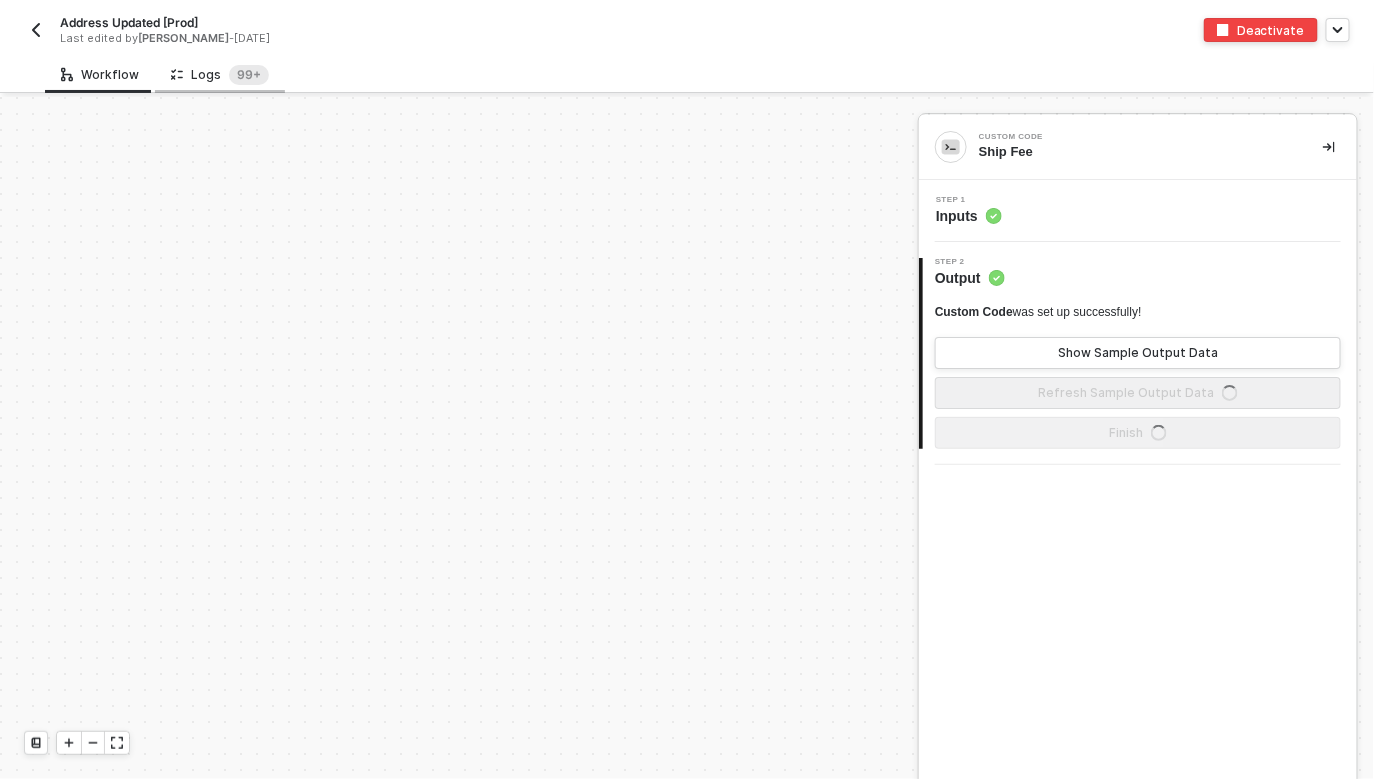 drag, startPoint x: 181, startPoint y: 45, endPoint x: 180, endPoint y: 58, distance: 13.038404 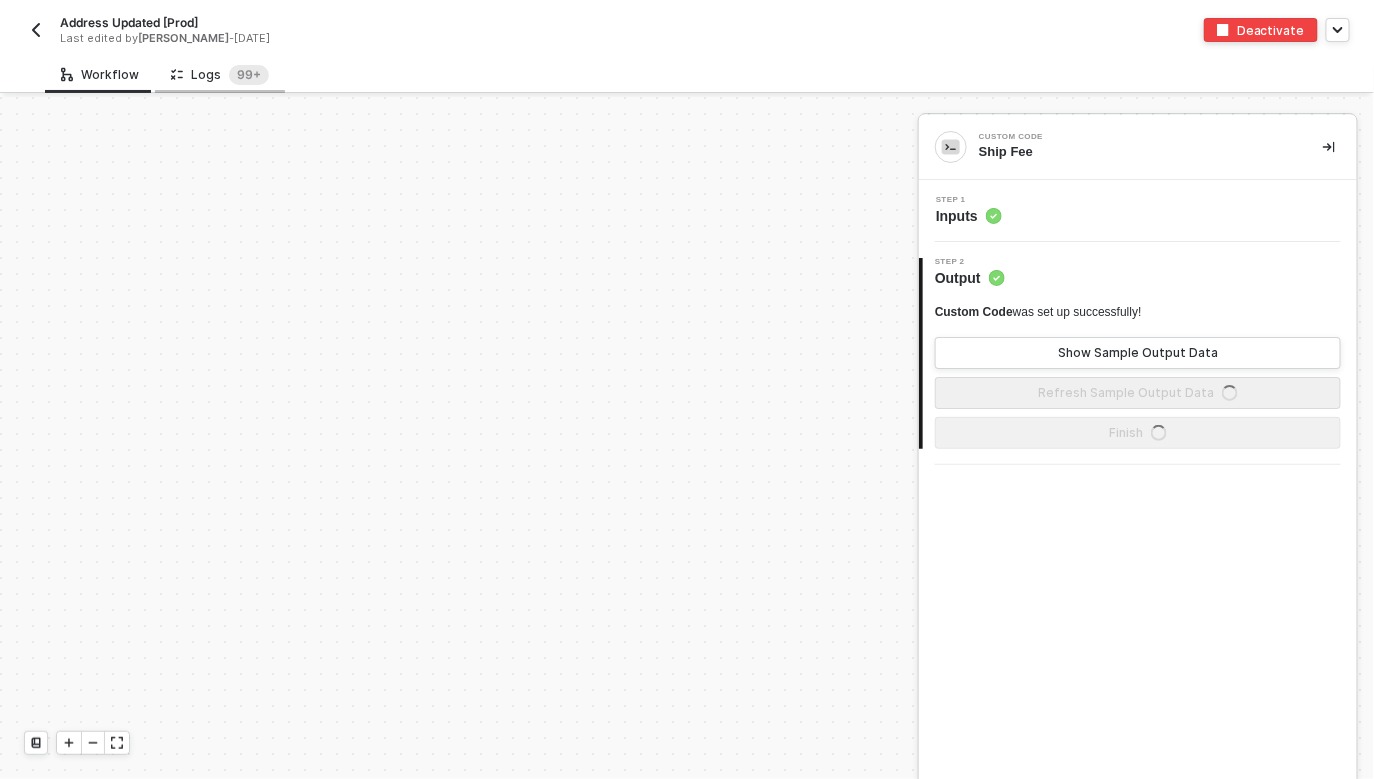 click on "Address Updated [Prod] Last edited by  Scott Cogswell  -  13 days ago Deactivate" at bounding box center [687, 28] 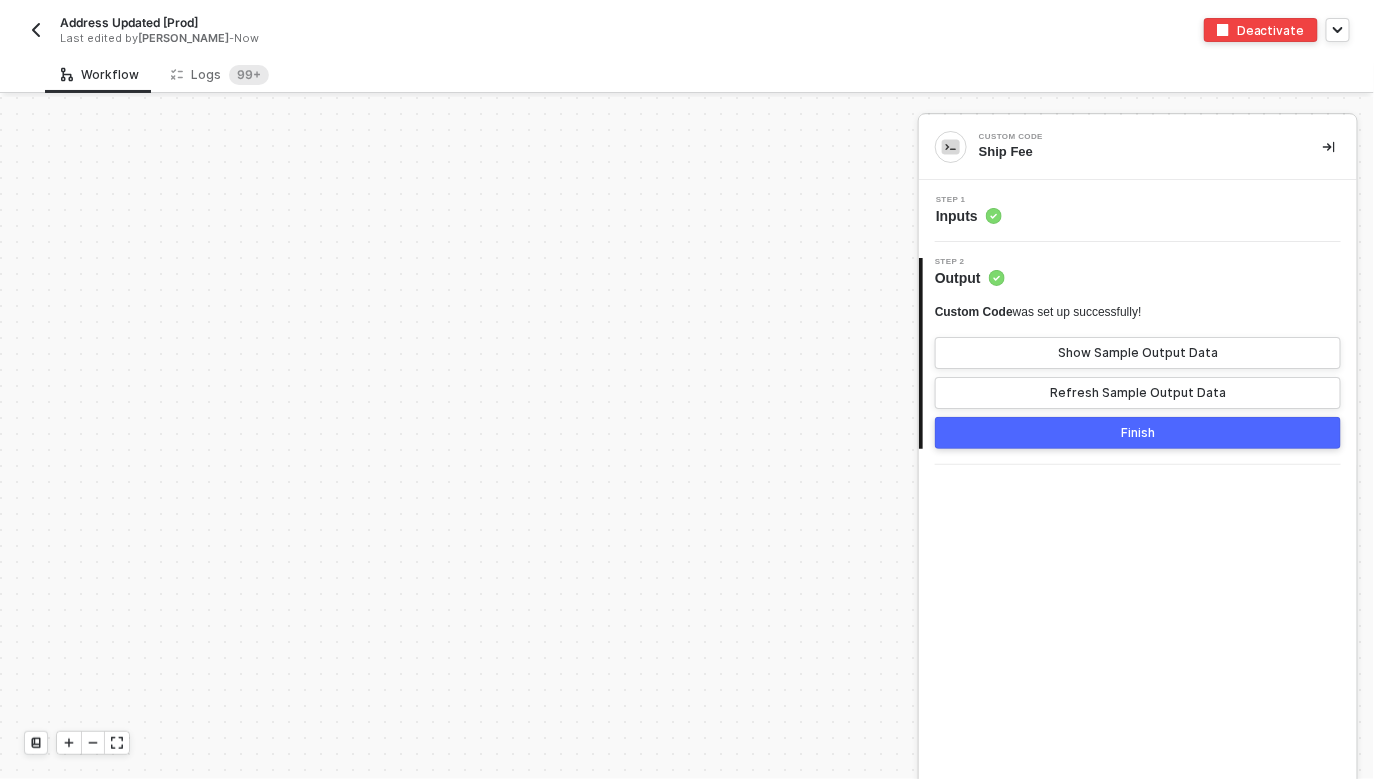 click on "Workflow Logs 99+" at bounding box center [709, 74] 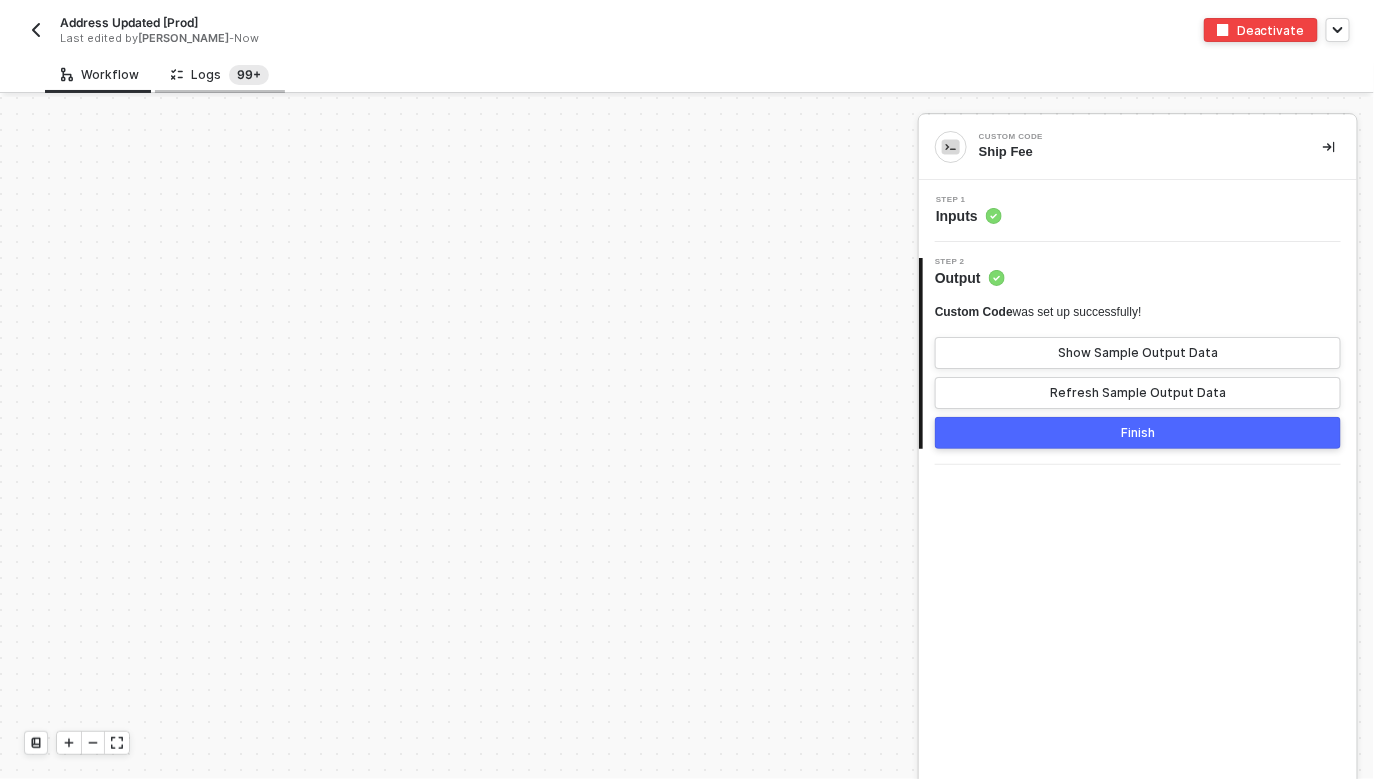 click on "99+" at bounding box center [249, 75] 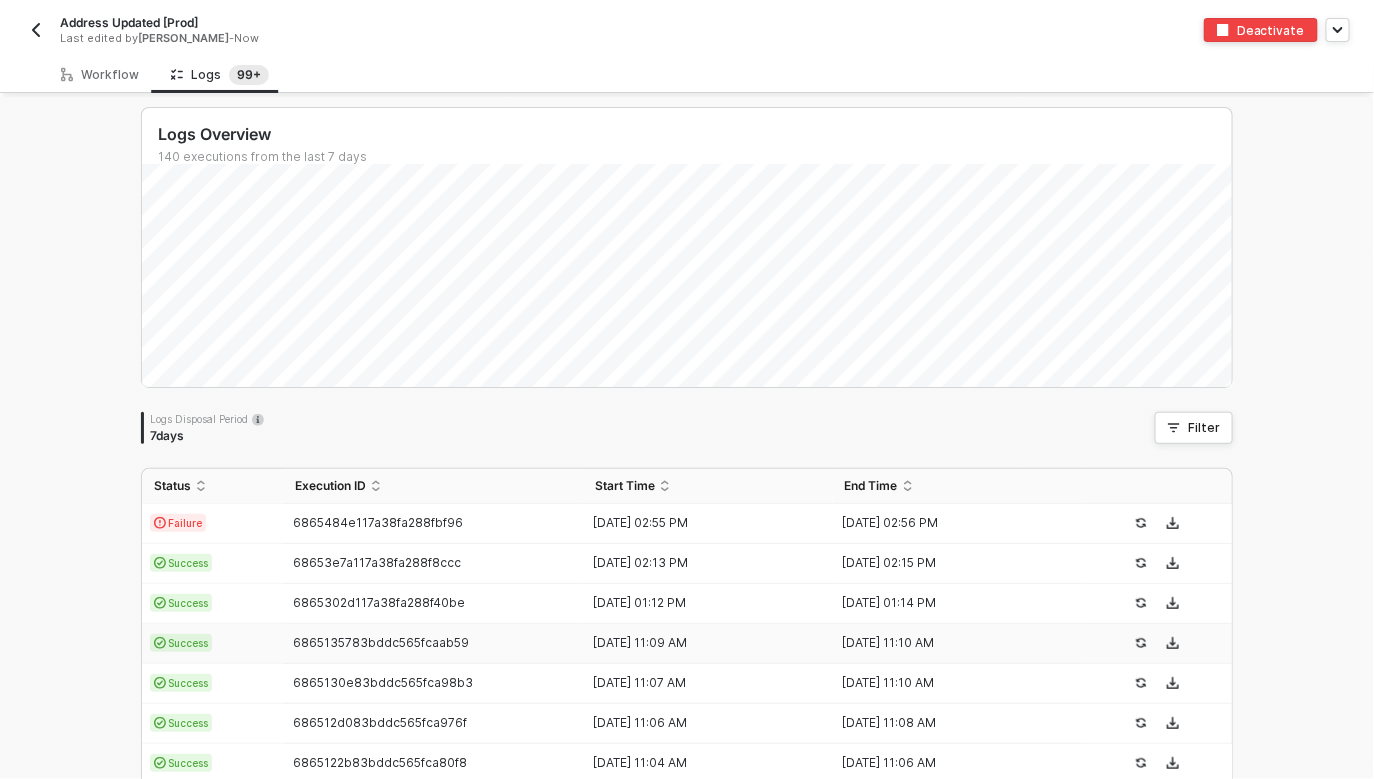 scroll, scrollTop: 635, scrollLeft: 0, axis: vertical 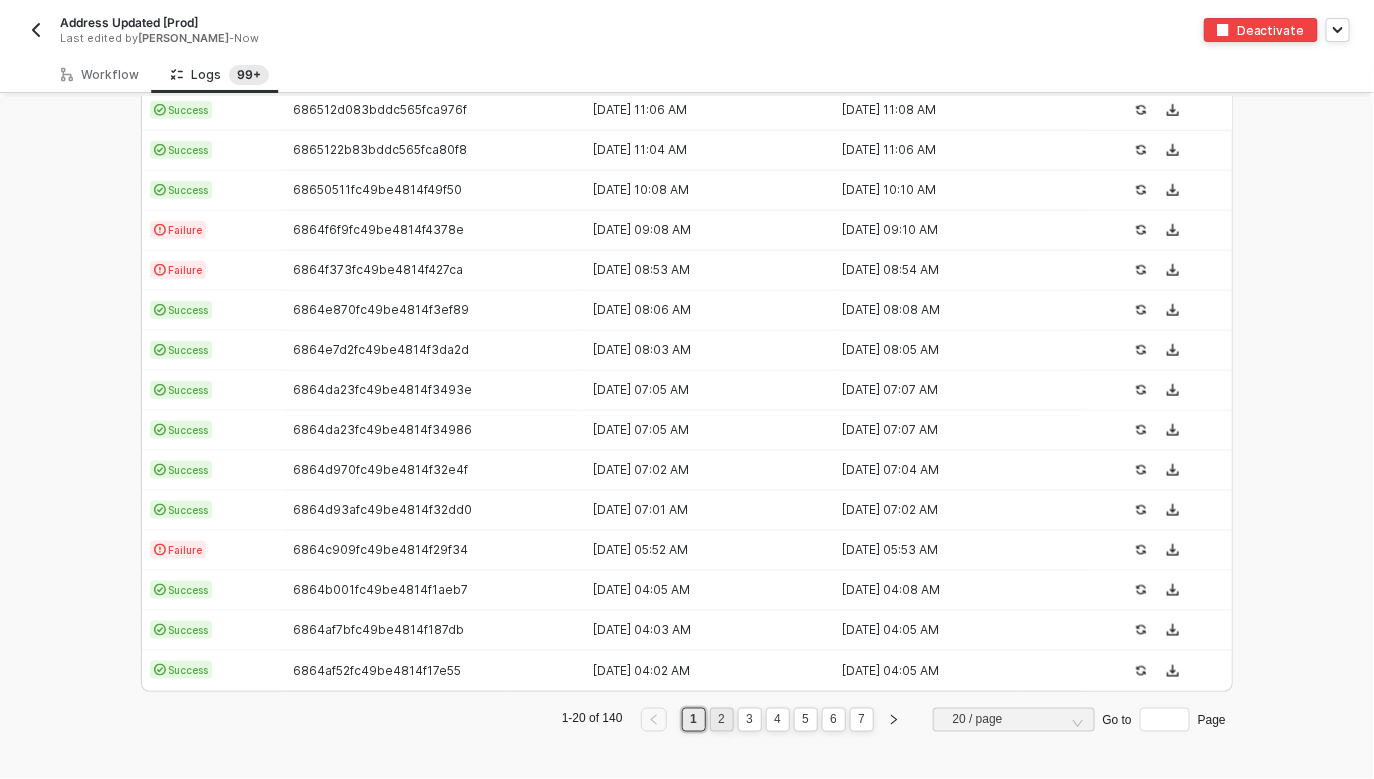 click on "2" at bounding box center (721, 720) 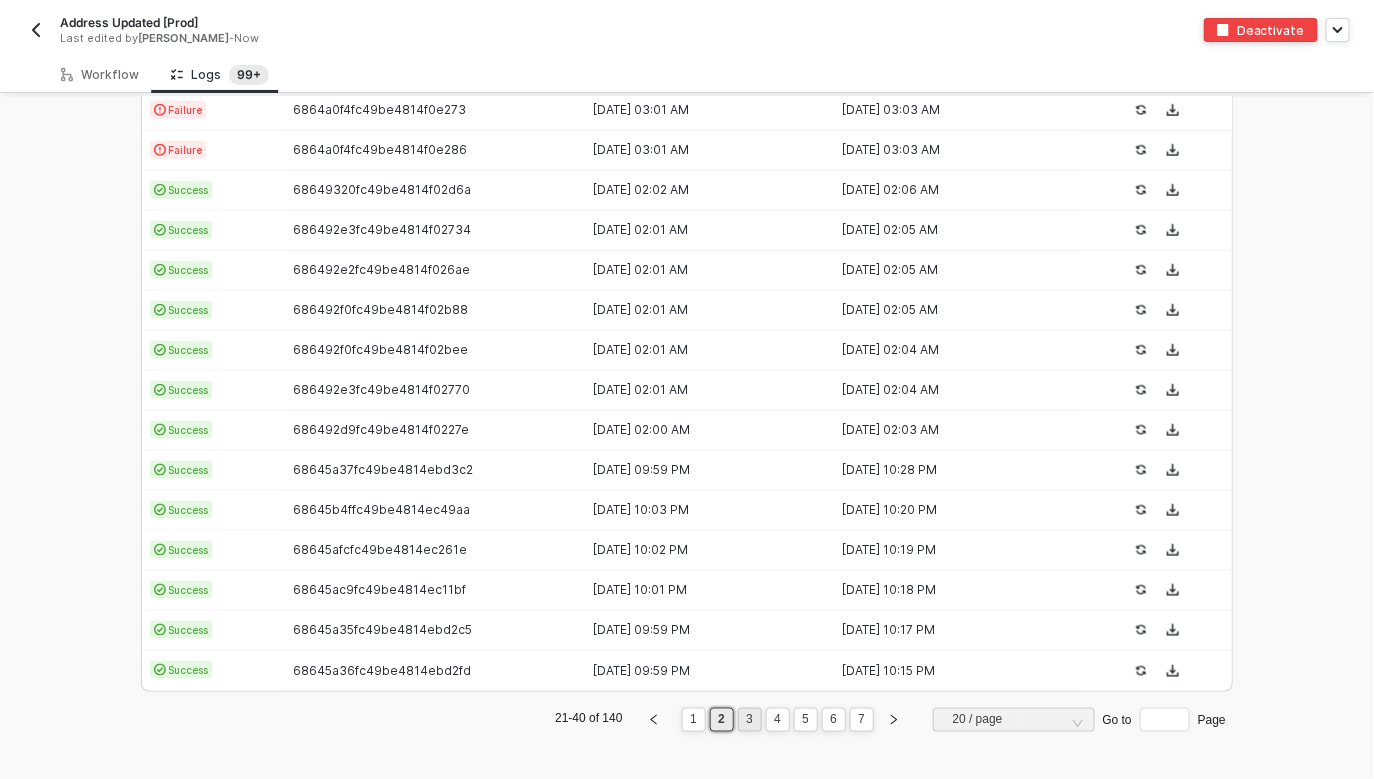 click on "3" at bounding box center [749, 720] 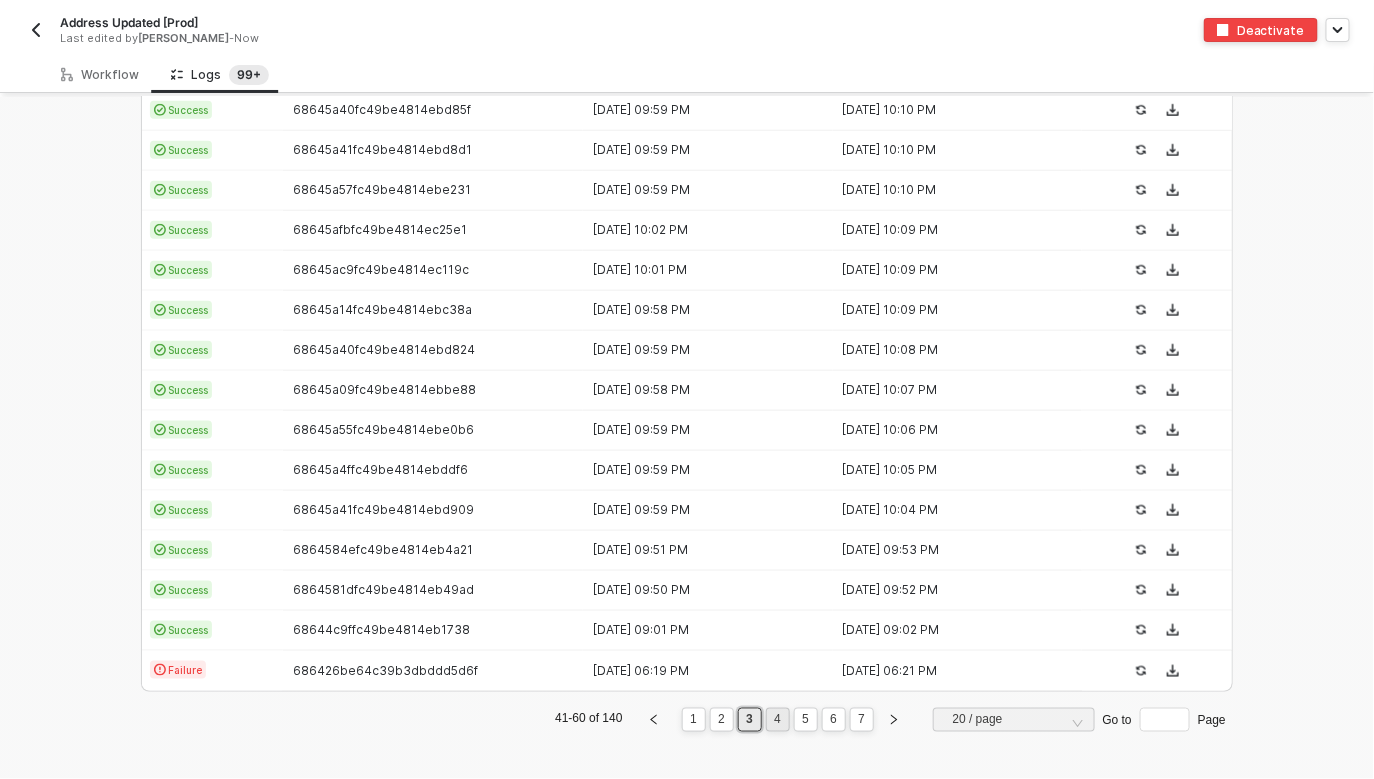 click on "4" at bounding box center [777, 720] 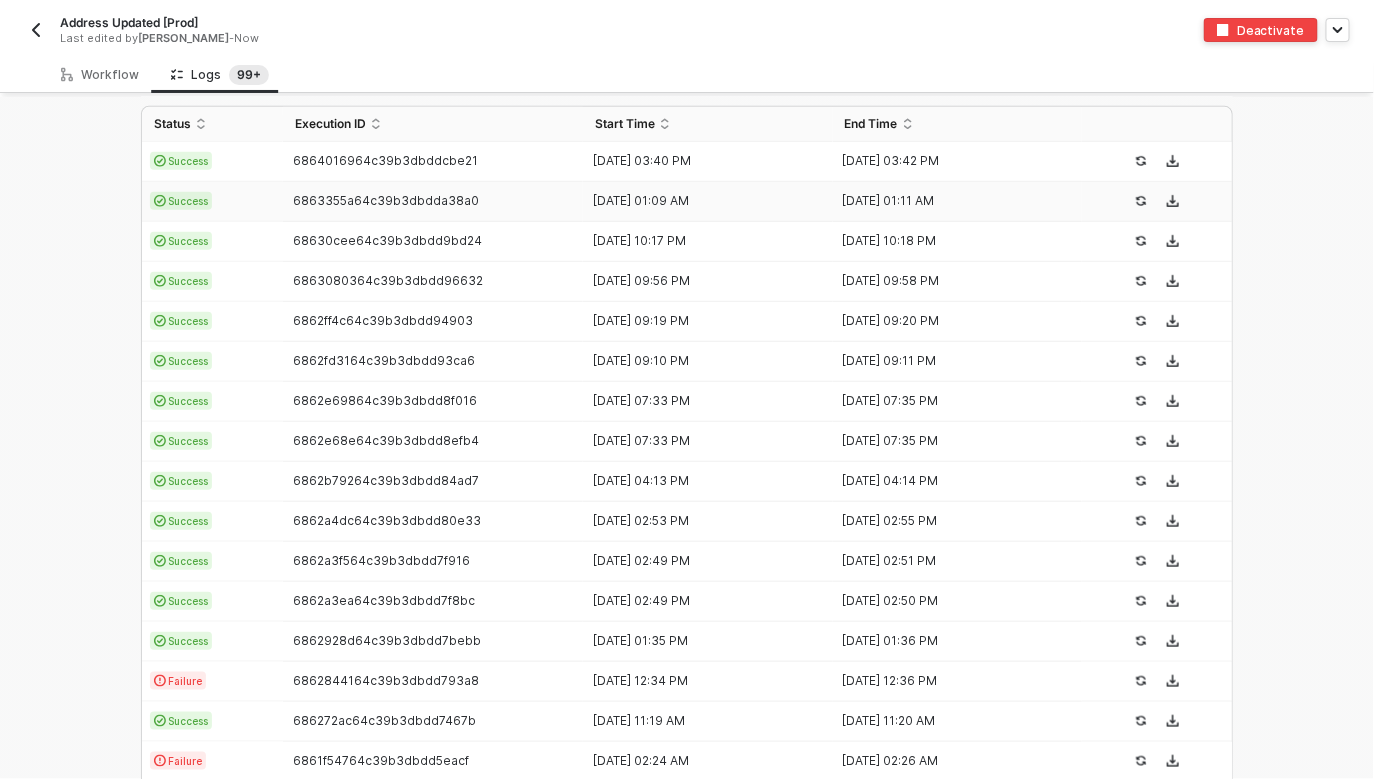scroll, scrollTop: 396, scrollLeft: 0, axis: vertical 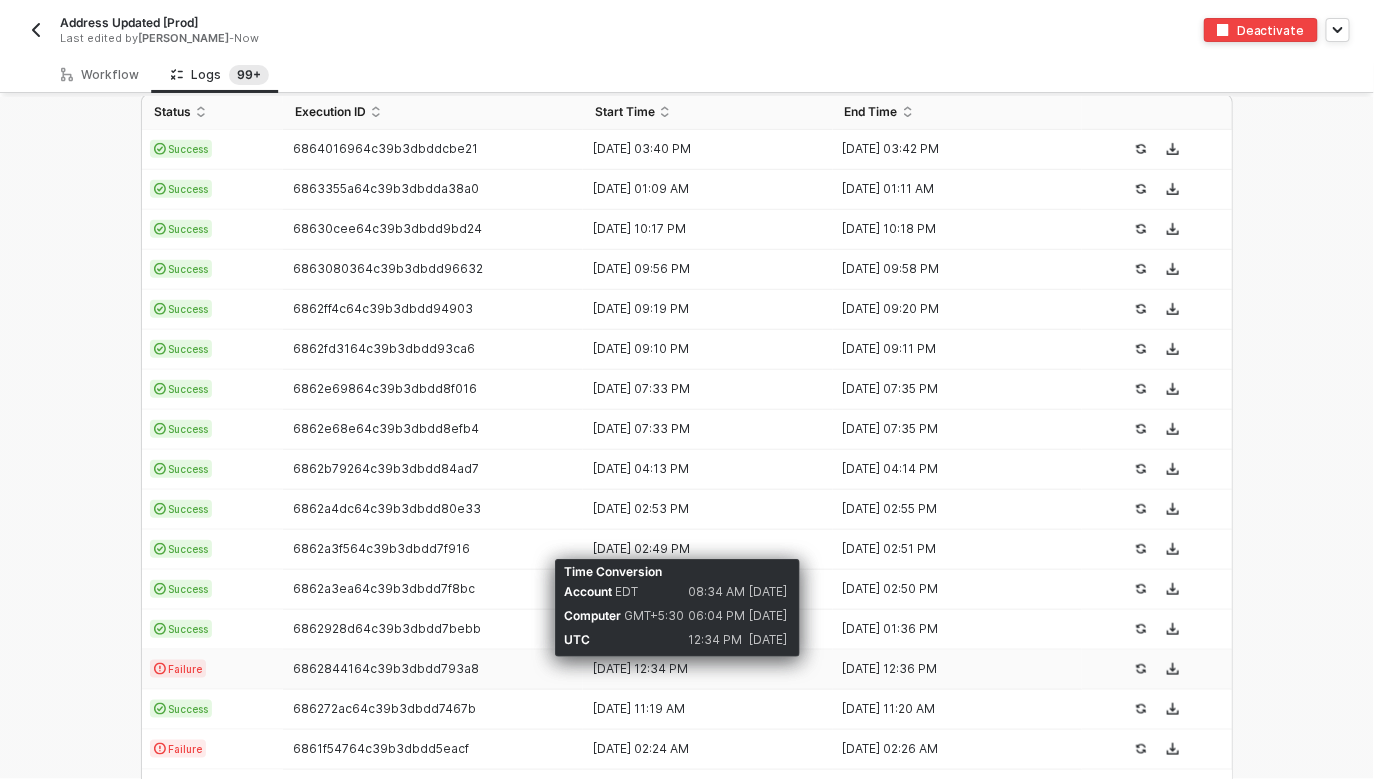click on "30 Jun 2025 12:34 PM" at bounding box center (708, 669) 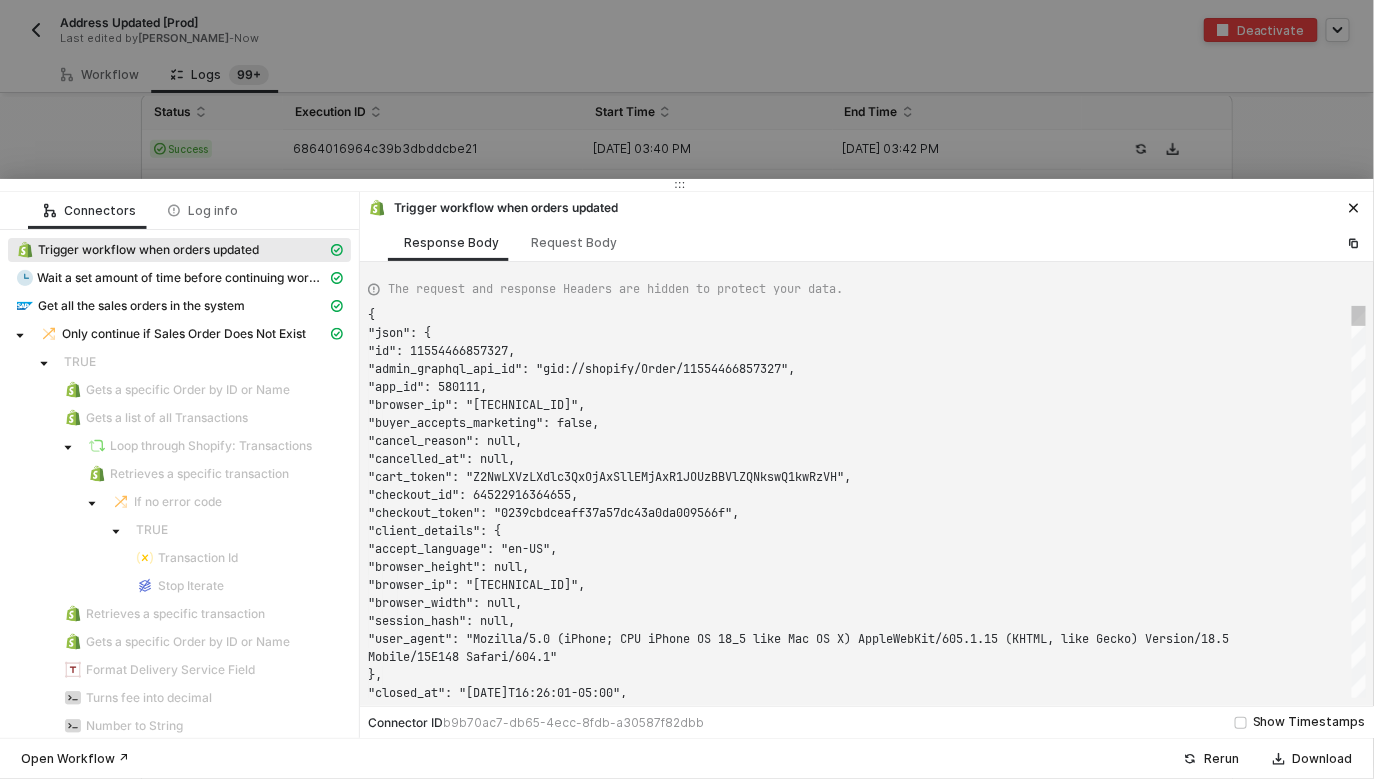 scroll, scrollTop: 180, scrollLeft: 0, axis: vertical 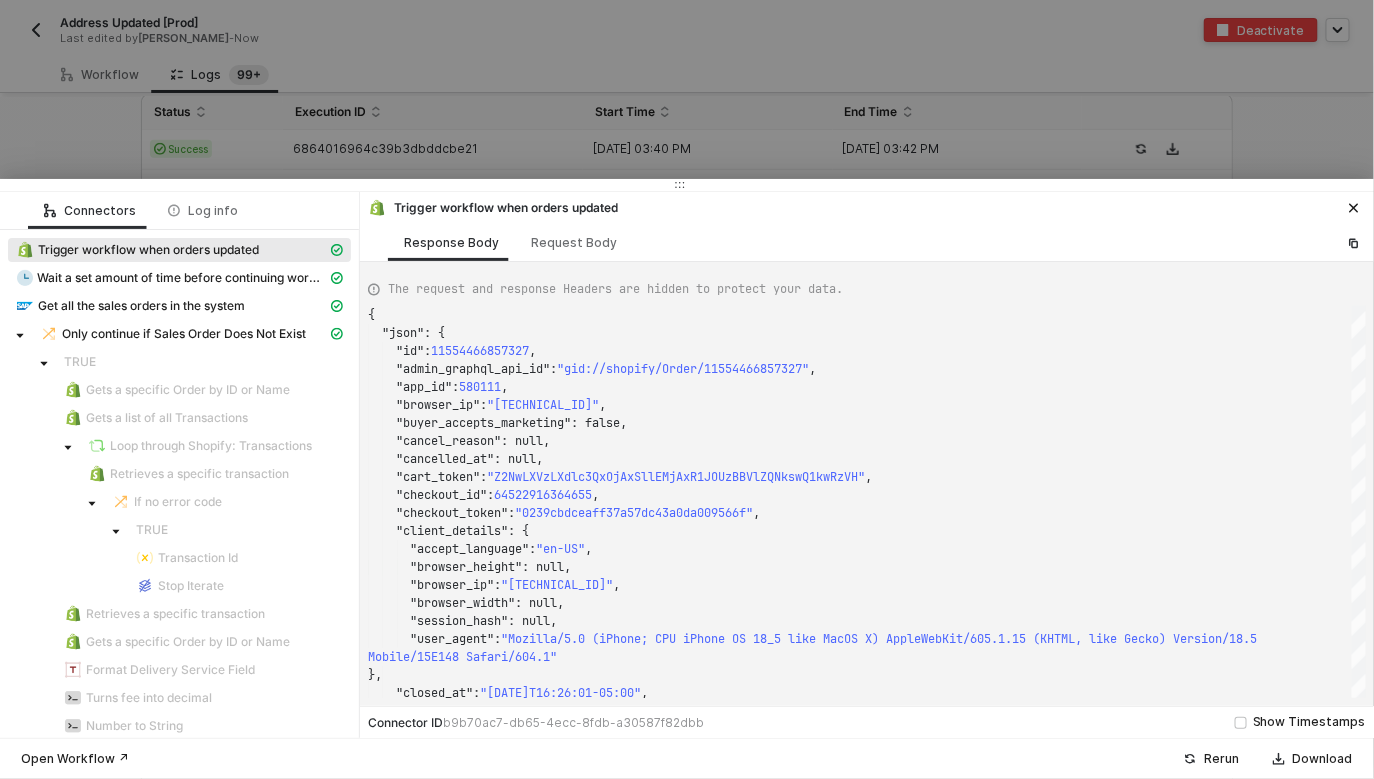 click at bounding box center (687, 389) 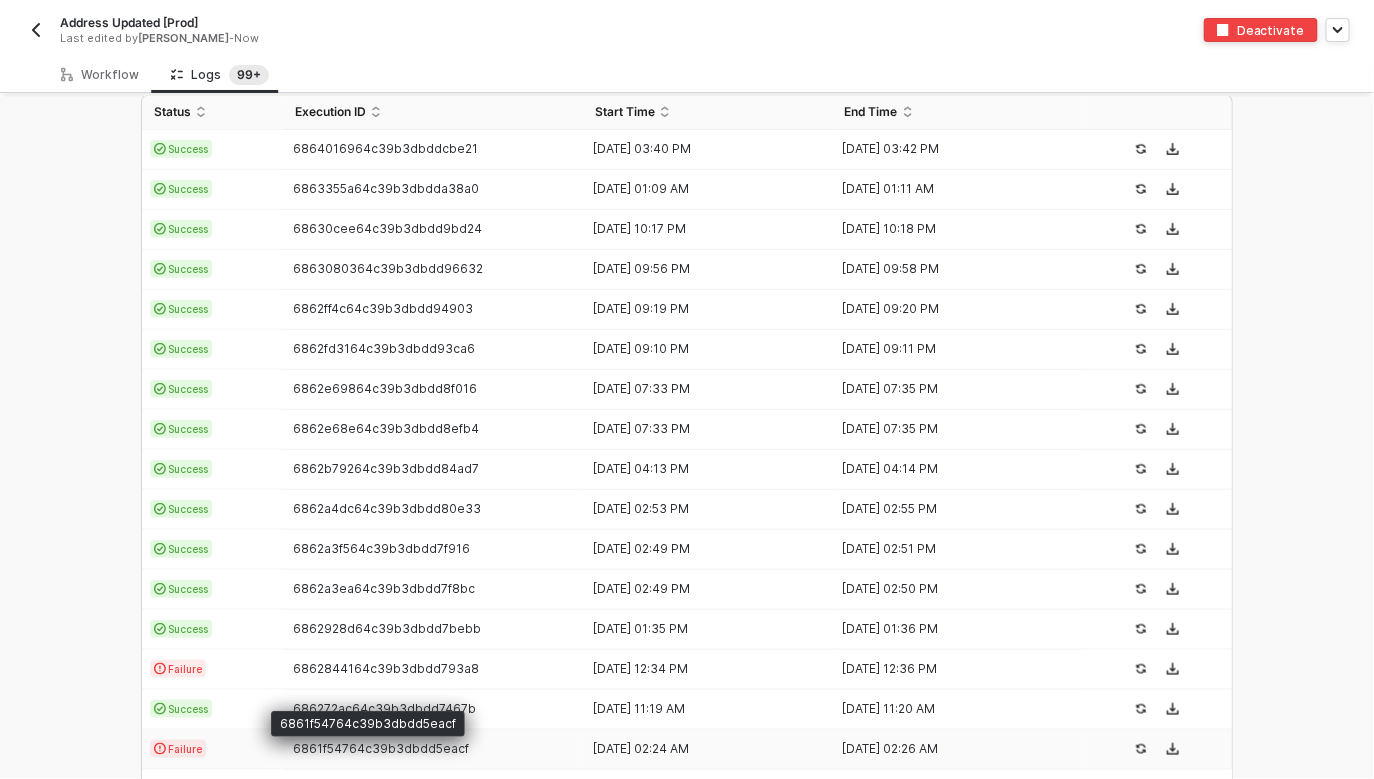 click on "6861f54764c39b3dbdd5eacf" at bounding box center [381, 748] 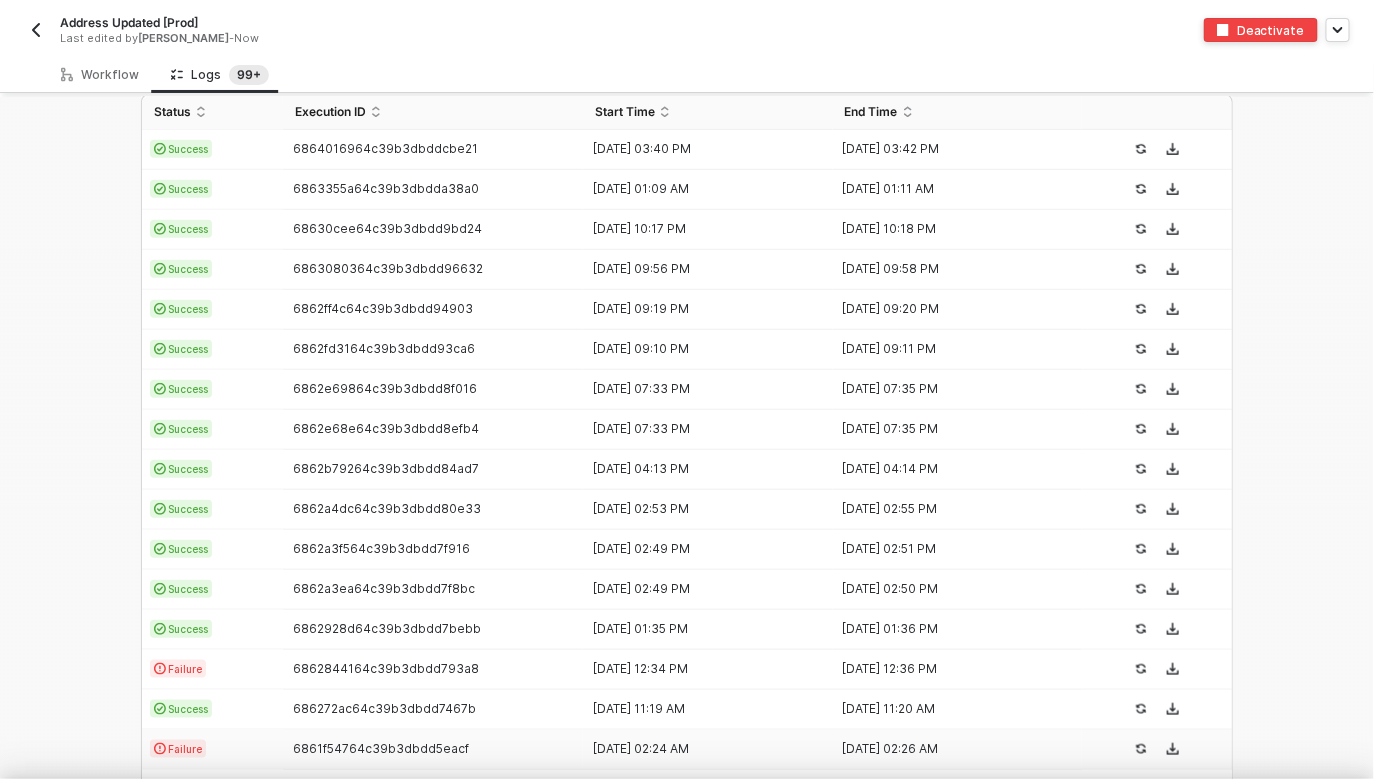 type on "{
"json": {
"id": 11554466857327,
"admin_graphql_api_id": "gid://shopify/Order/11554466857327",
"app_id": 580111,
"browser_ip": "63.142.155.14",
"buyer_accepts_marketing": false,
"cancel_reason": null,
"cancelled_at": null,
"cart_token": "Z2NwLXVzLXdlc3QxOjAxSllEMjAxR1JOUzBBVlZQNkswQ1kwRzVH"," 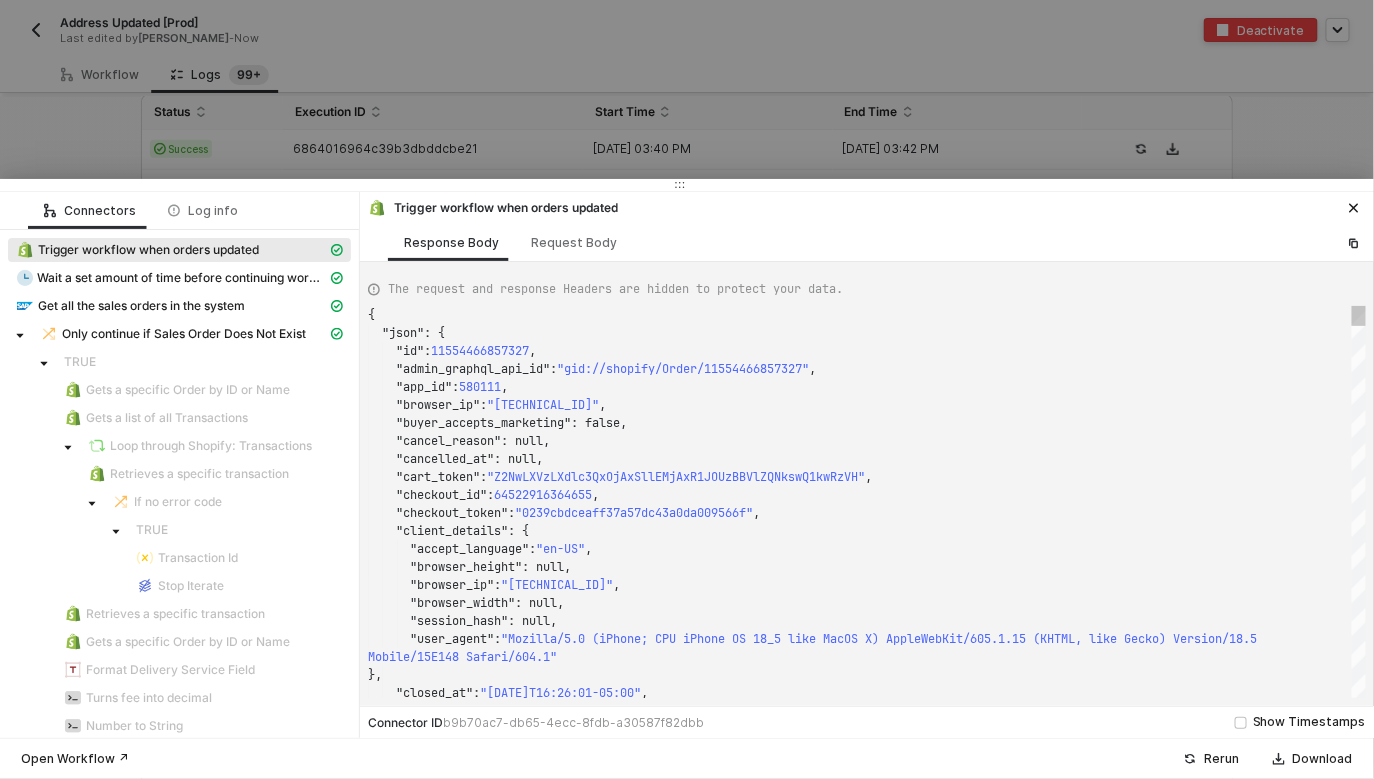 scroll, scrollTop: 180, scrollLeft: 0, axis: vertical 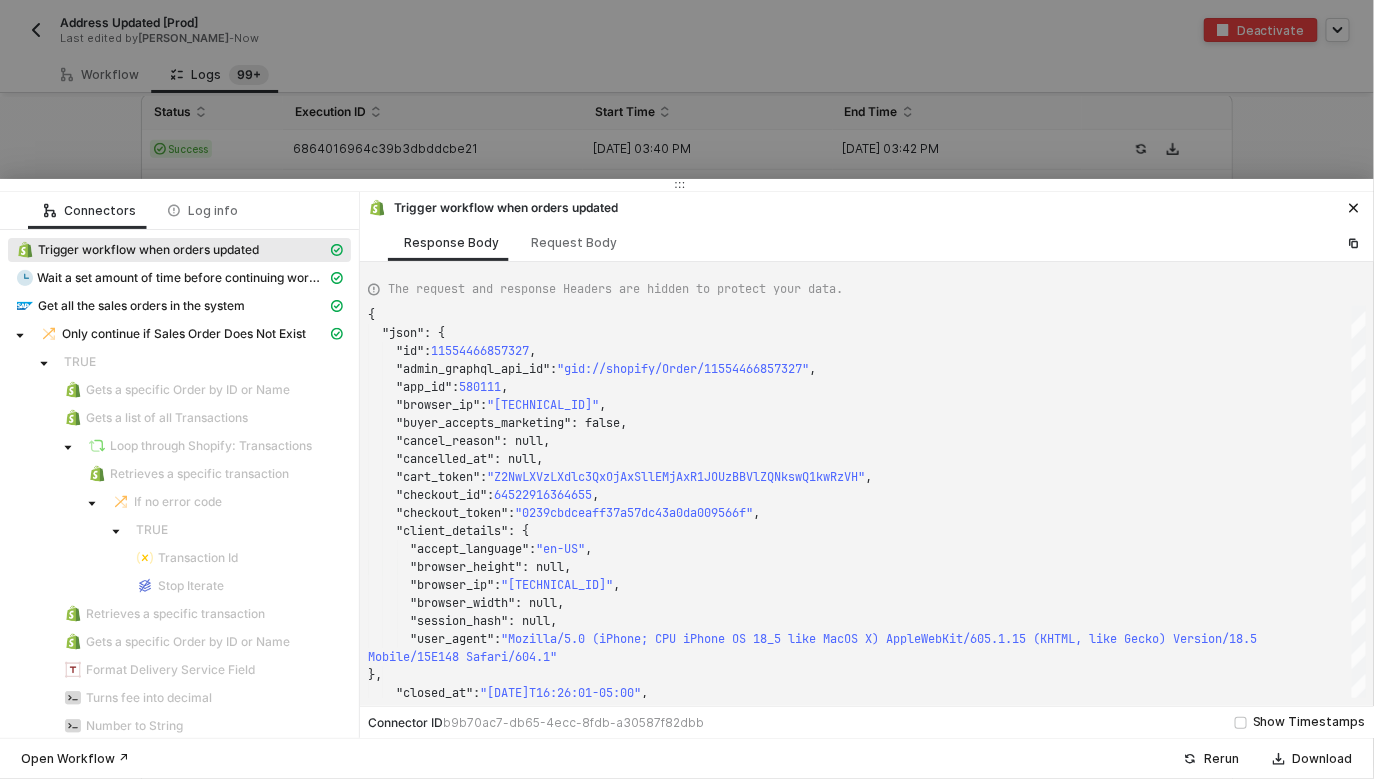 click at bounding box center (687, 185) 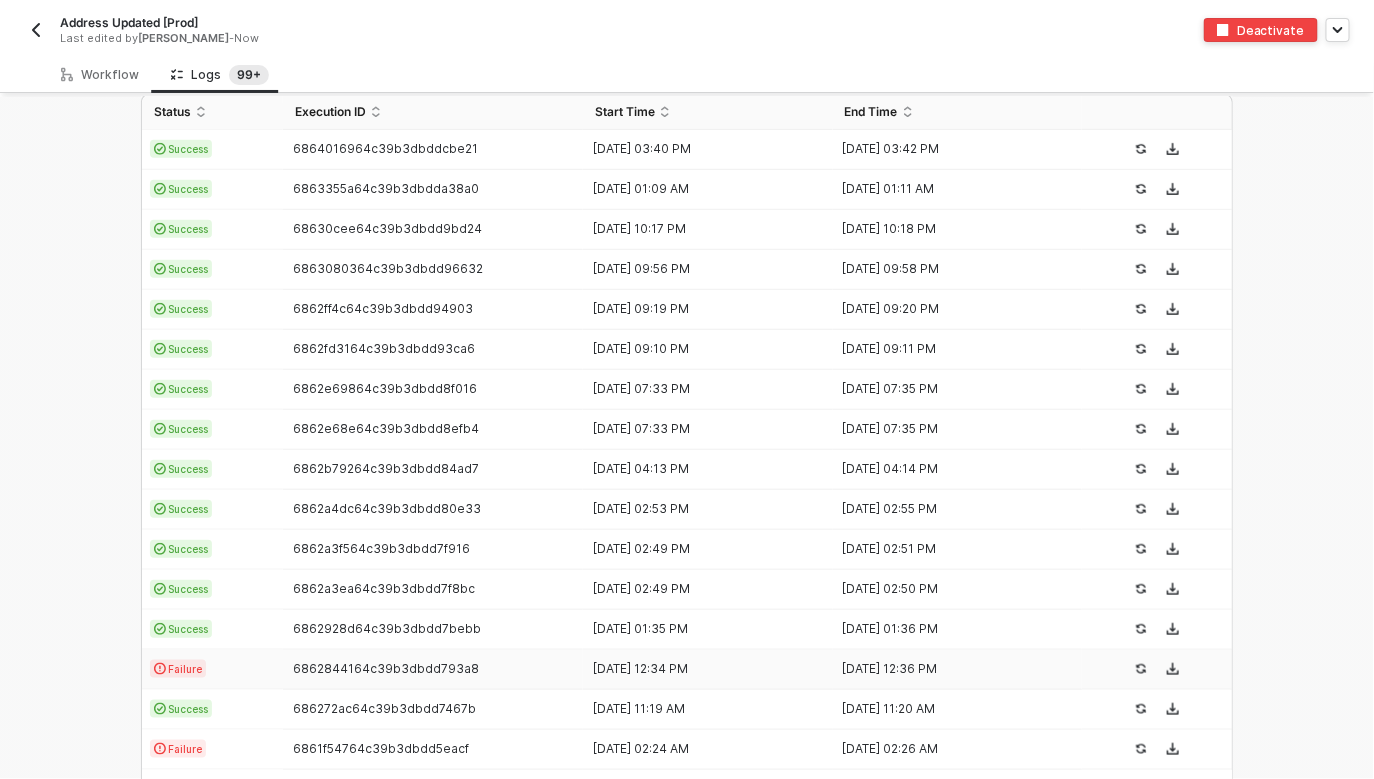 click on "Failure" at bounding box center [212, 670] 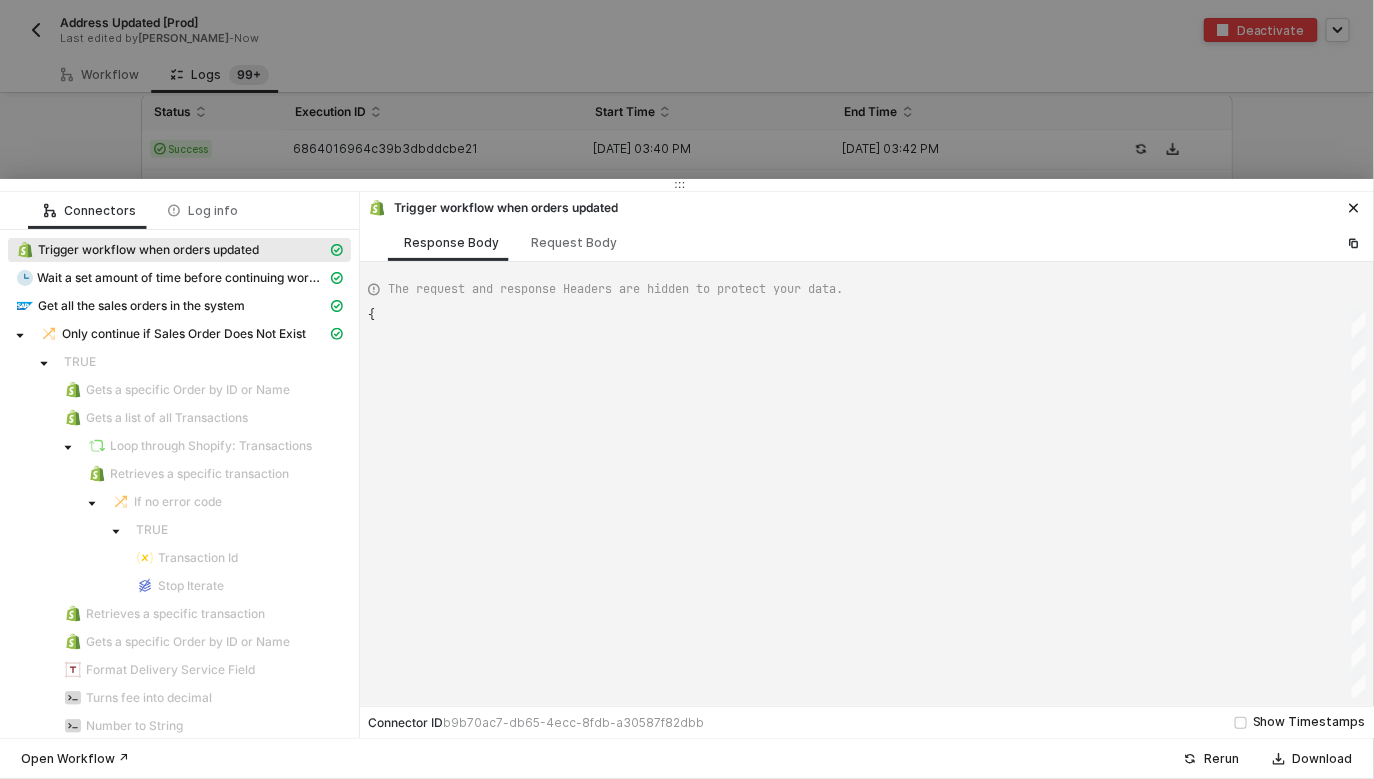 type on "{
"json": {
"id": 11554466857327,
"admin_graphql_api_id": "gid://shopify/Order/11554466857327",
"app_id": 580111,
"browser_ip": "63.142.155.14",
"buyer_accepts_marketing": false,
"cancel_reason": null,
"cancelled_at": null,
"cart_token": "Z2NwLXVzLXdlc3QxOjAxSllEMjAxR1JOUzBBVlZQNkswQ1kwRzVH"," 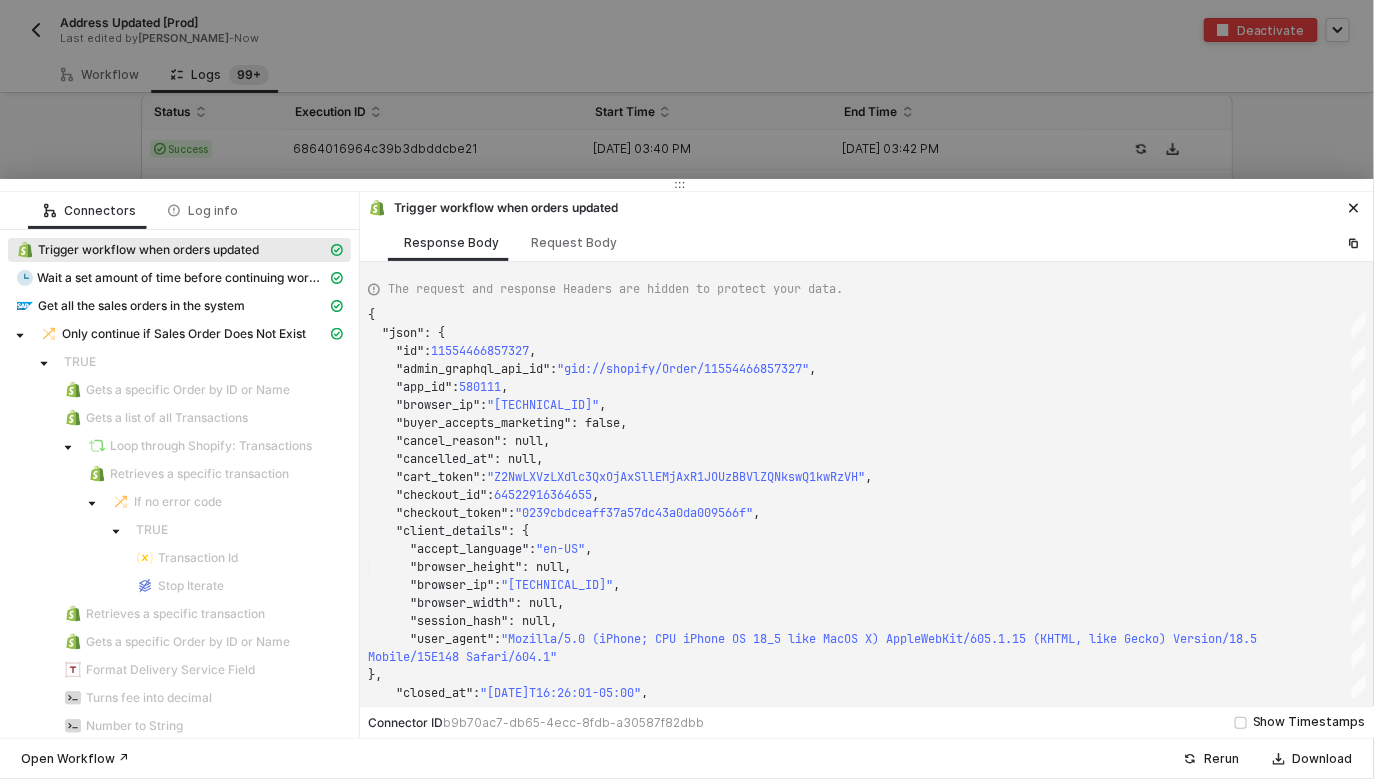 click at bounding box center [687, 389] 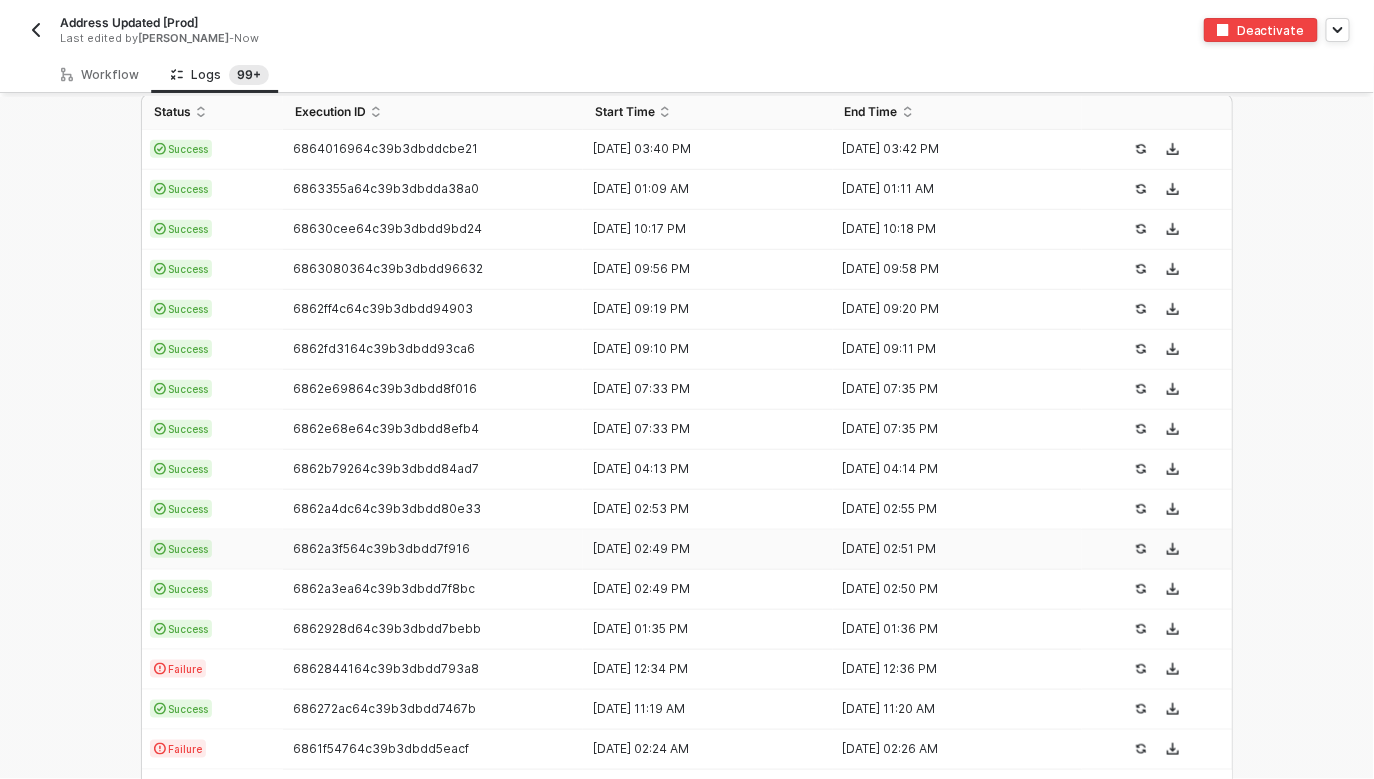 scroll, scrollTop: 635, scrollLeft: 0, axis: vertical 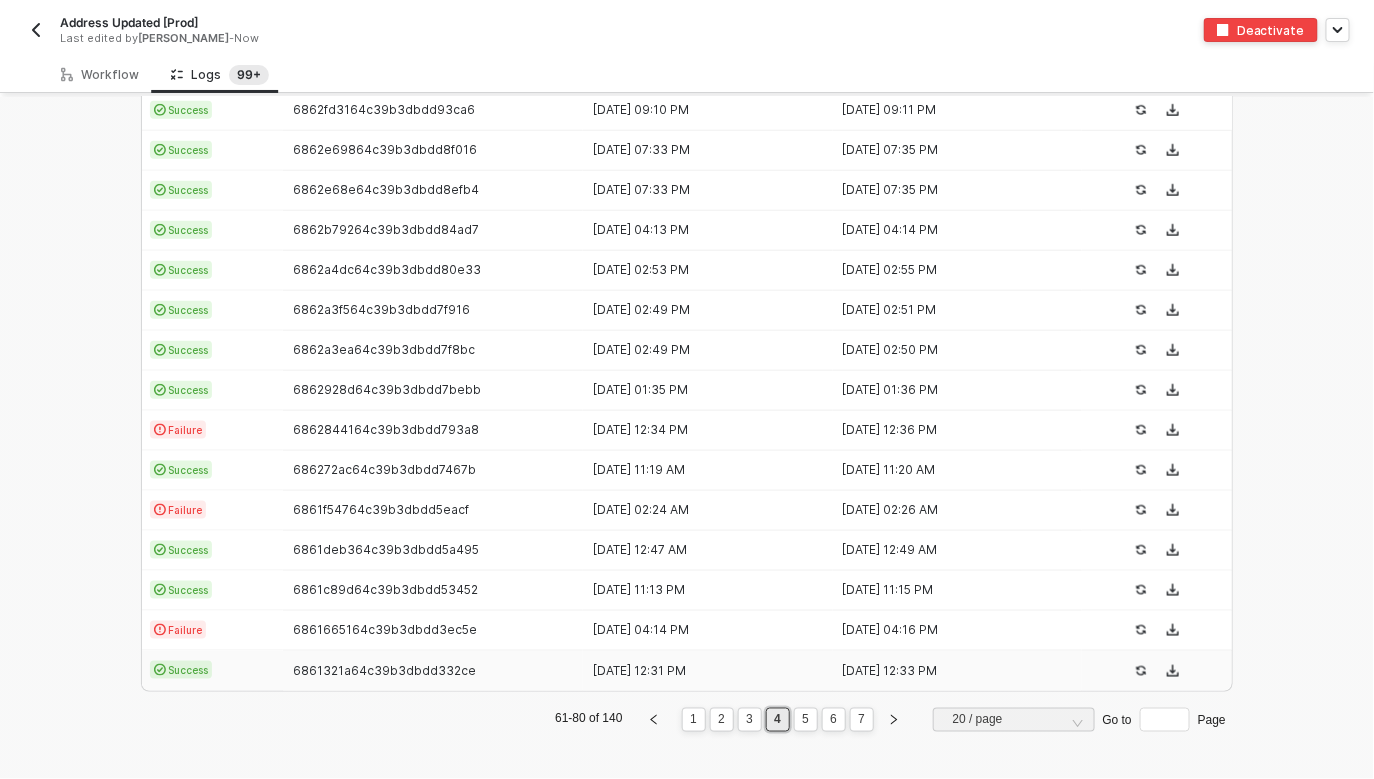 click on "[DATE] 12:31 PM" at bounding box center [708, 671] 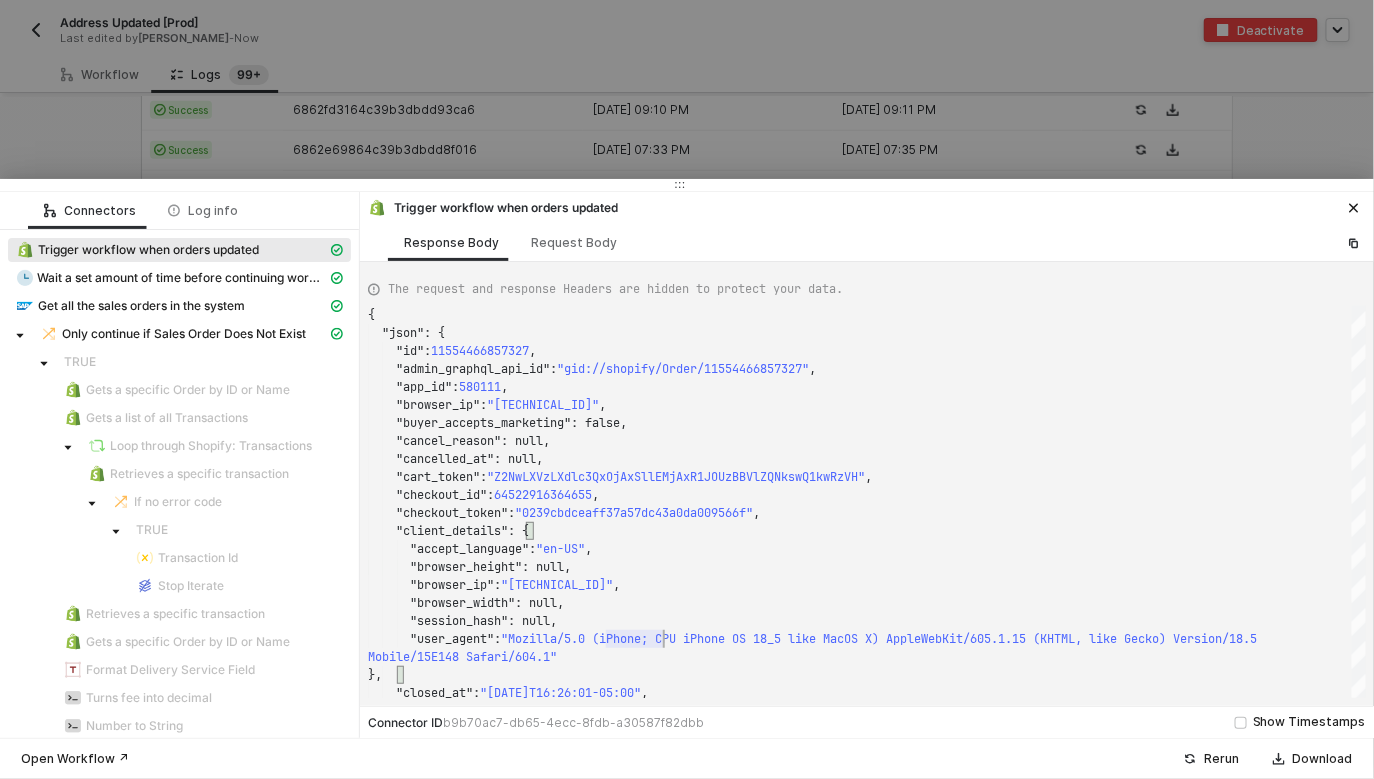type on "{
"json": {
"id": 11562514415983,
"admin_graphql_api_id": "gid://shopify/Order/11562514415983",
"app_id": 580111,
"browser_ip": "172.74.211.207",
"buyer_accepts_marketing": true,
"cancel_reason": null,
"cancelled_at": null,
"cart_token": "Z2NwLXVzLWVhc3QxOjAxSllYVEc0VldSQ1EyME1ERkZBVzNHQjhH"," 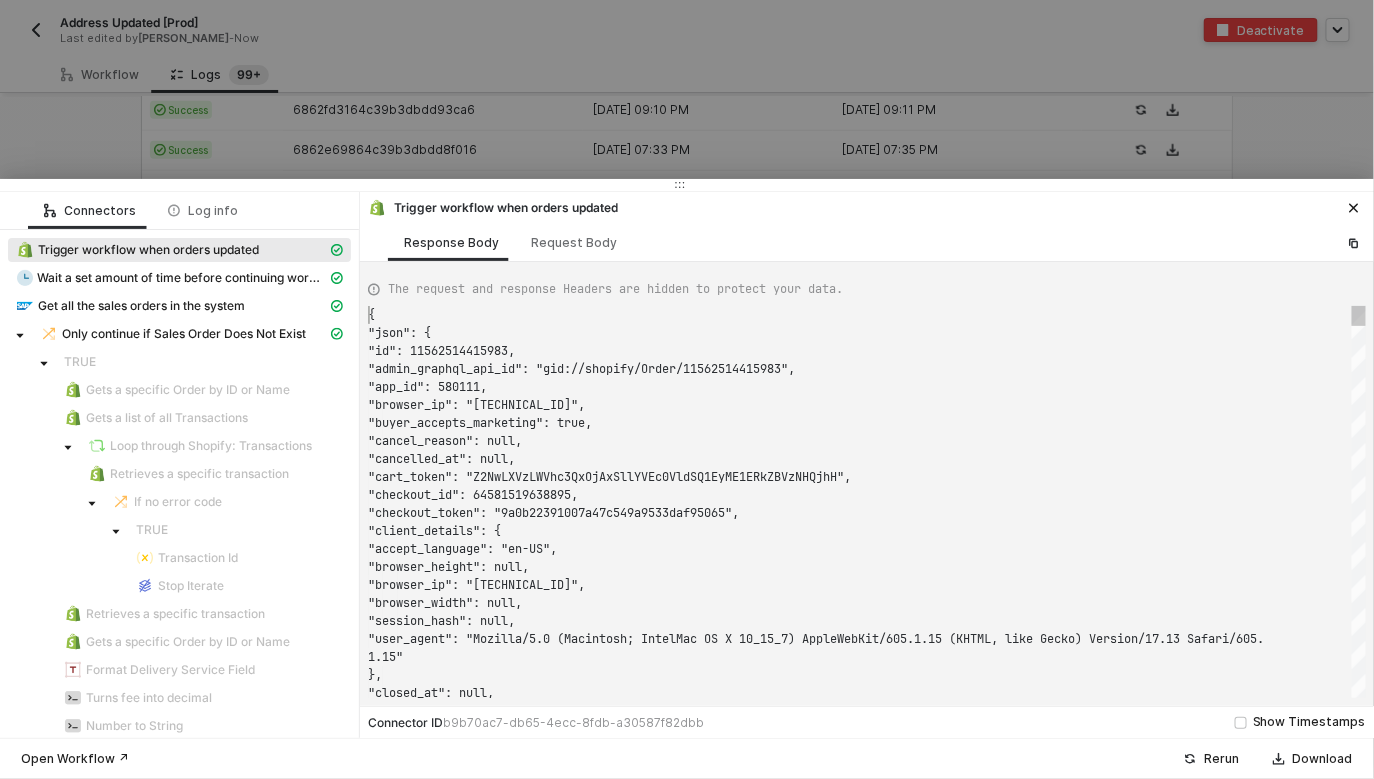 scroll, scrollTop: 0, scrollLeft: 0, axis: both 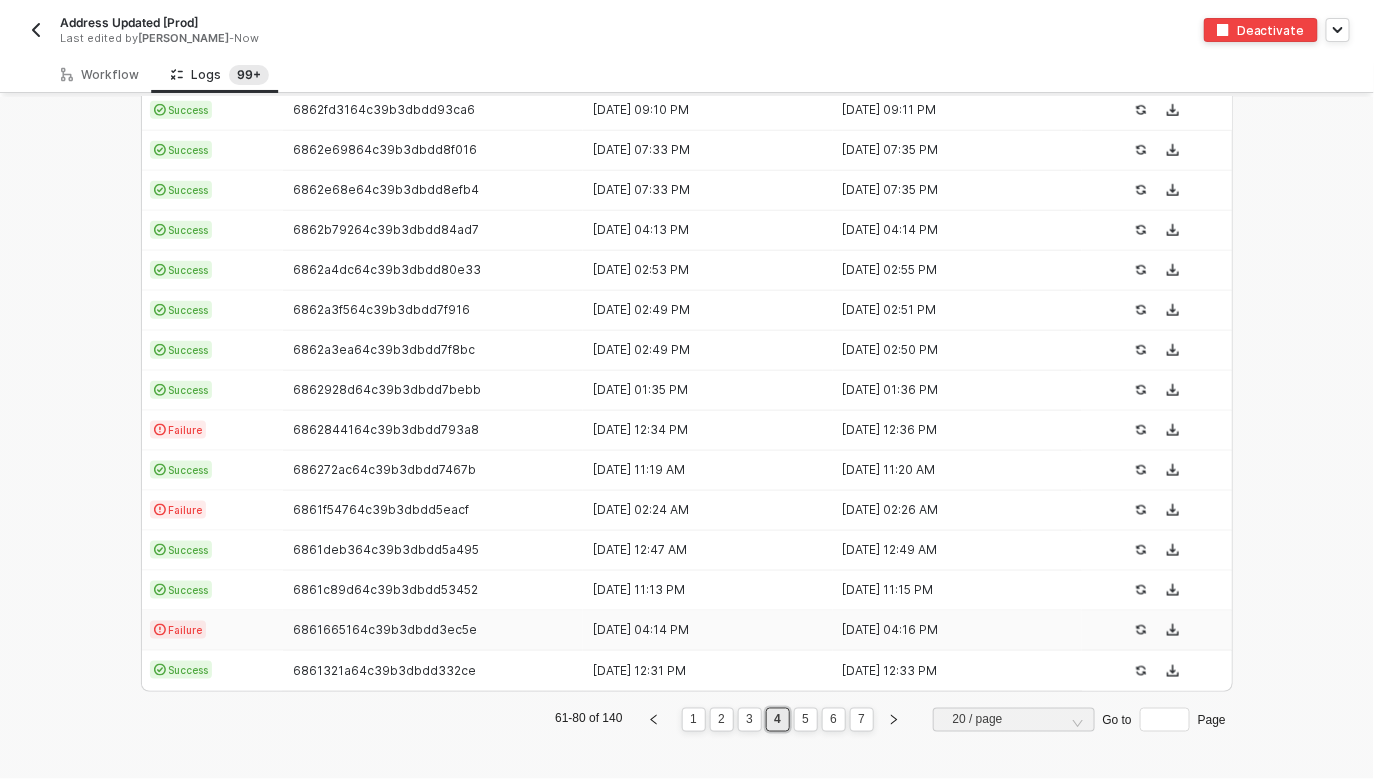click on "29 Jun 2025 04:14 PM" at bounding box center (708, 631) 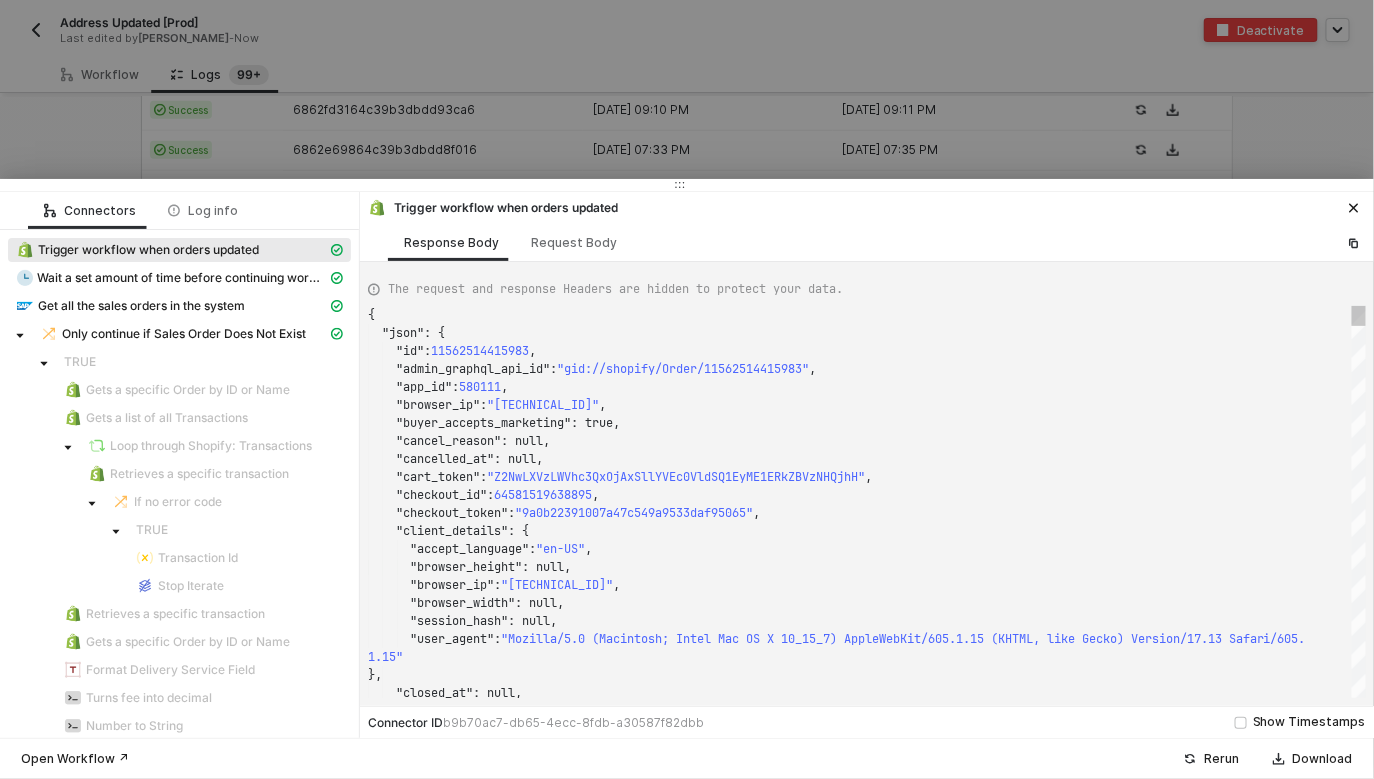 scroll, scrollTop: 180, scrollLeft: 0, axis: vertical 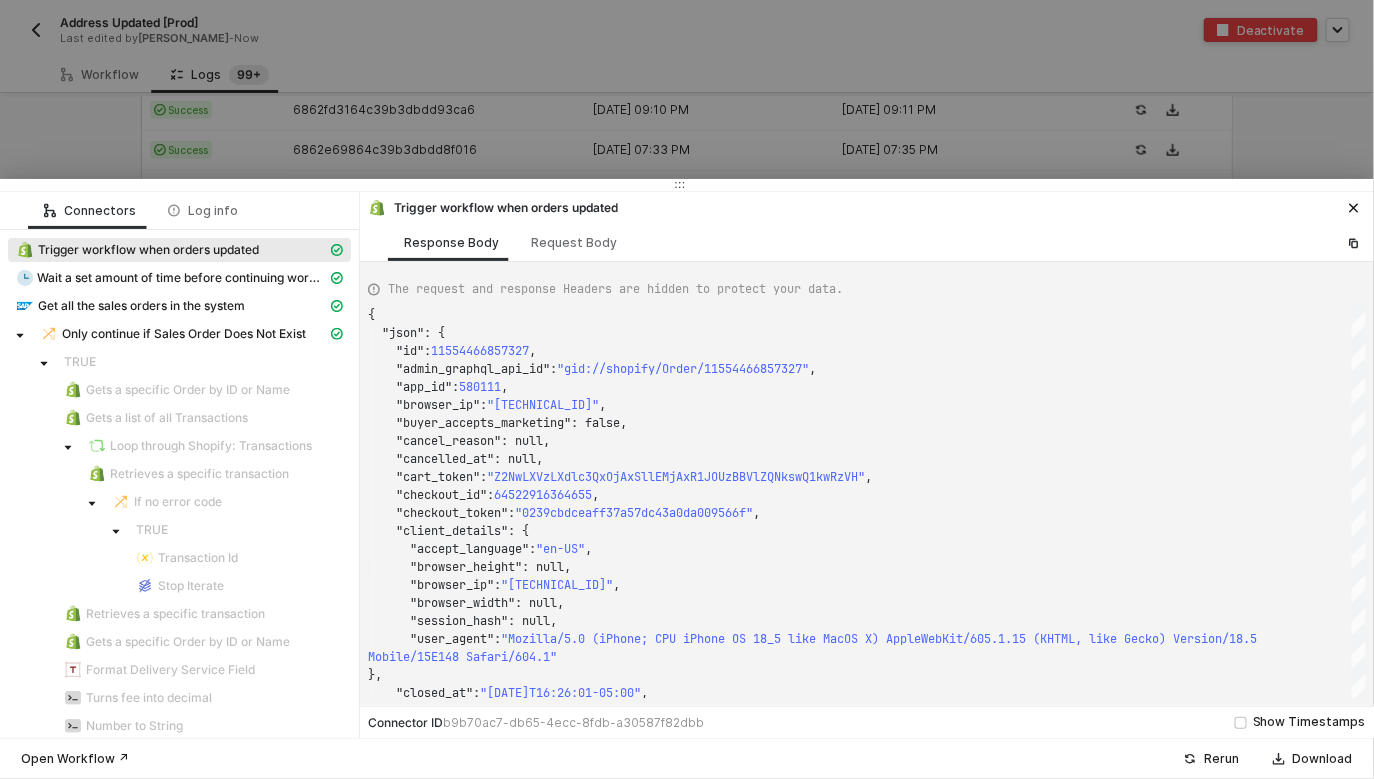 click at bounding box center (687, 389) 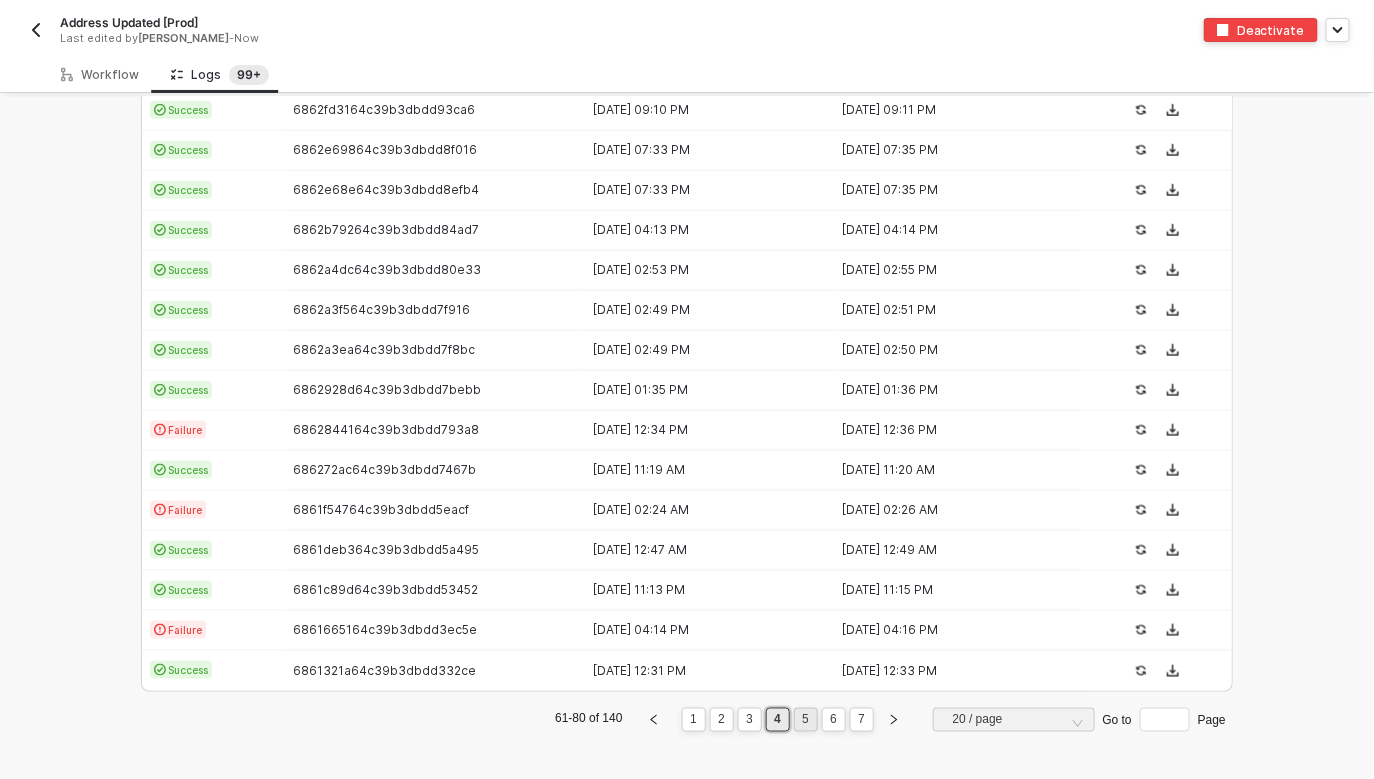 click on "5" at bounding box center [805, 720] 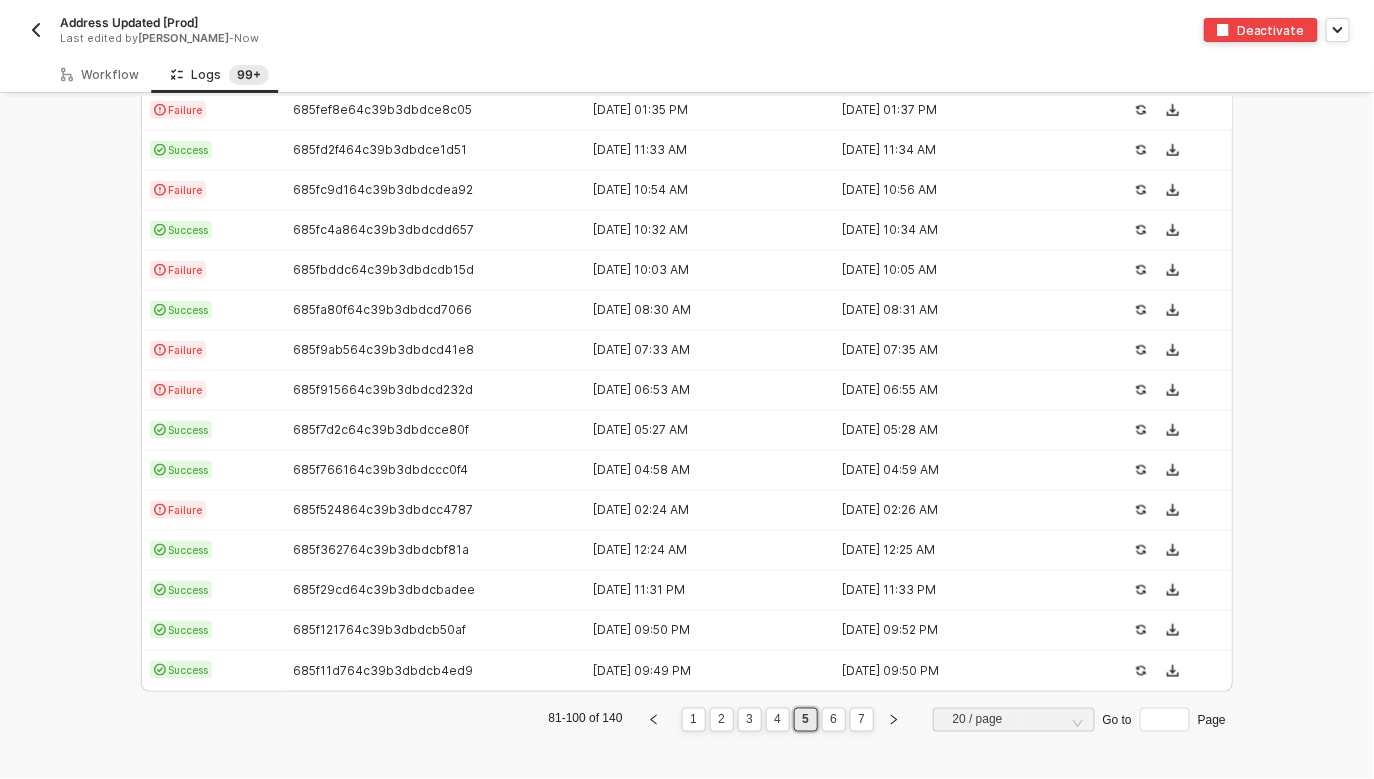 scroll, scrollTop: 0, scrollLeft: 0, axis: both 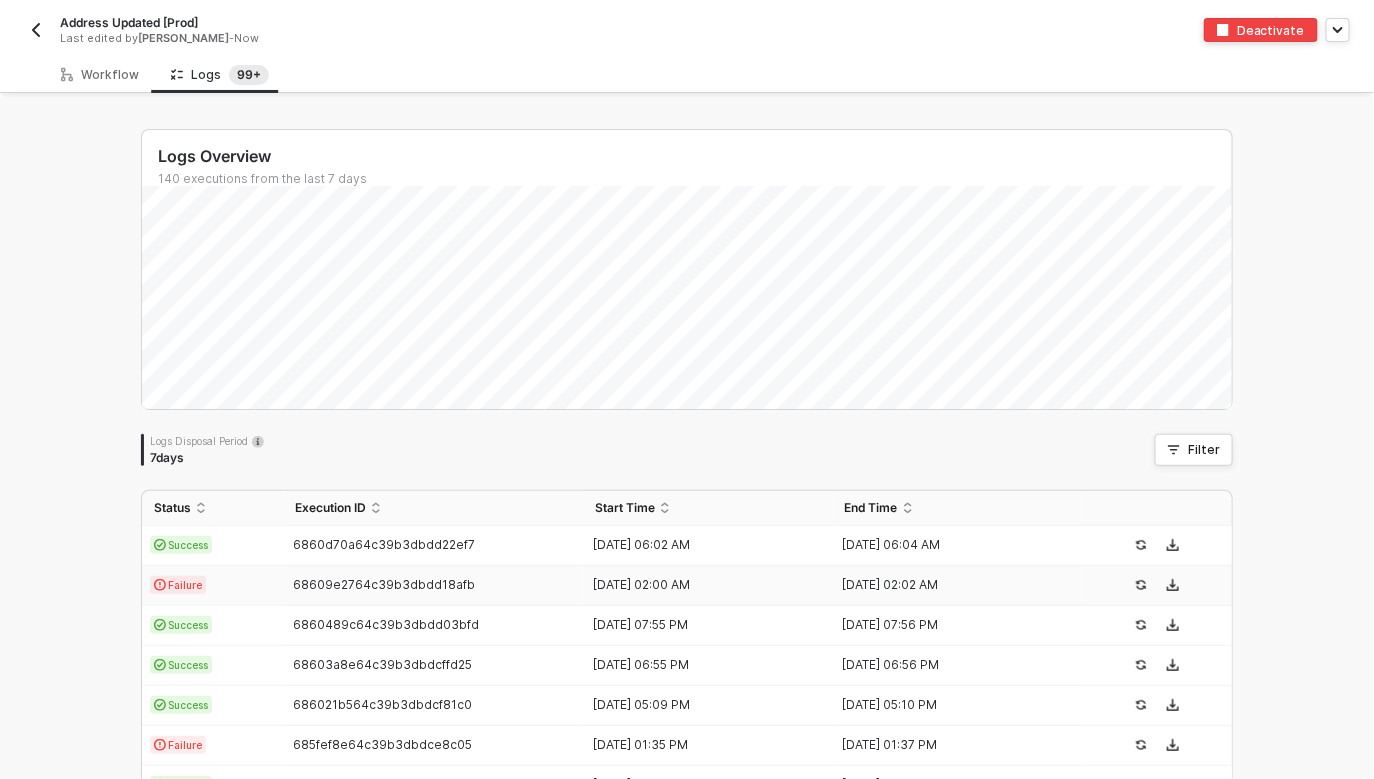 click on "68609e2764c39b3dbdd18afb" at bounding box center (433, 586) 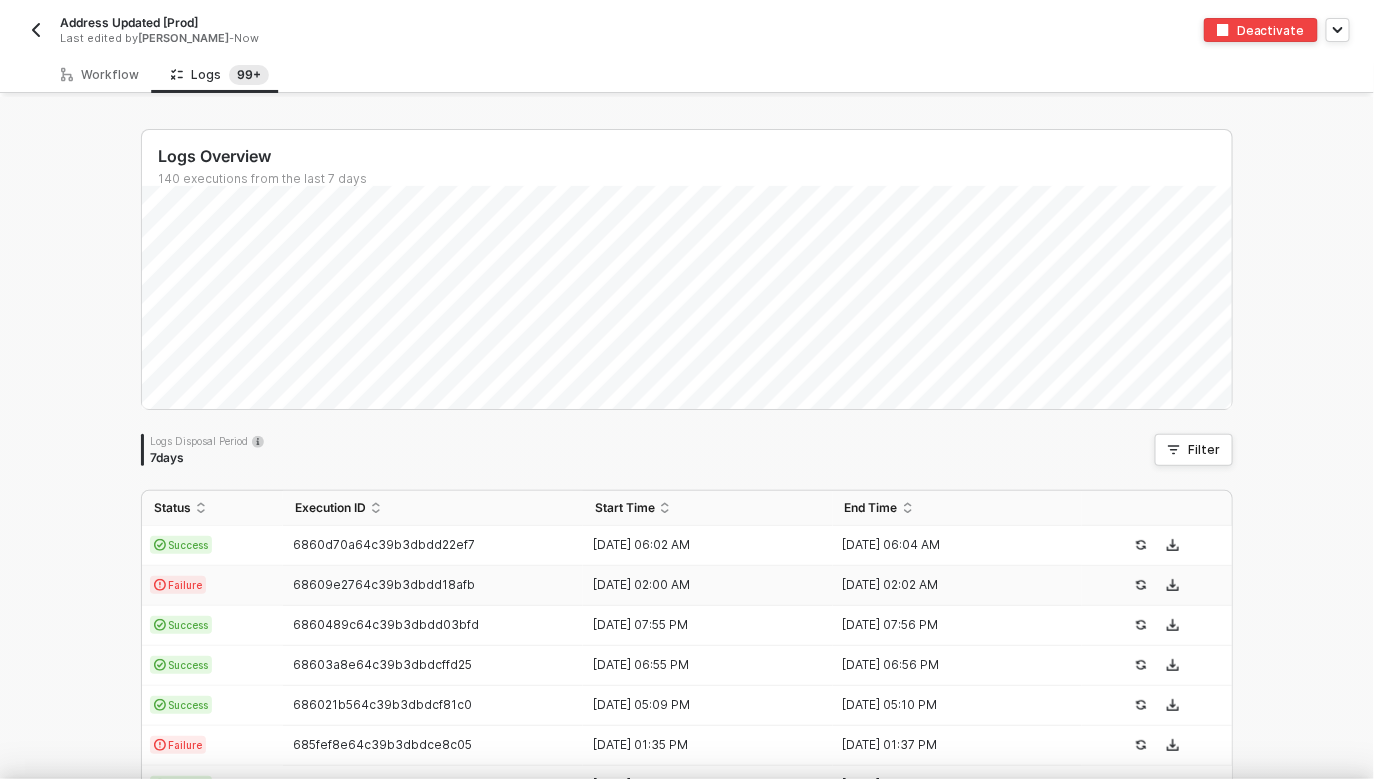 type on "{
"json": {
"id": 11554466857327,
"admin_graphql_api_id": "gid://shopify/Order/11554466857327",
"app_id": 580111,
"browser_ip": "63.142.155.14",
"buyer_accepts_marketing": false,
"cancel_reason": null,
"cancelled_at": null,
"cart_token": "Z2NwLXVzLXdlc3QxOjAxSllEMjAxR1JOUzBBVlZQNkswQ1kwRzVH"," 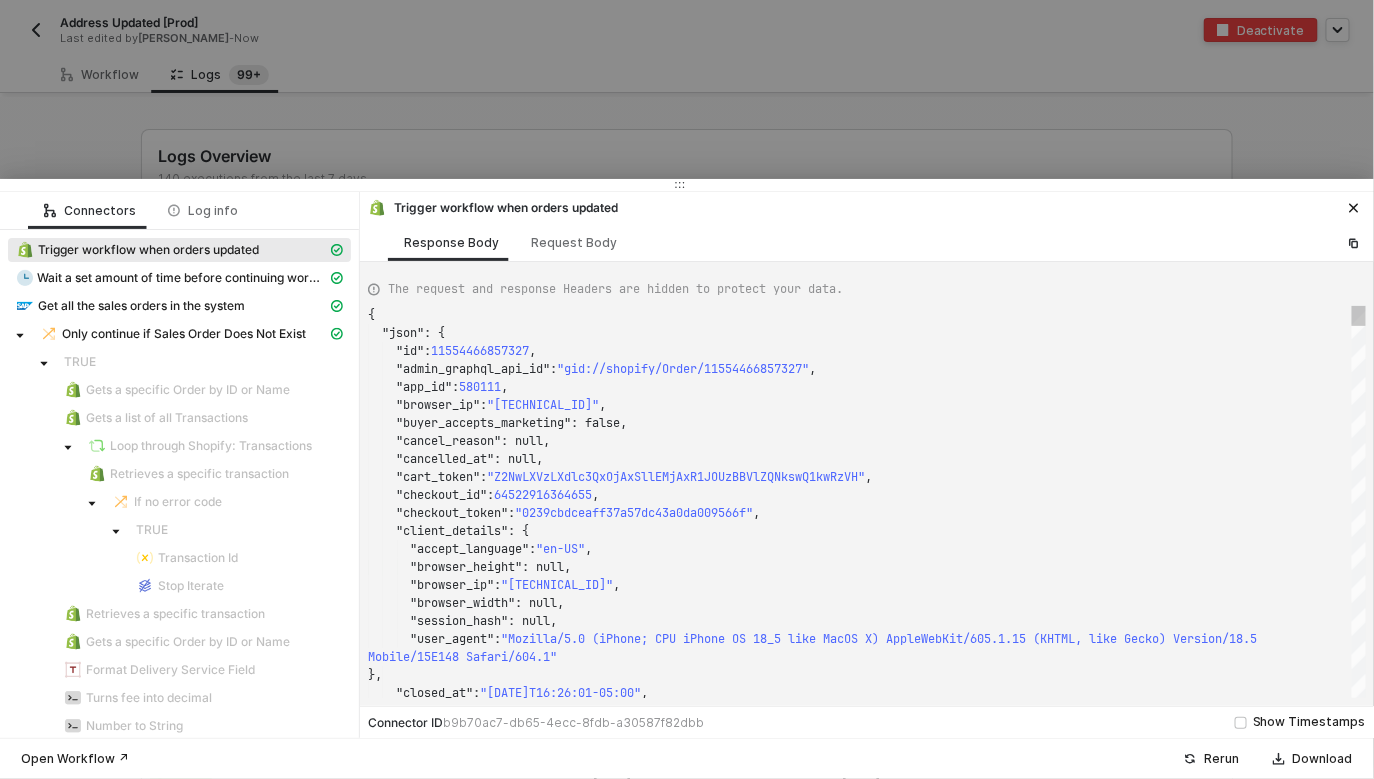 scroll, scrollTop: 180, scrollLeft: 0, axis: vertical 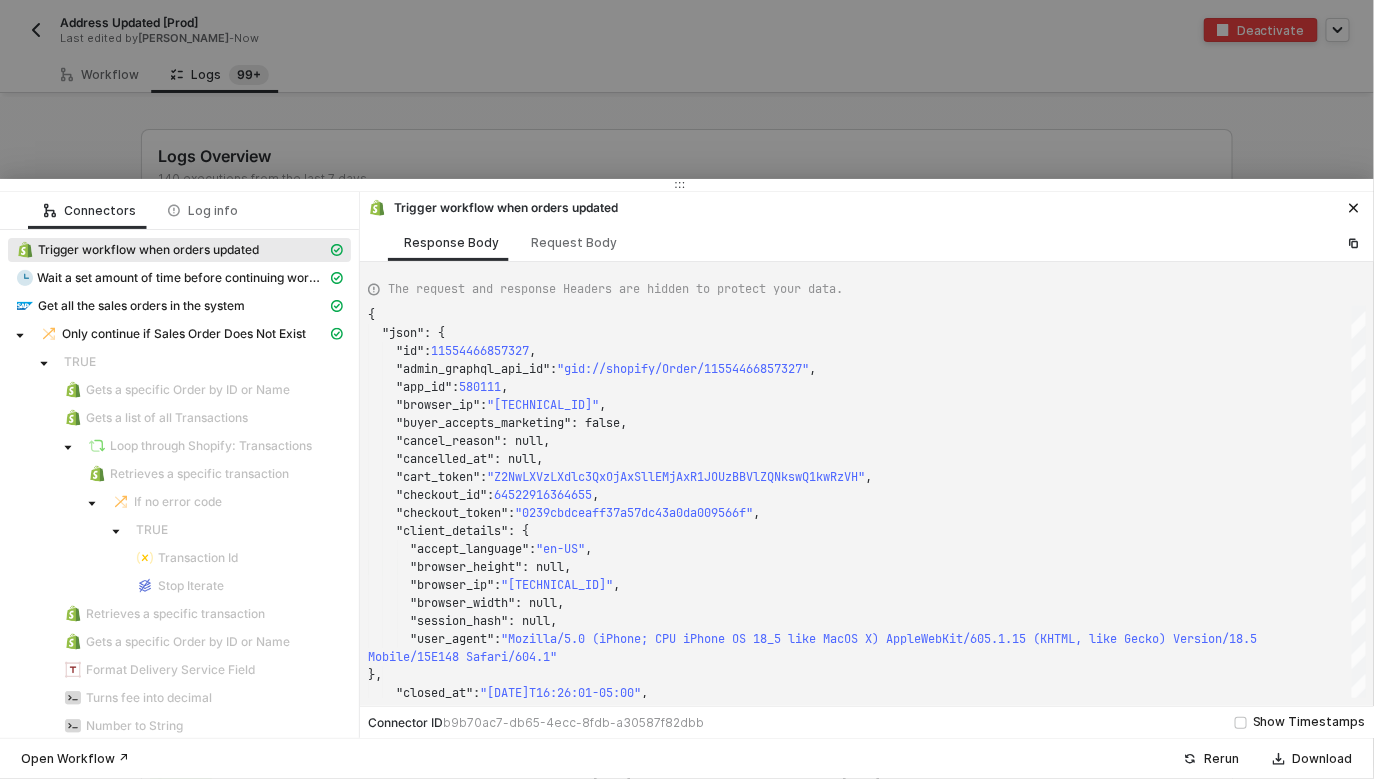click at bounding box center [687, 389] 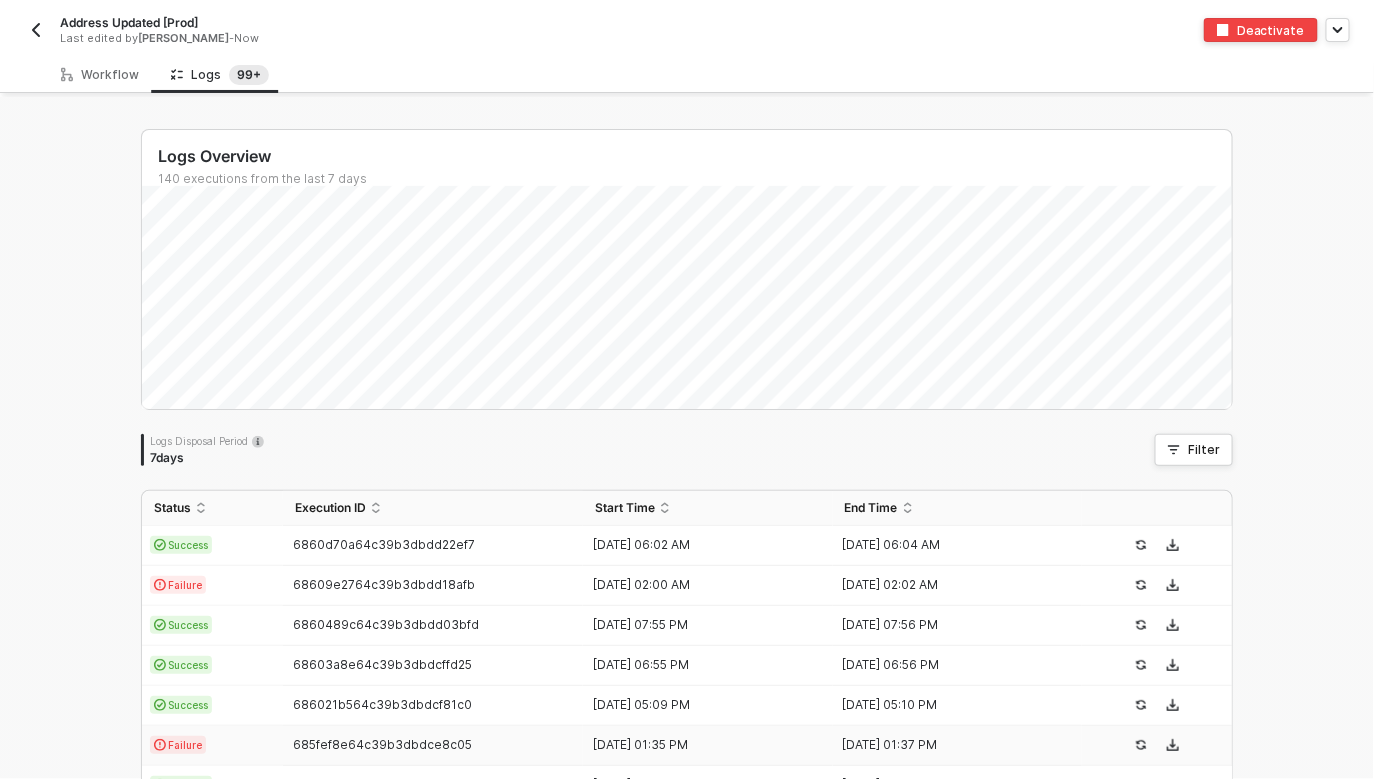 click on "Failure" at bounding box center (212, 746) 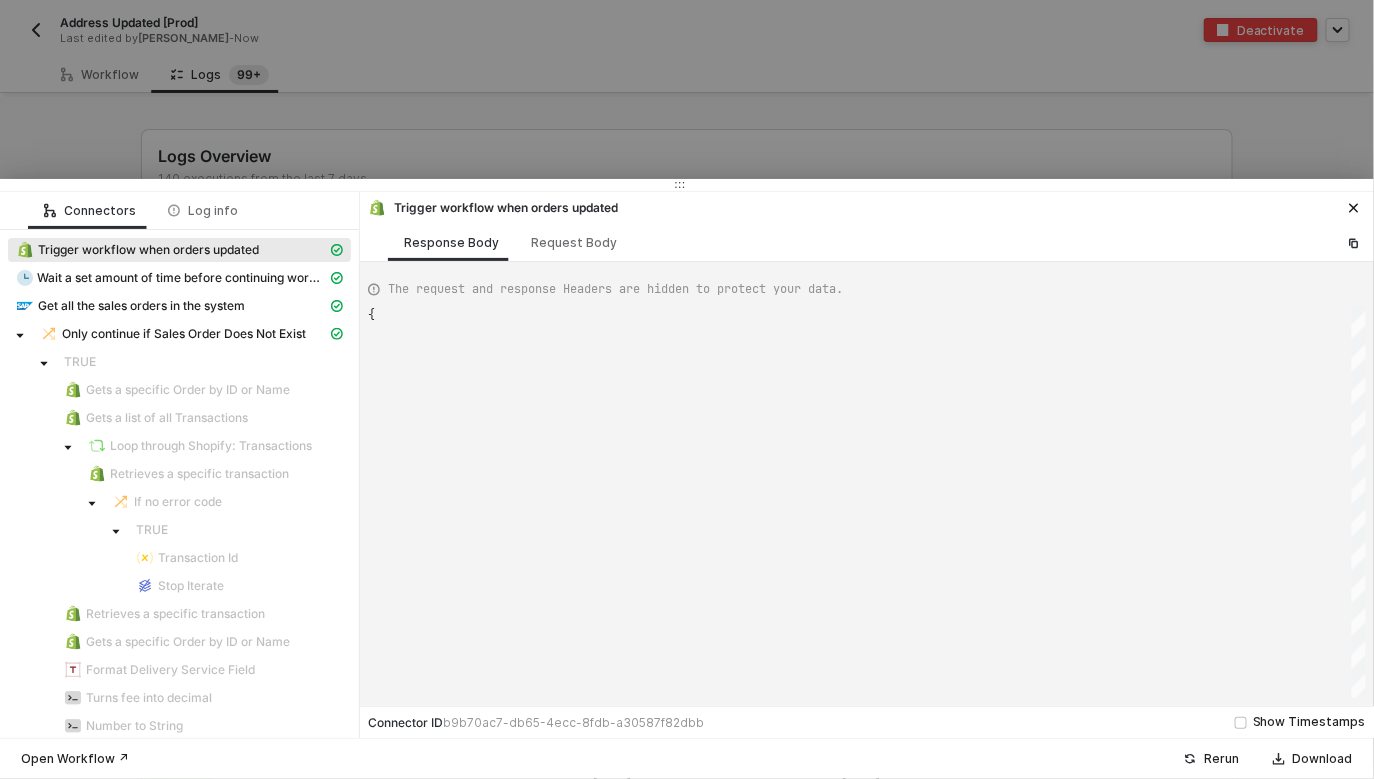 scroll, scrollTop: 180, scrollLeft: 0, axis: vertical 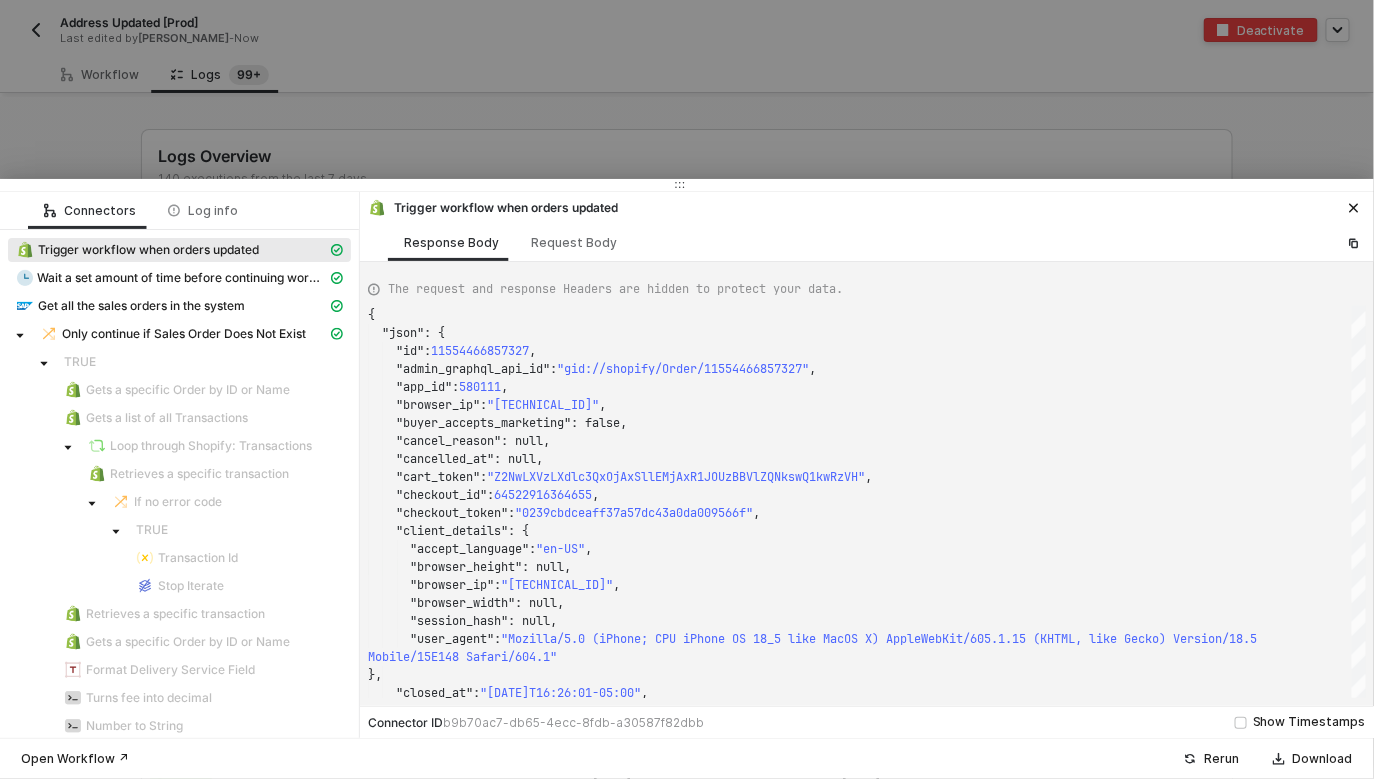 type on "{
"json": {
"id": 11557756141935,
"admin_graphql_api_id": "gid://shopify/Order/11557756141935",
"app_id": 580111,
"browser_ip": "2601:8c0:980:25c0:cab:fbe:7b08:8e87",
"buyer_accepts_marketing": false,
"cancel_reason": null,
"cancelled_at": null,
"cart_token": "Z2NwLXVzLWNlbnRyYWwxOjAxSllNNEYyWDAxUzI0VlhYNlpYQTNRMUpI"," 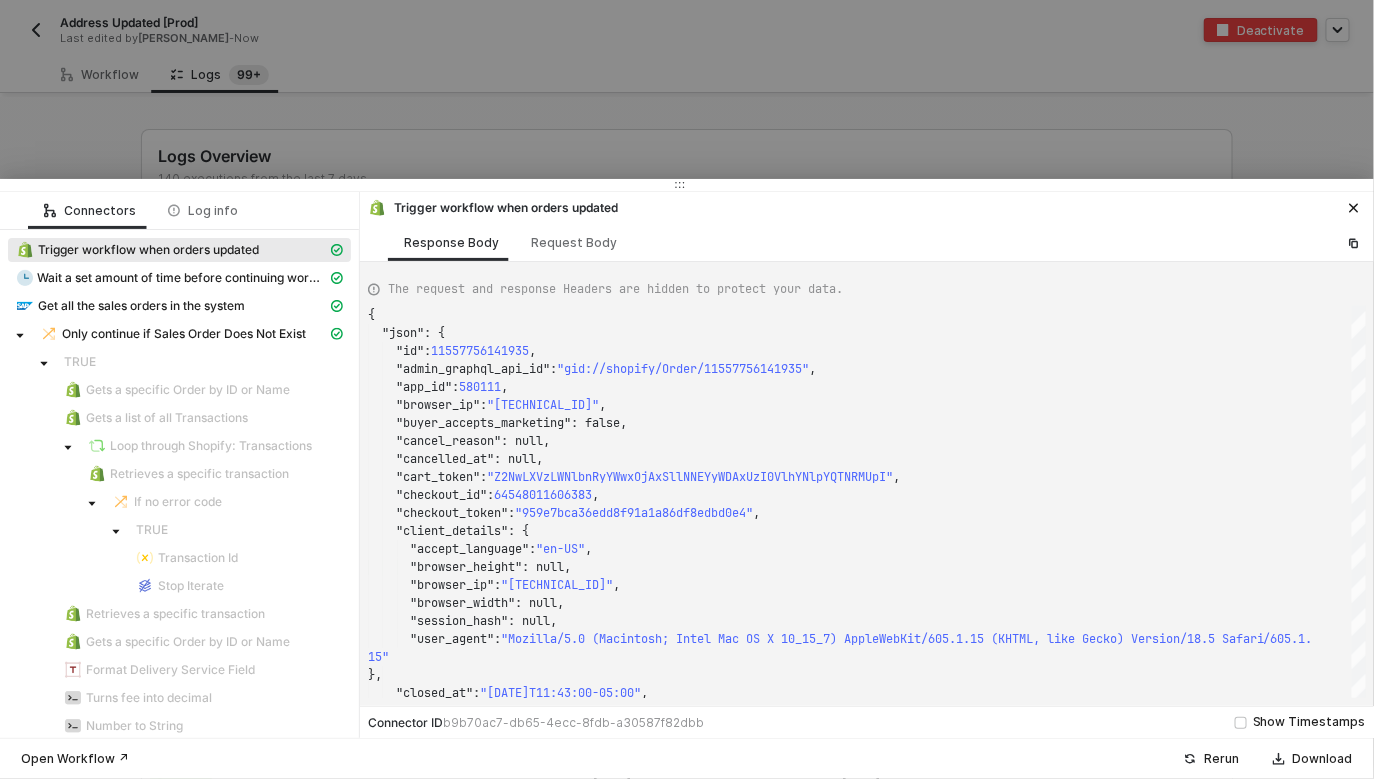 click at bounding box center [687, 389] 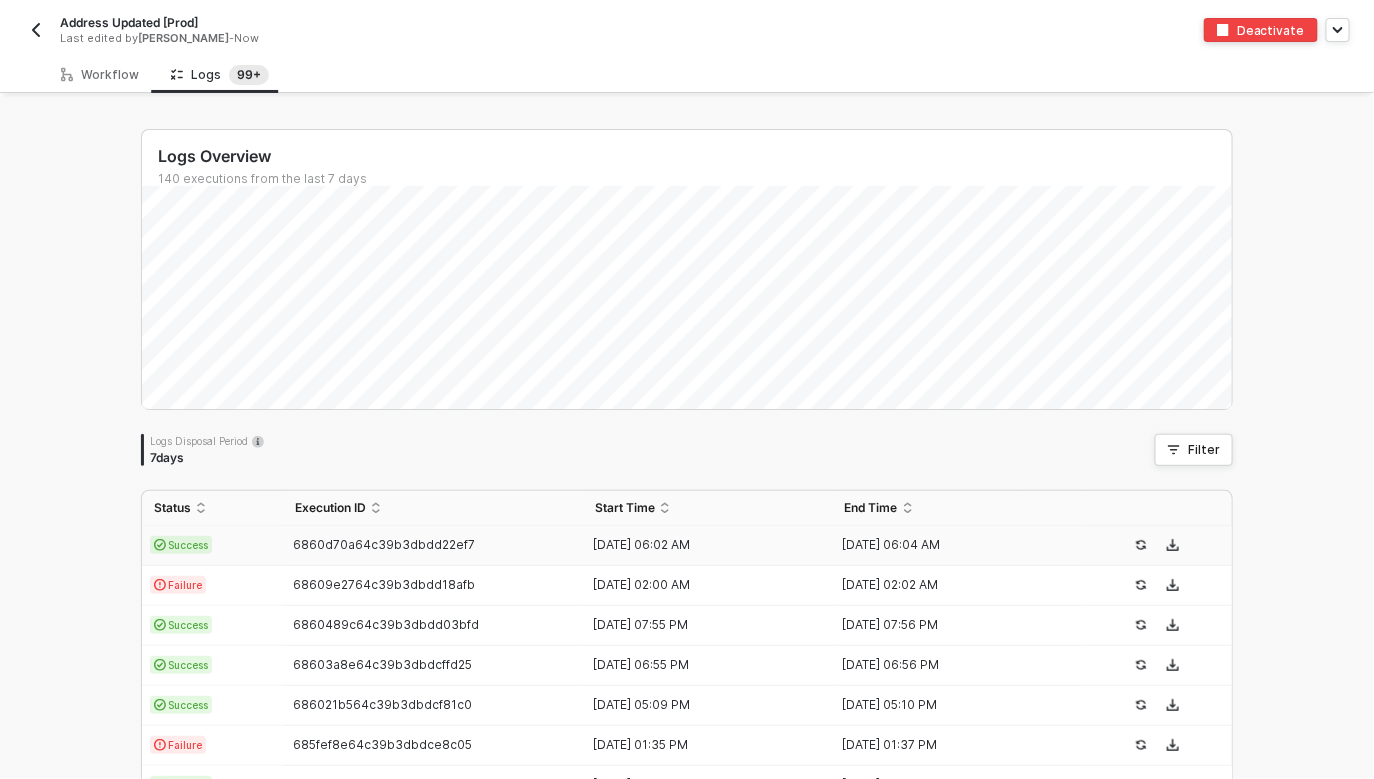 scroll, scrollTop: 366, scrollLeft: 0, axis: vertical 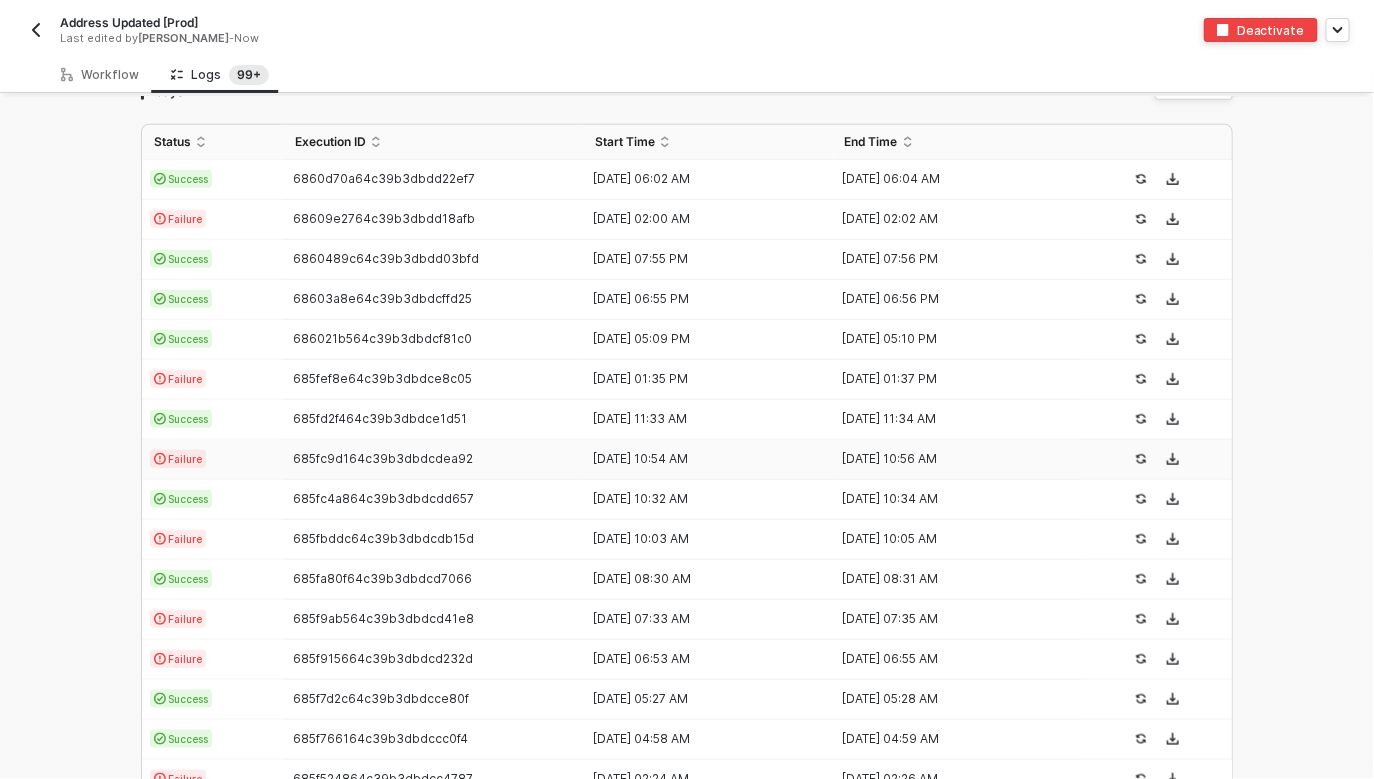 click on "685fc9d164c39b3dbdcdea92" at bounding box center (433, 459) 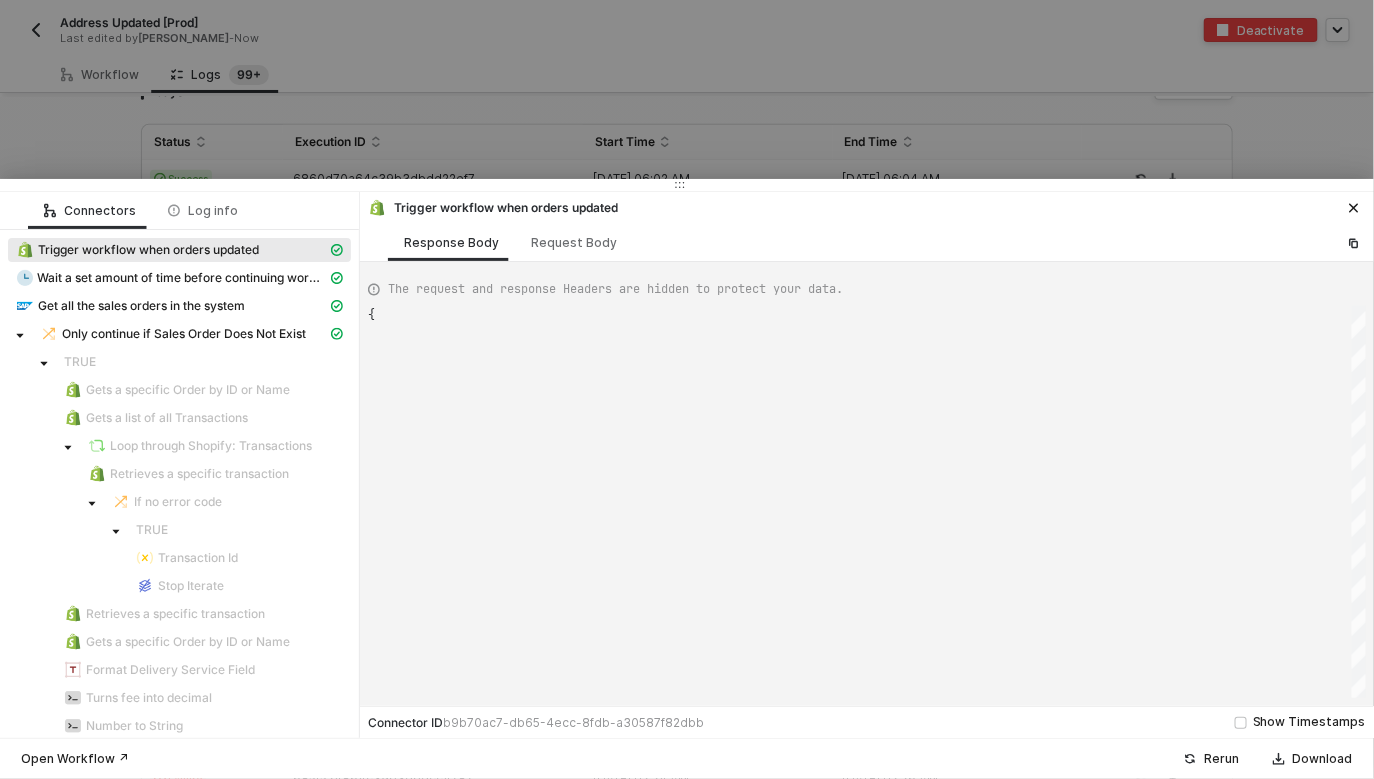 scroll, scrollTop: 180, scrollLeft: 0, axis: vertical 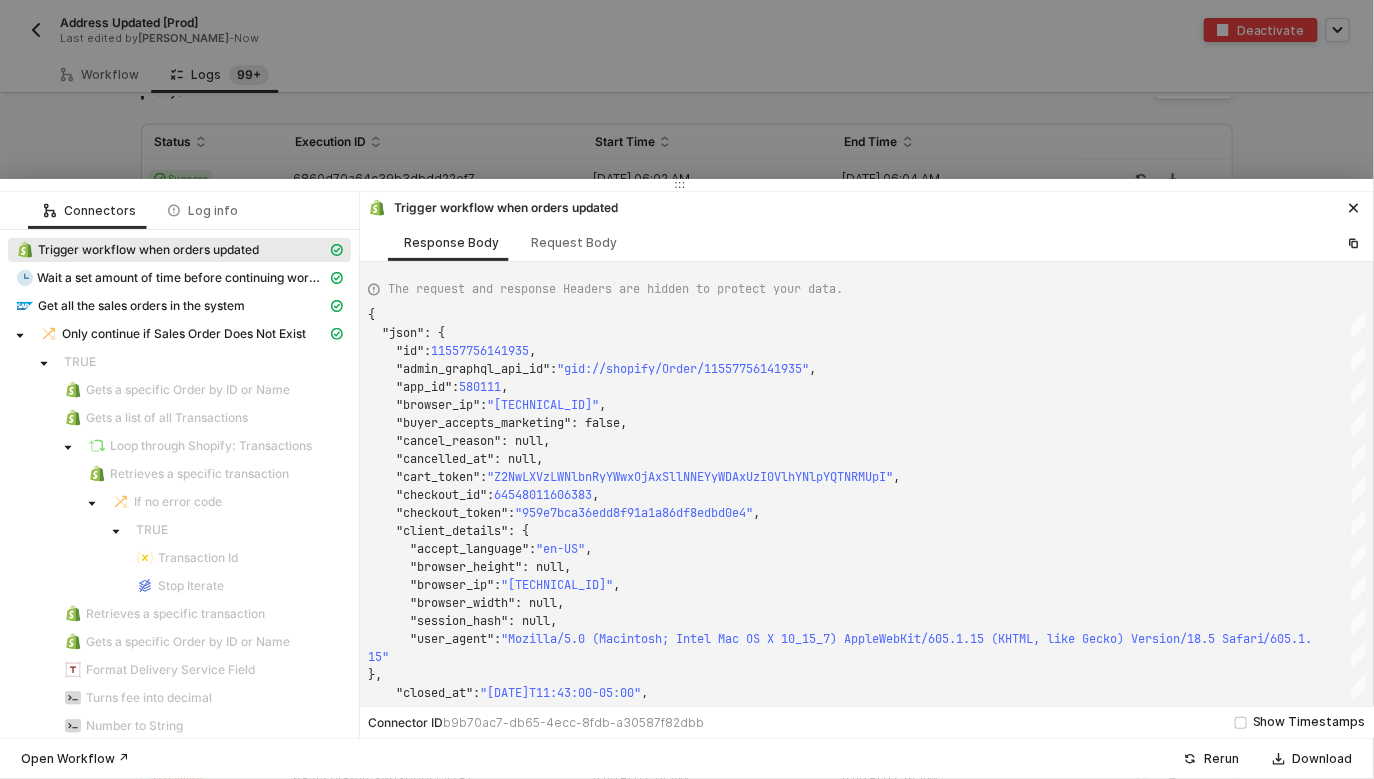 type on "{
"json": {
"id": 11558692258159,
"admin_graphql_api_id": "gid://shopify/Order/11558692258159",
"app_id": 580111,
"browser_ip": "174.64.228.187",
"buyer_accepts_marketing": true,
"cancel_reason": null,
"cancelled_at": null,
"cart_token": "Z2NwLXVzLWNlbnRyYWwxOjAxSlhCOTI0RzJGTVZTMjJFWkdENVpZS1o3"," 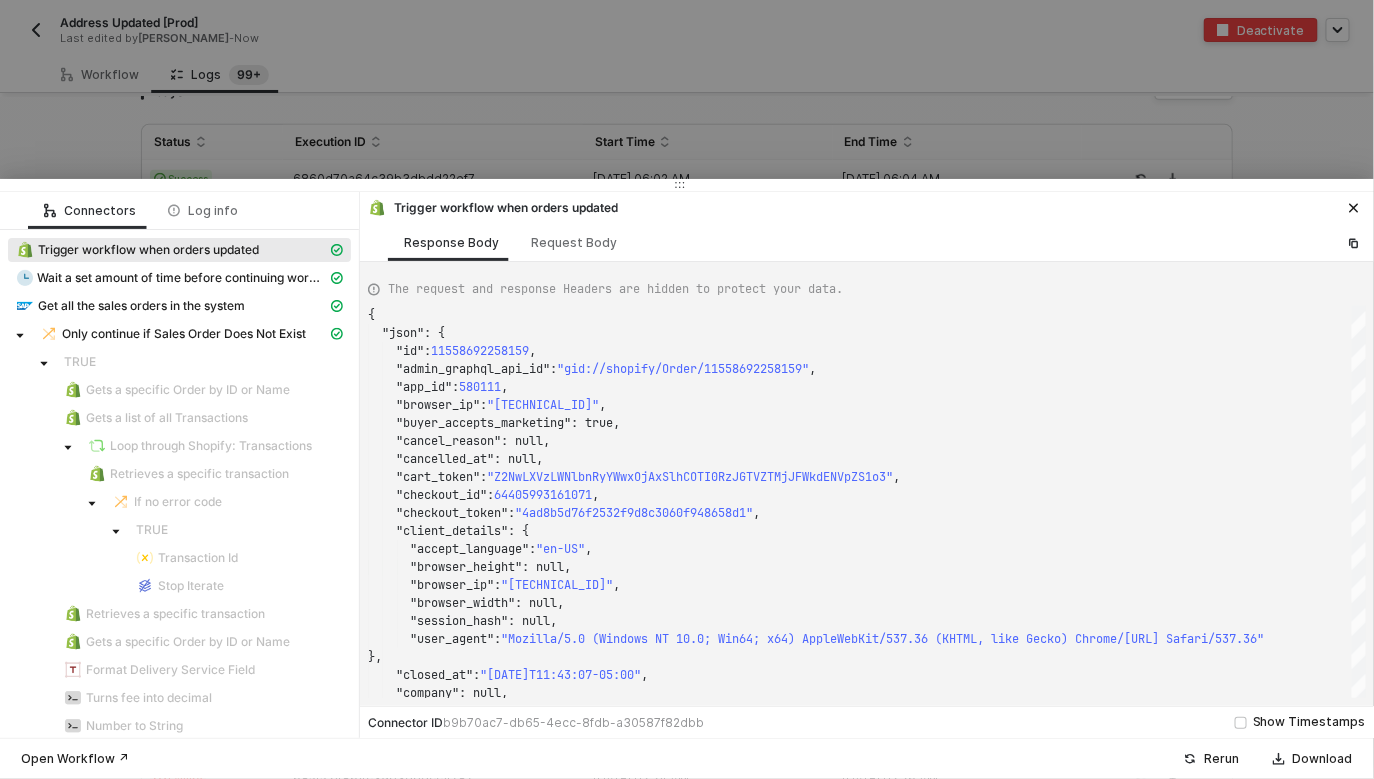 click at bounding box center (687, 389) 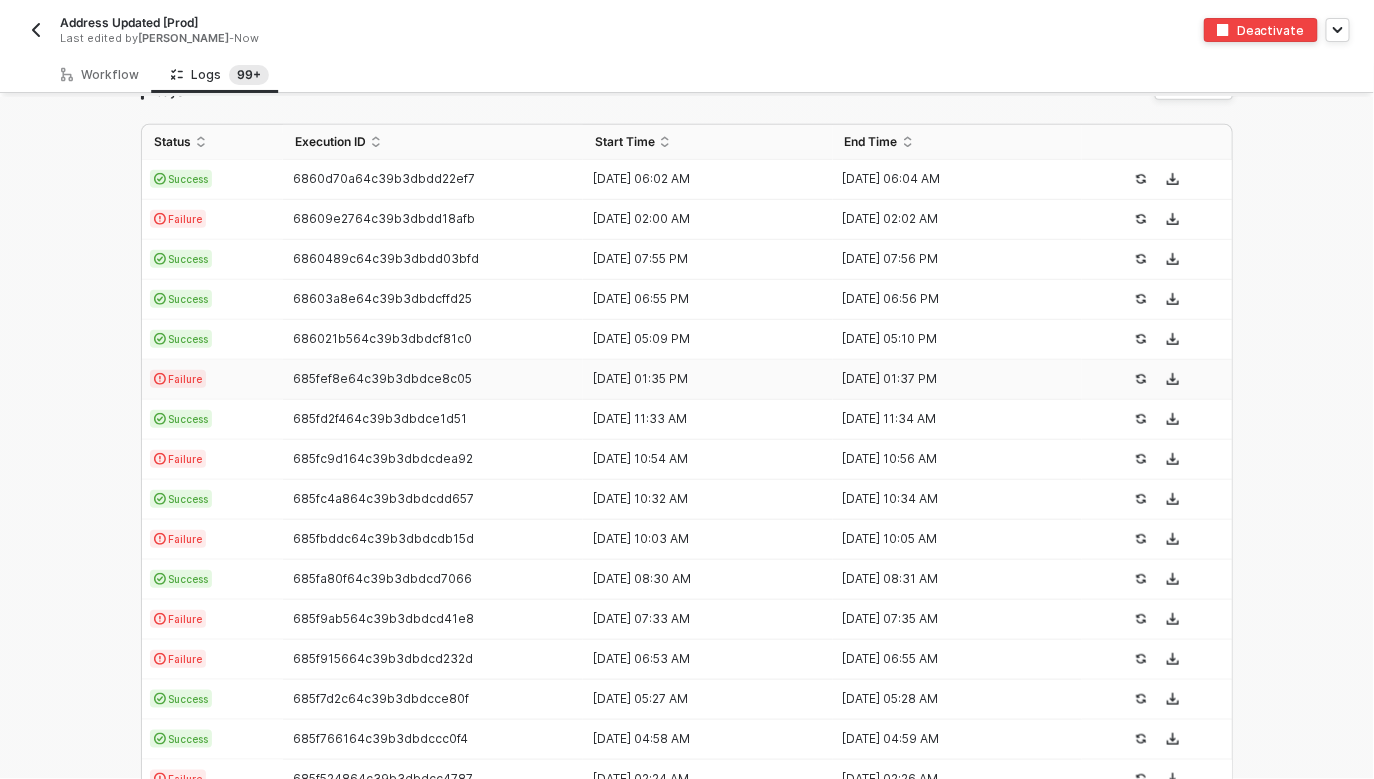 click on "Failure" at bounding box center [212, 380] 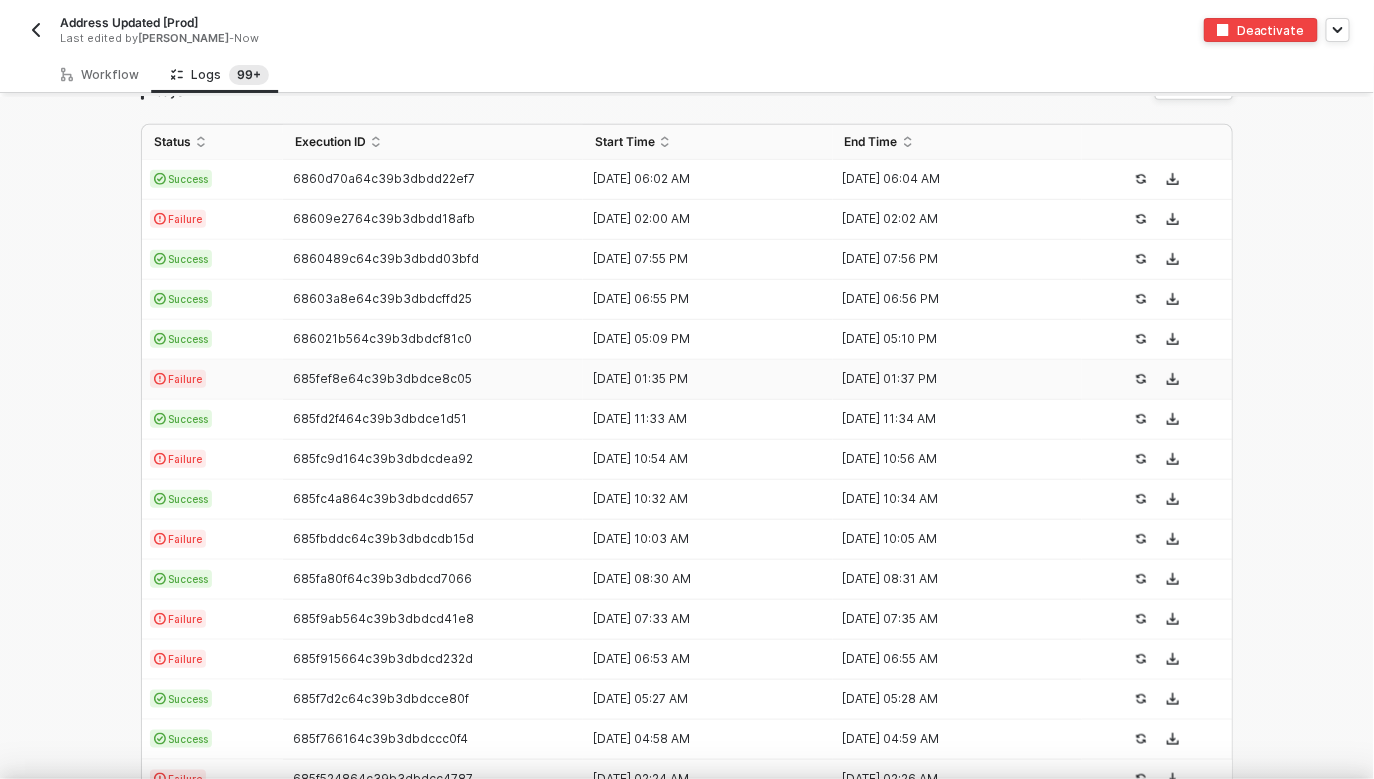 scroll, scrollTop: 180, scrollLeft: 0, axis: vertical 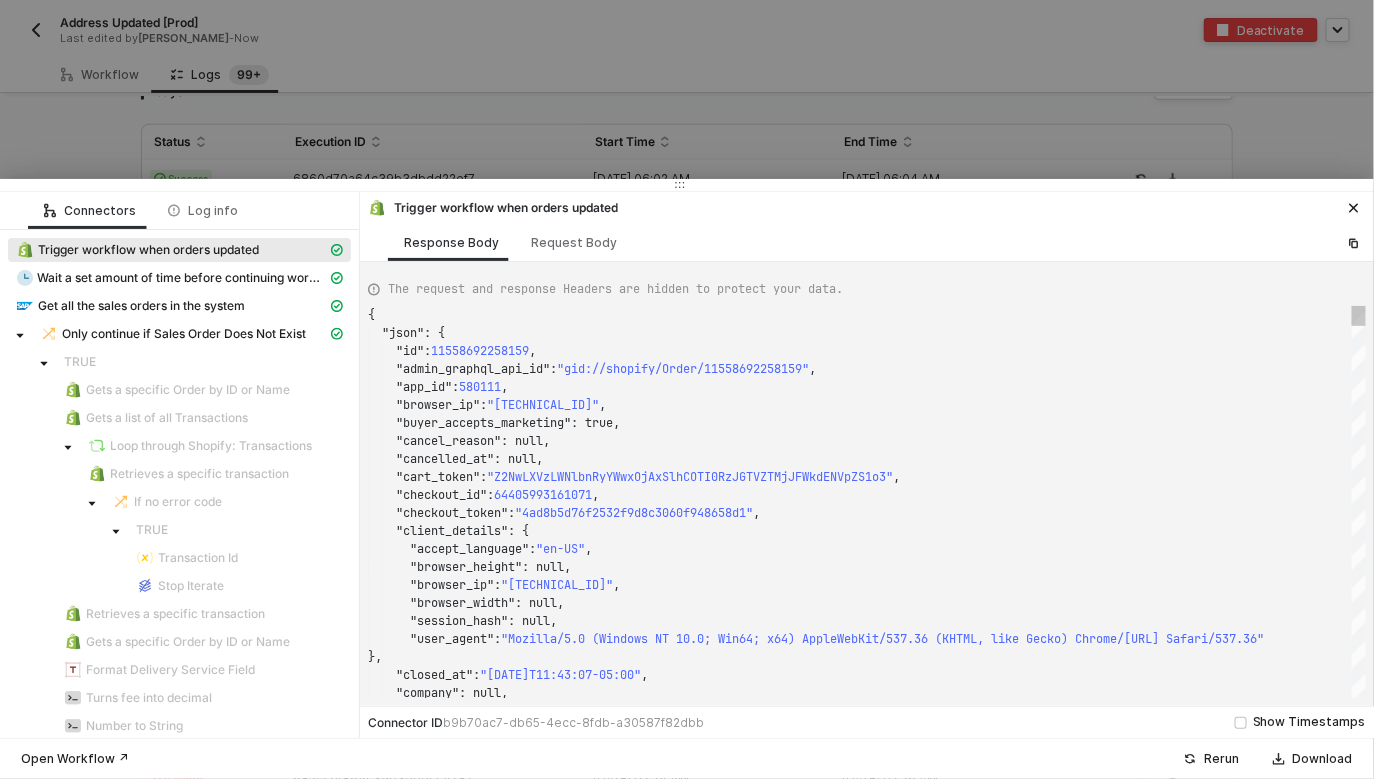 type on "{
"json": {
"id": 11557756141935,
"admin_graphql_api_id": "gid://shopify/Order/11557756141935",
"app_id": 580111,
"browser_ip": "2601:8c0:980:25c0:cab:fbe:7b08:8e87",
"buyer_accepts_marketing": false,
"cancel_reason": null,
"cancelled_at": null,
"cart_token": "Z2NwLXVzLWNlbnRyYWwxOjAxSllNNEYyWDAxUzI0VlhYNlpYQTNRMUpI"," 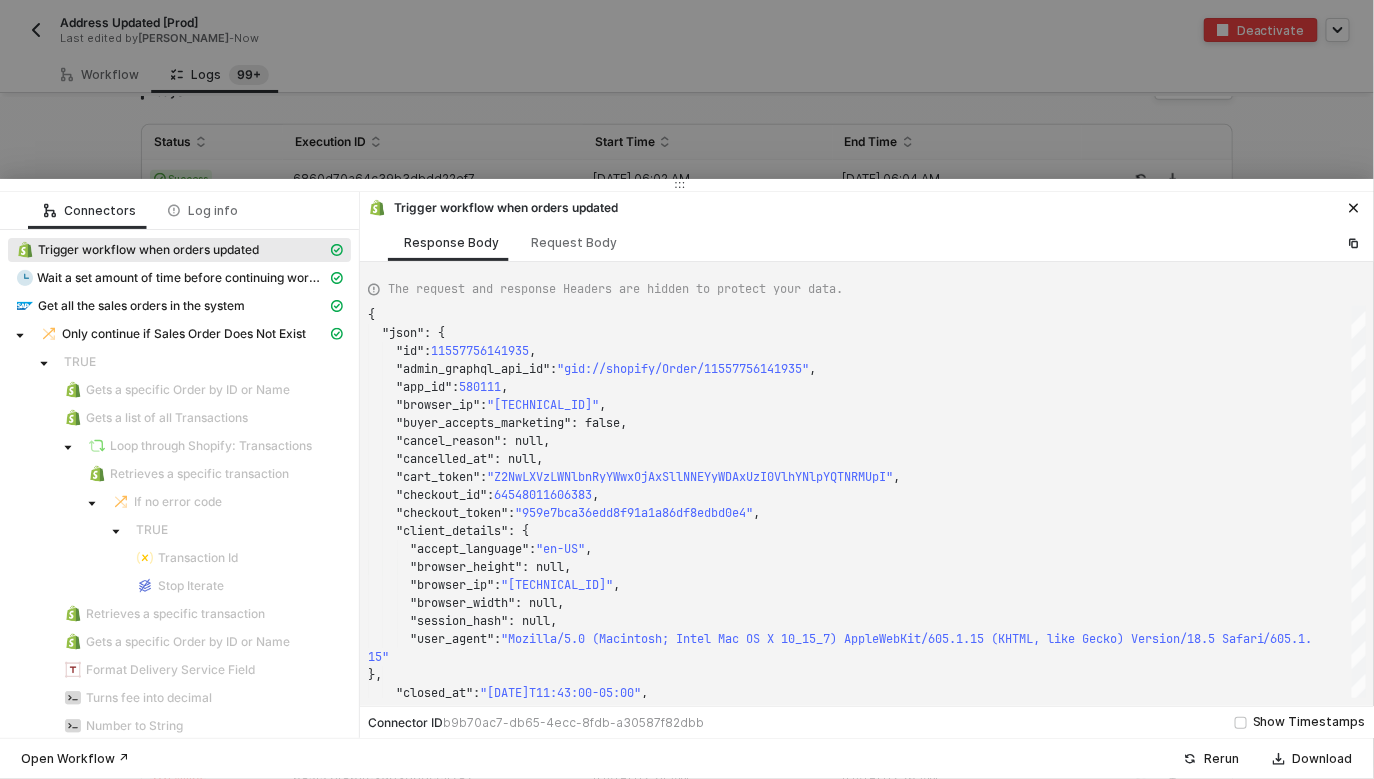 click at bounding box center [687, 389] 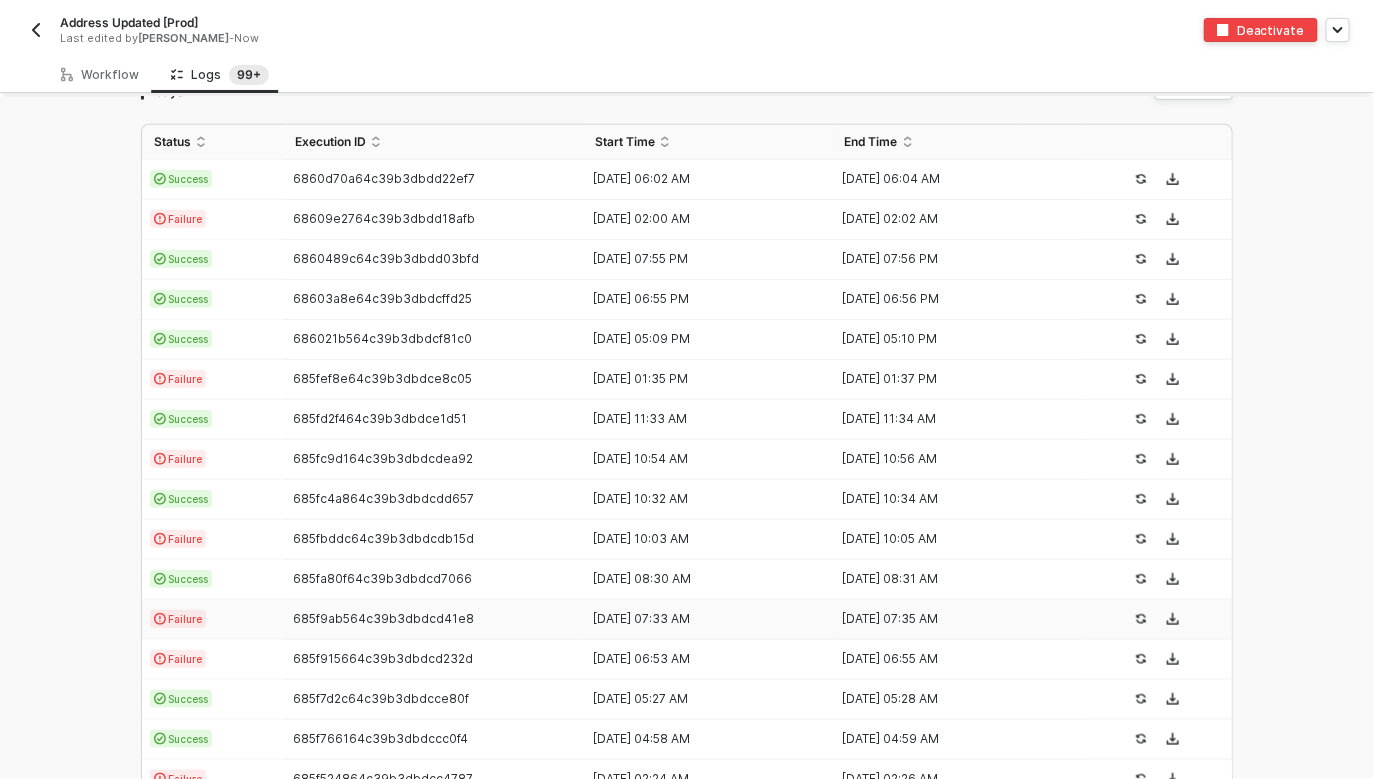click on "Failure" at bounding box center (212, 620) 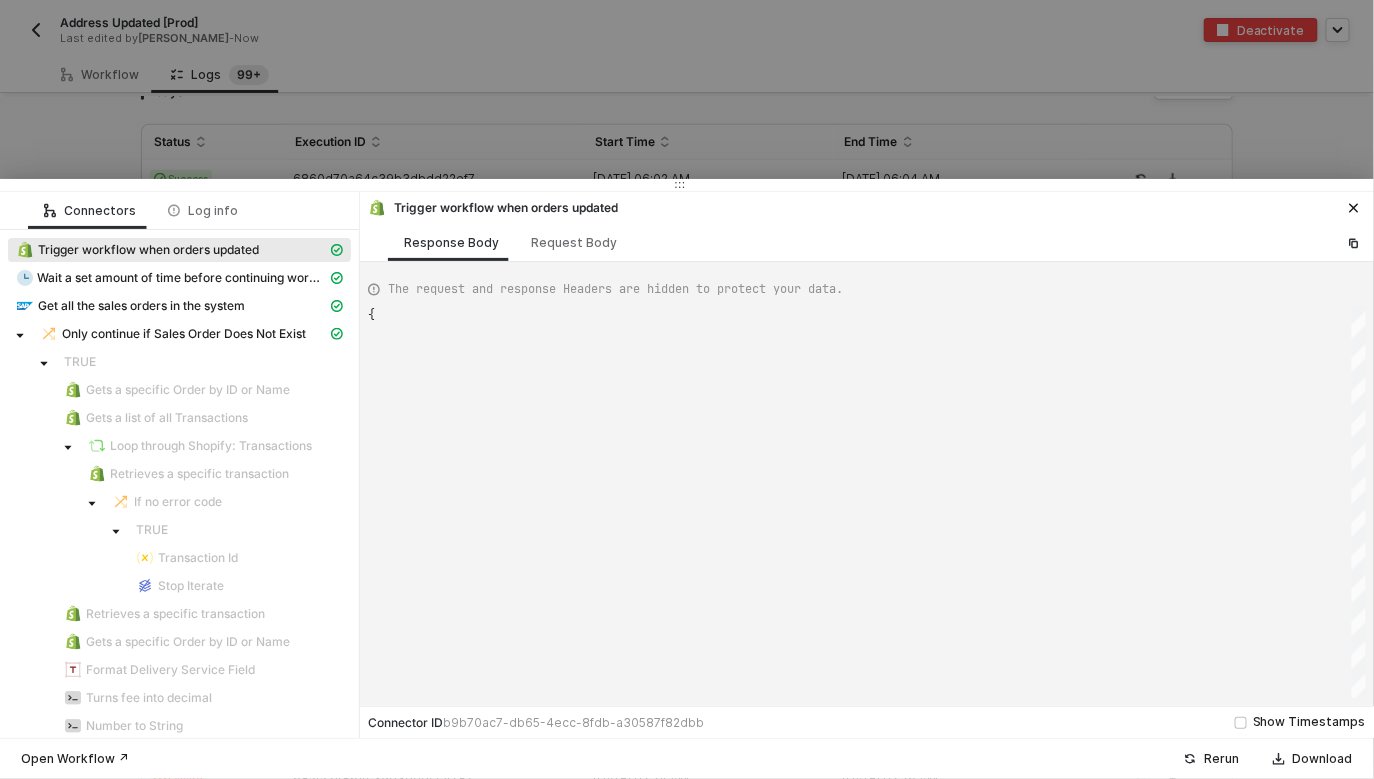 type on "{
"json": {
"id": 11557756141935,
"admin_graphql_api_id": "gid://shopify/Order/11557756141935",
"app_id": 580111,
"browser_ip": "2601:8c0:980:25c0:cab:fbe:7b08:8e87",
"buyer_accepts_marketing": false,
"cancel_reason": null,
"cancelled_at": null,
"cart_token": "Z2NwLXVzLWNlbnRyYWwxOjAxSllNNEYyWDAxUzI0VlhYNlpYQTNRMUpI"," 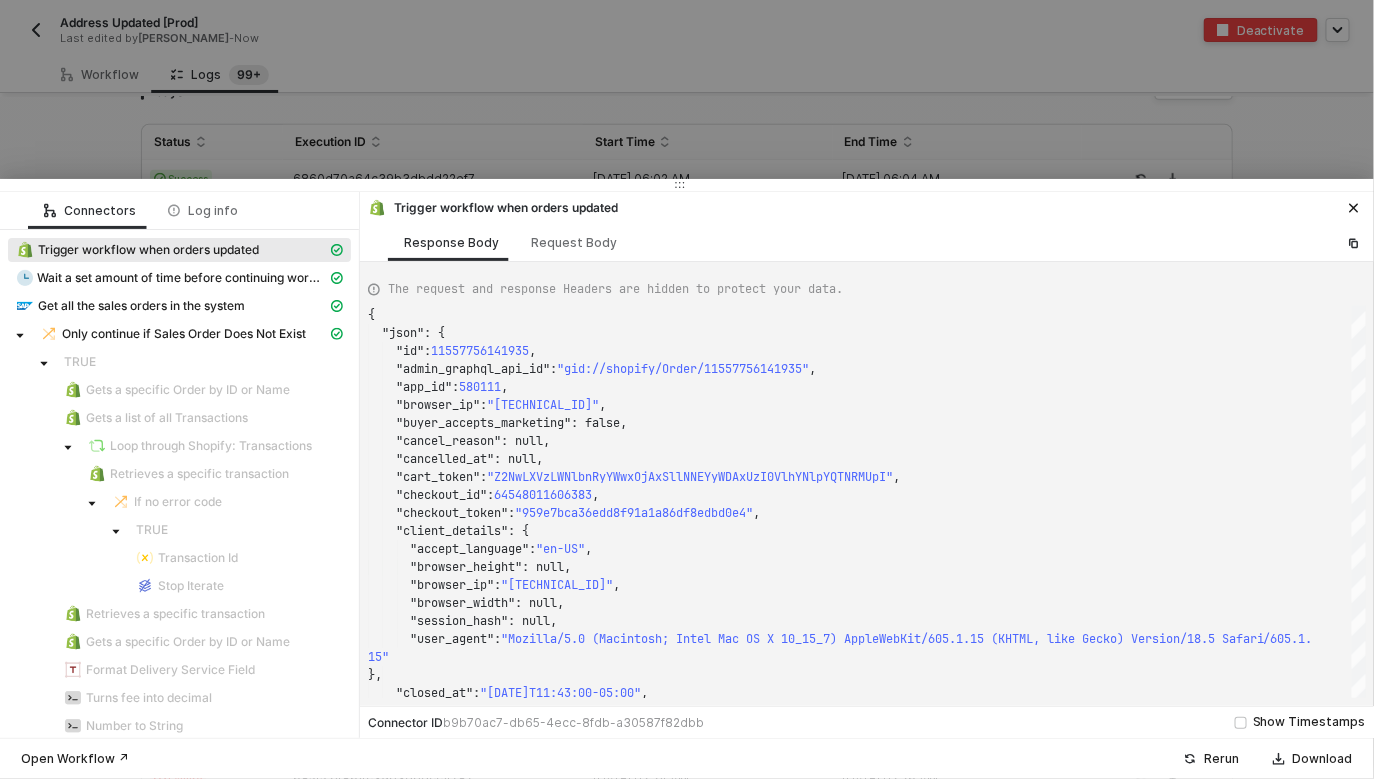 click at bounding box center [687, 389] 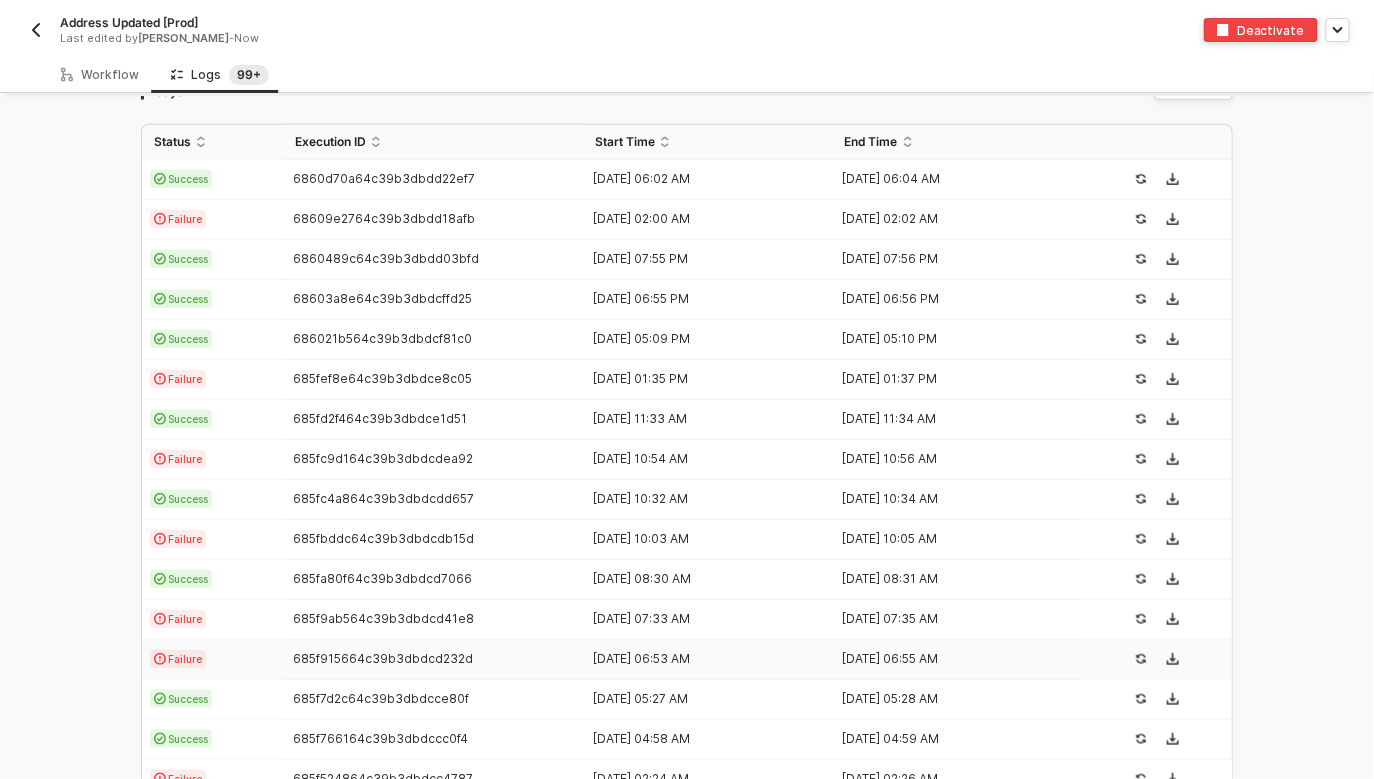 click on "685f915664c39b3dbdcd232d" at bounding box center [433, 660] 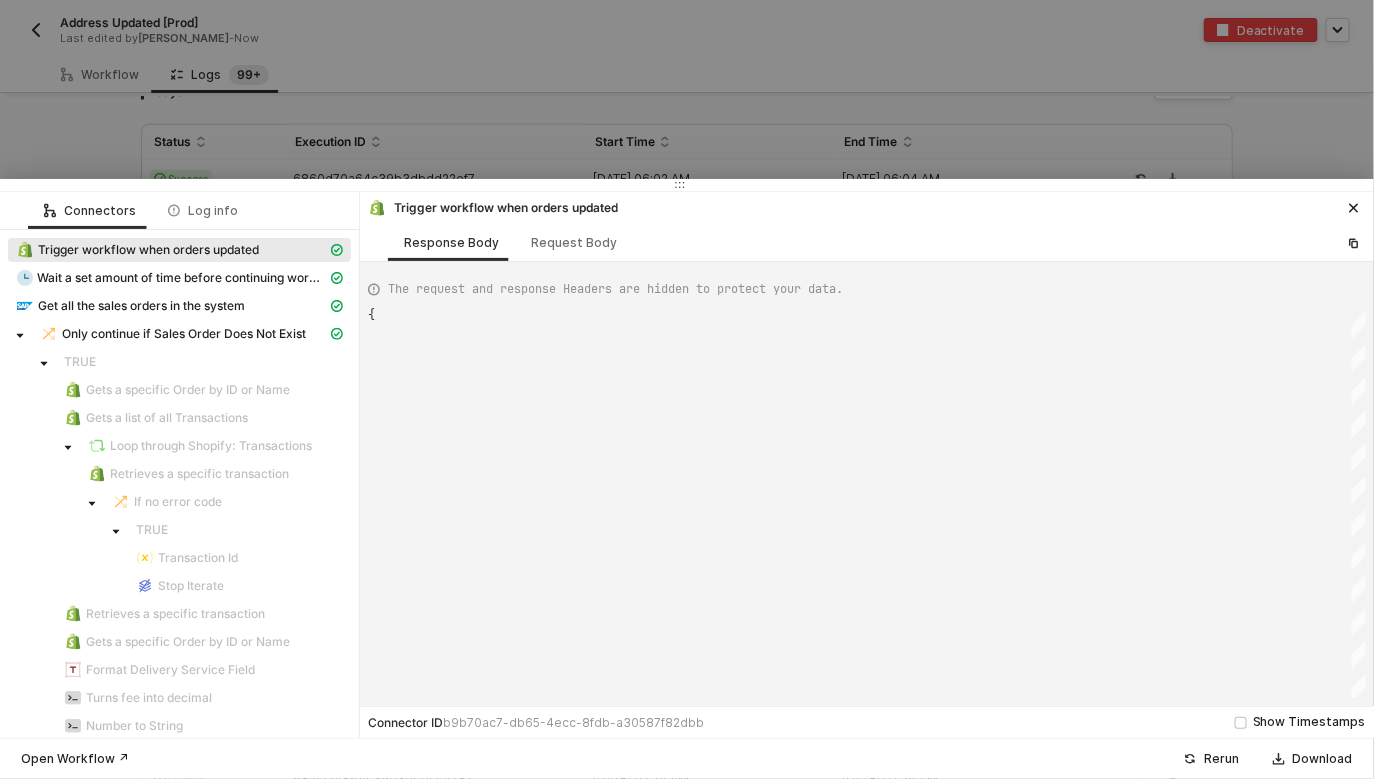 scroll, scrollTop: 180, scrollLeft: 0, axis: vertical 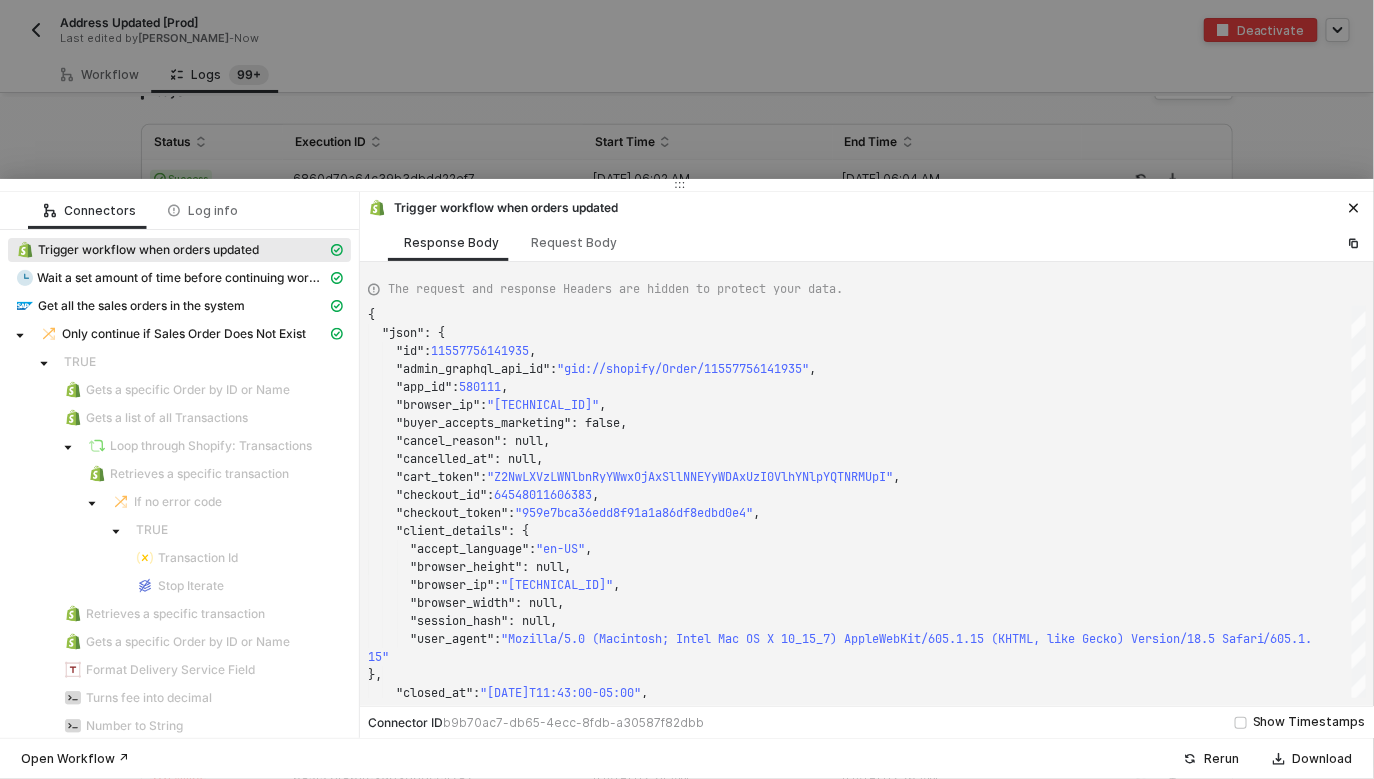 type on "{
"json": {
"id": 11558692258159,
"admin_graphql_api_id": "gid://shopify/Order/11558692258159",
"app_id": 580111,
"browser_ip": "174.64.228.187",
"buyer_accepts_marketing": true,
"cancel_reason": null,
"cancelled_at": null,
"cart_token": "Z2NwLXVzLWNlbnRyYWwxOjAxSlhCOTI0RzJGTVZTMjJFWkdENVpZS1o3"," 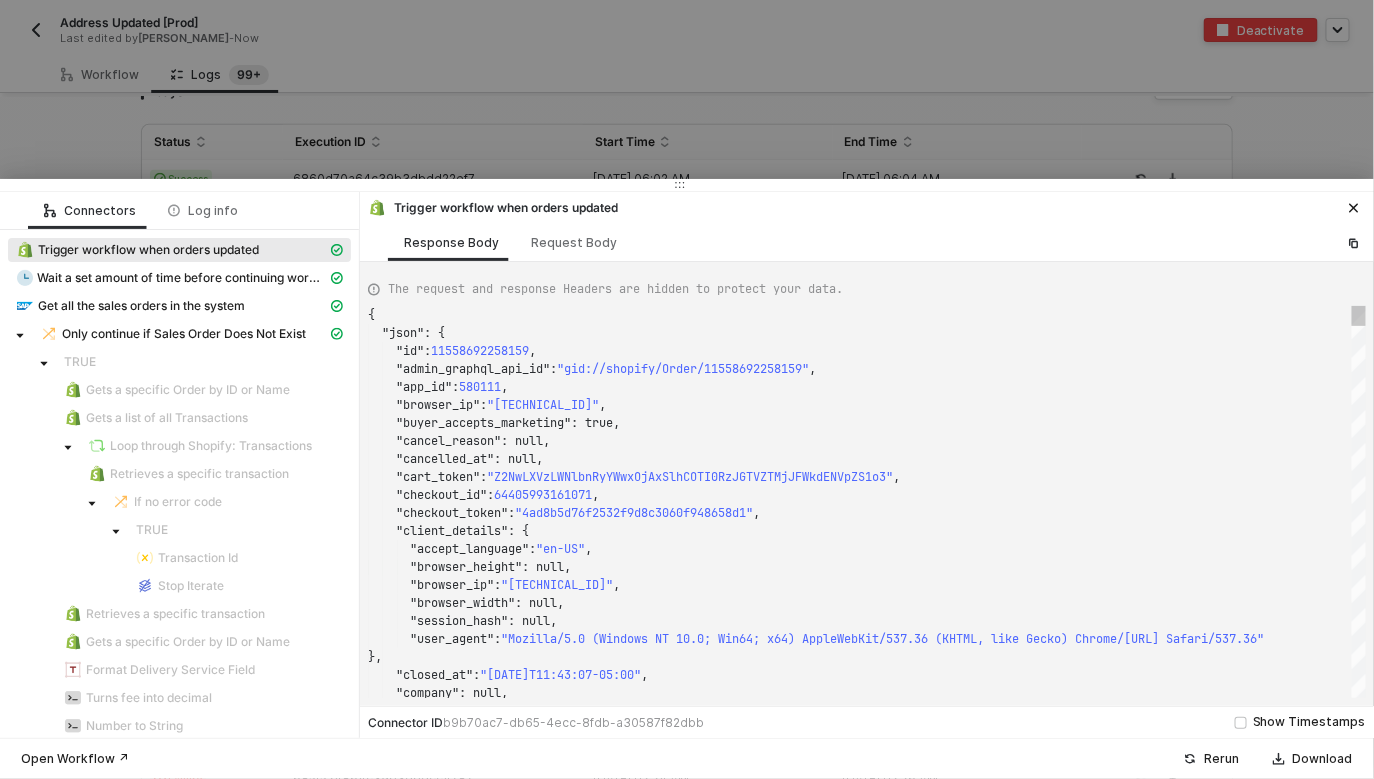 click at bounding box center [687, 389] 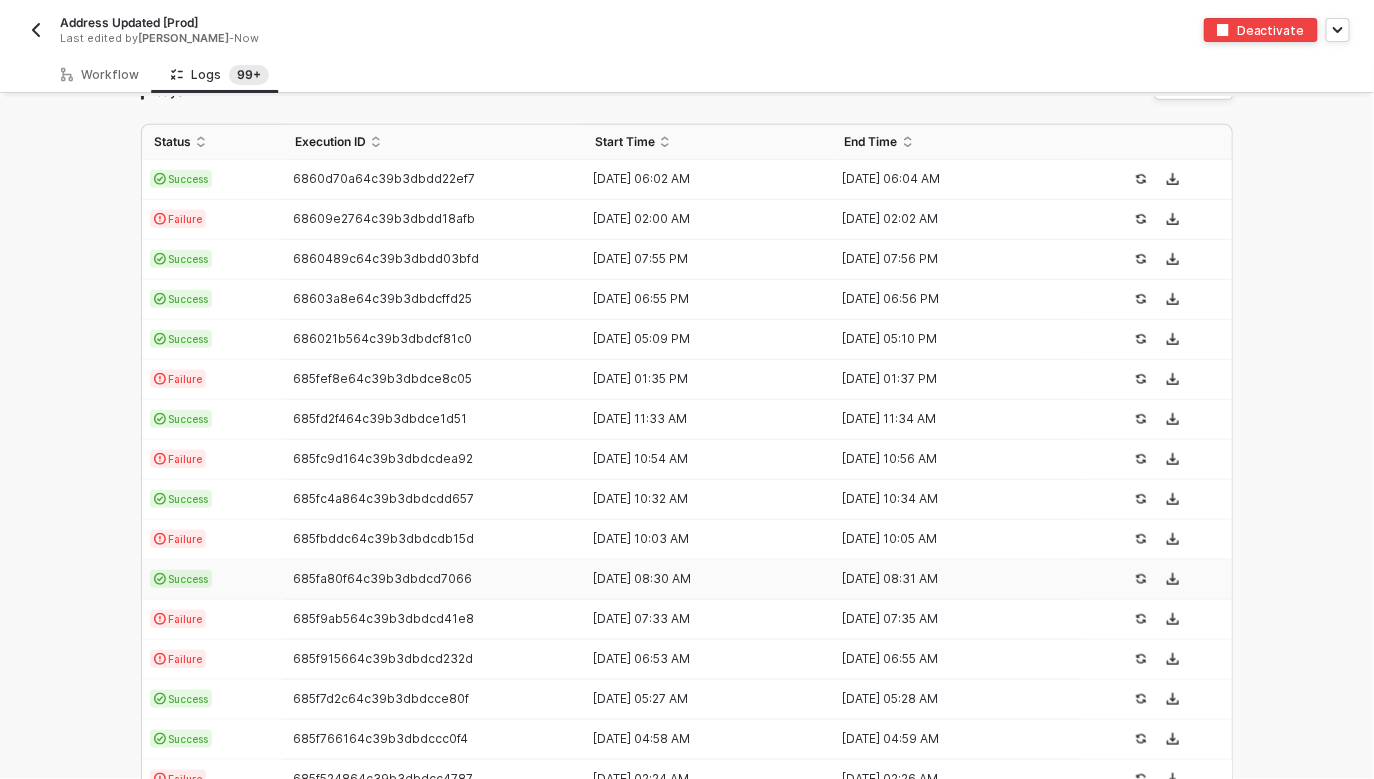 click on "685fa80f64c39b3dbdcd7066" at bounding box center (433, 580) 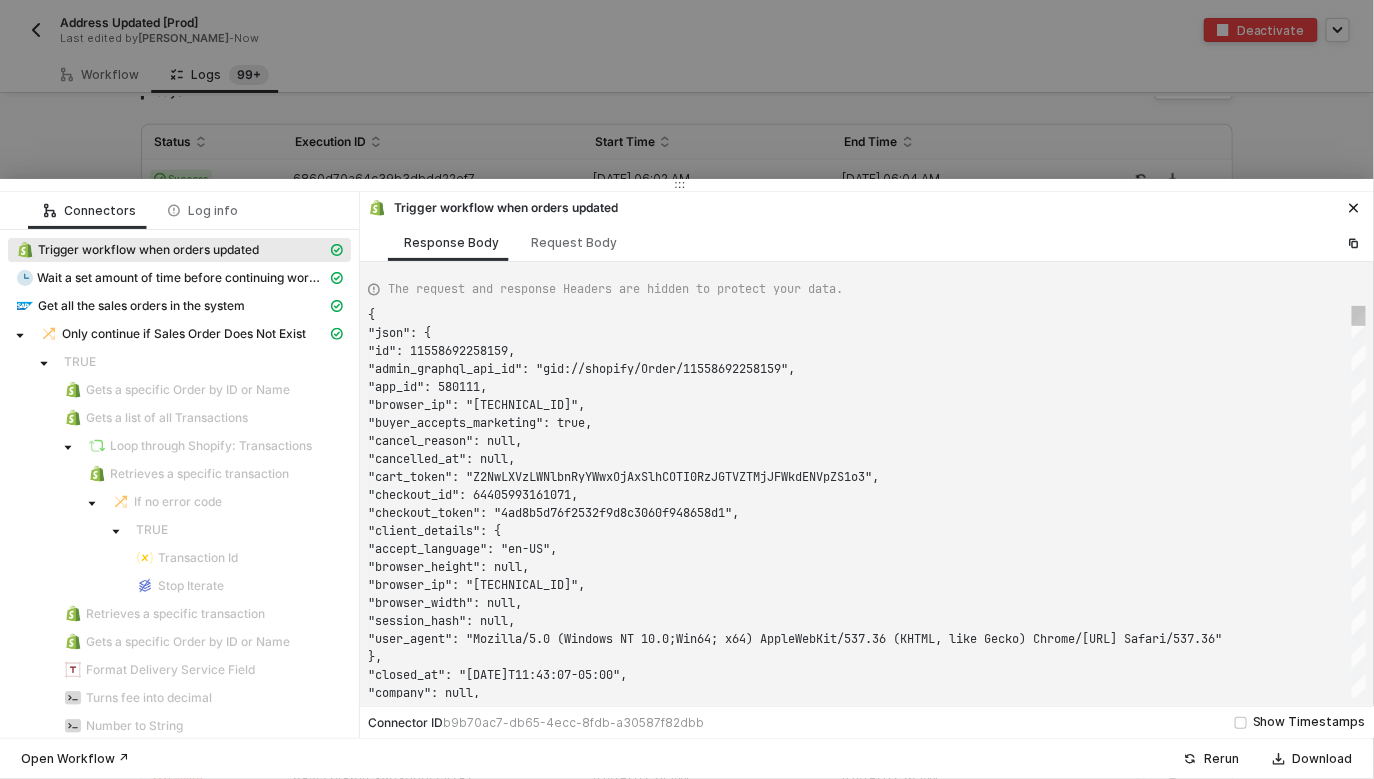 scroll, scrollTop: 180, scrollLeft: 0, axis: vertical 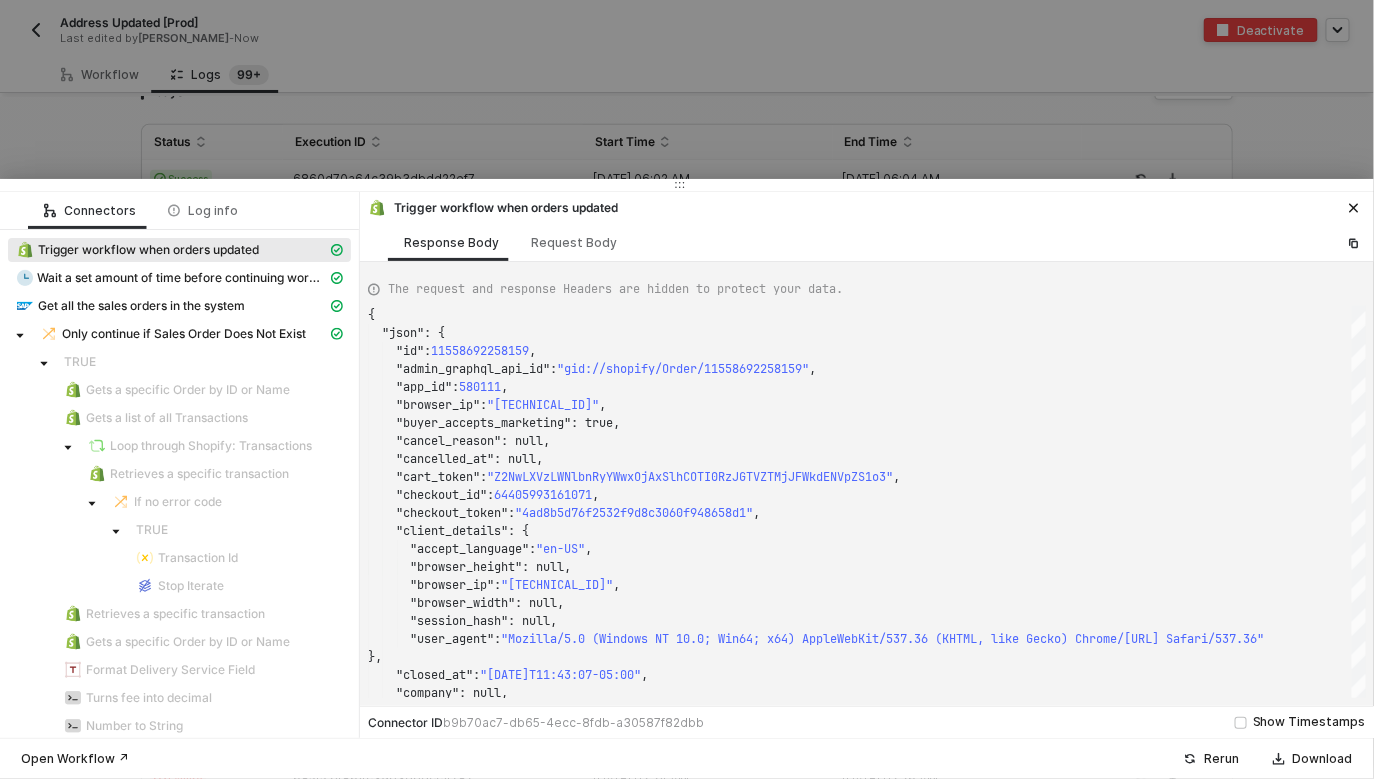 type on "{
"json": {
"id": 11552696762735,
"admin_graphql_api_id": "gid://shopify/Order/11552696762735",
"app_id": 580111,
"browser_ip": "2600:480a:1835:2d00:d4f3:ef76:2ff0:b1f8",
"buyer_accepts_marketing": true,
"cancel_reason": null,
"cancelled_at": null,
"cart_token": "Z2NwLXVzLWVhc3QxOjAxSlk5NTQ2UlpDOVcySDg2U1E1N1lSRkZW"," 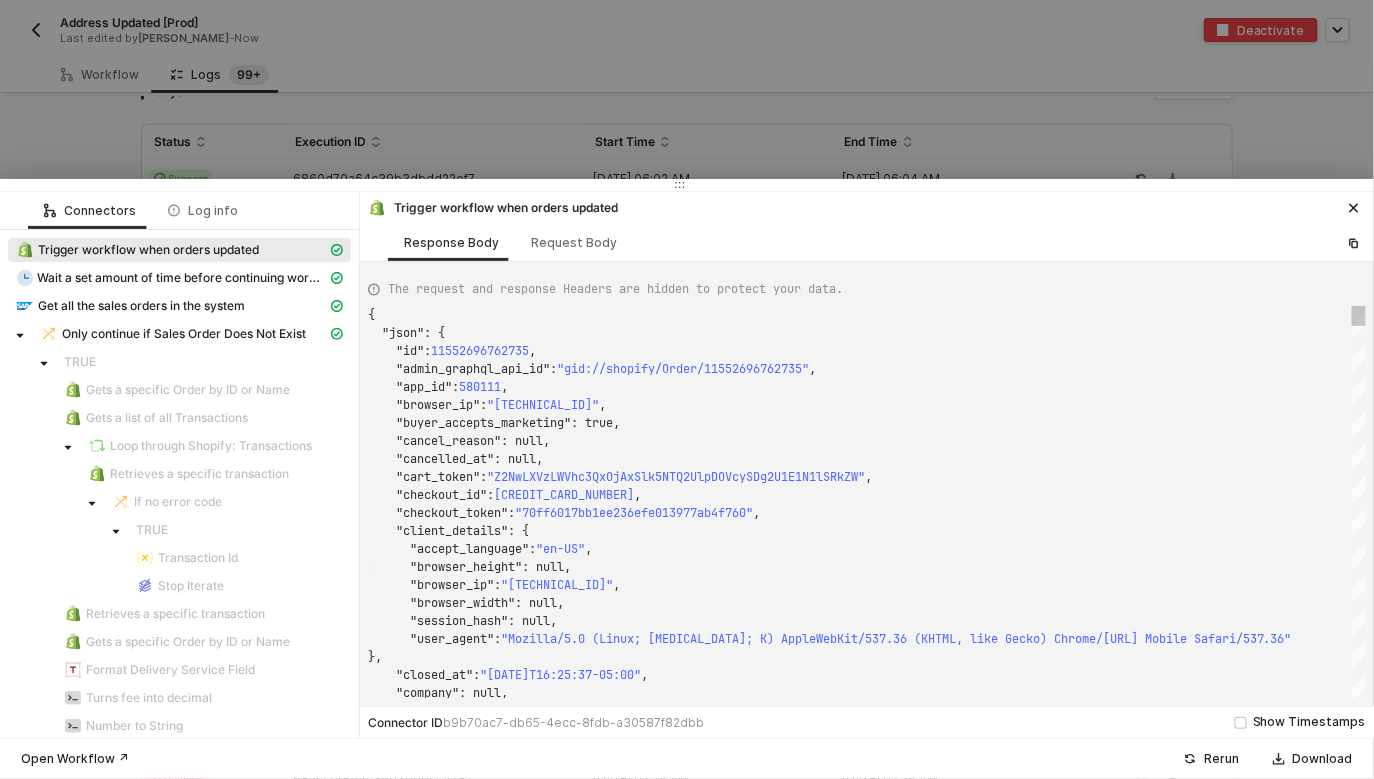 click at bounding box center [687, 389] 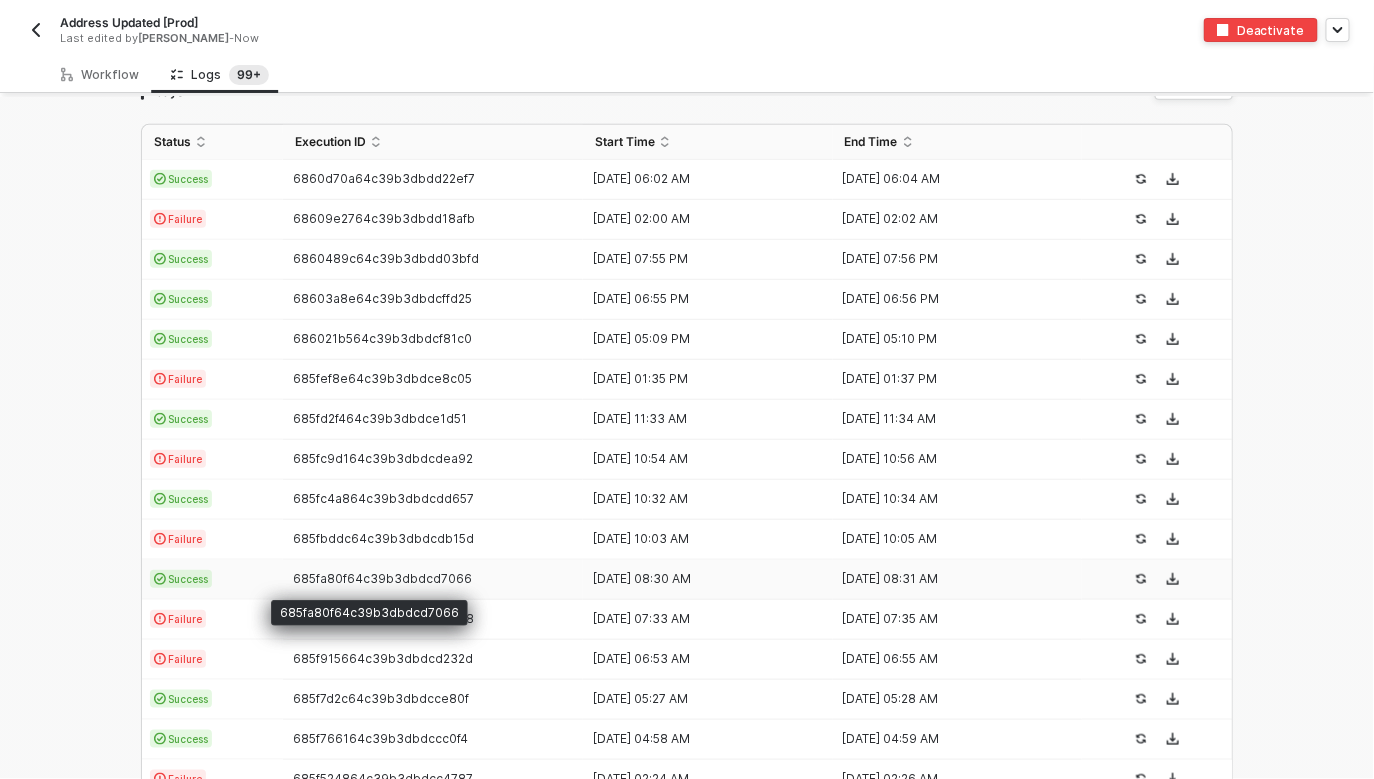 click on "685fa80f64c39b3dbdcd7066" at bounding box center (369, 613) 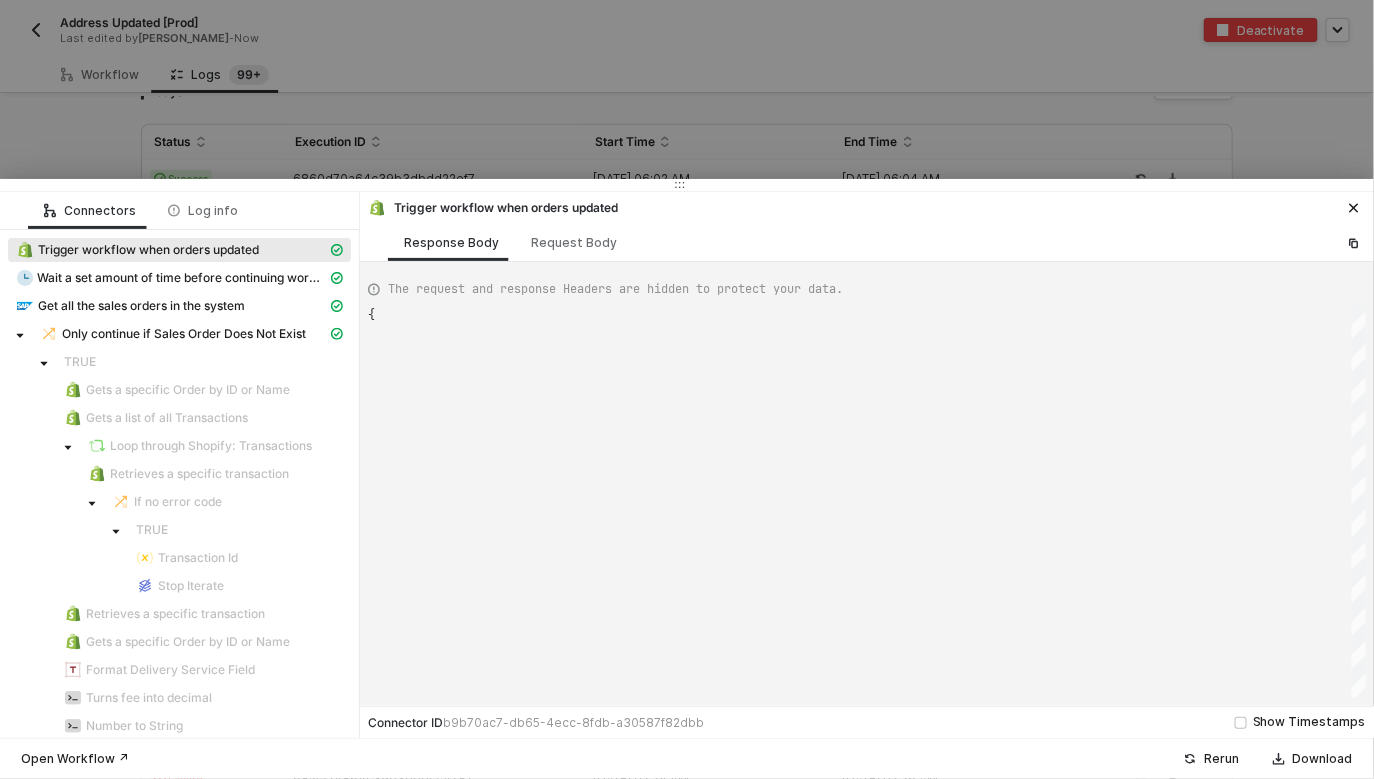 type on "{
"json": {
"id": 11552696762735,
"admin_graphql_api_id": "gid://shopify/Order/11552696762735",
"app_id": 580111,
"browser_ip": "2600:480a:1835:2d00:d4f3:ef76:2ff0:b1f8",
"buyer_accepts_marketing": true,
"cancel_reason": null,
"cancelled_at": null,
"cart_token": "Z2NwLXVzLWVhc3QxOjAxSlk5NTQ2UlpDOVcySDg2U1E1N1lSRkZW"," 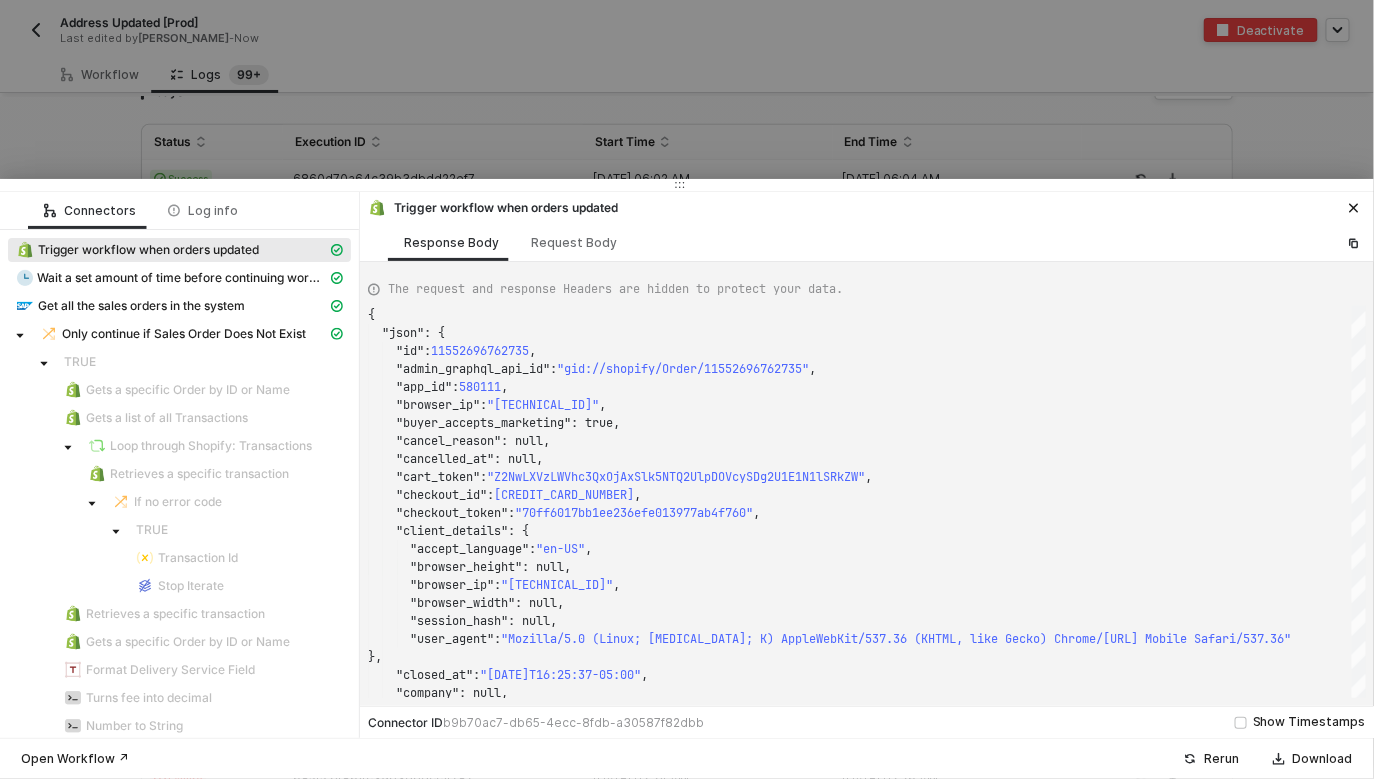 click at bounding box center [687, 389] 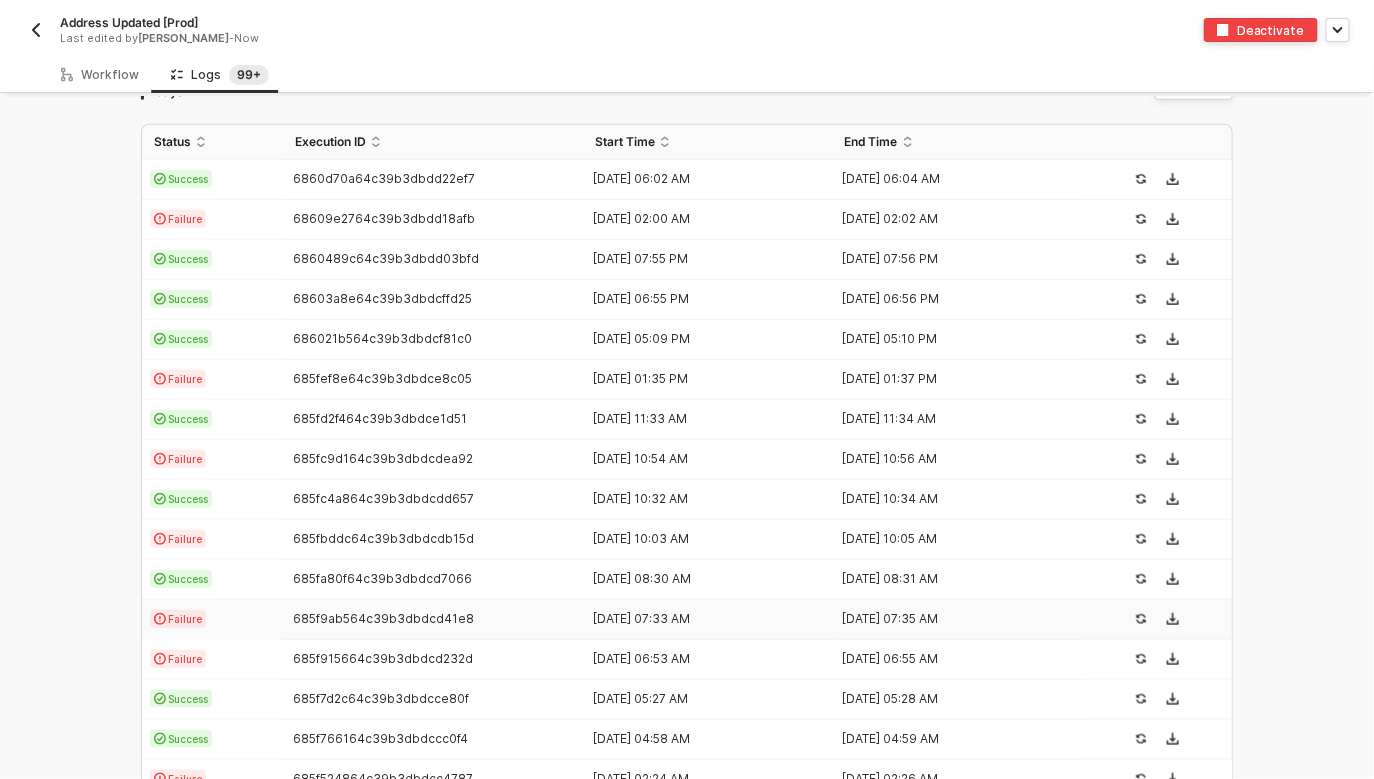 click on "Failure" at bounding box center [212, 620] 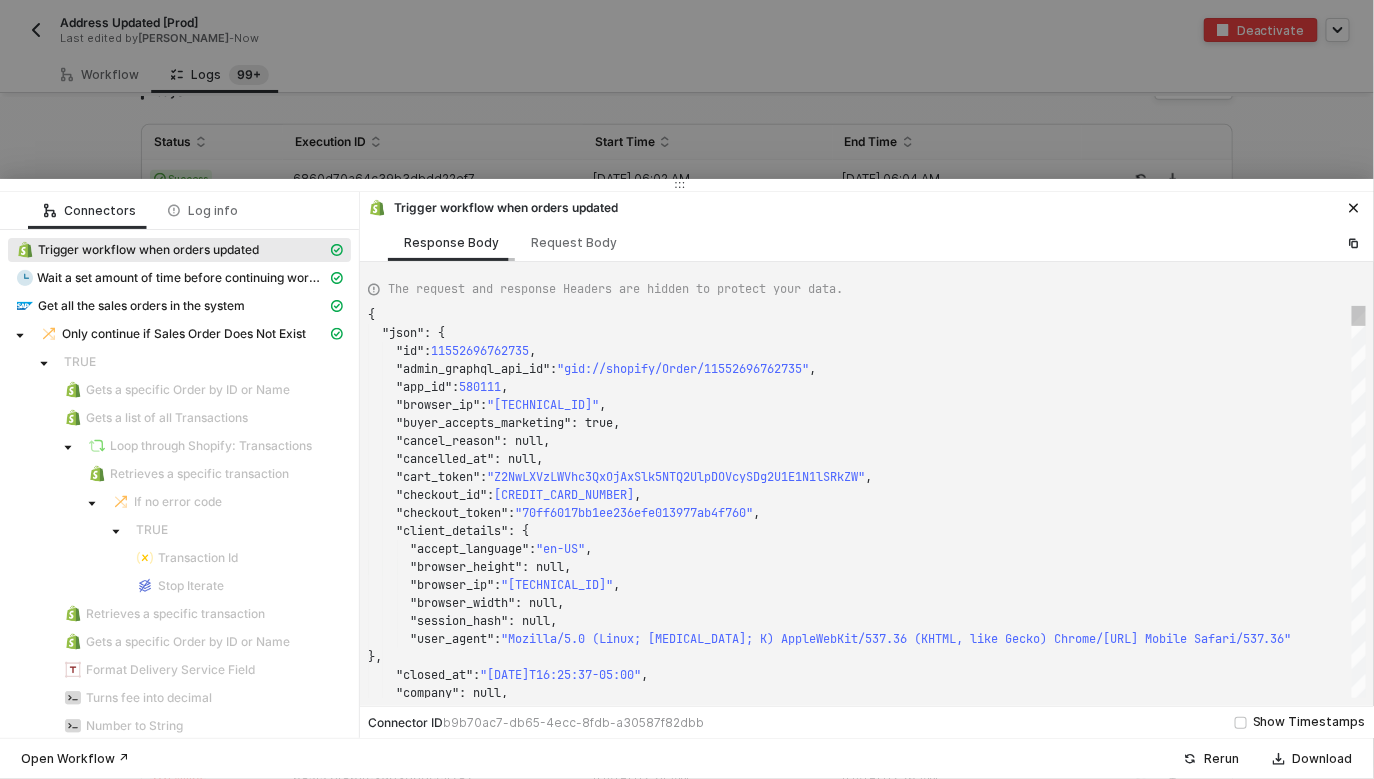 scroll, scrollTop: 180, scrollLeft: 0, axis: vertical 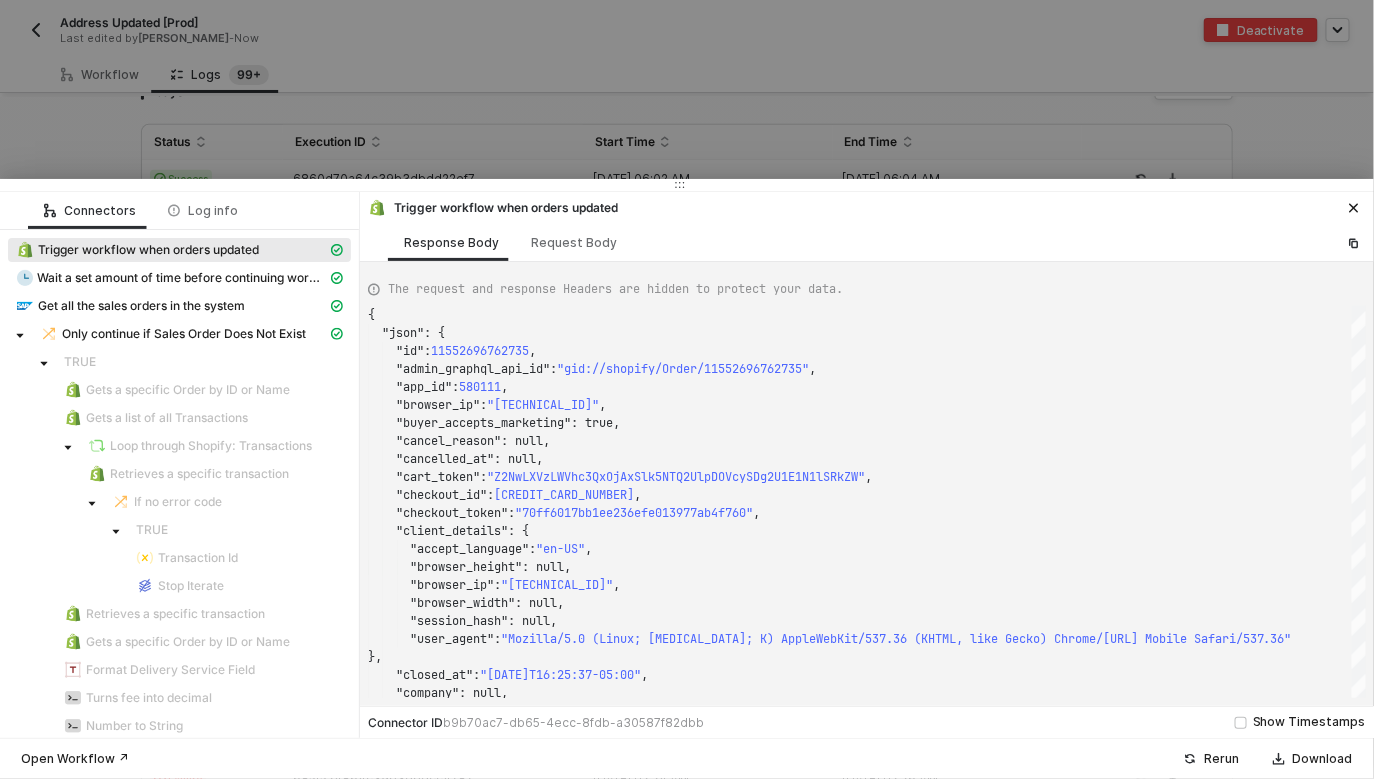 type on "{
"json": {
"id": 11557756141935,
"admin_graphql_api_id": "gid://shopify/Order/11557756141935",
"app_id": 580111,
"browser_ip": "2601:8c0:980:25c0:cab:fbe:7b08:8e87",
"buyer_accepts_marketing": false,
"cancel_reason": null,
"cancelled_at": null,
"cart_token": "Z2NwLXVzLWNlbnRyYWwxOjAxSllNNEYyWDAxUzI0VlhYNlpYQTNRMUpI"," 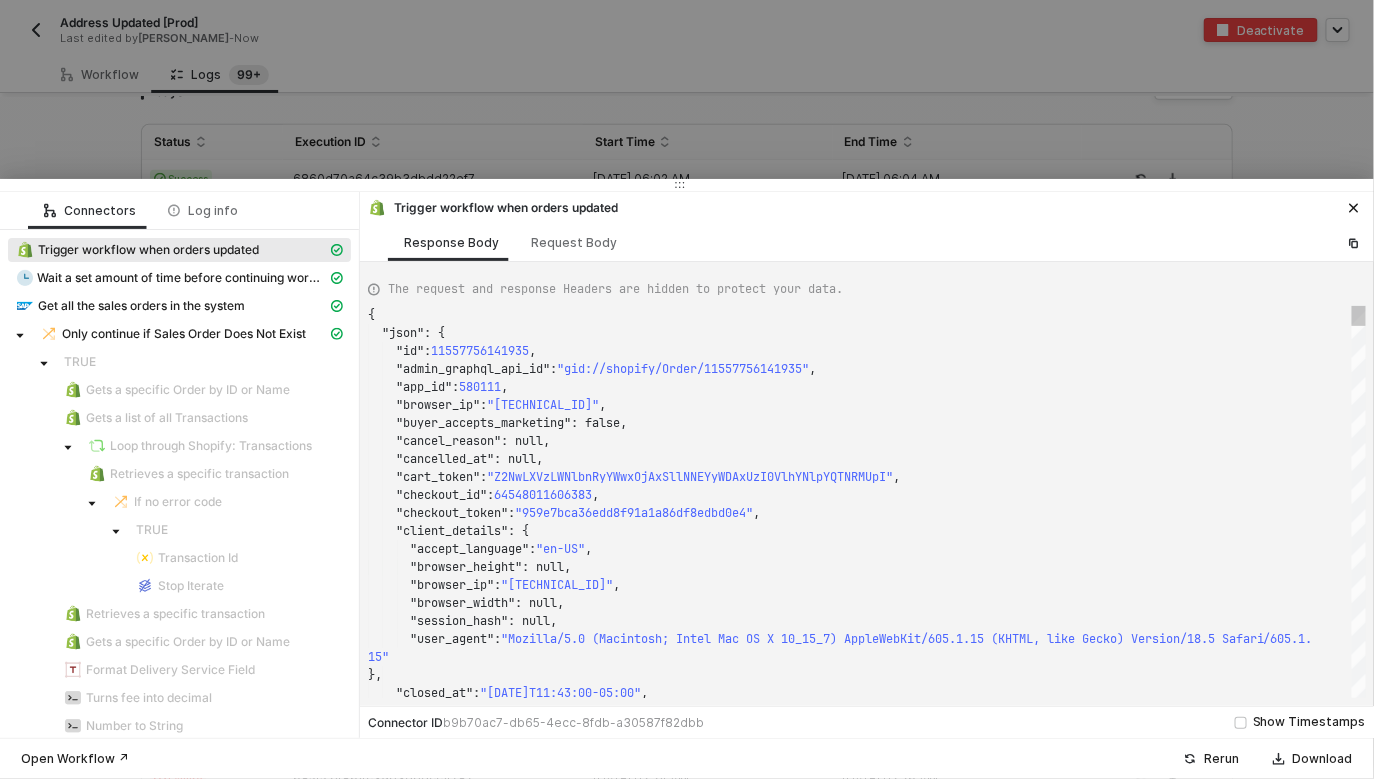 click at bounding box center (687, 389) 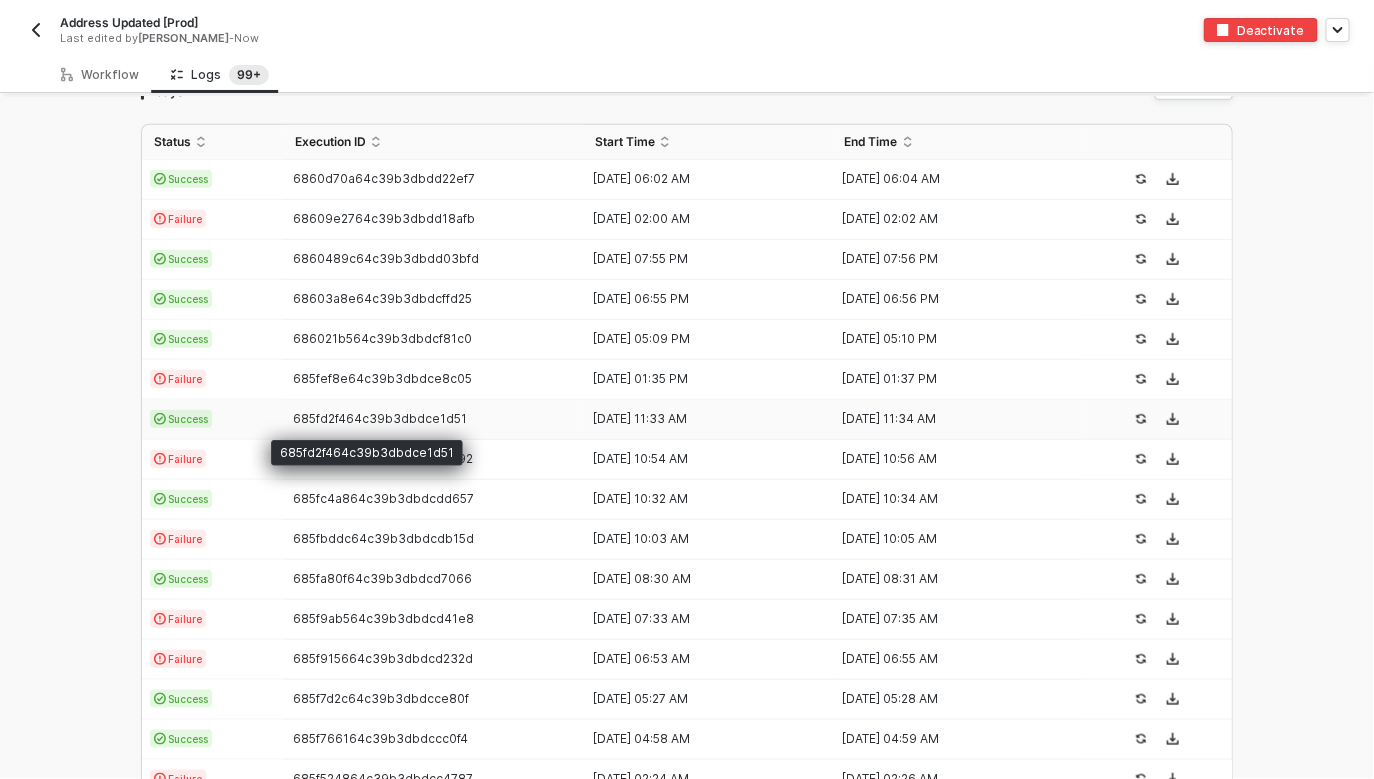 scroll, scrollTop: 635, scrollLeft: 0, axis: vertical 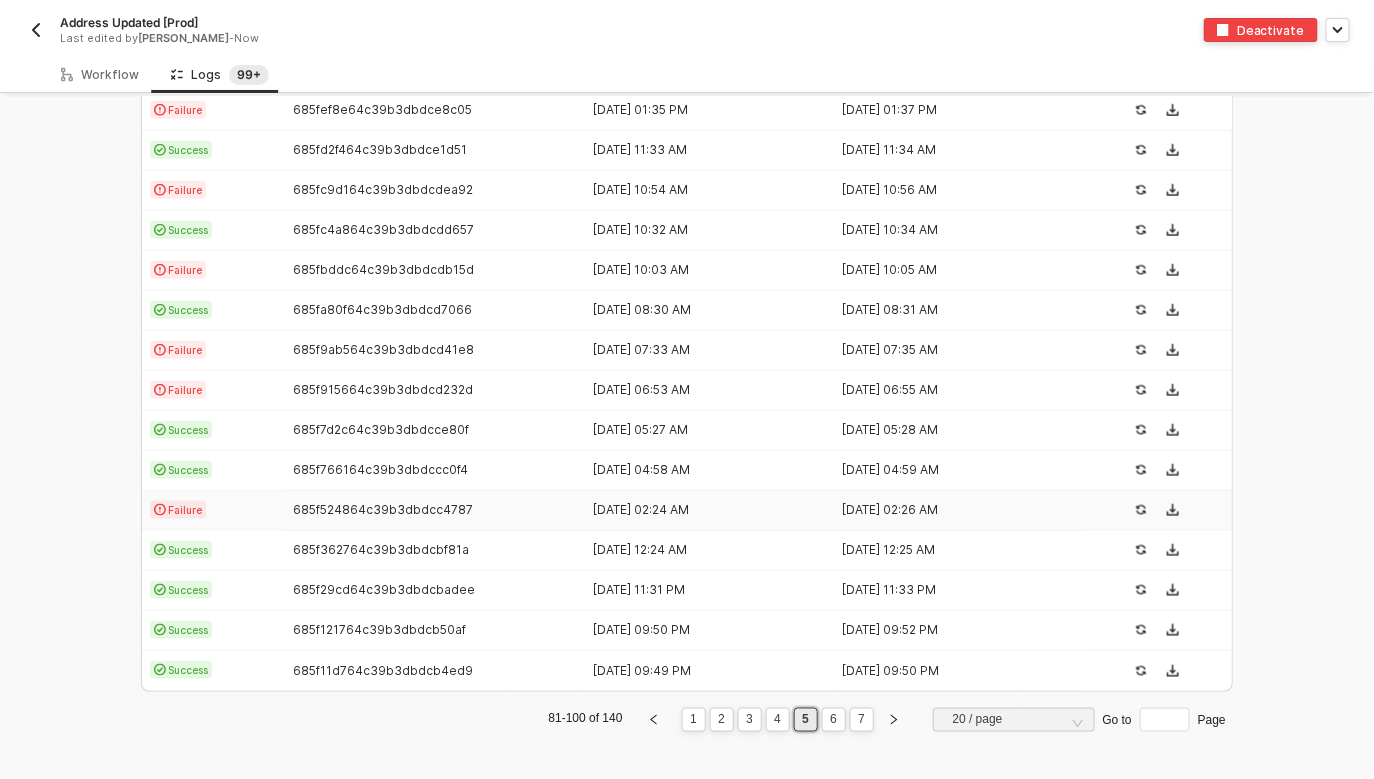 click on "685f524864c39b3dbdcc4787" at bounding box center [433, 511] 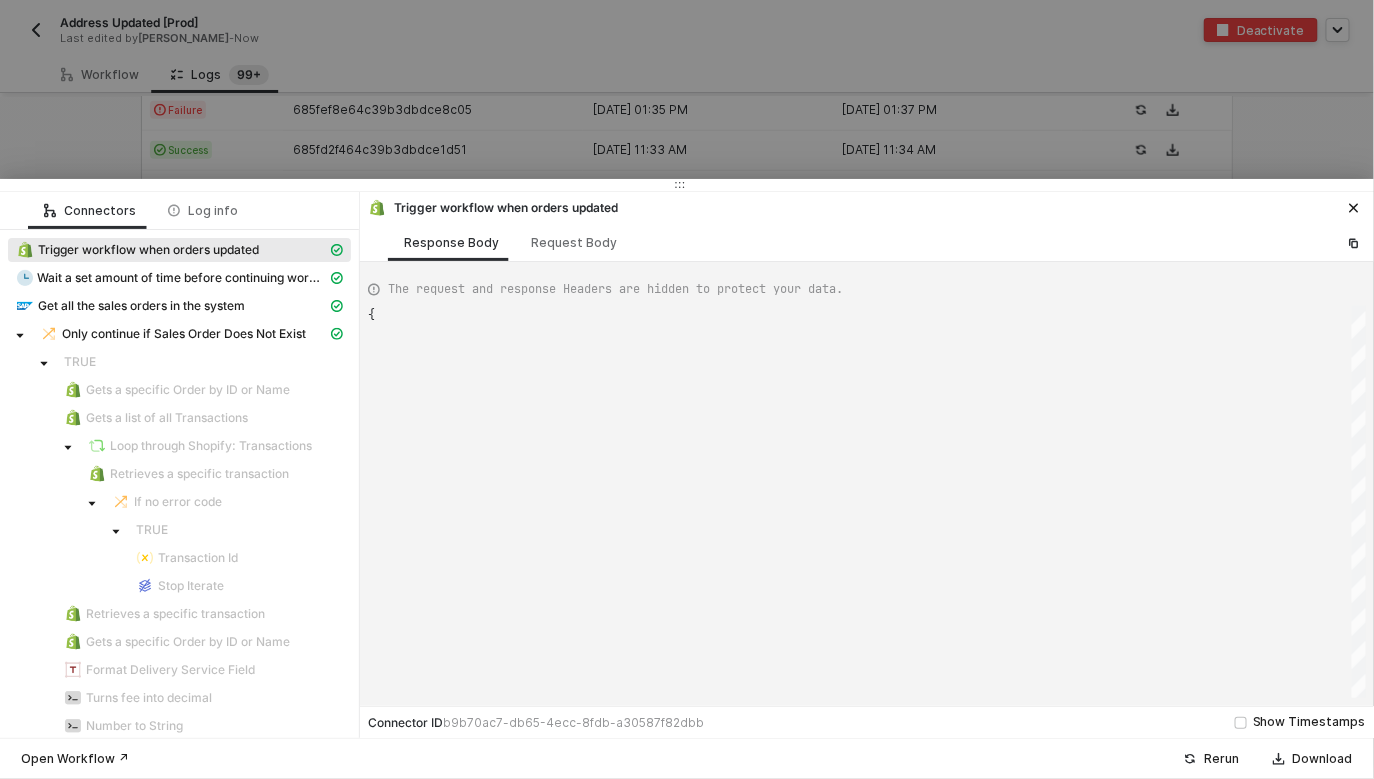 scroll, scrollTop: 180, scrollLeft: 0, axis: vertical 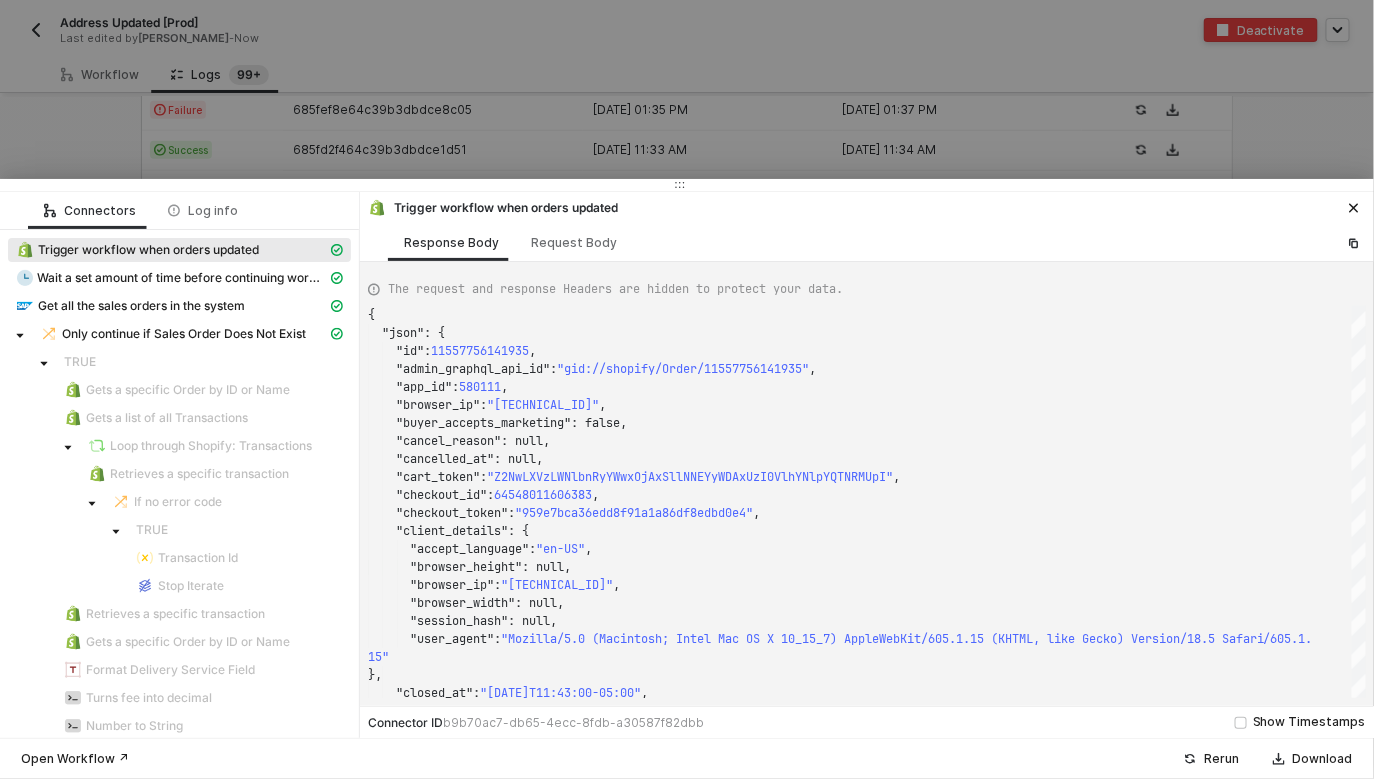 type on "{
"json": {
"id": 11552696762735,
"admin_graphql_api_id": "gid://shopify/Order/11552696762735",
"app_id": 580111,
"browser_ip": "2600:480a:1835:2d00:d4f3:ef76:2ff0:b1f8",
"buyer_accepts_marketing": true,
"cancel_reason": null,
"cancelled_at": null,
"cart_token": "Z2NwLXVzLWVhc3QxOjAxSlk5NTQ2UlpDOVcySDg2U1E1N1lSRkZW"," 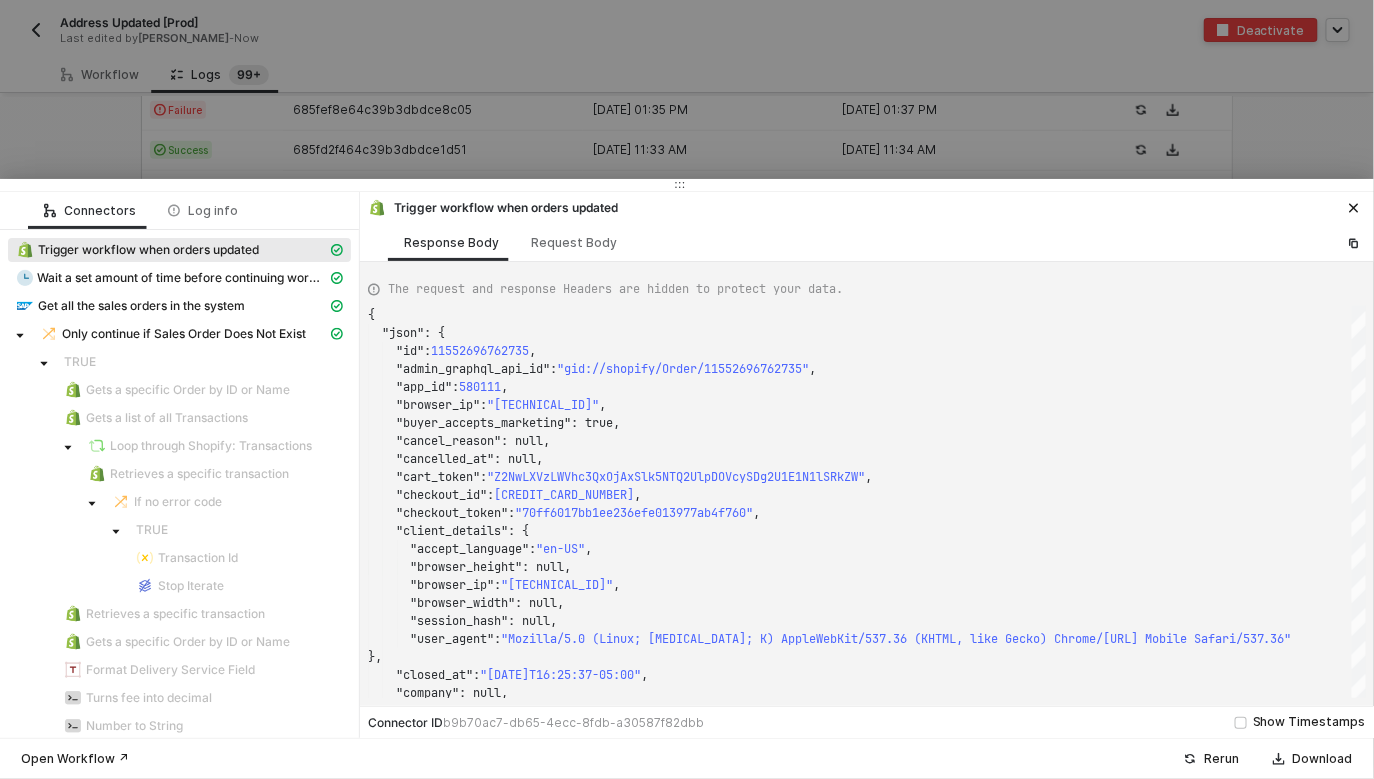 click at bounding box center [687, 389] 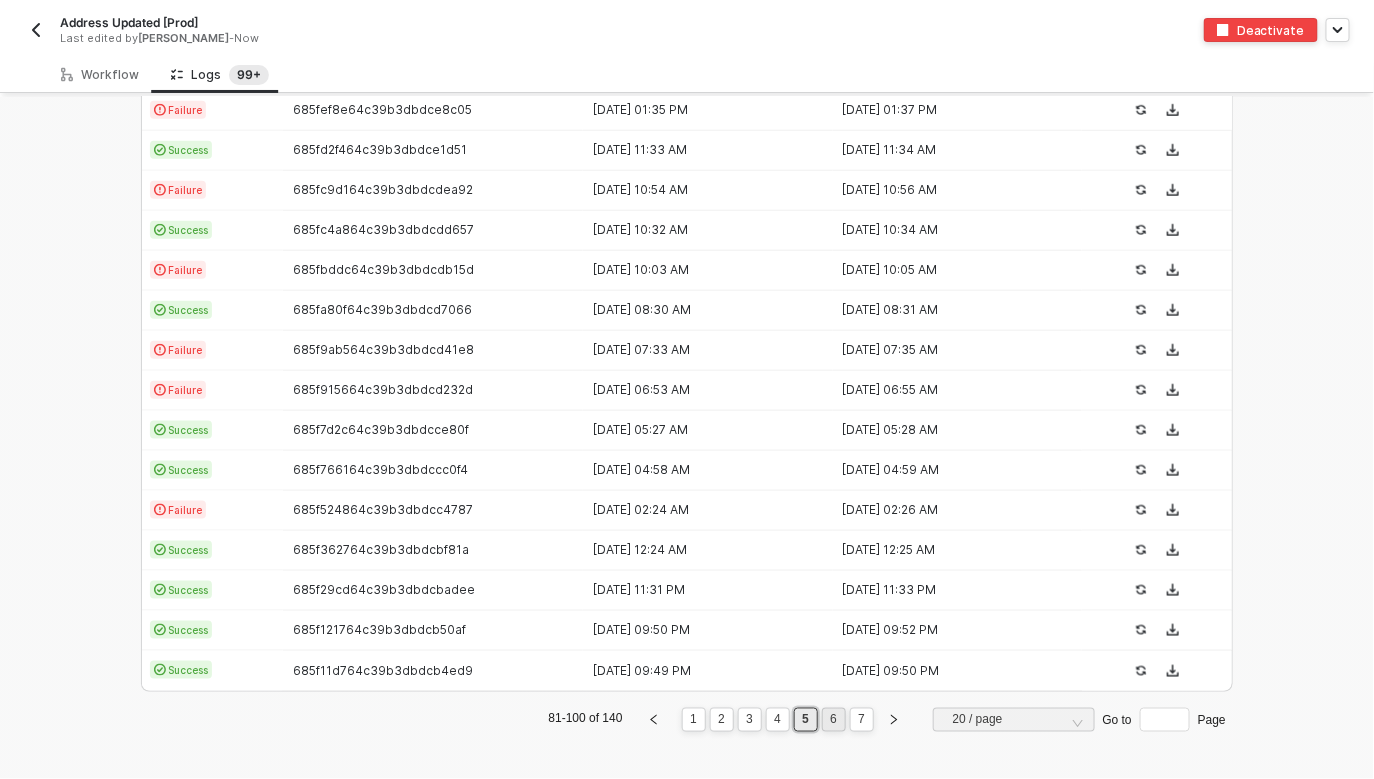 click on "6" at bounding box center [833, 720] 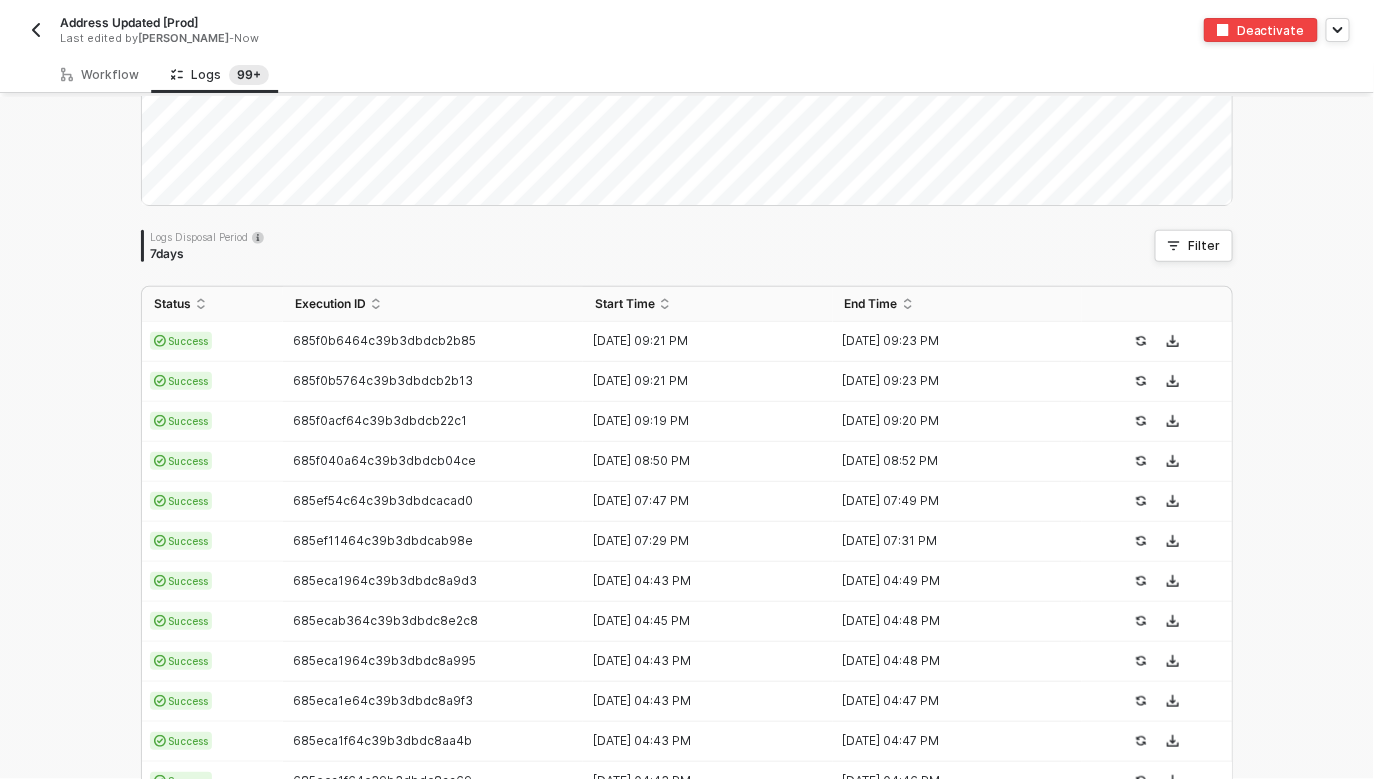 scroll, scrollTop: 425, scrollLeft: 0, axis: vertical 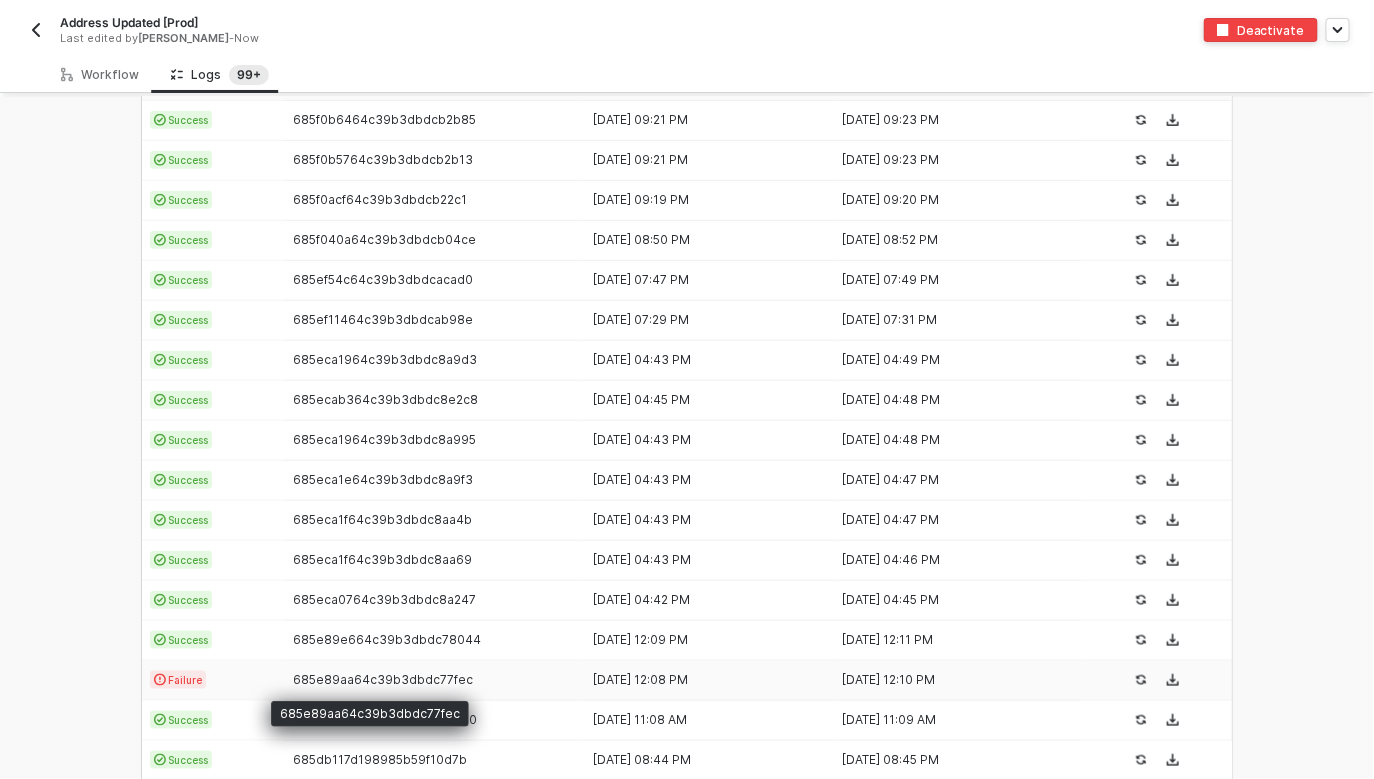 click on "685e89aa64c39b3dbdc77fec" at bounding box center (383, 679) 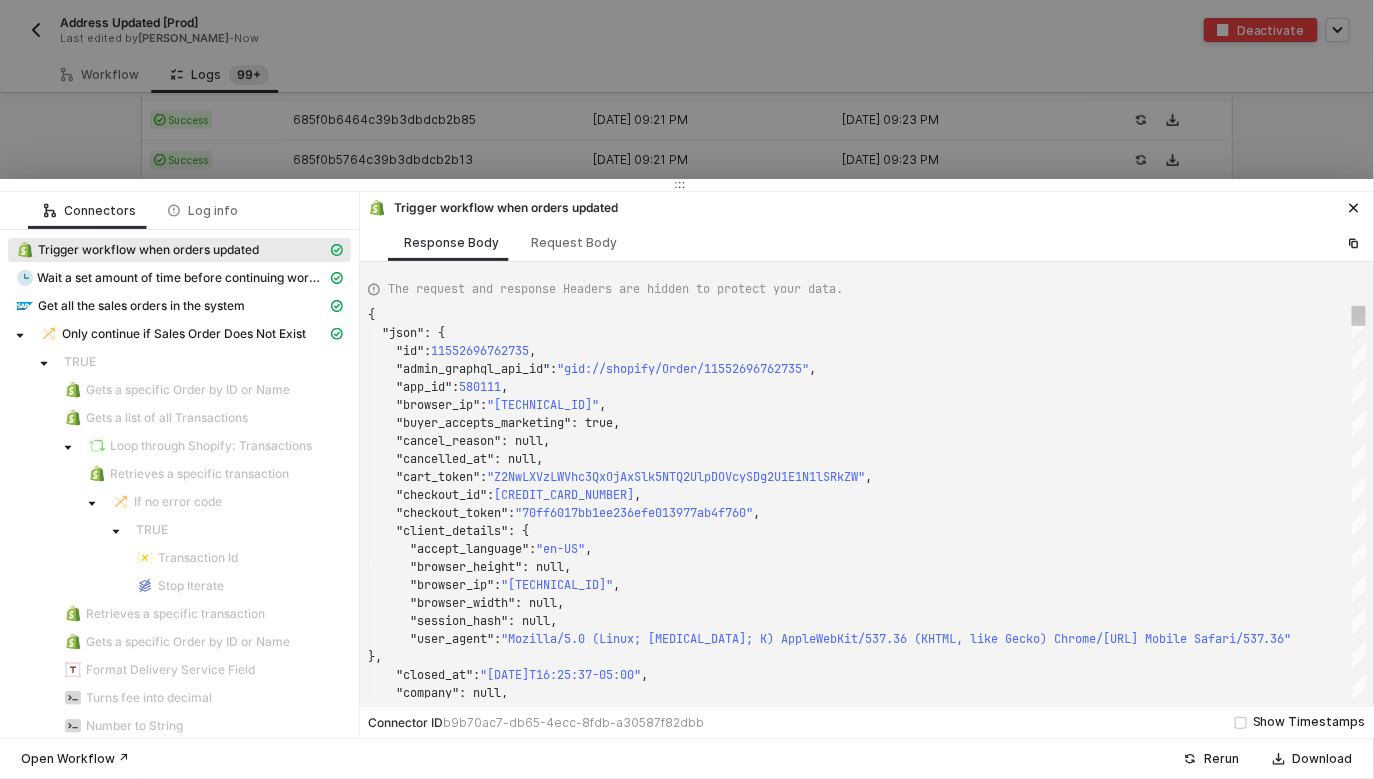 scroll, scrollTop: 180, scrollLeft: 0, axis: vertical 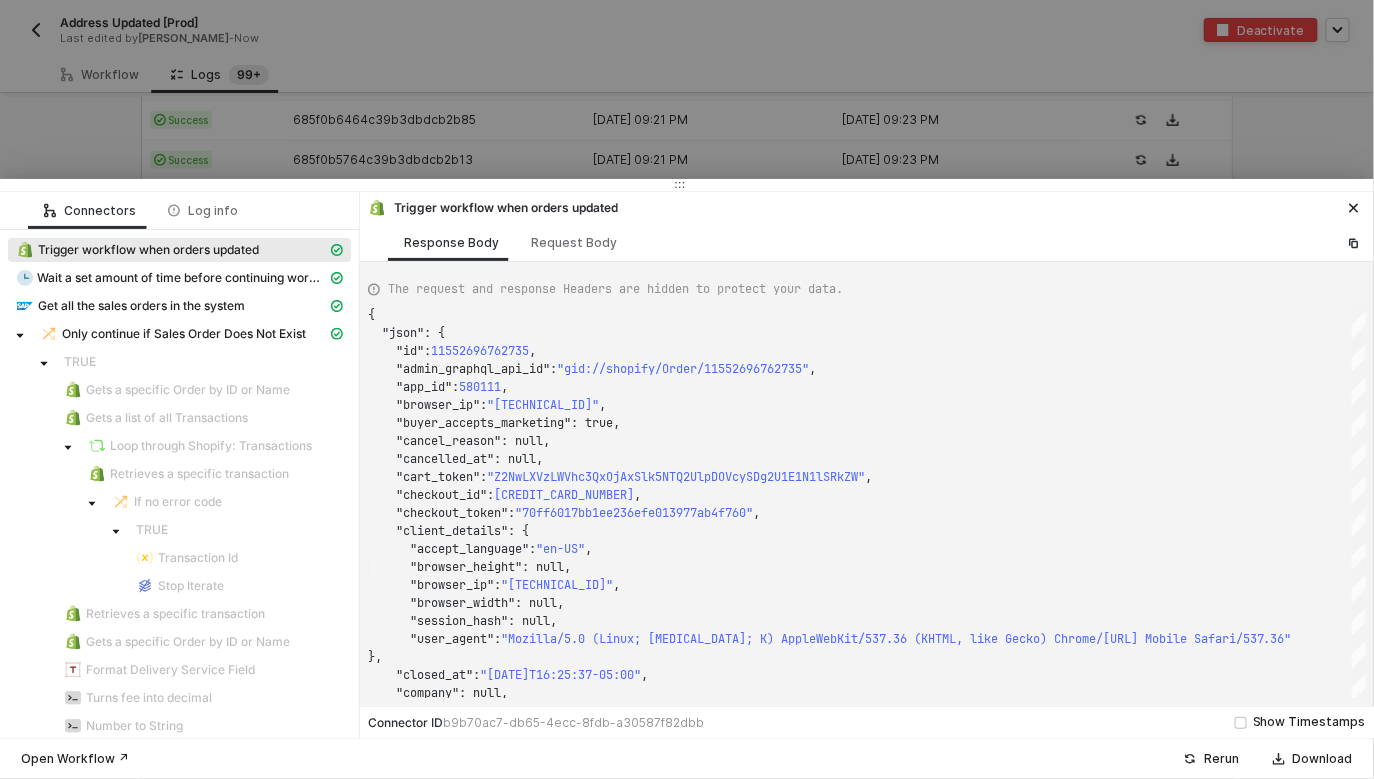 type on "{
"json": {
"id": 11553118781807,
"admin_graphql_api_id": "gid://shopify/Order/11553118781807",
"app_id": 580111,
"browser_ip": "167.160.88.21",
"buyer_accepts_marketing": true,
"cancel_reason": null,
"cancelled_at": null,
"cart_token": "Z2NwLXVzLWVhc3QxOjAxSlk5WDlIWDJQNTUwMFNFU0RYRFFRTTlD"," 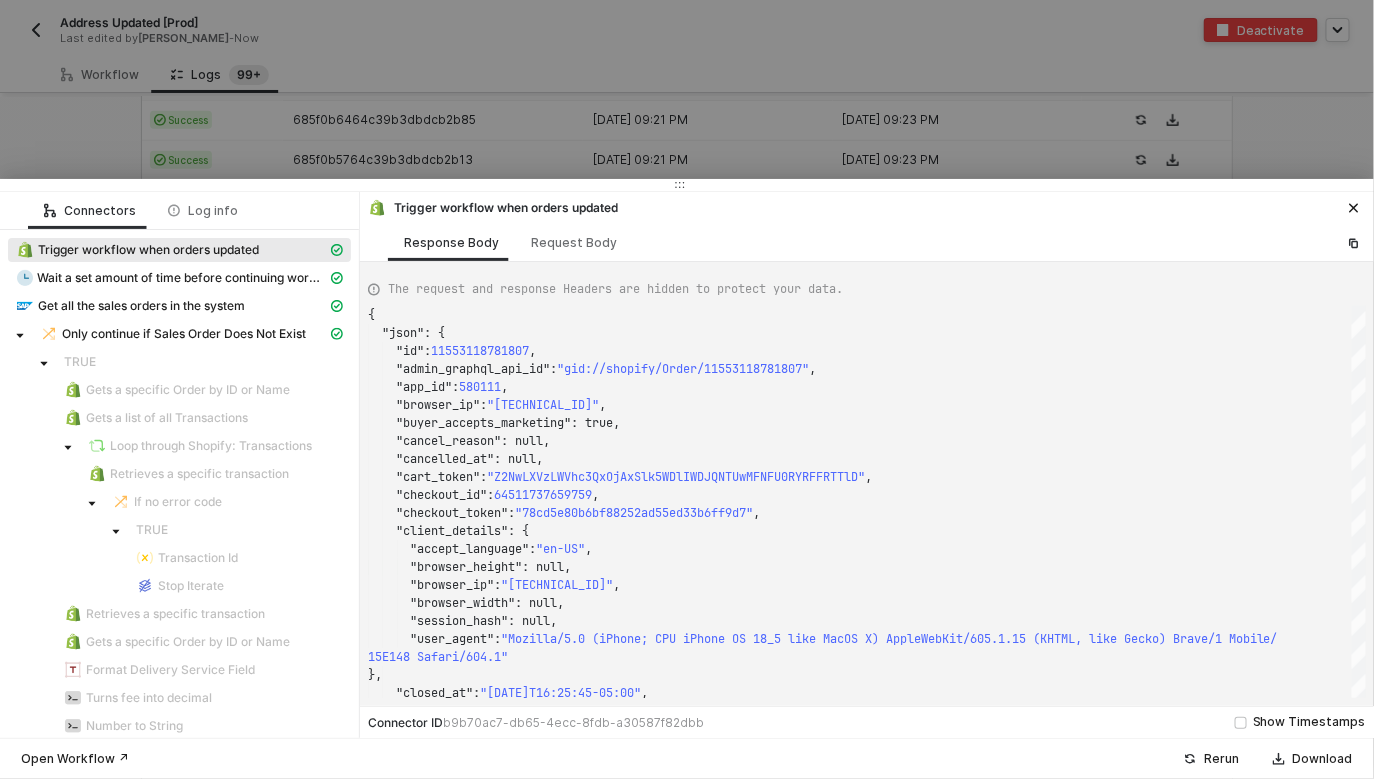 click at bounding box center [687, 389] 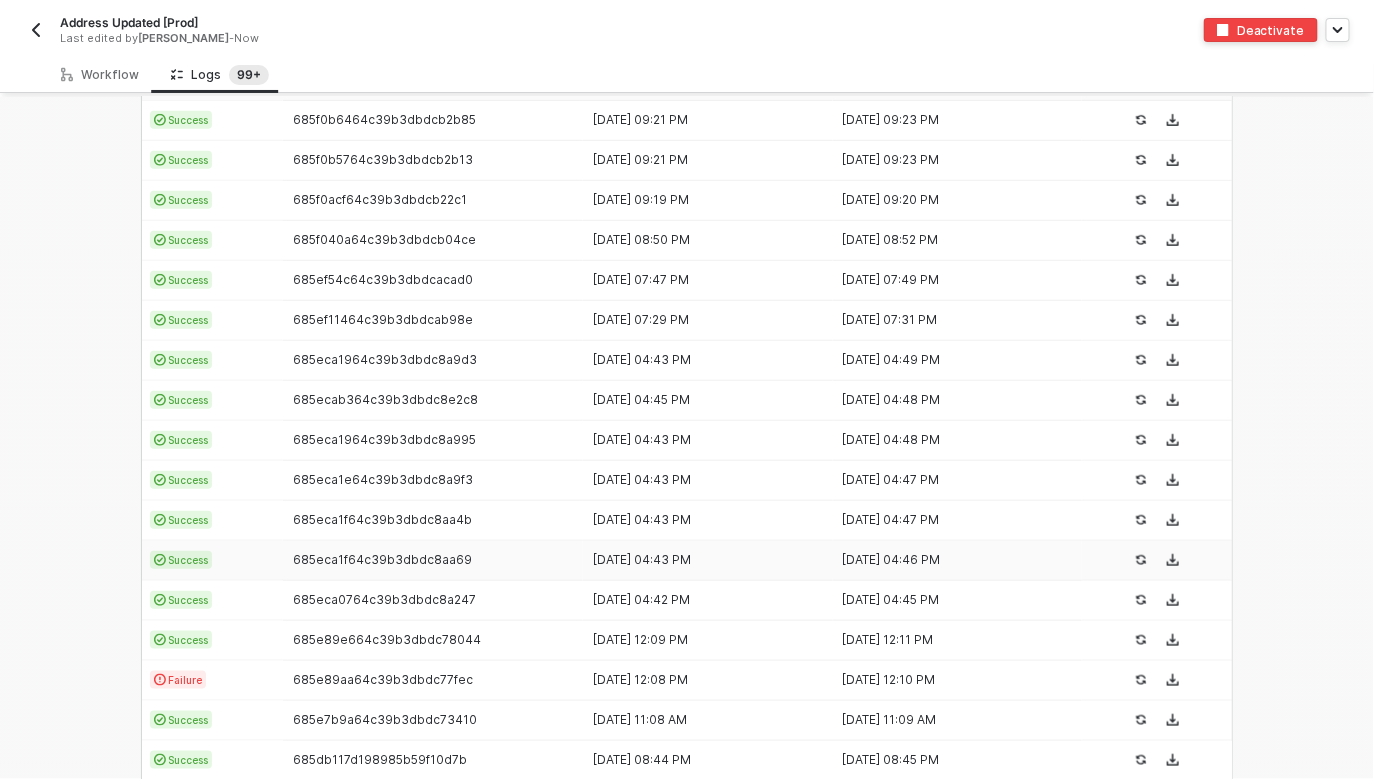 scroll, scrollTop: 635, scrollLeft: 0, axis: vertical 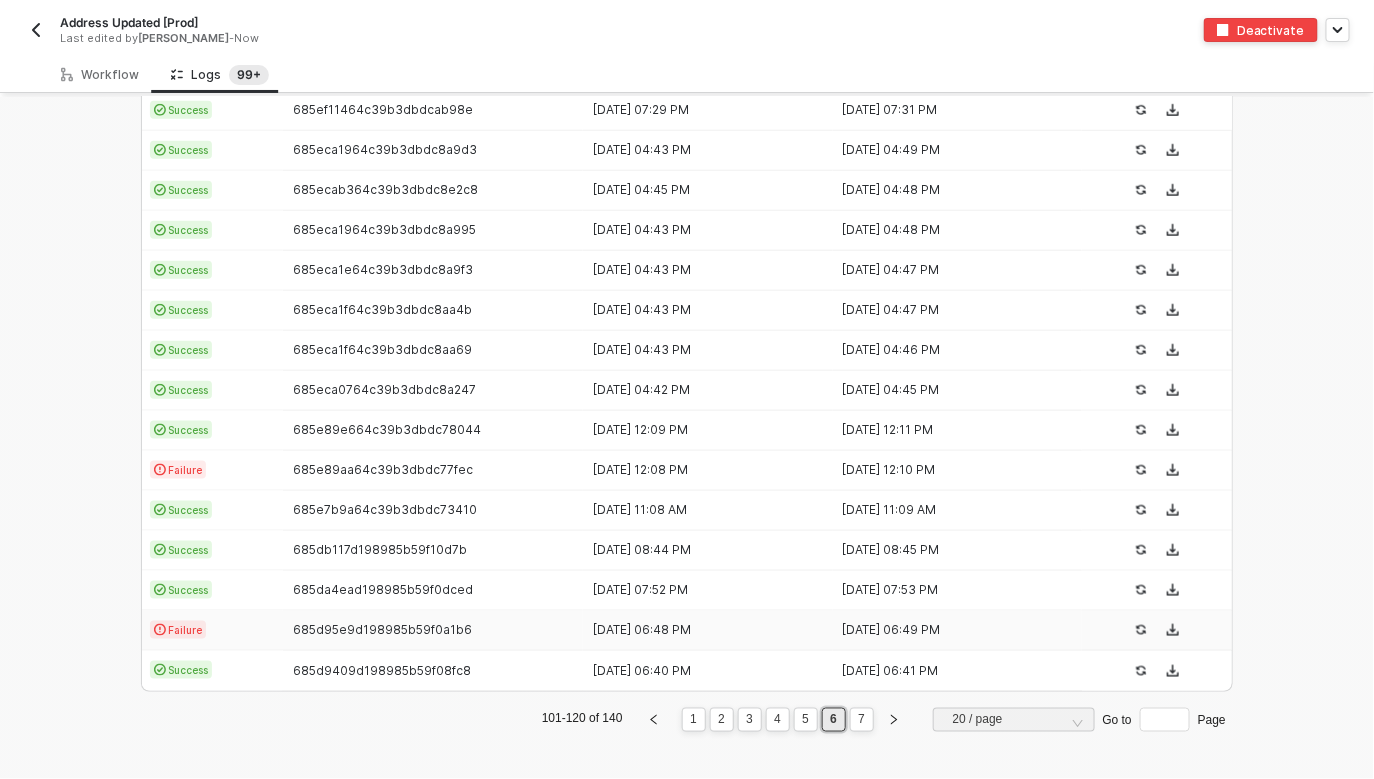 click on "685d95e9d198985b59f0a1b6" at bounding box center (433, 631) 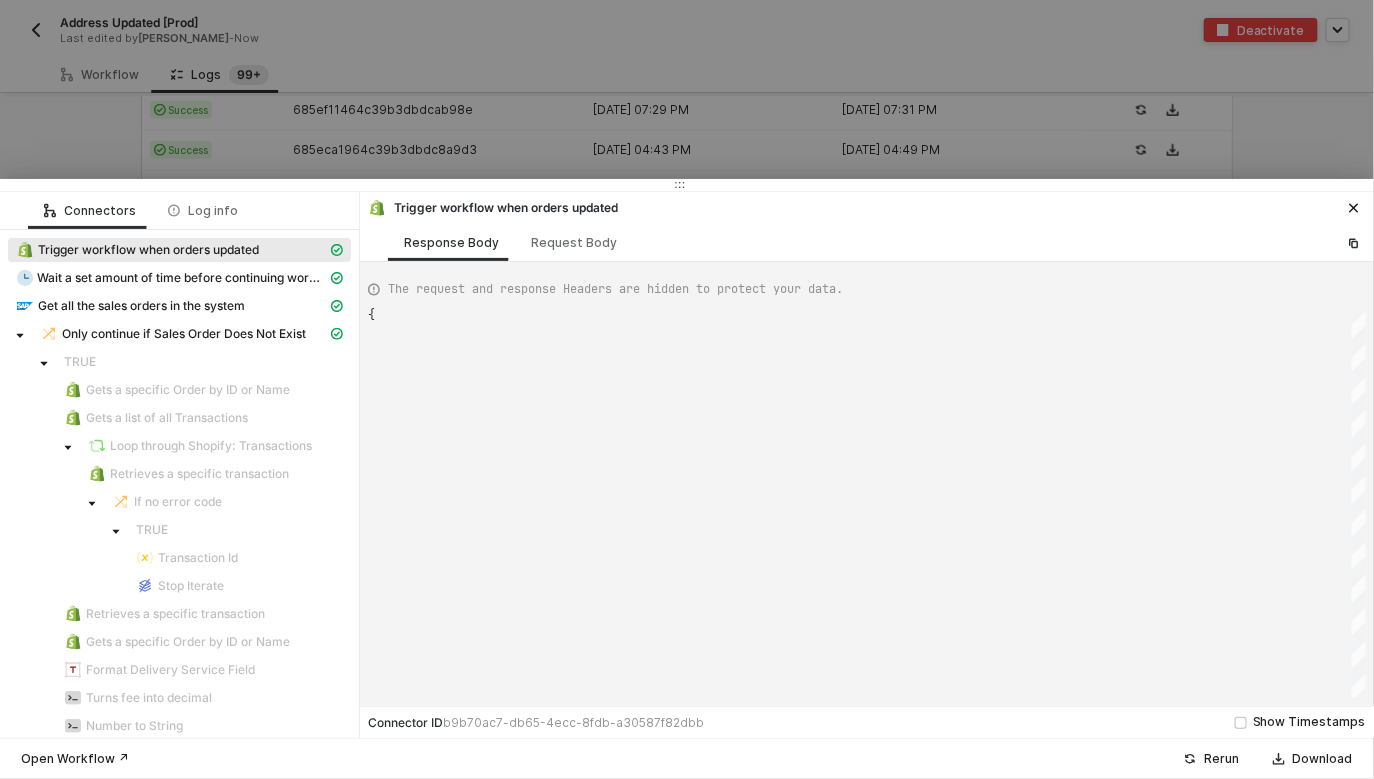 scroll, scrollTop: 180, scrollLeft: 0, axis: vertical 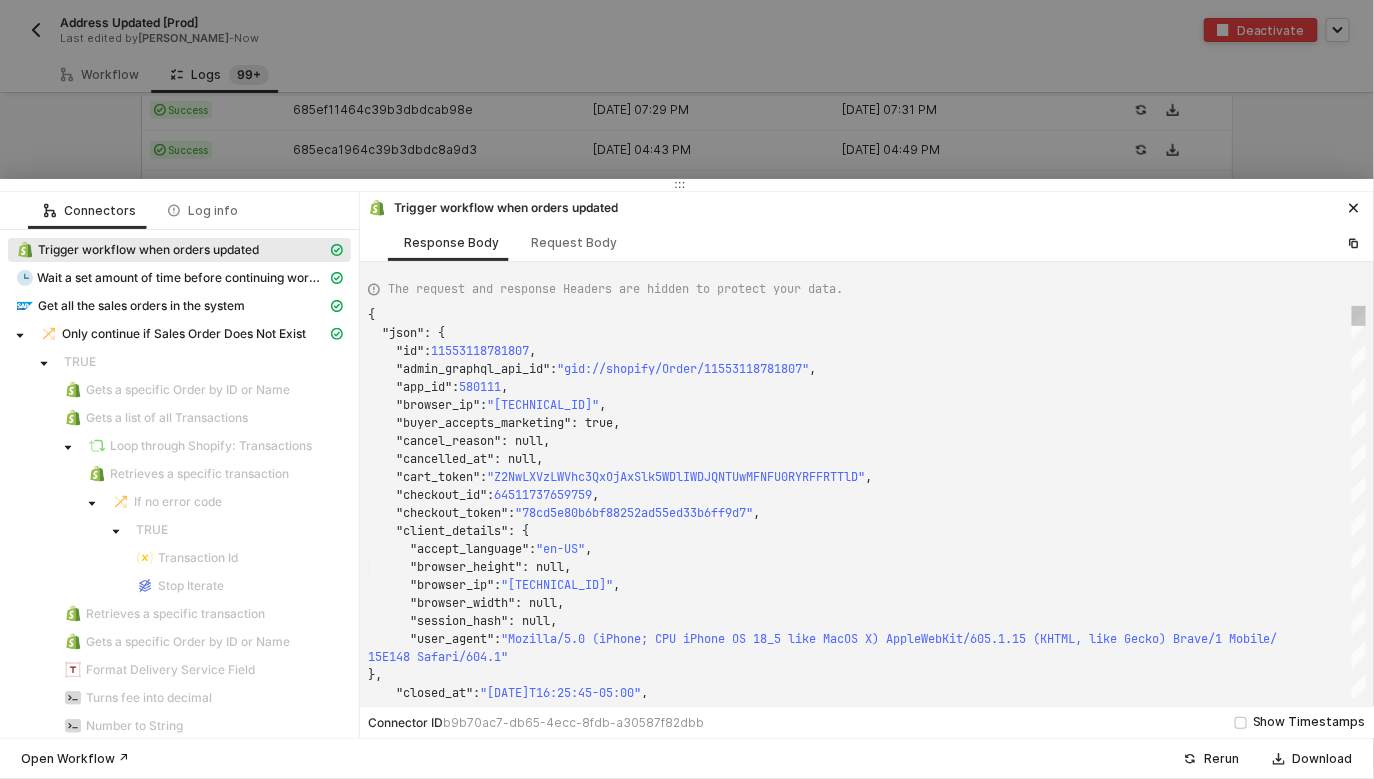 type on "{
"json": {
"id": 11552195805551,
"admin_graphql_api_id": "gid://shopify/Order/11552195805551",
"app_id": 580111,
"browser_ip": "2605:59c8:343d:3d08:5d2e:f04:4e06:967c",
"buyer_accepts_marketing": false,
"cancel_reason": null,
"cancelled_at": null,
"cart_token": "Z2NwLXVzLXdlc3QxOjAxSlk3UjBWS1QzNzJOUUFLUlMyNDZLWVFO"," 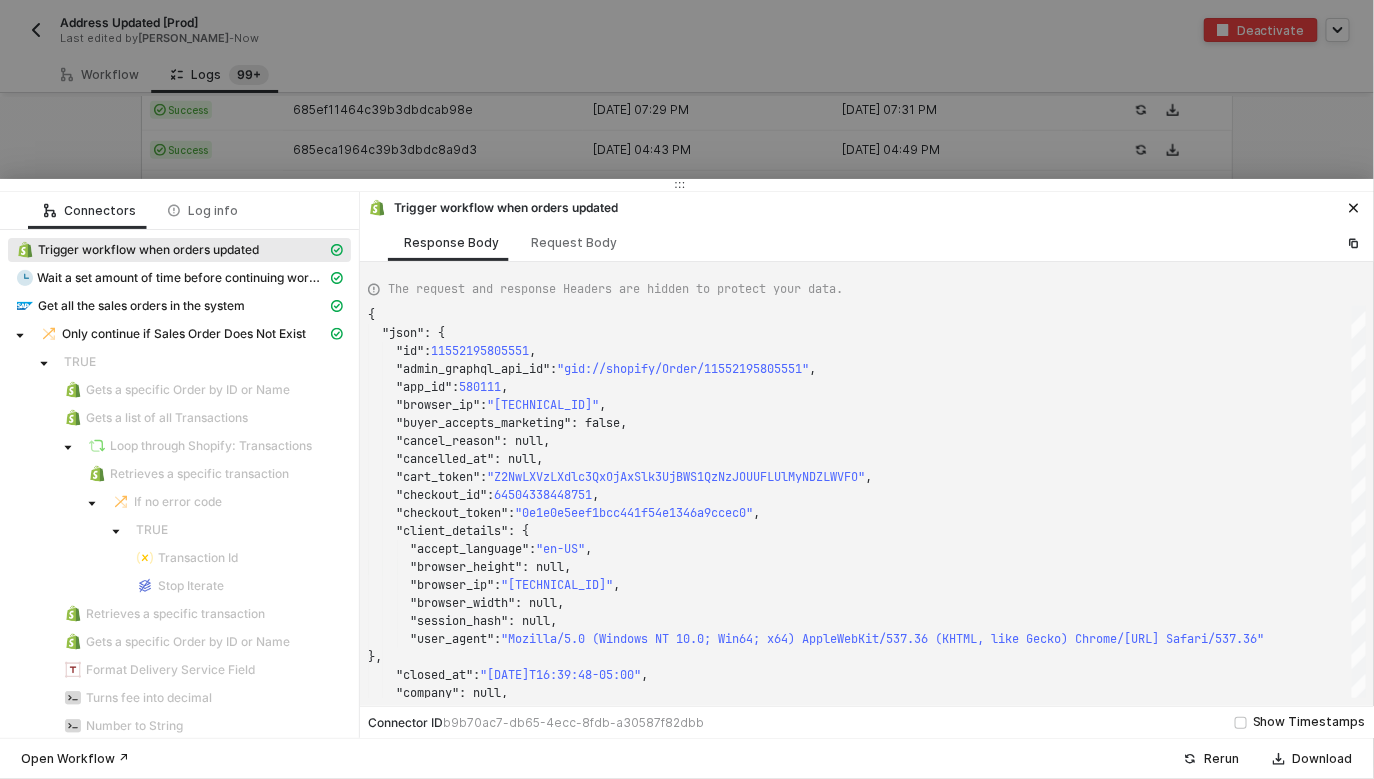 click at bounding box center [687, 389] 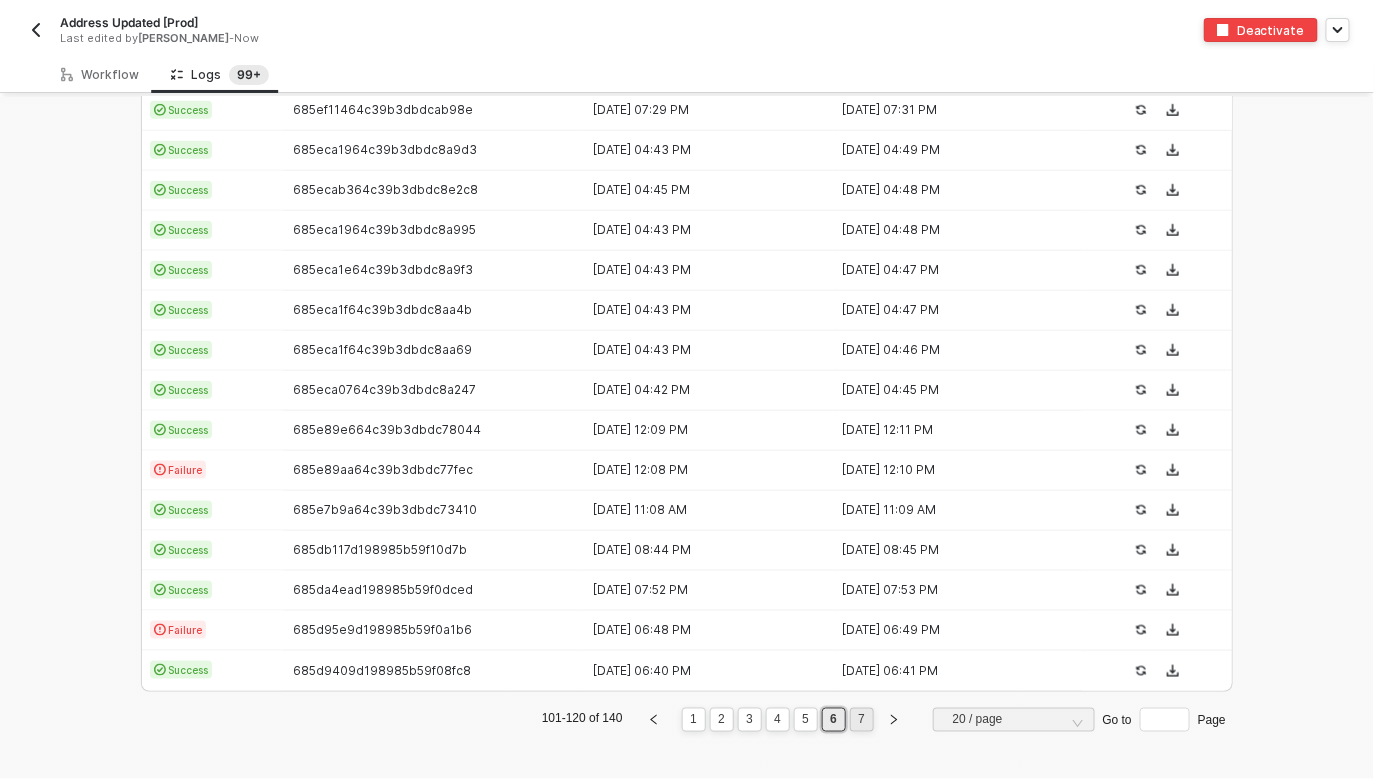 click on "7" at bounding box center [861, 720] 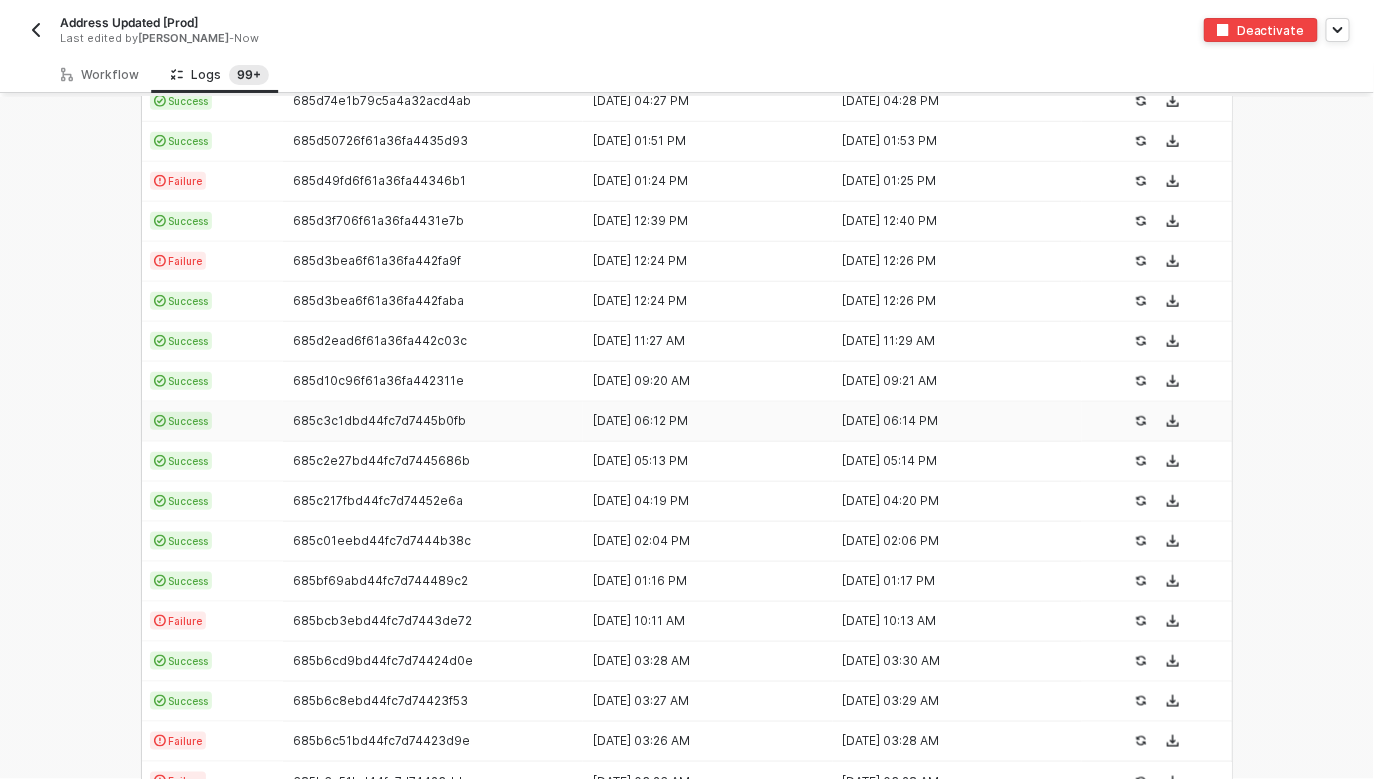 scroll, scrollTop: 138, scrollLeft: 0, axis: vertical 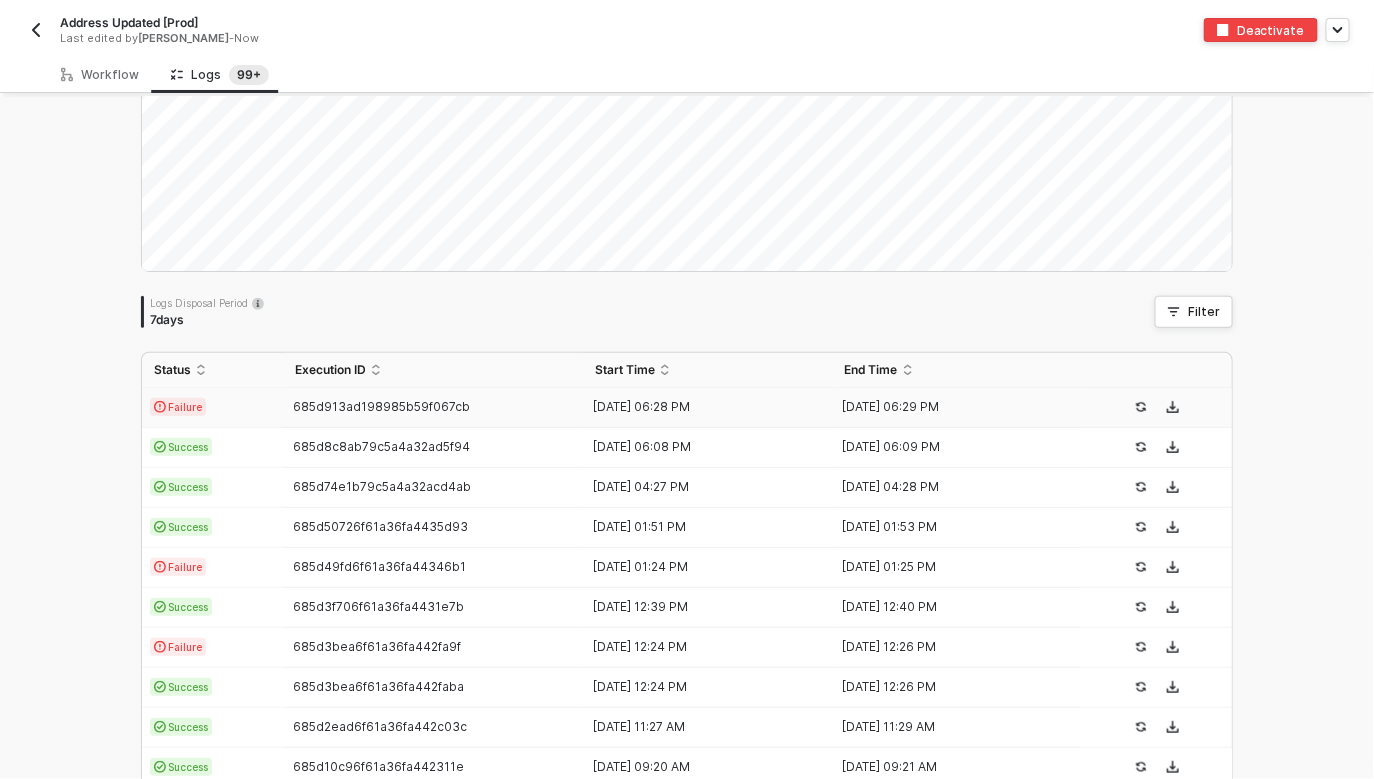click on "685d913ad198985b59f067cb" at bounding box center [433, 408] 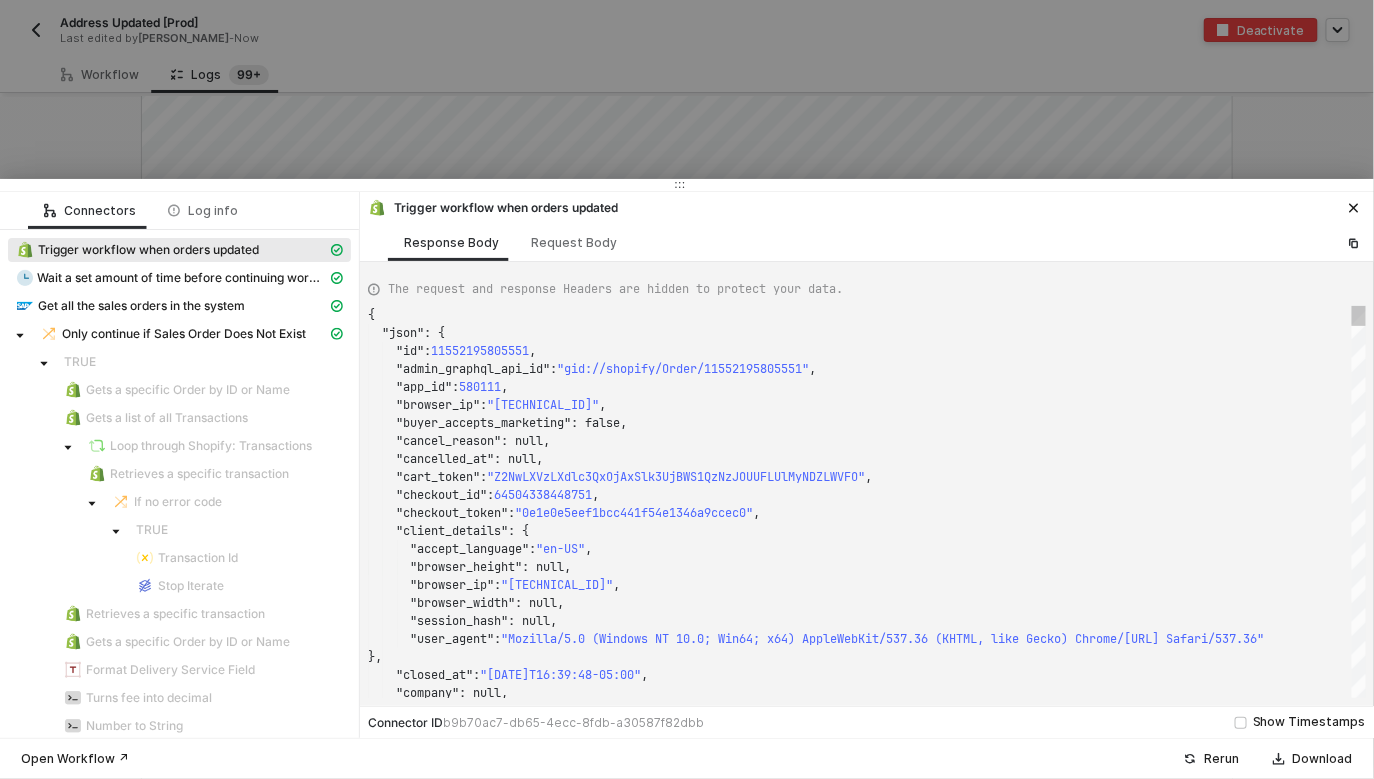 scroll, scrollTop: 180, scrollLeft: 0, axis: vertical 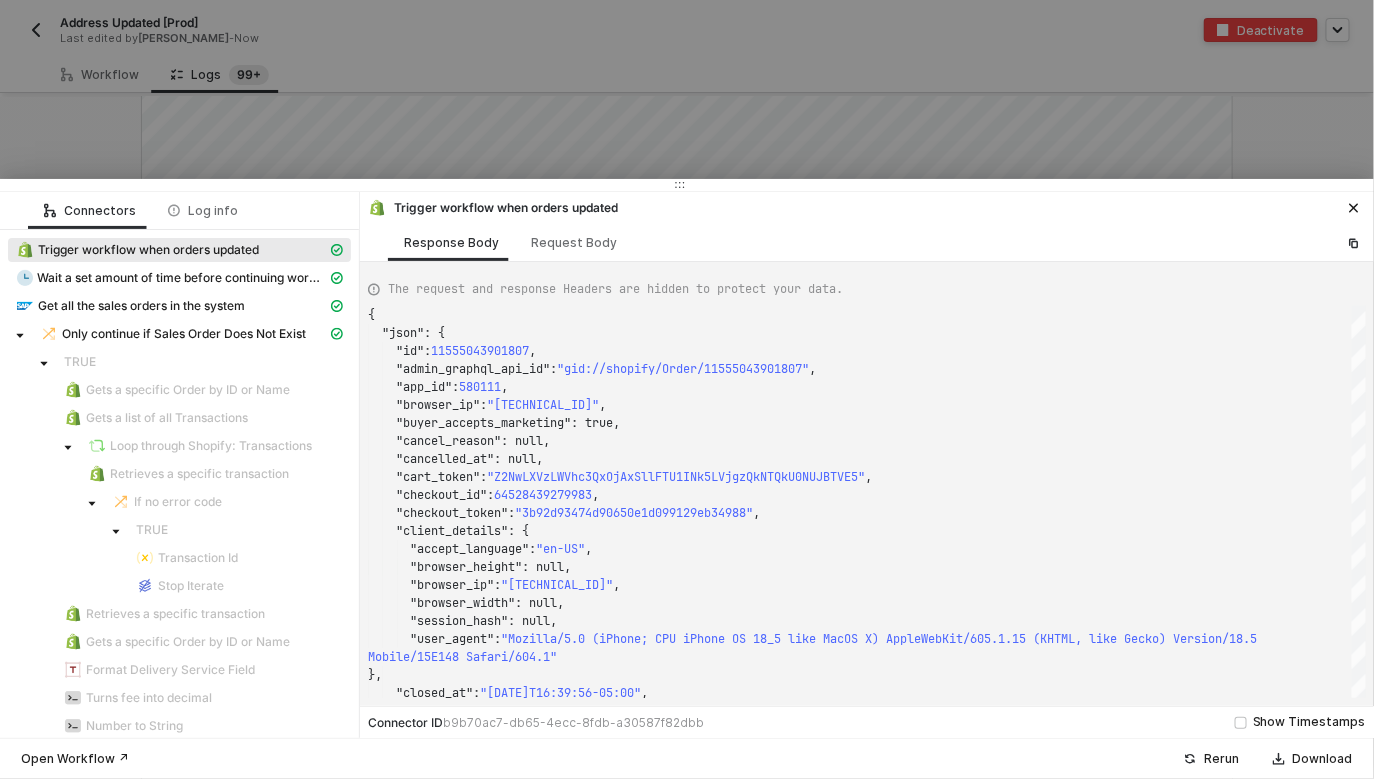 click at bounding box center [687, 389] 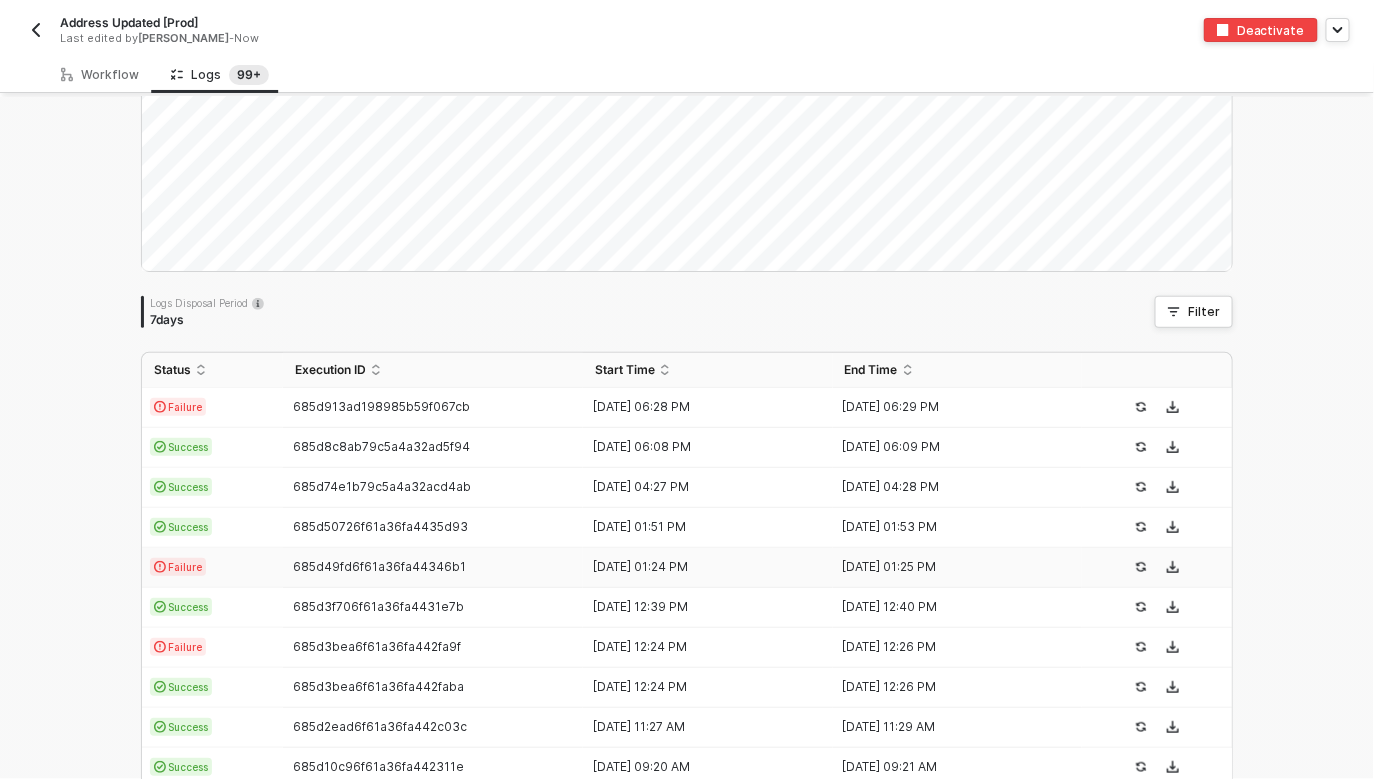 click on "Failure" at bounding box center [212, 568] 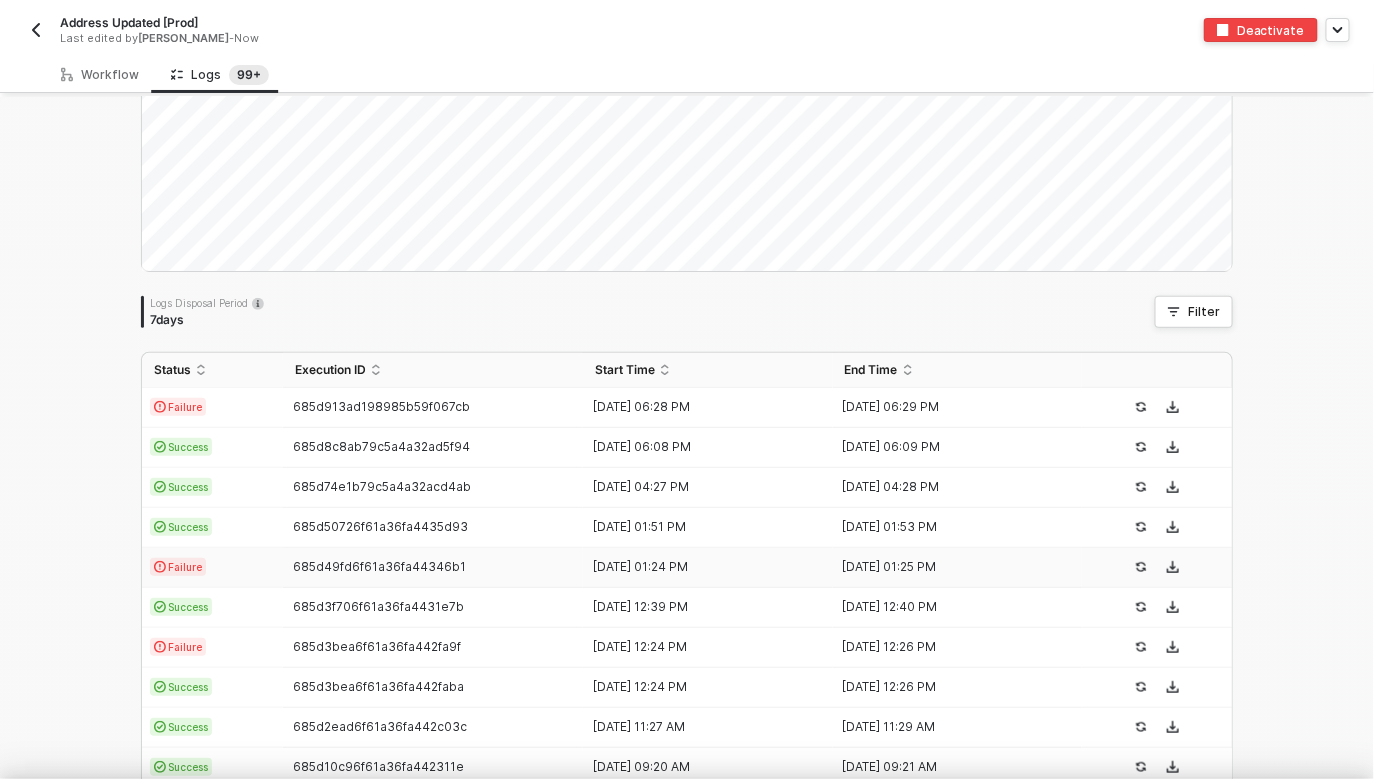type on "{
"json": {
"id": 11555043901807,
"admin_graphql_api_id": "gid://shopify/Order/11555043901807",
"app_id": 580111,
"browser_ip": "2804:18:11a:1d5b:c52e:339f:b163:1ad4",
"buyer_accepts_marketing": true,
"cancel_reason": null,
"cancelled_at": null,
"cart_token": "Z2NwLXVzLWVhc3QxOjAxSllFTU1INk5LVjgzQkNTQkU0NUJBTVE5"," 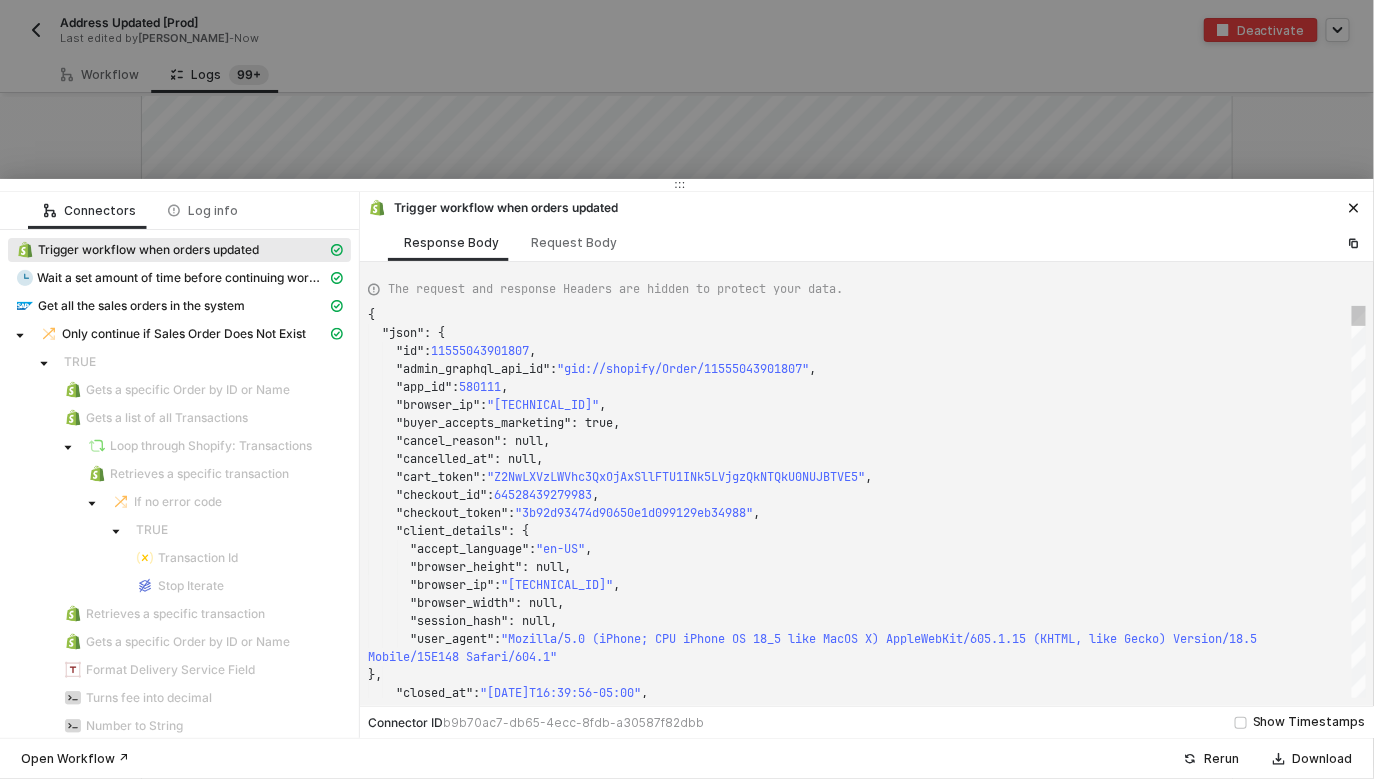 scroll, scrollTop: 180, scrollLeft: 0, axis: vertical 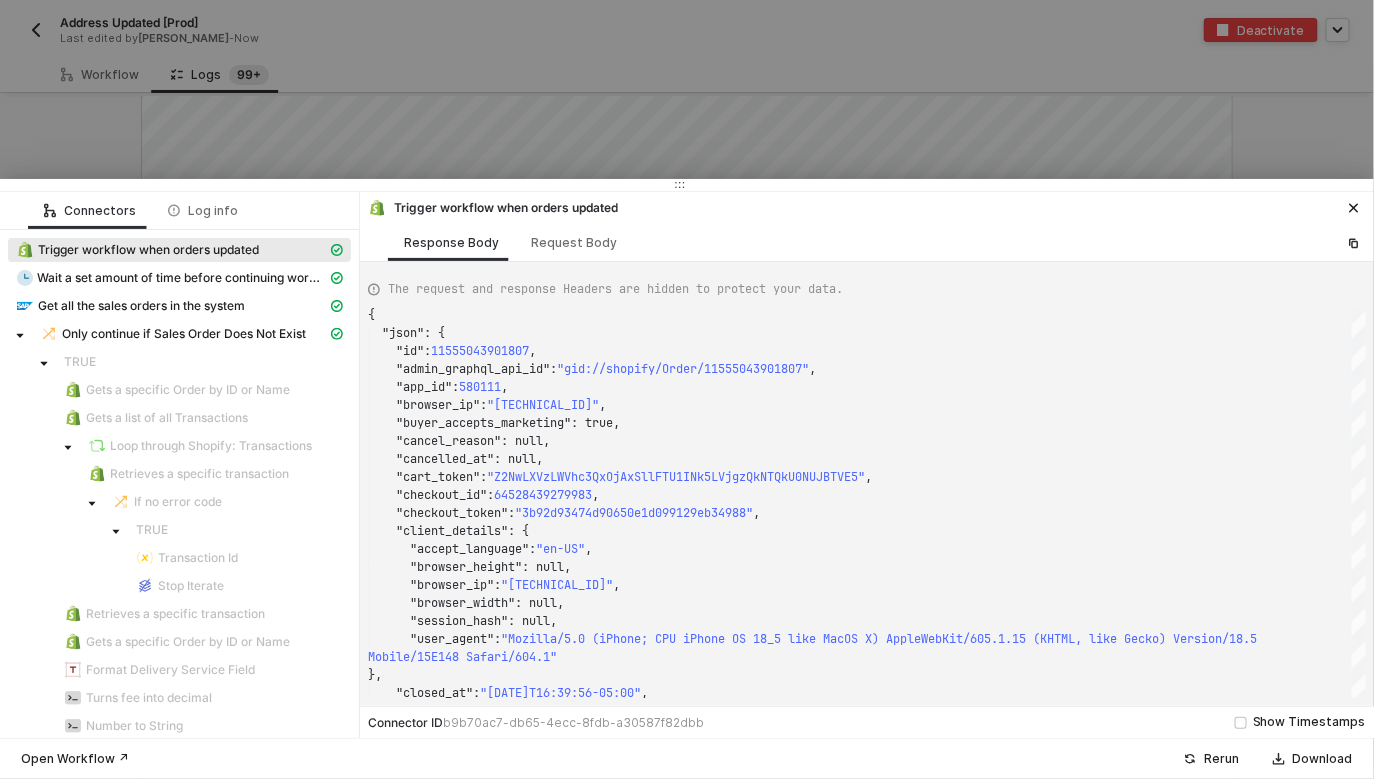 click at bounding box center [687, 389] 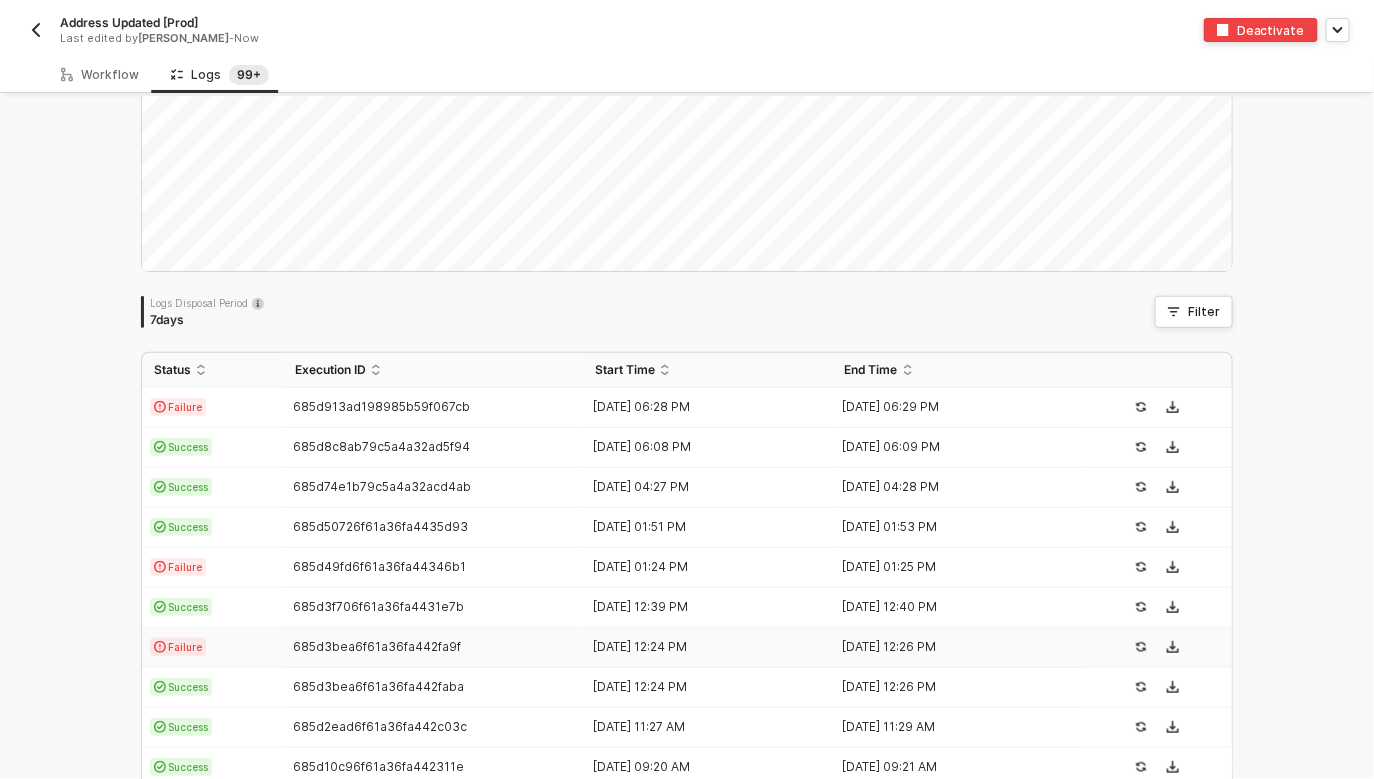 click on "Failure" at bounding box center (212, 648) 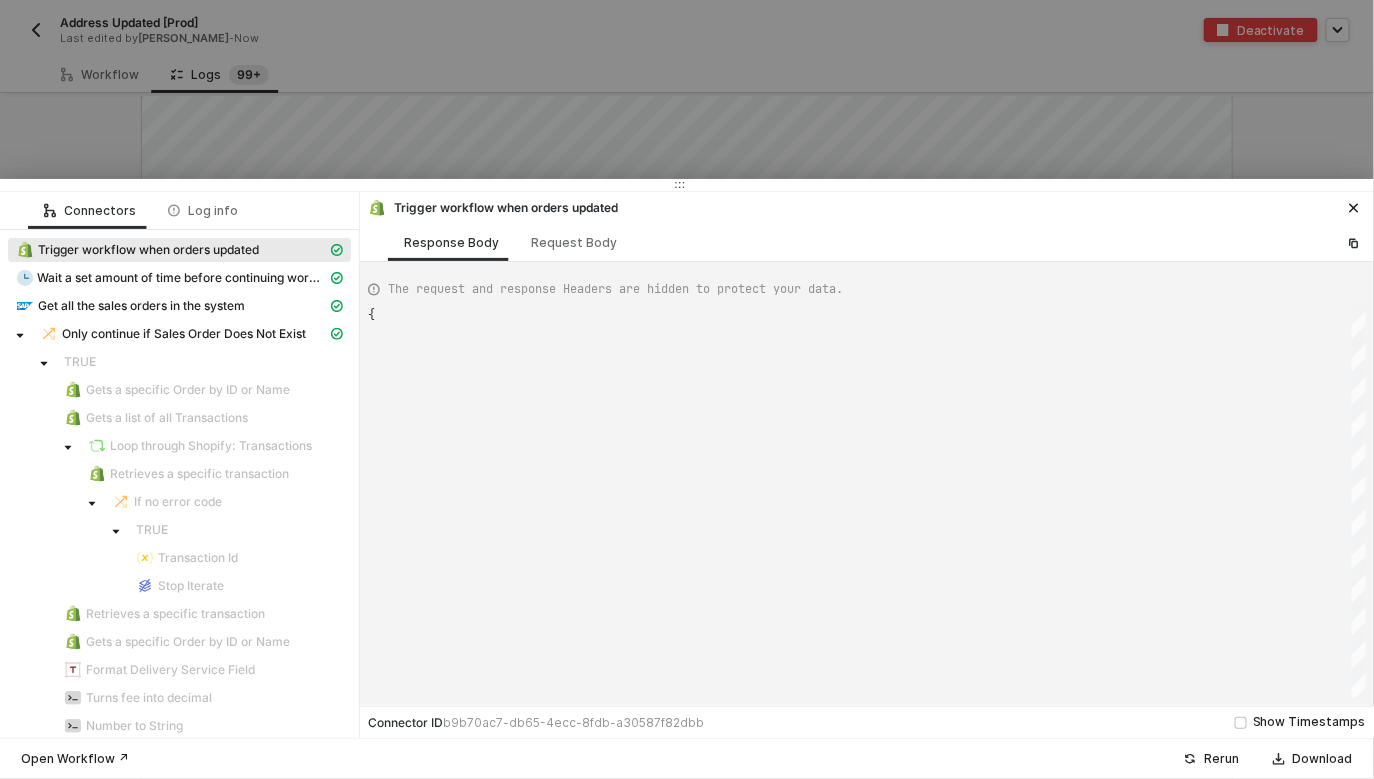 scroll, scrollTop: 180, scrollLeft: 0, axis: vertical 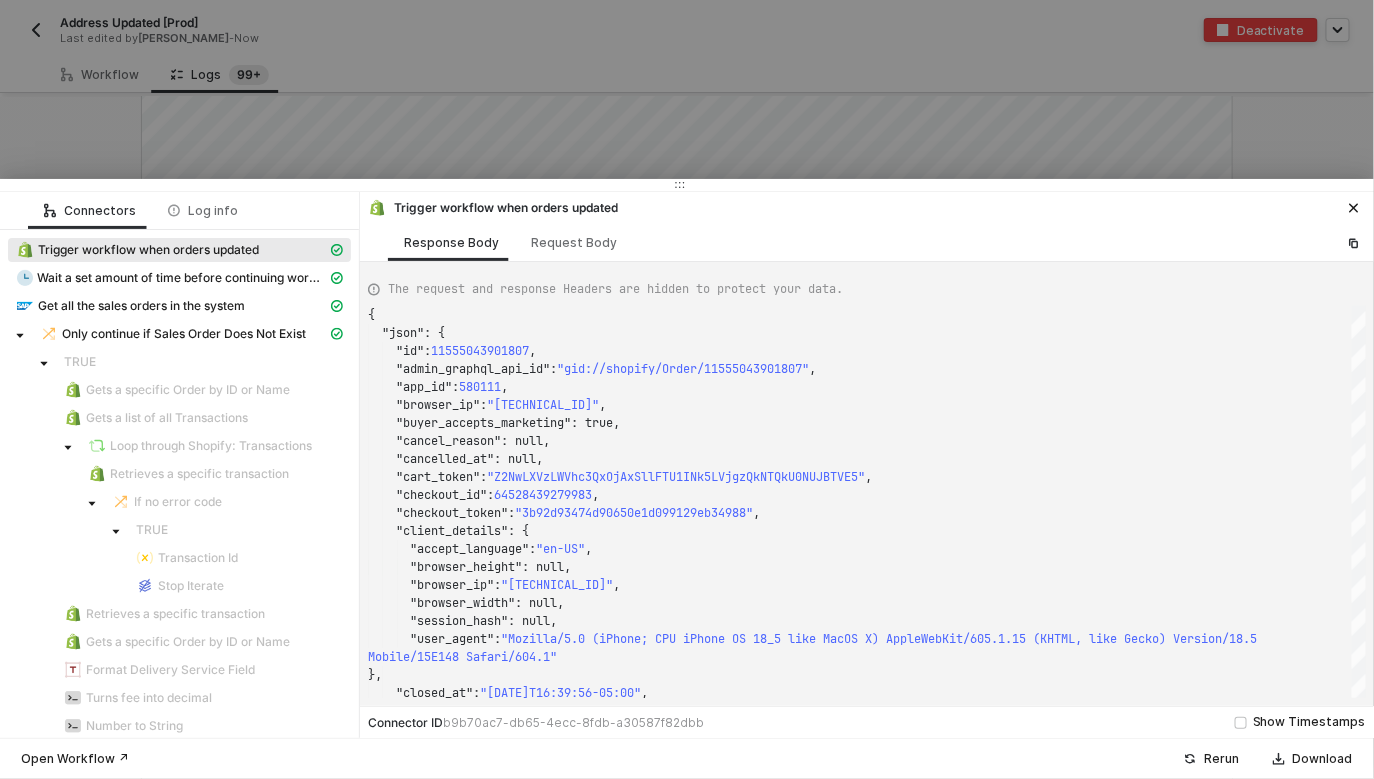 type on "{
"json": {
"id": 11552195805551,
"admin_graphql_api_id": "gid://shopify/Order/11552195805551",
"app_id": 580111,
"browser_ip": "2605:59c8:343d:3d08:5d2e:f04:4e06:967c",
"buyer_accepts_marketing": false,
"cancel_reason": null,
"cancelled_at": null,
"cart_token": "Z2NwLXVzLXdlc3QxOjAxSlk3UjBWS1QzNzJOUUFLUlMyNDZLWVFO"," 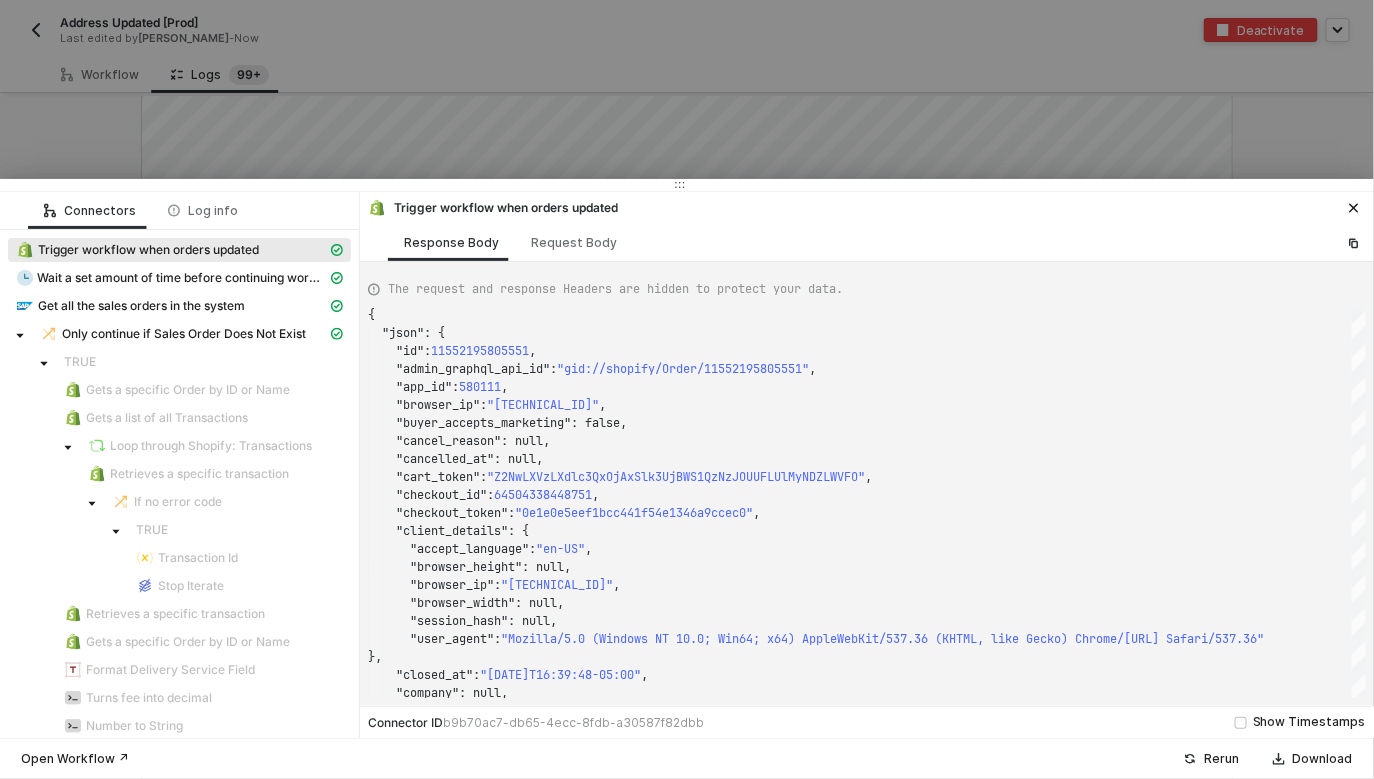 click at bounding box center [687, 389] 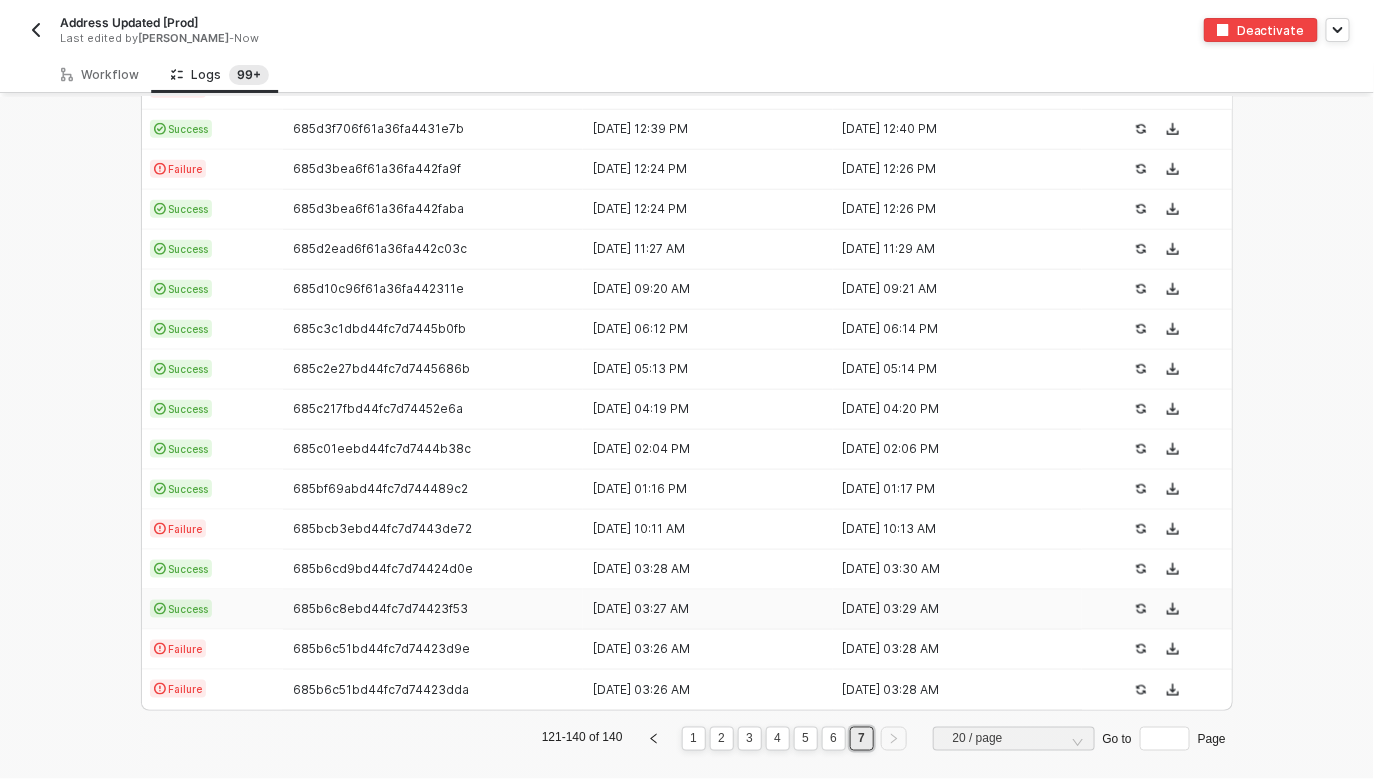 scroll, scrollTop: 628, scrollLeft: 0, axis: vertical 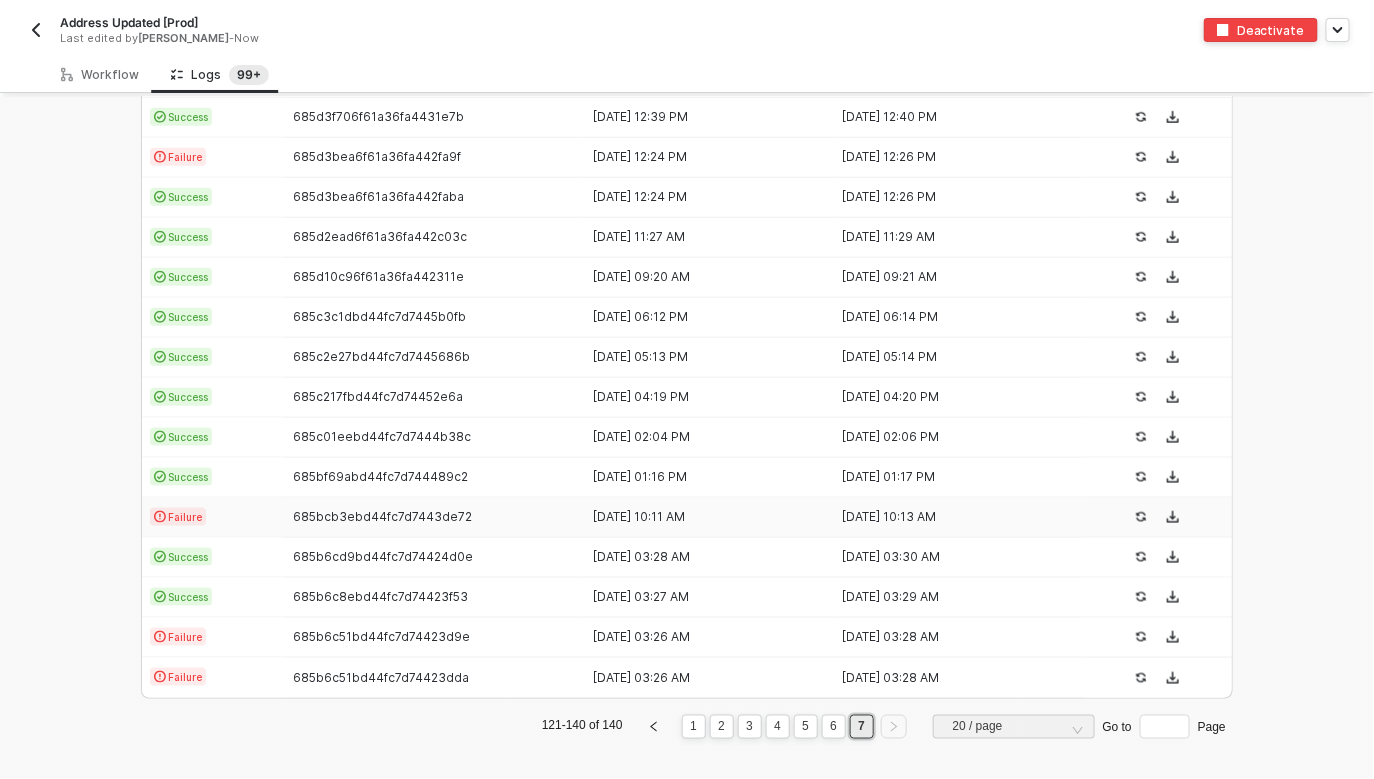 click on "685bcb3ebd44fc7d7443de72" at bounding box center (433, 518) 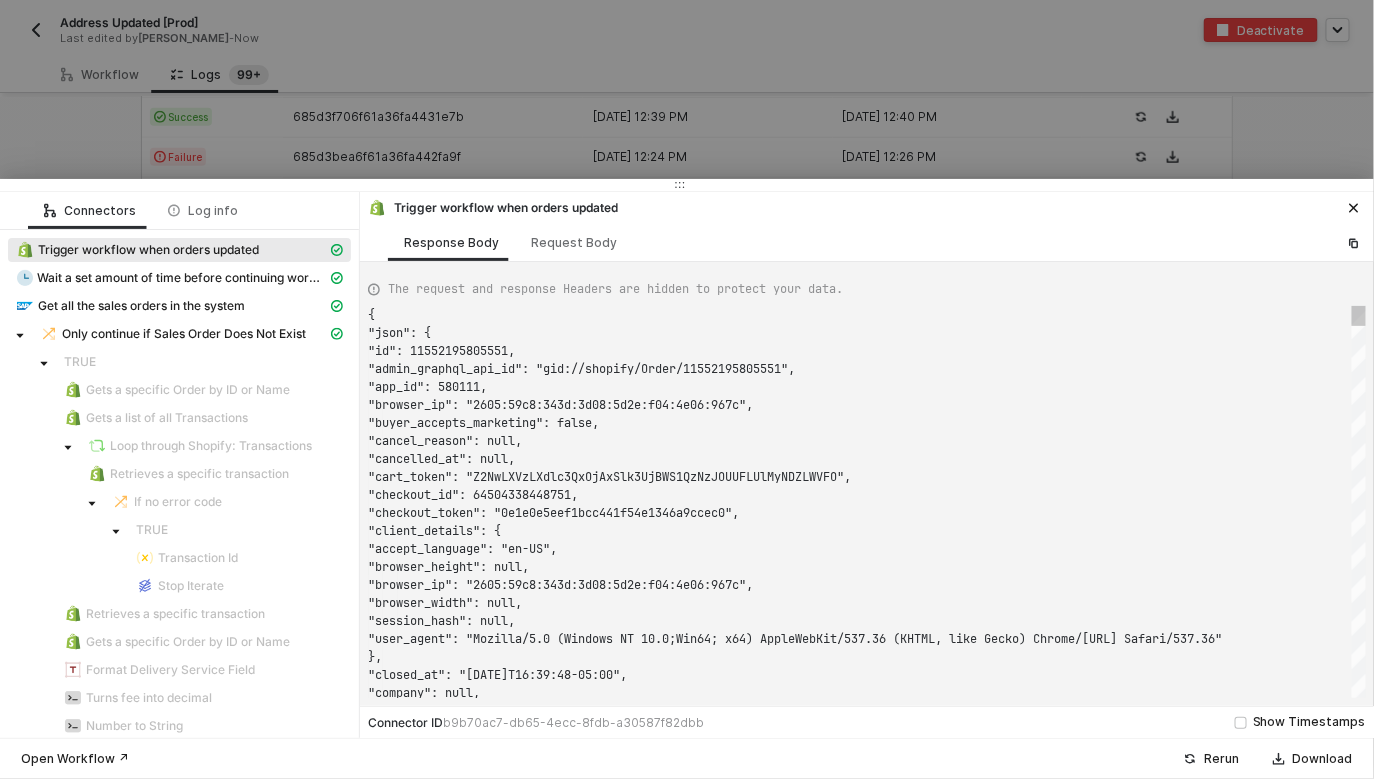 scroll, scrollTop: 180, scrollLeft: 0, axis: vertical 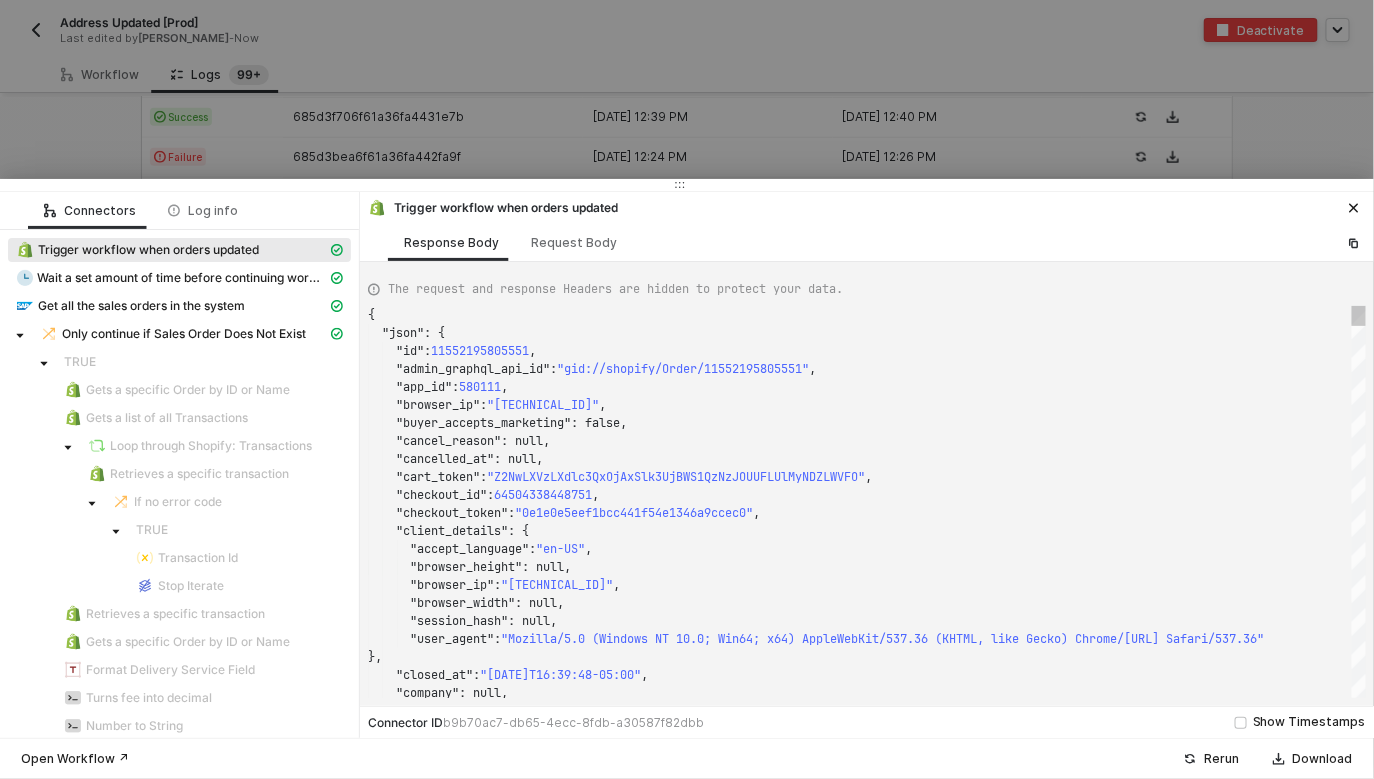 type on "{
"json": {
"id": 11552006144367,
"admin_graphql_api_id": "gid://shopify/Order/11552006144367",
"app_id": 580111,
"browser_ip": "2600:387:2:80f::47",
"buyer_accepts_marketing": true,
"cancel_reason": null,
"cancelled_at": null,
"cart_token": "Z2NwLXVzLWVhc3QxOjAxSlk3QUJNSjMxWDkzS1BCMjQzVlNGWThK"," 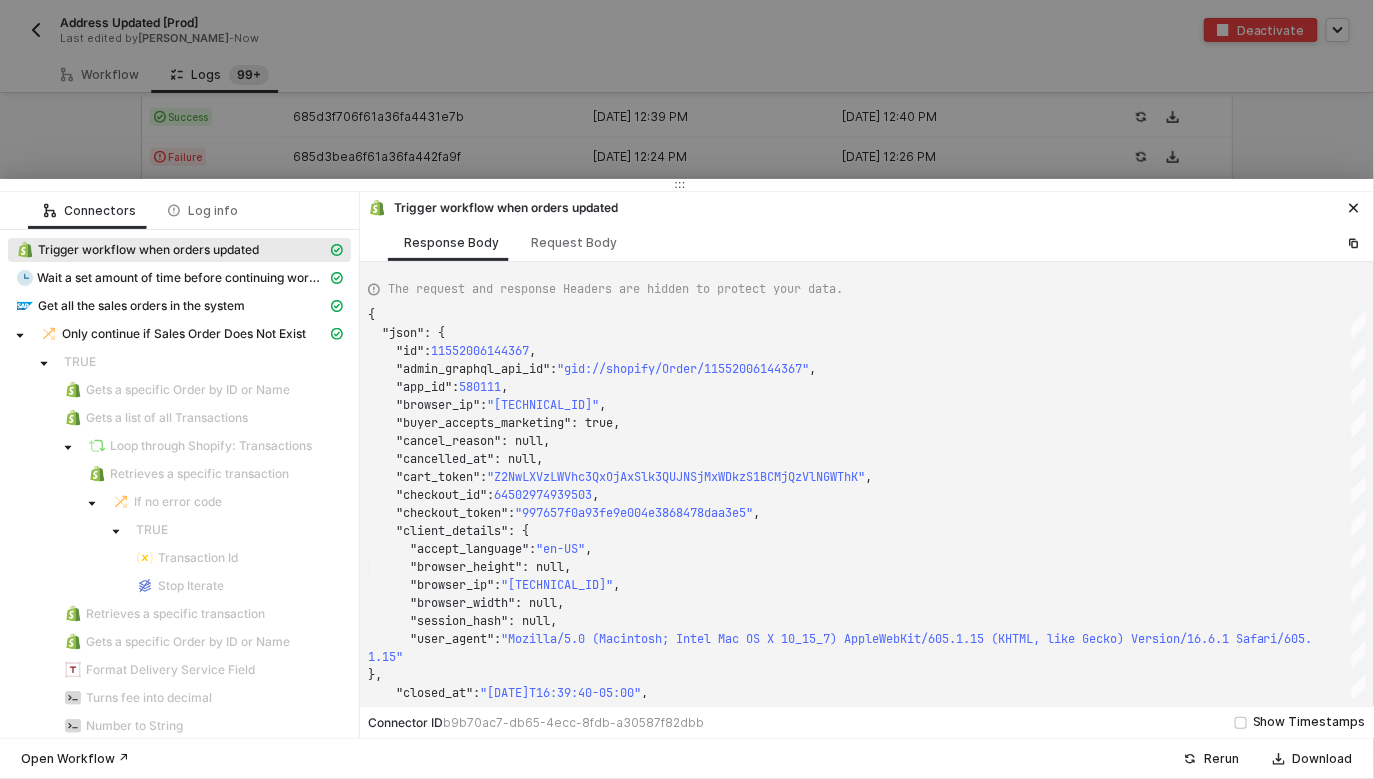 click at bounding box center (687, 389) 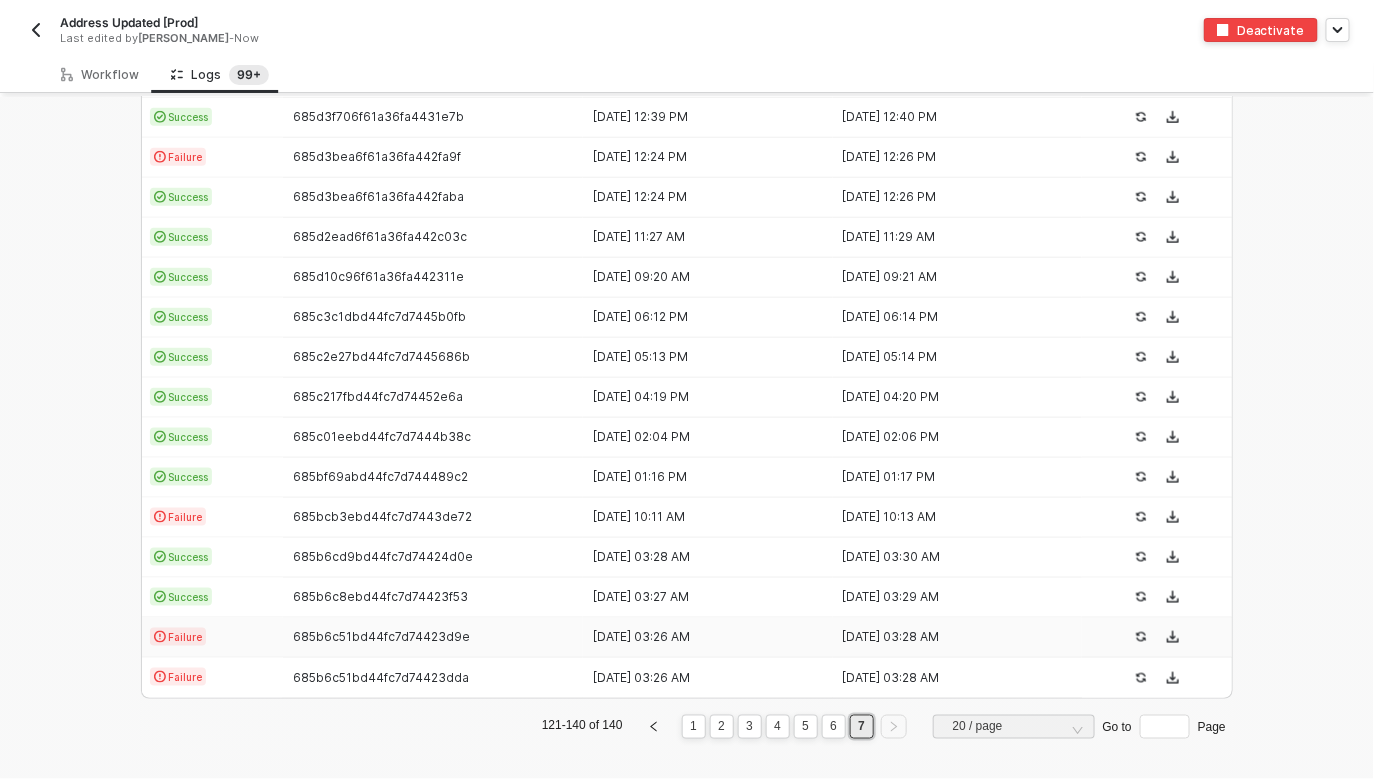 click on "685b6c51bd44fc7d74423d9e" at bounding box center [381, 636] 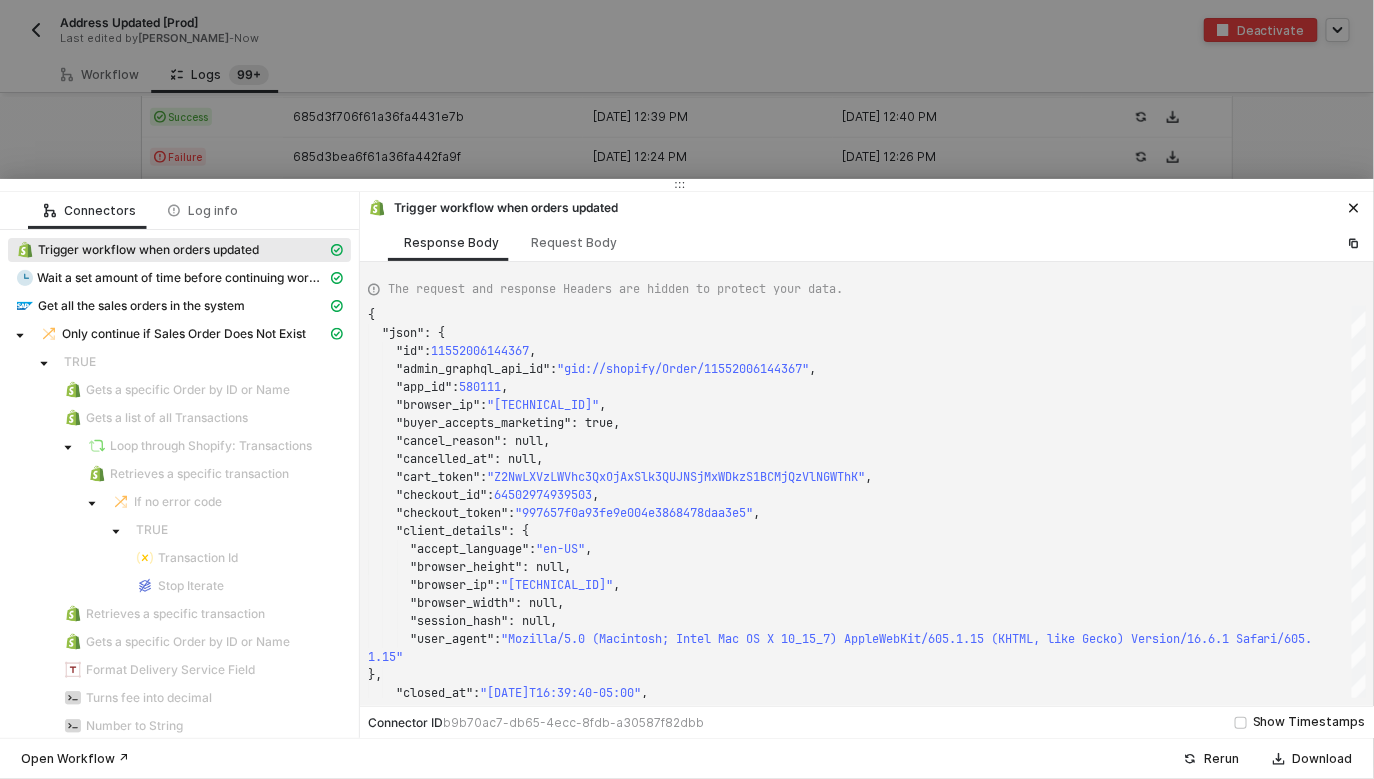 scroll, scrollTop: 180, scrollLeft: 0, axis: vertical 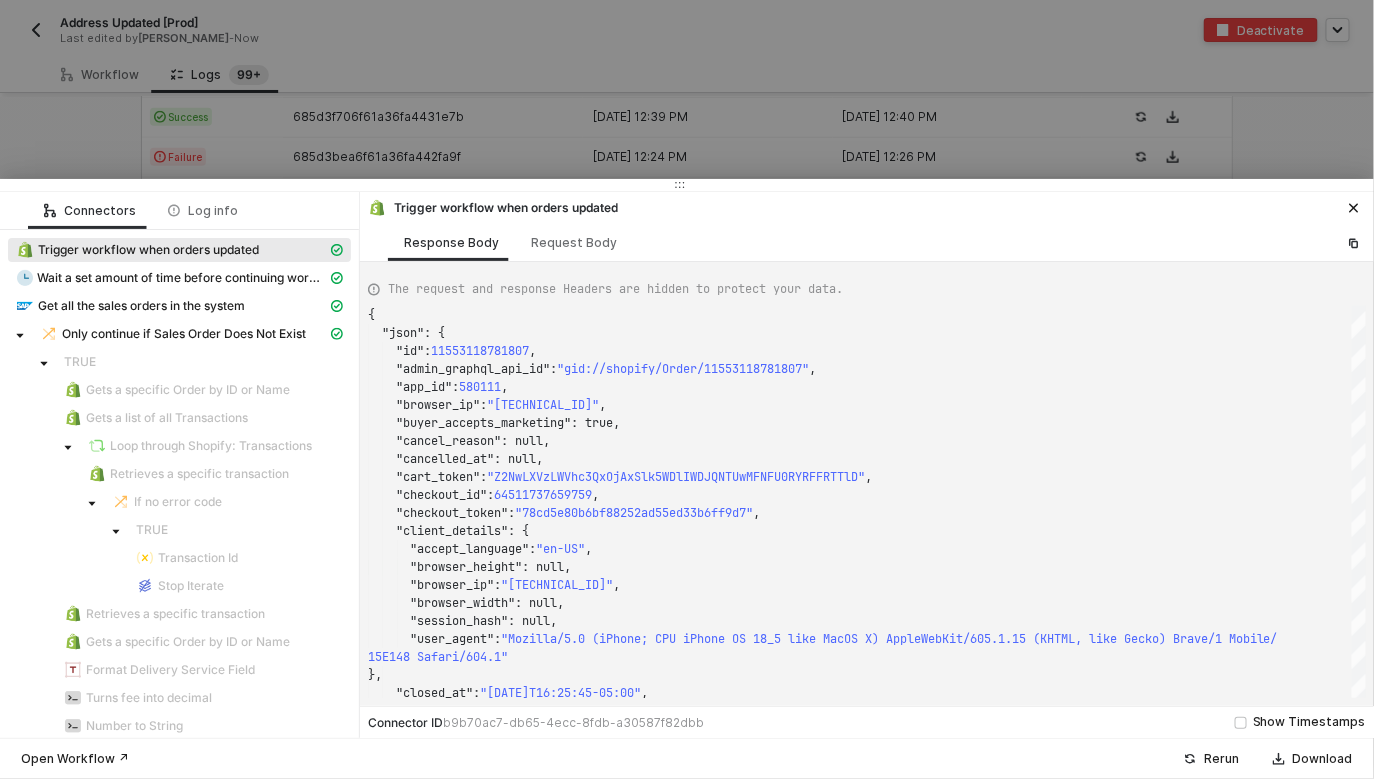 click at bounding box center (687, 185) 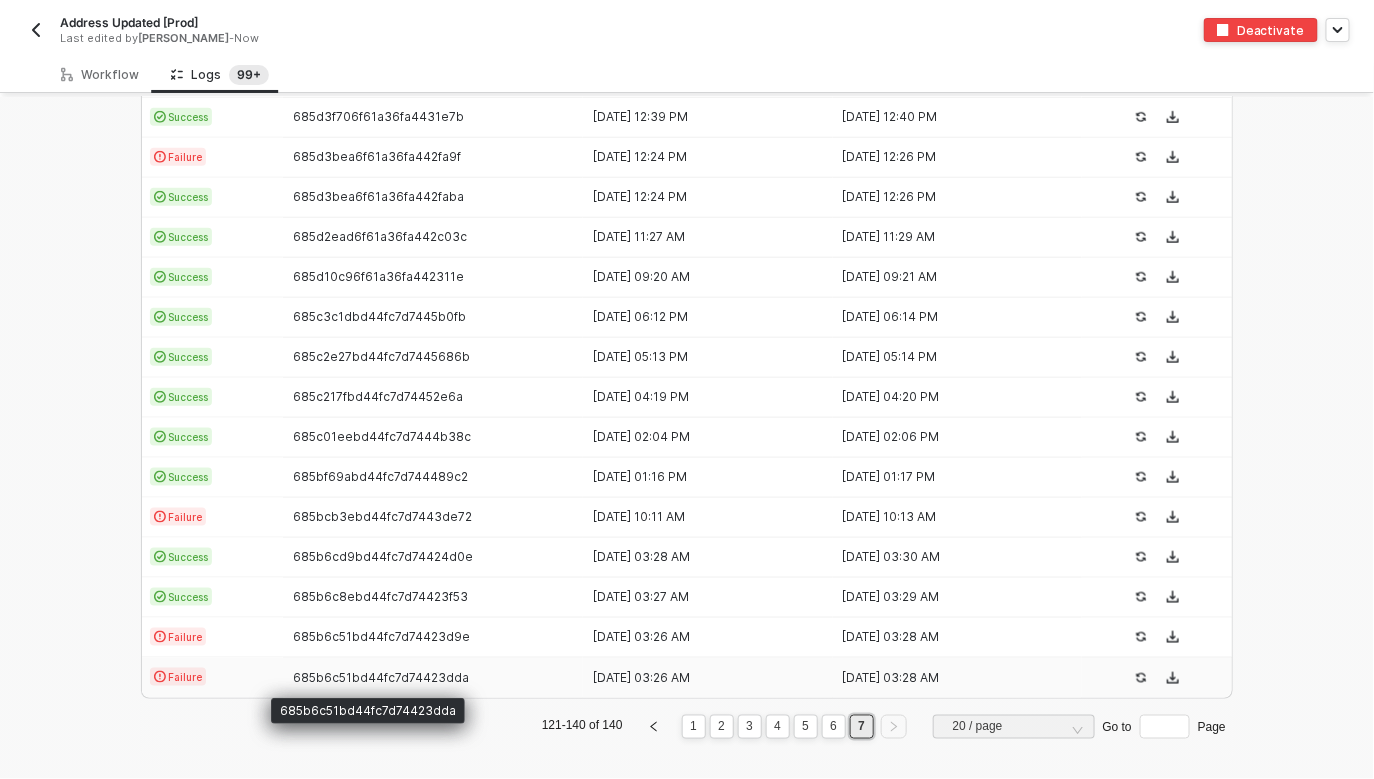 click on "685b6c51bd44fc7d74423dda" at bounding box center (381, 677) 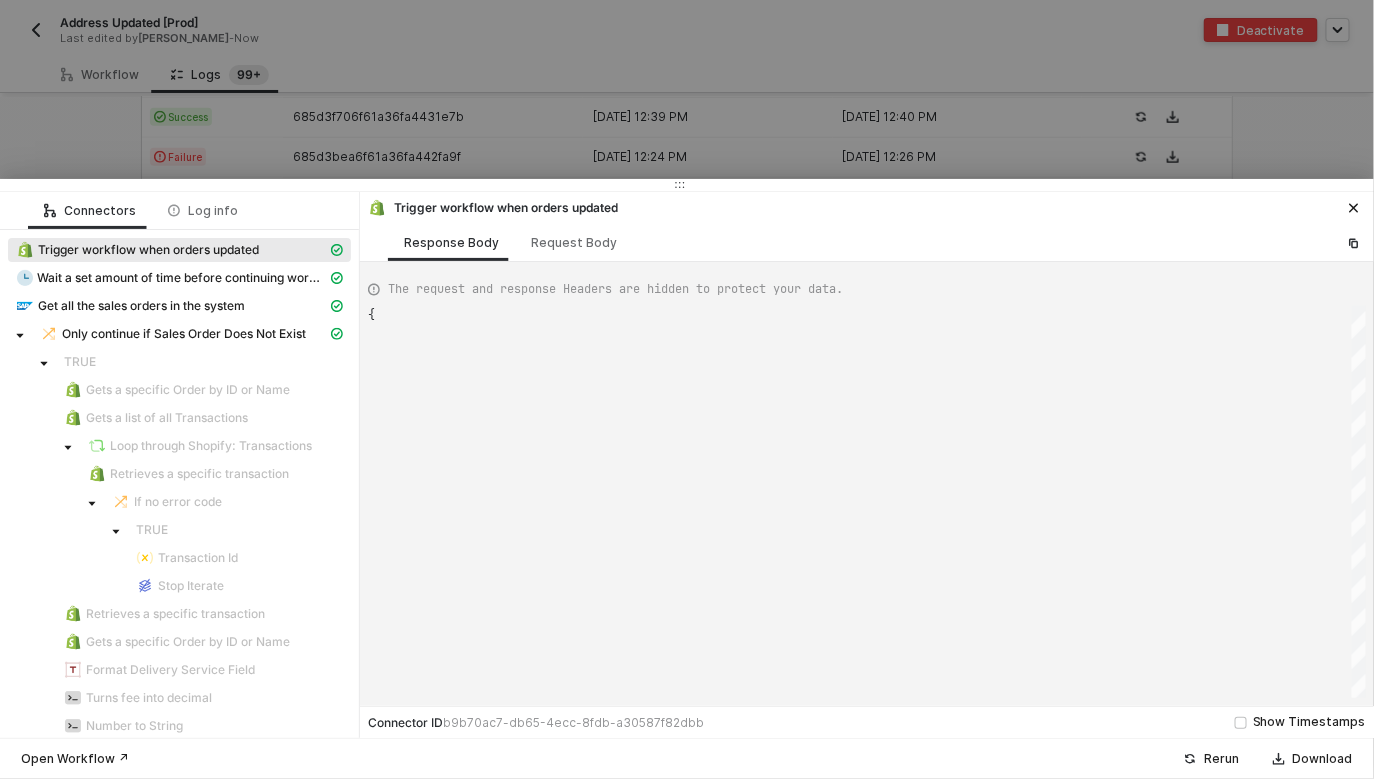scroll, scrollTop: 180, scrollLeft: 0, axis: vertical 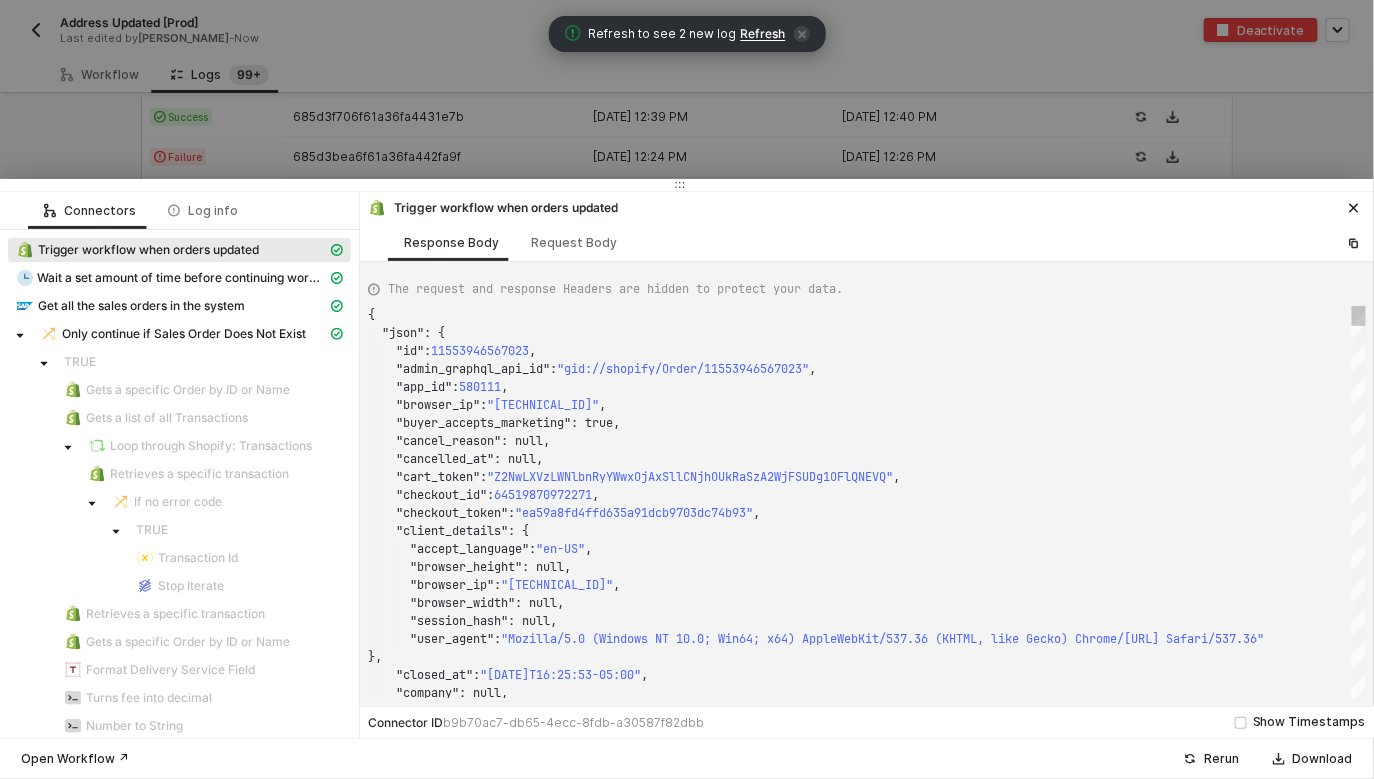 click on ""session_hash" : null,        "user_agent" :  "Mozilla/5.0 (Windows NT 10.0; Win64; x64) AppleWe bKit/537.36 (KHTML, like Gecko) Chrome/137.0.0.0 S afari/537.36"     },      "closed_at" :  "2025-06-24T16:25:53-05:00" ,      "company" : null,      "checkout_id" :  64519870972271 ,      "checkout_token" :  "ea59a8fd4ffd635a91dcb9703dc74b93" ,      "client_details" : {        "accept_language" :  "en-US" ,        "browser_height" : null,        "browser_ip" :  "74.50.135.132" ,        "browser_width" : null,      "app_id" :  580111 ,      "browser_ip" :  "74.50.135.132" ,      "buyer_accepts_marketing" : true,      "cancel_reason" : null,      "cancelled_at" : null,      "cart_token" :  "Z2NwLXVzLWNlbnRyYWwxOjAxSllCNjhOUkRaSzA2WjFSUDg1O FlQNEVQ" , {    "json" : {      "id" :  11553946567023 ,      "admin_graphql_api_id" :  "gid://shopify/Order/11553946567023" ," at bounding box center [867, 502] 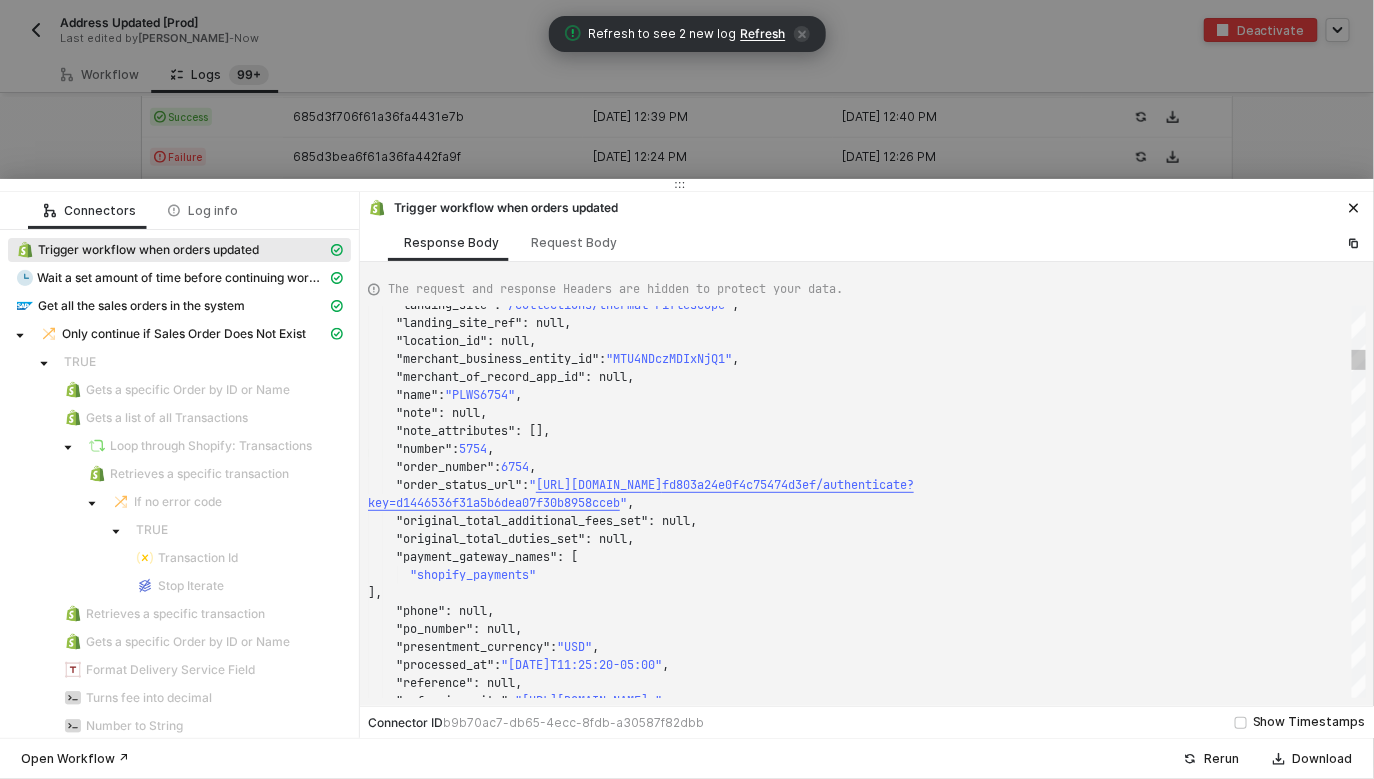 click on ""order_number"" at bounding box center (445, 467) 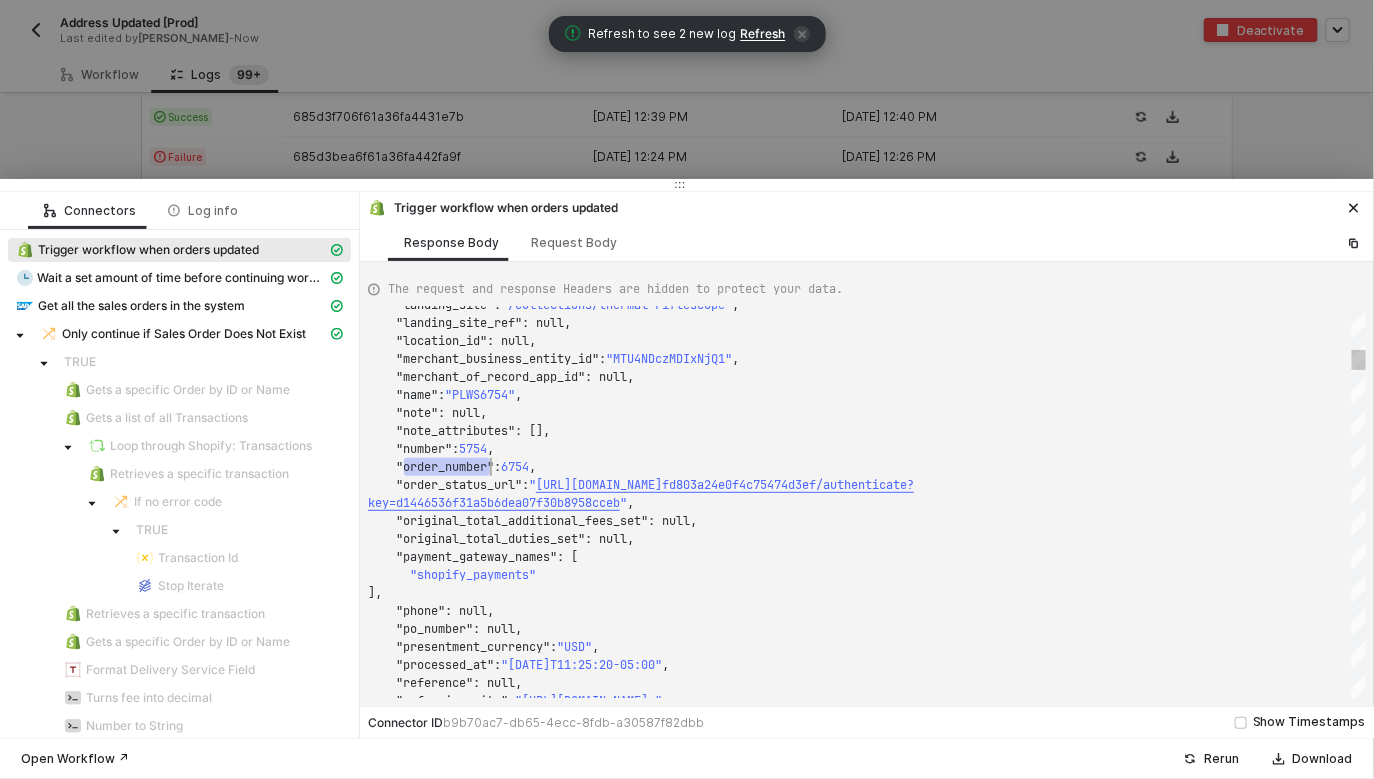scroll, scrollTop: 0, scrollLeft: 121, axis: horizontal 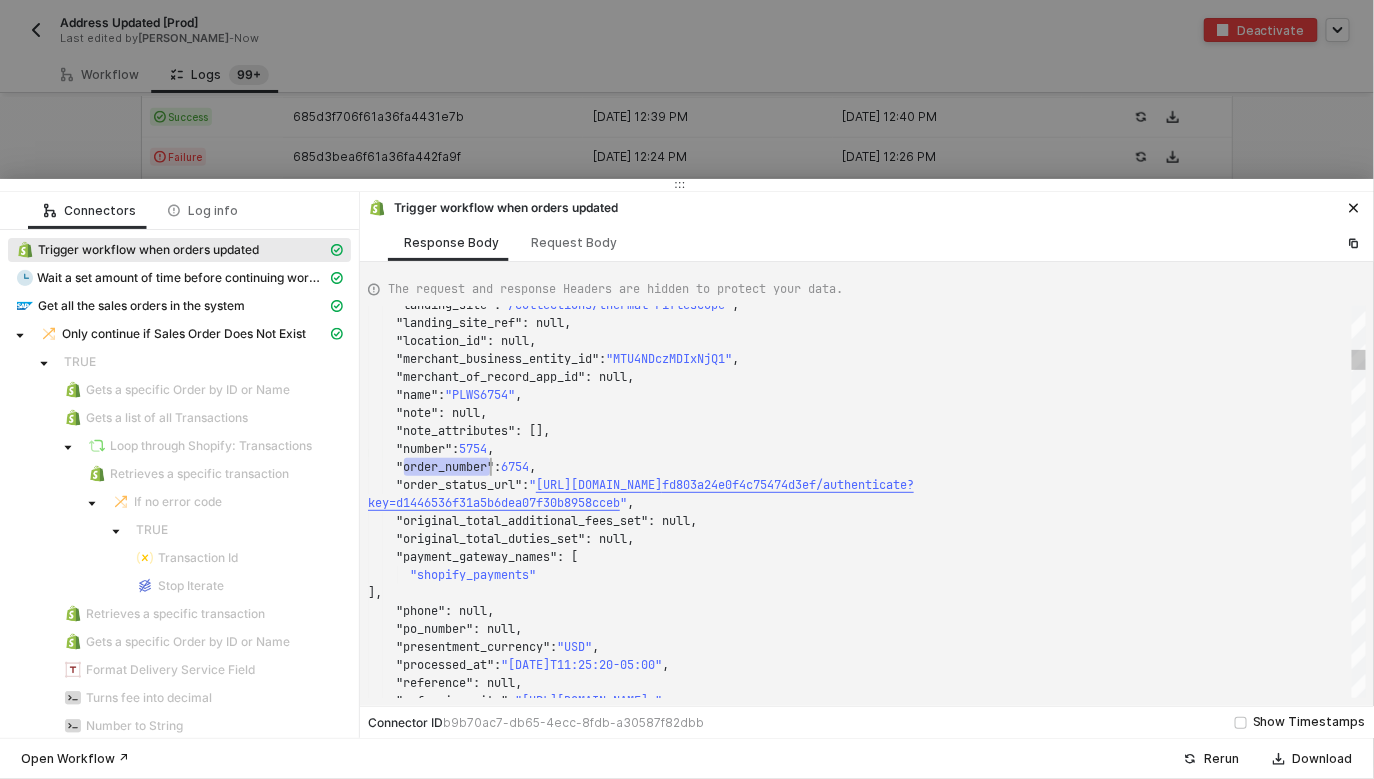click on ""PLWS6754"" at bounding box center (480, 395) 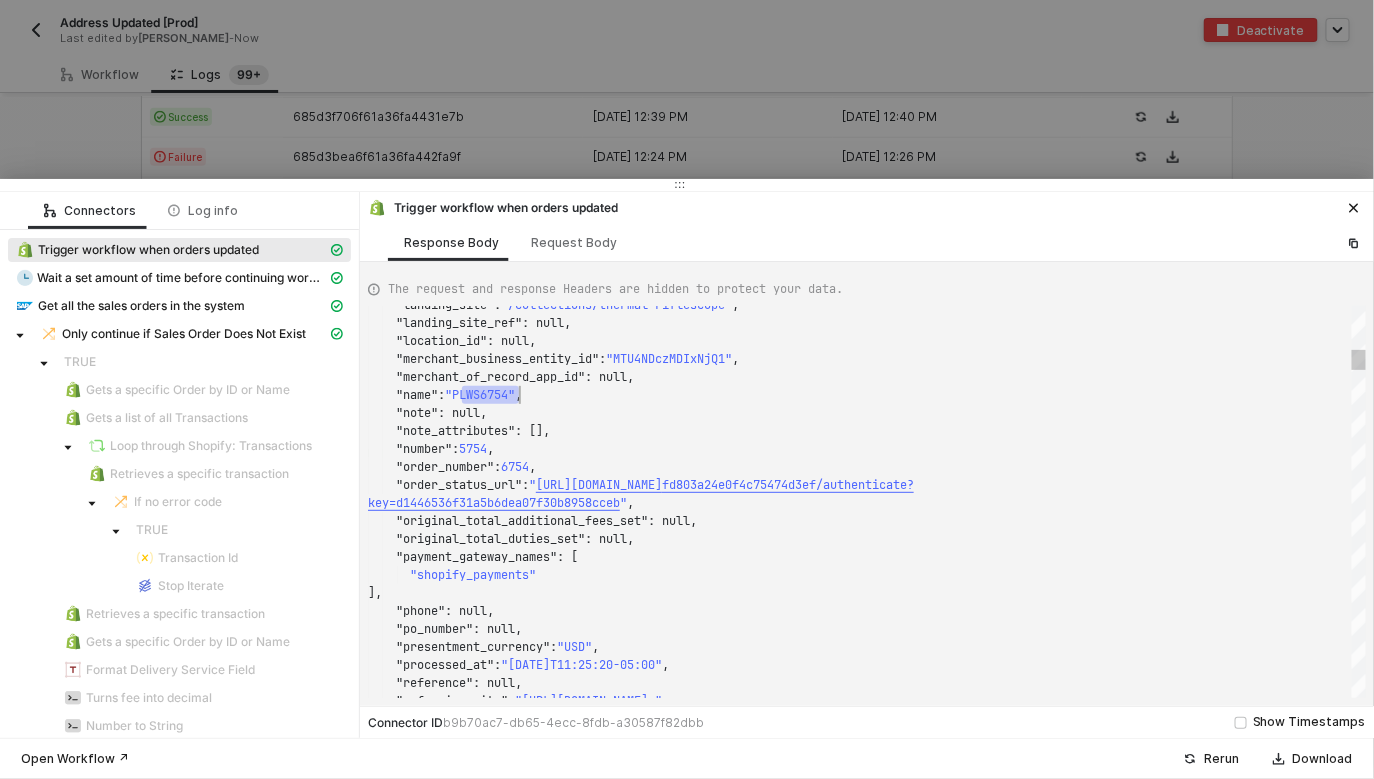 click on ""landing_site" :  "/collections/thermal-riflescope" ,      "landing_site_ref" : null,      "location_id" : null,      "merchant_business_entity_id" :  "MTU4NDczMDIxNjQ1" ,      "merchant_of_record_app_id" : null,      "name" :  "PLWS6754" ,      "note" : null,      "note_attributes" : [],      "number" :  5754 ,      "order_number" :  6754 ,      "order_status_url" :  " https://pulsarnv.com/58473021645/orders/5c682fc845 fd803a24e0f4c75474d3ef/authenticate? key=d1446536f31a5b6dea07f30b8958cceb " ,      "original_total_additional_fees_set" : null,      "original_total_duties_set" : null,      "payment_gateway_names" : [        "shopify_payments"     ],      "phone" : null,      "po_number" : null,      "presentment_currency" :  "USD" ,      "processed_at" :  "2025-06-22T11:25:20-05:00" ,      "reference" : null,      "referring_site" :  " https://pulsarnv.com/collections/thermal-riflescop e " ," at bounding box center (867, 502) 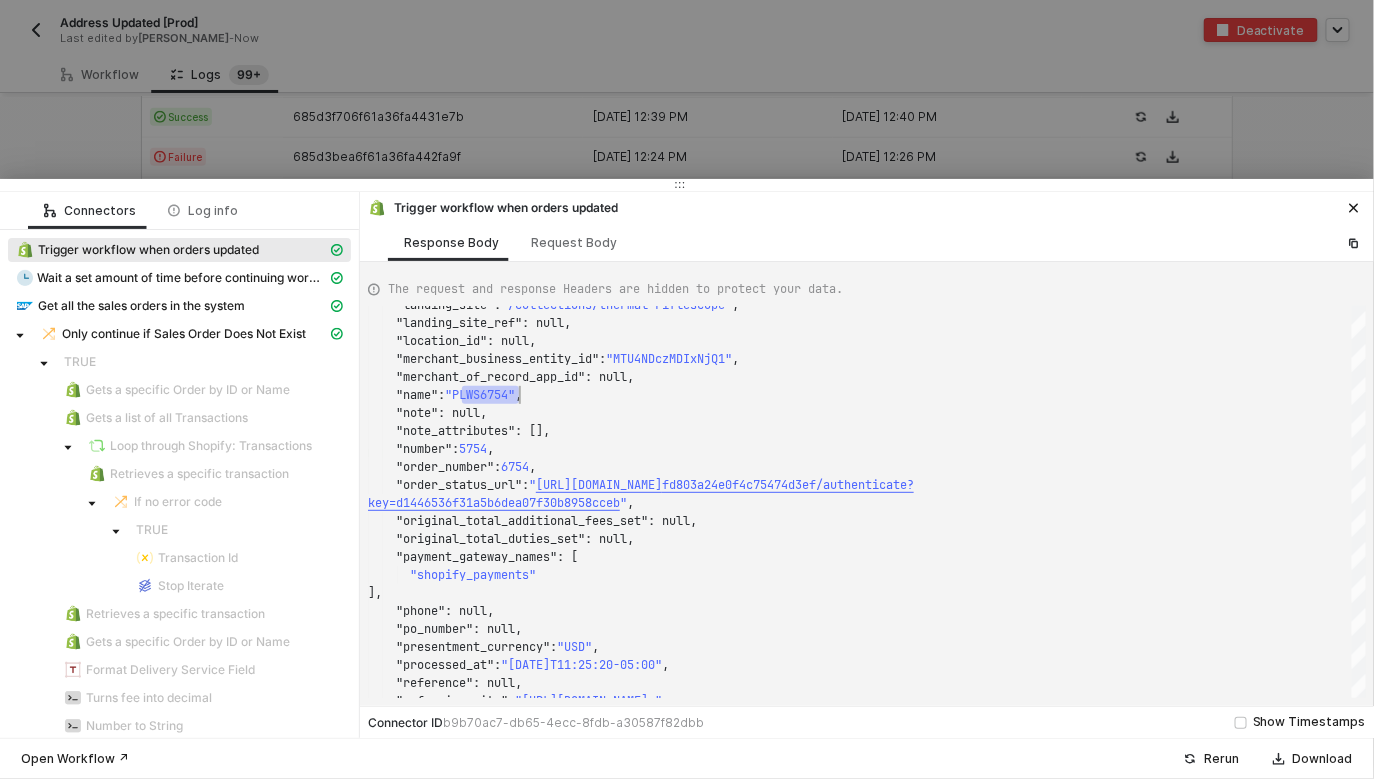 click at bounding box center [687, 389] 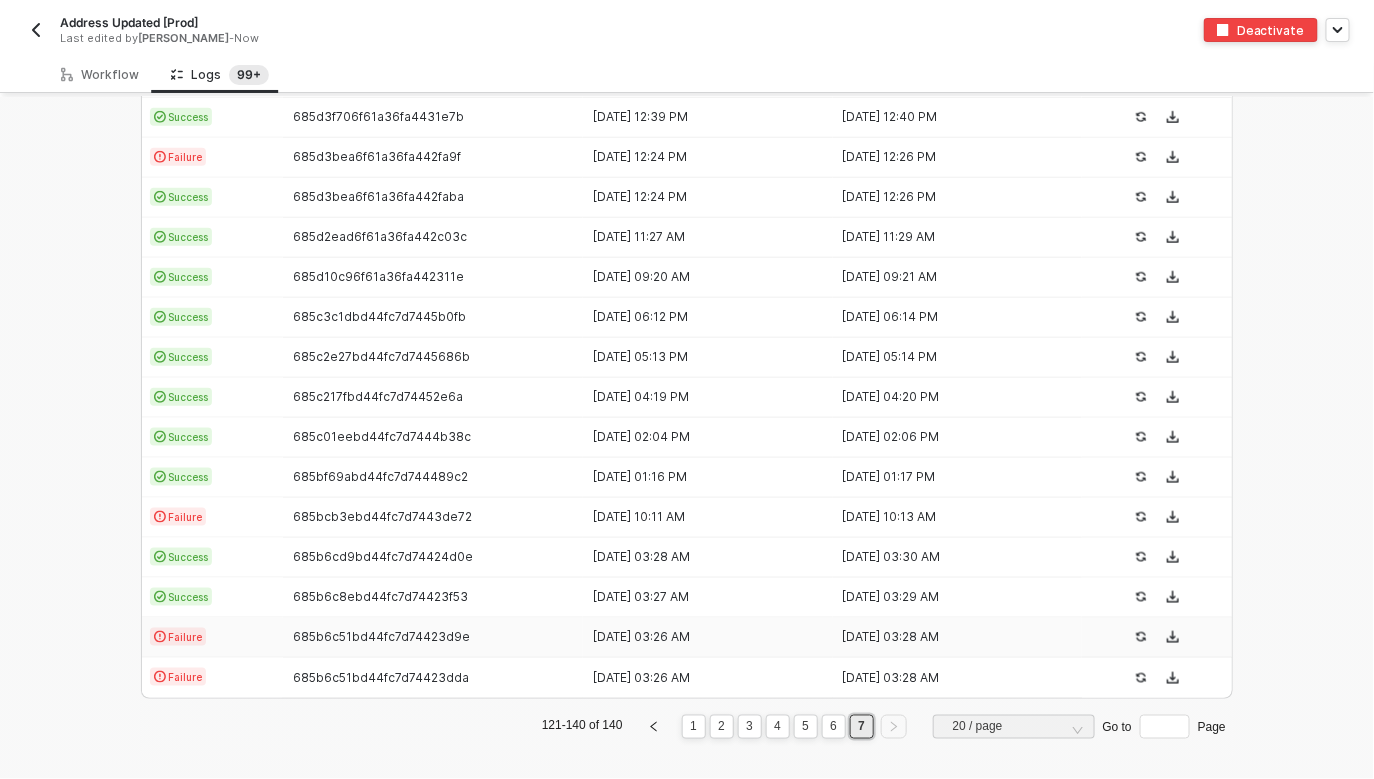 click on "685b6c51bd44fc7d74423d9e" at bounding box center (433, 638) 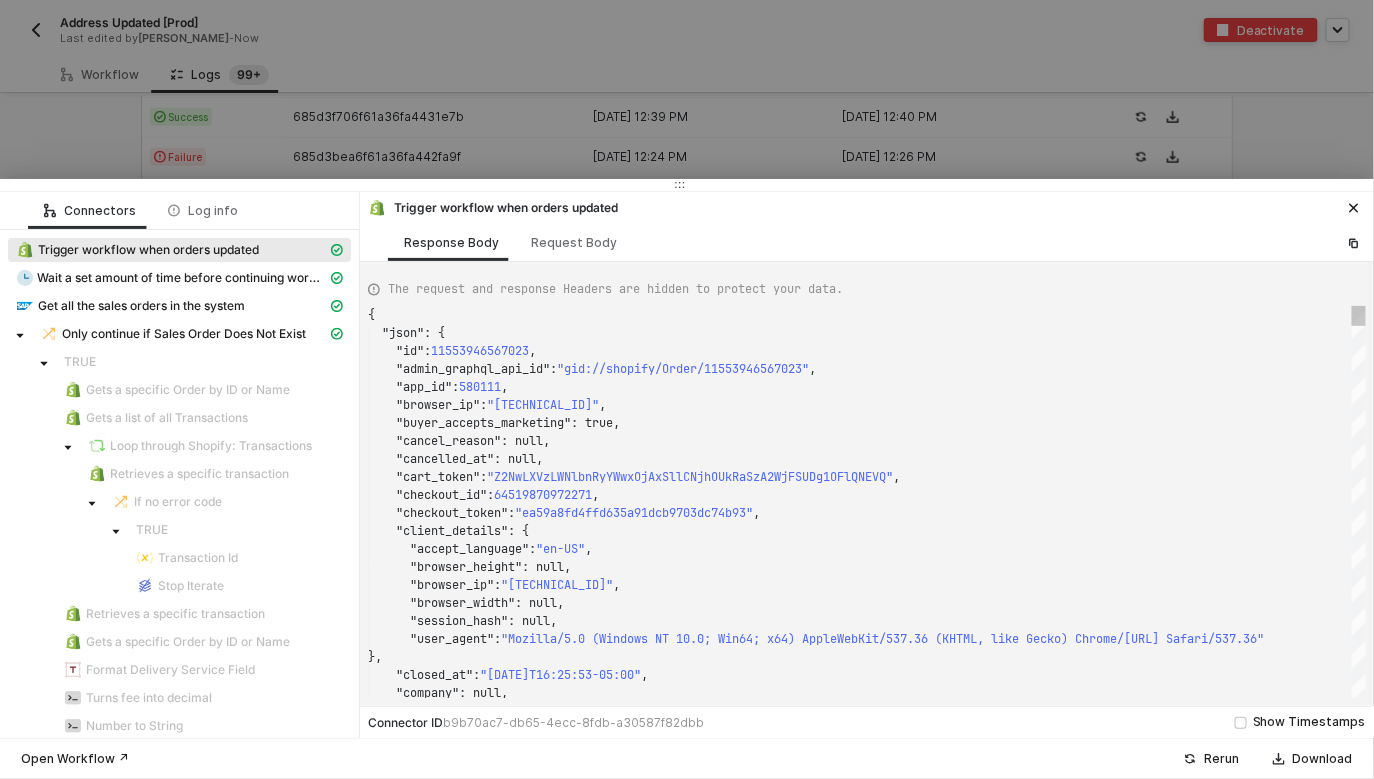 scroll, scrollTop: 180, scrollLeft: 0, axis: vertical 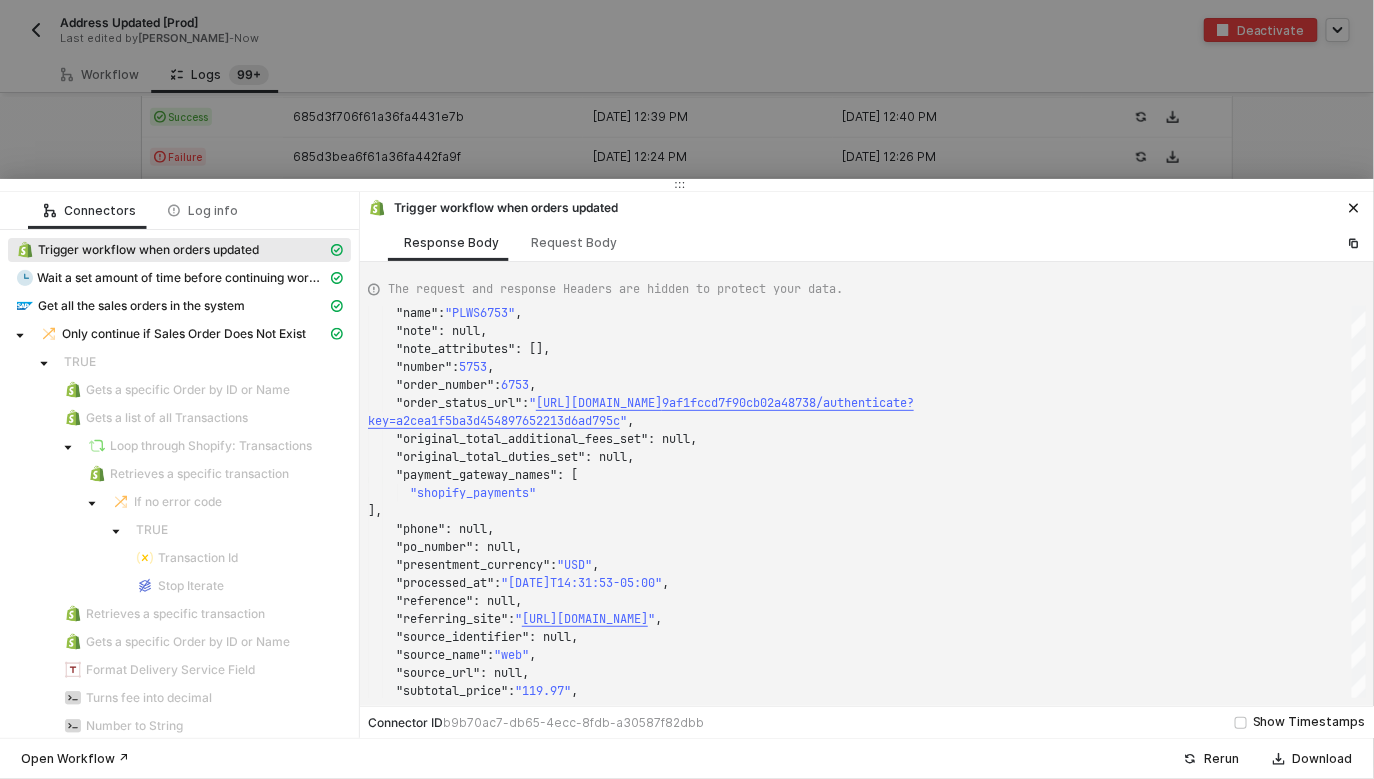 click at bounding box center (687, 389) 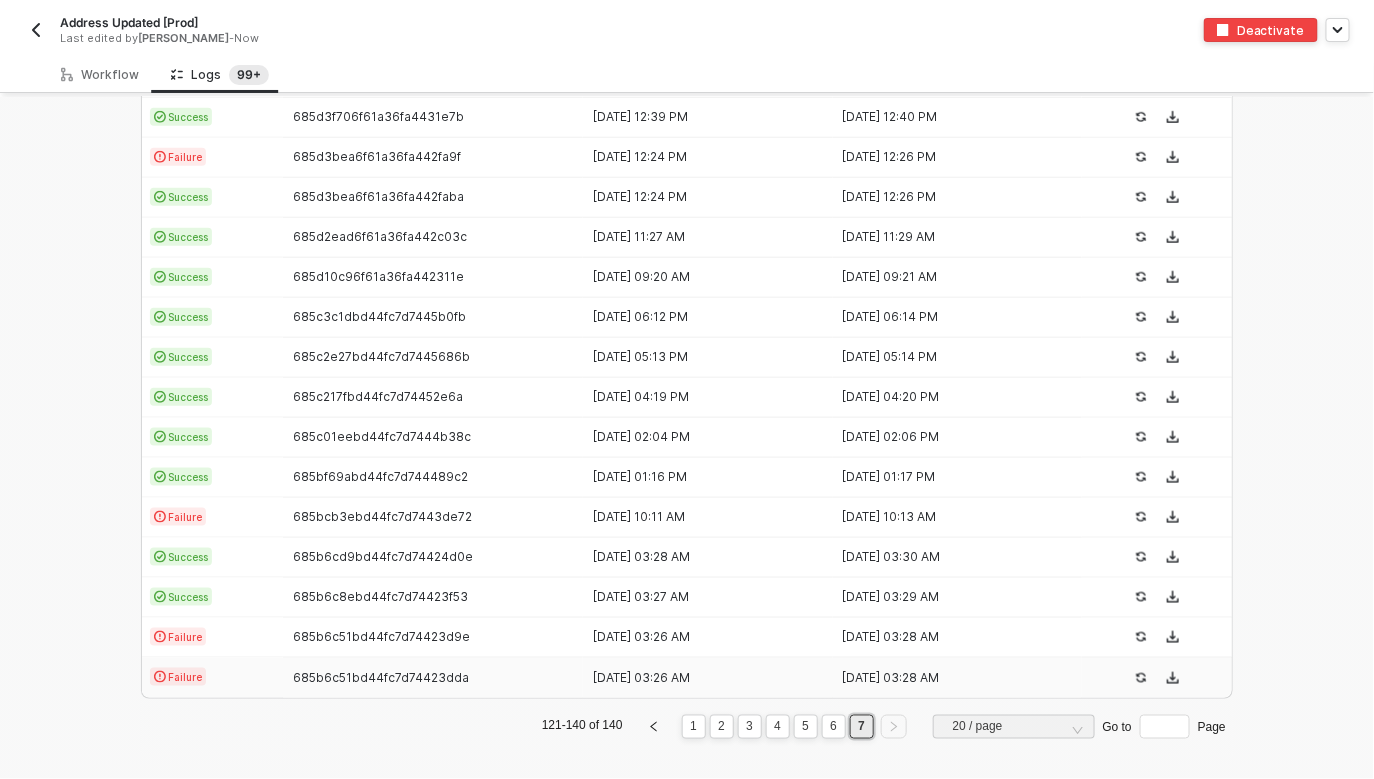 click on "Failure" at bounding box center (212, 678) 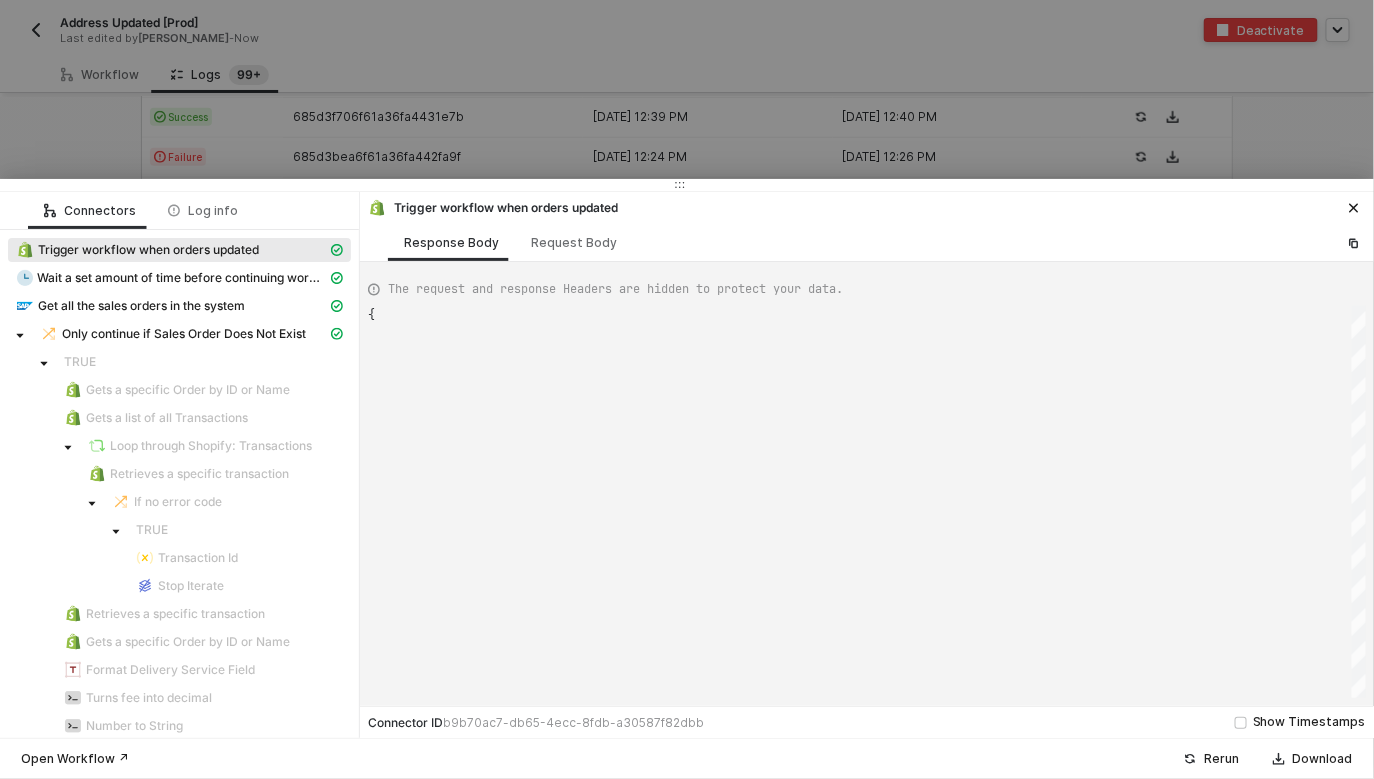 scroll, scrollTop: 180, scrollLeft: 0, axis: vertical 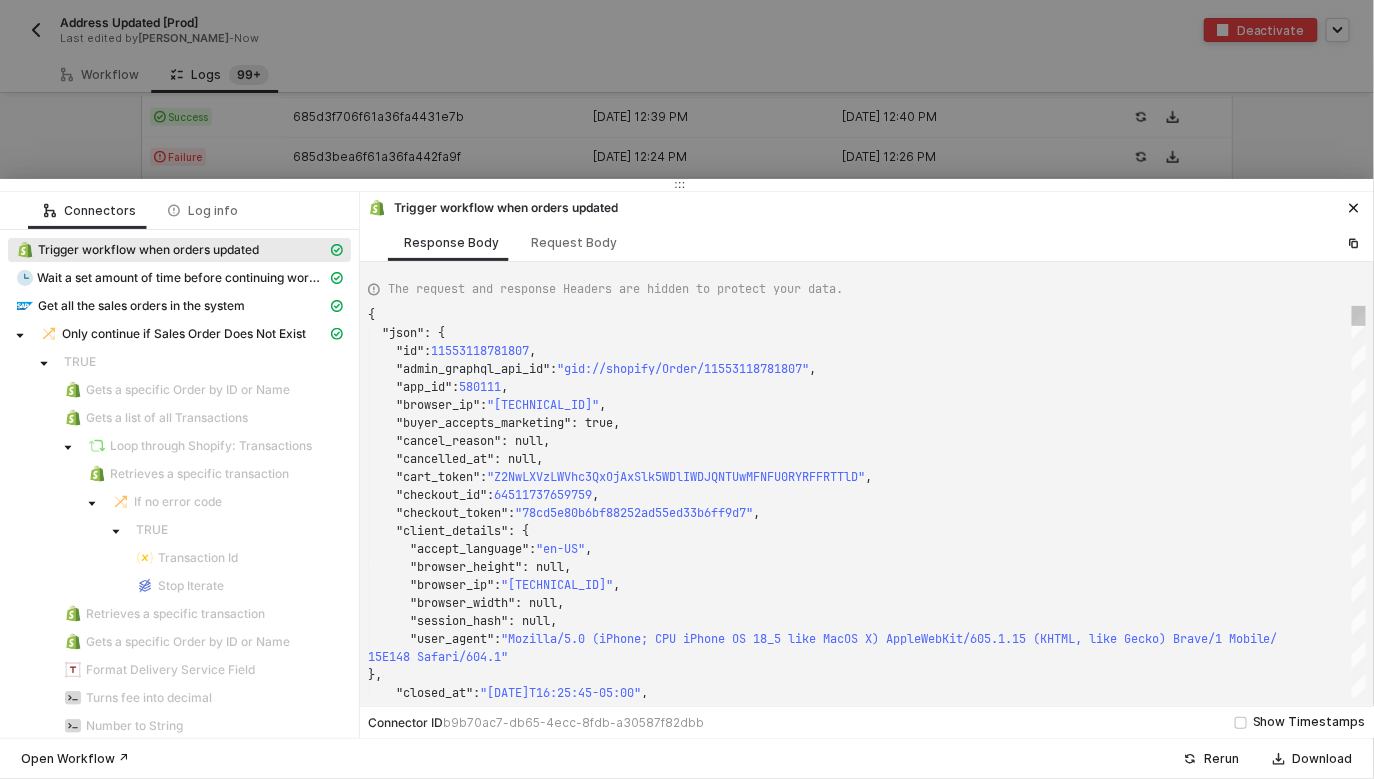 type on "{
"json": {
"id": 11553946567023,
"admin_graphql_api_id": "gid://shopify/Order/11553946567023",
"app_id": 580111,
"browser_ip": "74.50.135.132",
"buyer_accepts_marketing": true,
"cancel_reason": null,
"cancelled_at": null,
"cart_token": "Z2NwLXVzLWNlbnRyYWwxOjAxSllCNjhOUkRaSzA2WjFSUDg1OFlQNEVQ"," 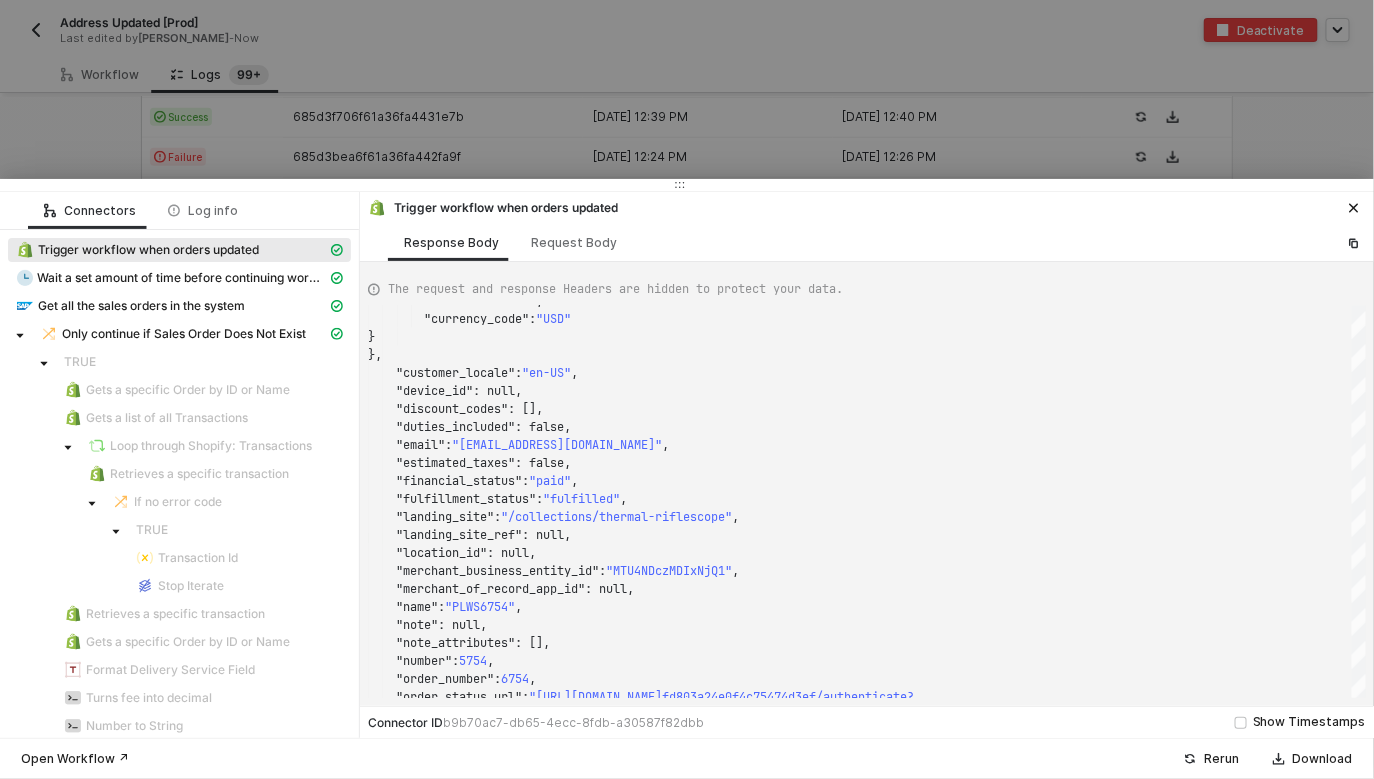 click at bounding box center (687, 389) 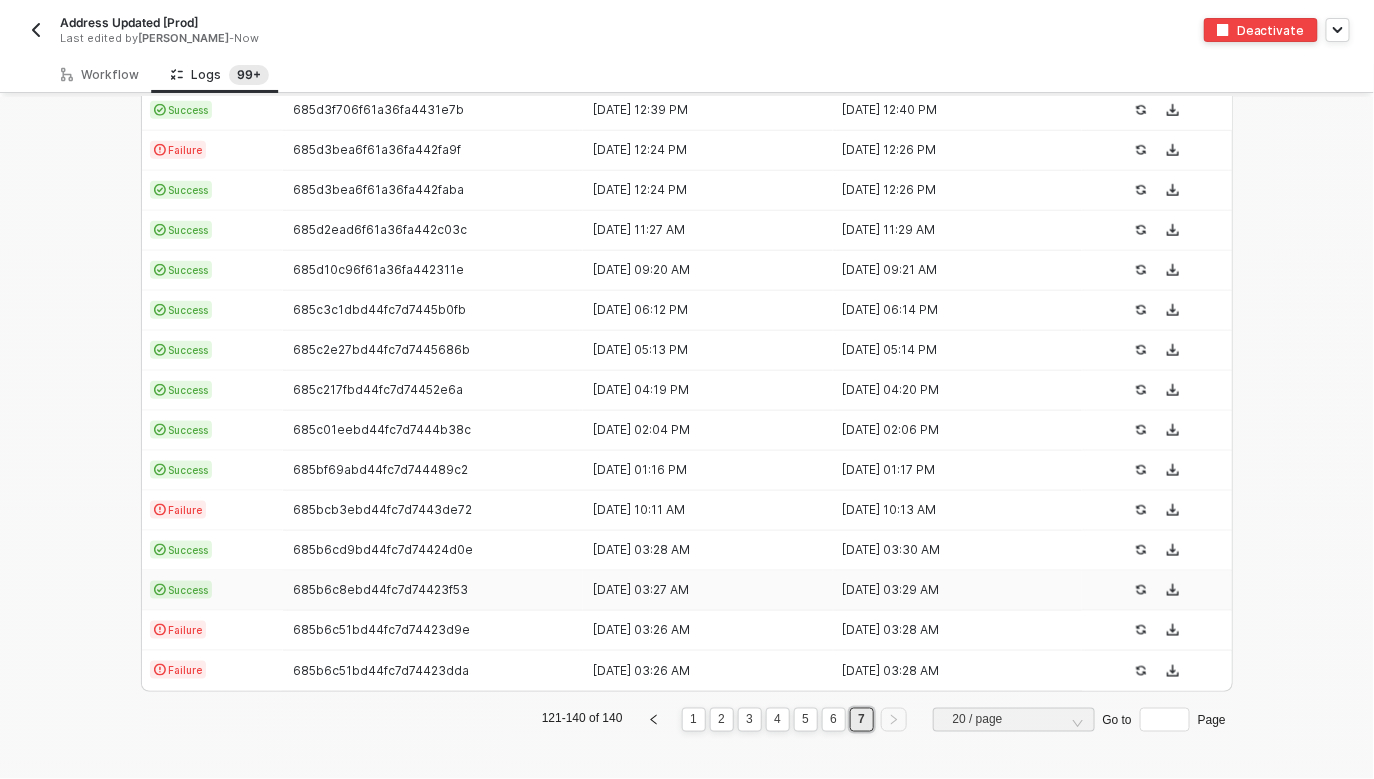 scroll, scrollTop: 0, scrollLeft: 0, axis: both 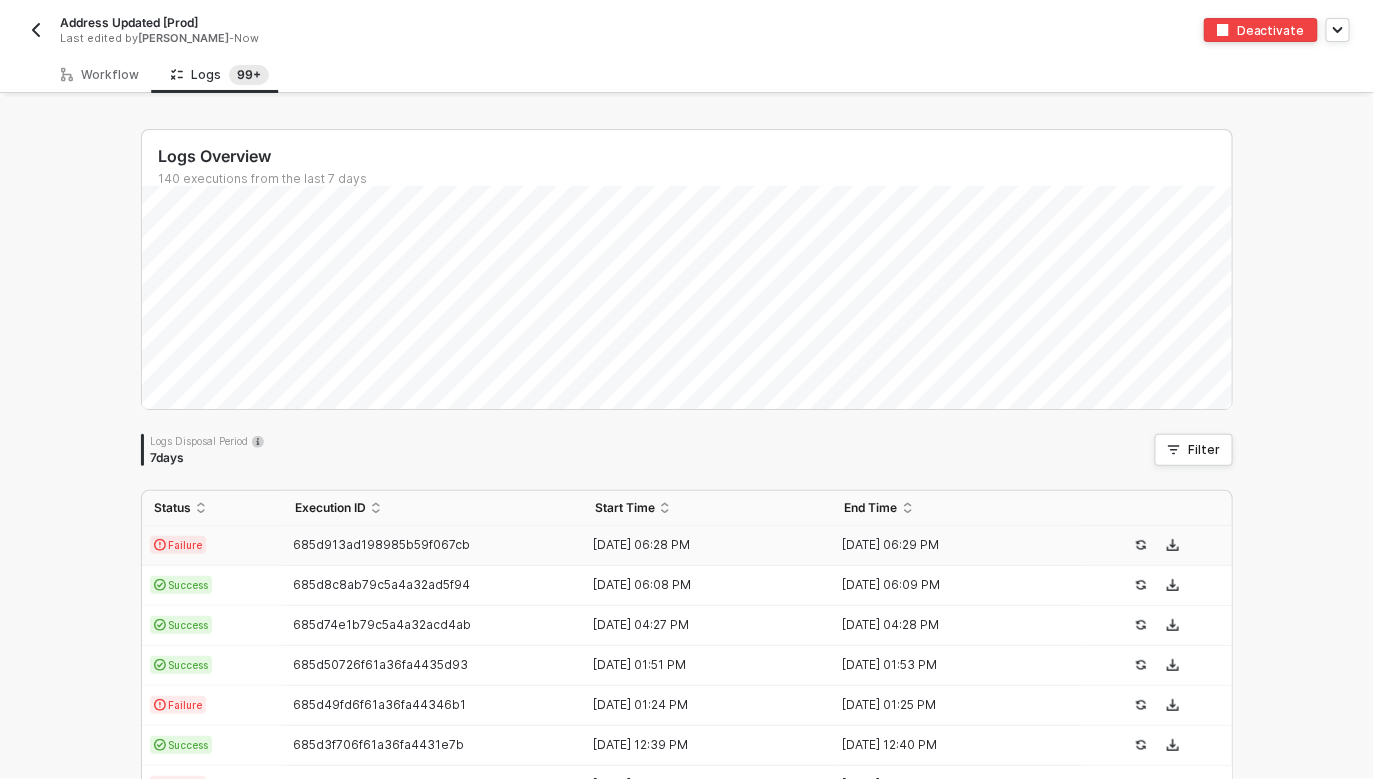 click on "685d913ad198985b59f067cb" at bounding box center (433, 546) 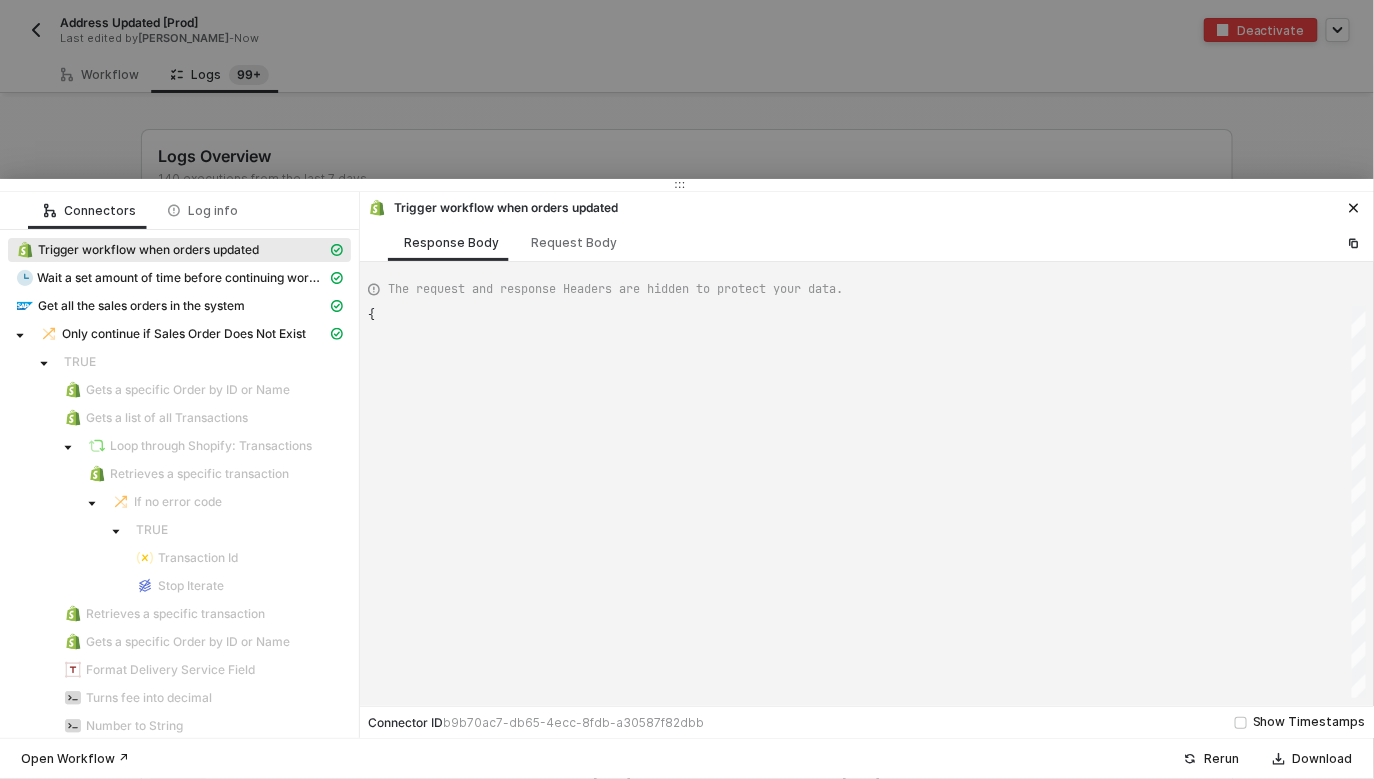 scroll, scrollTop: 180, scrollLeft: 0, axis: vertical 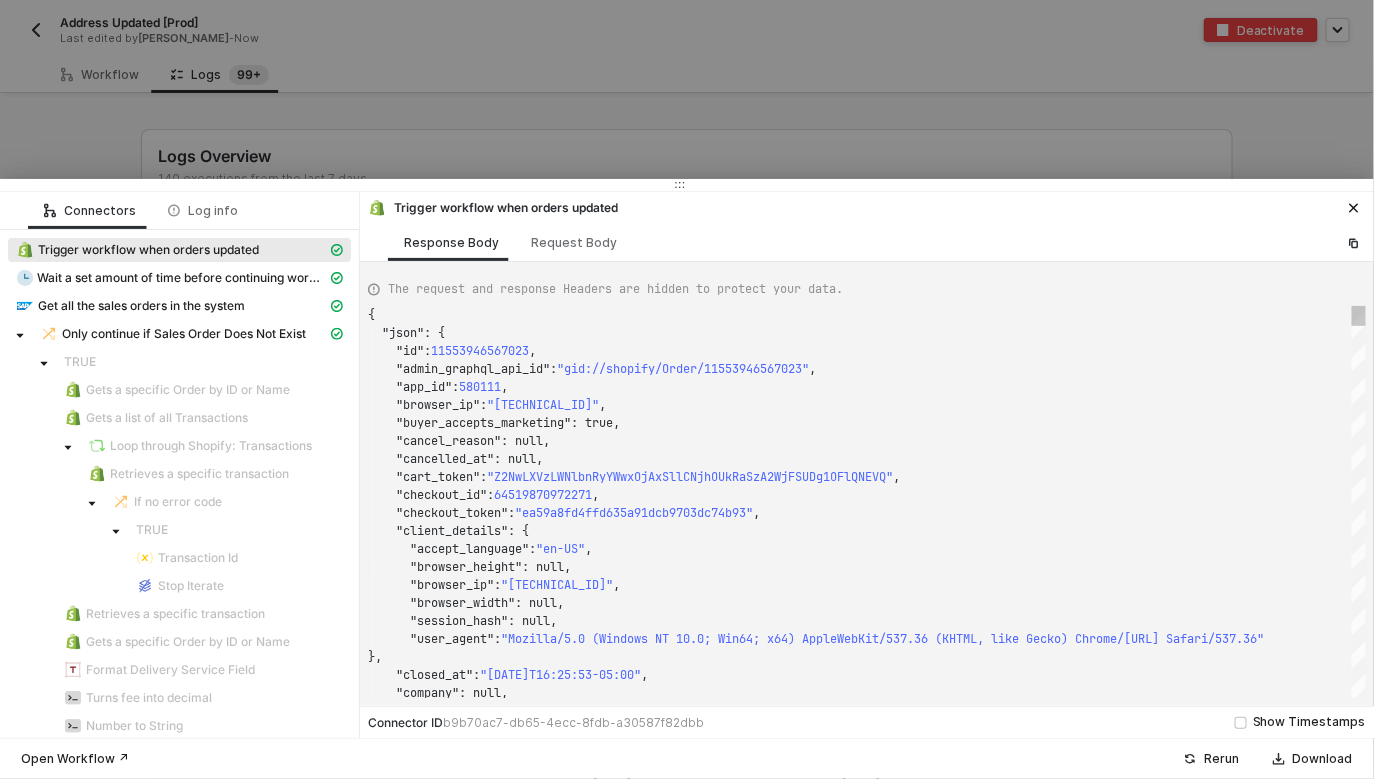 type on "{
"json": {
"id": 11555043901807,
"admin_graphql_api_id": "gid://shopify/Order/11555043901807",
"app_id": 580111,
"browser_ip": "2804:18:11a:1d5b:c52e:339f:b163:1ad4",
"buyer_accepts_marketing": true,
"cancel_reason": null,
"cancelled_at": null,
"cart_token": "Z2NwLXVzLWVhc3QxOjAxSllFTU1INk5LVjgzQkNTQkU0NUJBTVE5"," 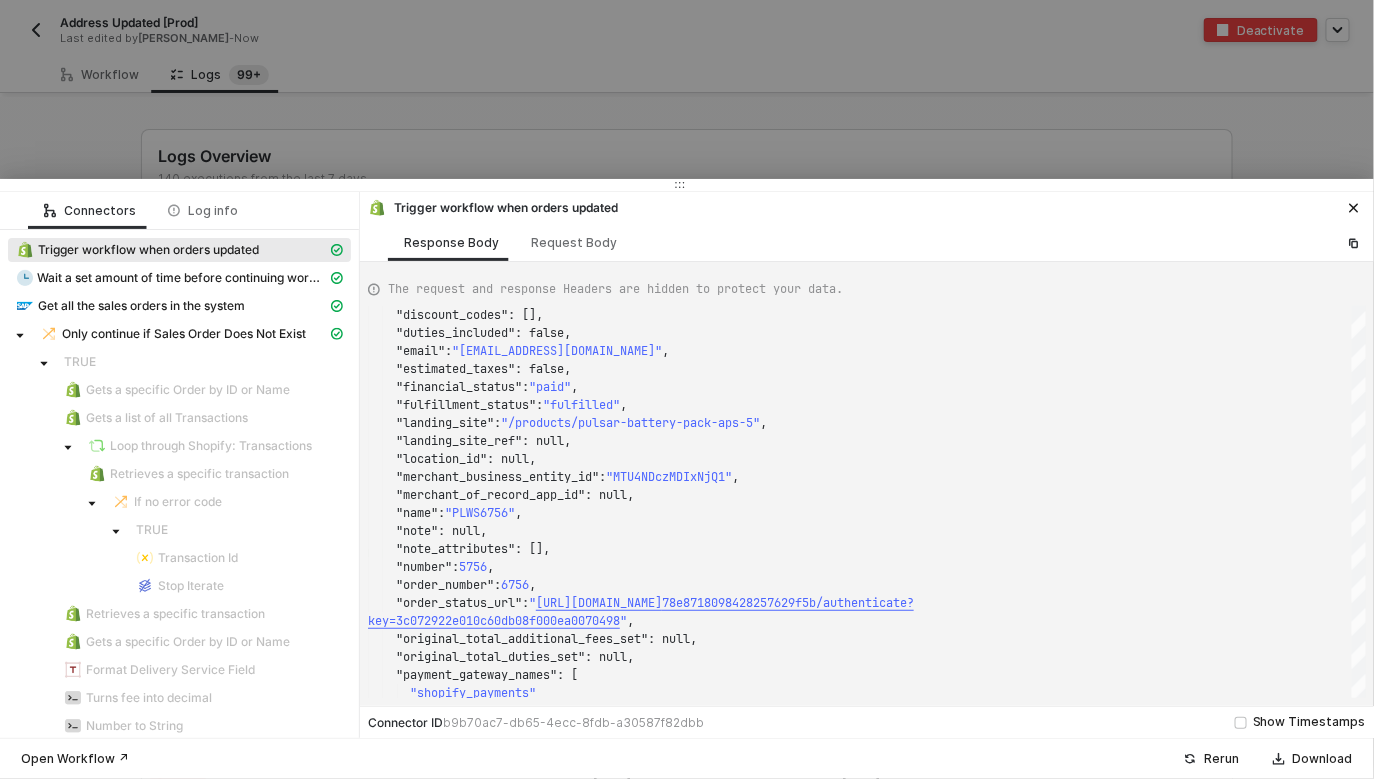 click at bounding box center [687, 389] 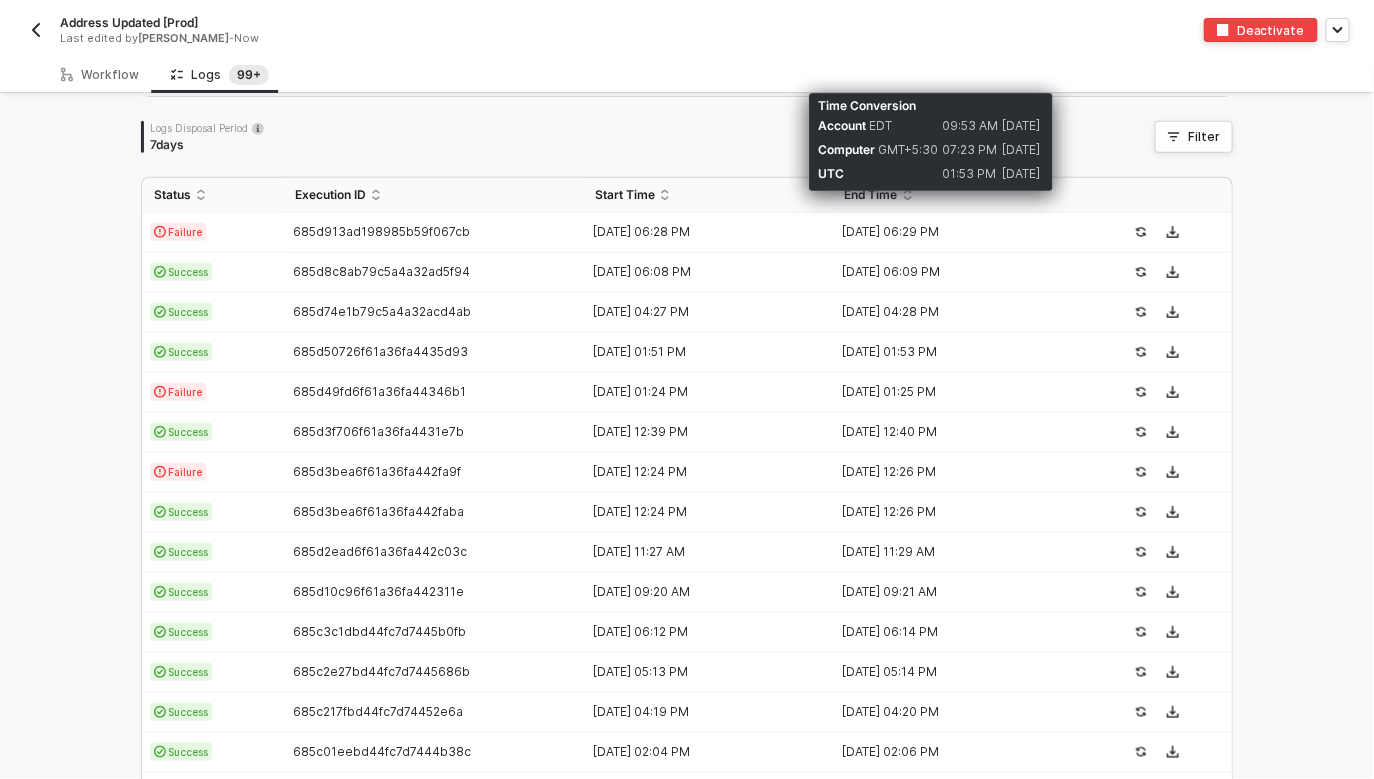 scroll, scrollTop: 635, scrollLeft: 0, axis: vertical 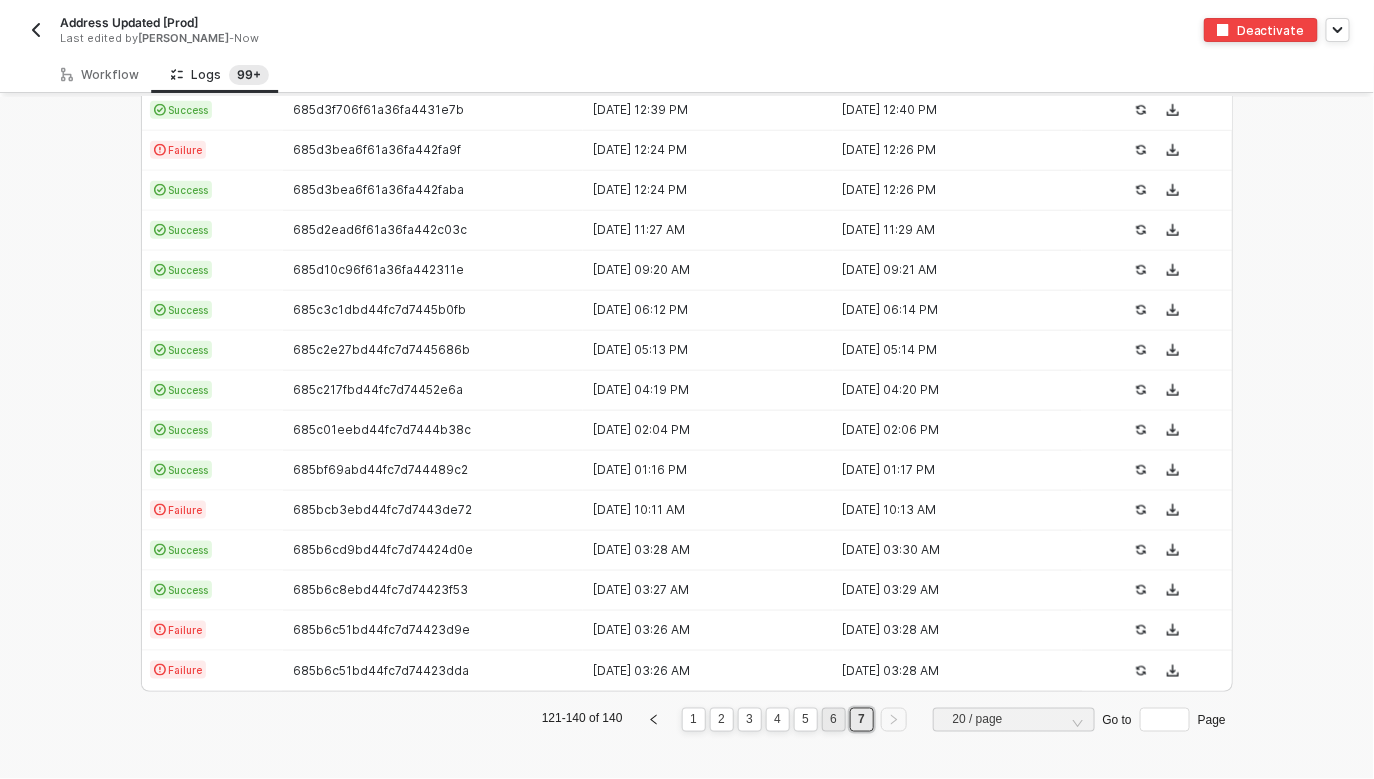 click on "6" at bounding box center [833, 720] 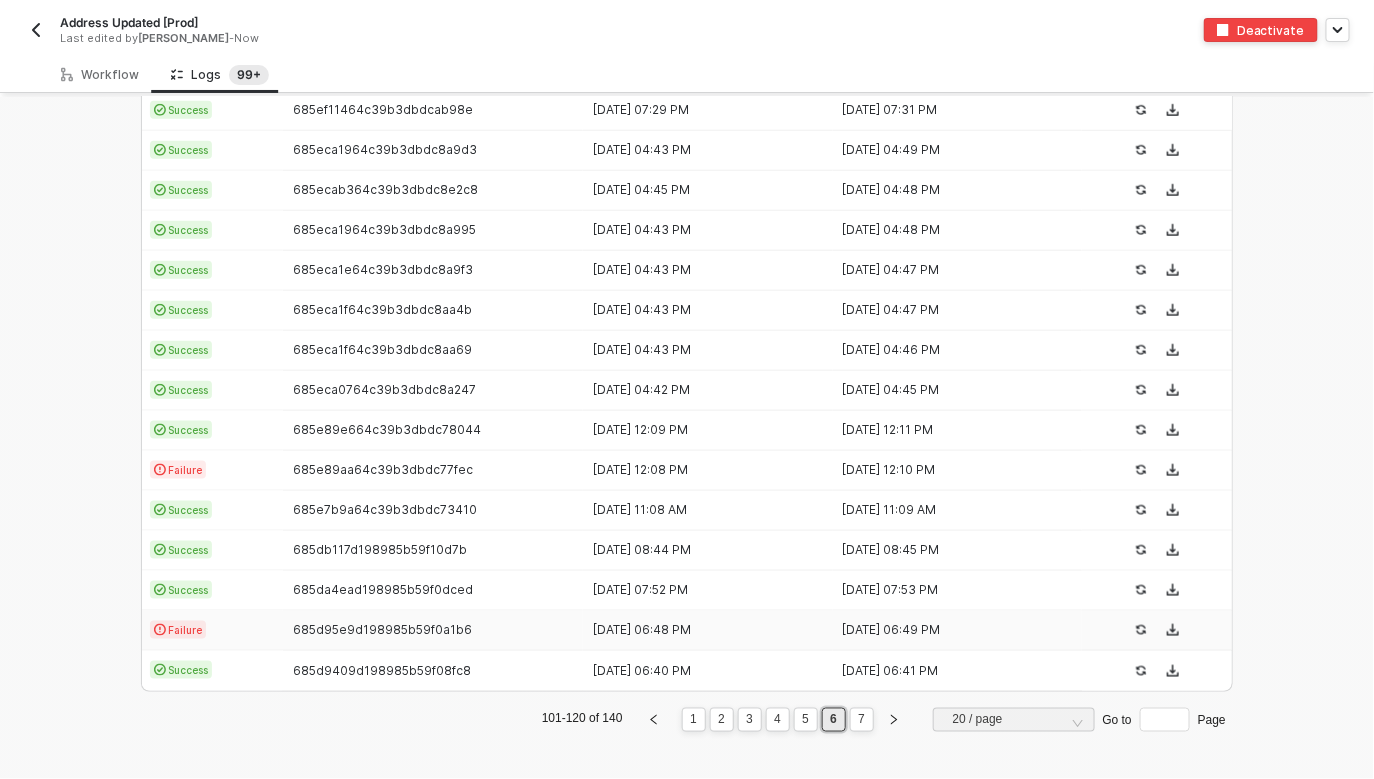 click on "685d95e9d198985b59f0a1b6" at bounding box center [433, 631] 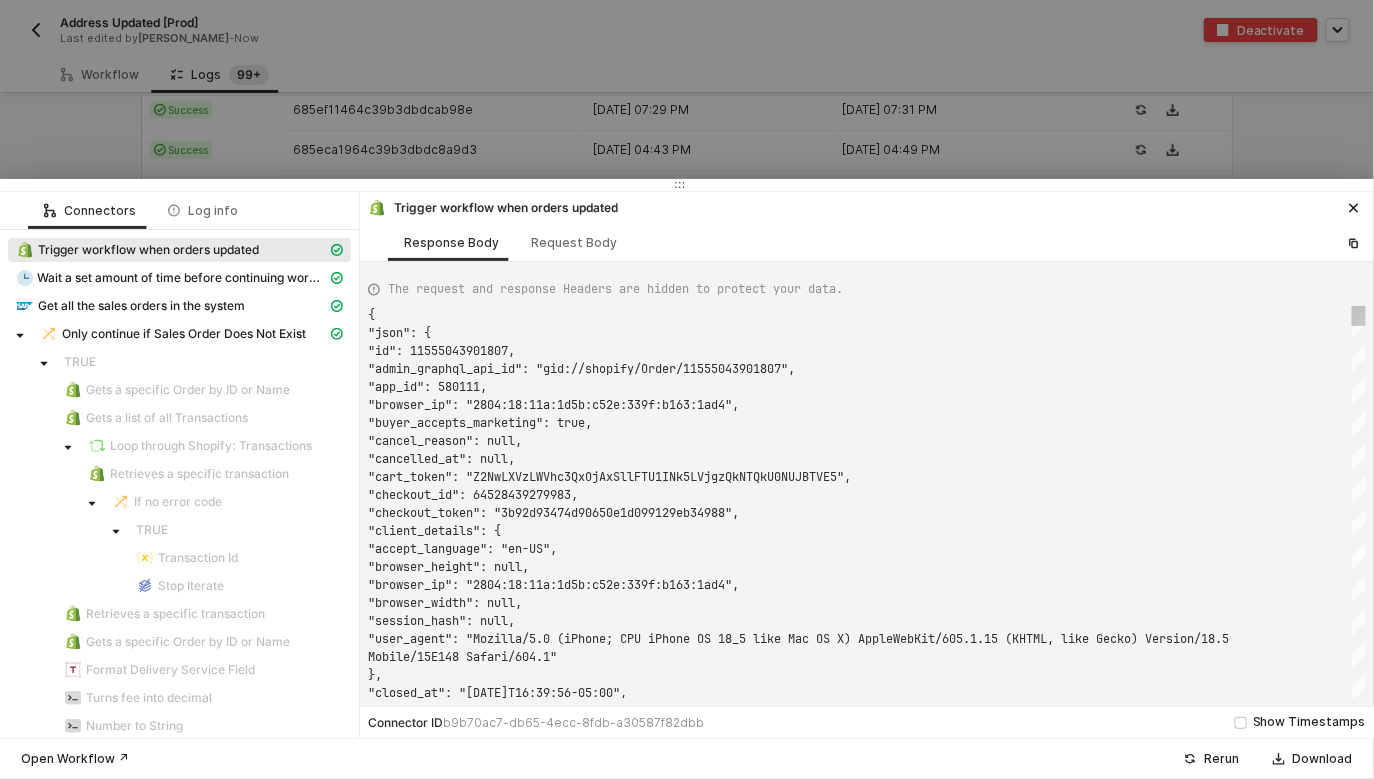 scroll, scrollTop: 180, scrollLeft: 0, axis: vertical 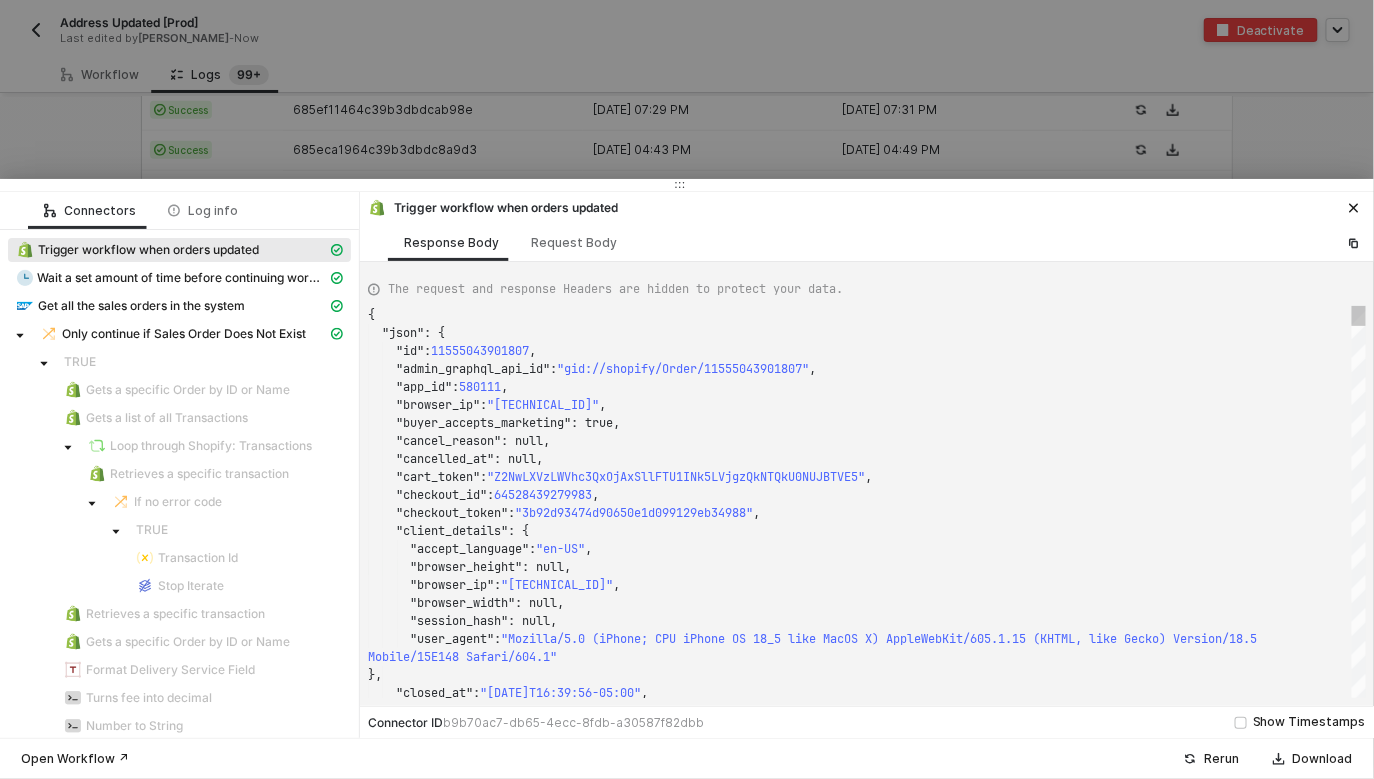 type on "{
"json": {
"id": 11552195805551,
"admin_graphql_api_id": "gid://shopify/Order/11552195805551",
"app_id": 580111,
"browser_ip": "2605:59c8:343d:3d08:5d2e:f04:4e06:967c",
"buyer_accepts_marketing": false,
"cancel_reason": null,
"cancelled_at": null,
"cart_token": "Z2NwLXVzLXdlc3QxOjAxSlk3UjBWS1QzNzJOUUFLUlMyNDZLWVFO"," 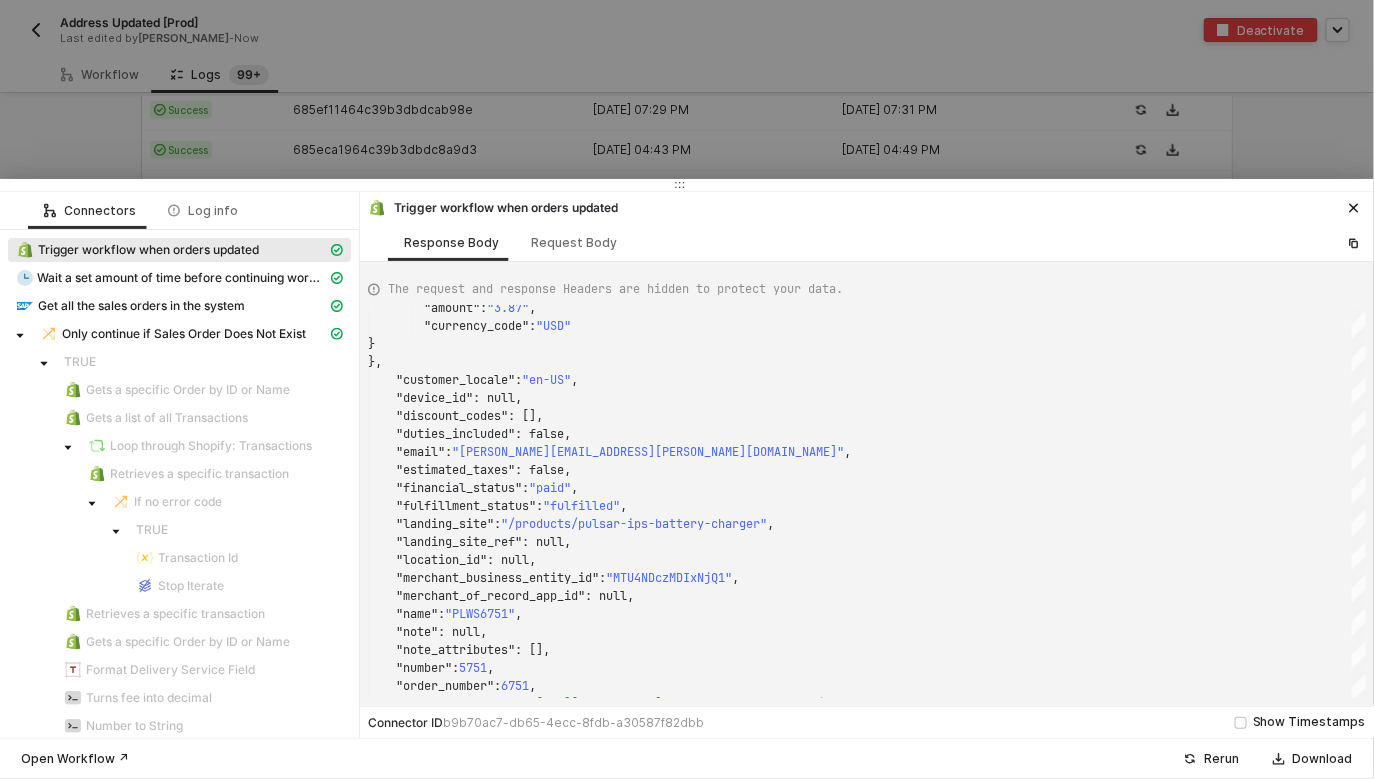 click at bounding box center (687, 389) 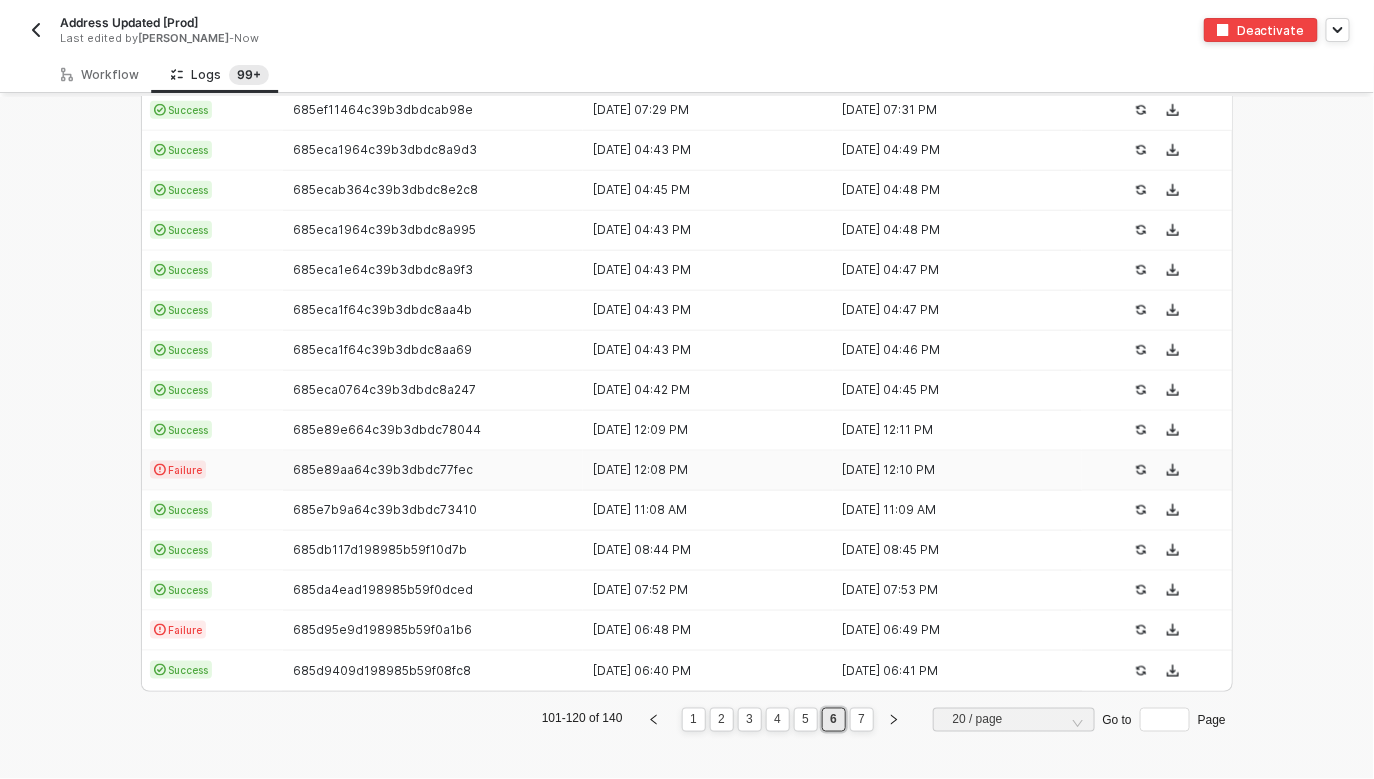 click on "685e89aa64c39b3dbdc77fec" at bounding box center [433, 471] 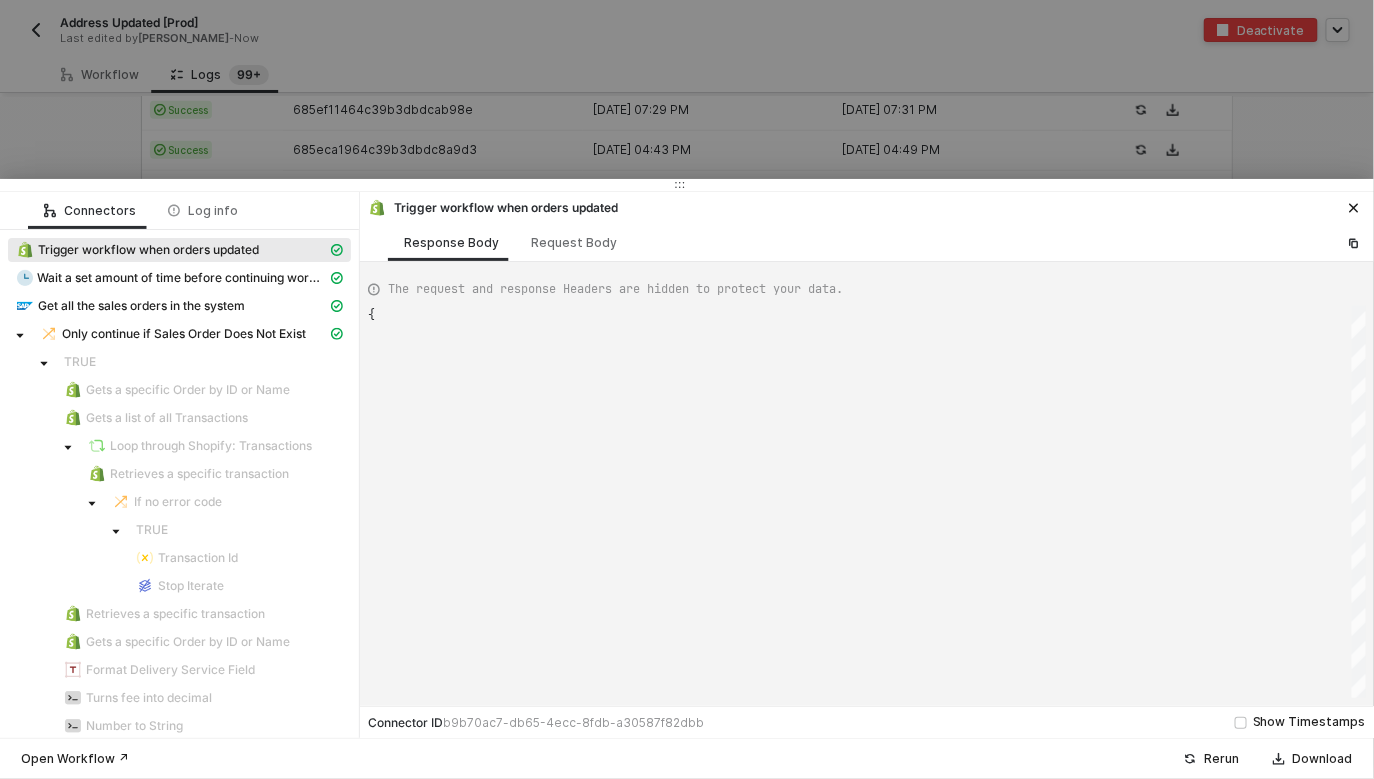 scroll, scrollTop: 180, scrollLeft: 0, axis: vertical 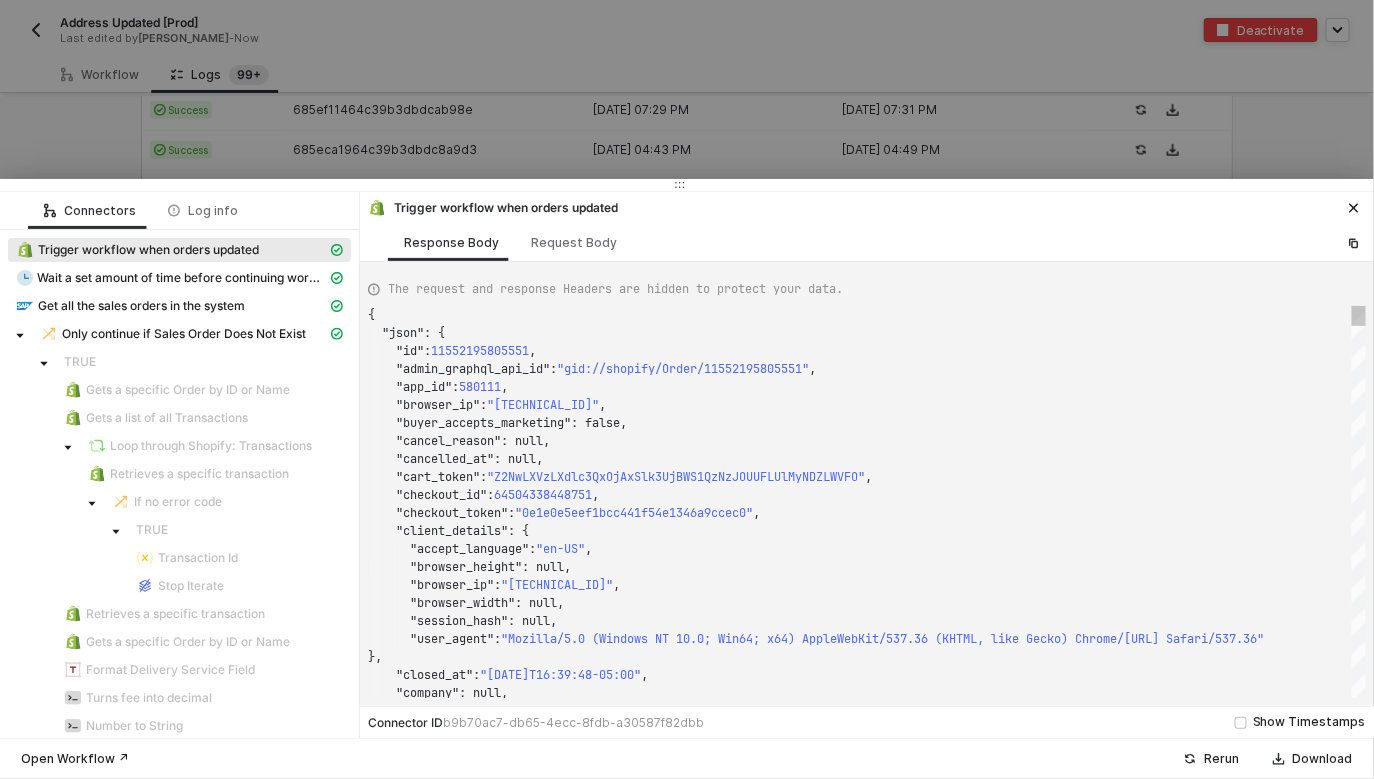 type on "{
"json": {
"id": 11553118781807,
"admin_graphql_api_id": "gid://shopify/Order/11553118781807",
"app_id": 580111,
"browser_ip": "167.160.88.21",
"buyer_accepts_marketing": true,
"cancel_reason": null,
"cancelled_at": null,
"cart_token": "Z2NwLXVzLWVhc3QxOjAxSlk5WDlIWDJQNTUwMFNFU0RYRFFRTTlD"," 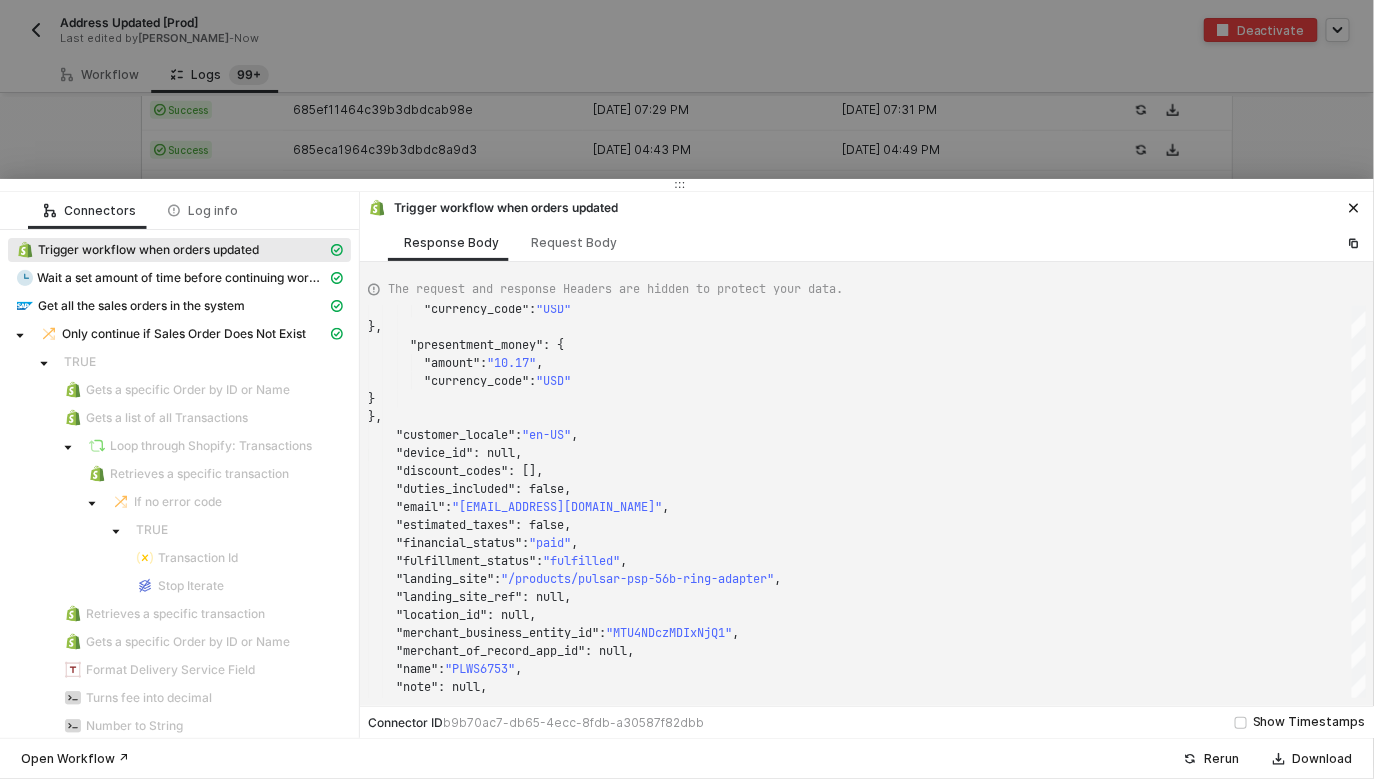 click at bounding box center [687, 389] 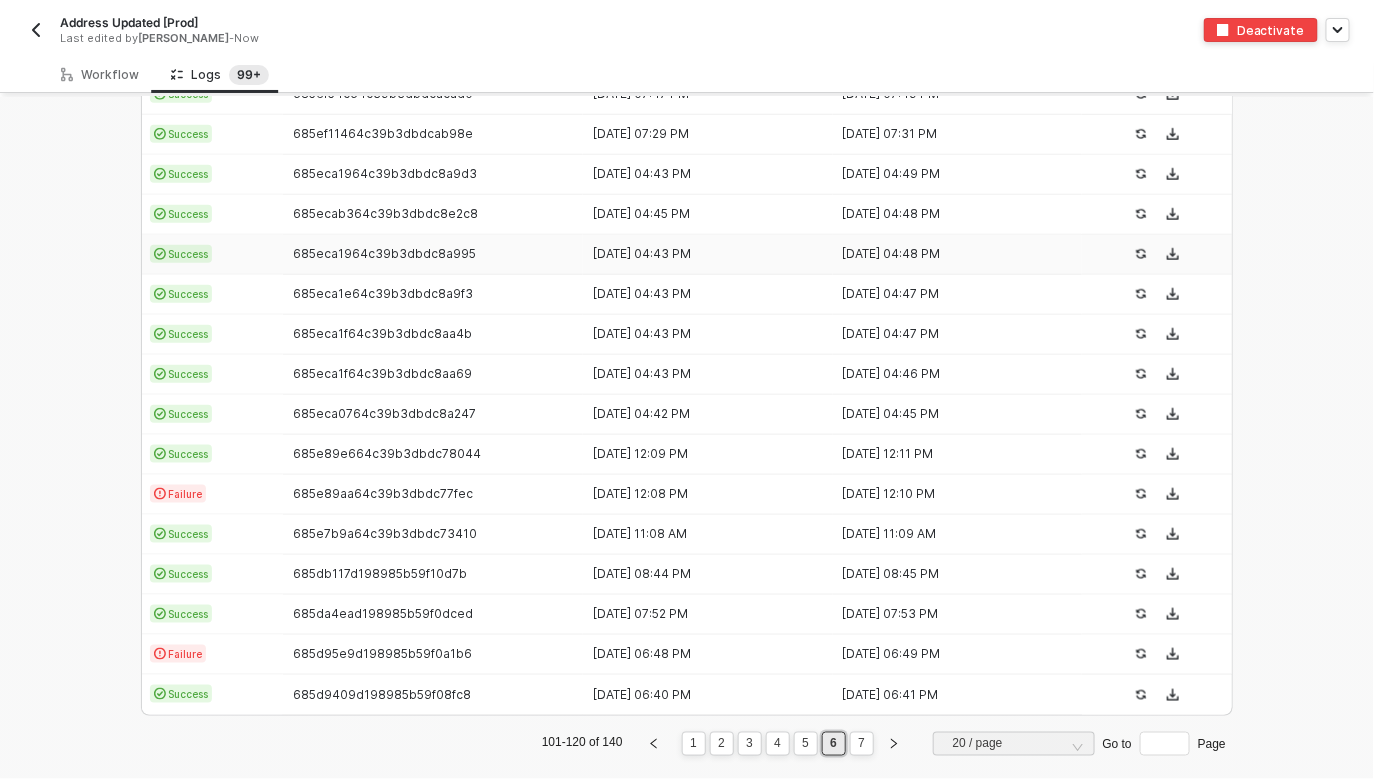 scroll, scrollTop: 635, scrollLeft: 0, axis: vertical 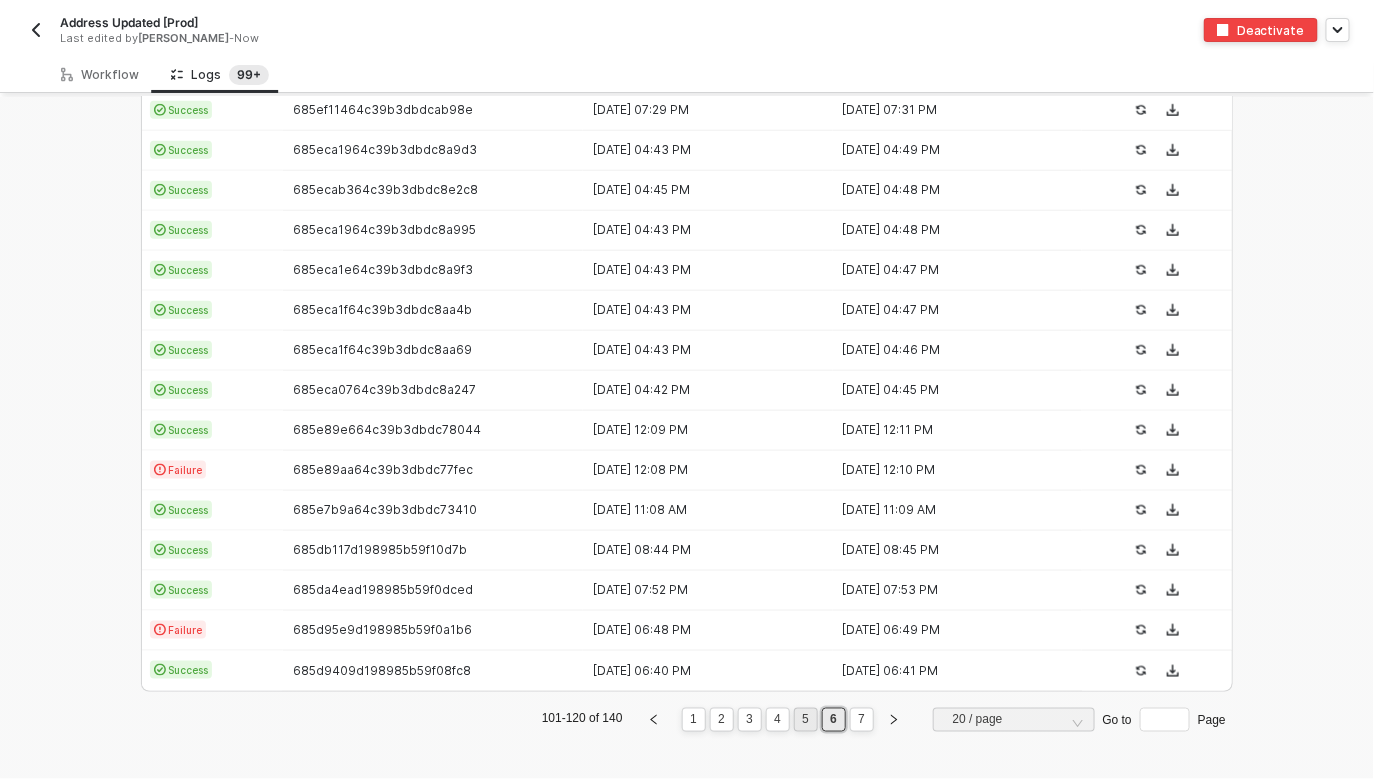 click on "5" at bounding box center [805, 720] 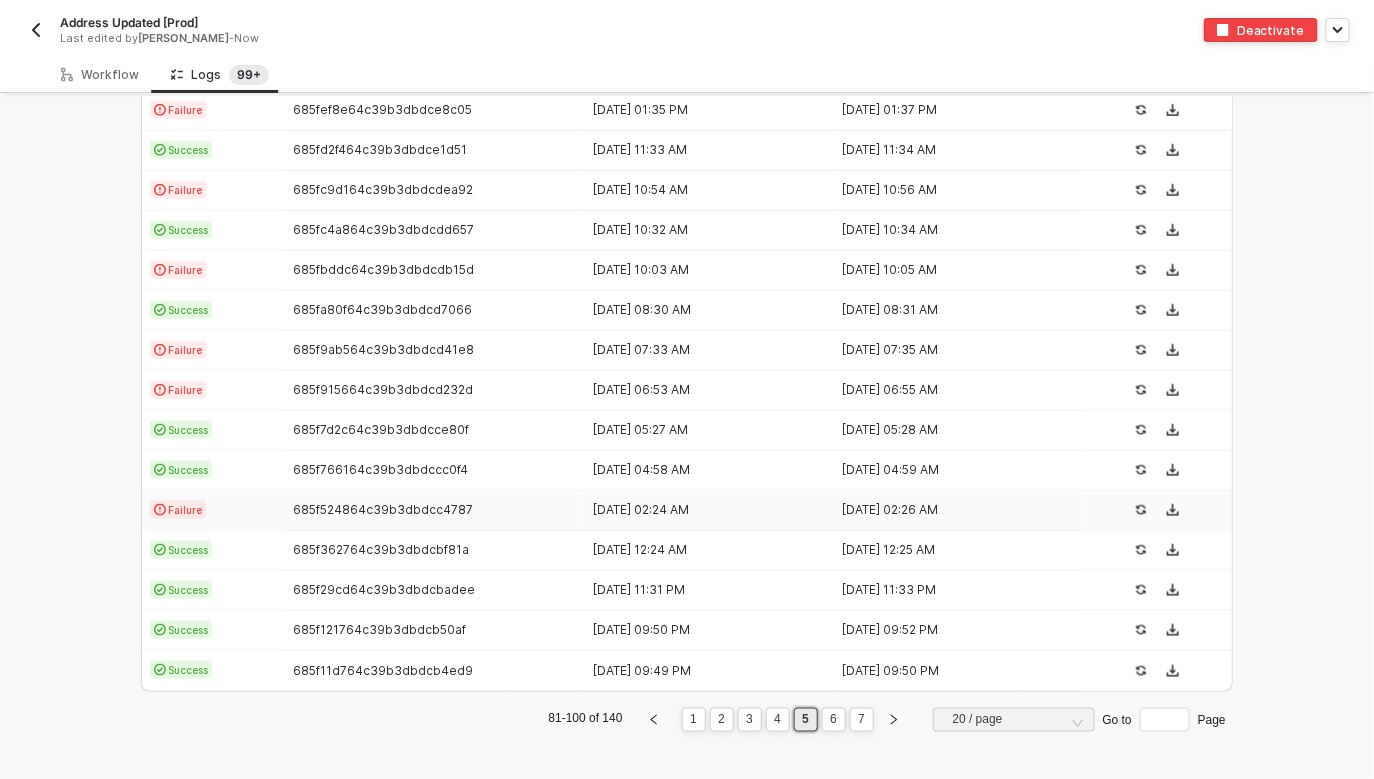 click on "685f524864c39b3dbdcc4787" at bounding box center [433, 511] 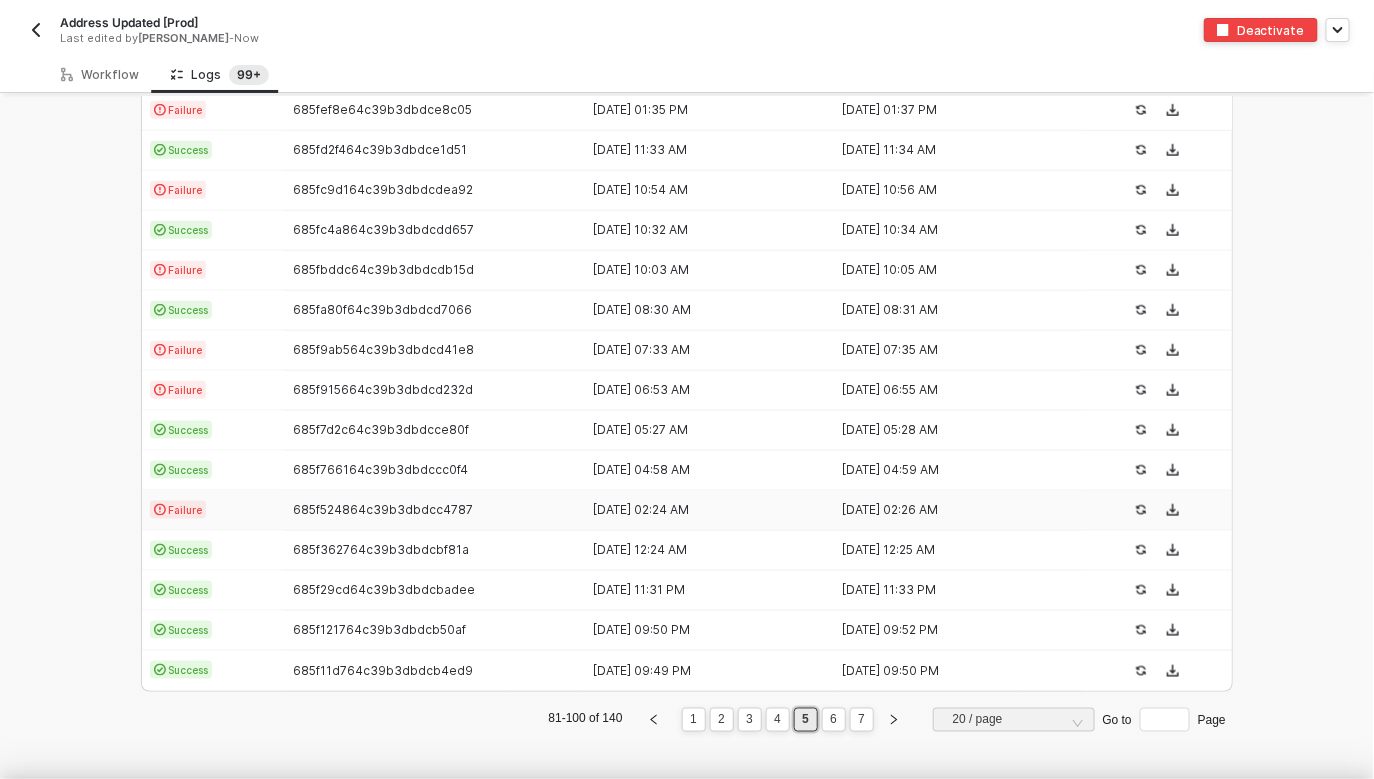 scroll, scrollTop: 180, scrollLeft: 0, axis: vertical 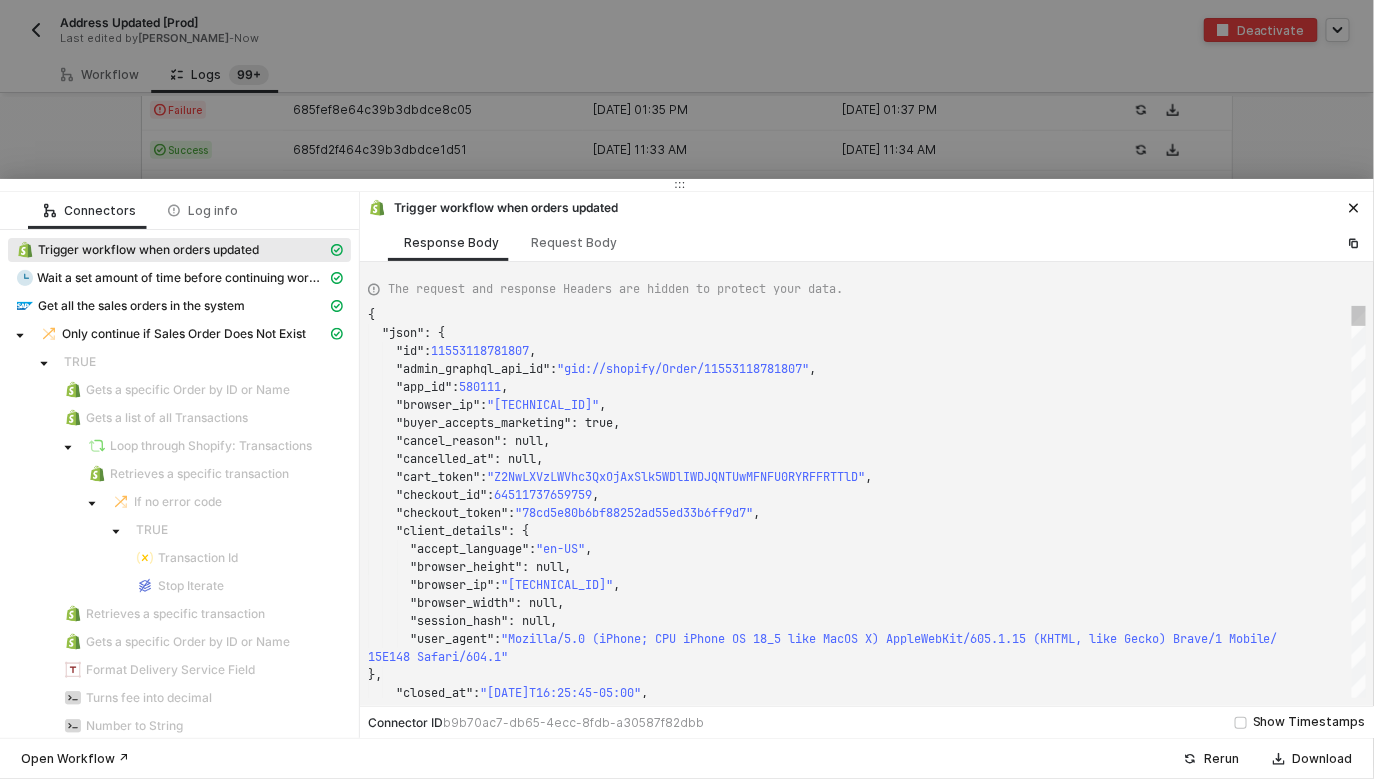 type on "{
"json": {
"id": 11552696762735,
"admin_graphql_api_id": "gid://shopify/Order/11552696762735",
"app_id": 580111,
"browser_ip": "2600:480a:1835:2d00:d4f3:ef76:2ff0:b1f8",
"buyer_accepts_marketing": true,
"cancel_reason": null,
"cancelled_at": null,
"cart_token": "Z2NwLXVzLWVhc3QxOjAxSlk5NTQ2UlpDOVcySDg2U1E1N1lSRkZW"," 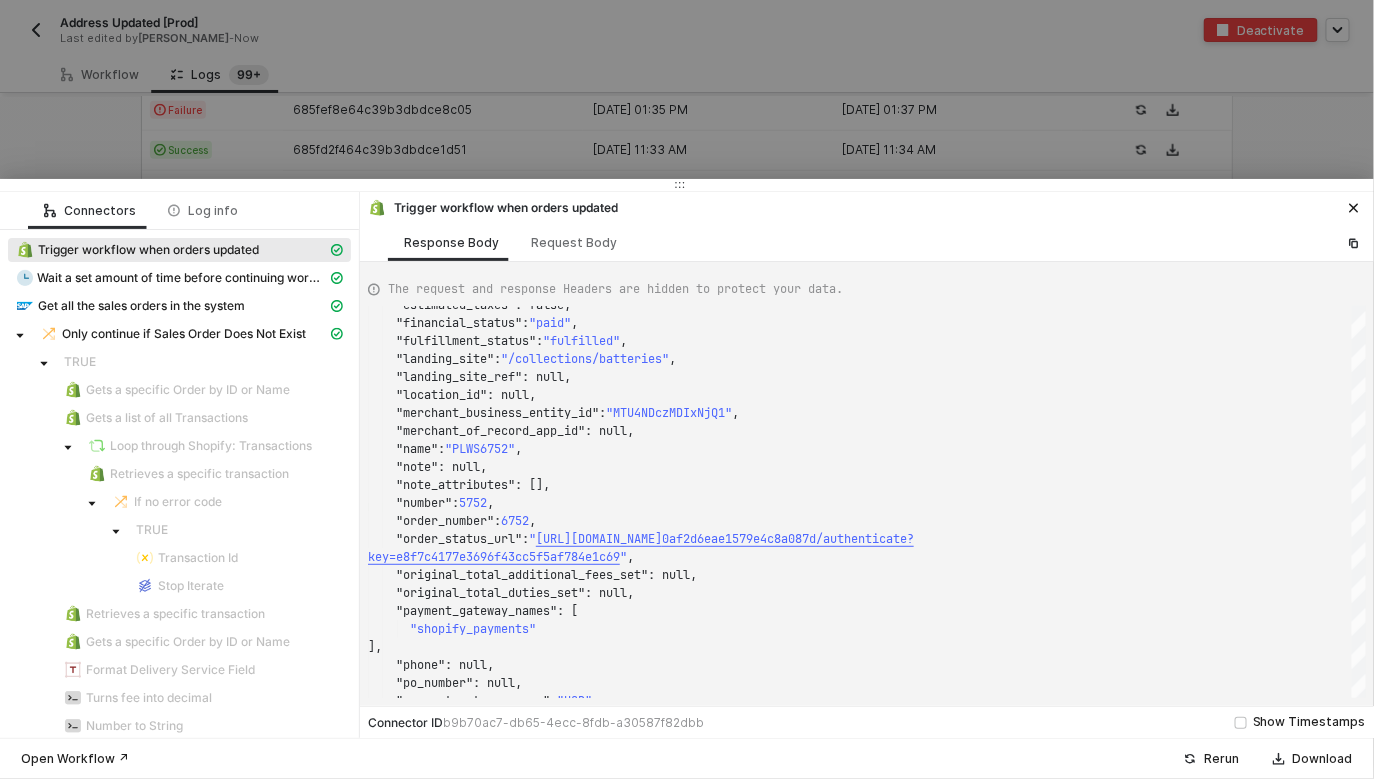click at bounding box center (687, 185) 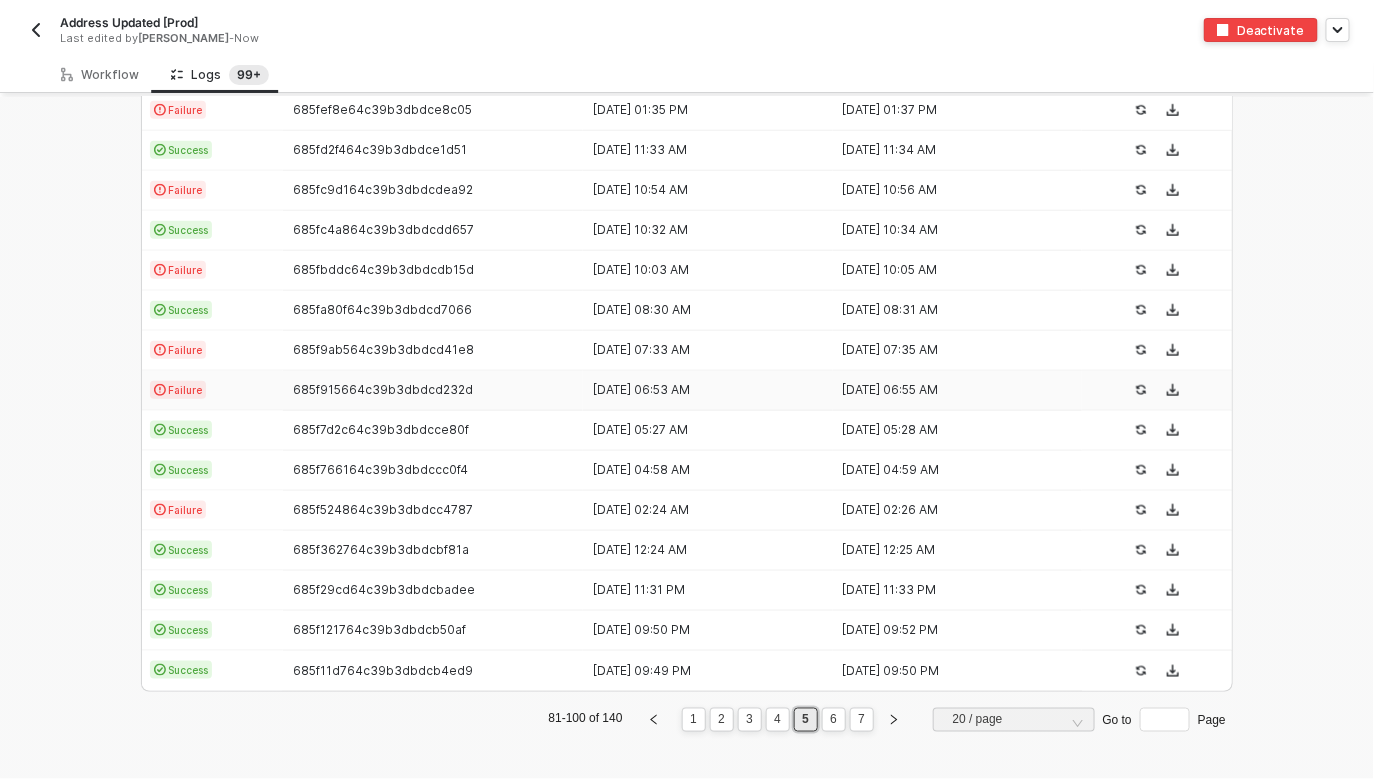 click on "685f915664c39b3dbdcd232d" at bounding box center (433, 391) 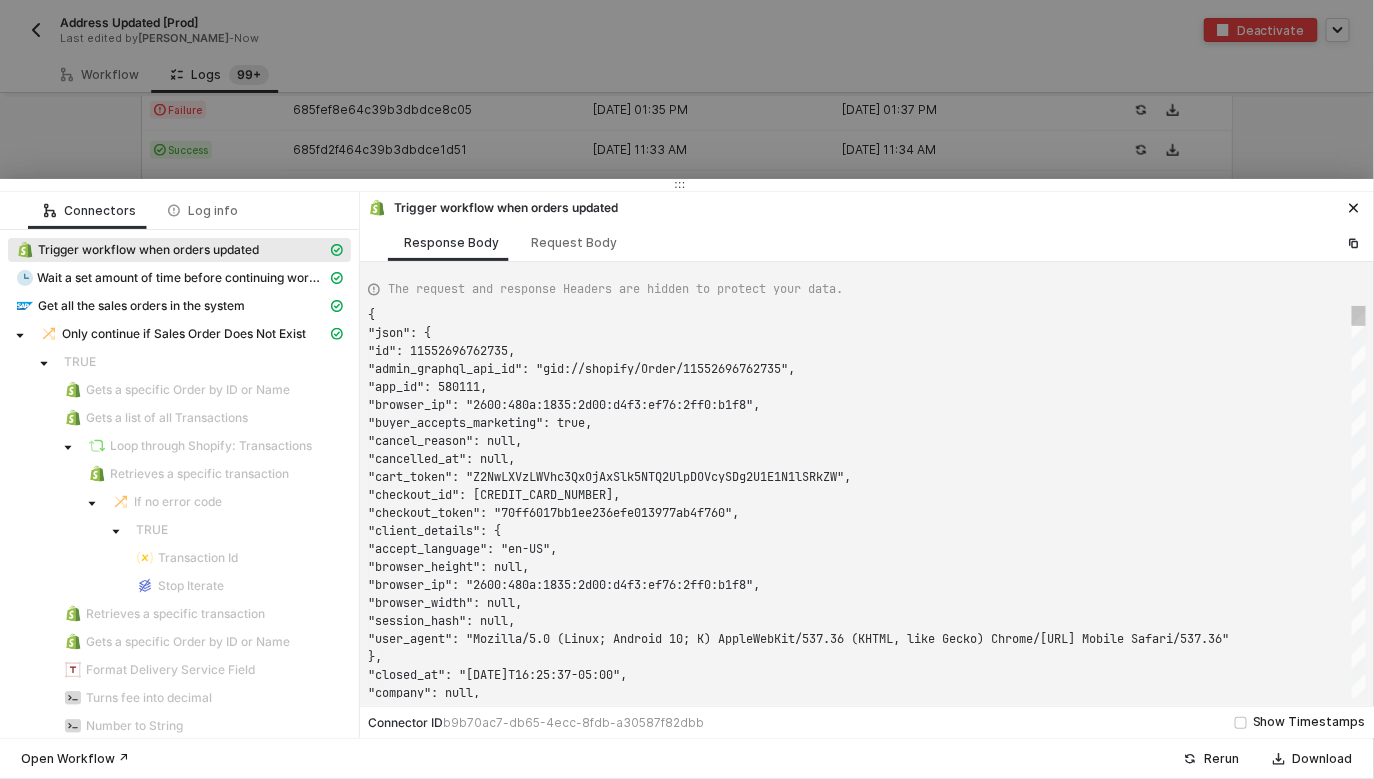 scroll, scrollTop: 180, scrollLeft: 0, axis: vertical 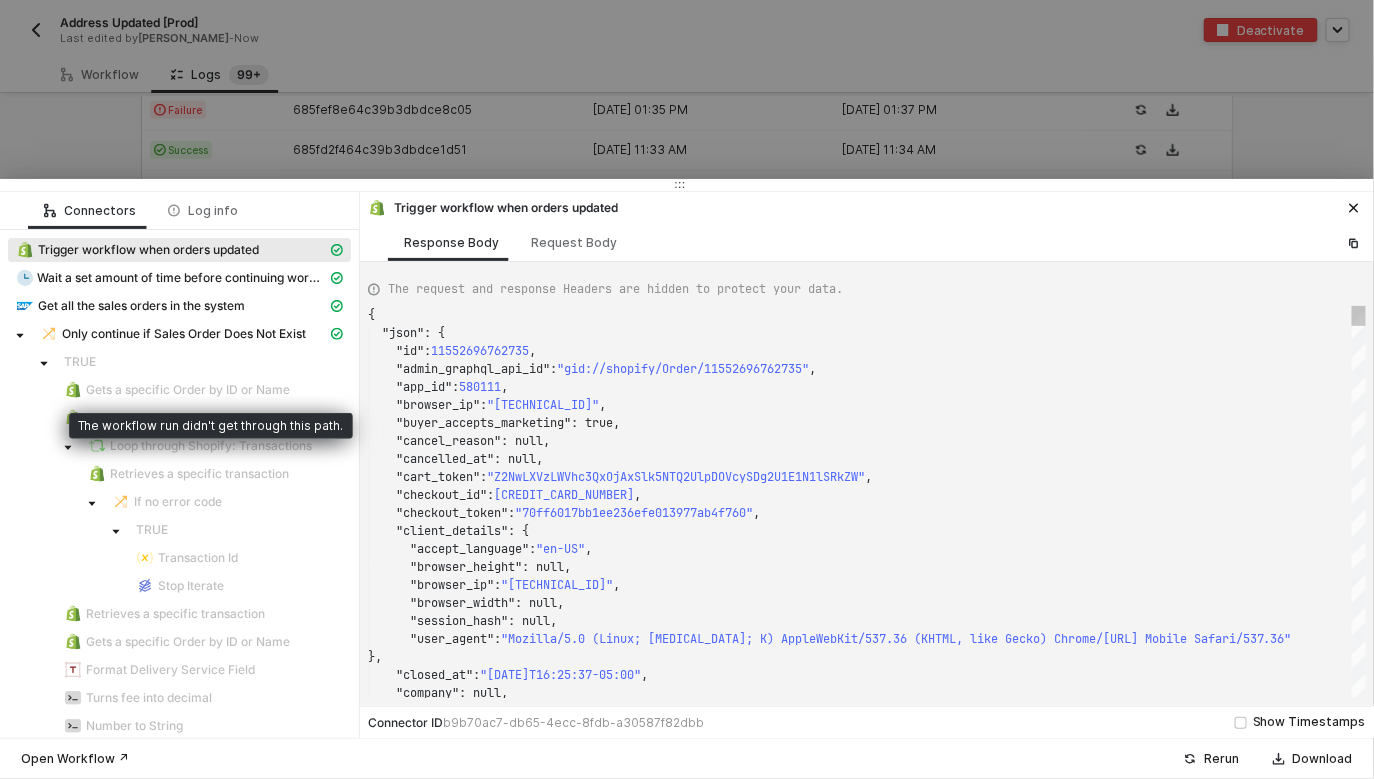type on "{
"json": {
"id": 11558692258159,
"admin_graphql_api_id": "gid://shopify/Order/11558692258159",
"app_id": 580111,
"browser_ip": "174.64.228.187",
"buyer_accepts_marketing": true,
"cancel_reason": null,
"cancelled_at": null,
"cart_token": "Z2NwLXVzLWNlbnRyYWwxOjAxSlhCOTI0RzJGTVZTMjJFWkdENVpZS1o3"," 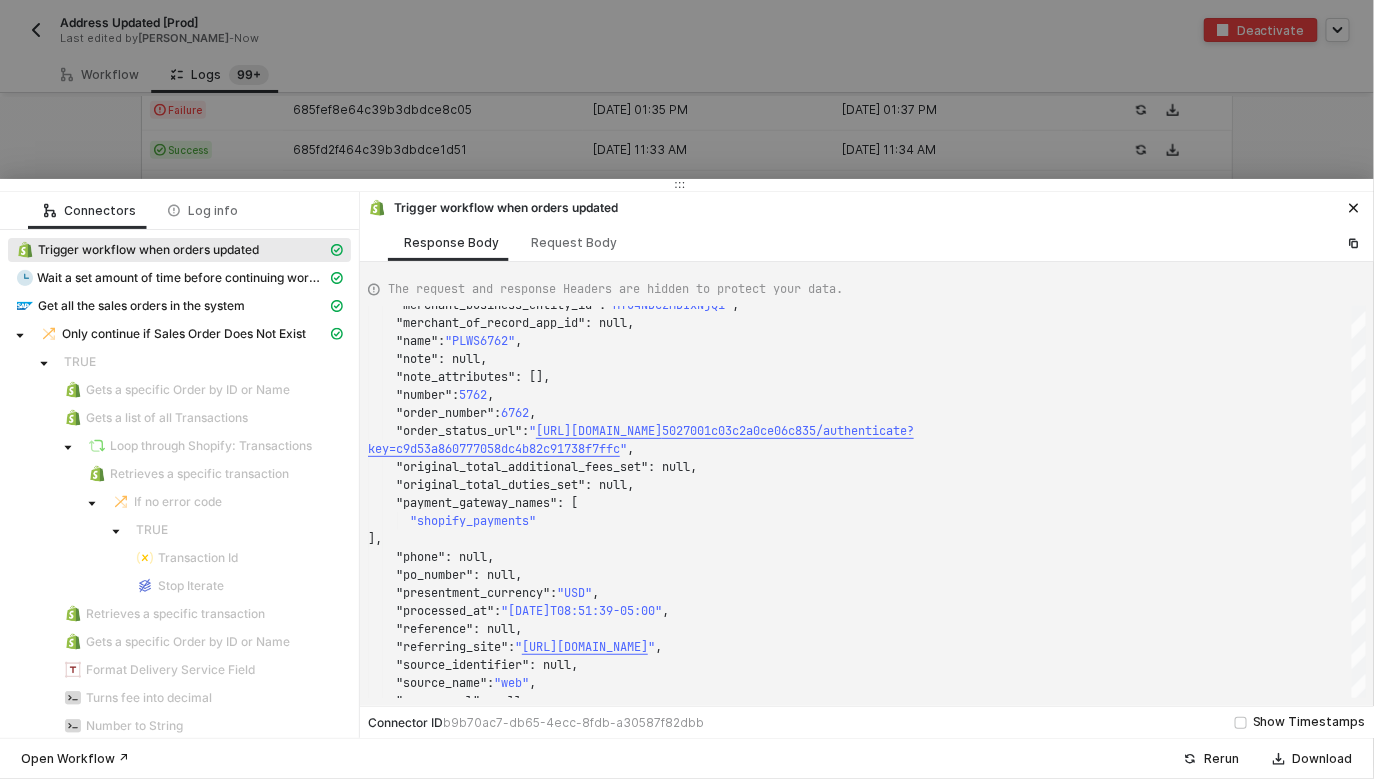 click at bounding box center [687, 389] 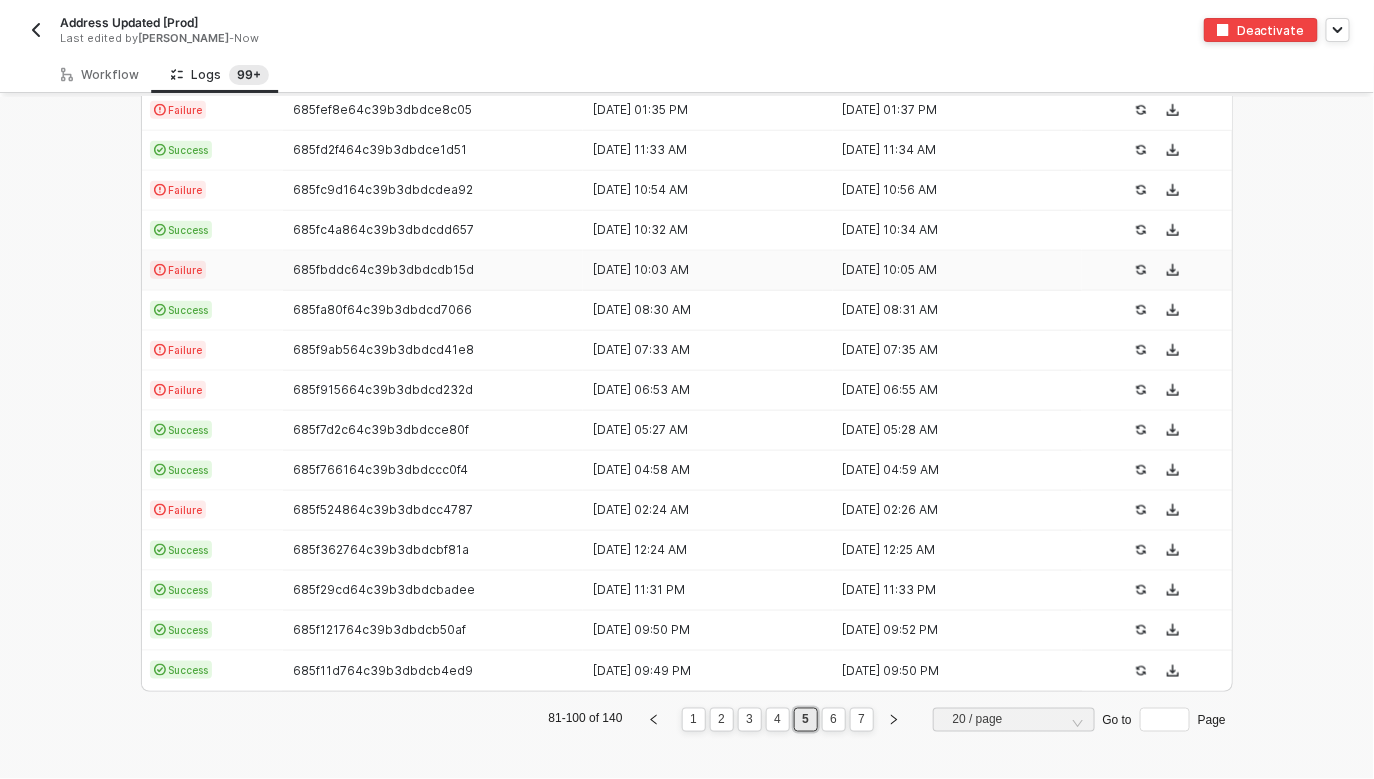 click on "685fbddc64c39b3dbdcdb15d" at bounding box center [383, 269] 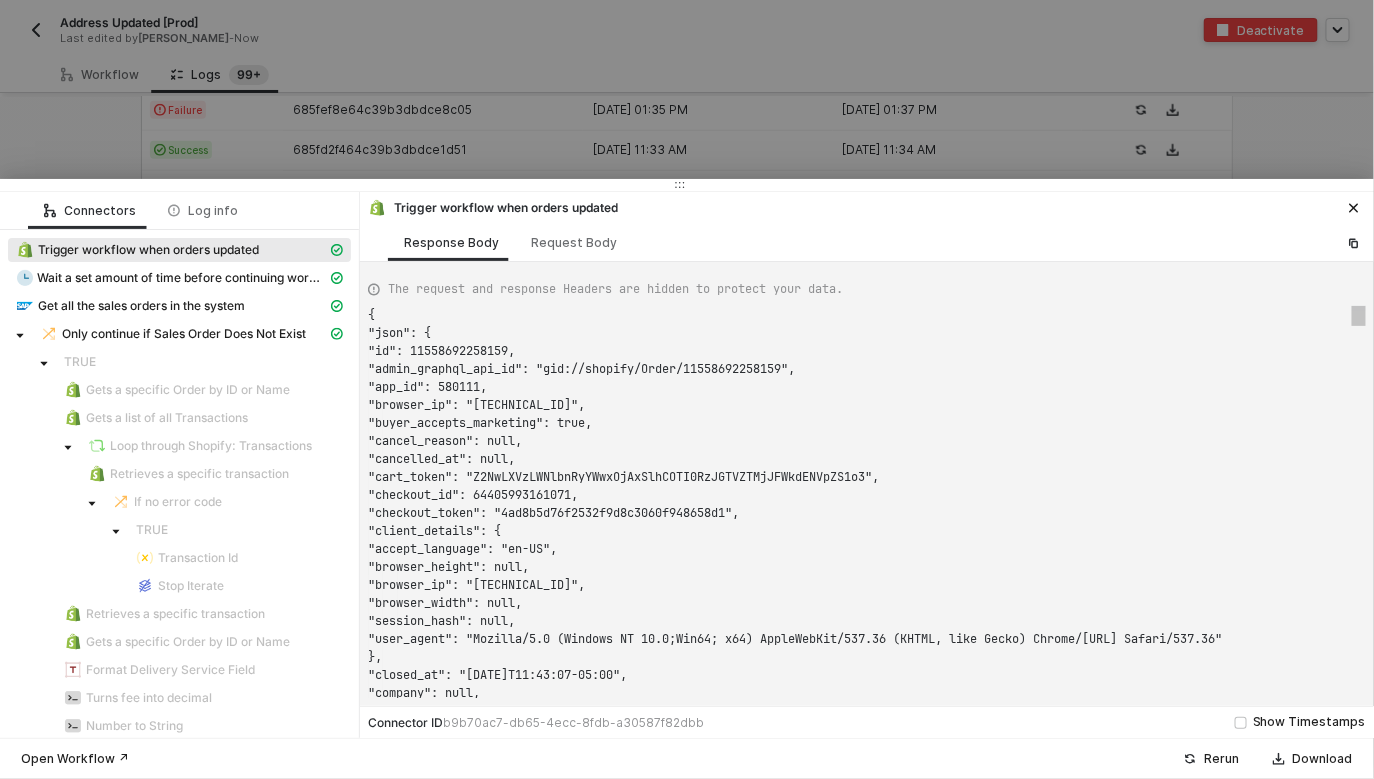 scroll, scrollTop: 180, scrollLeft: 0, axis: vertical 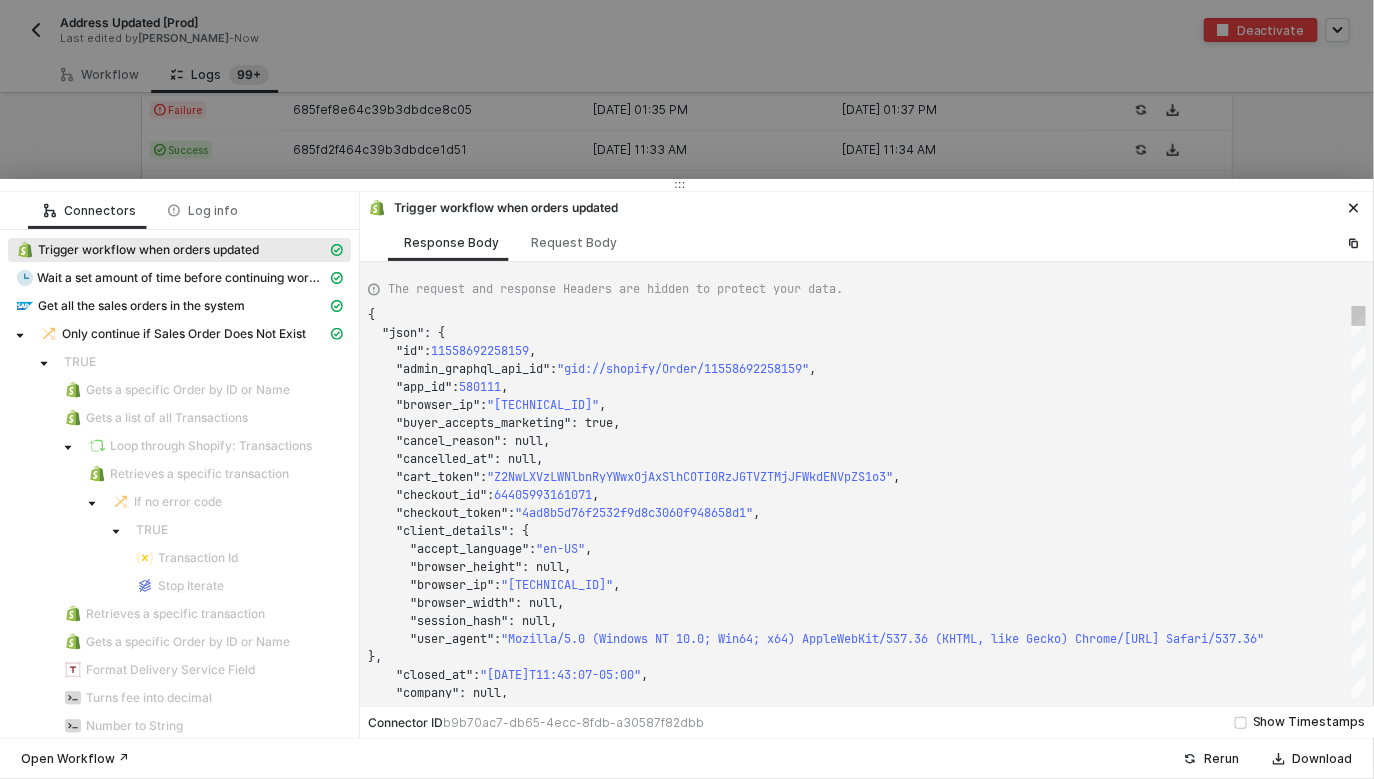 type on "{
"json": {
"id": 11556351934831,
"admin_graphql_api_id": "gid://shopify/Order/11556351934831",
"app_id": 580111,
"browser_ip": "2804:67a4:1454:3601:8119:7eda:c5f2:23c0",
"buyer_accepts_marketing": true,
"cancel_reason": null,
"cancelled_at": null,
"cart_token": "Z2NwLXVzLWNlbnRyYWwxOjAxSllINzNTNERDWEYwWkE2UlJBNkNZOVBU"," 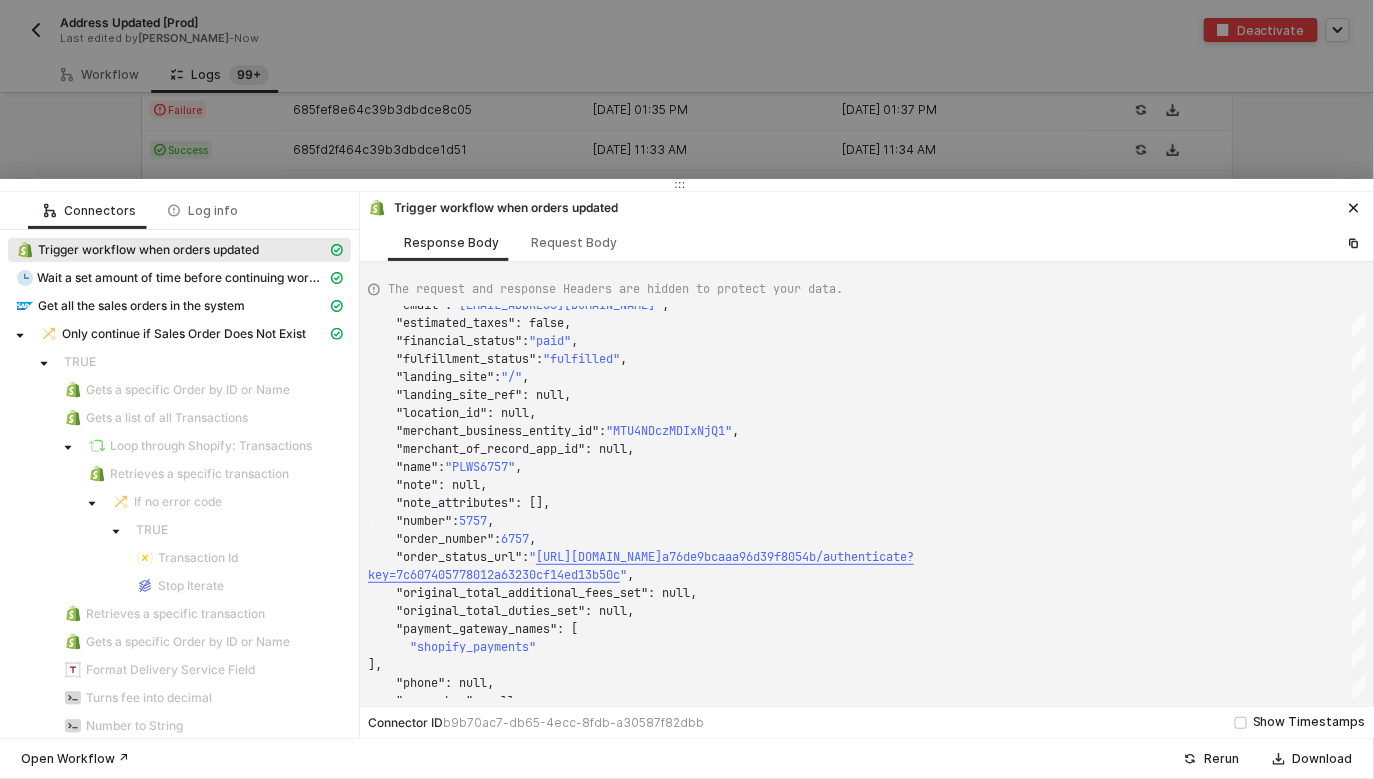 click at bounding box center (687, 389) 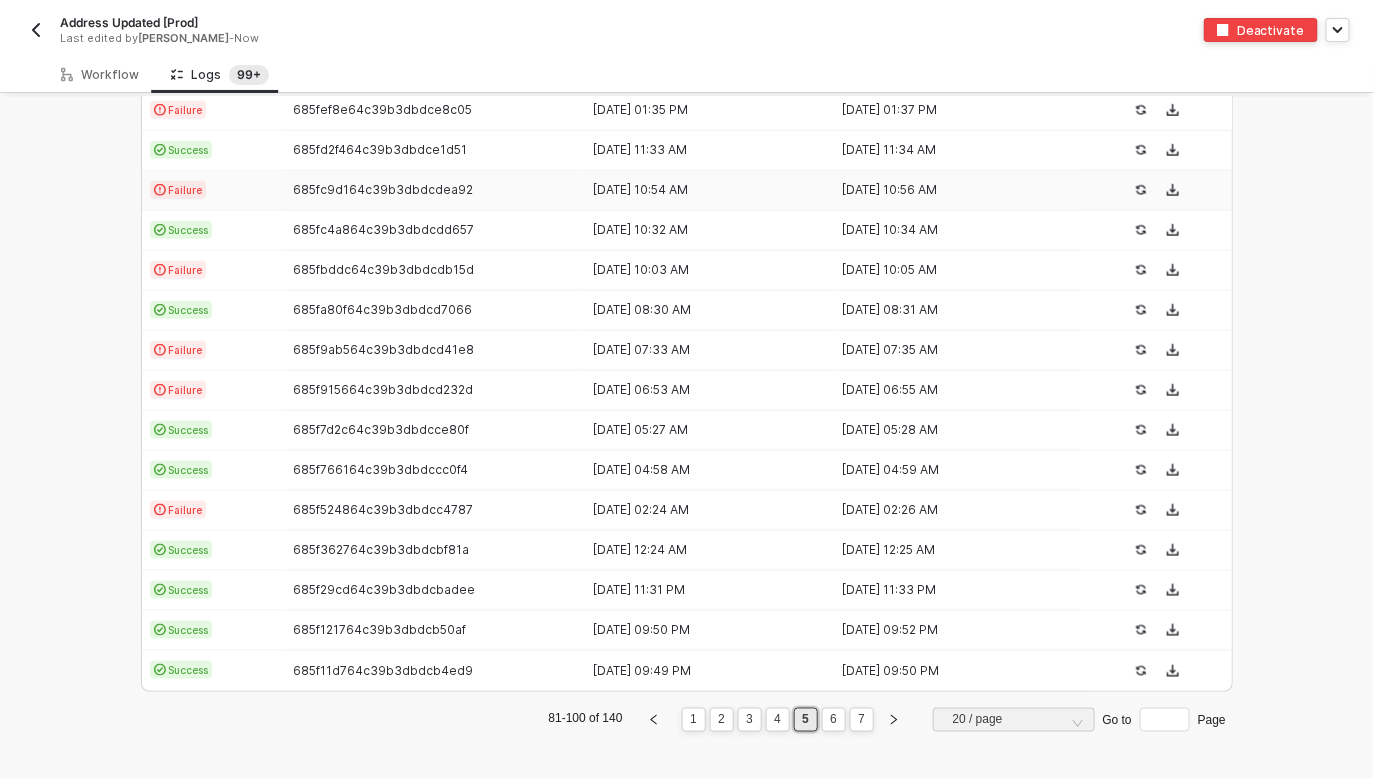 click on "Failure" at bounding box center [212, 191] 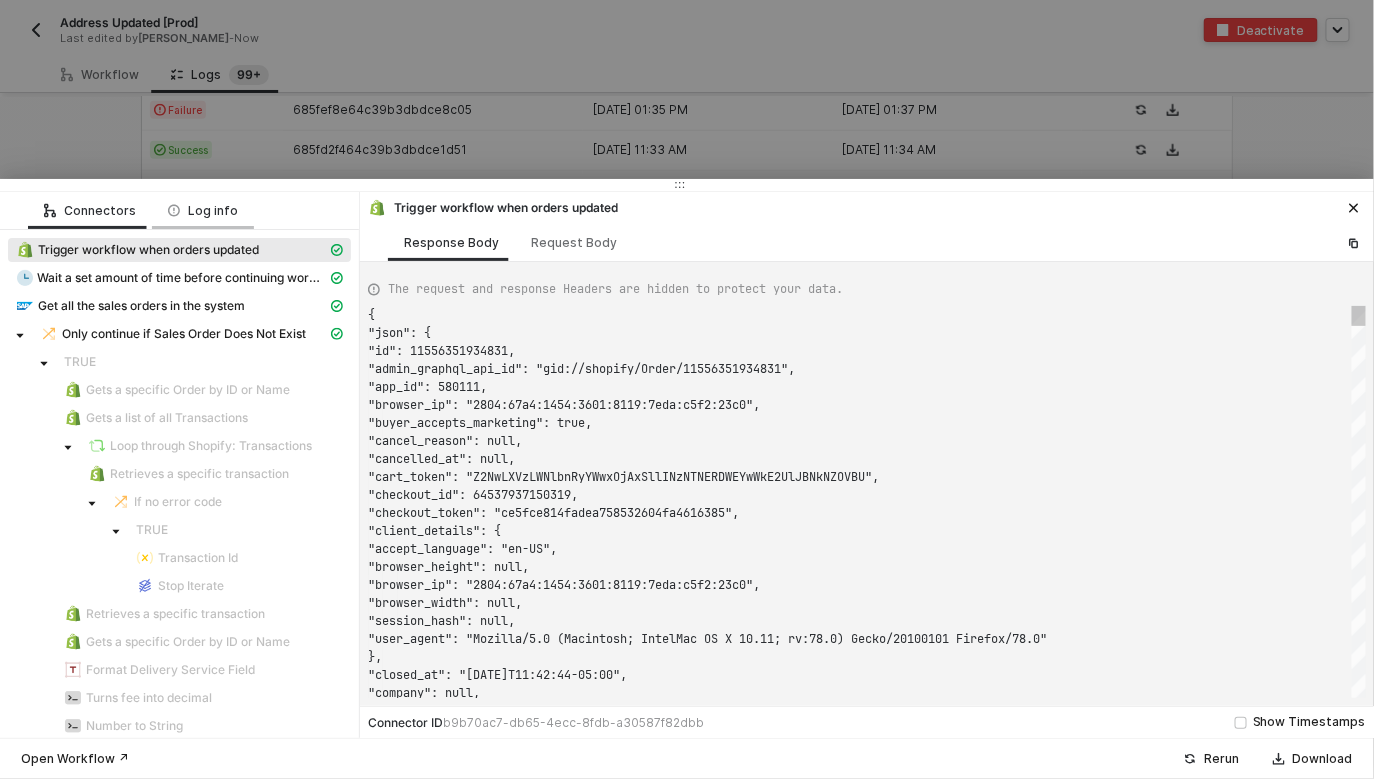 scroll, scrollTop: 180, scrollLeft: 0, axis: vertical 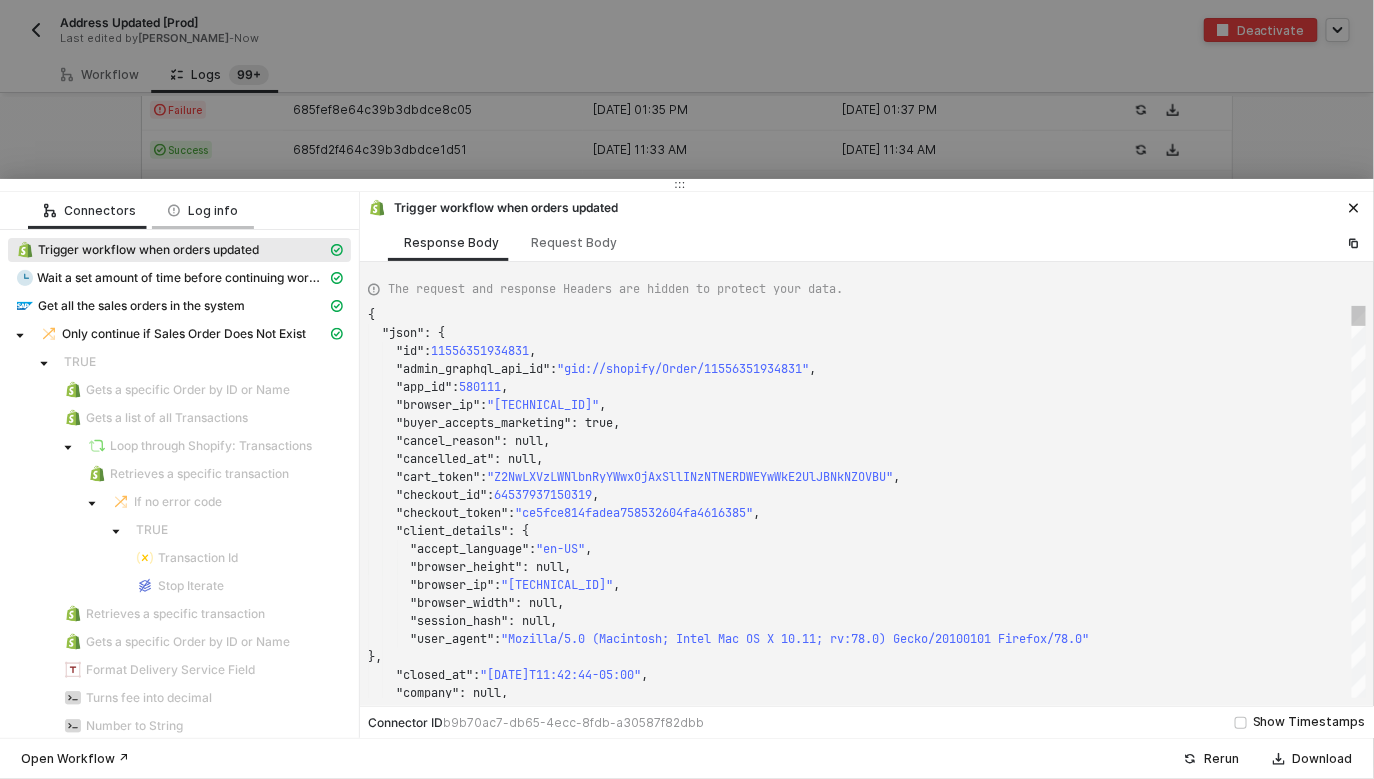 type on "{
"json": {
"id": 11558692258159,
"admin_graphql_api_id": "gid://shopify/Order/11558692258159",
"app_id": 580111,
"browser_ip": "174.64.228.187",
"buyer_accepts_marketing": true,
"cancel_reason": null,
"cancelled_at": null,
"cart_token": "Z2NwLXVzLWNlbnRyYWwxOjAxSlhCOTI0RzJGTVZTMjJFWkdENVpZS1o3"," 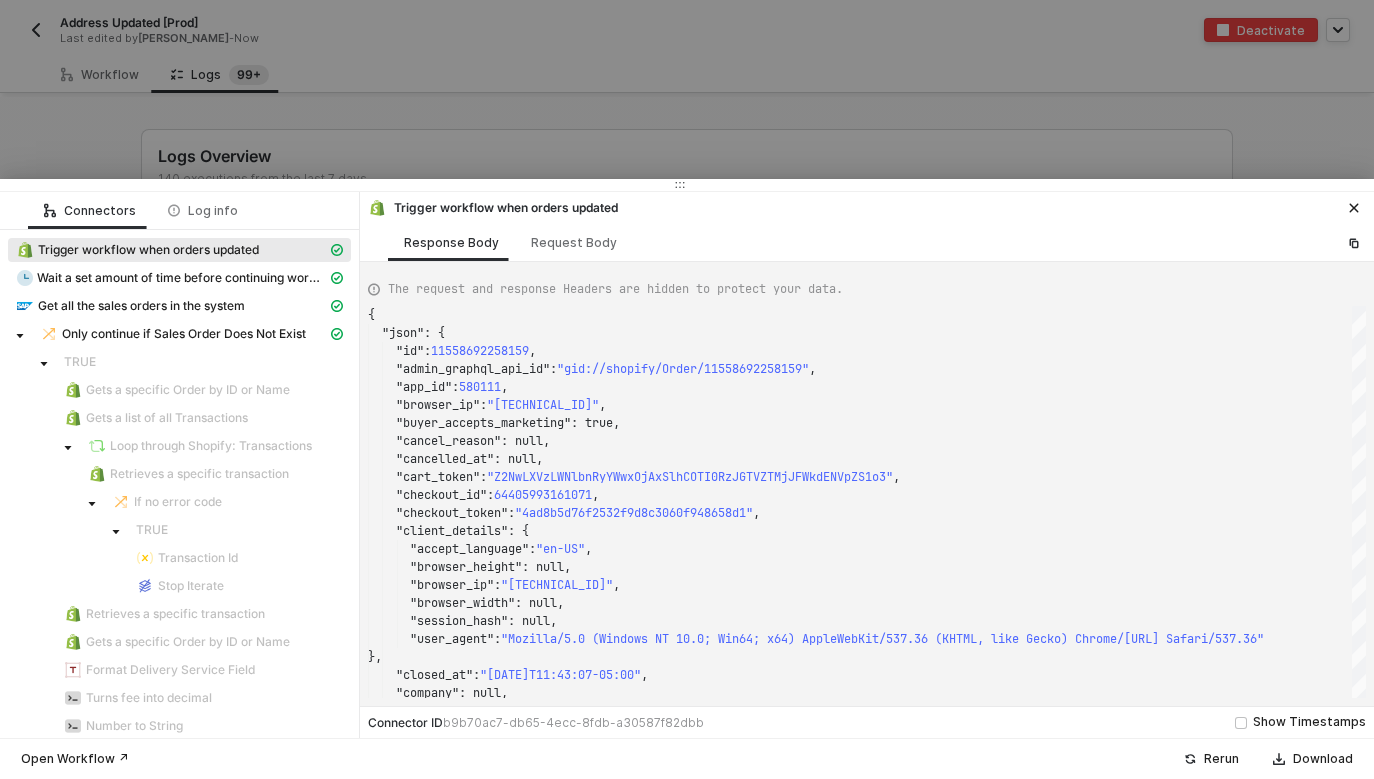 scroll, scrollTop: 0, scrollLeft: 0, axis: both 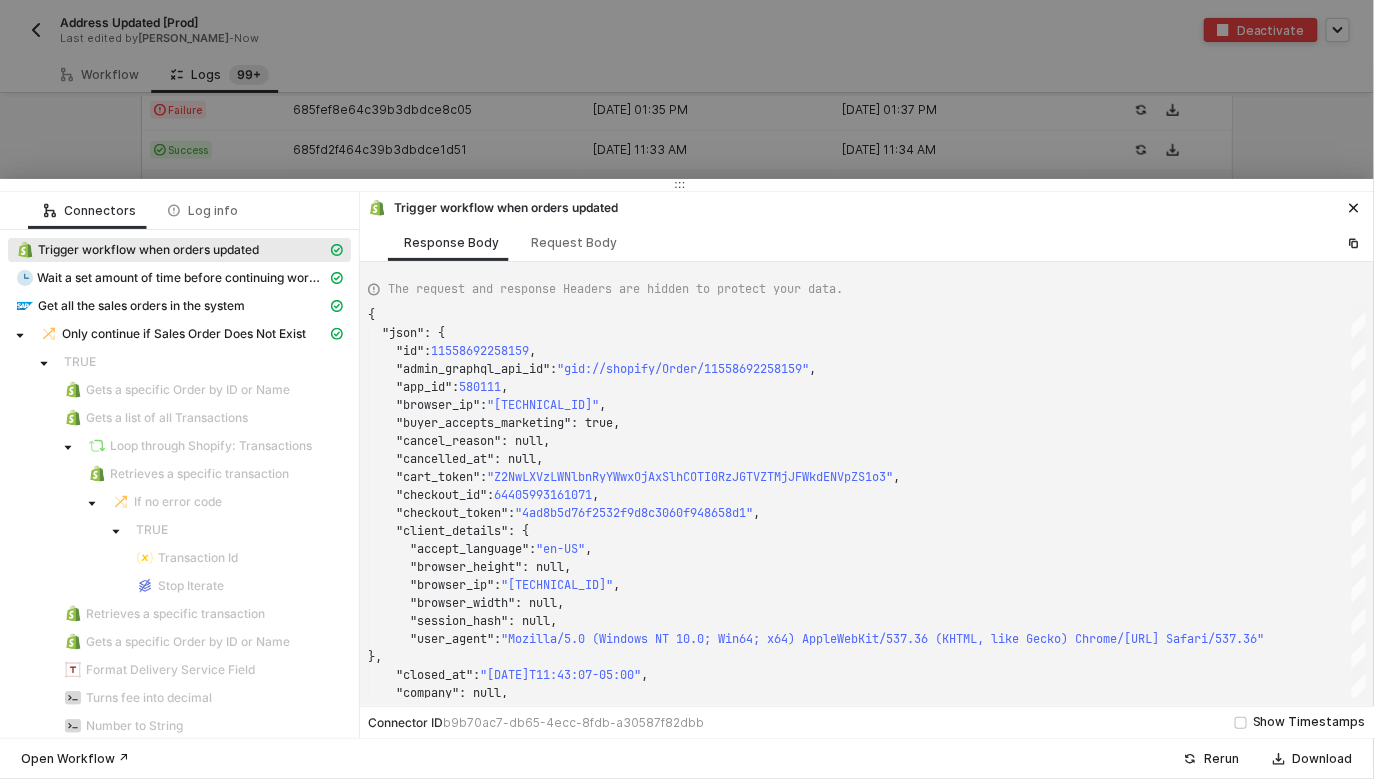 click at bounding box center (687, 389) 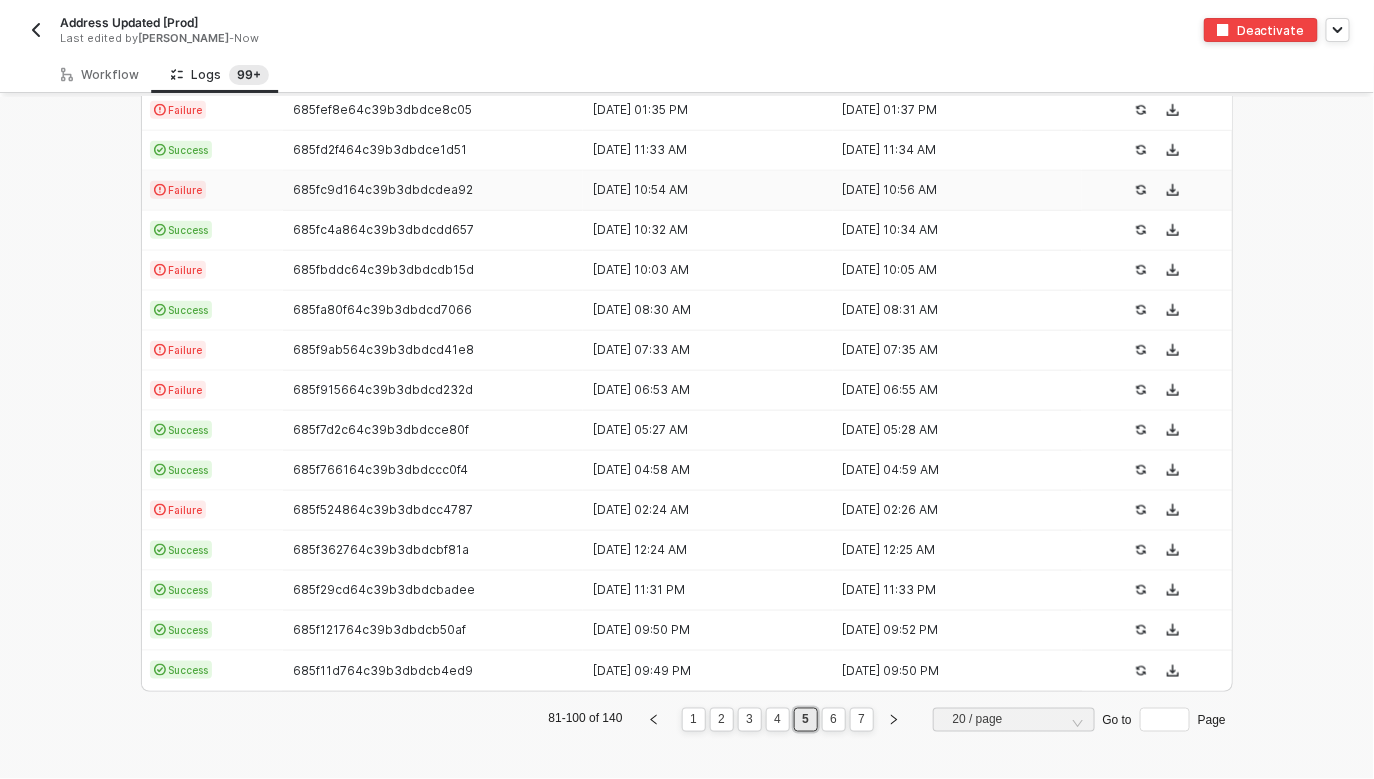 click at bounding box center [36, 30] 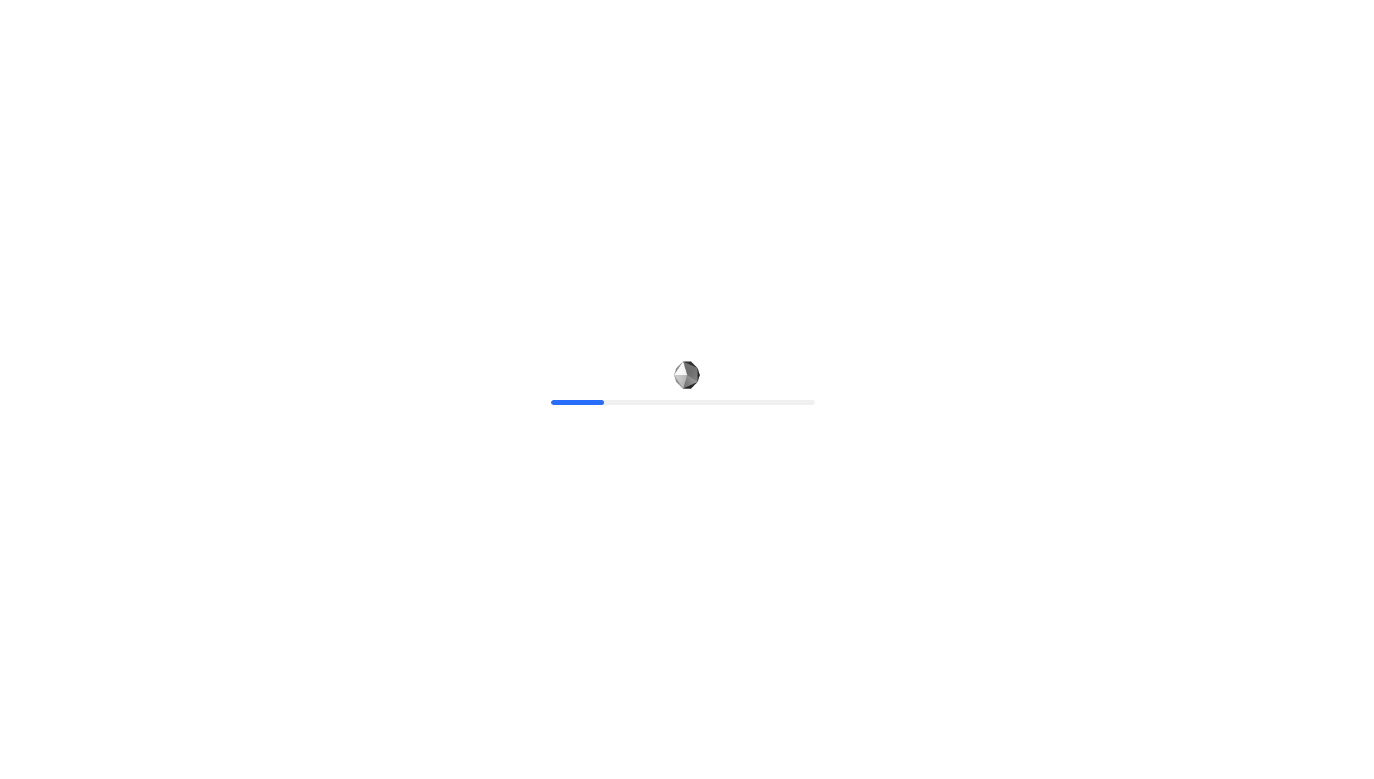 scroll, scrollTop: 0, scrollLeft: 0, axis: both 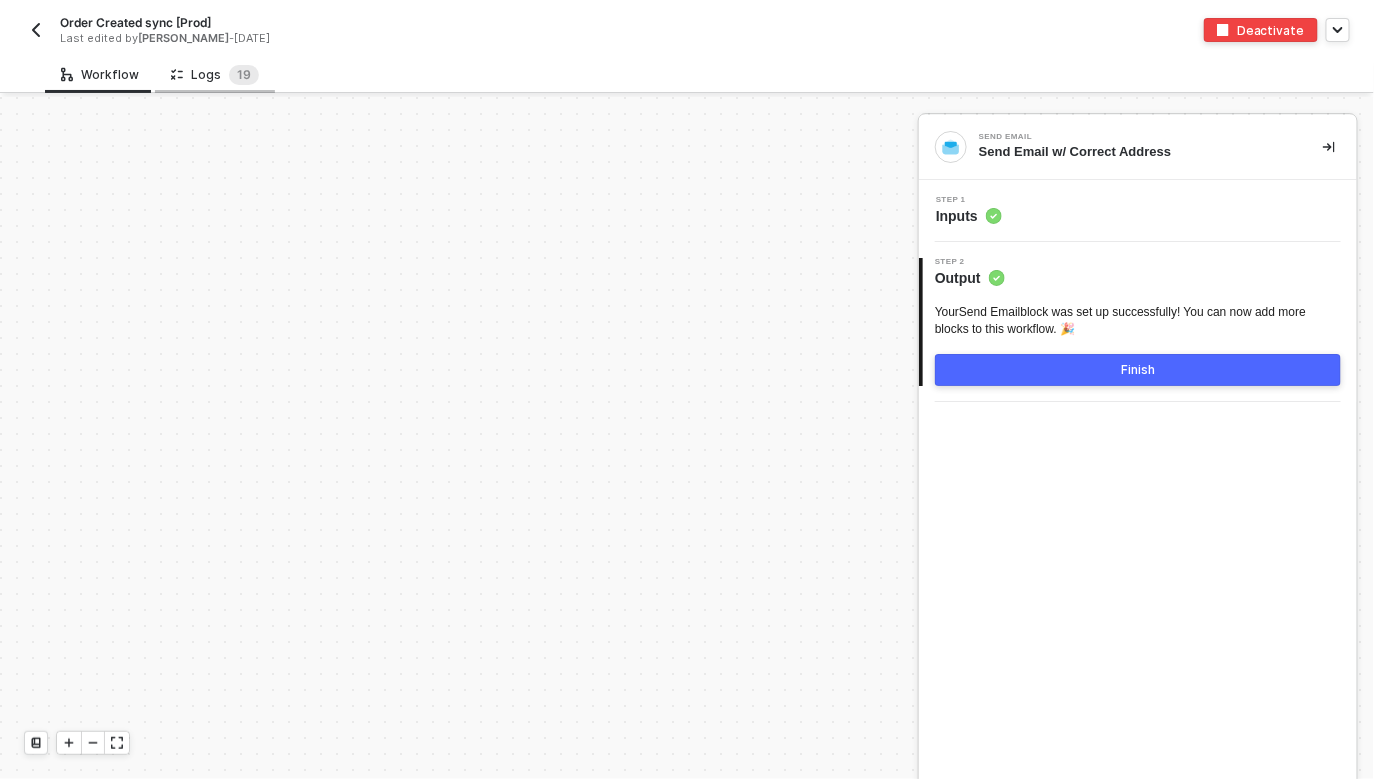 click on "Logs 1 9" at bounding box center [215, 74] 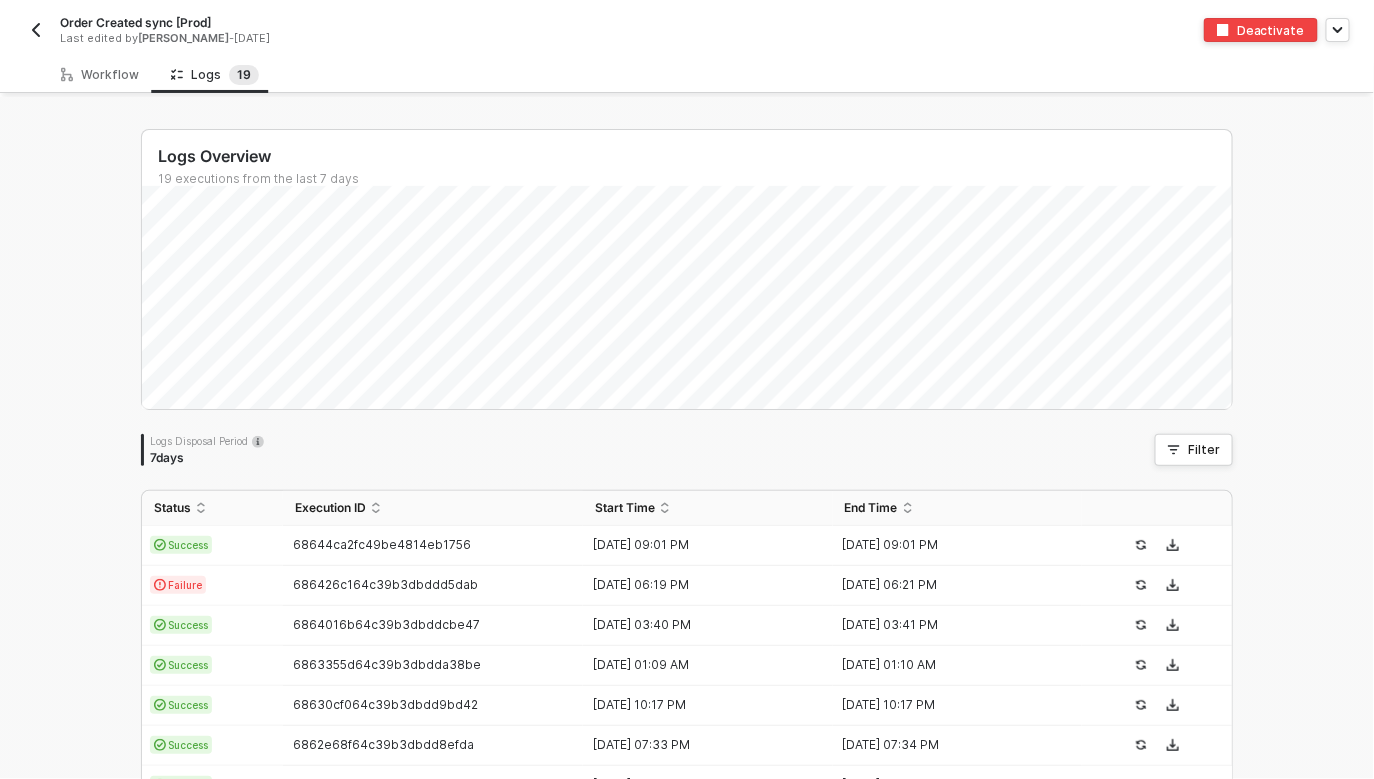 scroll, scrollTop: 595, scrollLeft: 0, axis: vertical 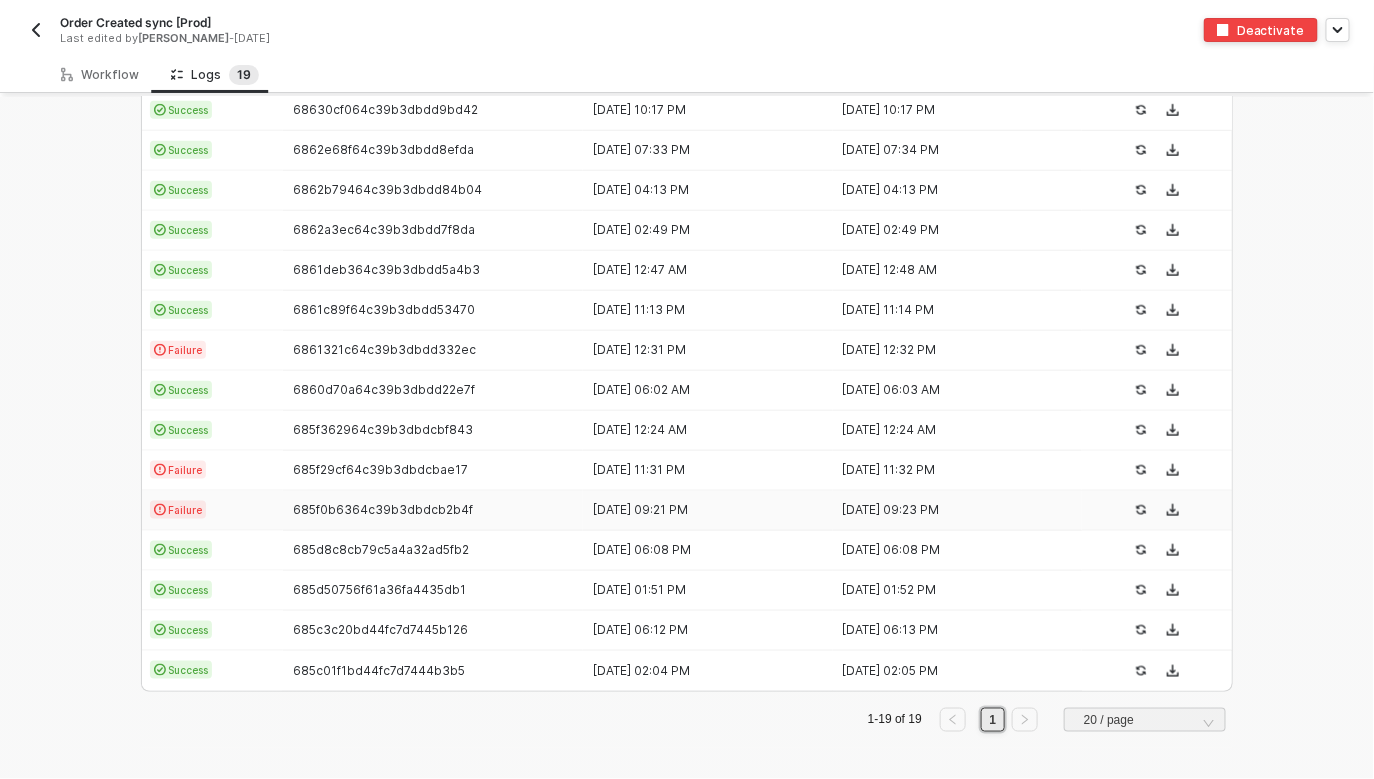 click on "685f0b6364c39b3dbdcb2b4f" at bounding box center (433, 510) 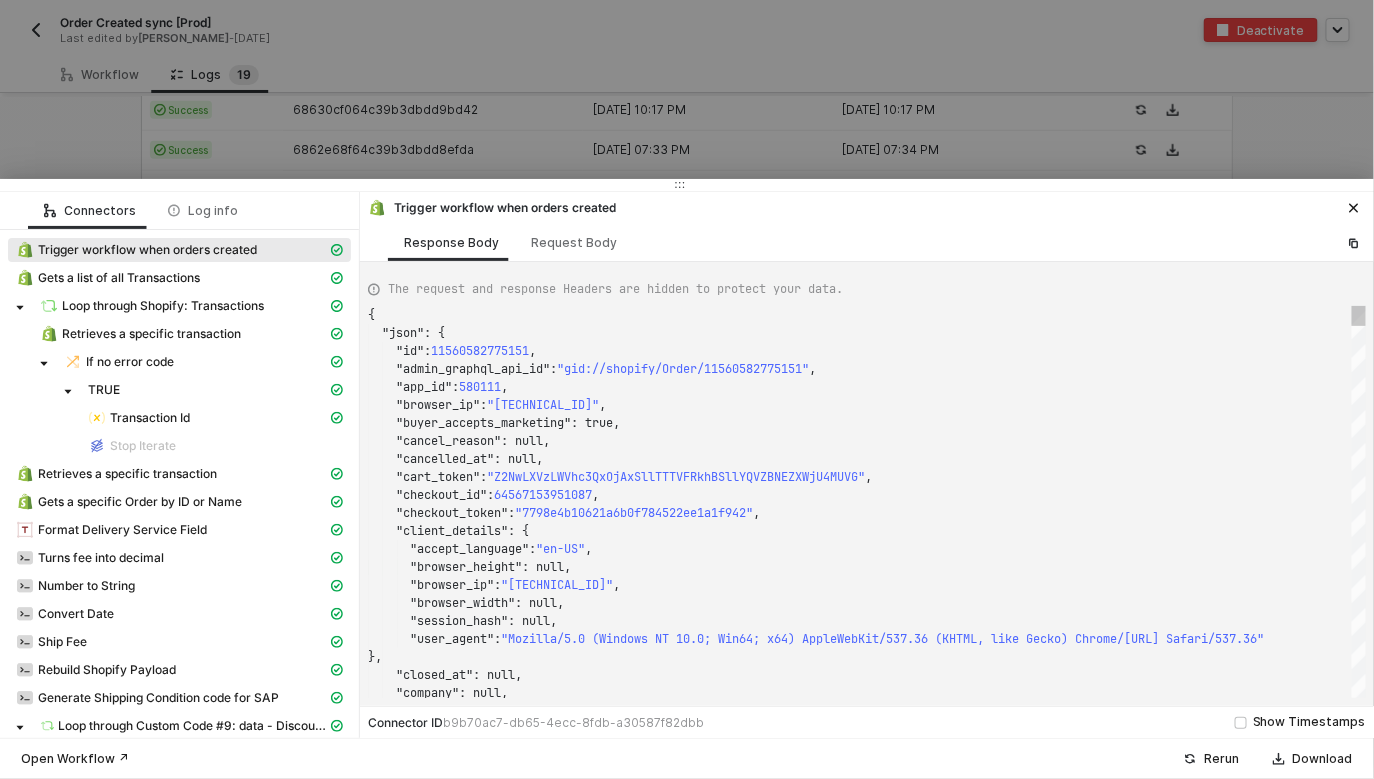 scroll, scrollTop: 180, scrollLeft: 0, axis: vertical 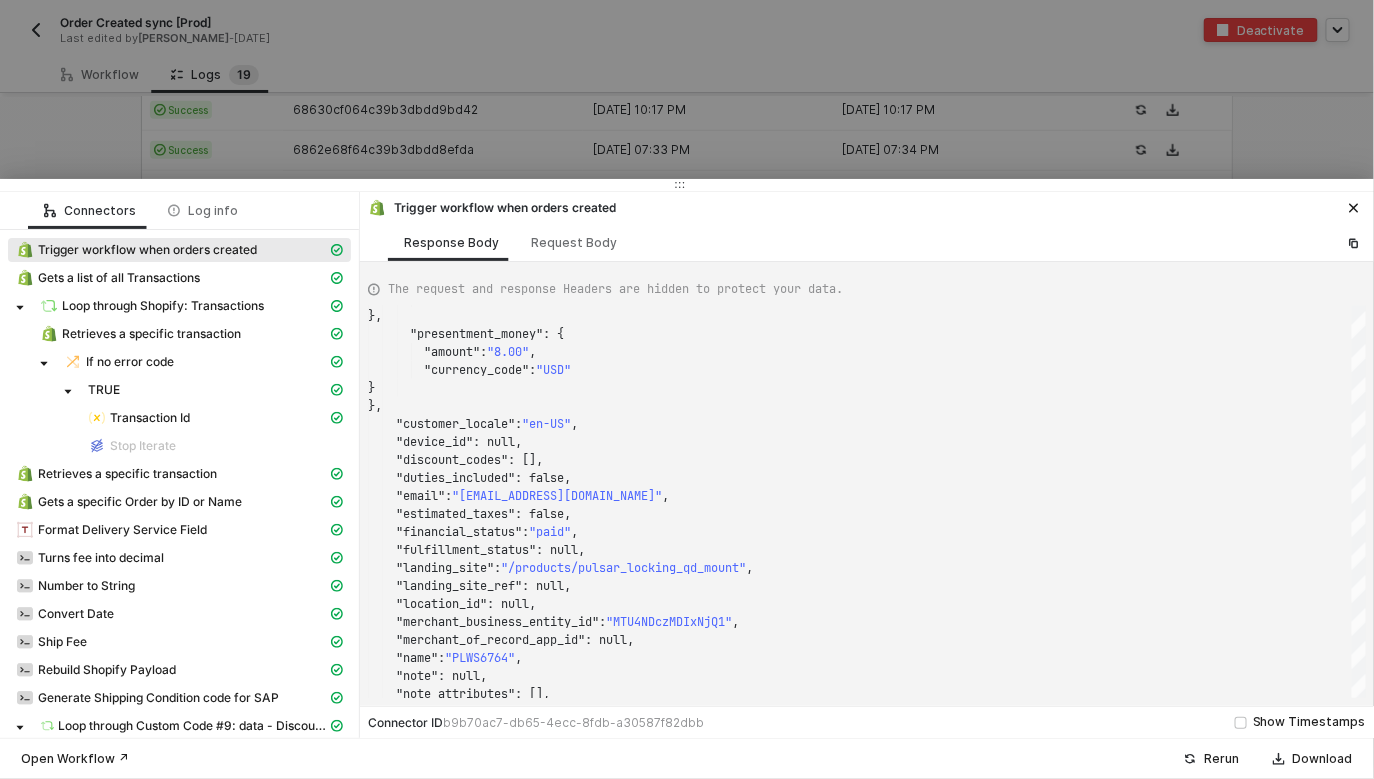click at bounding box center (687, 389) 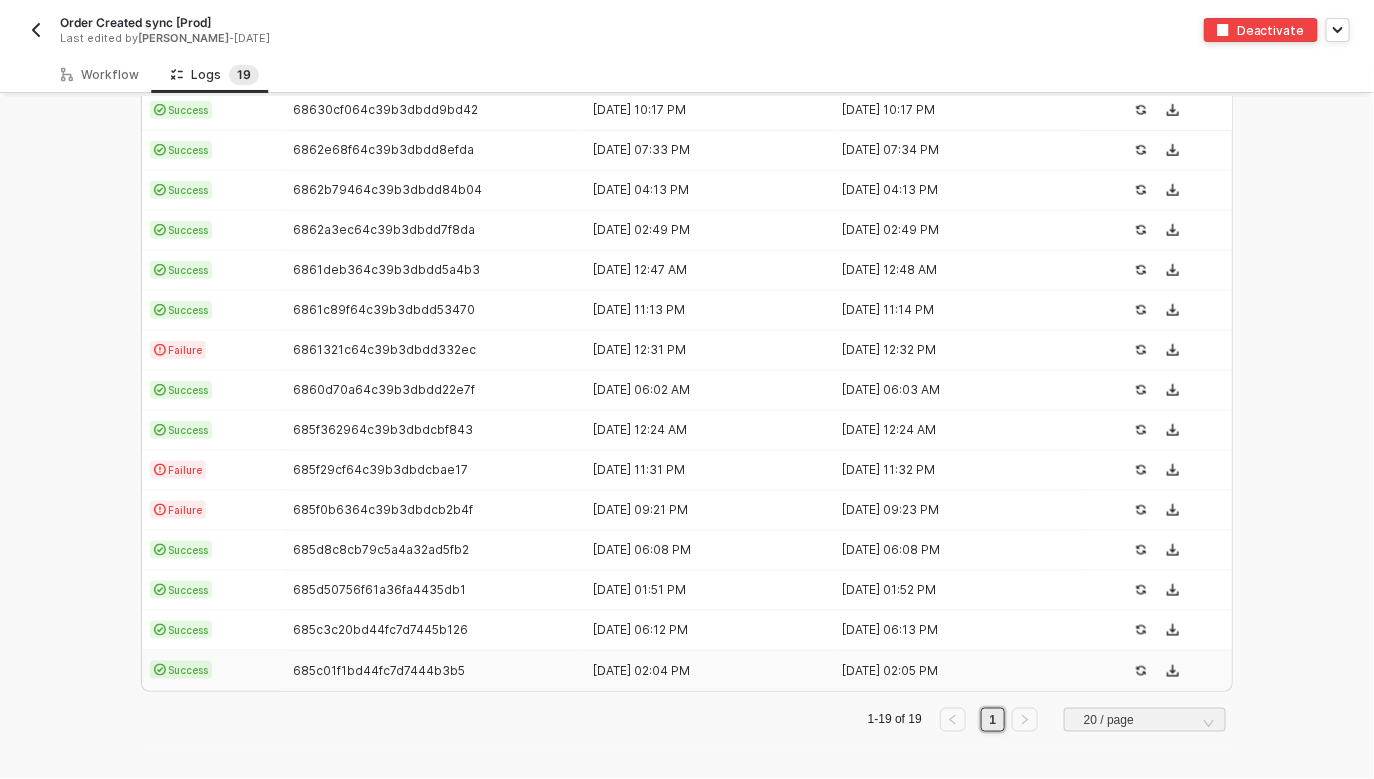 click on "Success" at bounding box center (181, 670) 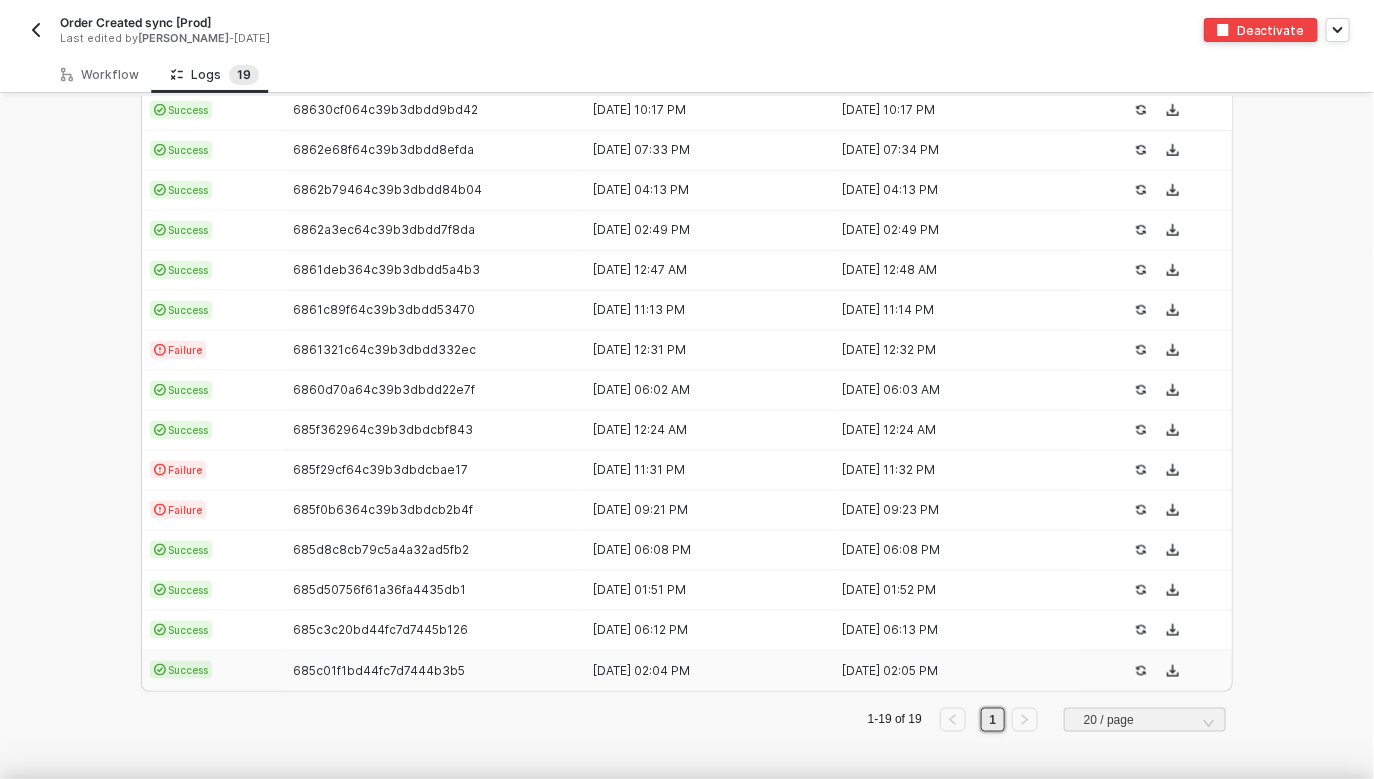 scroll, scrollTop: 180, scrollLeft: 0, axis: vertical 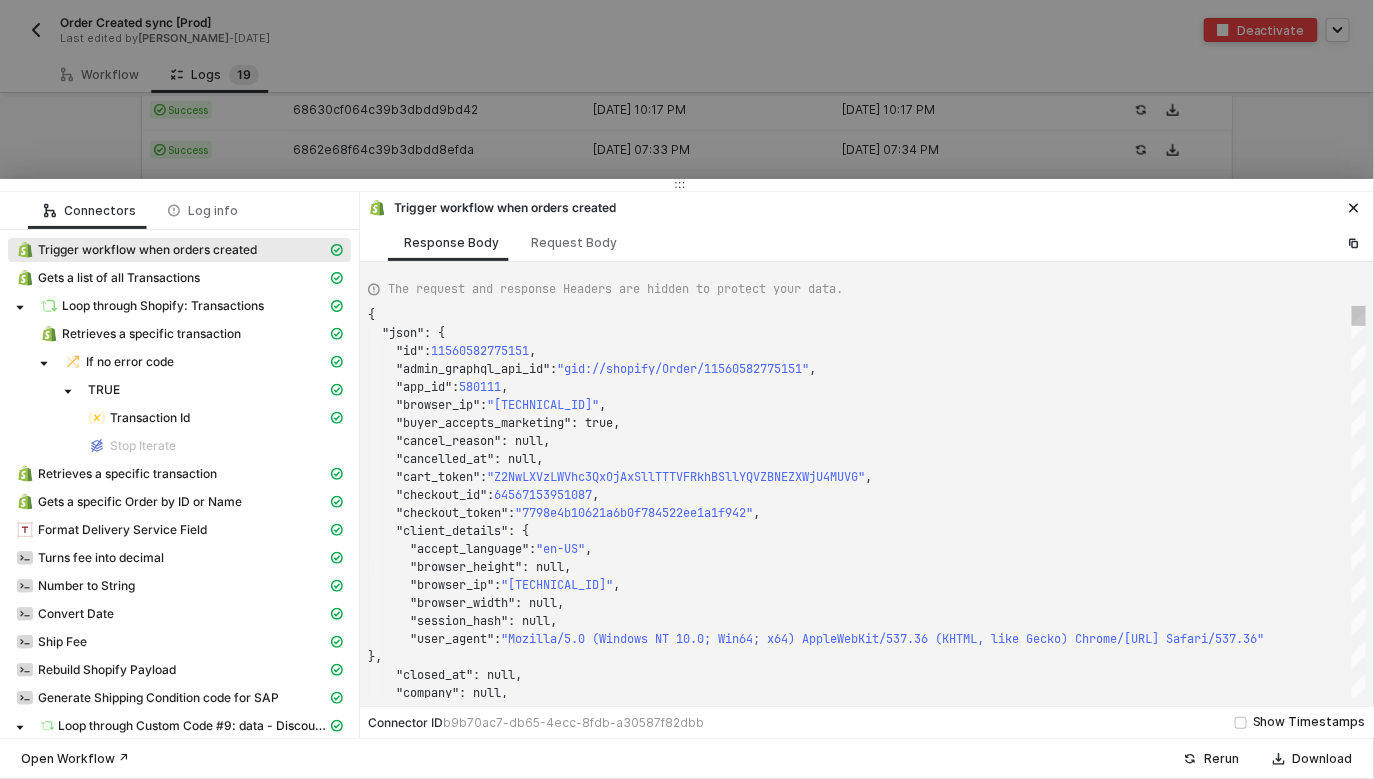 type on "{
"json": {
"id": 11557488001391,
"admin_graphql_api_id": "gid://shopify/Order/11557488001391",
"app_id": 580111,
"browser_ip": "[TECHNICAL_ID]",
"buyer_accepts_marketing": true,
"cancel_reason": null,
"cancelled_at": null,
"cart_token": "Z2NwLXVzLWNlbnRyYWwxOjAxSllLUDk5MEFFOFRGMVJTMzE4NVhHWFFB"," 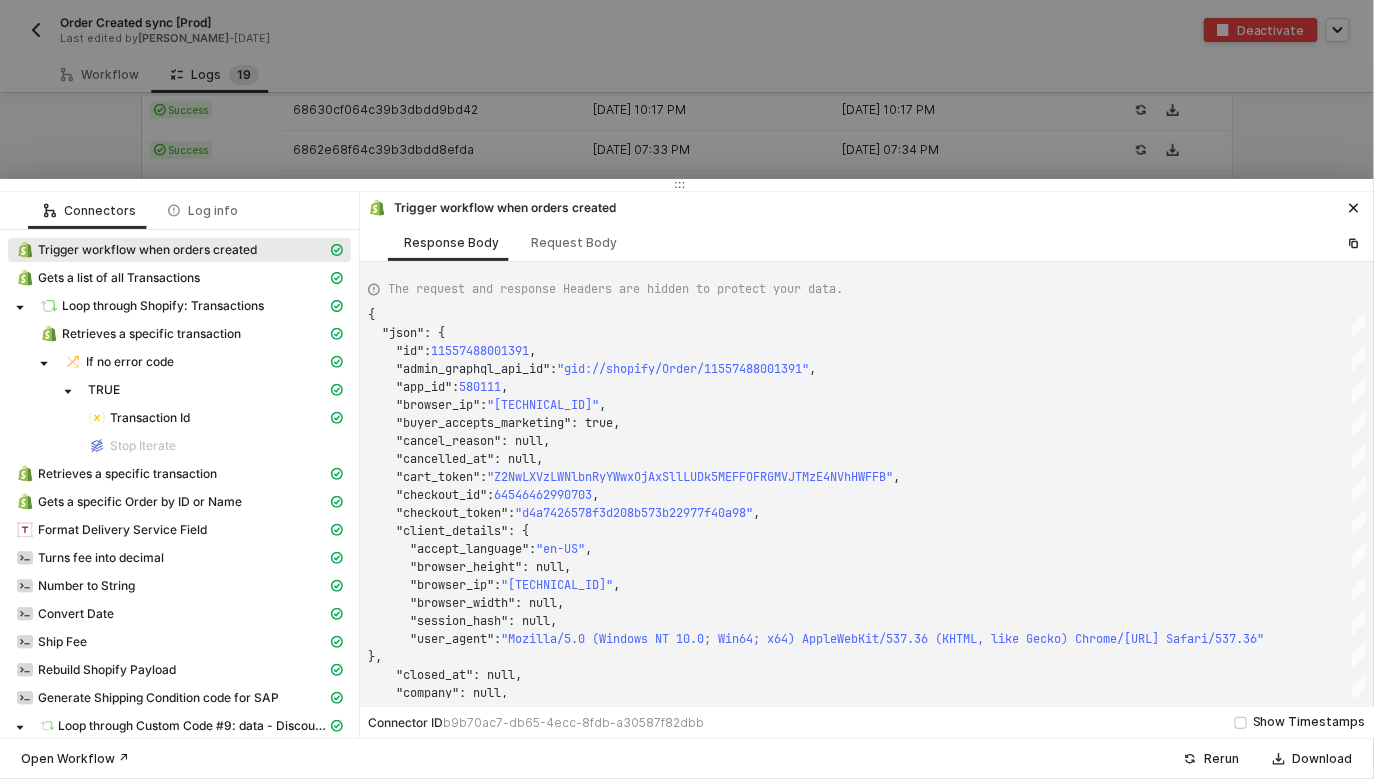 click at bounding box center (687, 389) 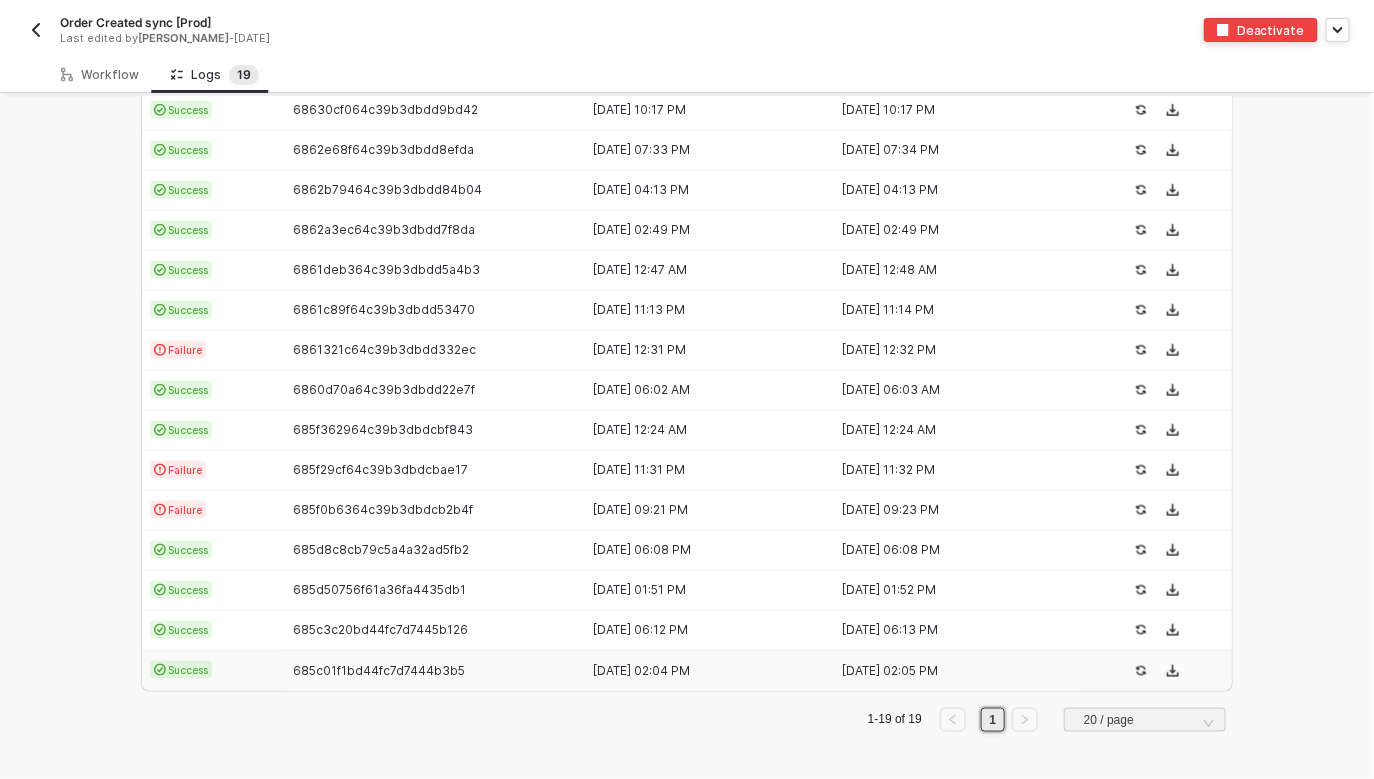 click at bounding box center [36, 30] 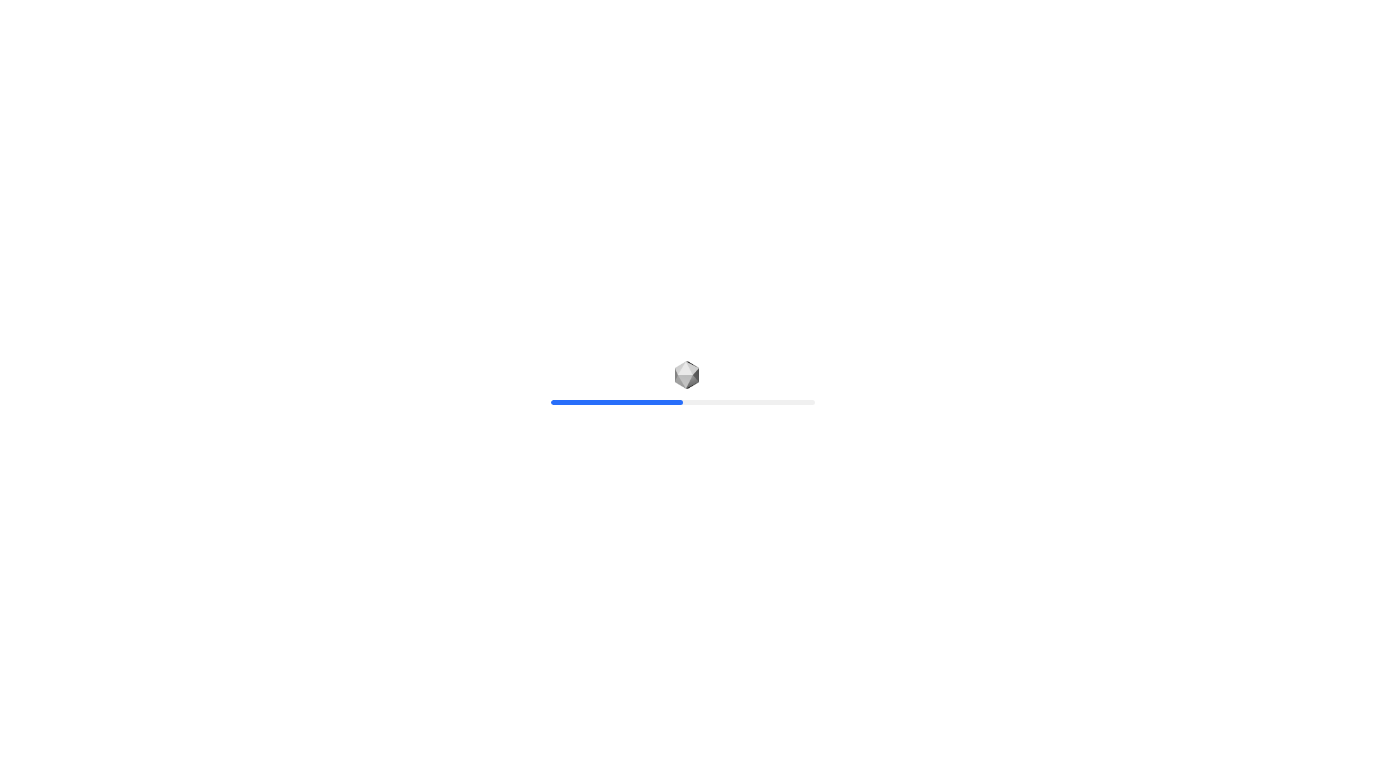 scroll, scrollTop: 0, scrollLeft: 0, axis: both 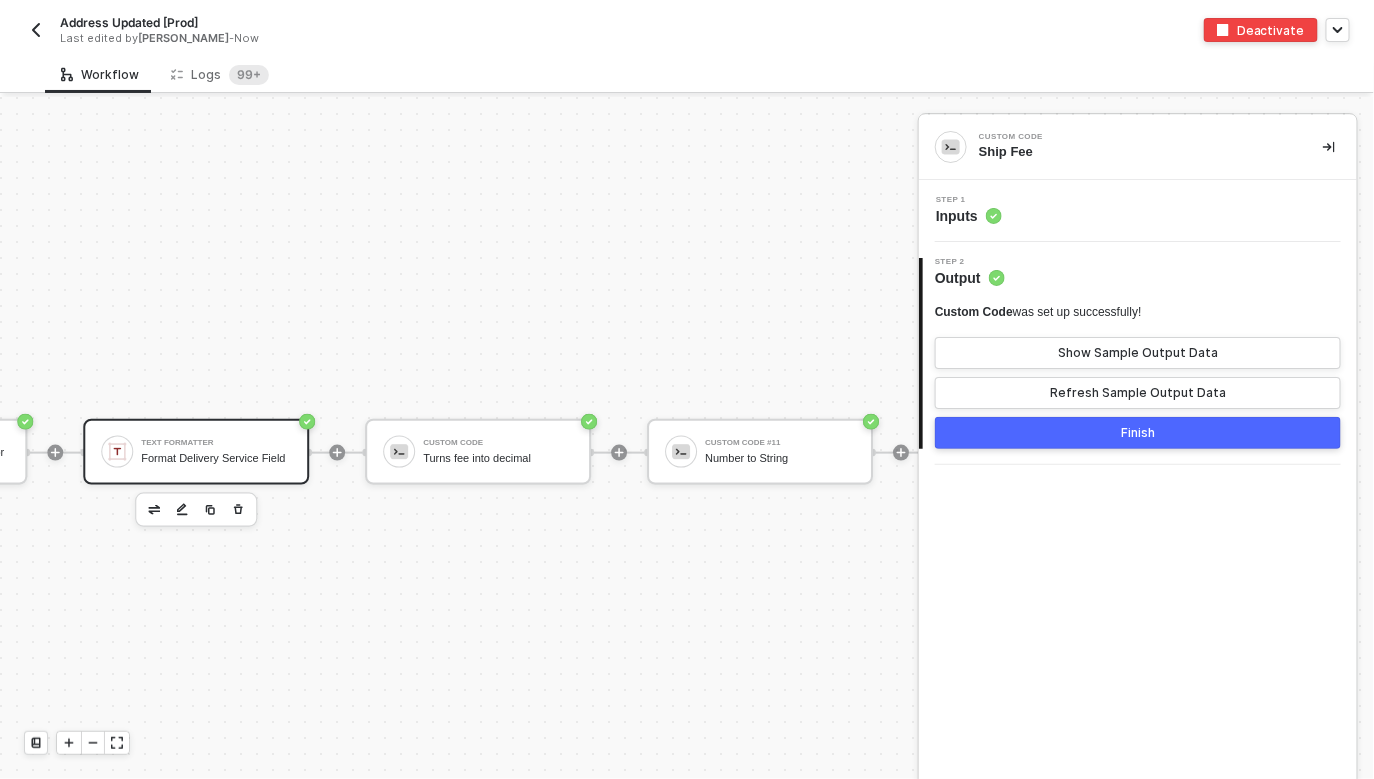 click on "Format Delivery Service Field" at bounding box center [216, 458] 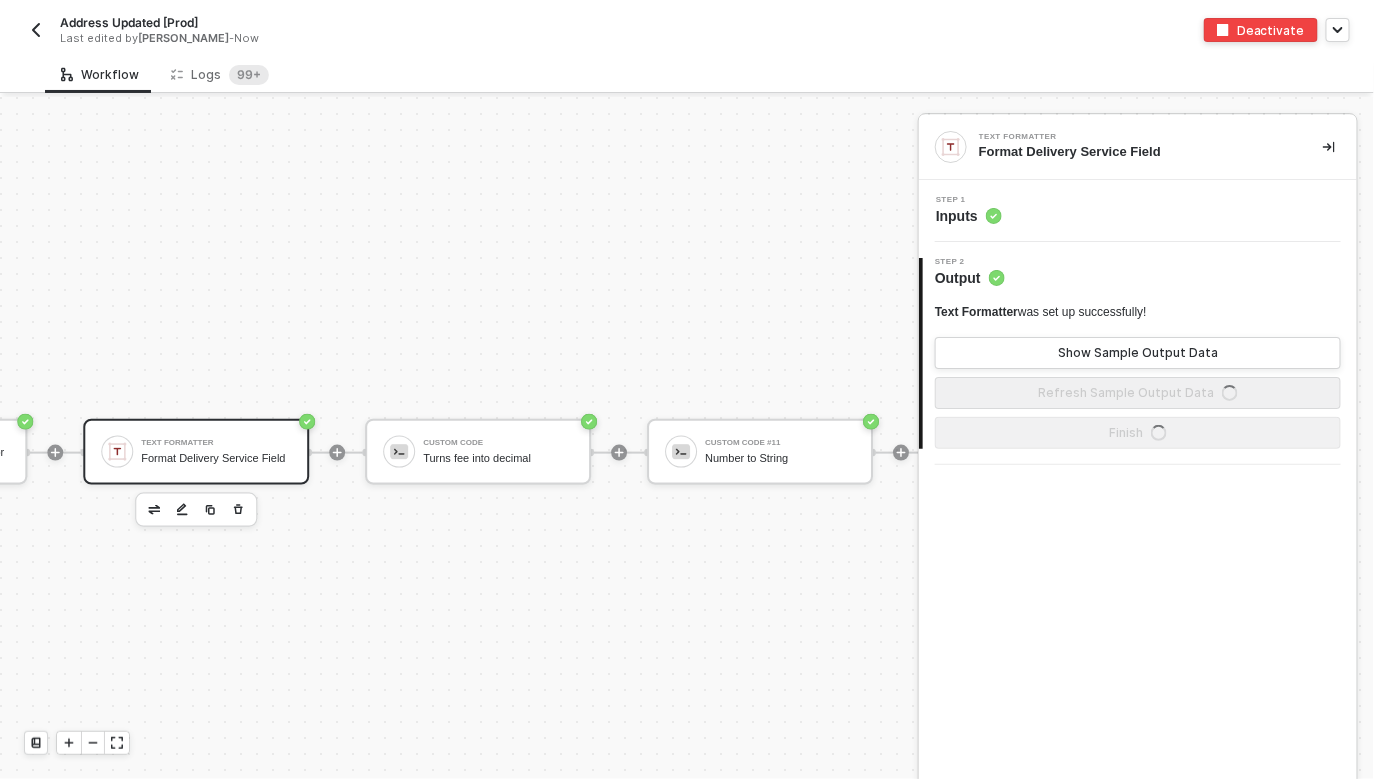 click on "Step 1 Inputs" at bounding box center [1140, 211] 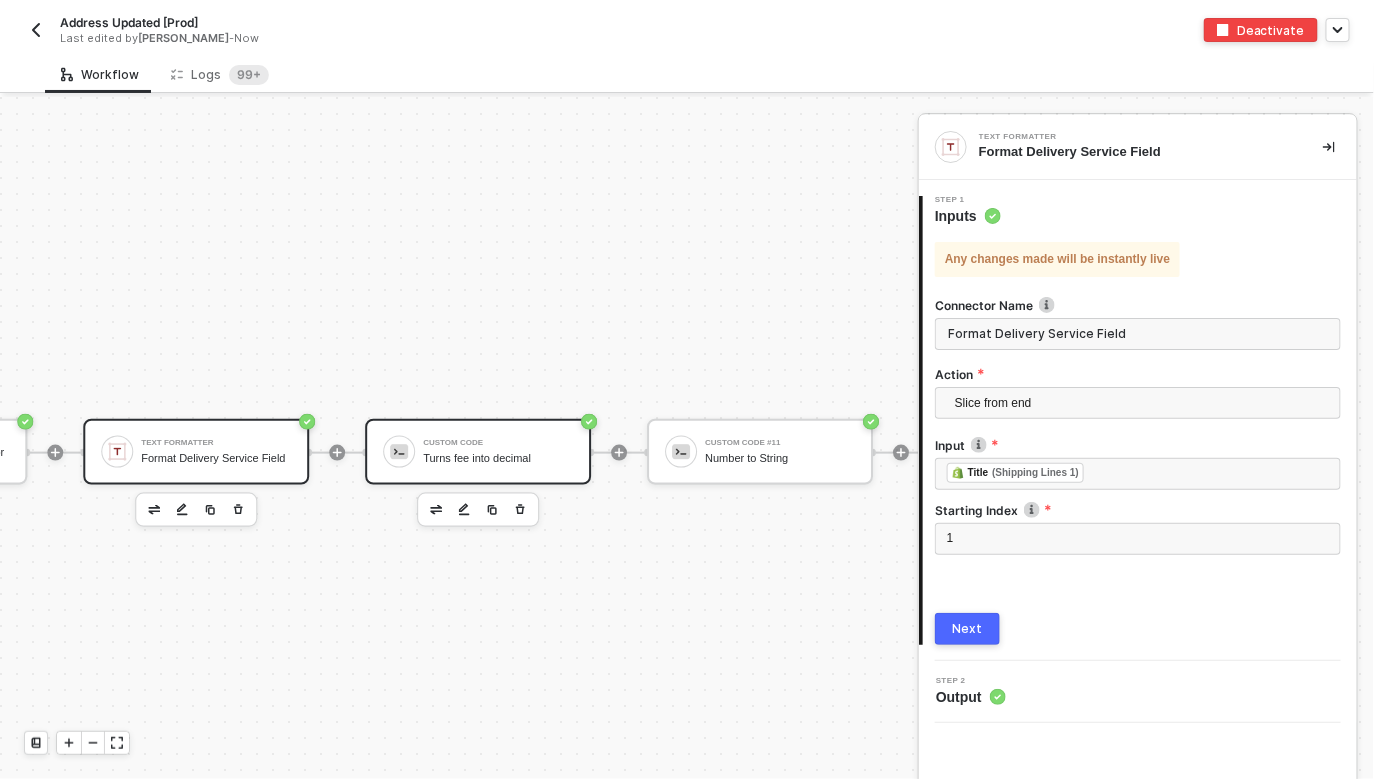 click on "Custom Code Turns fee into decimal" at bounding box center (498, 452) 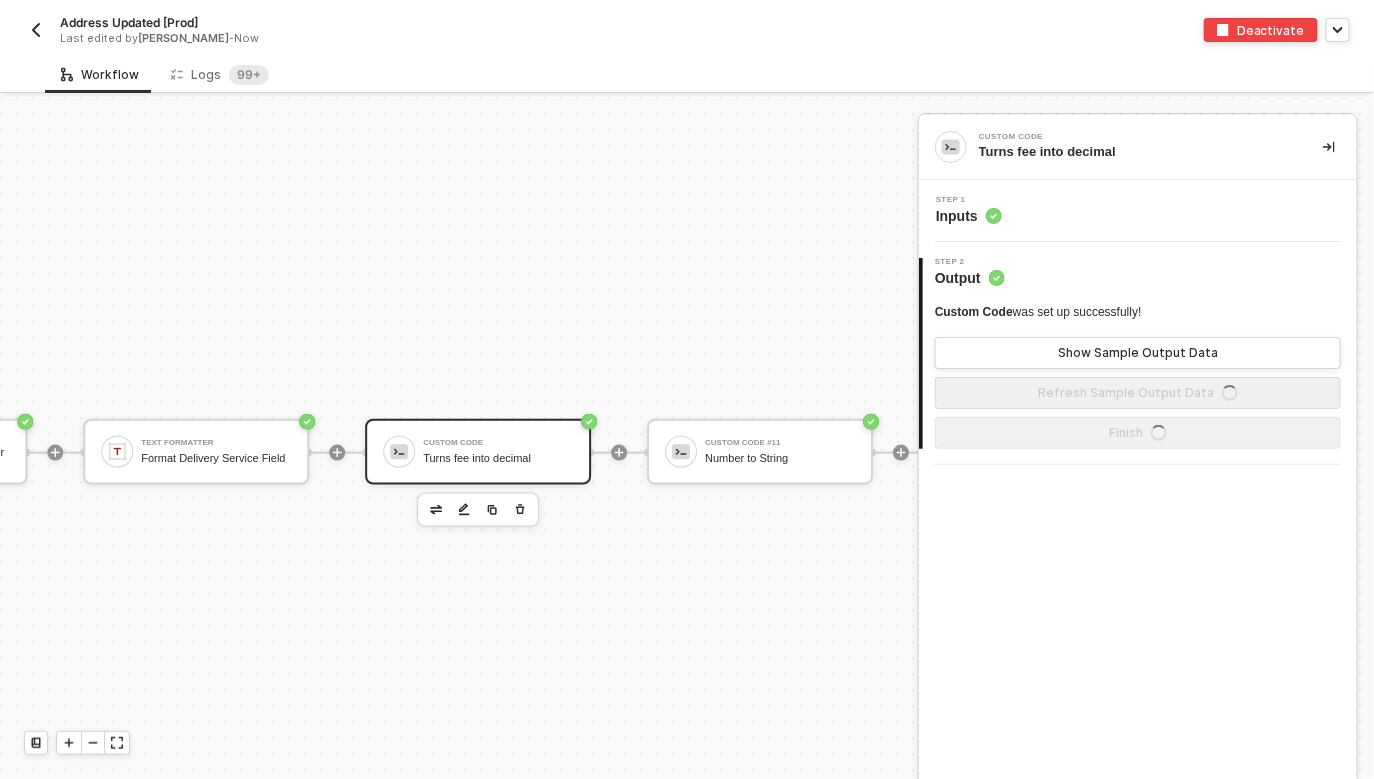 click on "Step 1 Inputs" at bounding box center [1140, 211] 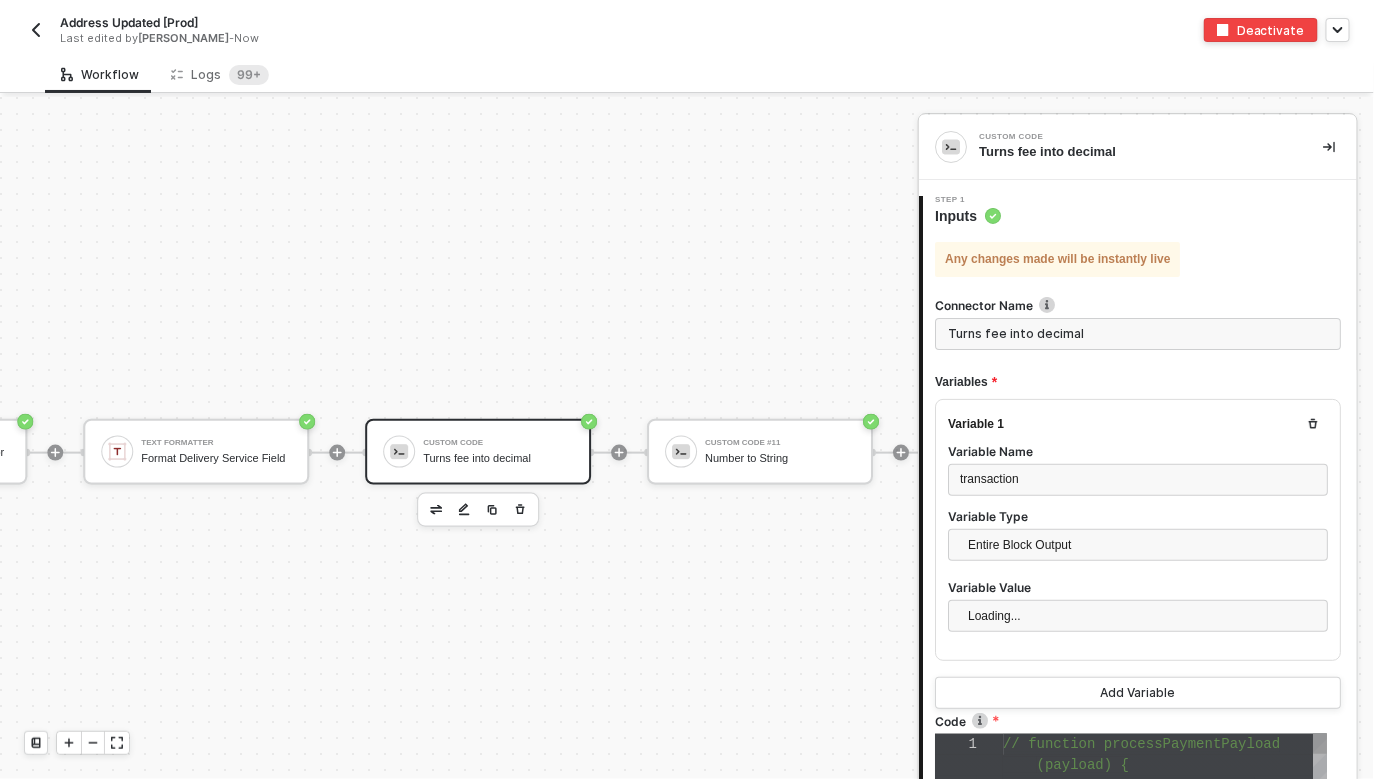 scroll, scrollTop: 84, scrollLeft: 0, axis: vertical 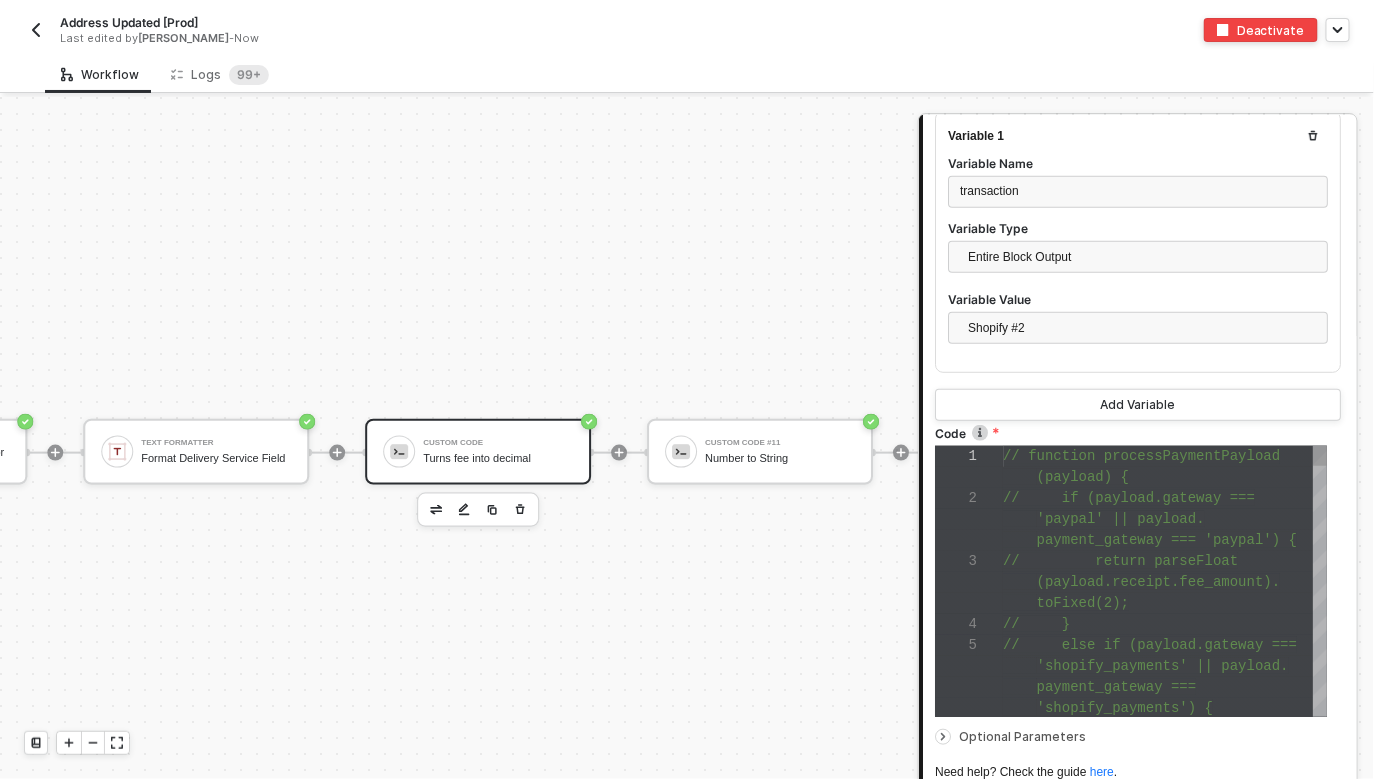 click on "toFixed(2);" at bounding box center (1083, 603) 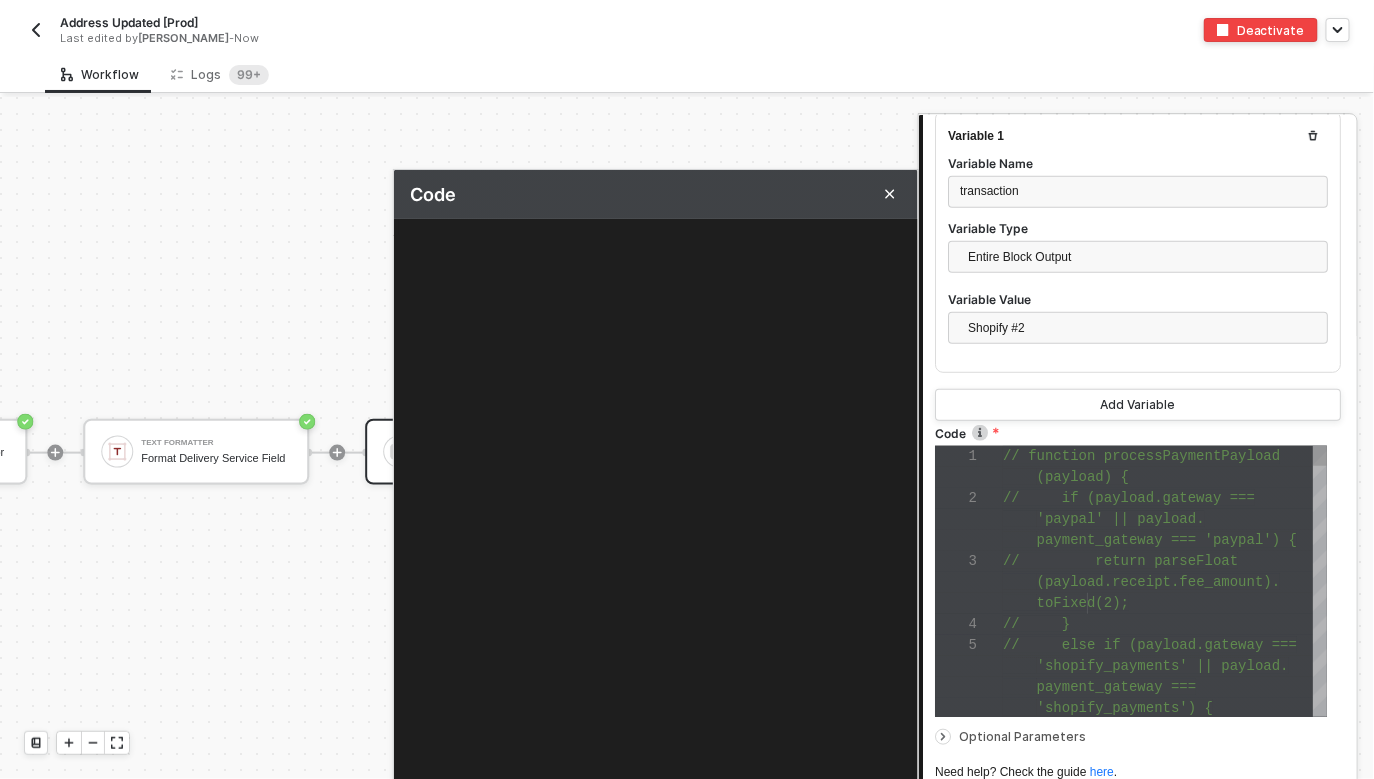 type on "// function processPaymentPayload(payload) {
//     if (payload.gateway === 'paypal' || payload.payment_gateway === 'paypal') {
//         return parseFloat(payload.receipt.fee_amount).toFixed(2);
//     }
//     else if (payload.gateway === 'shopify_payments' || payload.payment_gateway === 'shopify_payments') {
//         let fee = payload.receipt?.metadata?.transaction_fee_total_amount" 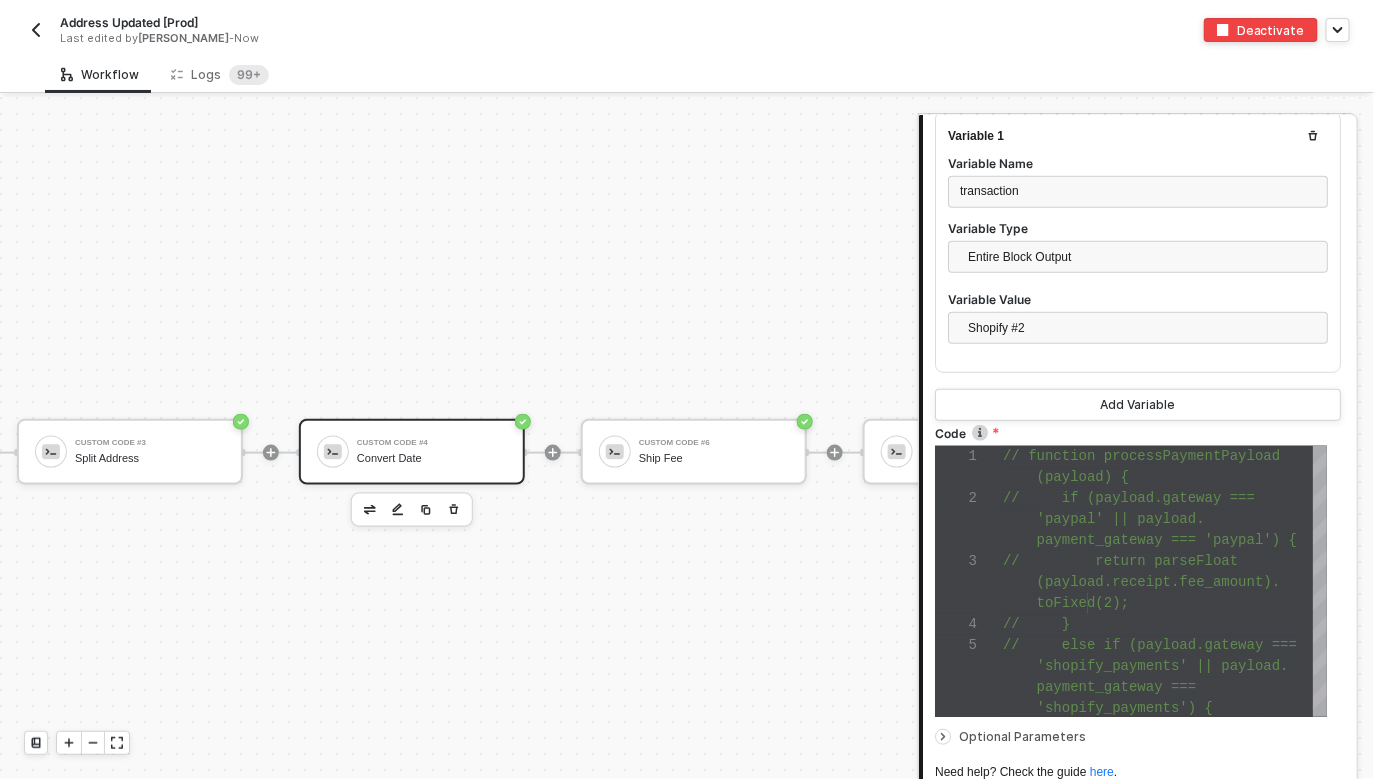 scroll, scrollTop: 8177, scrollLeft: 5186, axis: both 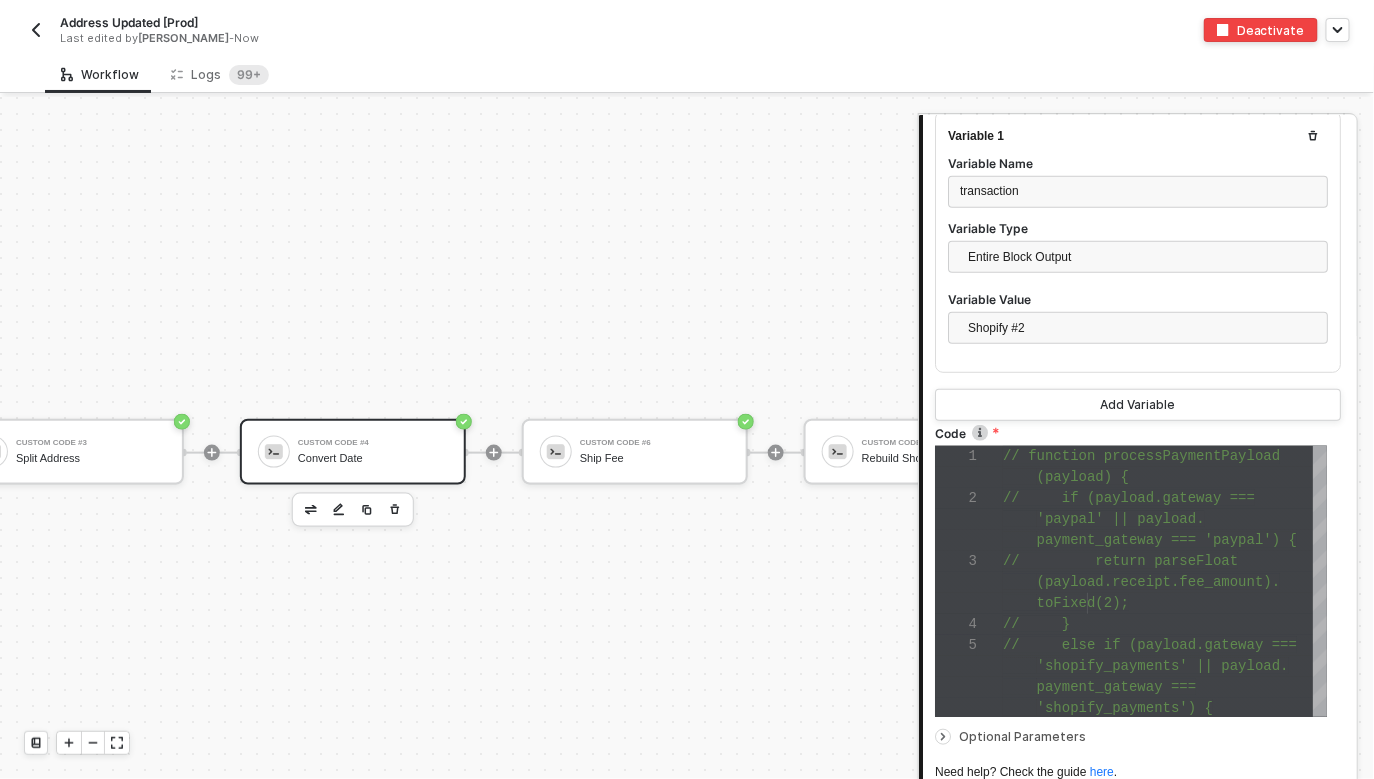 click on "Ship Fee" at bounding box center [655, 458] 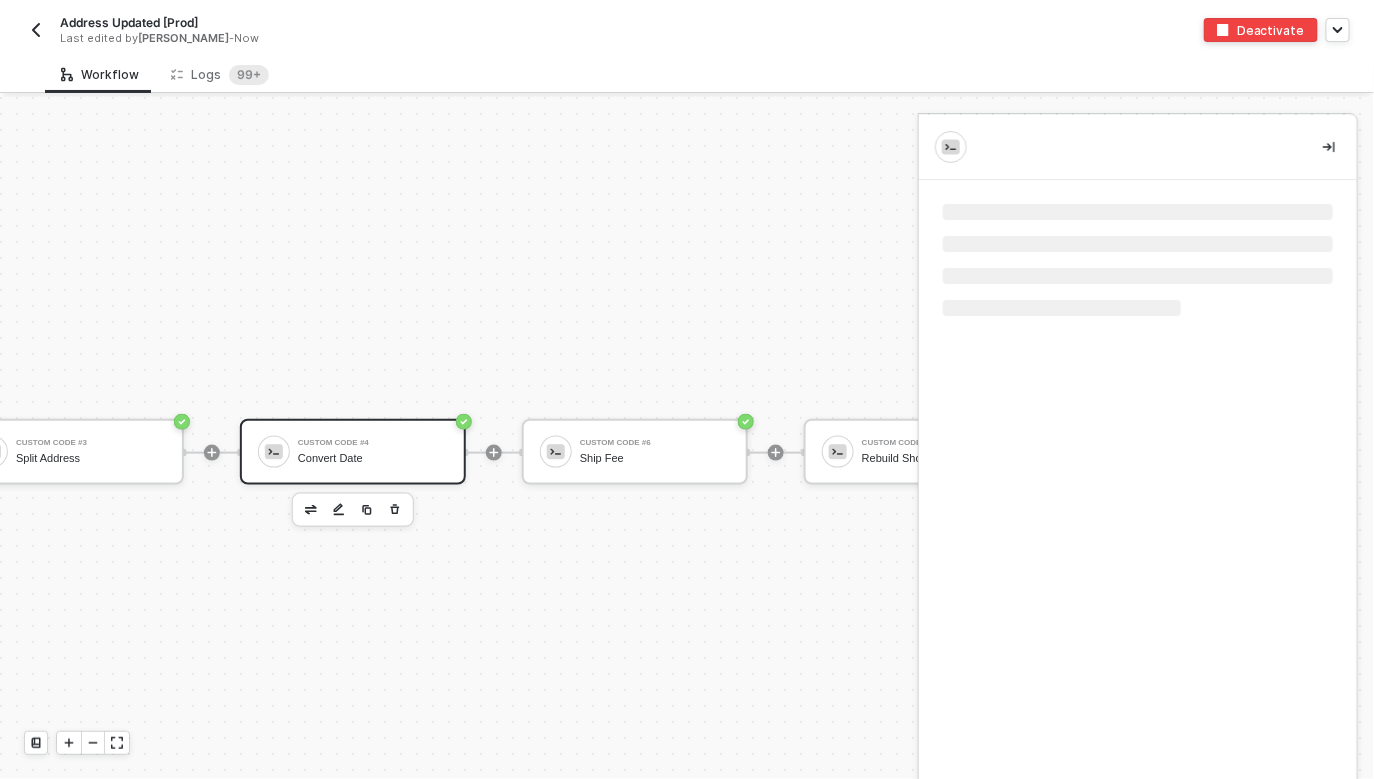 scroll, scrollTop: 0, scrollLeft: 0, axis: both 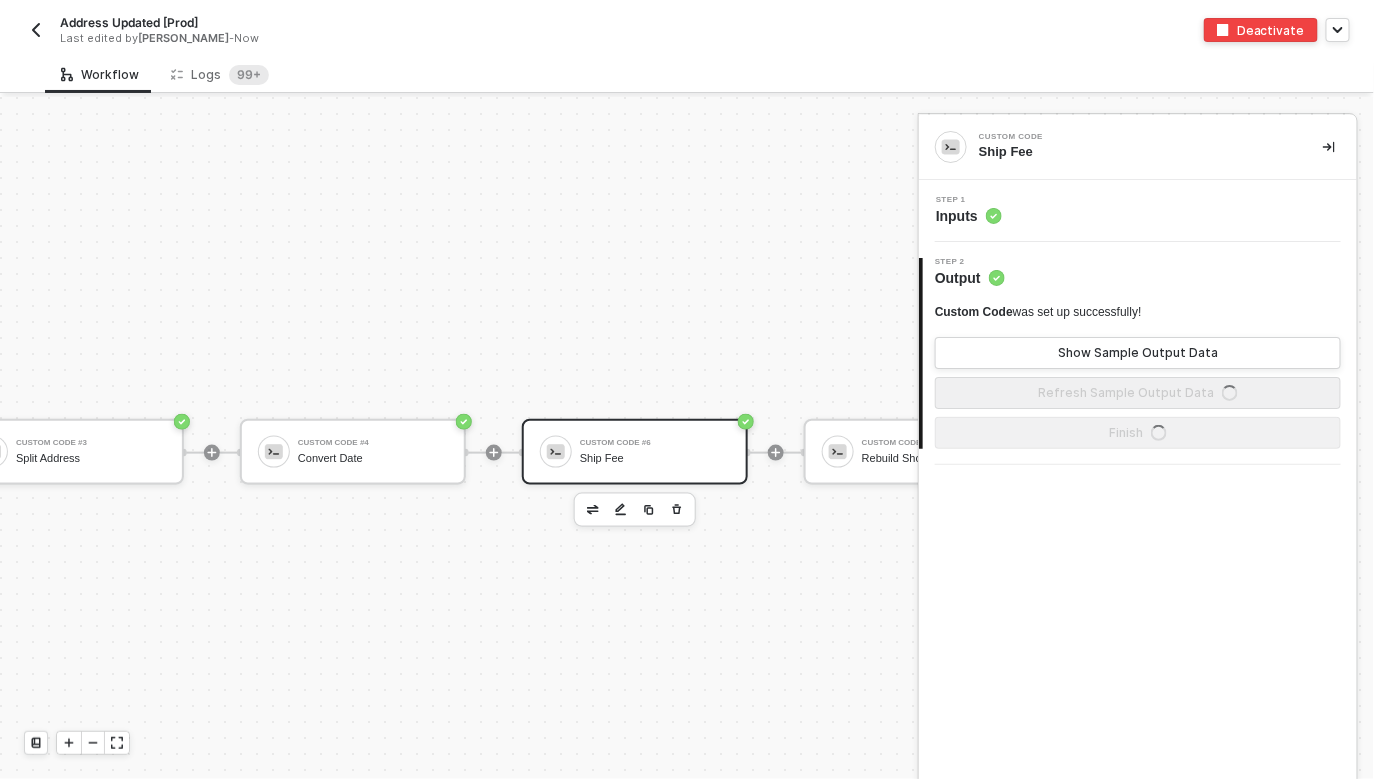 click on "Step 1 Inputs" at bounding box center (1138, 211) 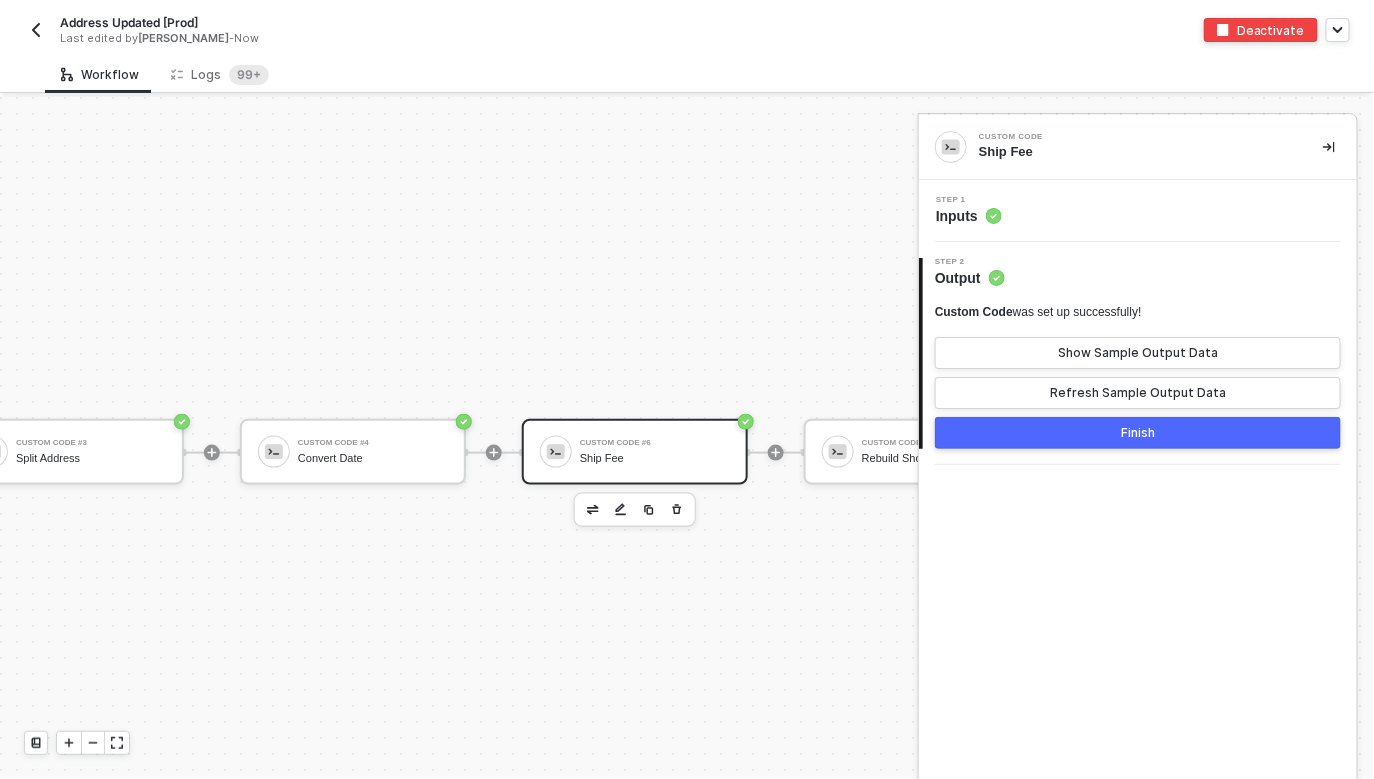 click on "Step 1 Inputs" at bounding box center (1140, 211) 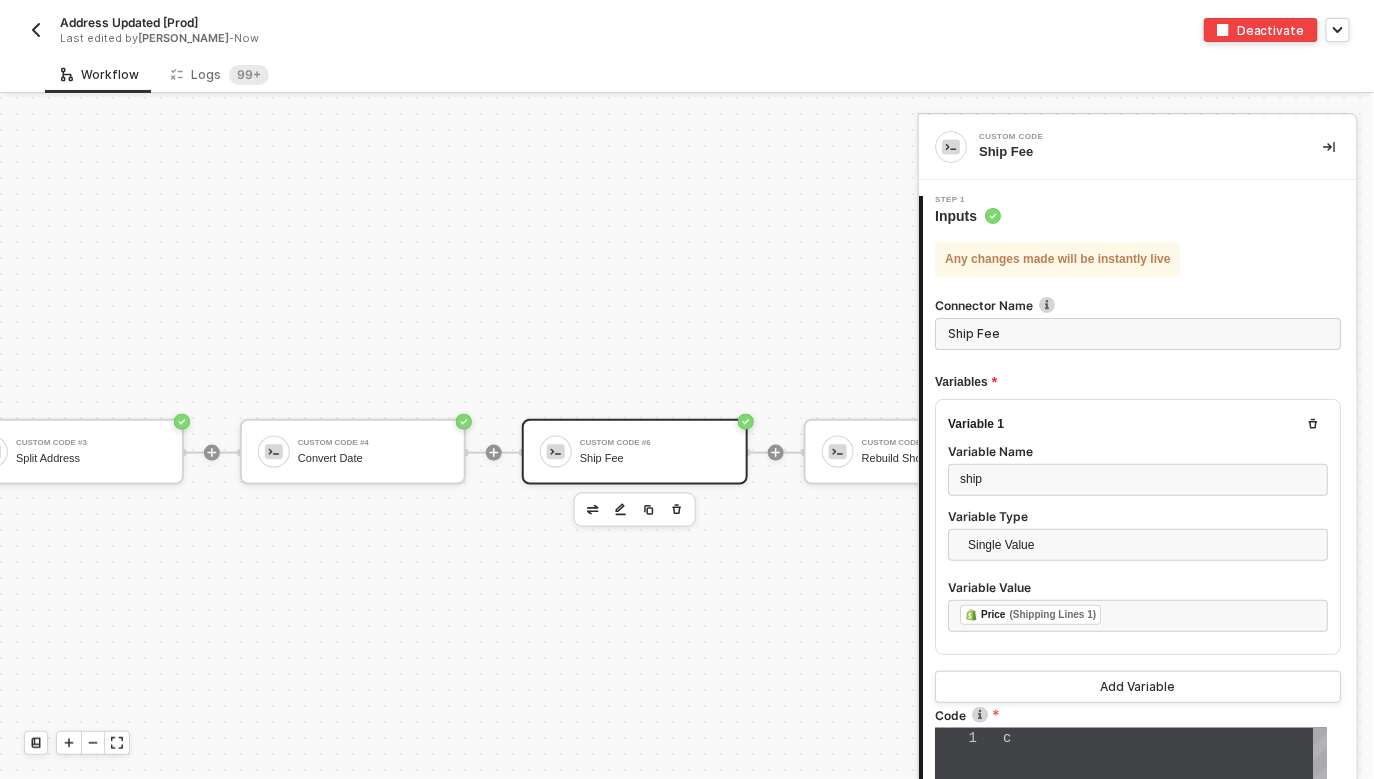 type on "const shipping = inputData.ship
resolve(shipping)" 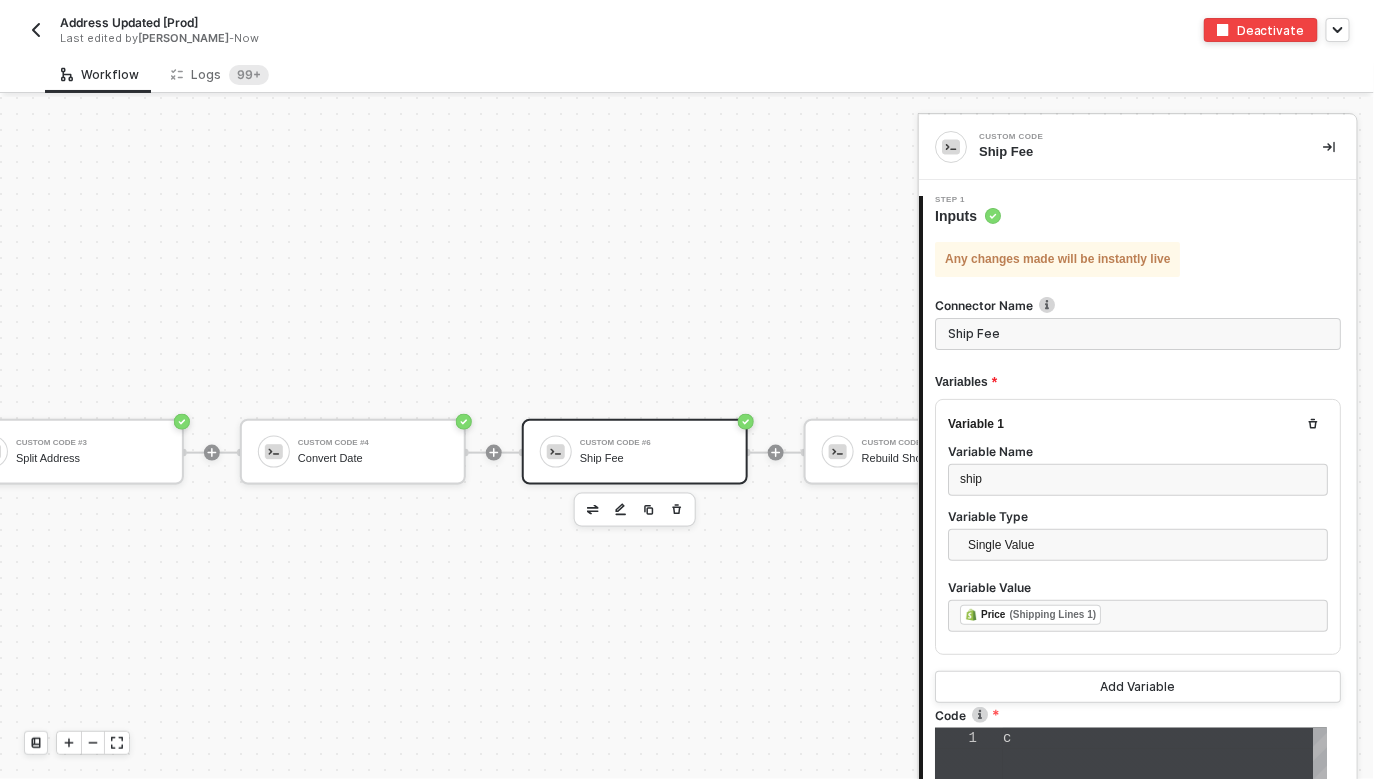 scroll, scrollTop: 41, scrollLeft: 0, axis: vertical 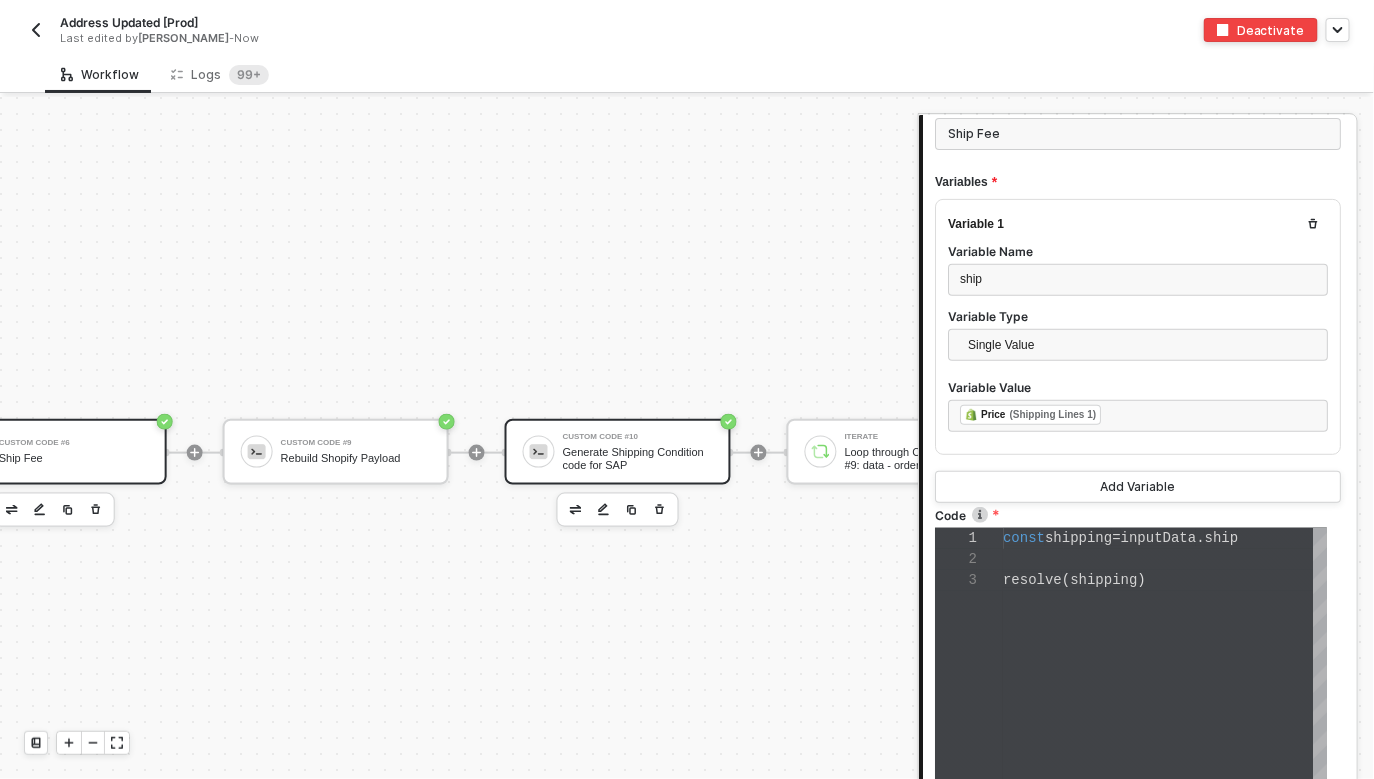 click on "Custom Code #10 Generate Shipping Condition code for SAP" at bounding box center (618, 452) 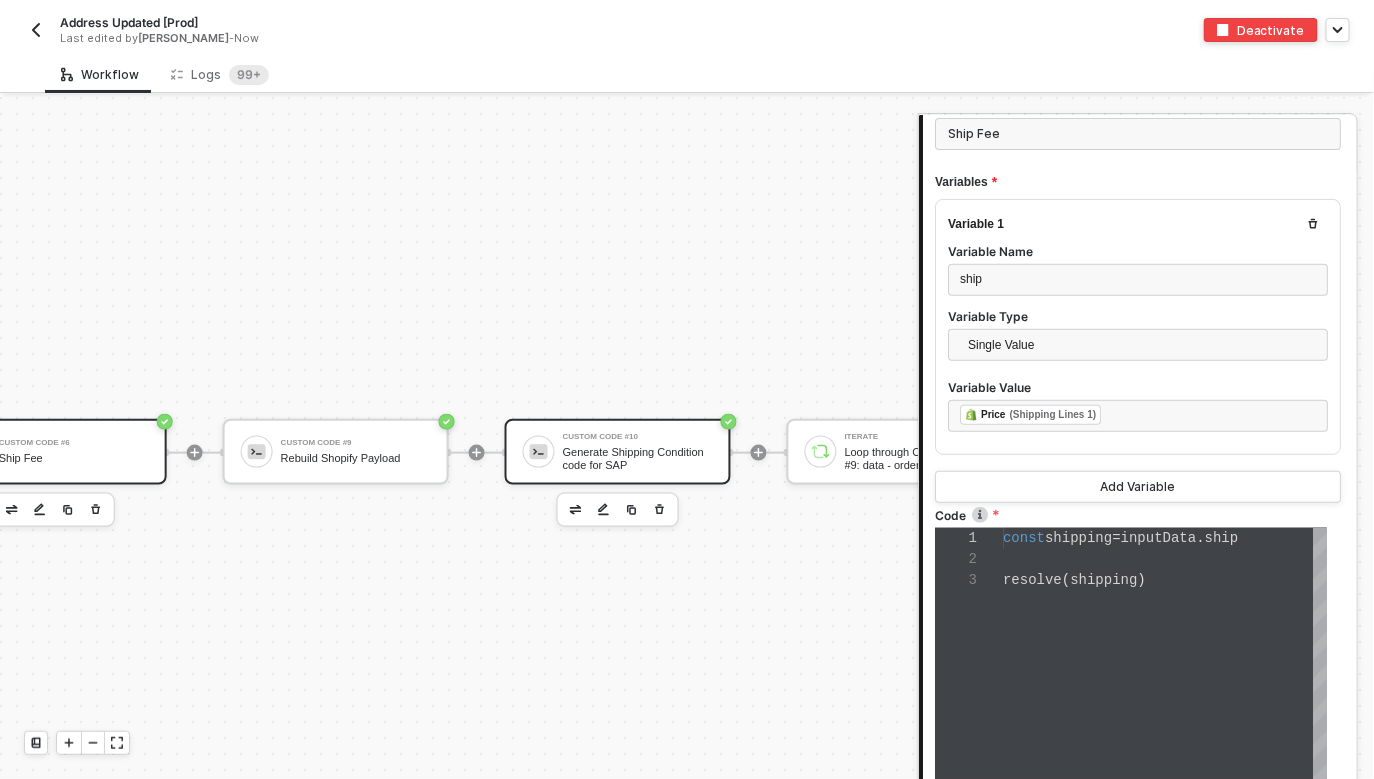 scroll, scrollTop: 0, scrollLeft: 0, axis: both 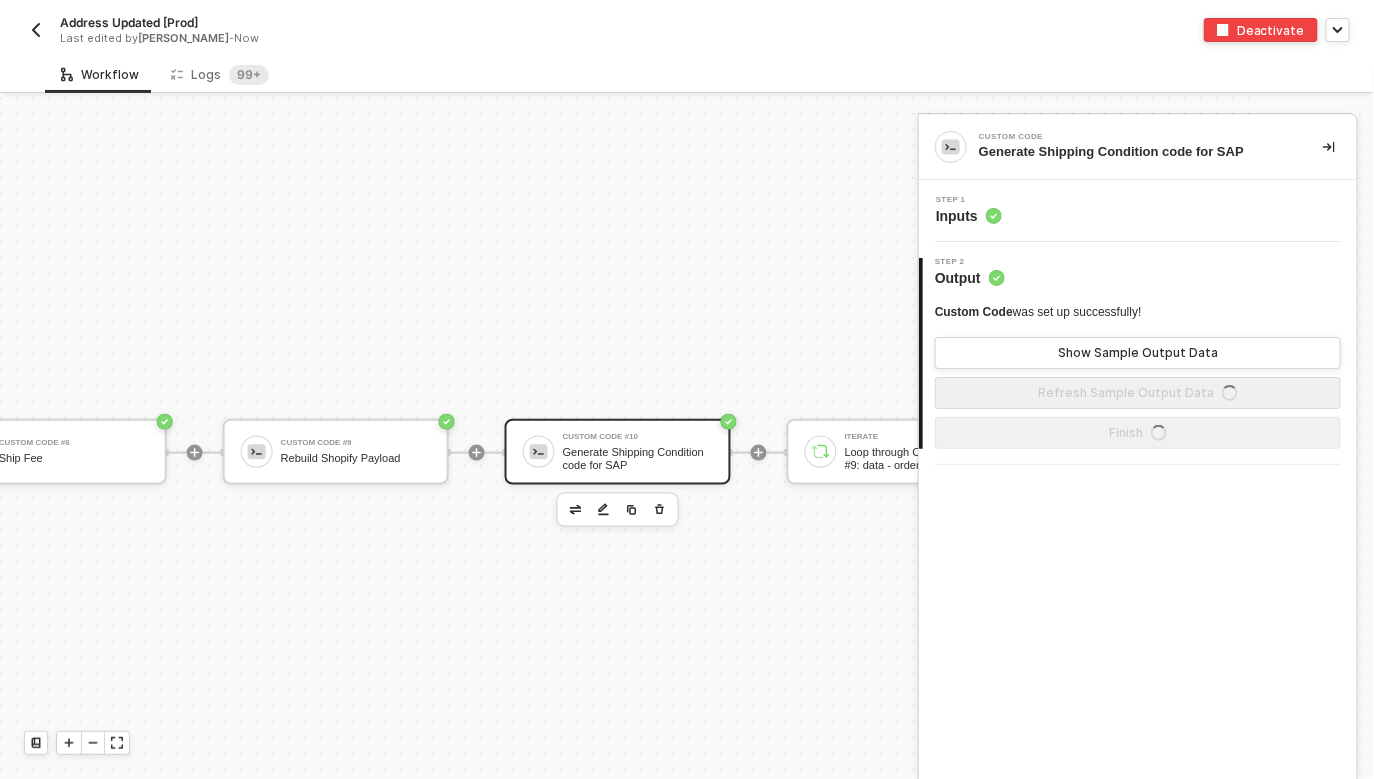 click on "Step 1 Inputs" at bounding box center (1140, 211) 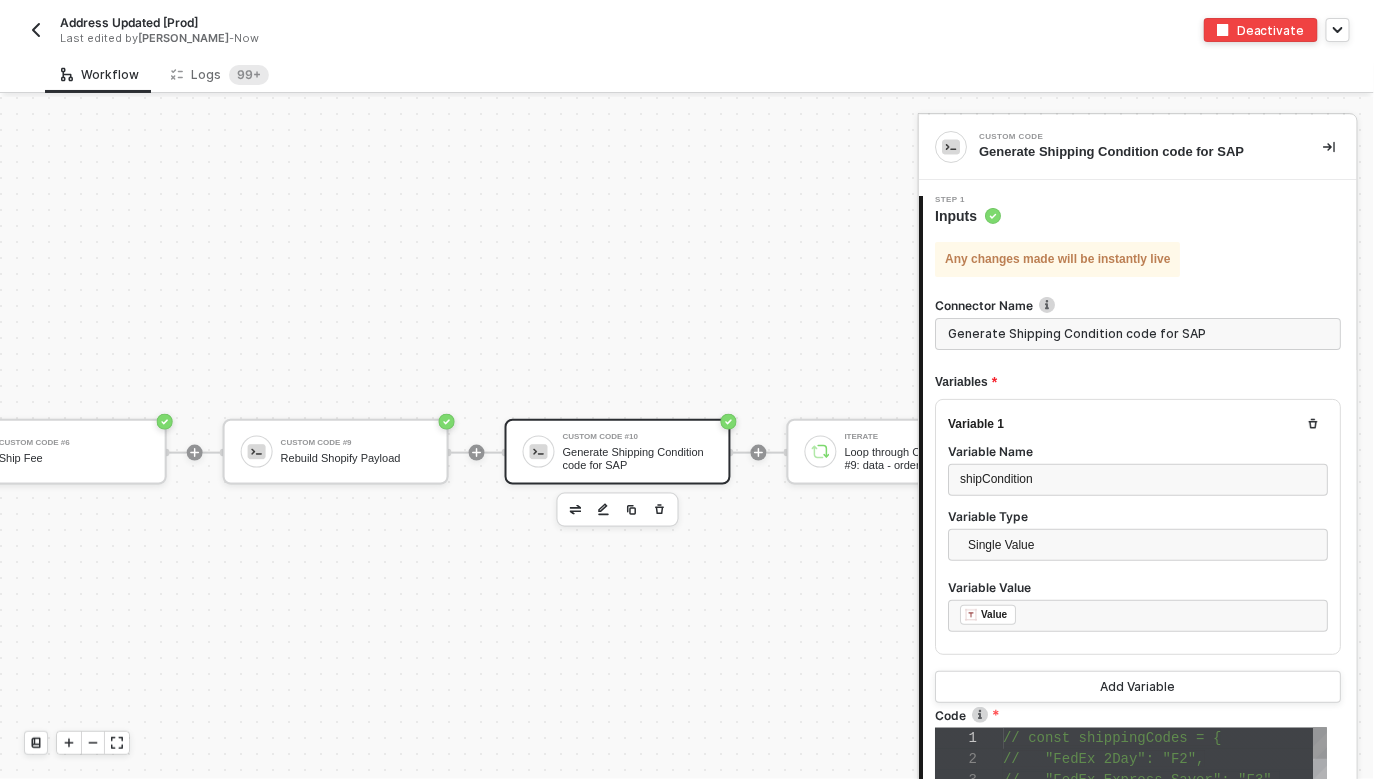 scroll, scrollTop: 168, scrollLeft: 0, axis: vertical 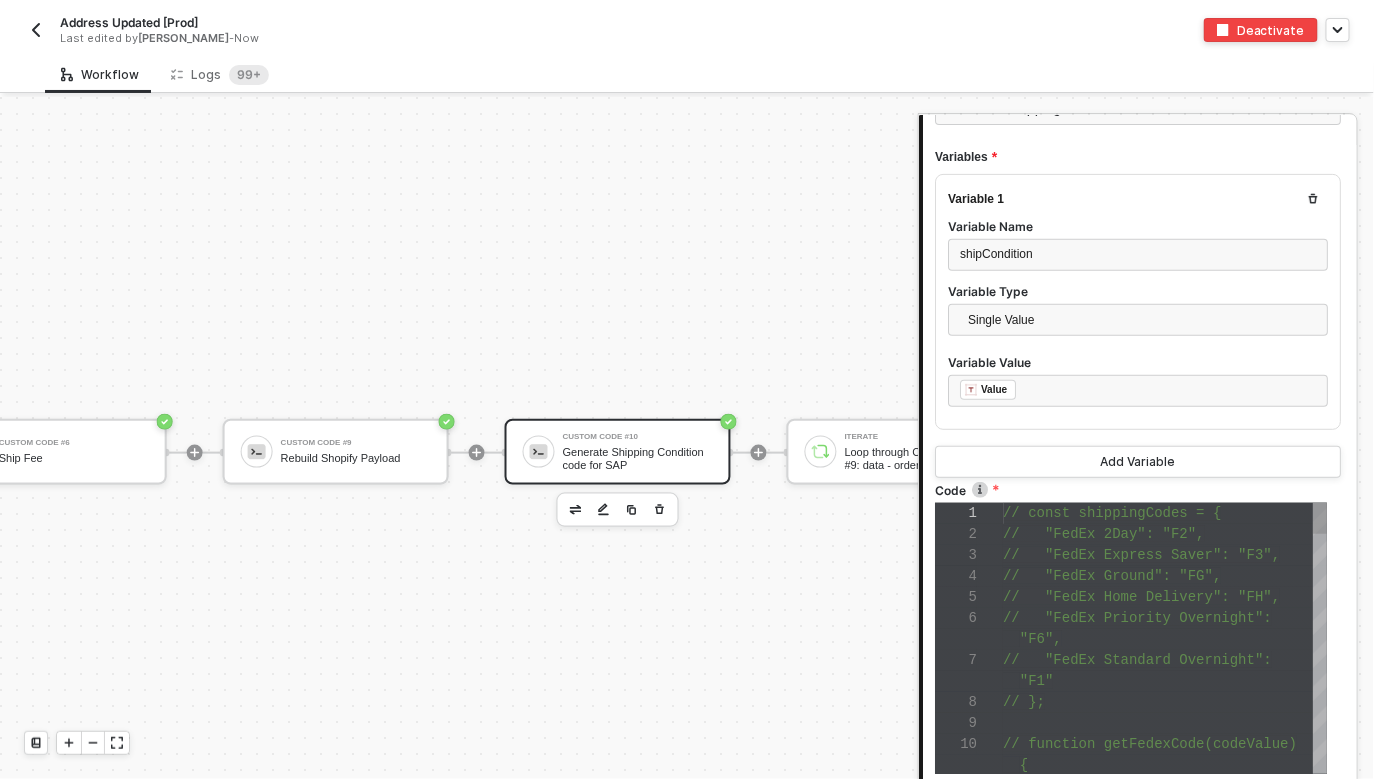 click on ""F6"," at bounding box center [1165, 639] 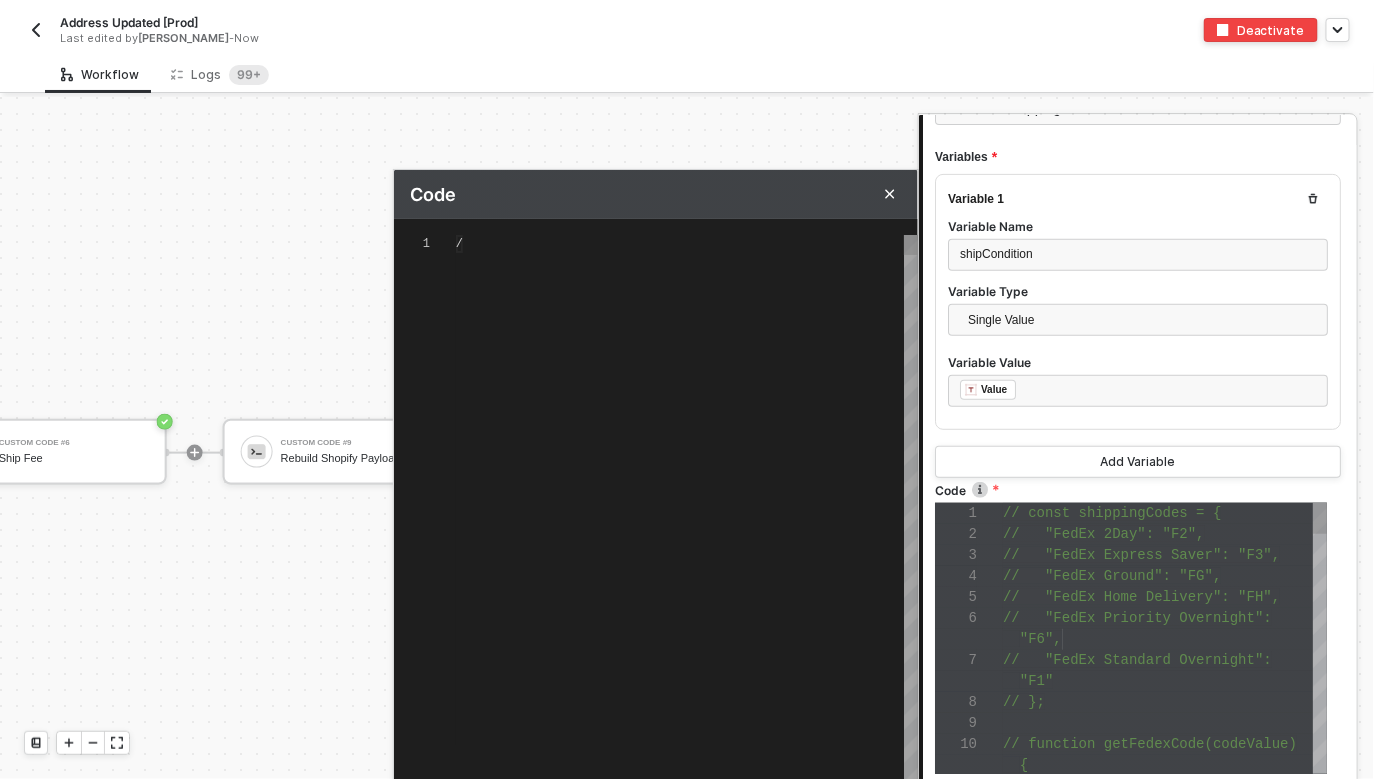 type on "// const shippingCodes = {
//   "FedEx 2Day": "F2",
//   "FedEx Express Saver": "F3",
//   "FedEx Ground": "FG",
//   "FedEx Home Delivery": "FH",
//   "FedEx Priority Overnight": "F6",
//   "FedEx Standard Overnight": "F1"
// };
// function getFedexCode(codeValue) {" 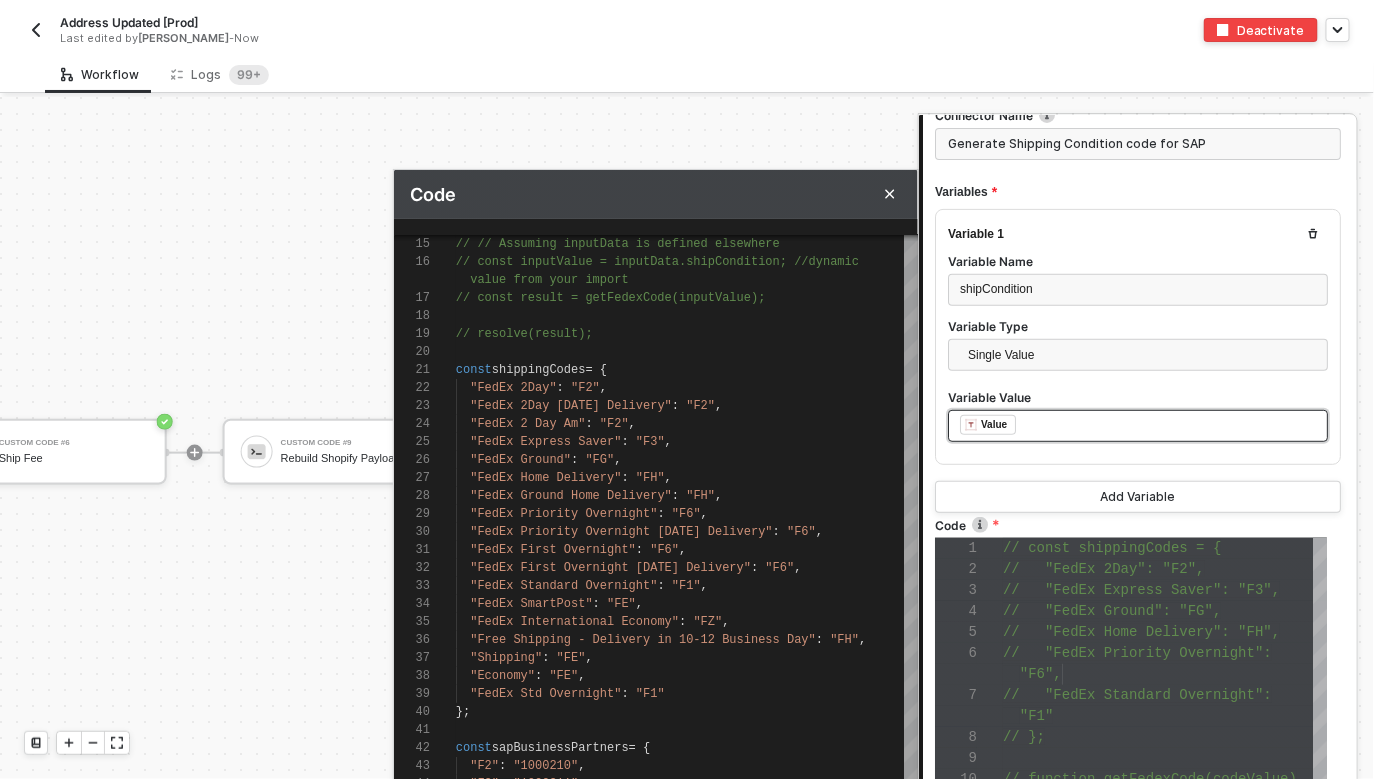scroll, scrollTop: 174, scrollLeft: 0, axis: vertical 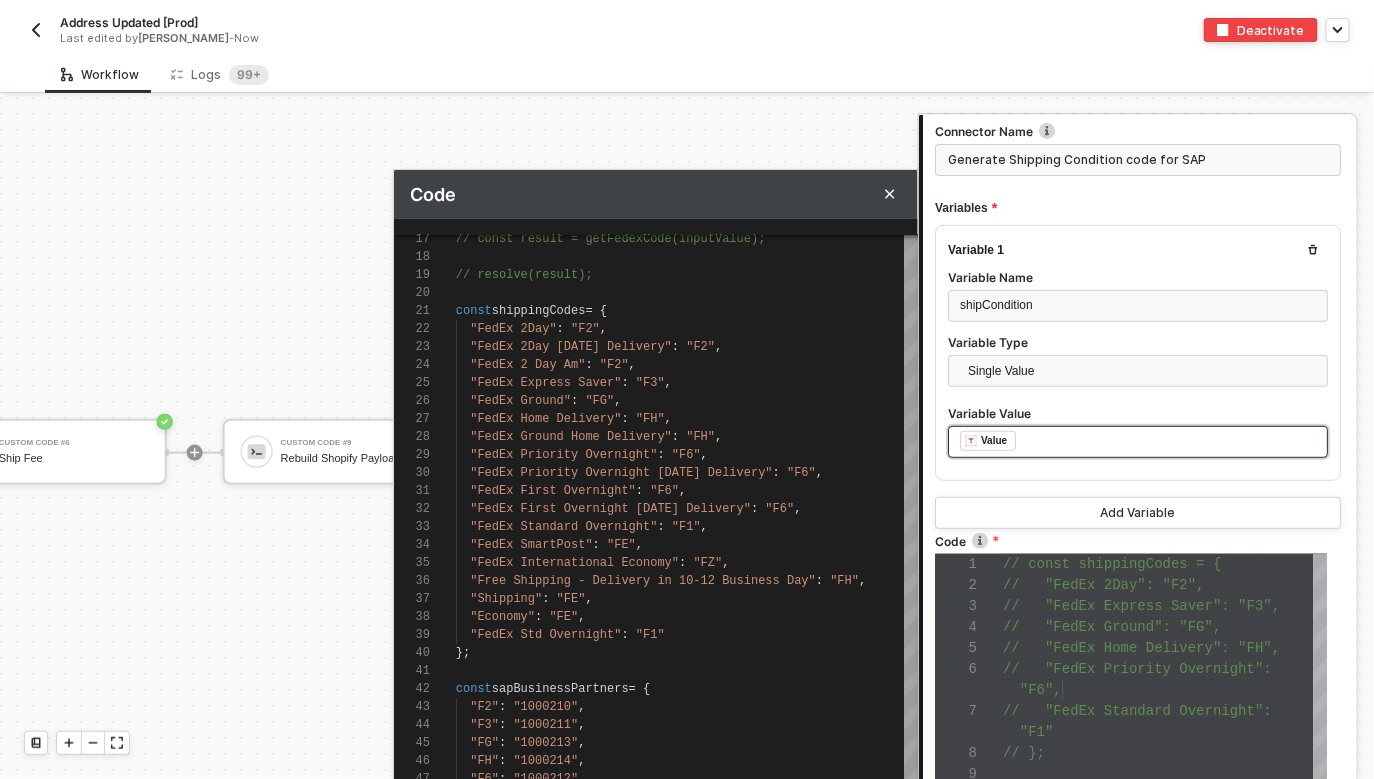click on "﻿ ﻿ Value ﻿" at bounding box center (1138, 442) 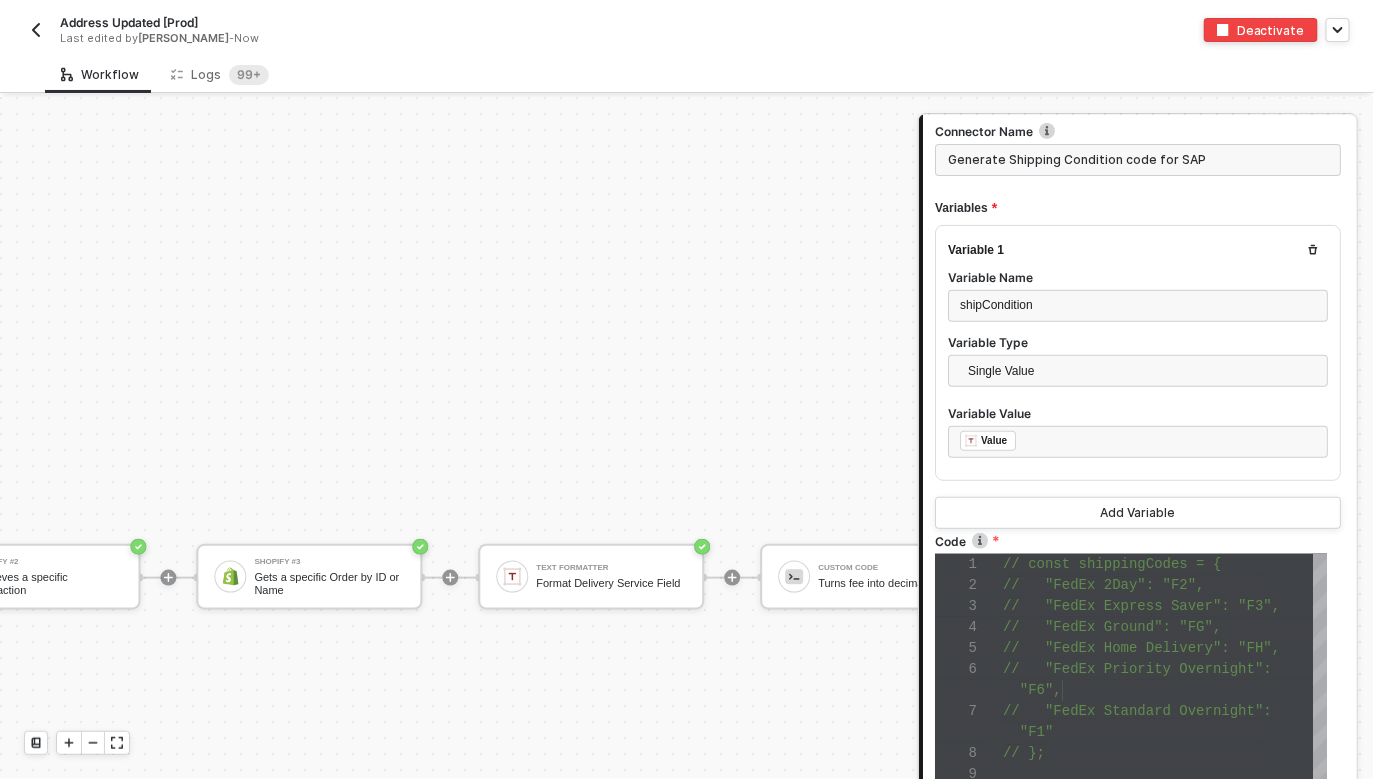 scroll, scrollTop: 8052, scrollLeft: 3875, axis: both 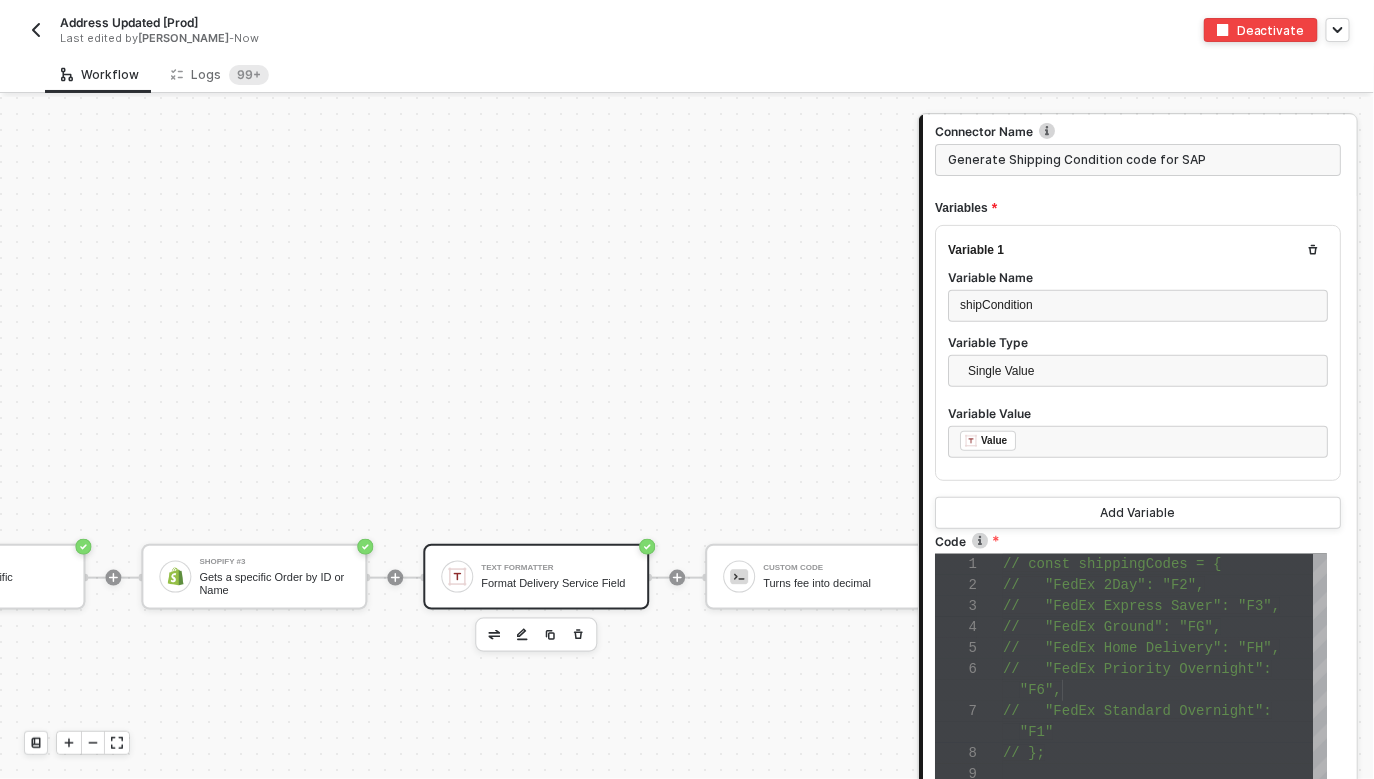 click on "Text Formatter Format Delivery Service Field" at bounding box center [536, 577] 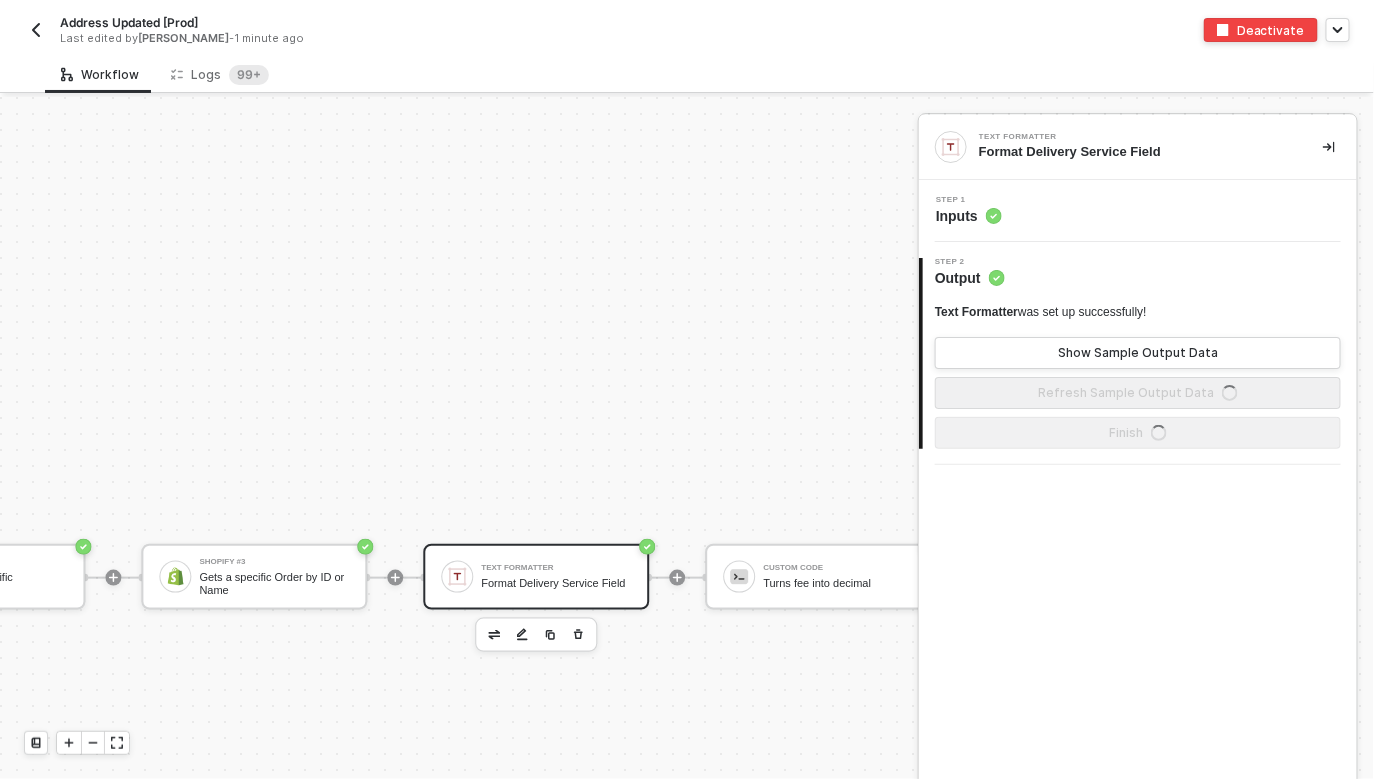 click on "Step 1 Inputs" at bounding box center [1140, 211] 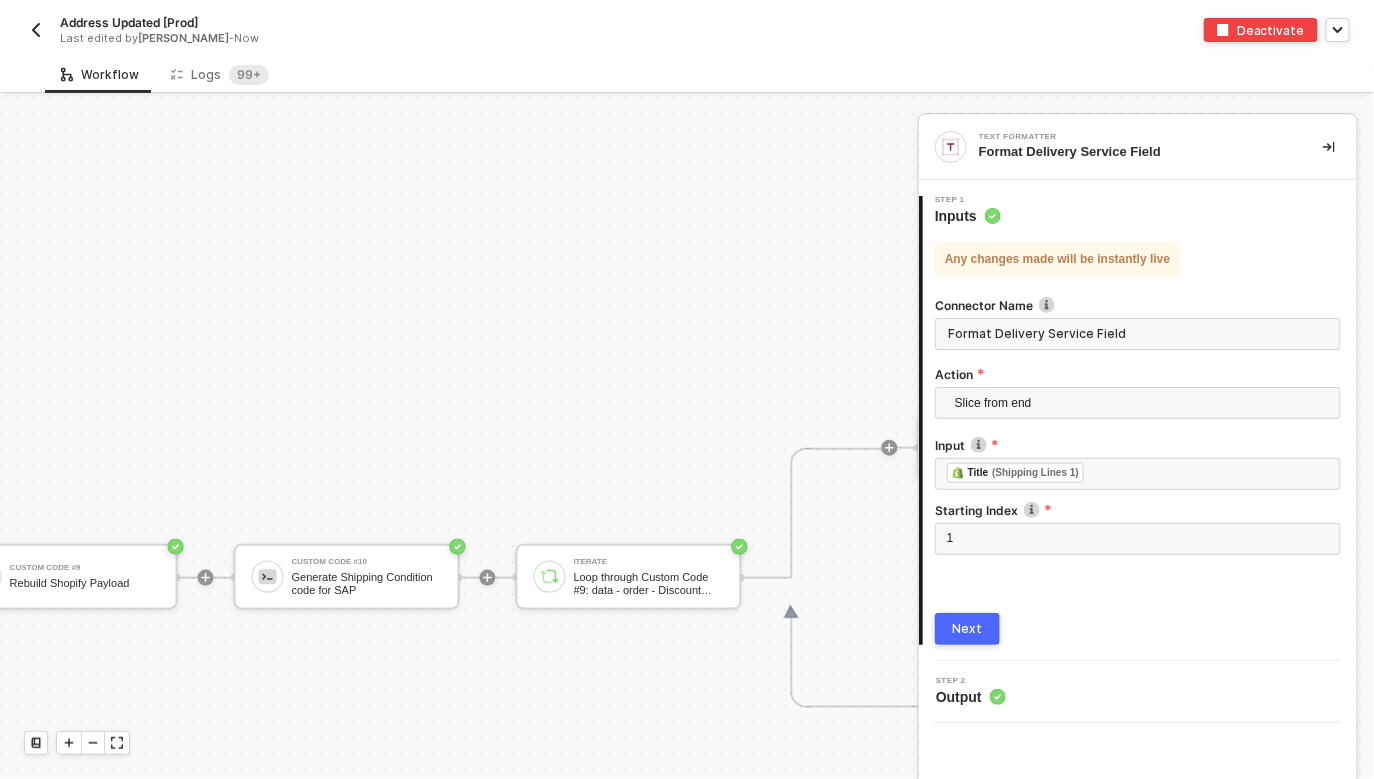 scroll, scrollTop: 8052, scrollLeft: 6114, axis: both 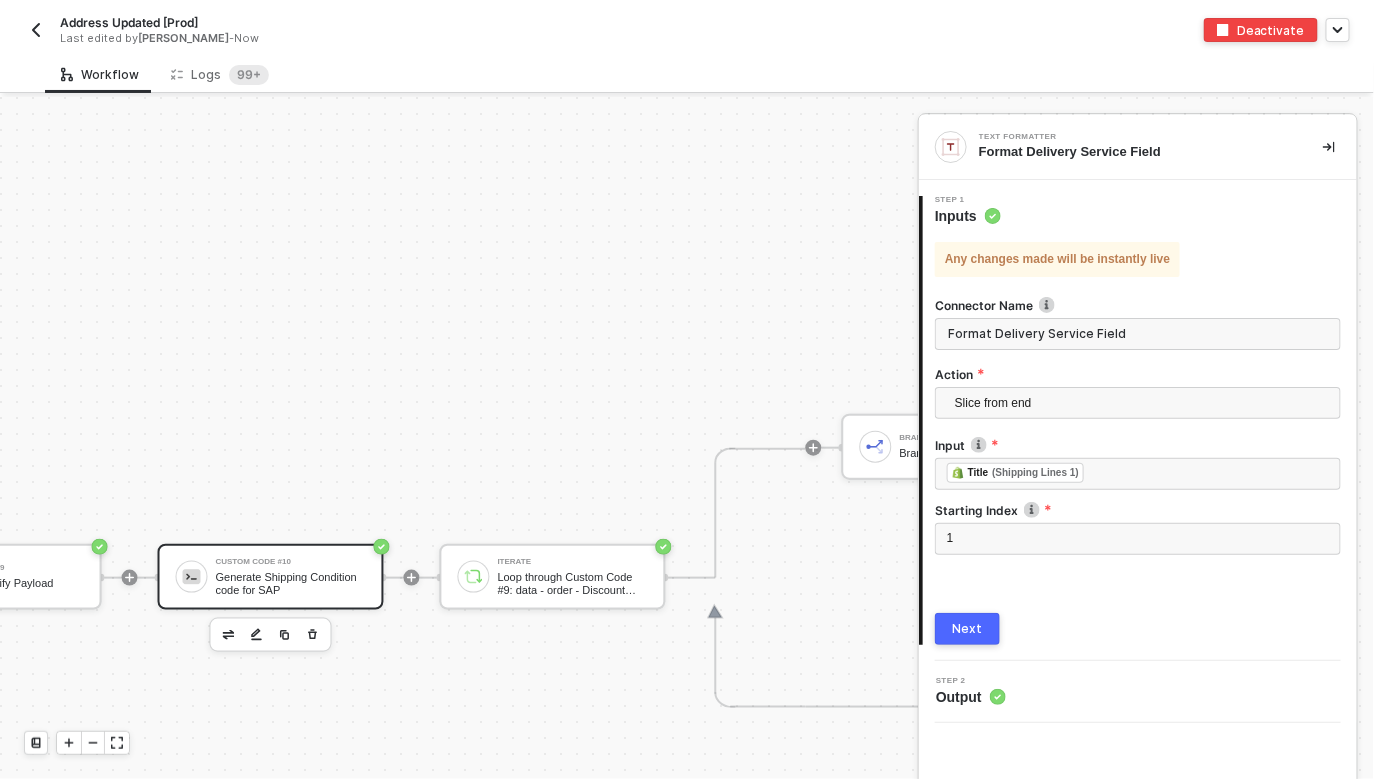 click on "Generate Shipping Condition code for SAP" at bounding box center [291, 583] 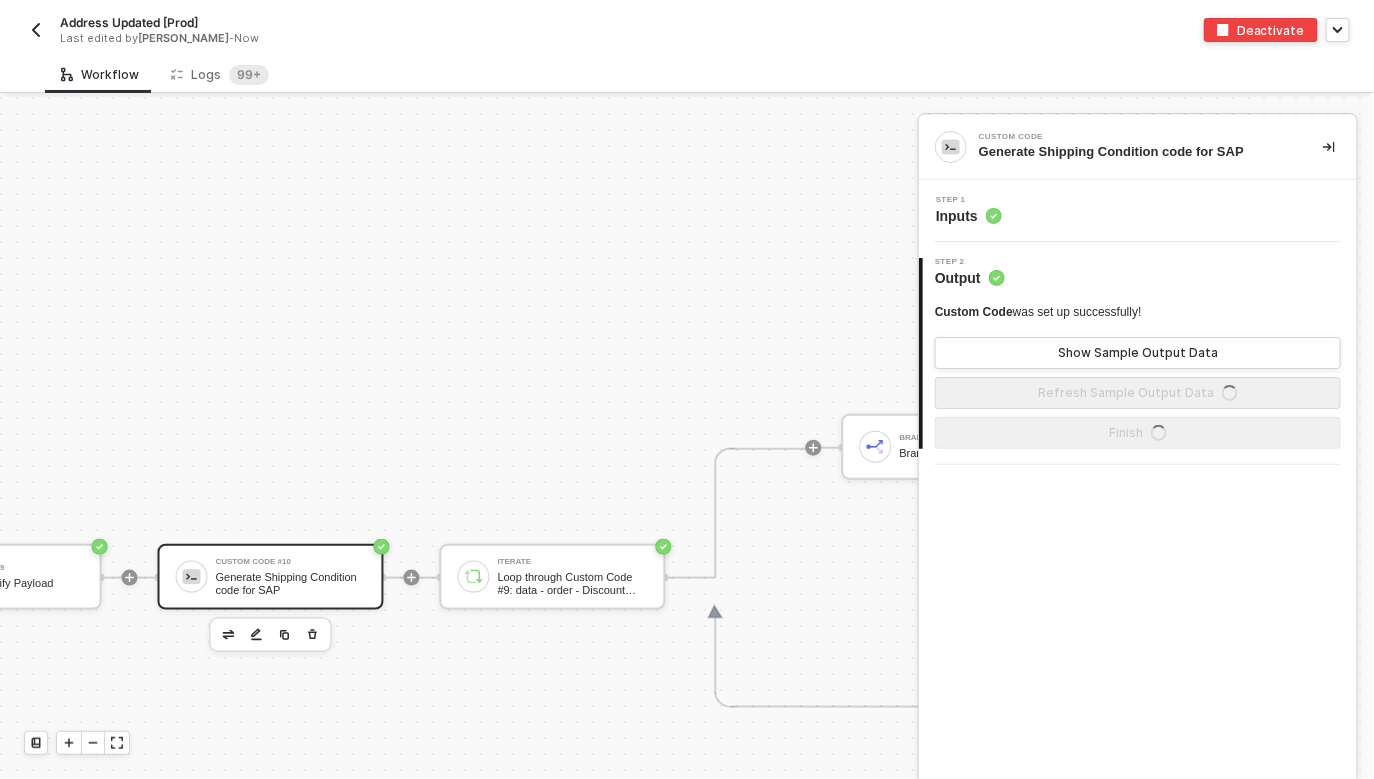 click on "Step 1 Inputs" at bounding box center [1140, 211] 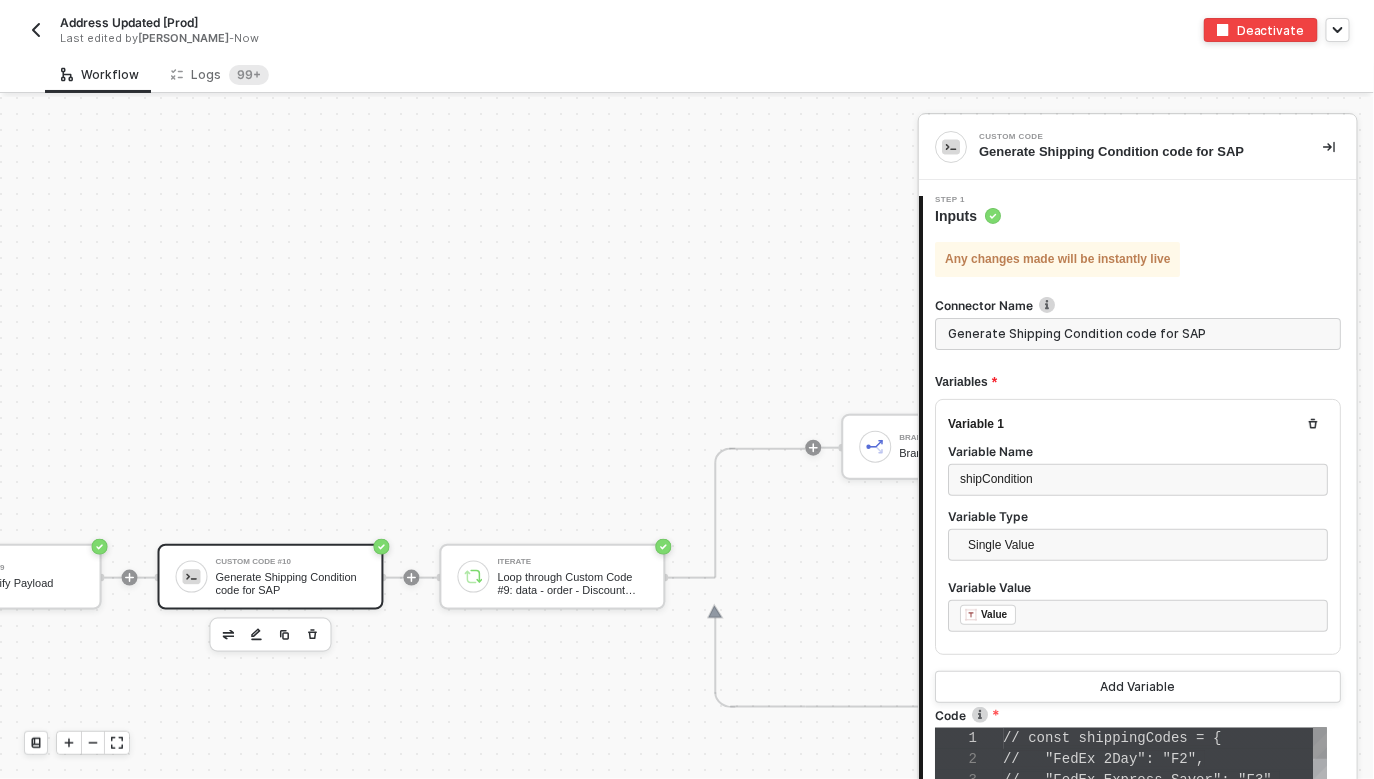 scroll, scrollTop: 168, scrollLeft: 0, axis: vertical 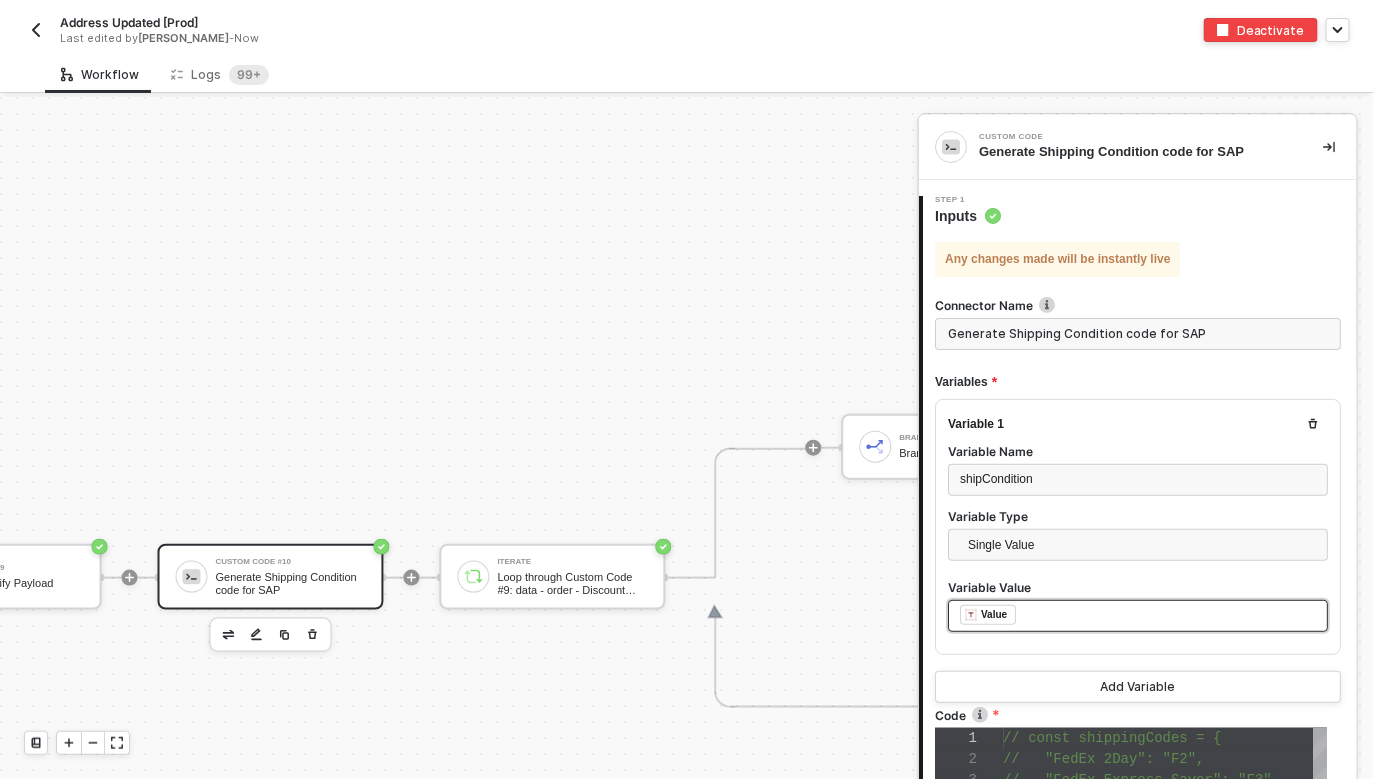 click on "﻿ ﻿ Value ﻿" at bounding box center (1138, 616) 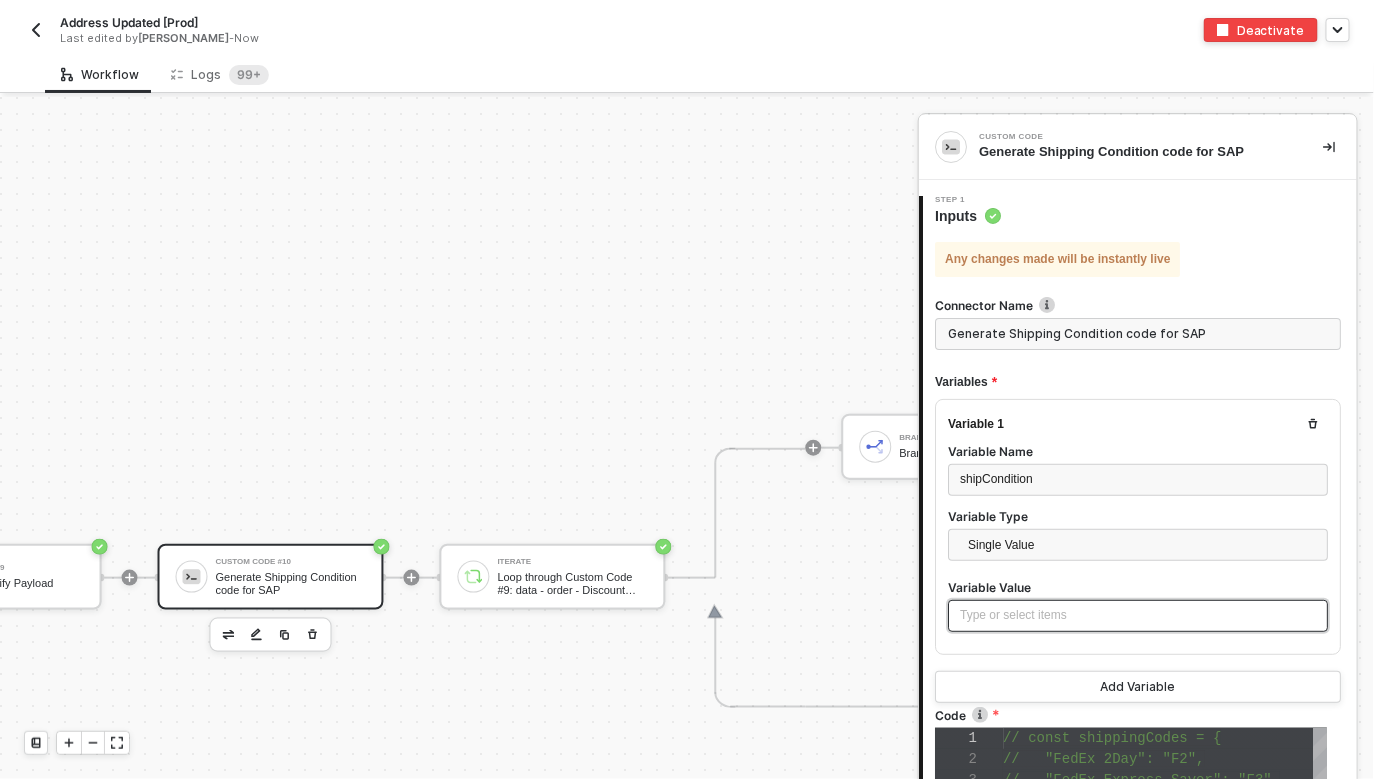click on "Type or select items ﻿" at bounding box center [1138, 615] 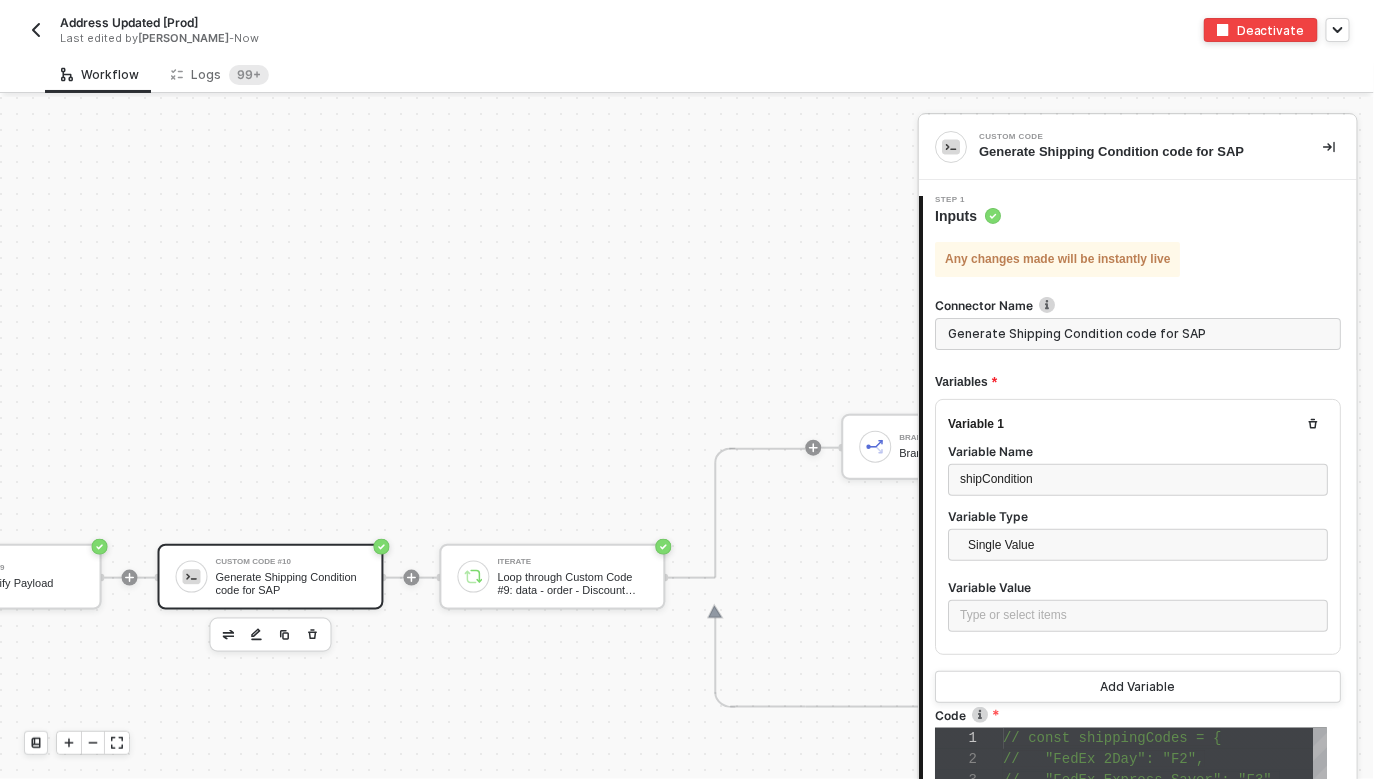 click on "Branch #2 Branch   Line Item Tally Line Item Discount Tally   Order Tally #2 Order Discount Tally" at bounding box center (1194, 578) 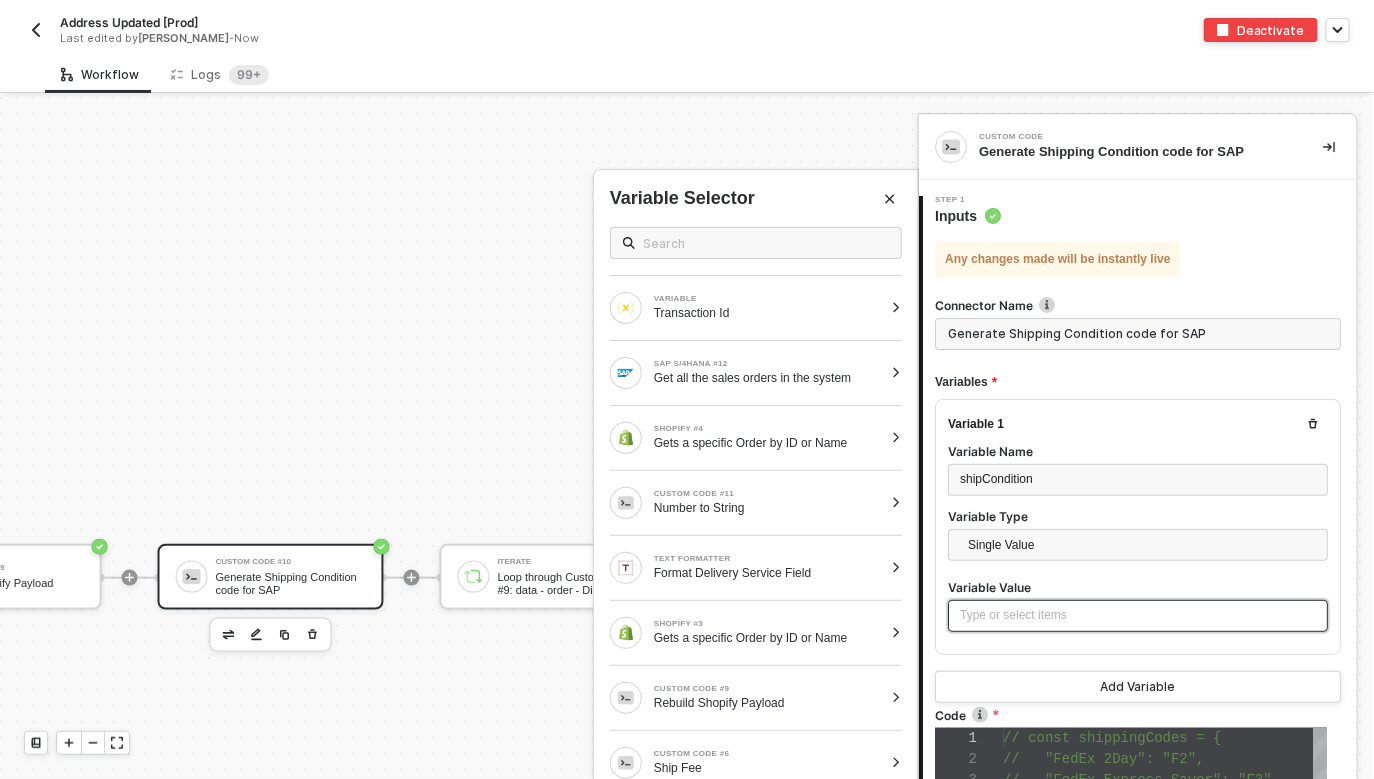 click on "Type or select items ﻿" at bounding box center (1138, 616) 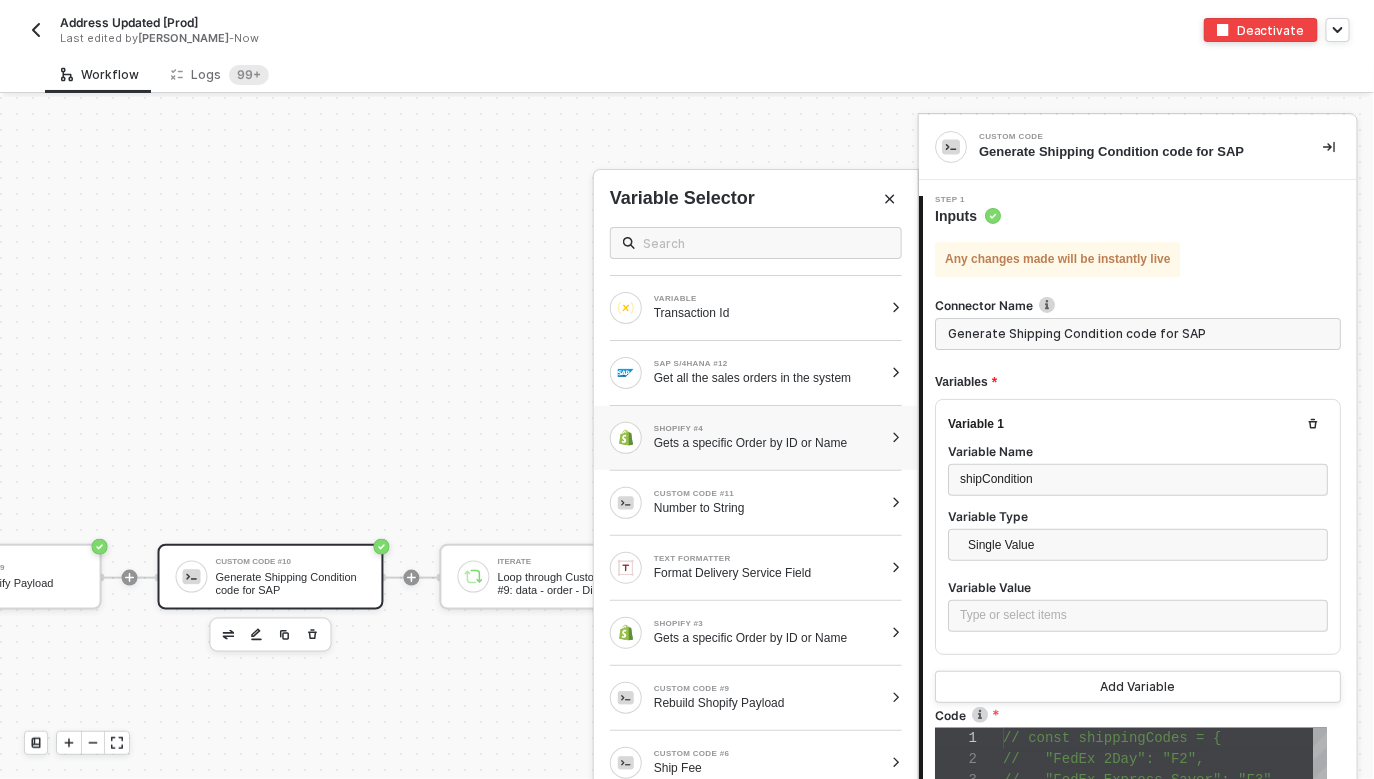 click on "Gets a specific Order by ID or Name" at bounding box center (768, 443) 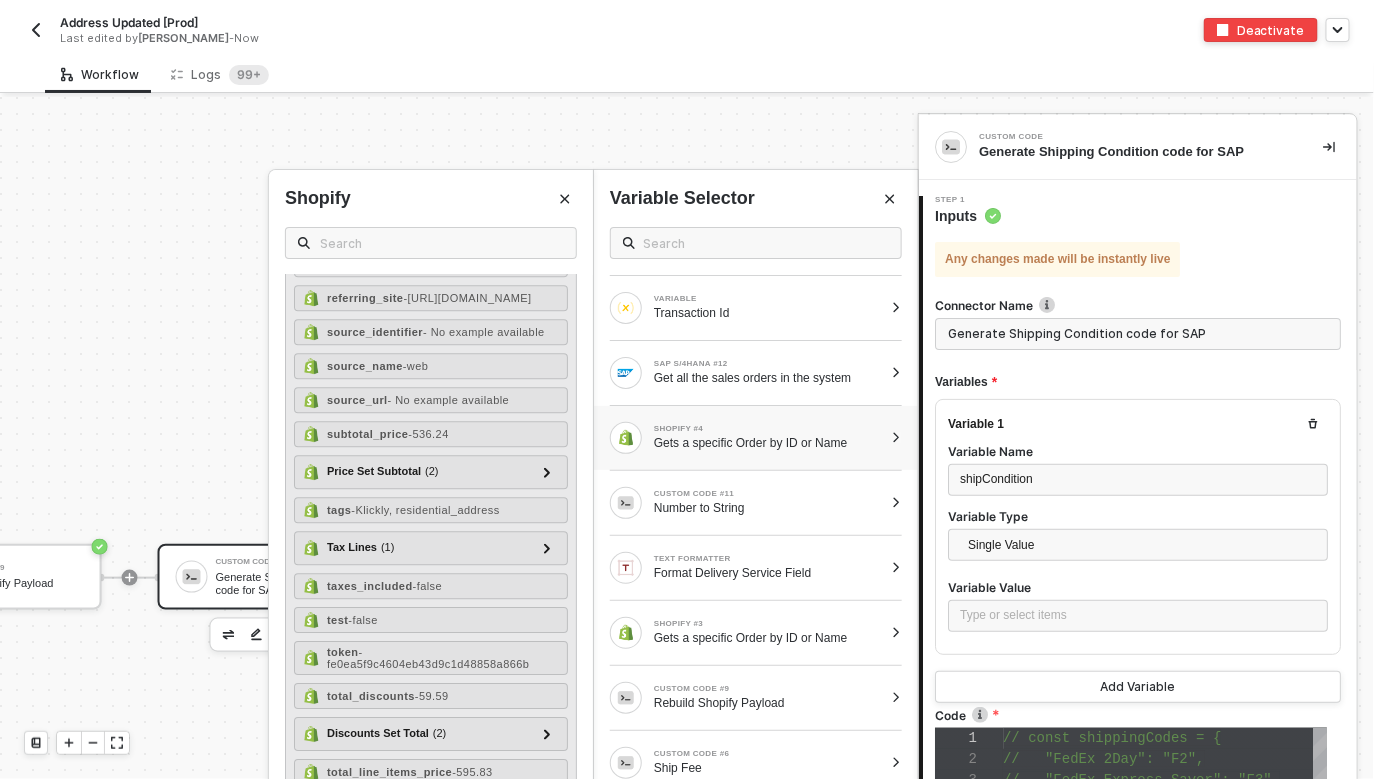 scroll, scrollTop: 3156, scrollLeft: 0, axis: vertical 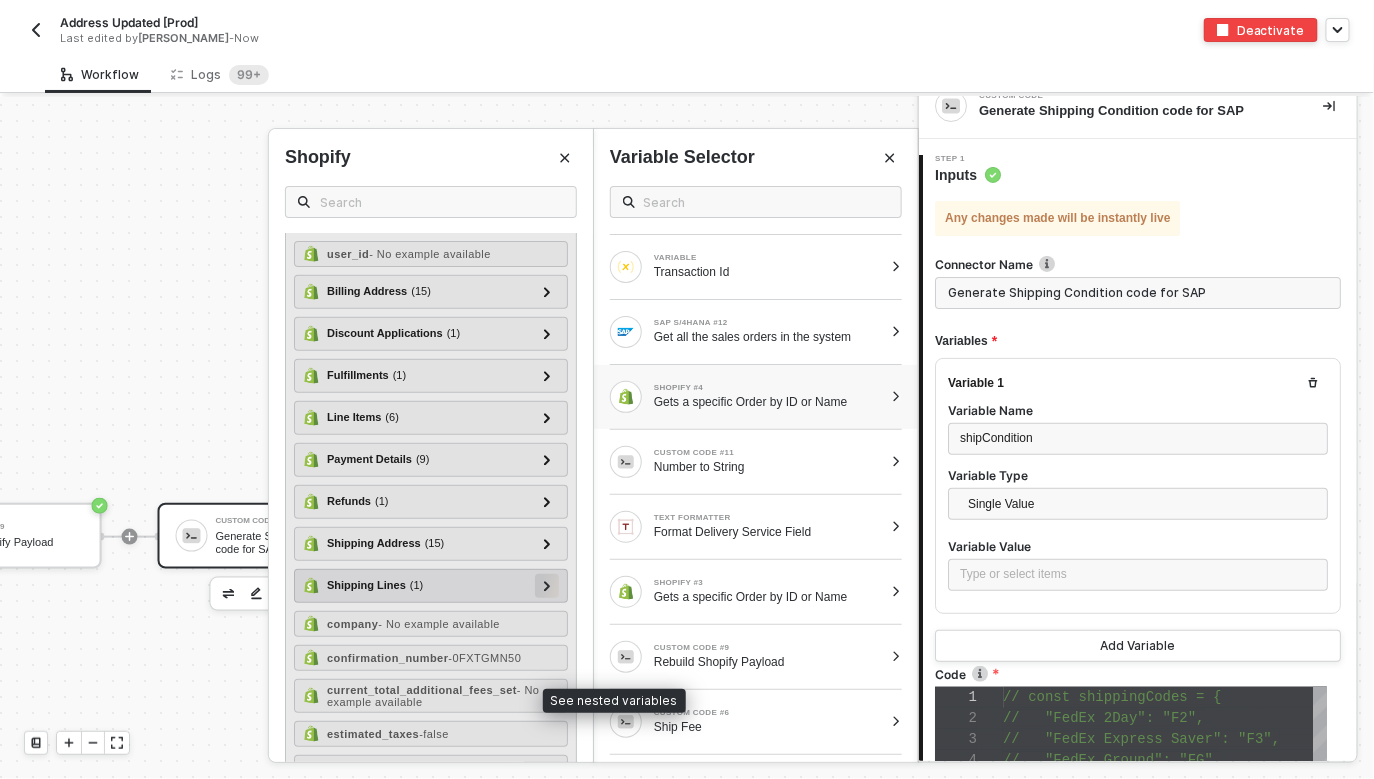 click 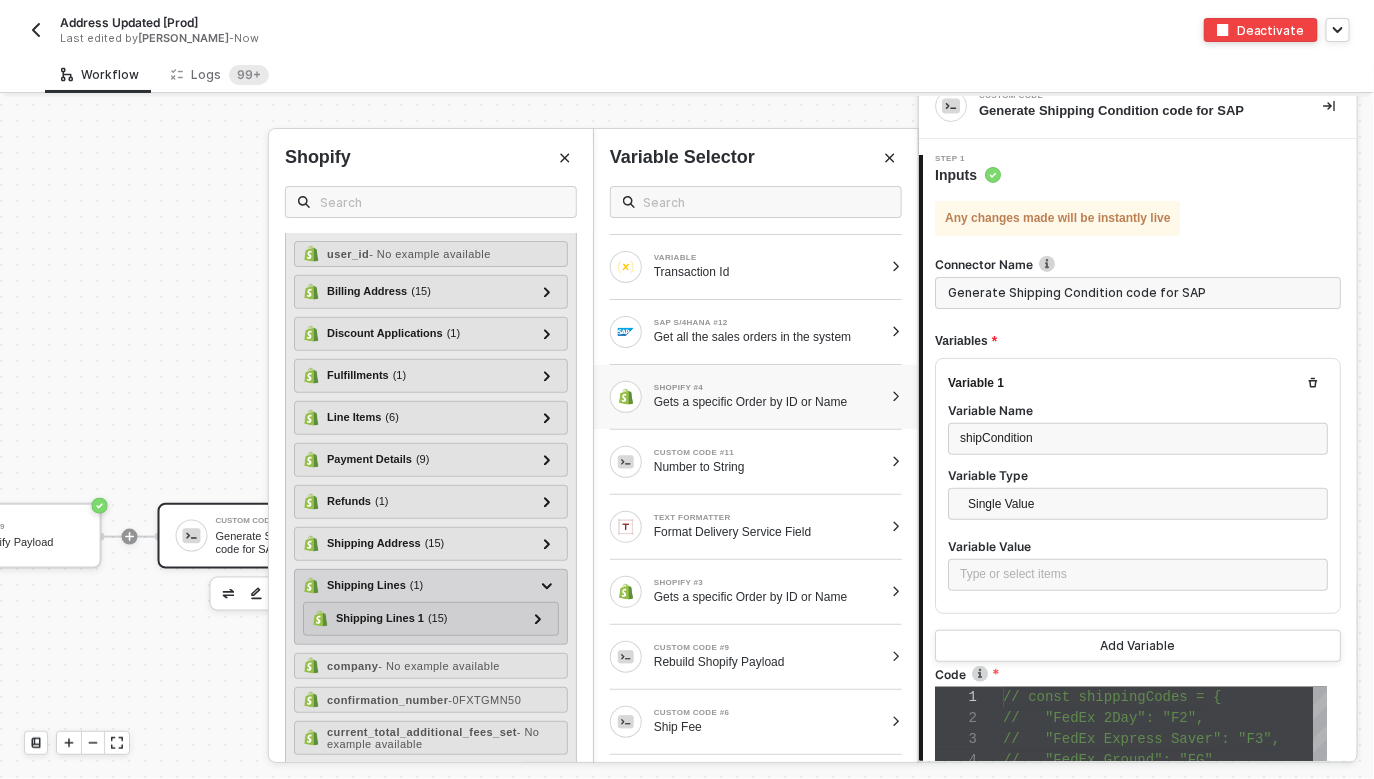 scroll, scrollTop: 3007, scrollLeft: 0, axis: vertical 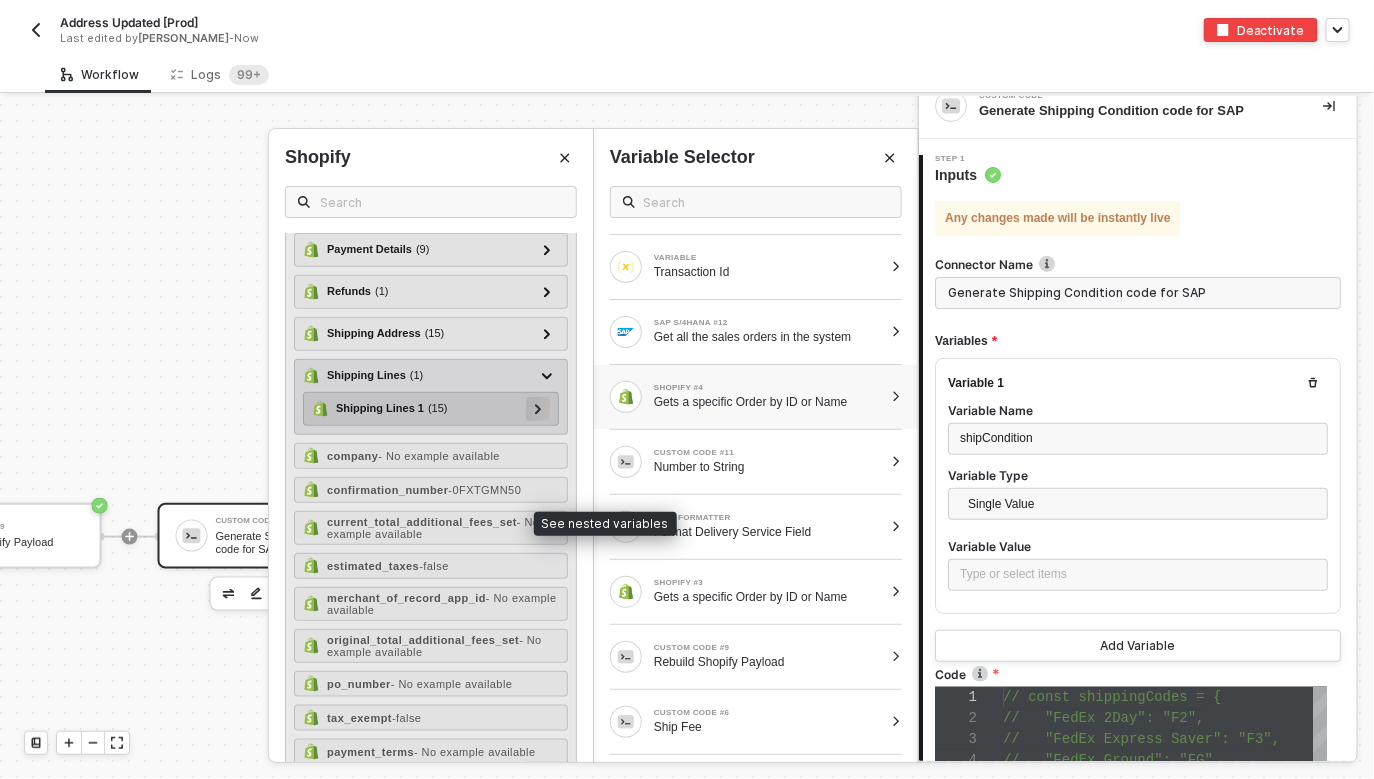 click 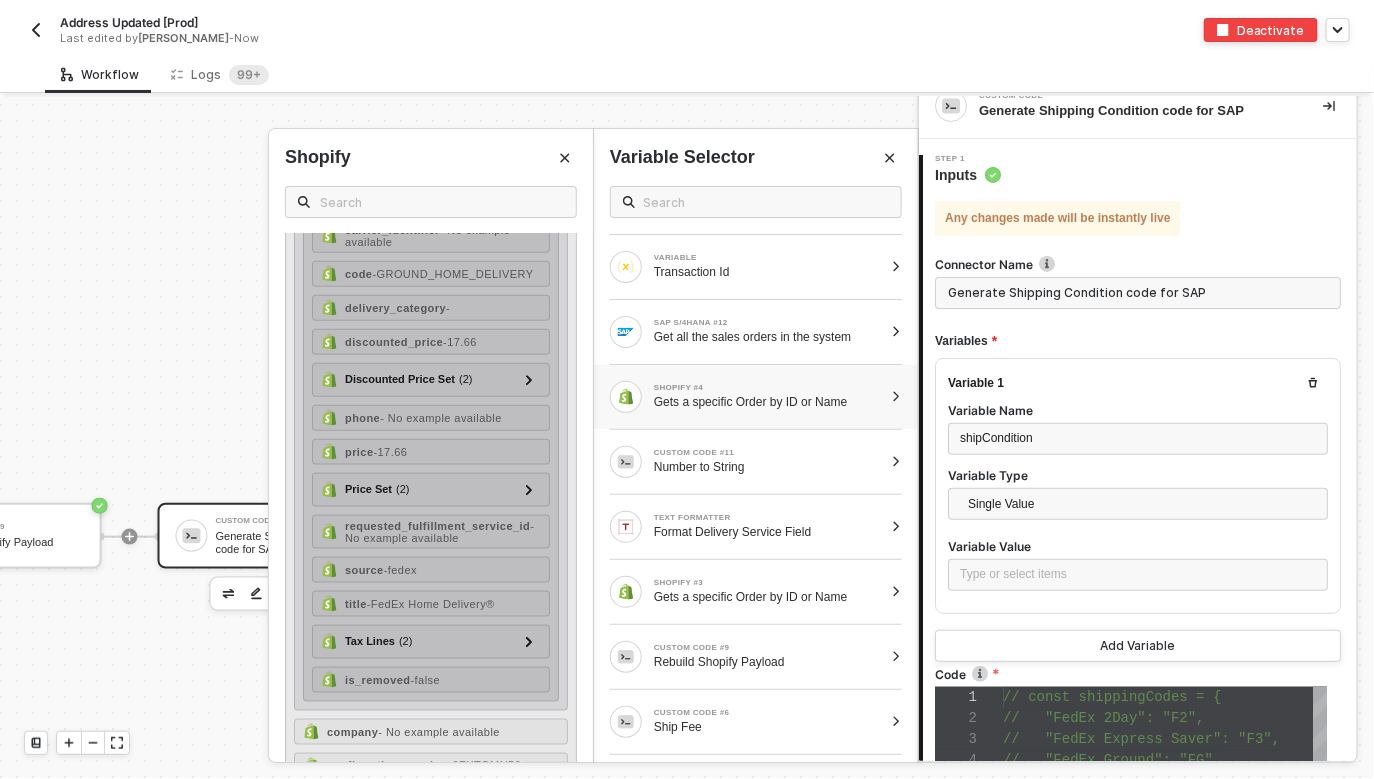 scroll, scrollTop: 3325, scrollLeft: 0, axis: vertical 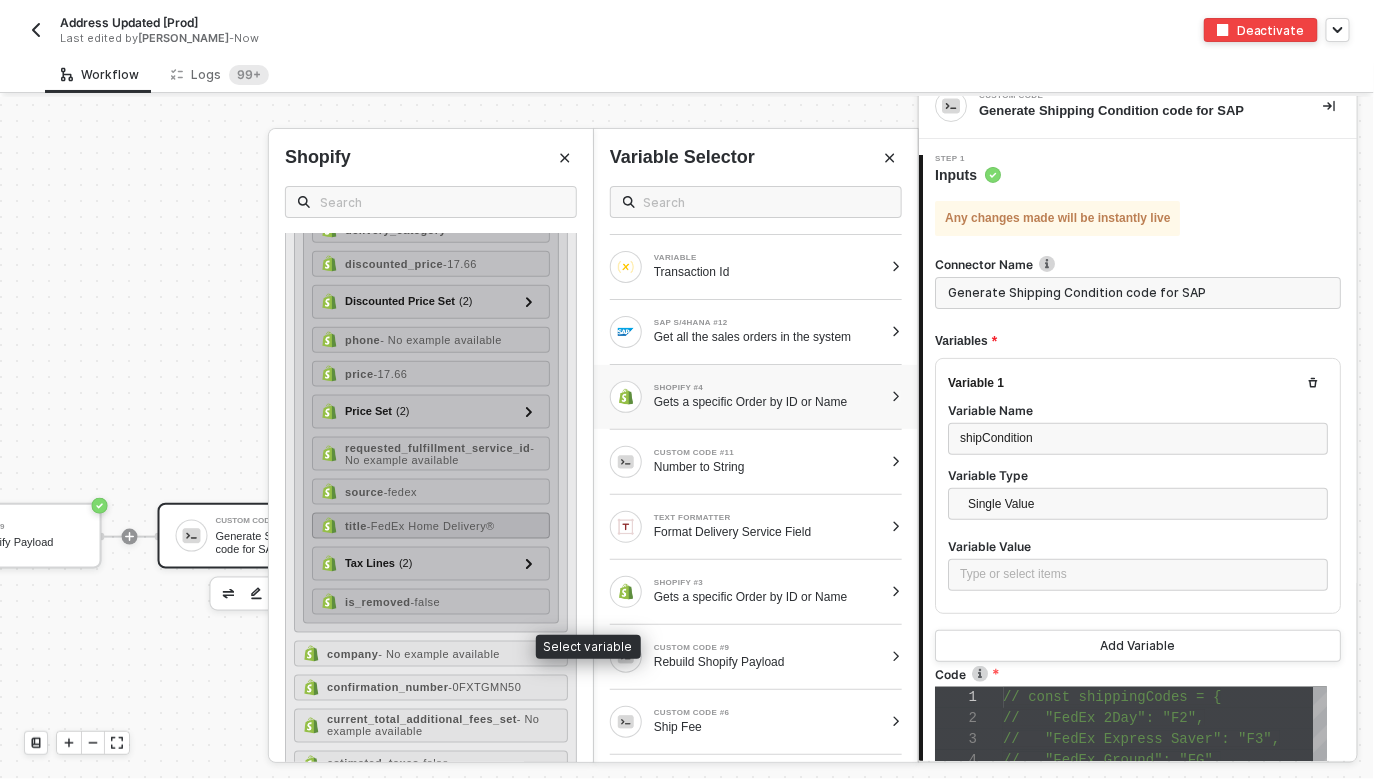 click on "-  FedEx Home Delivery®" at bounding box center (431, 526) 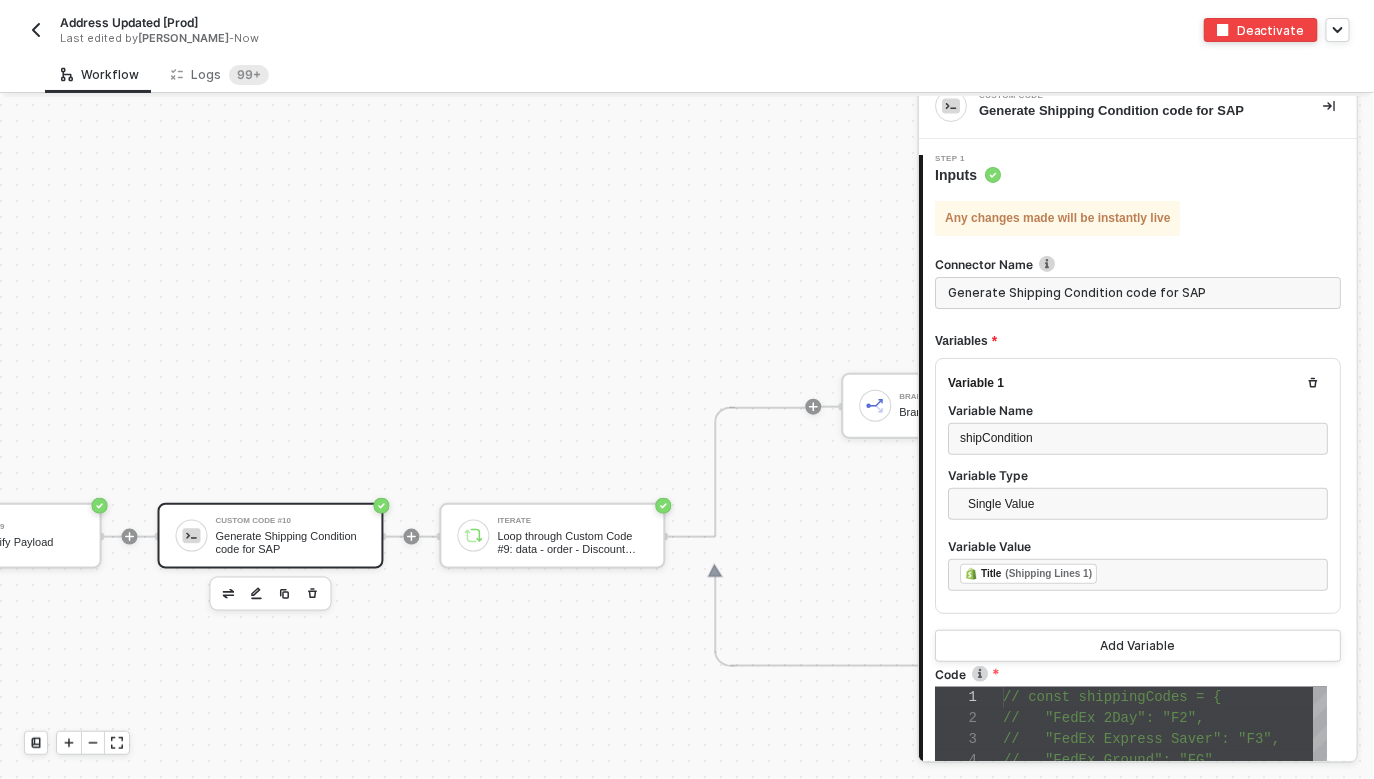 click on "Variable 1 Variable Name shipCondition Variable Type Single Value Variable Value ﻿ ﻿ Title (Shipping Lines 1) ﻿ Add Variable" at bounding box center [1138, 510] 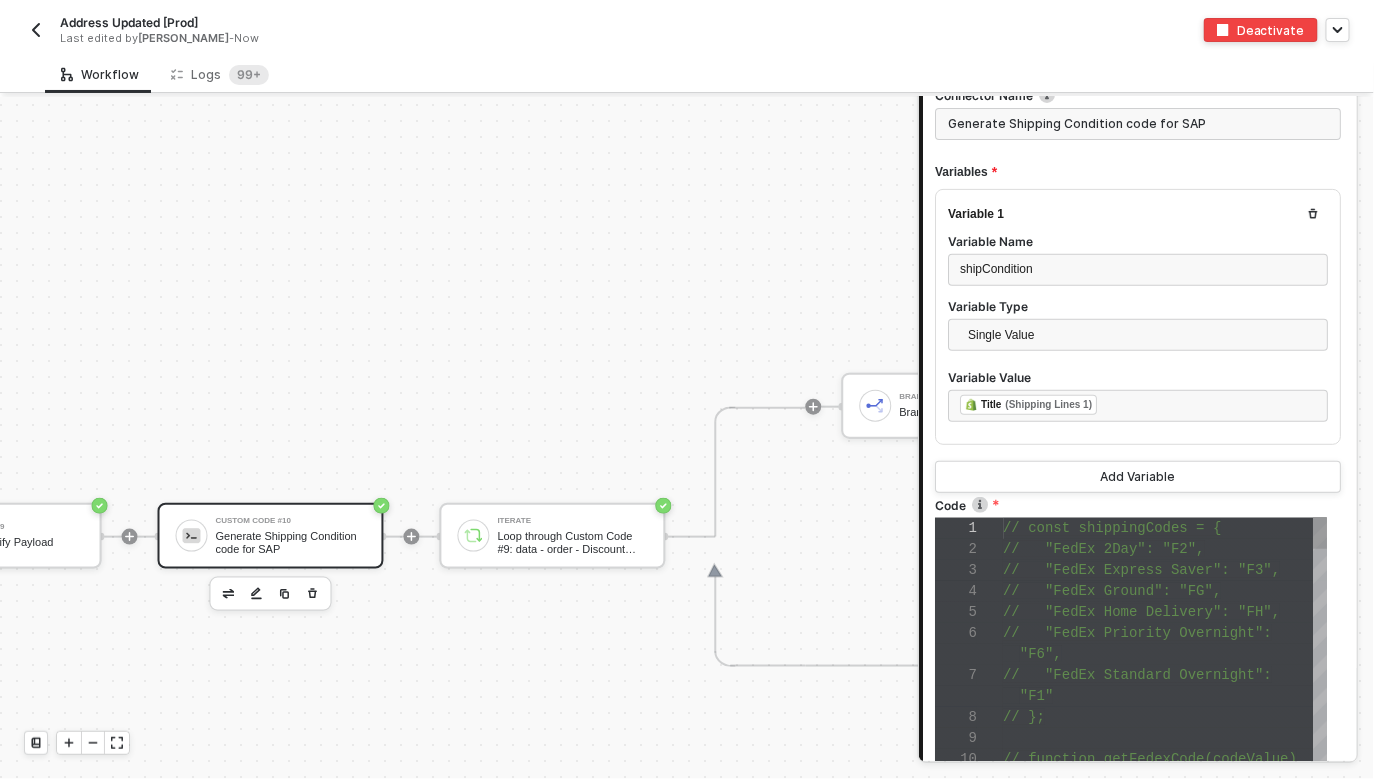 scroll, scrollTop: 431, scrollLeft: 0, axis: vertical 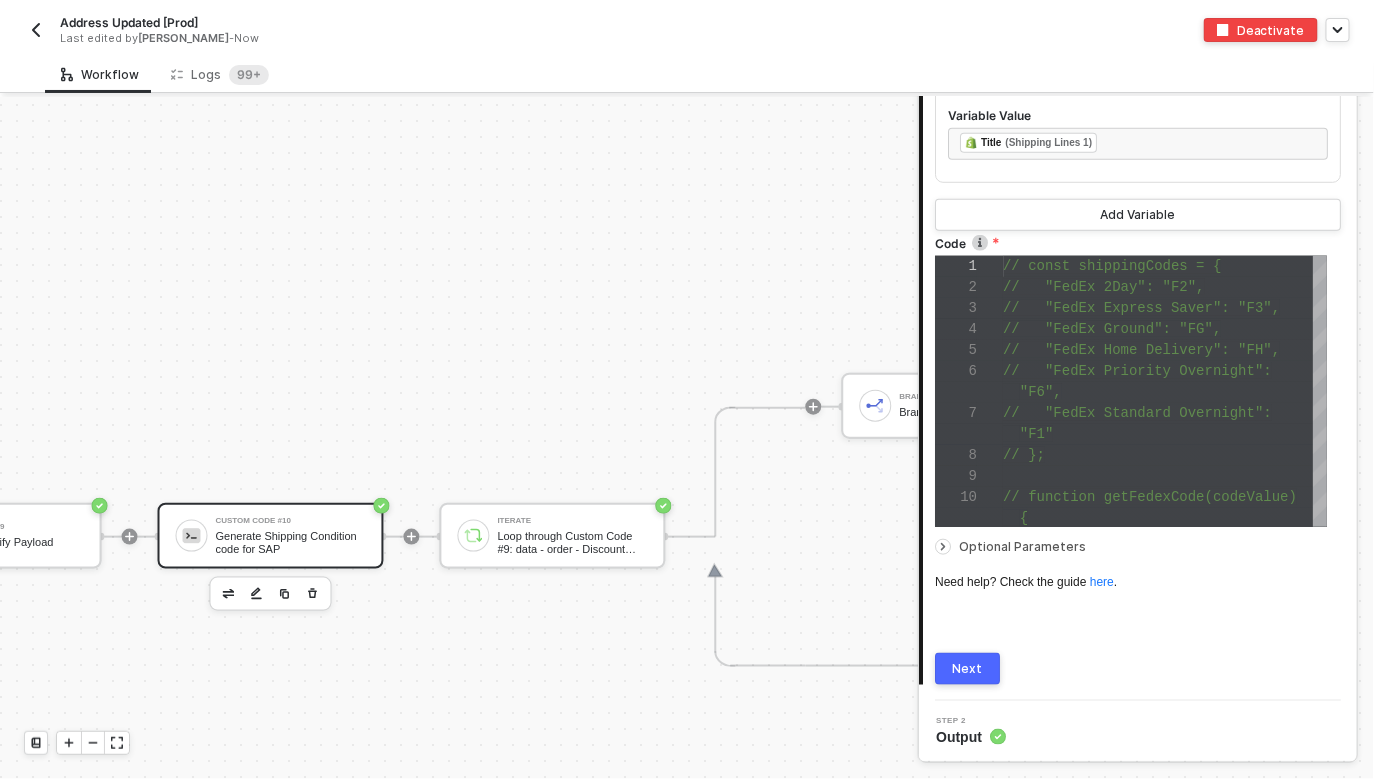 click on "Next" at bounding box center [968, 669] 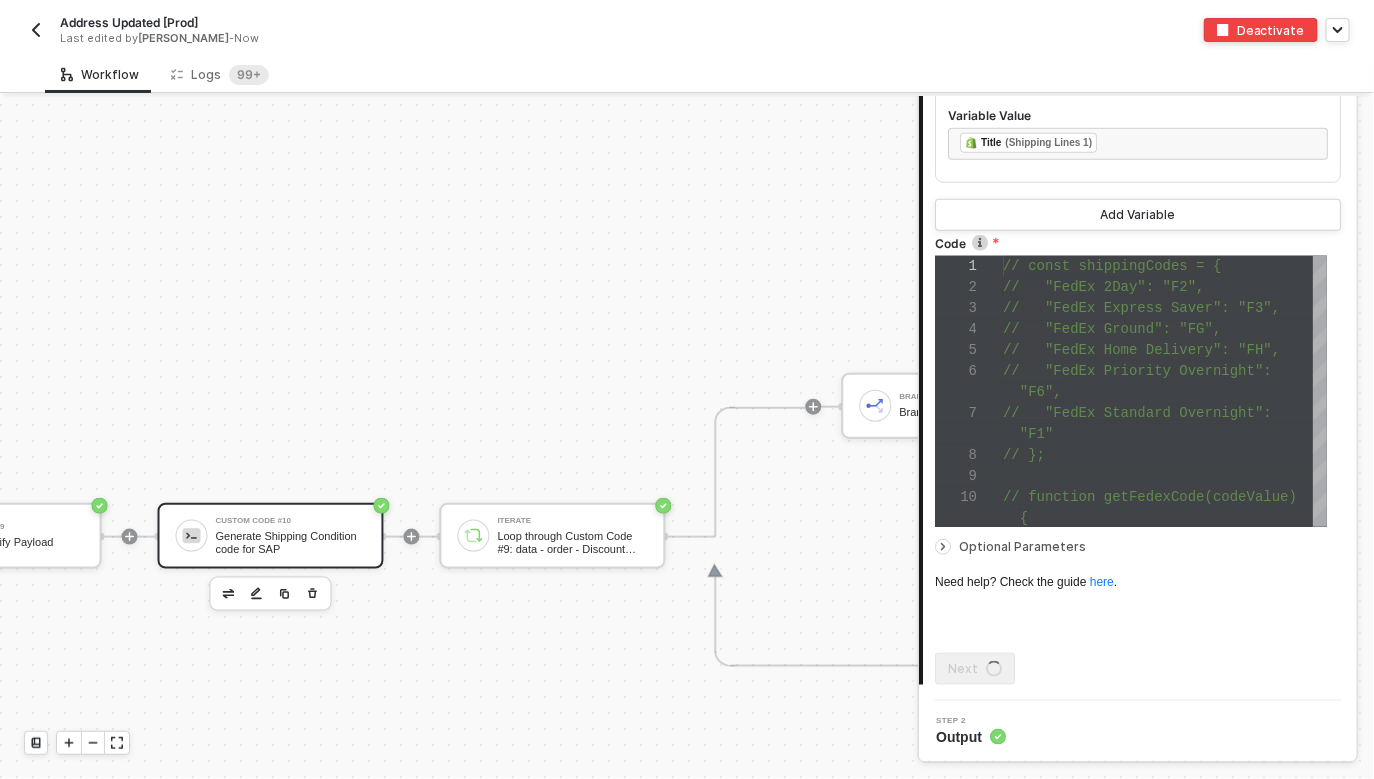 scroll, scrollTop: 0, scrollLeft: 0, axis: both 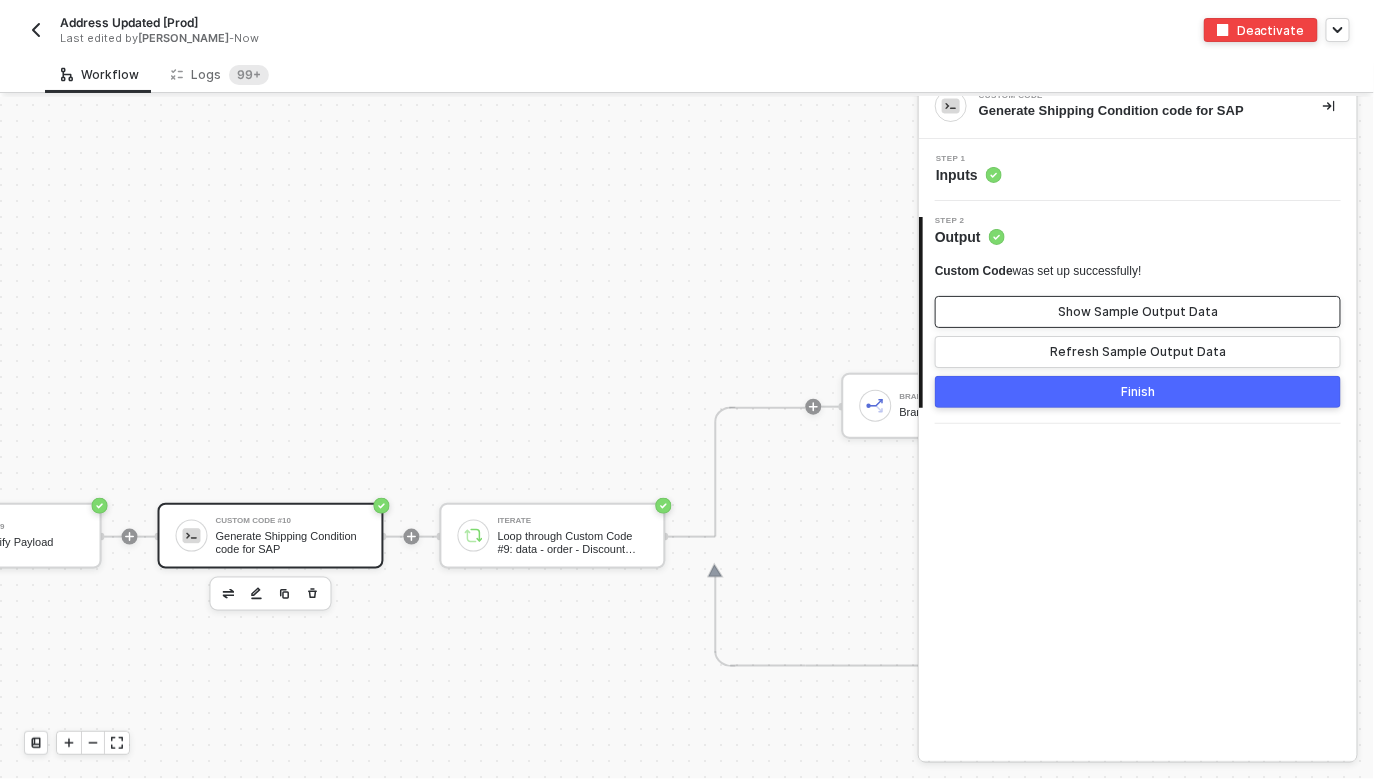 click on "Show Sample Output Data" at bounding box center (1138, 312) 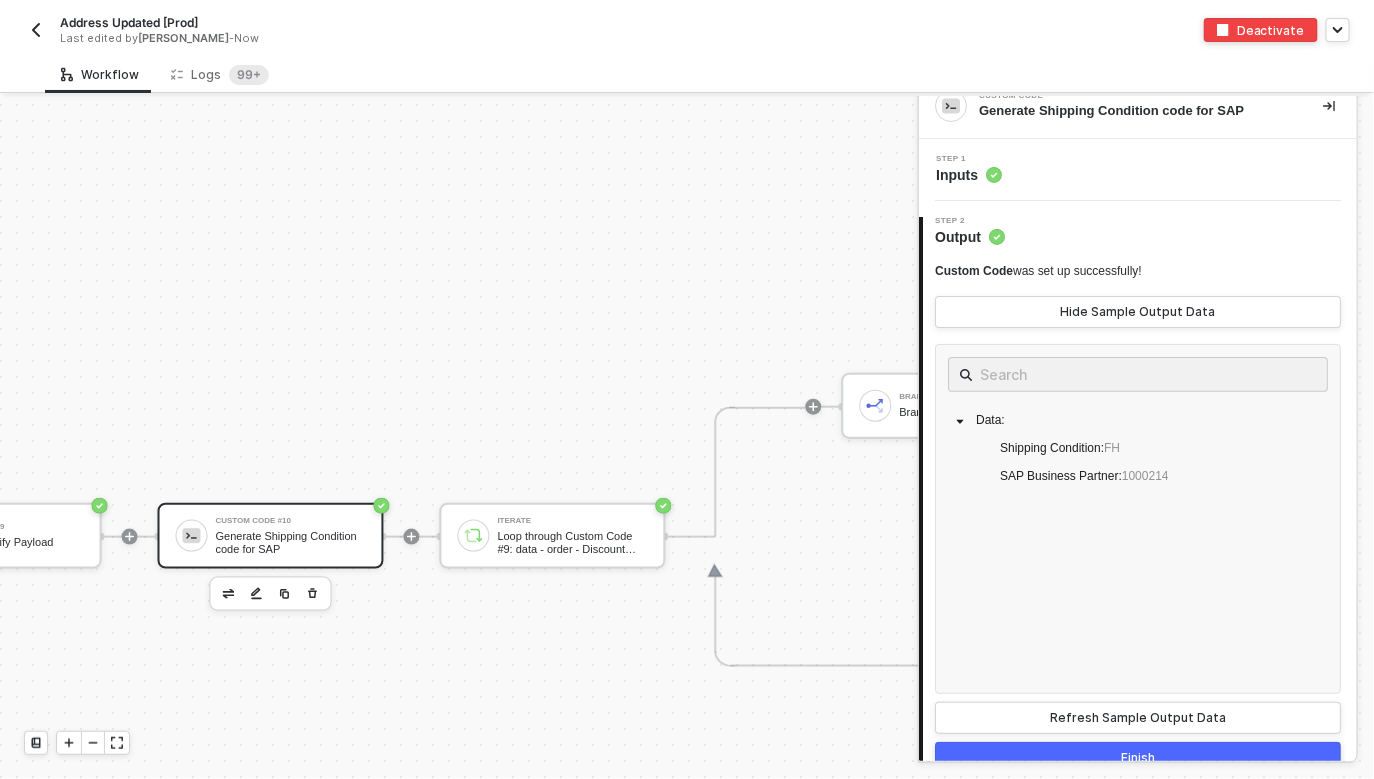 click at bounding box center (36, 30) 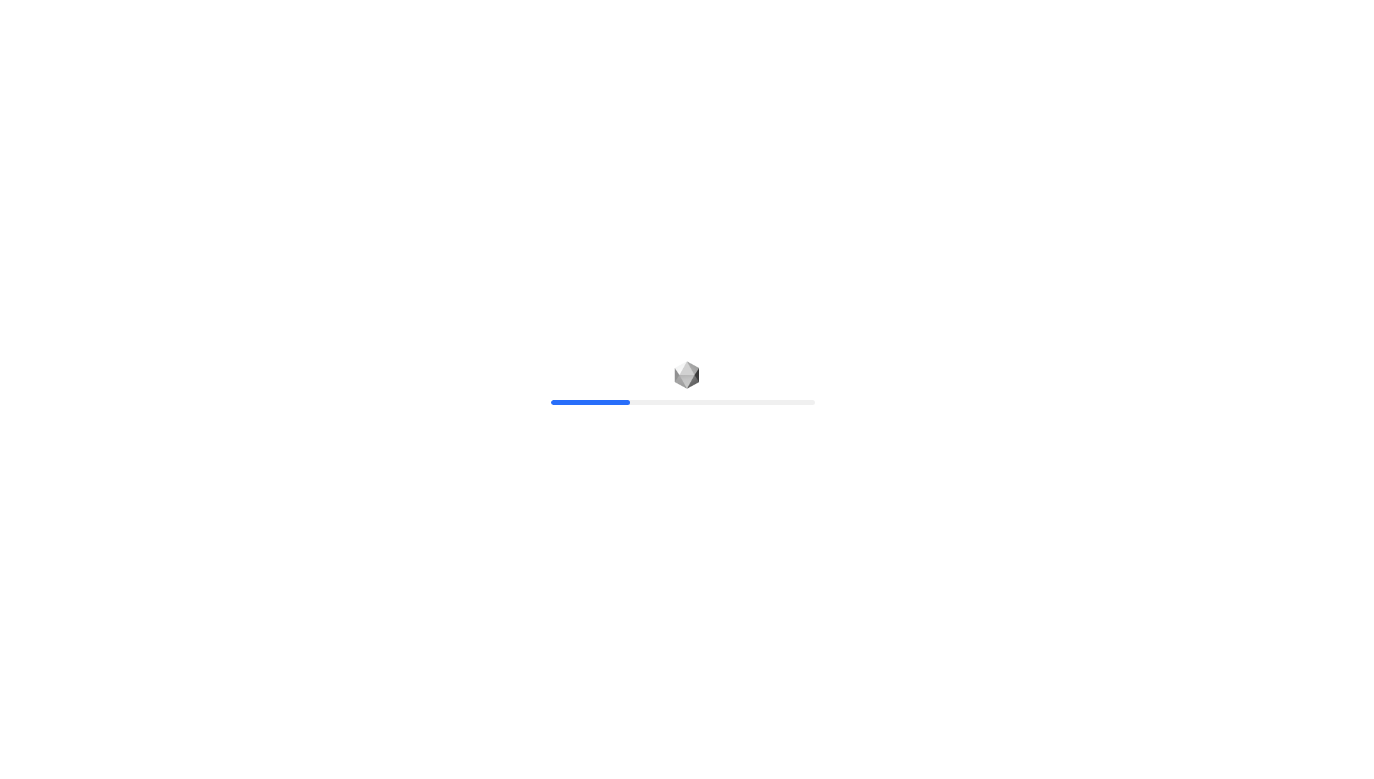 scroll, scrollTop: 0, scrollLeft: 0, axis: both 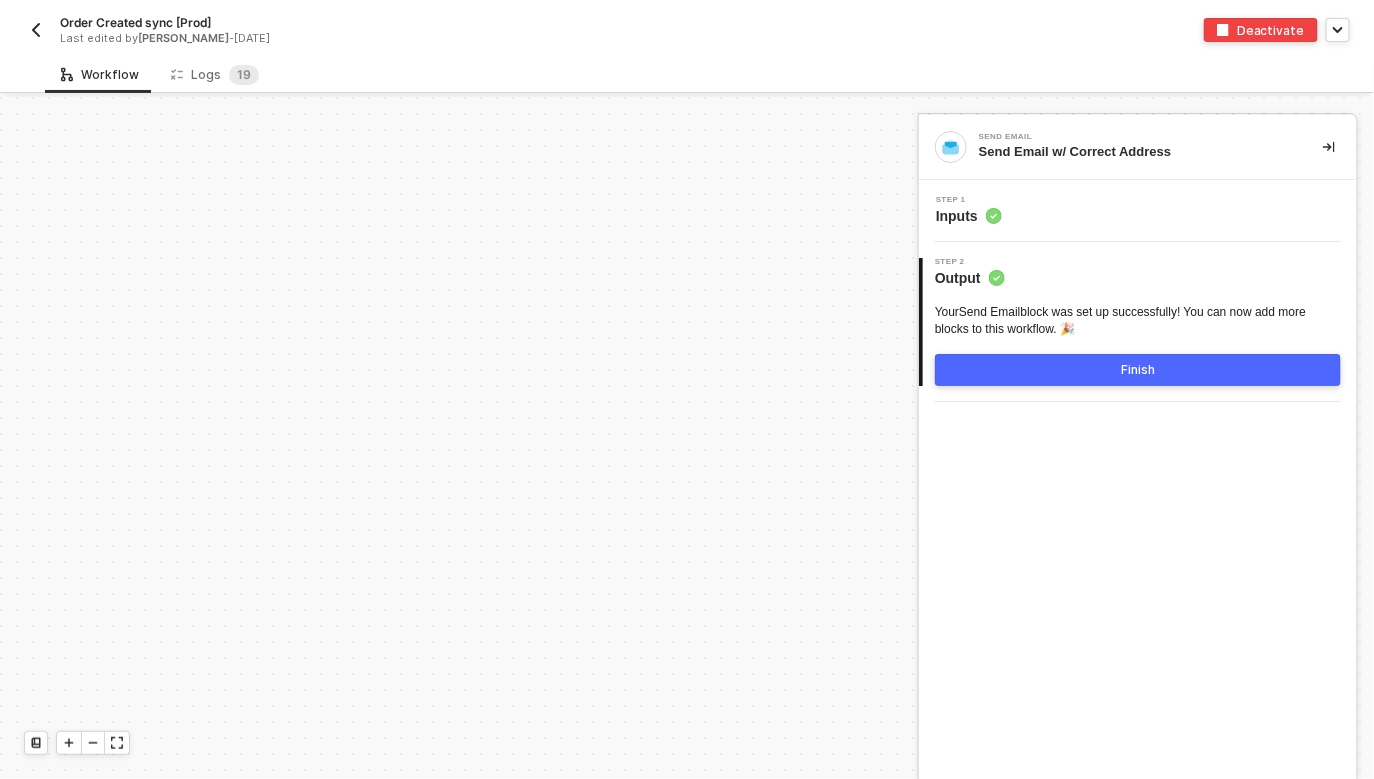 click on "Shopify Trigger Trigger workflow when orders created Shopify Gets a list of all Transactions Iterate #2  Loop through Shopify:  Transactions Shopify #4 Retrieves a specific transaction If-Else Conditions If no error code TRUE Variable Transaction Id Stop Iterate Stop Iterate FALSE Shopify #2 Retrieves a specific transaction Shopify #3 Gets a specific Order by ID or Name Text Formatter Format Delivery Service Field Custom Code Turns fee into decimal Custom Code #11 Number to String Custom Code #4 Convert Date Custom Code #6 Ship Fee Custom Code #9 Rebuild Shopify Payload Custom Code #10 Generate Shipping Condition code for SAP Iterate  Loop through Custom Code #9:  data - Discount Applications Branch #2 Branch   Line Item Tally Line Item Discount Tally   Order Tally #2 Order Discount Tally Branch Branch   Line Item Discount SAP S/4HANA #4 SAP S/4HANA Error handler Error handler   ·  Success Catchall   ·   Error Catchall Delay Workflow Wait a set amount of time before continuing workflow SAP S/4HANA #10   ·" at bounding box center (2062, 1775) 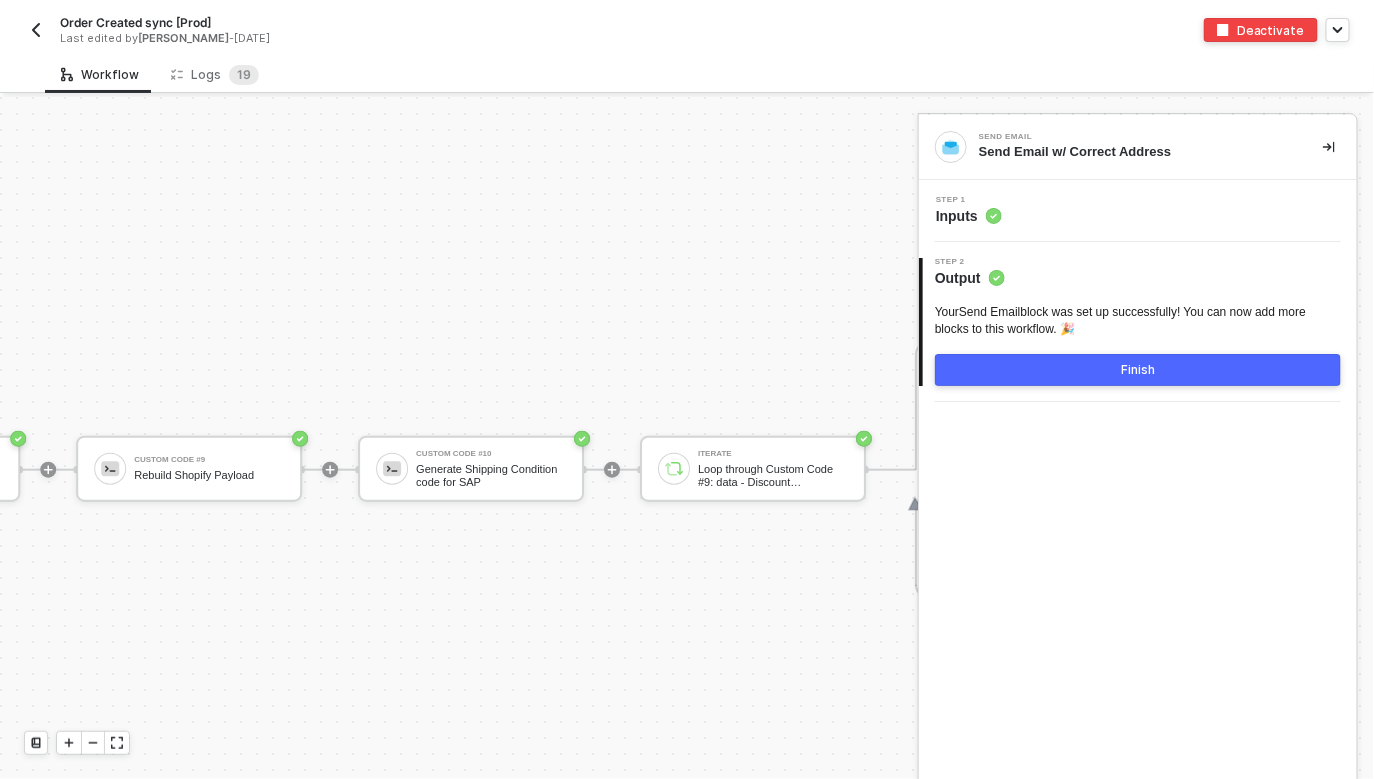 scroll, scrollTop: 8017, scrollLeft: 4402, axis: both 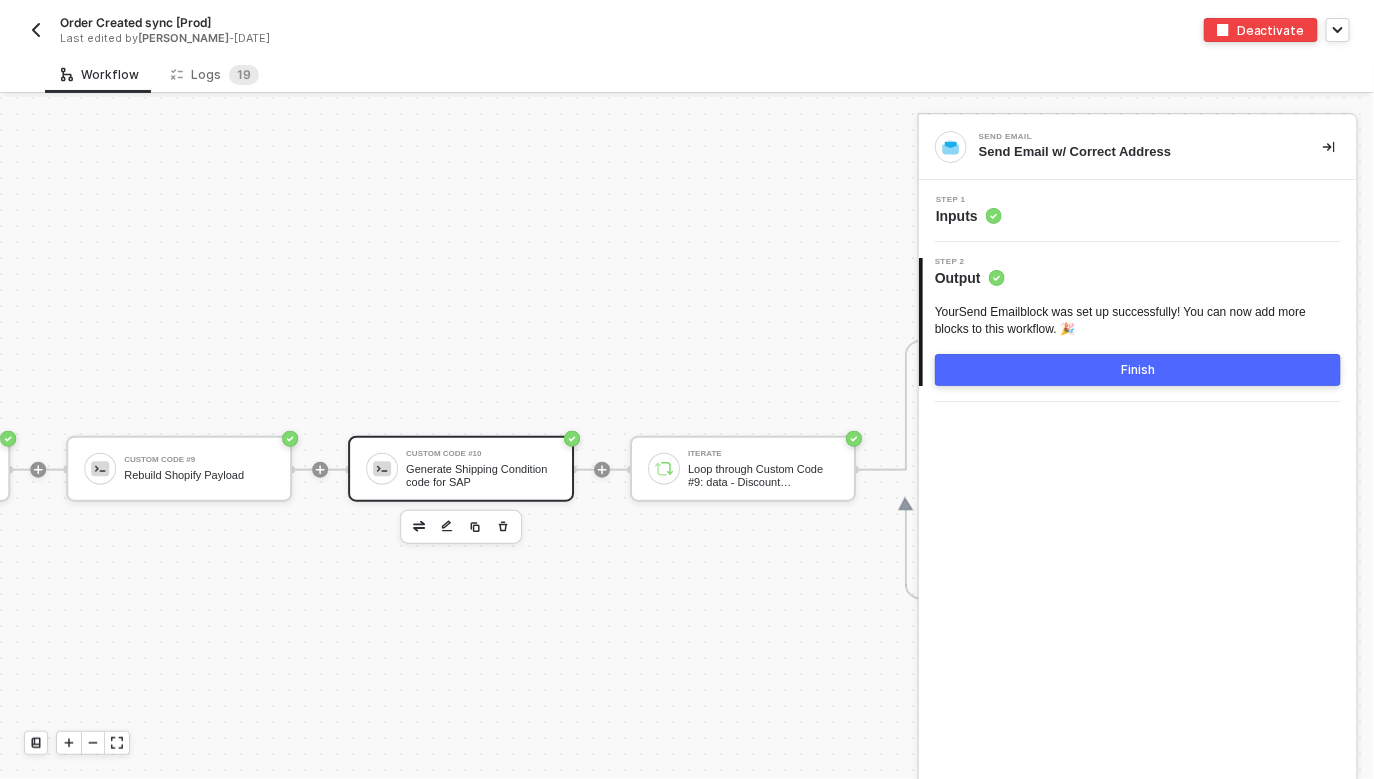 click on "Generate Shipping Condition code for SAP" at bounding box center [481, 475] 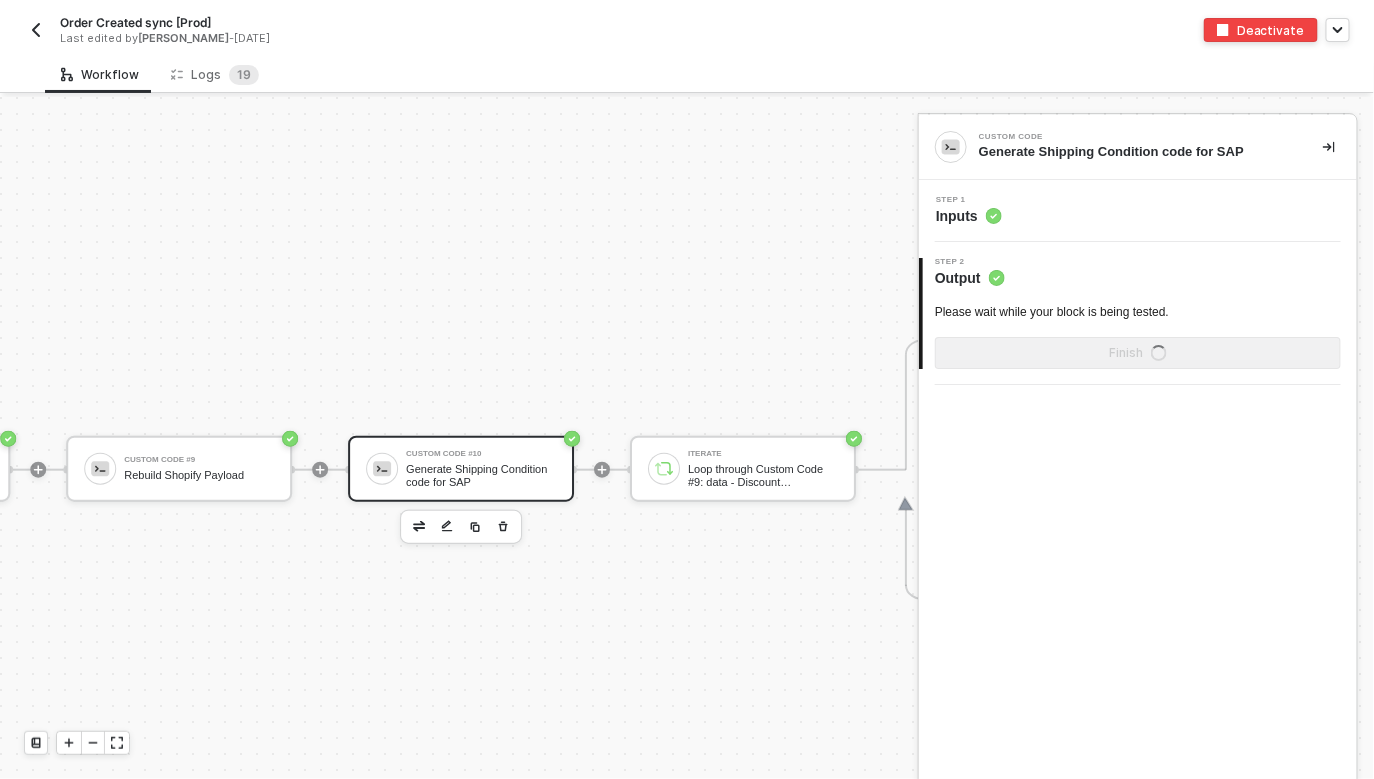 click on "Step 1 Inputs" at bounding box center [1140, 211] 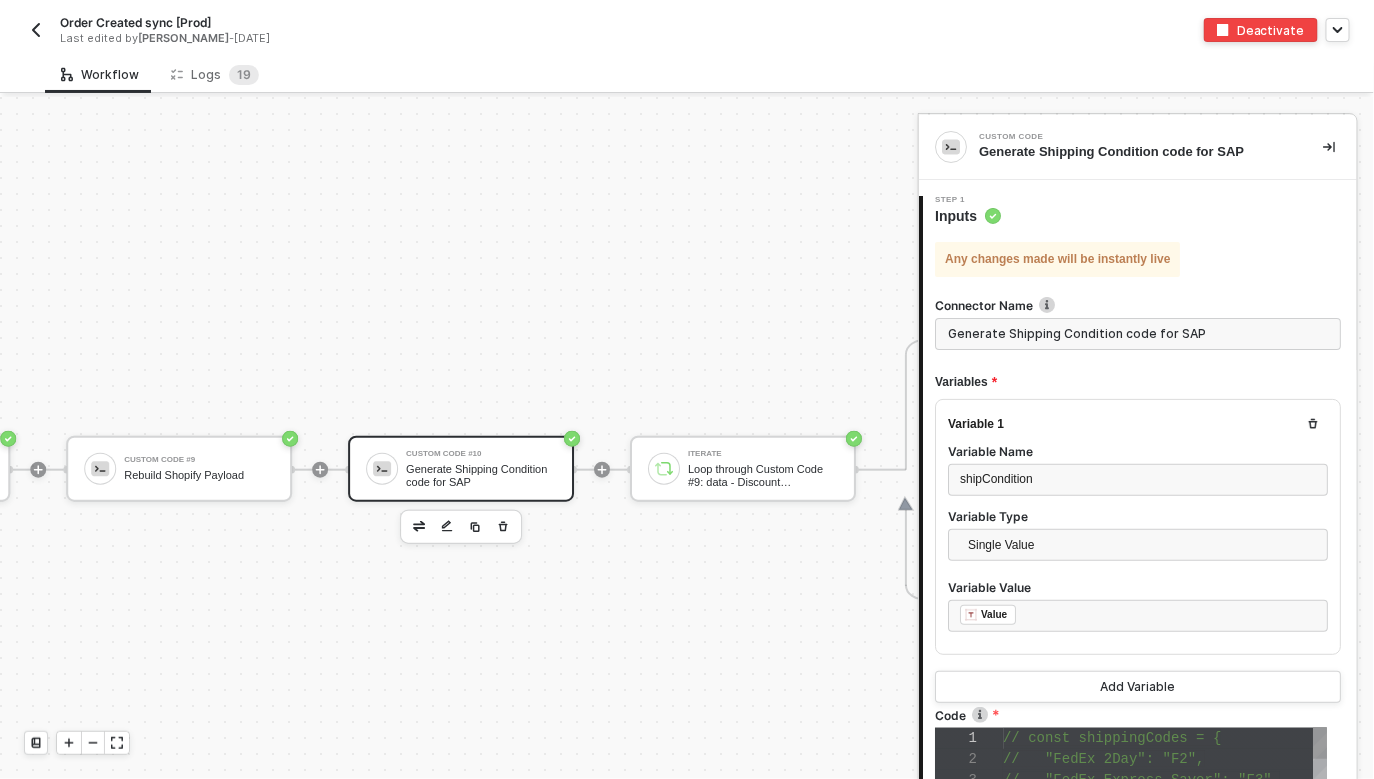 scroll, scrollTop: 168, scrollLeft: 0, axis: vertical 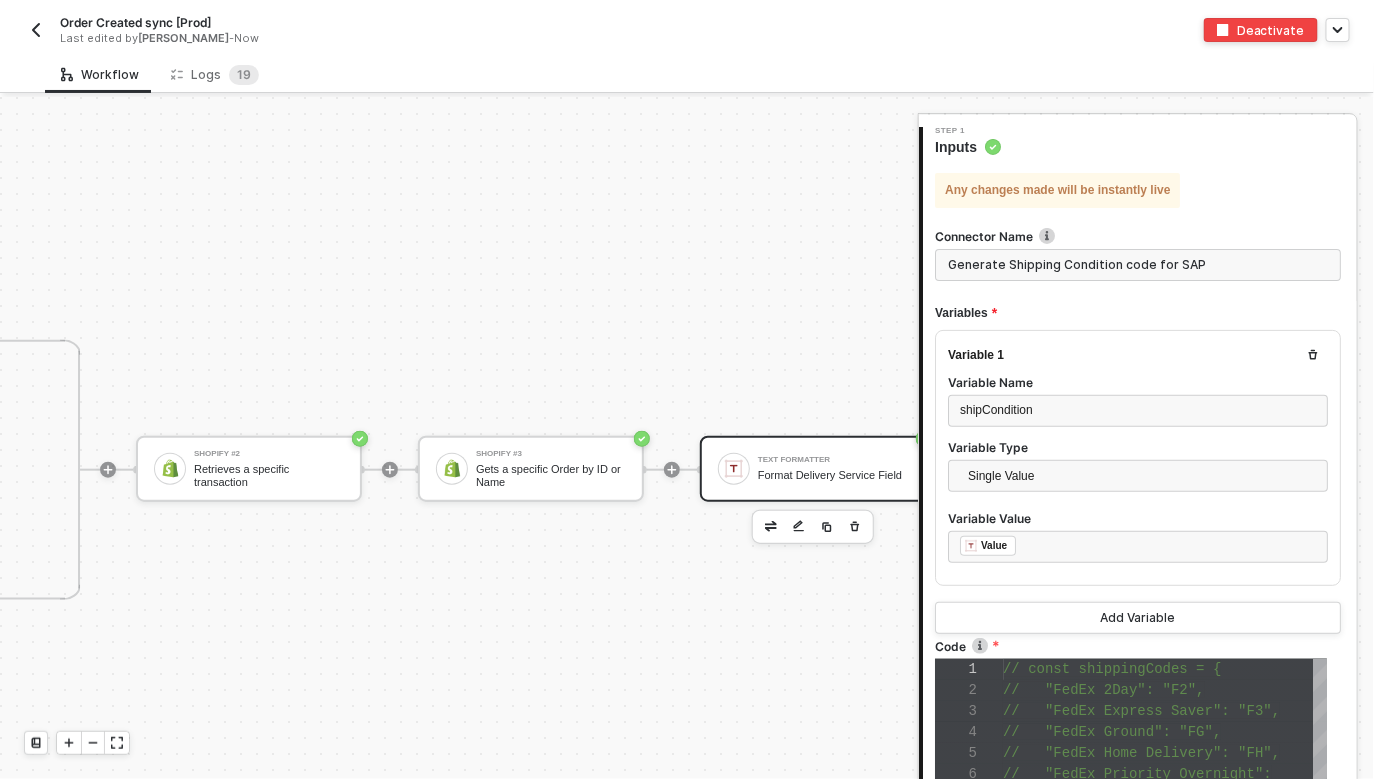 click on "Text Formatter Format Delivery Service Field" at bounding box center (833, 469) 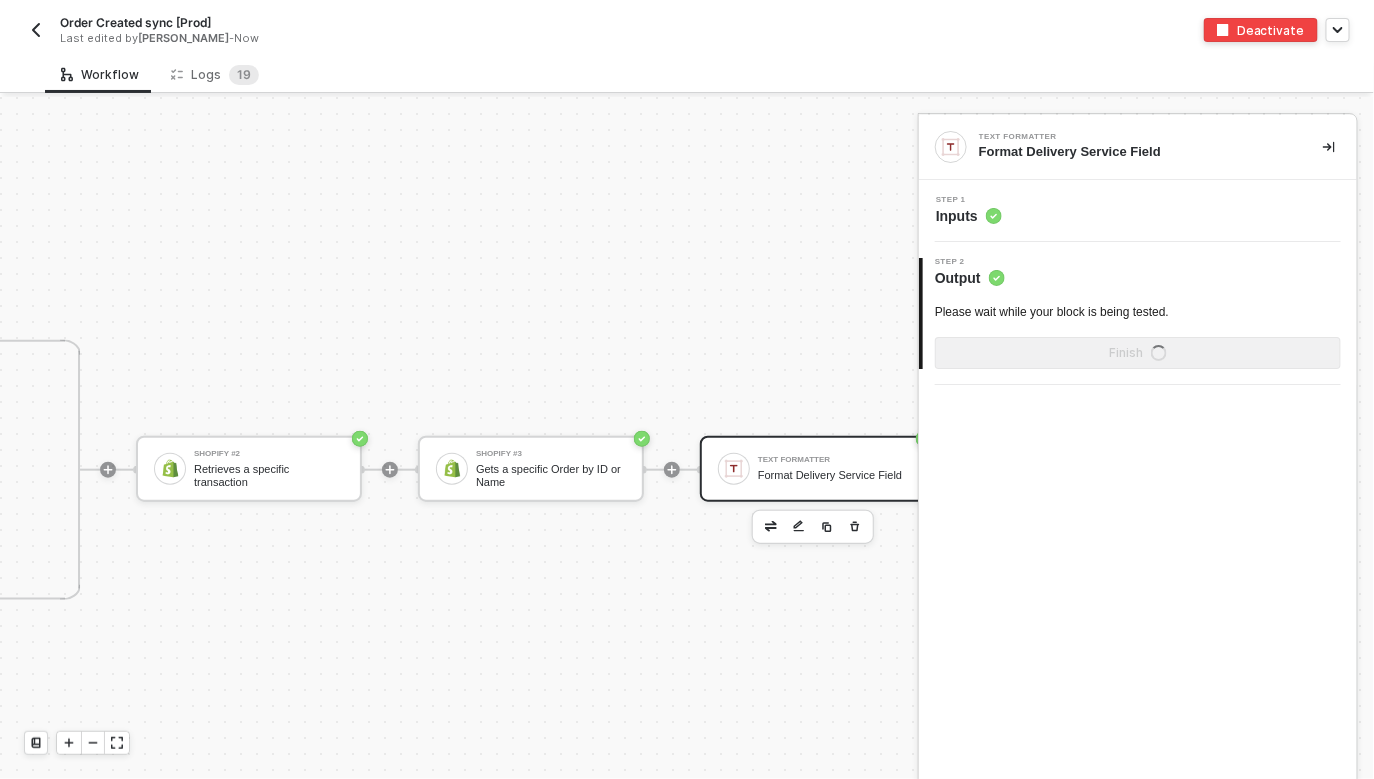 click on "Step 1 Inputs" at bounding box center (1140, 211) 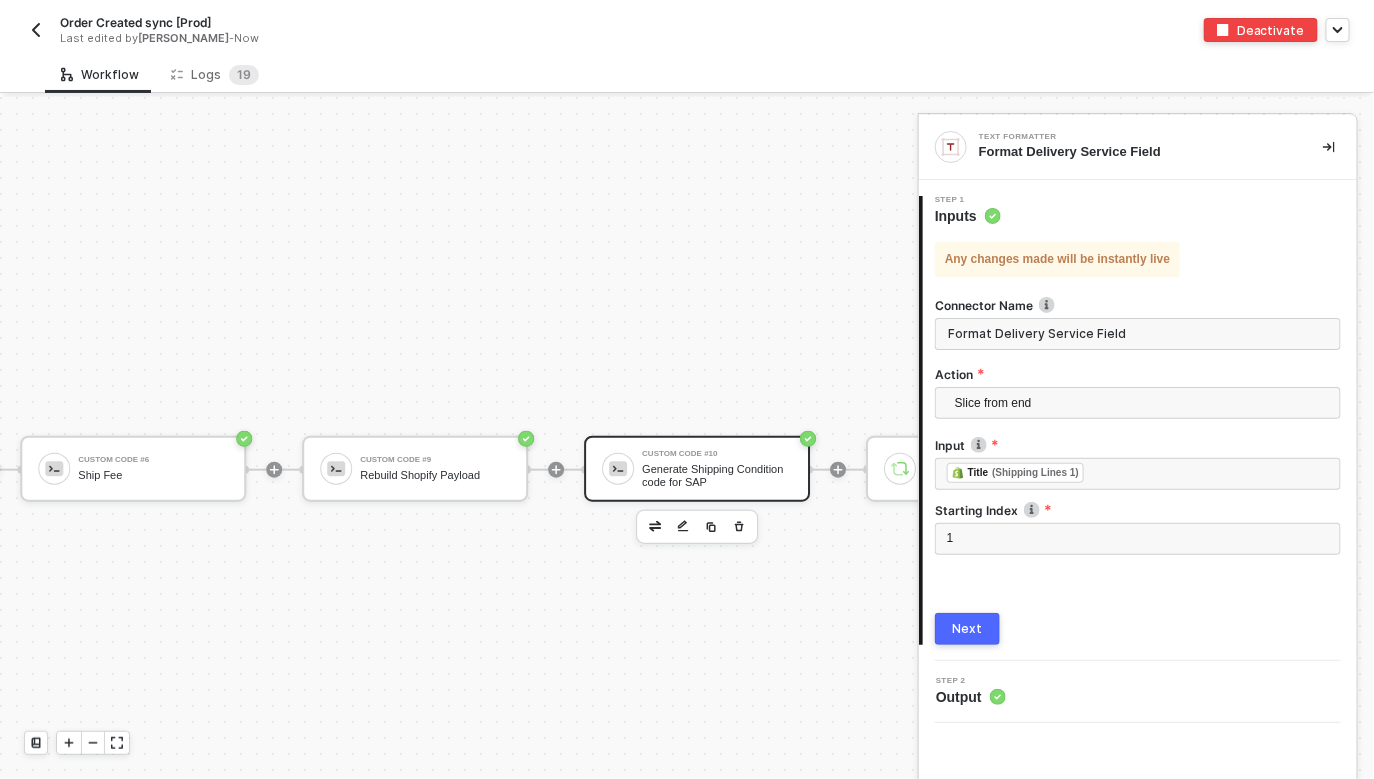 scroll, scrollTop: 8017, scrollLeft: 4134, axis: both 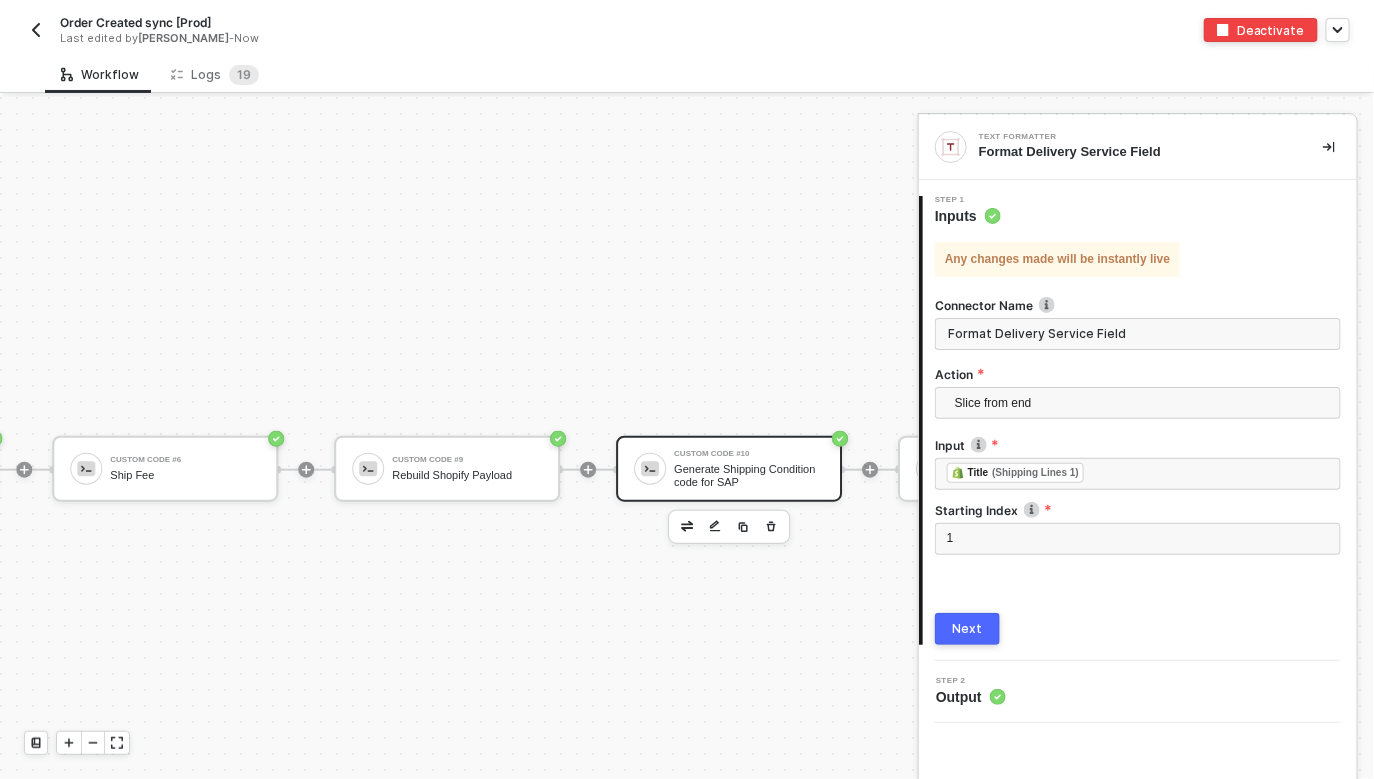 click on "Custom Code #10 Generate Shipping Condition code for SAP" at bounding box center [729, 469] 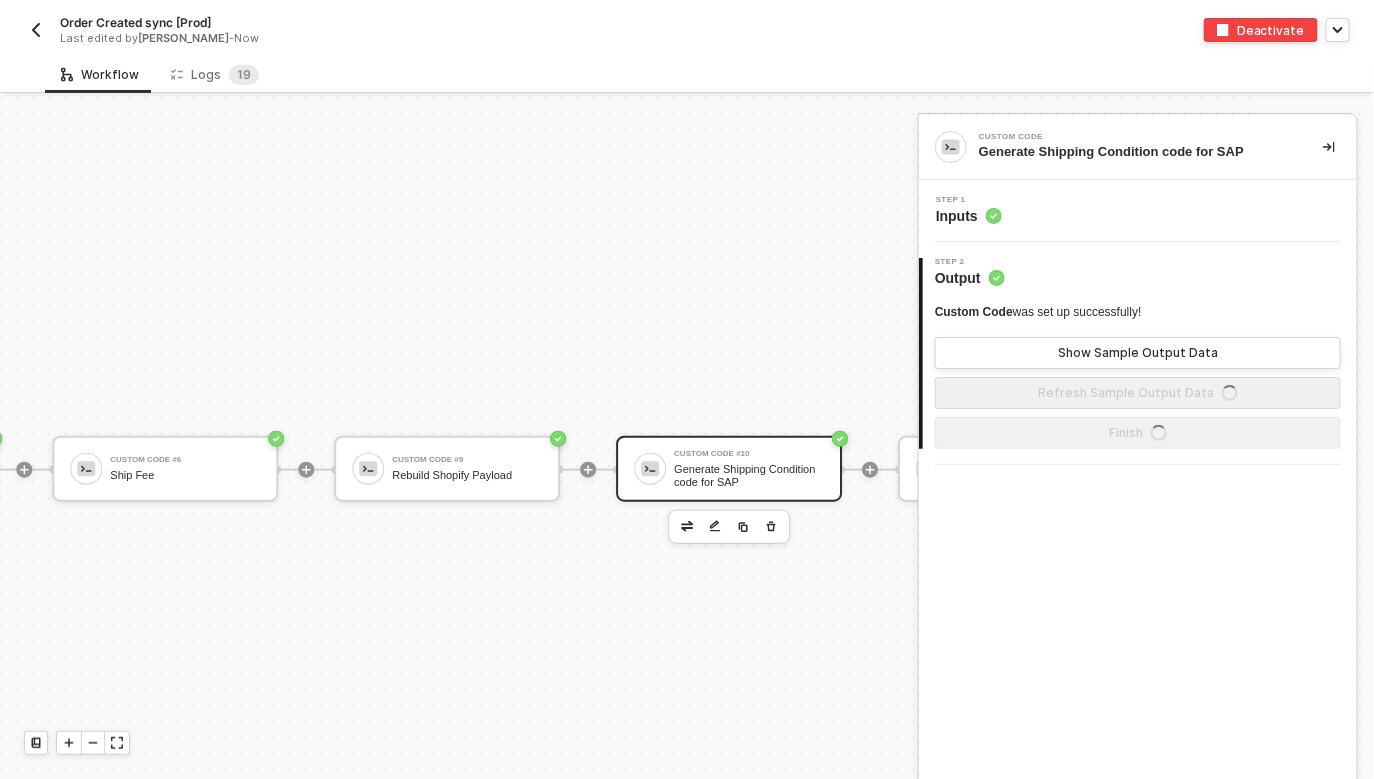 click on "Step 1 Inputs" at bounding box center [1140, 211] 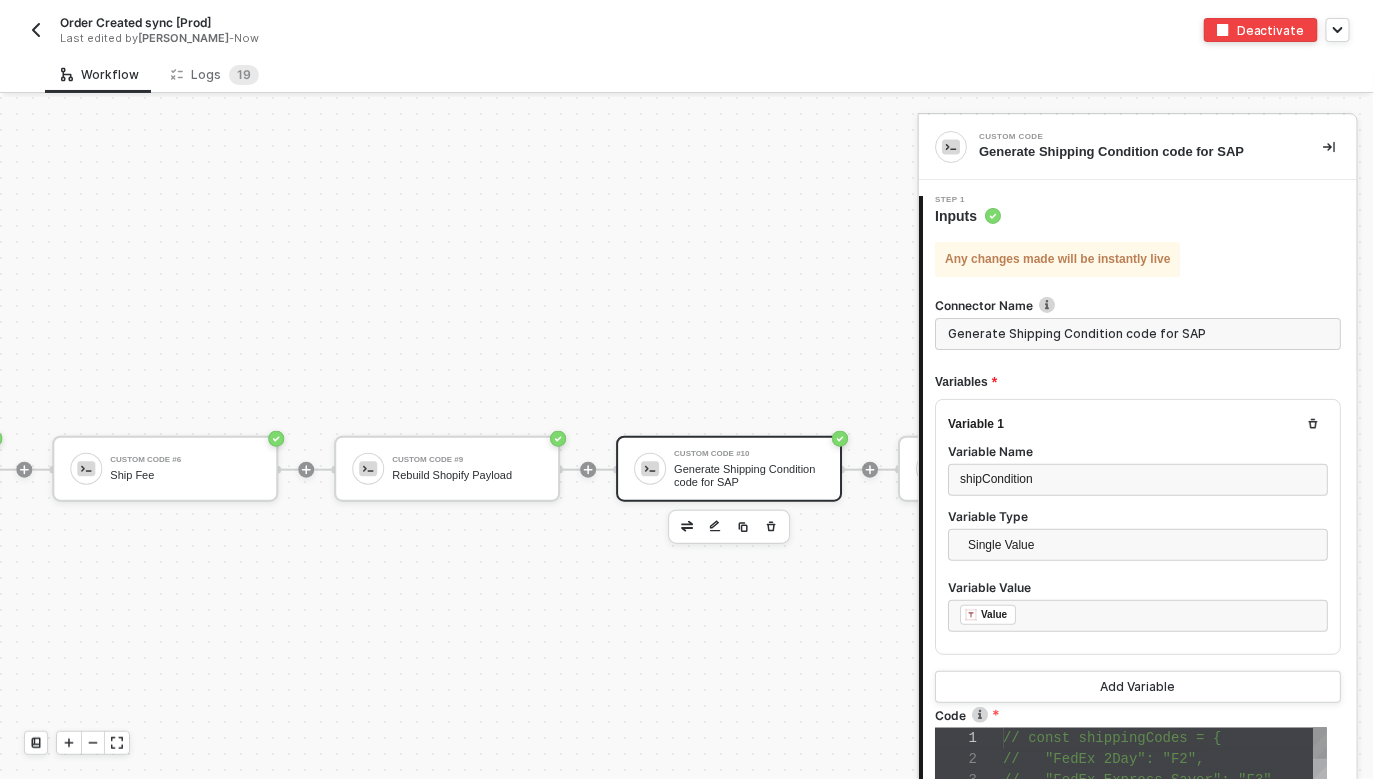 scroll, scrollTop: 168, scrollLeft: 0, axis: vertical 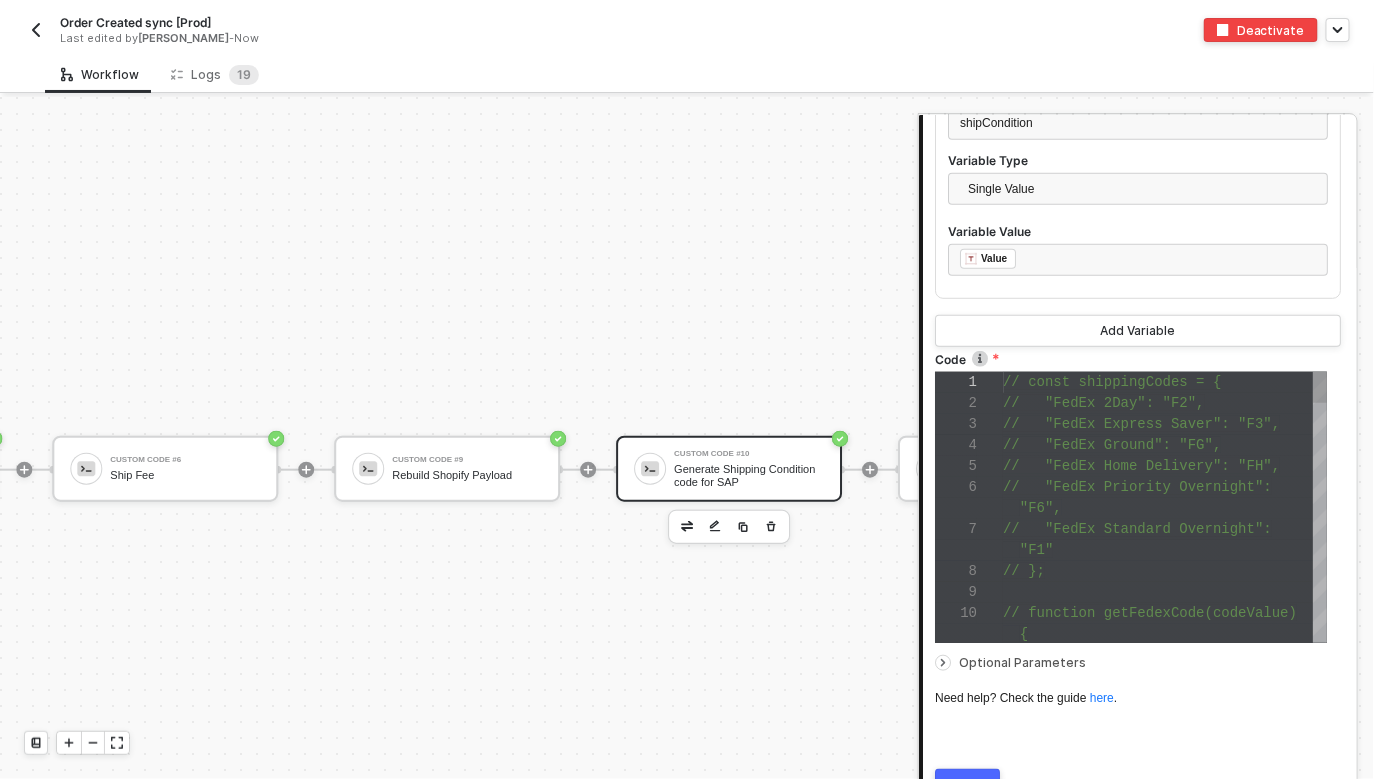 click on "//   "FedEx Home Delivery": "FH"," at bounding box center (1165, 466) 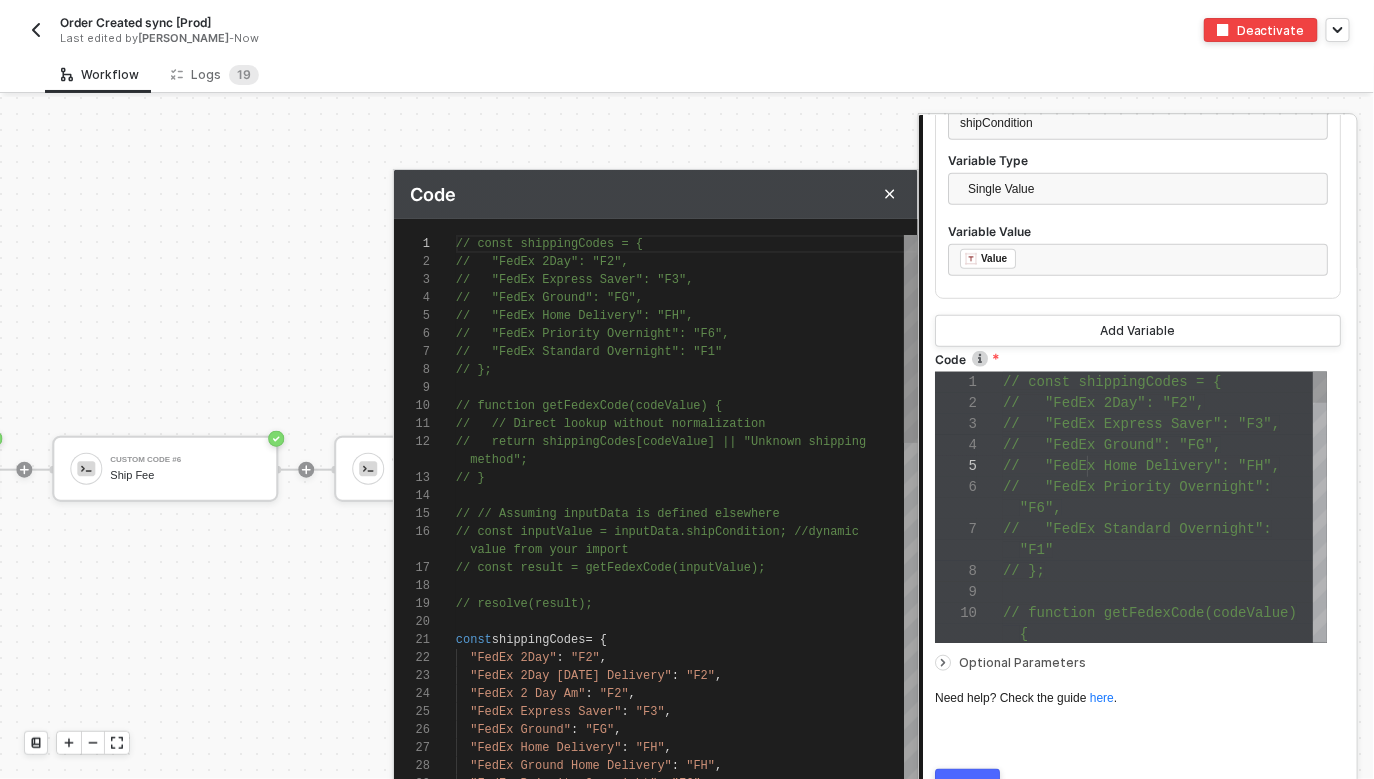 scroll, scrollTop: 180, scrollLeft: 0, axis: vertical 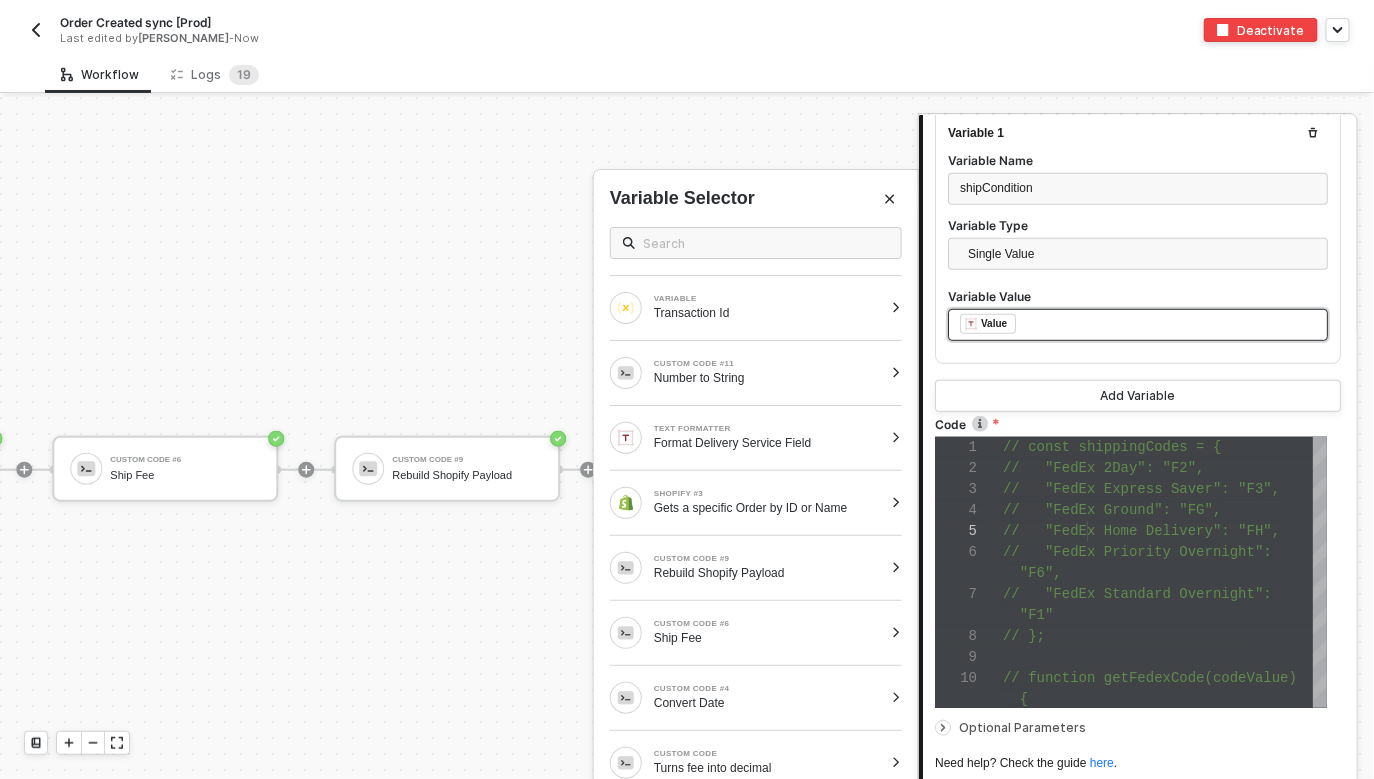 click on "﻿ ﻿ Value ﻿" at bounding box center (1138, 325) 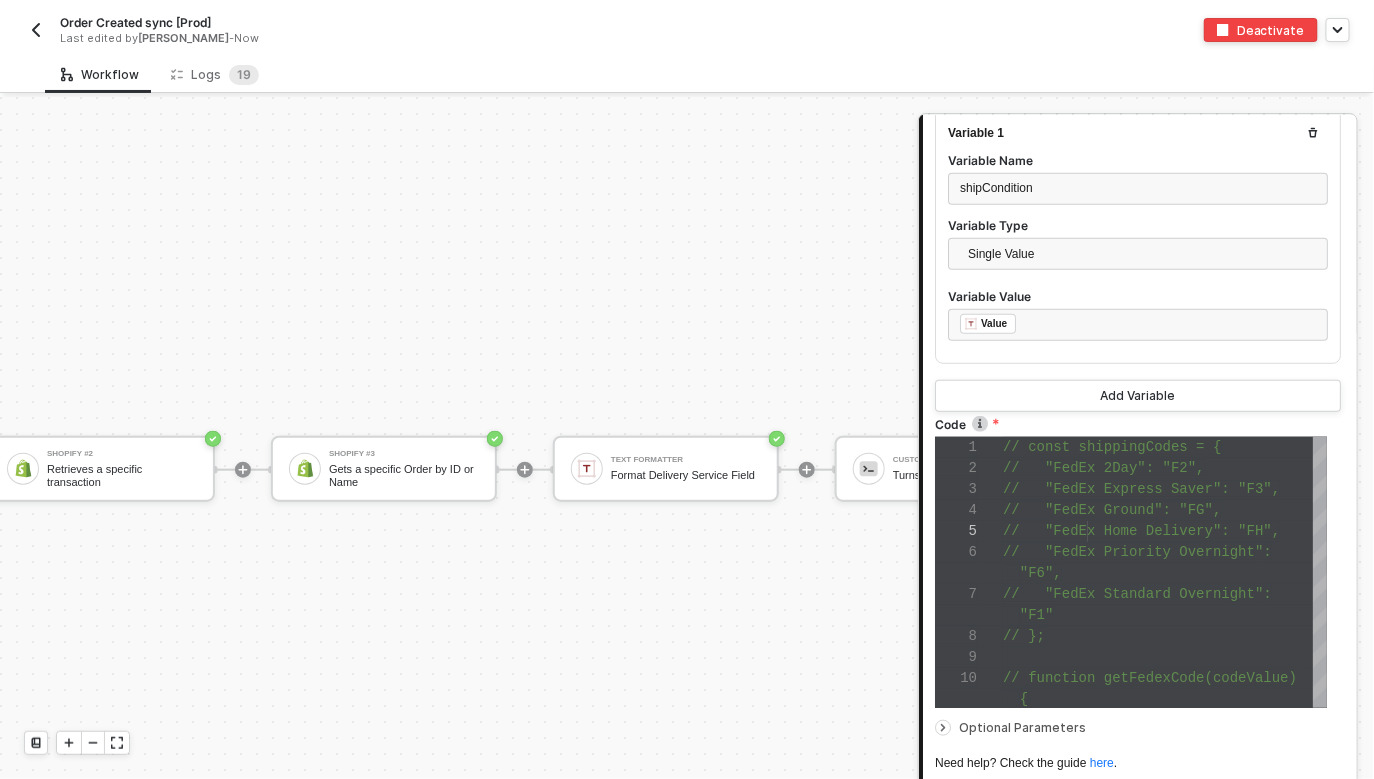 scroll, scrollTop: 8017, scrollLeft: 2467, axis: both 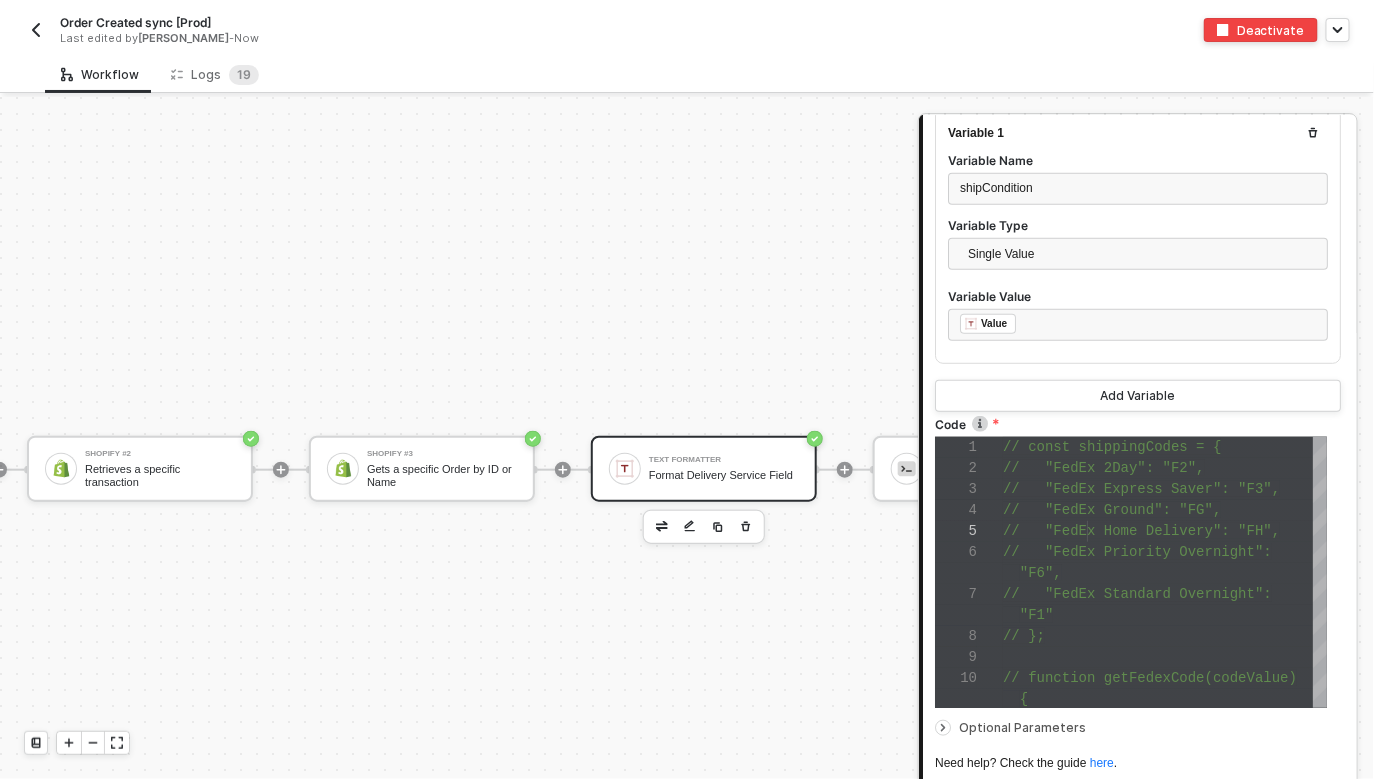 click on "Format Delivery Service Field" at bounding box center [724, 475] 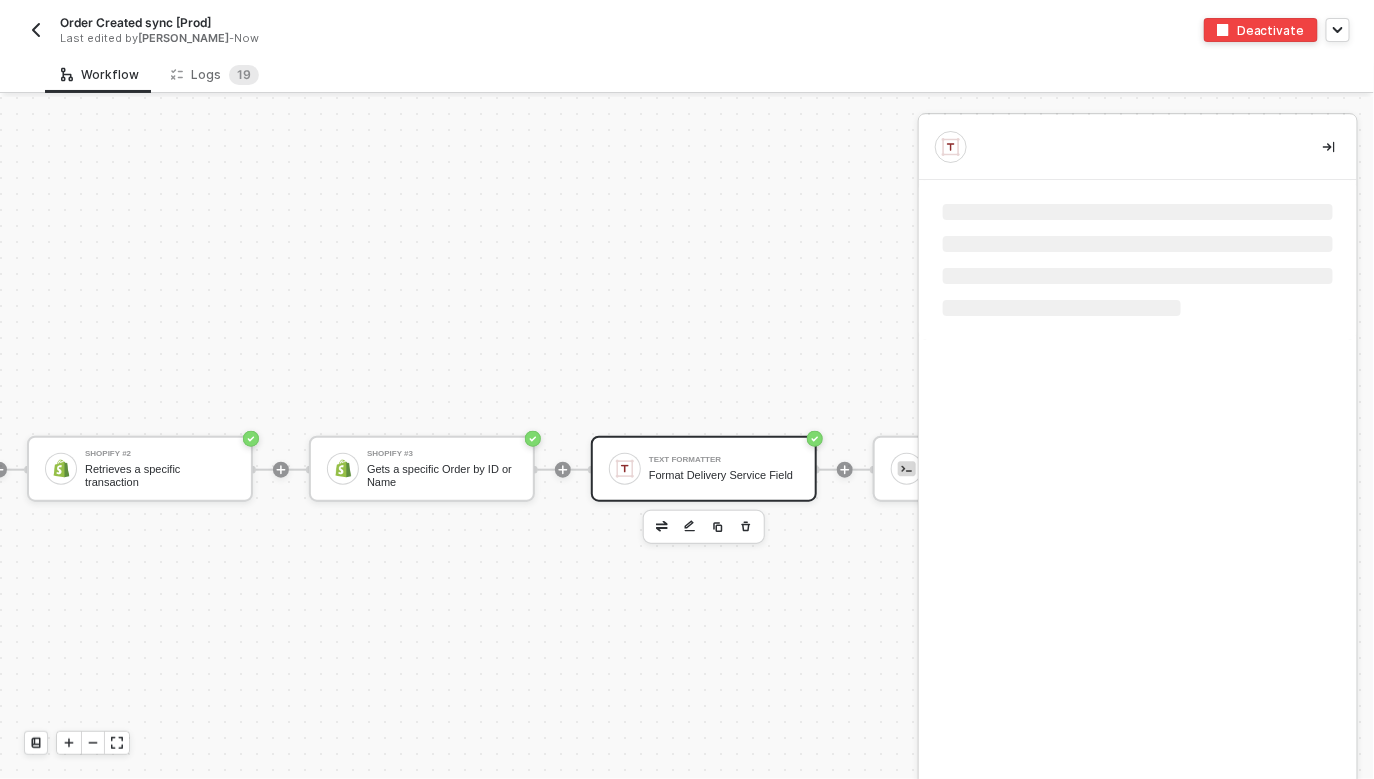 scroll, scrollTop: 0, scrollLeft: 0, axis: both 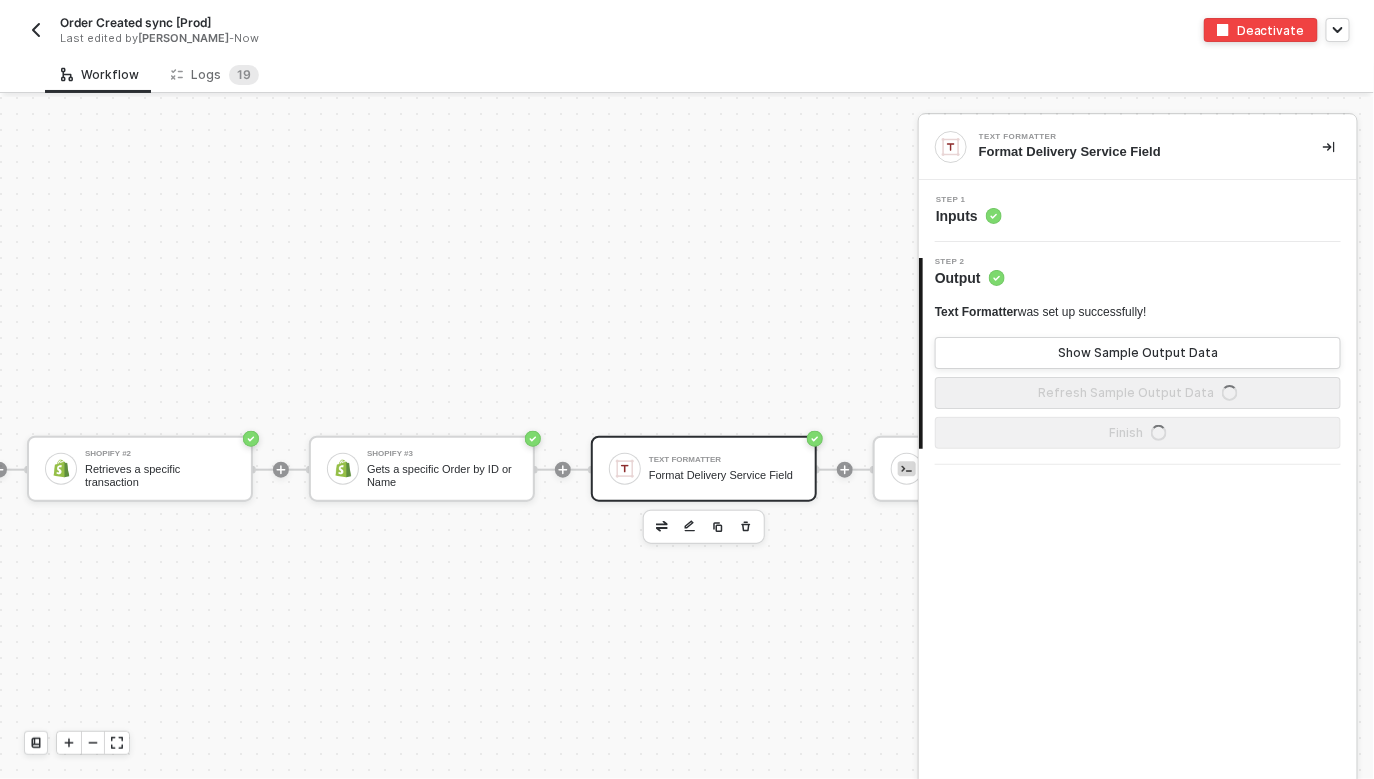 click on "Step 1 Inputs" at bounding box center [1140, 211] 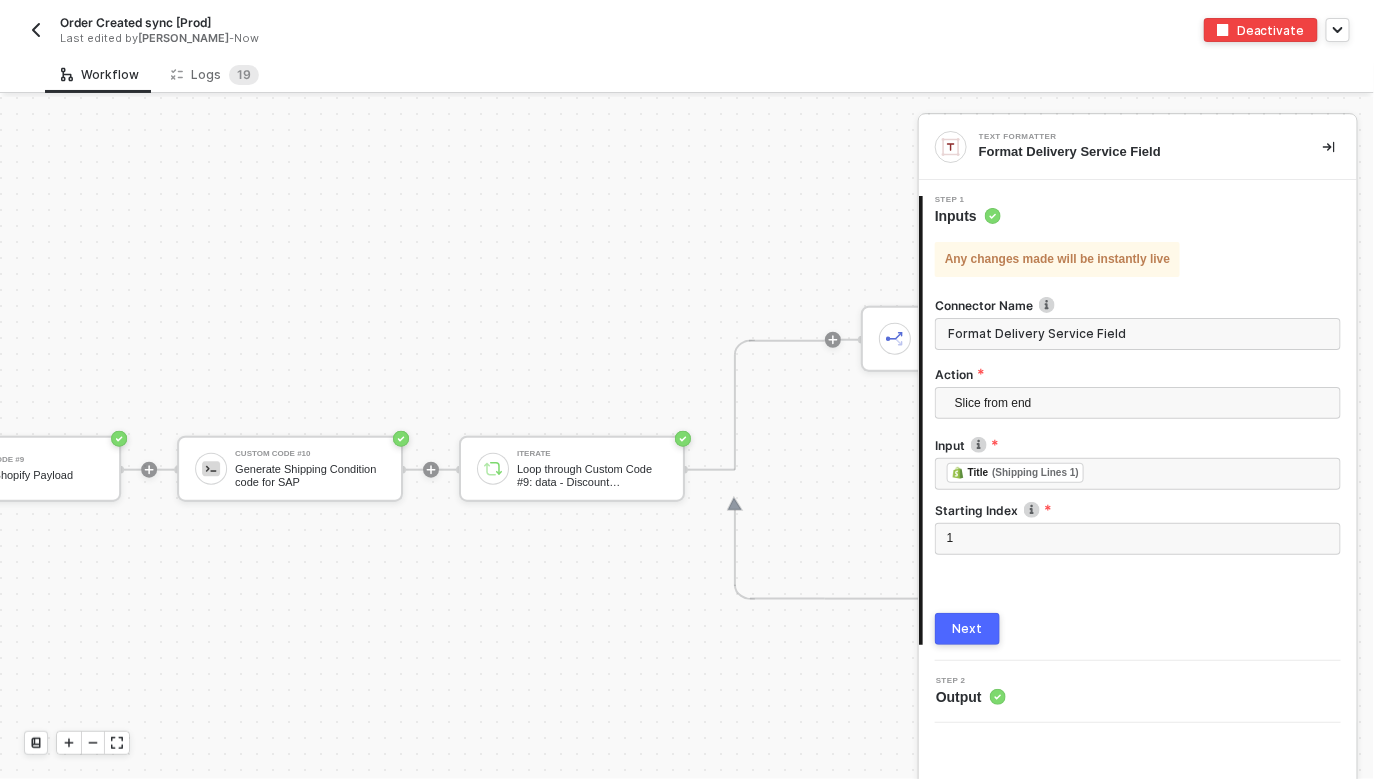 scroll, scrollTop: 8017, scrollLeft: 4605, axis: both 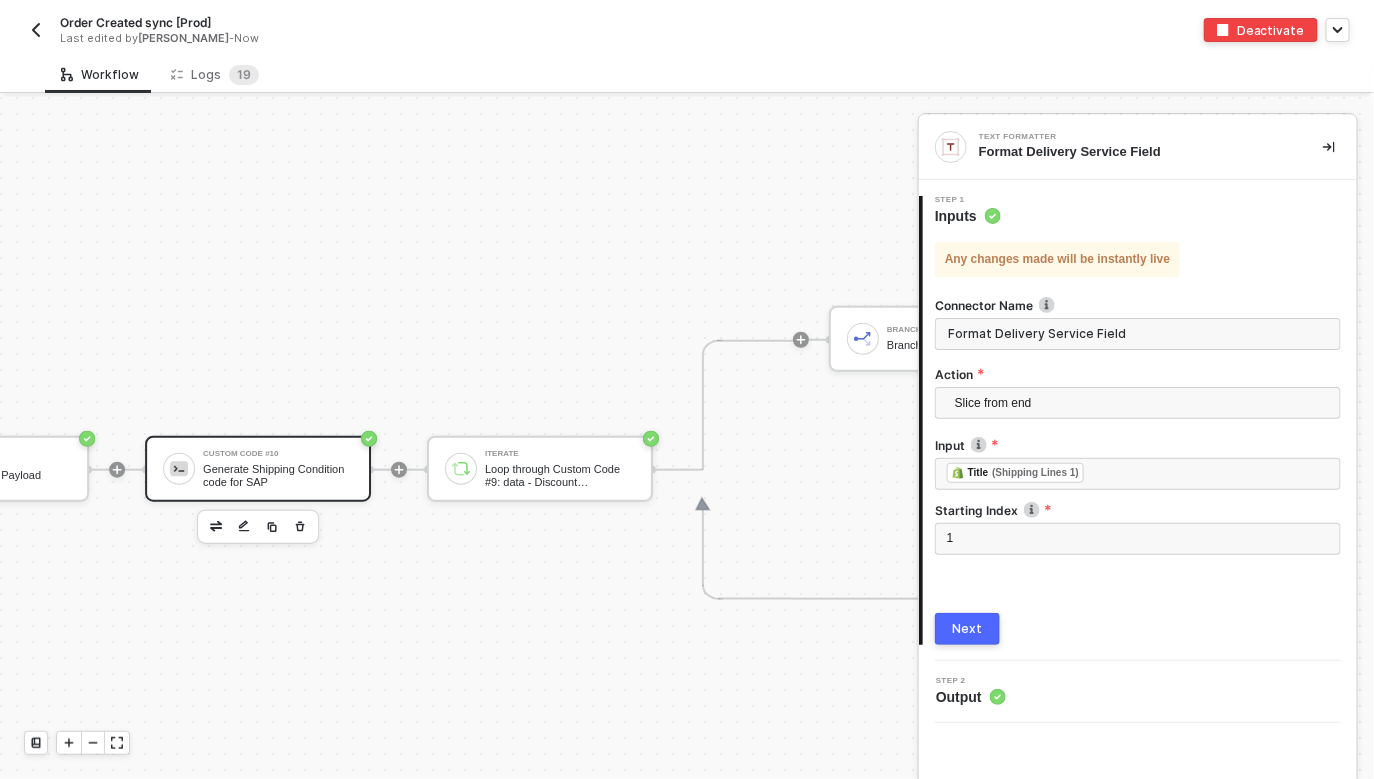 click on "Custom Code #10 Generate Shipping Condition code for SAP" at bounding box center [278, 469] 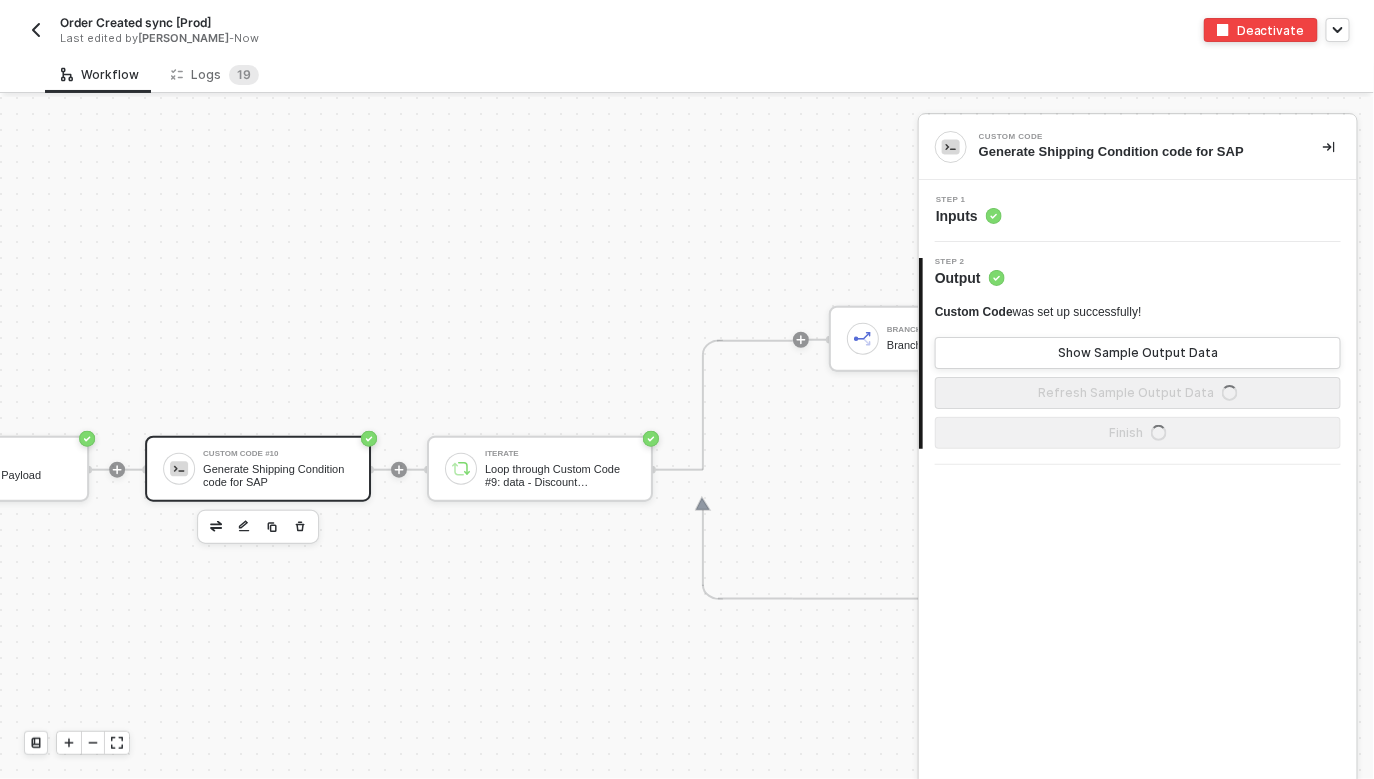 click on "Step 1 Inputs" at bounding box center (1140, 211) 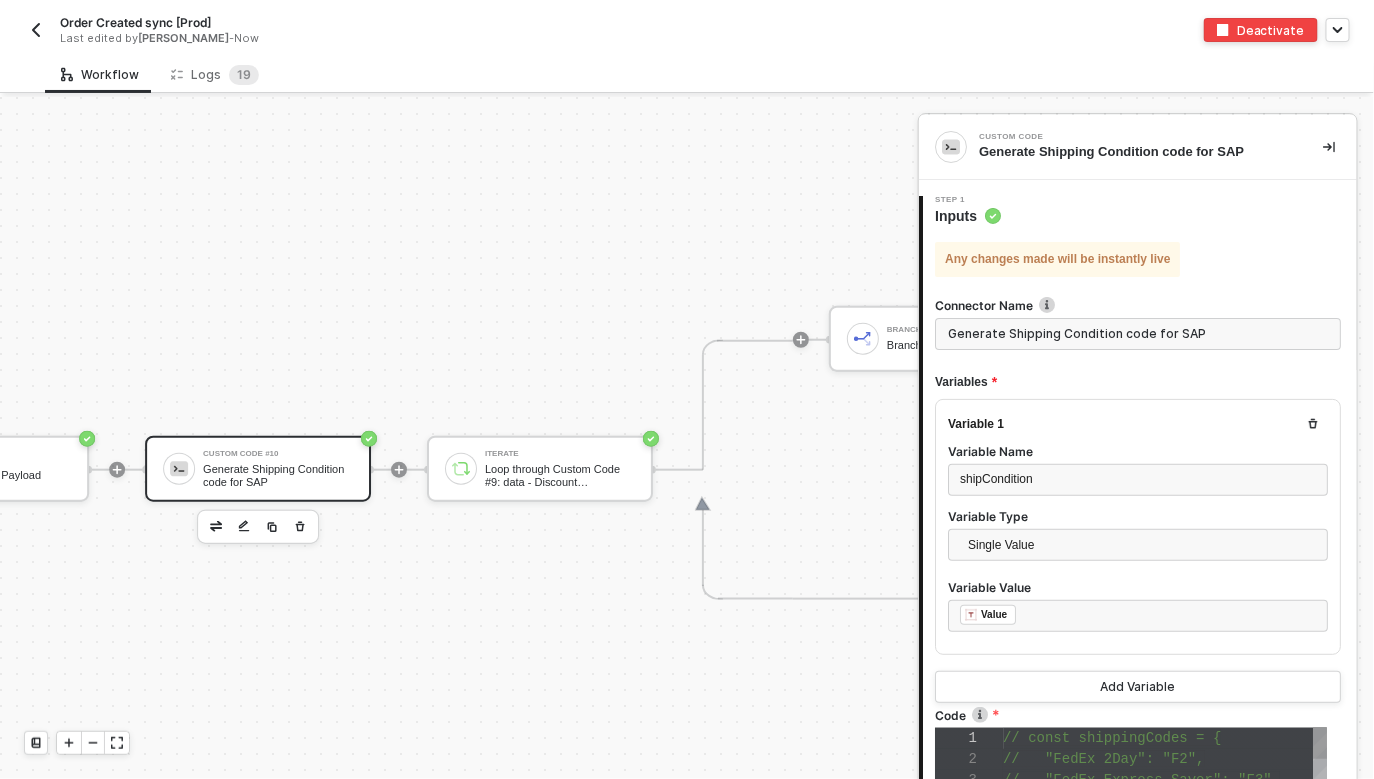 scroll, scrollTop: 168, scrollLeft: 0, axis: vertical 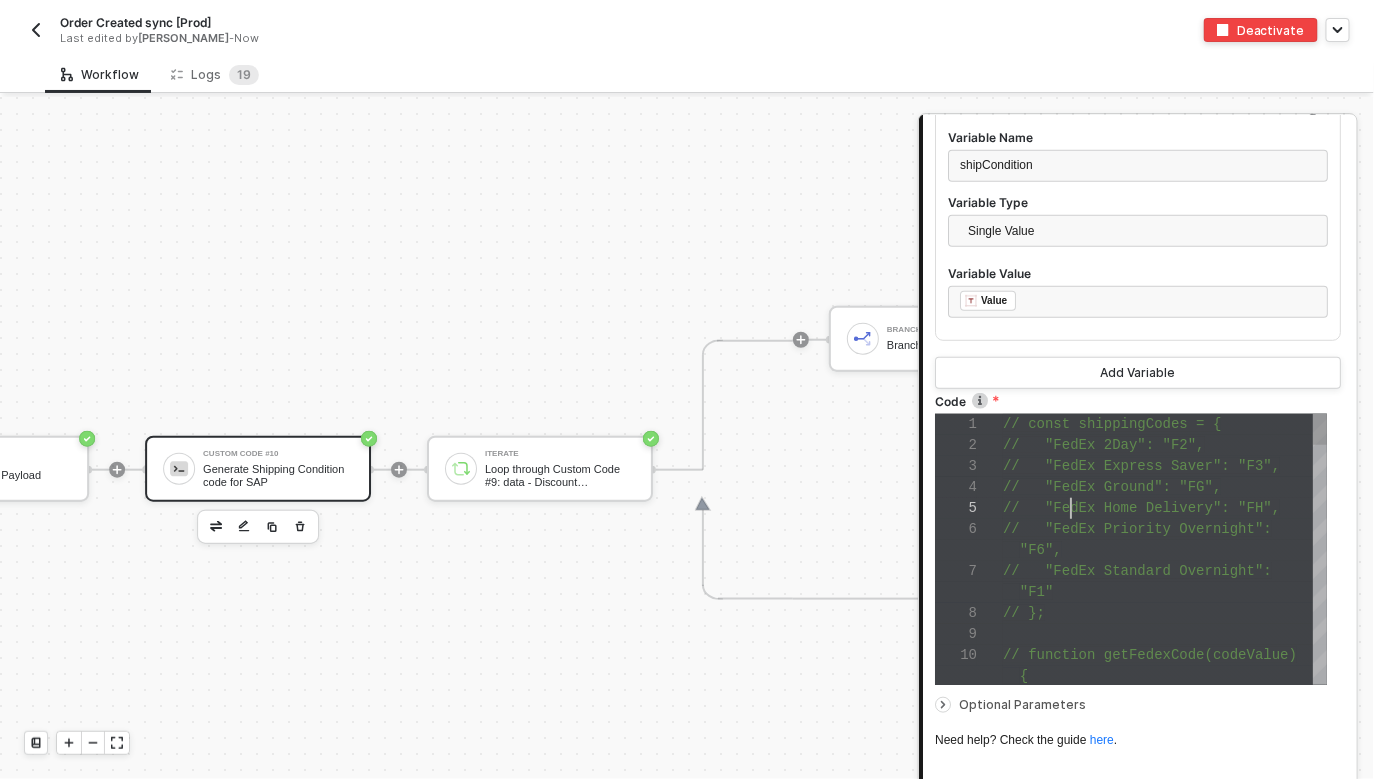 click on "//   "FedEx Priority Overnight":" at bounding box center (1165, 529) 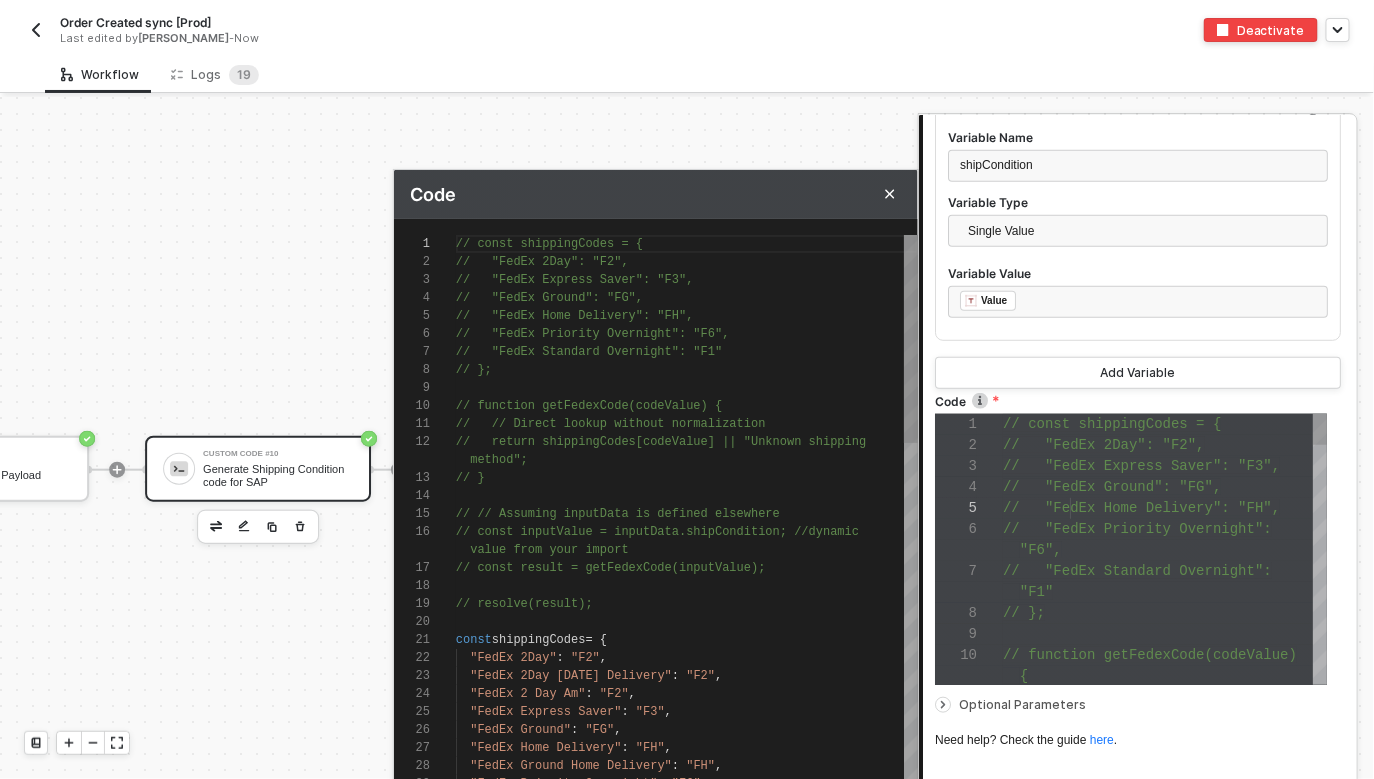 scroll, scrollTop: 180, scrollLeft: 0, axis: vertical 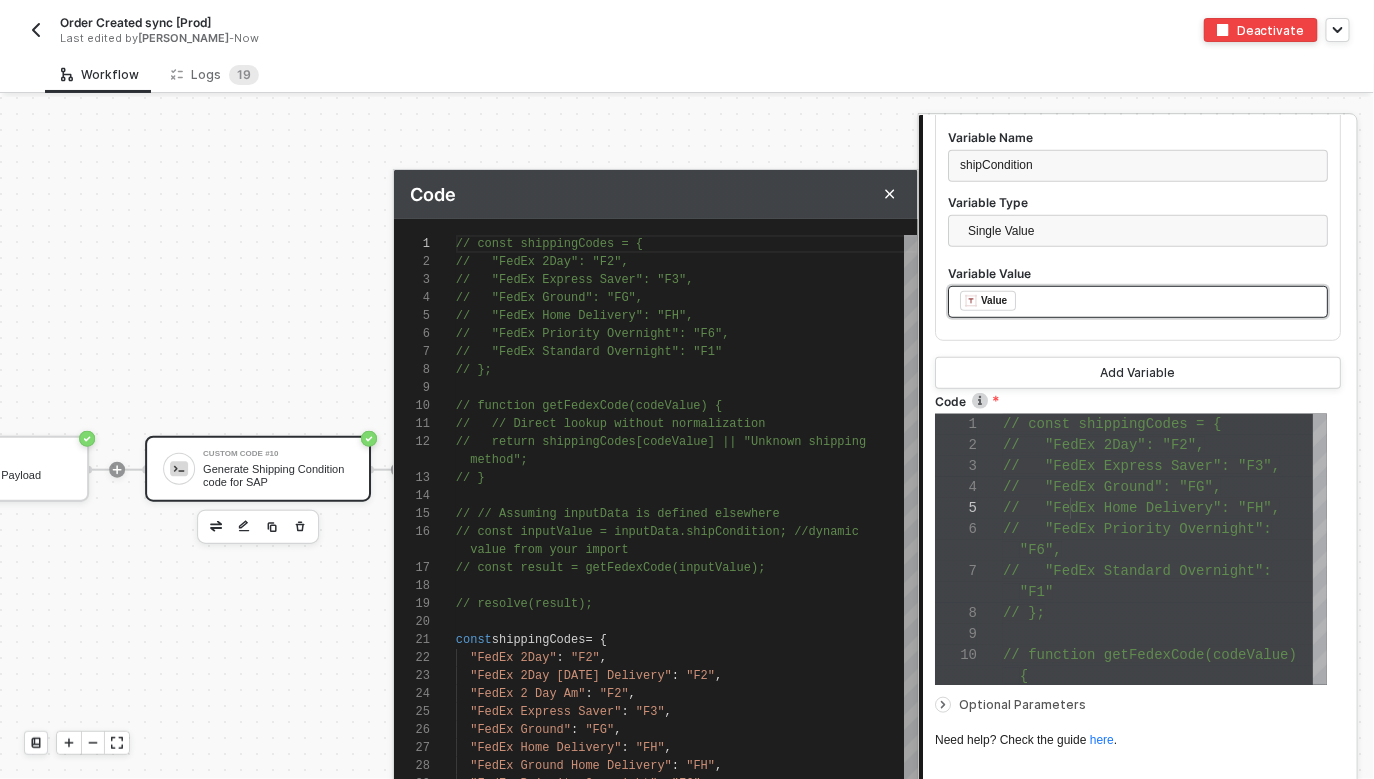 click on "﻿ ﻿ Value ﻿" at bounding box center [1138, 302] 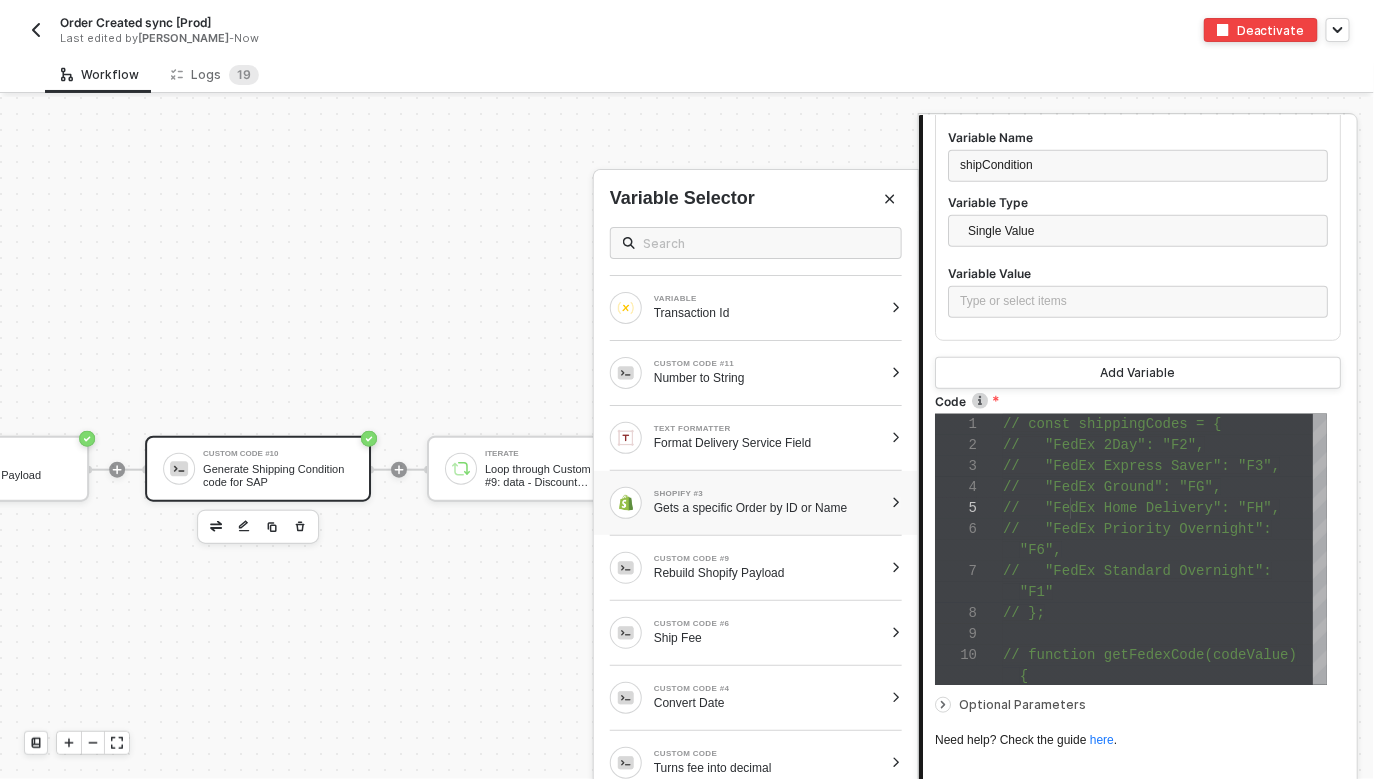 click on "Gets a specific Order by ID or Name" at bounding box center (768, 508) 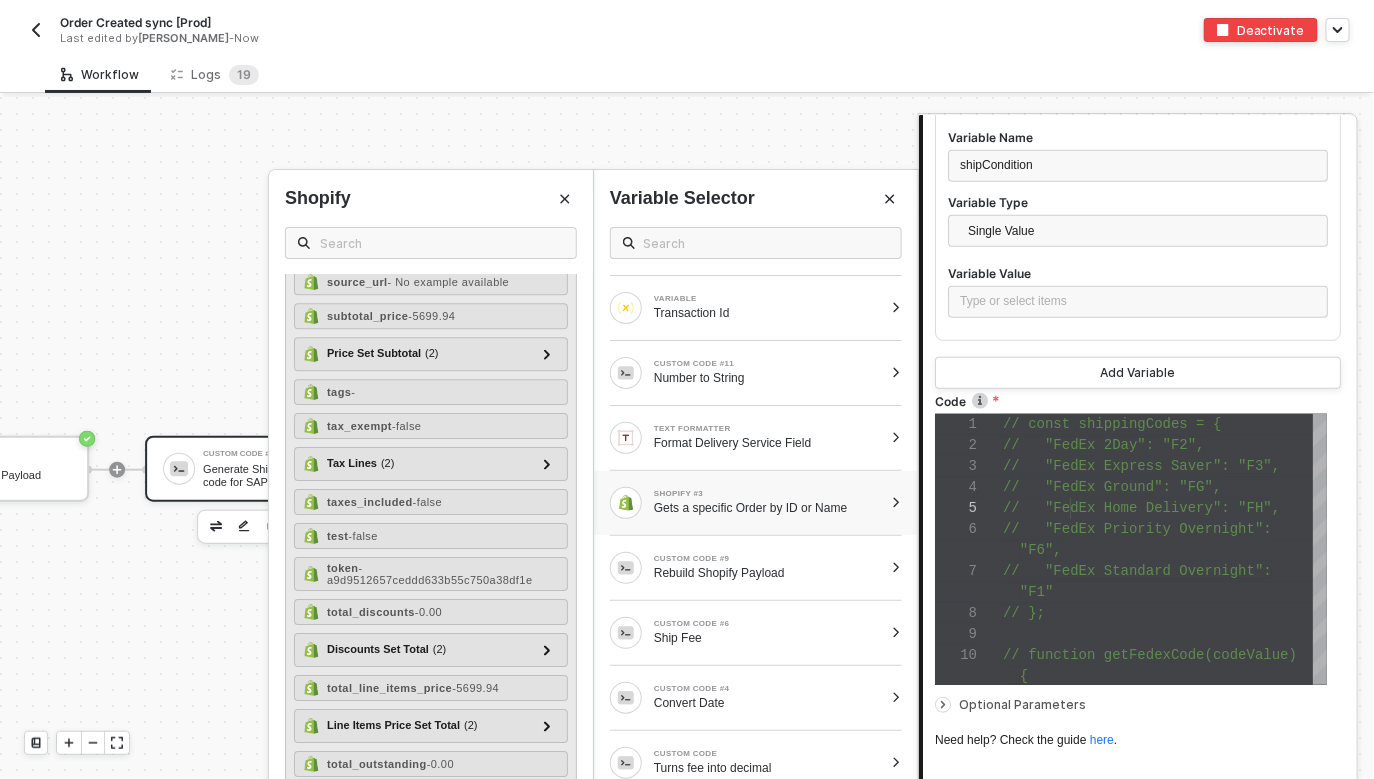 scroll, scrollTop: 2766, scrollLeft: 0, axis: vertical 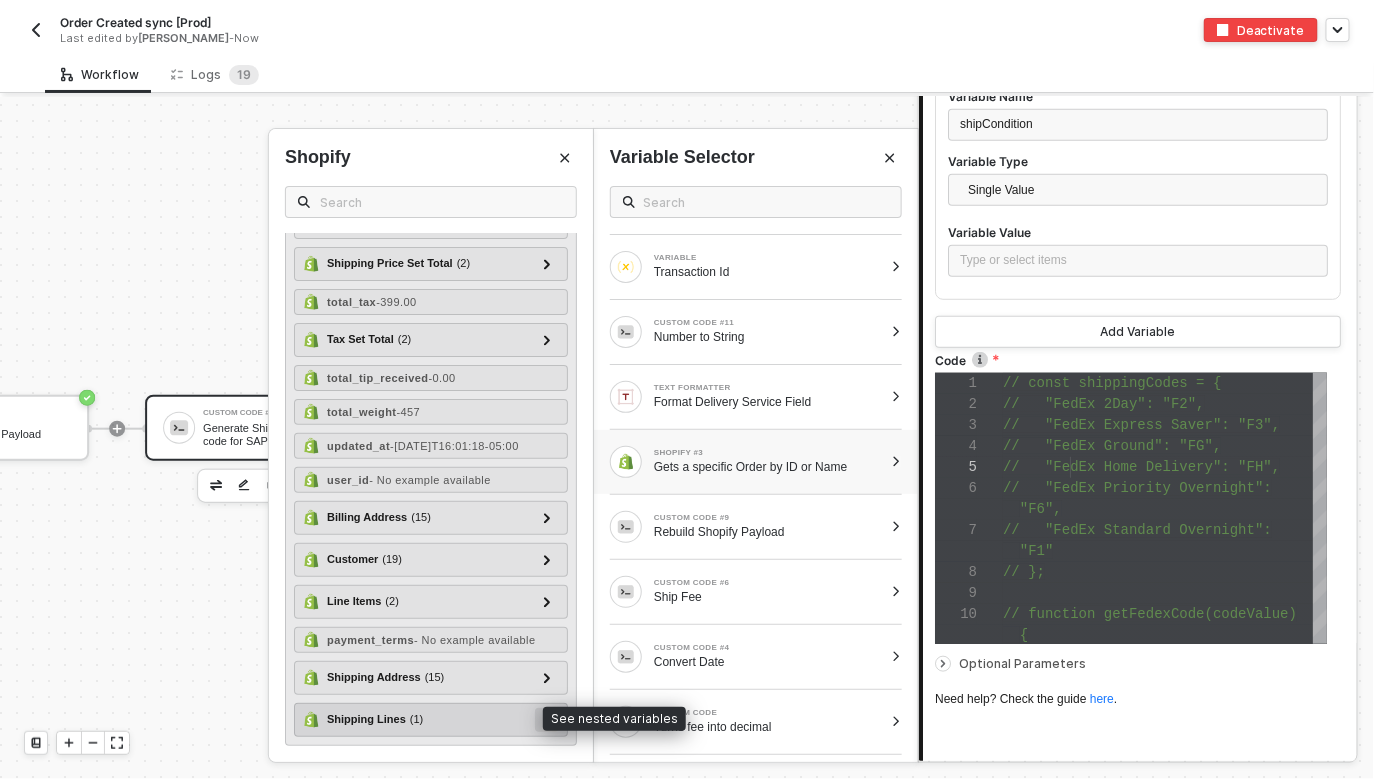 click 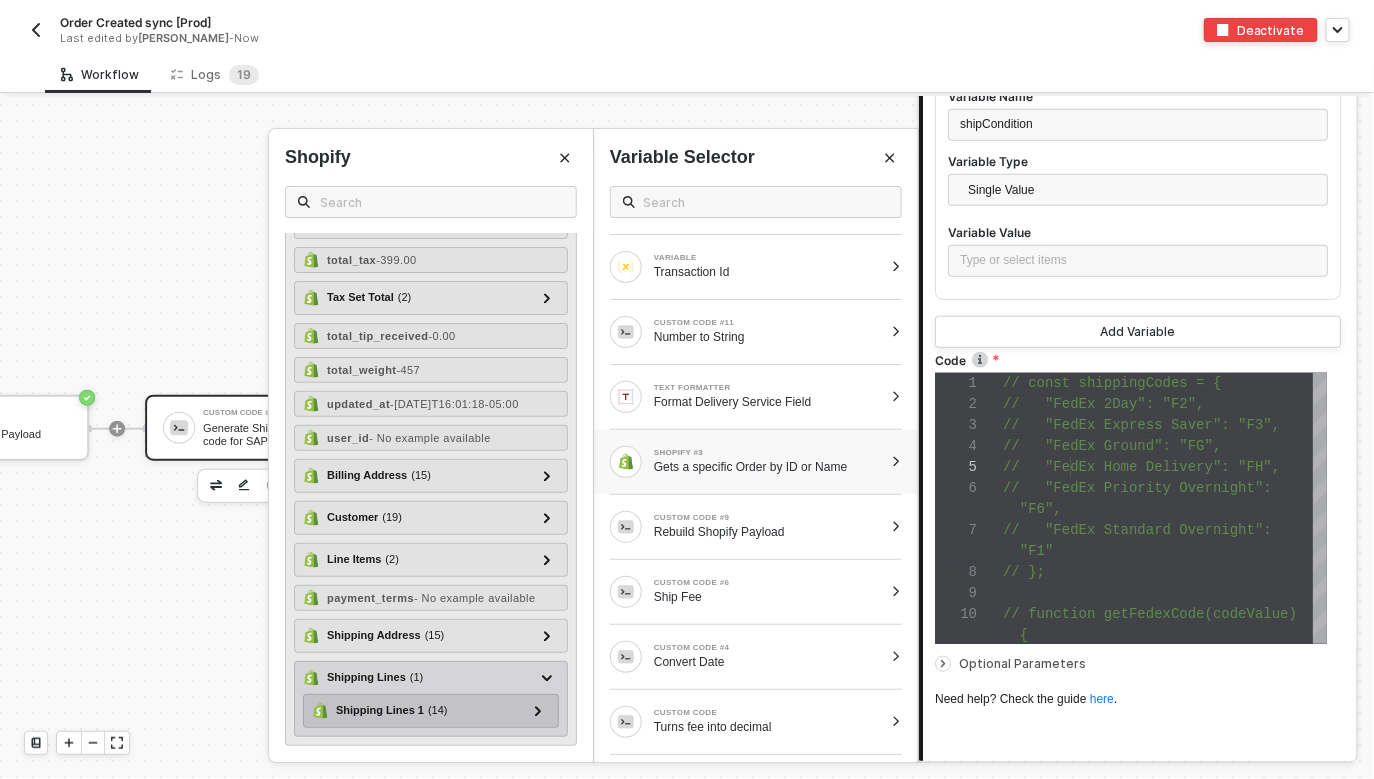 scroll, scrollTop: 2808, scrollLeft: 0, axis: vertical 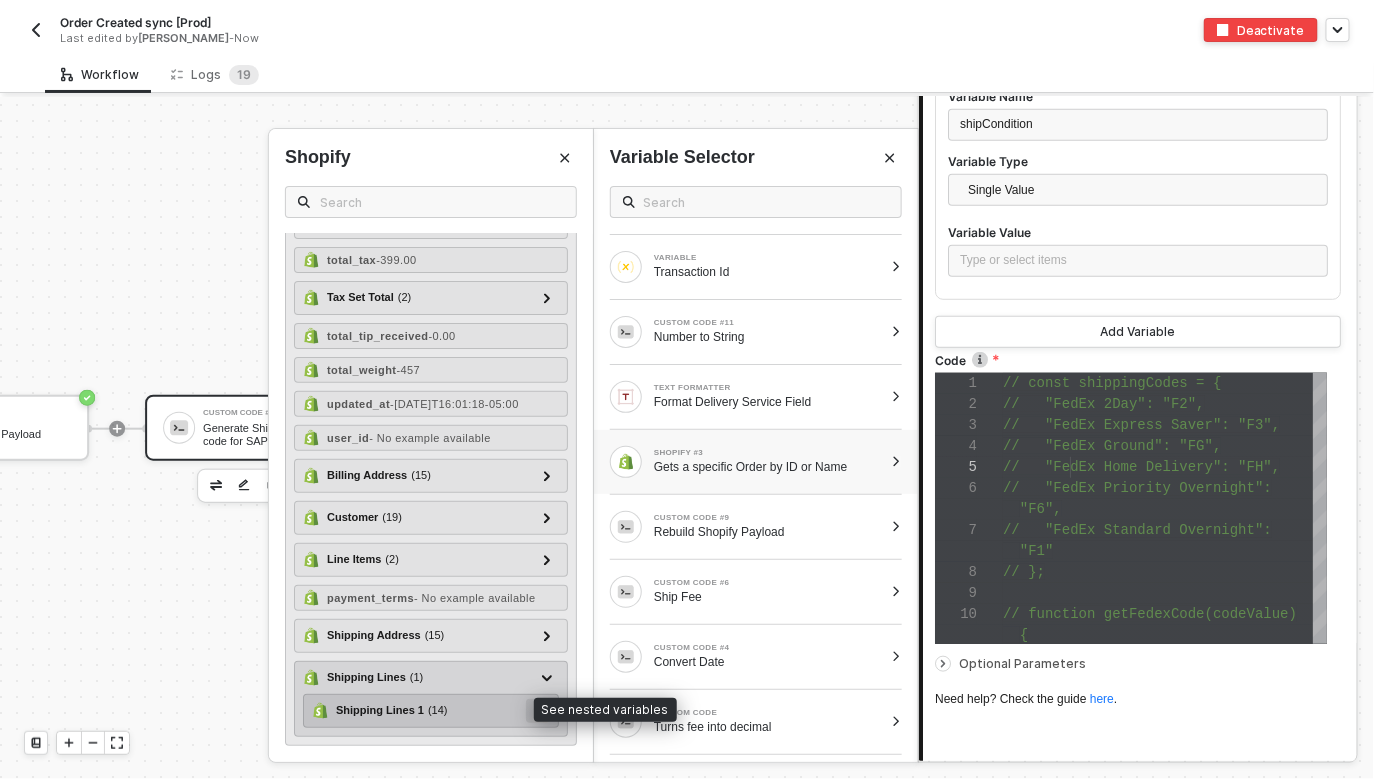 click 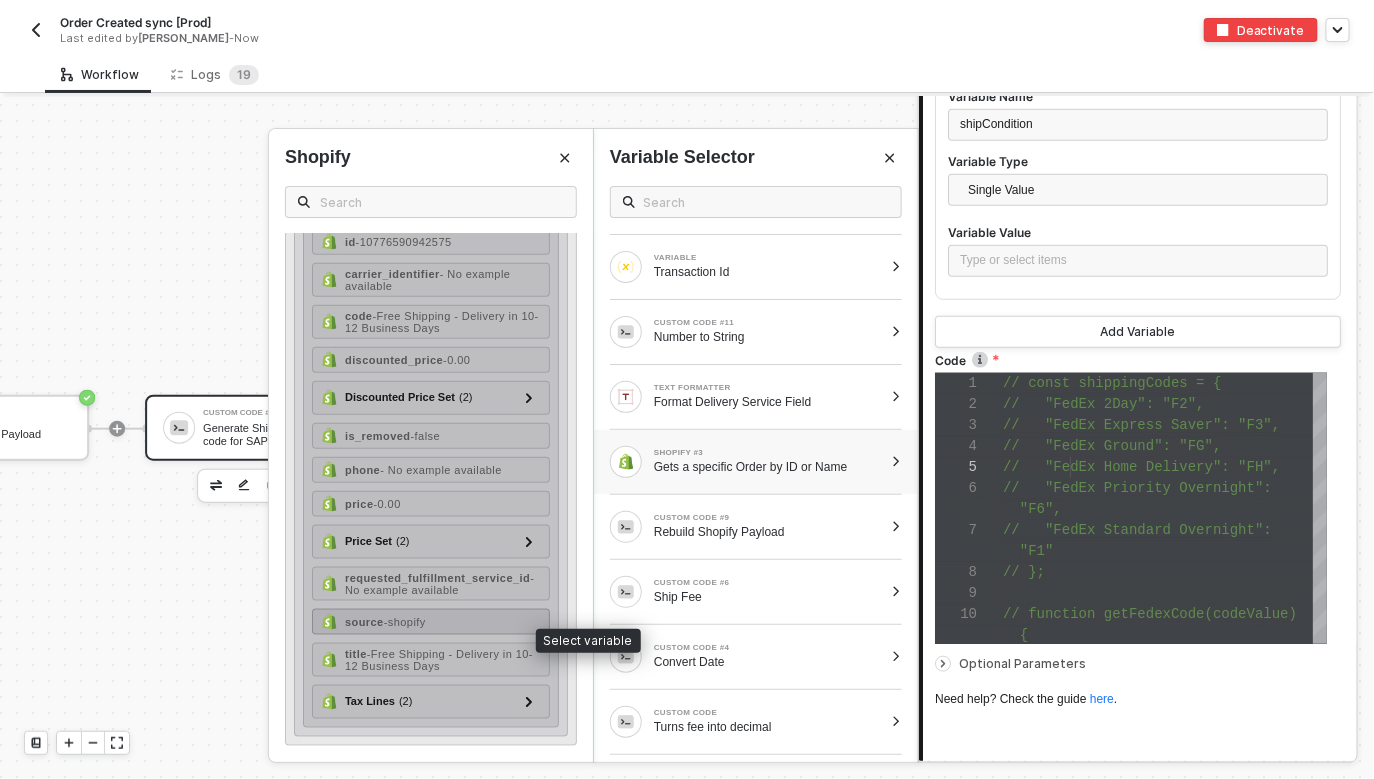 scroll, scrollTop: 3284, scrollLeft: 0, axis: vertical 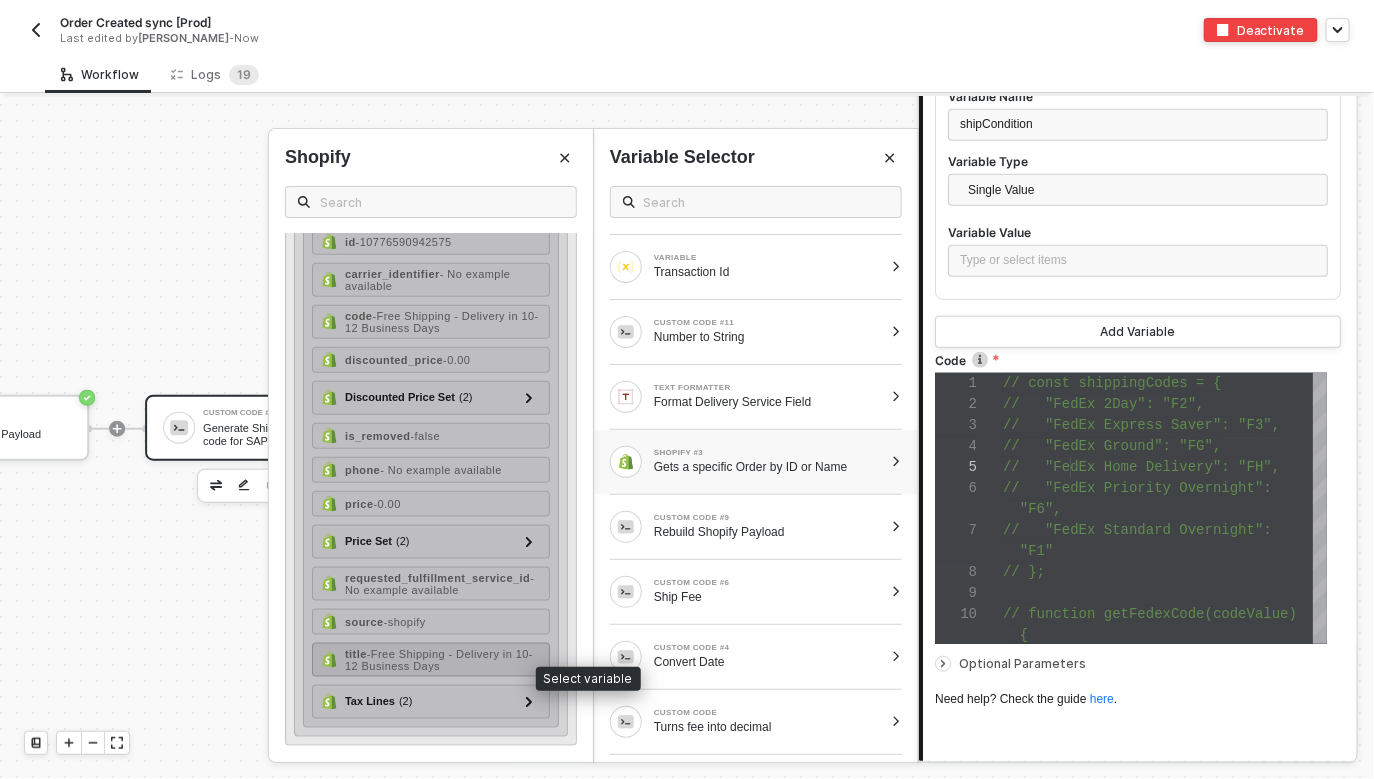 click on "-  Free Shipping - Delivery in 10-12 Business Days" at bounding box center [439, 660] 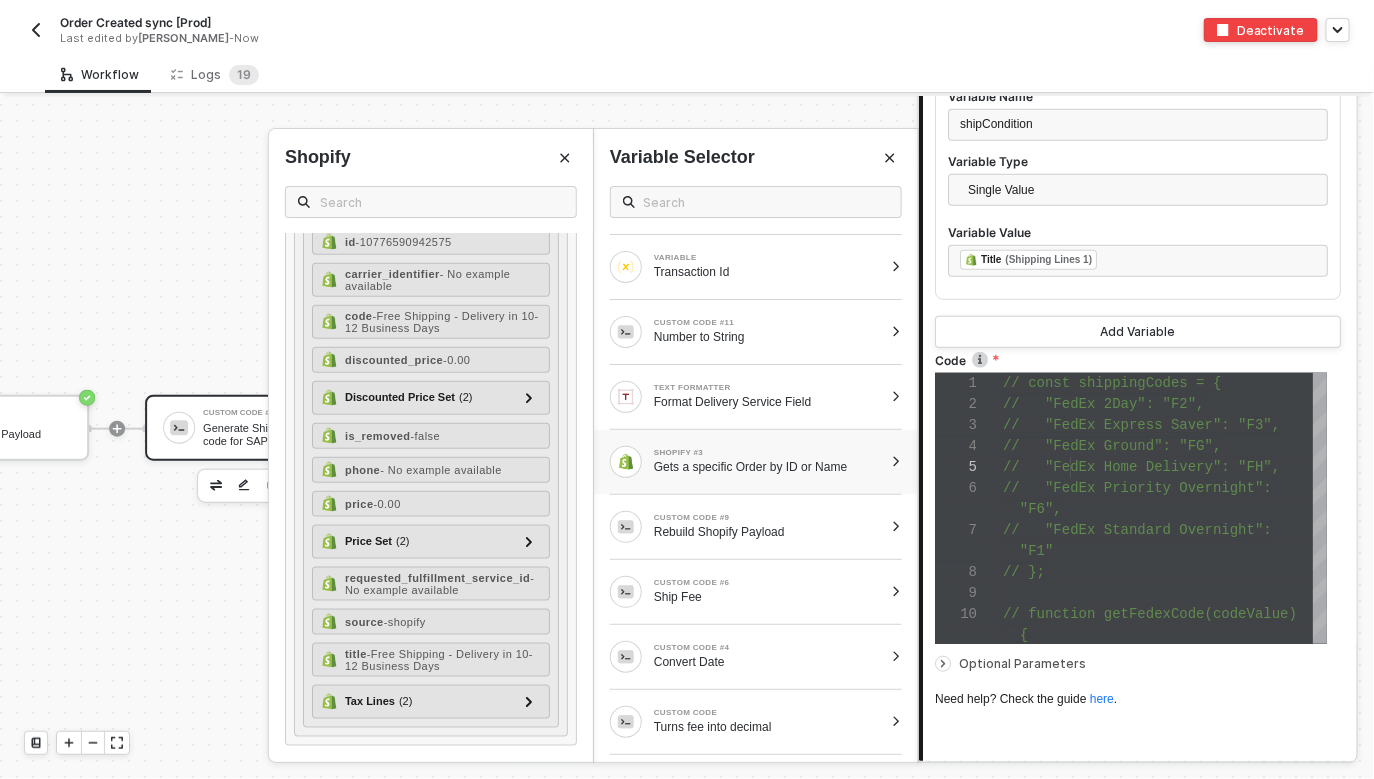 click on "Code" at bounding box center (1138, 360) 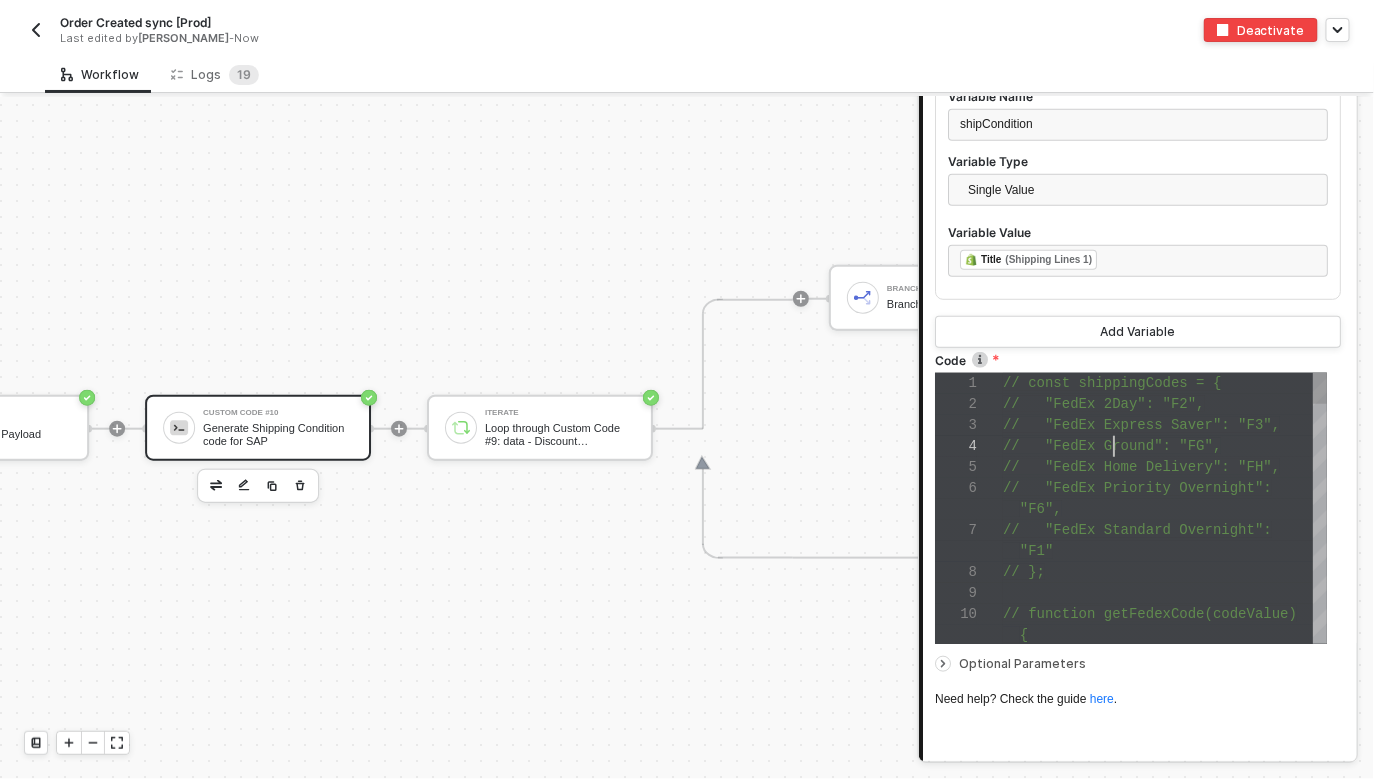 scroll, scrollTop: 63, scrollLeft: 110, axis: both 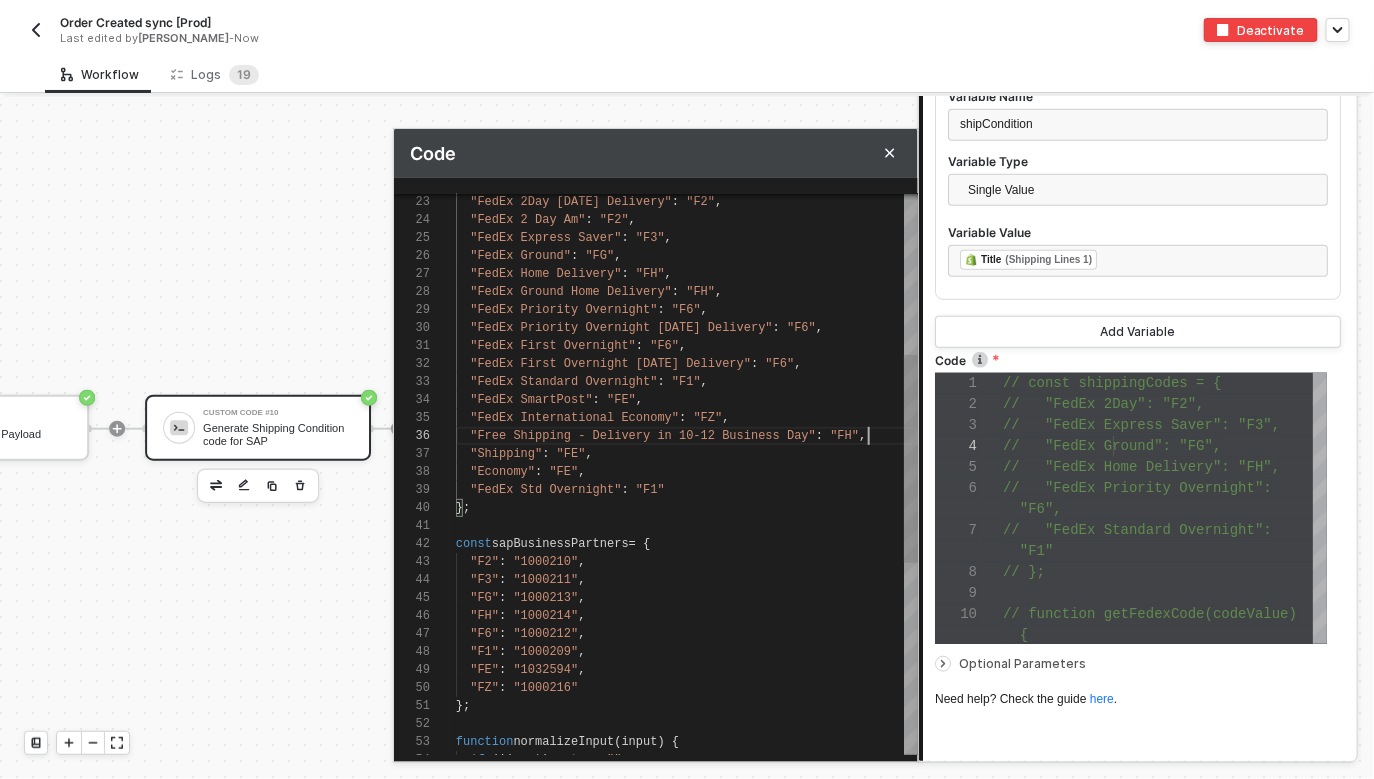 click on ""Free Shipping - Delivery in 10-12 Business Day" :   "FH" ," at bounding box center [687, 436] 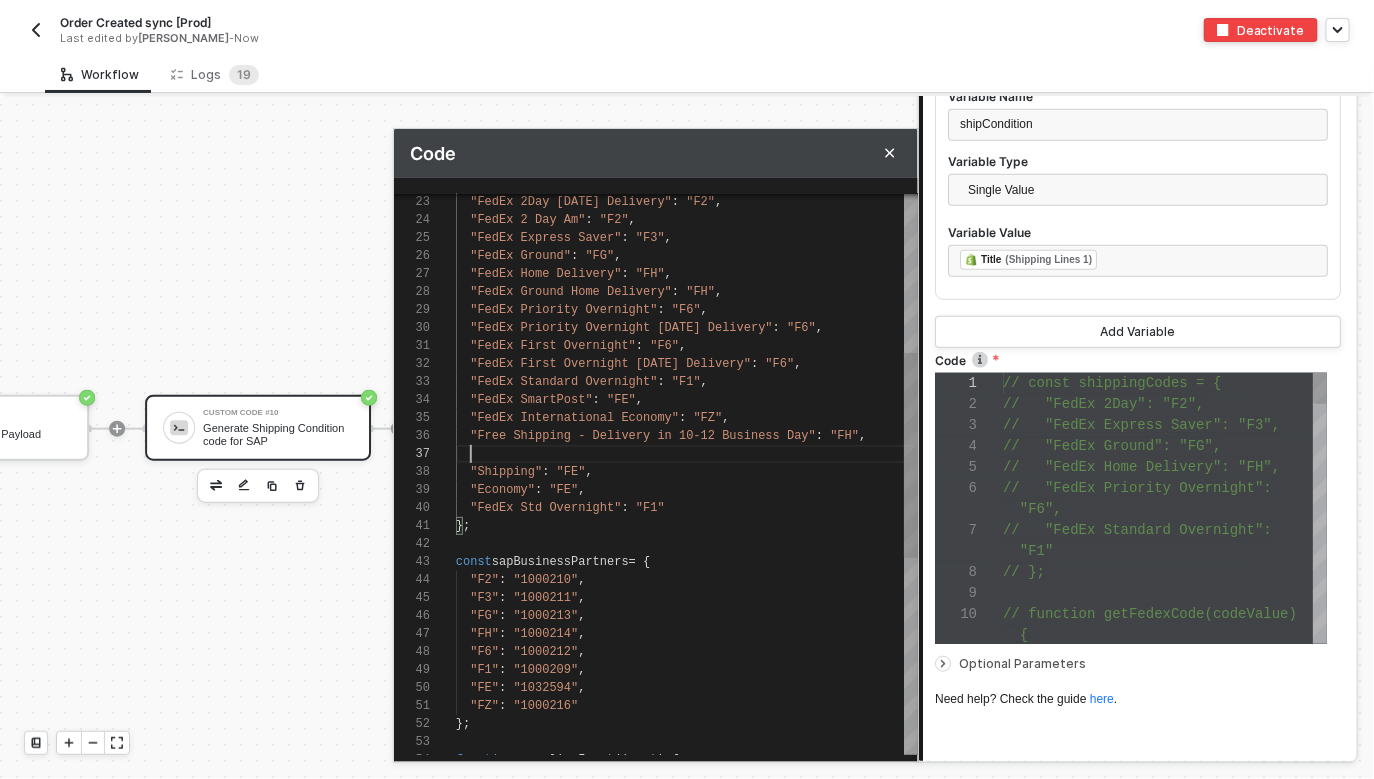 scroll, scrollTop: 144, scrollLeft: 14, axis: both 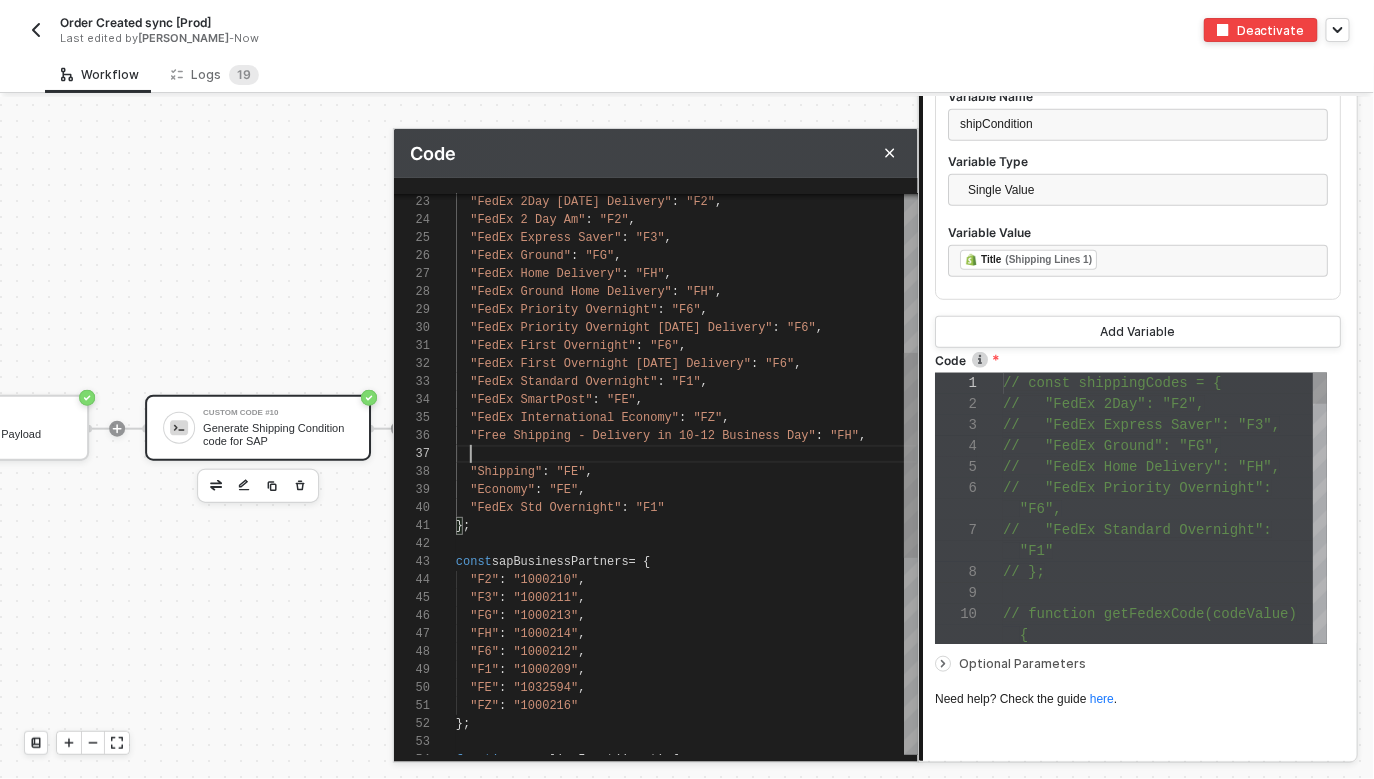 paste on ""Free Shipping - Delivery in 10-12 Business Day": "FH"," 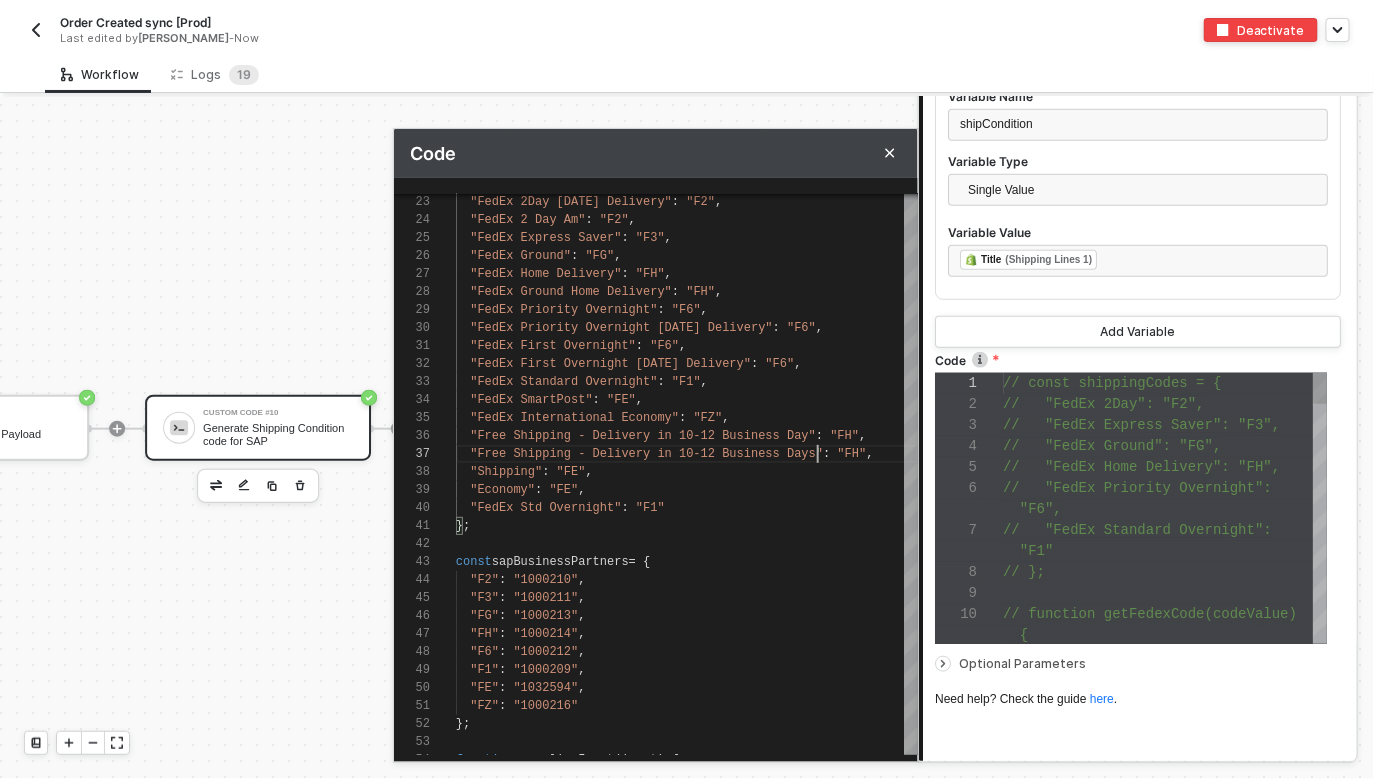 scroll, scrollTop: 144, scrollLeft: 360, axis: both 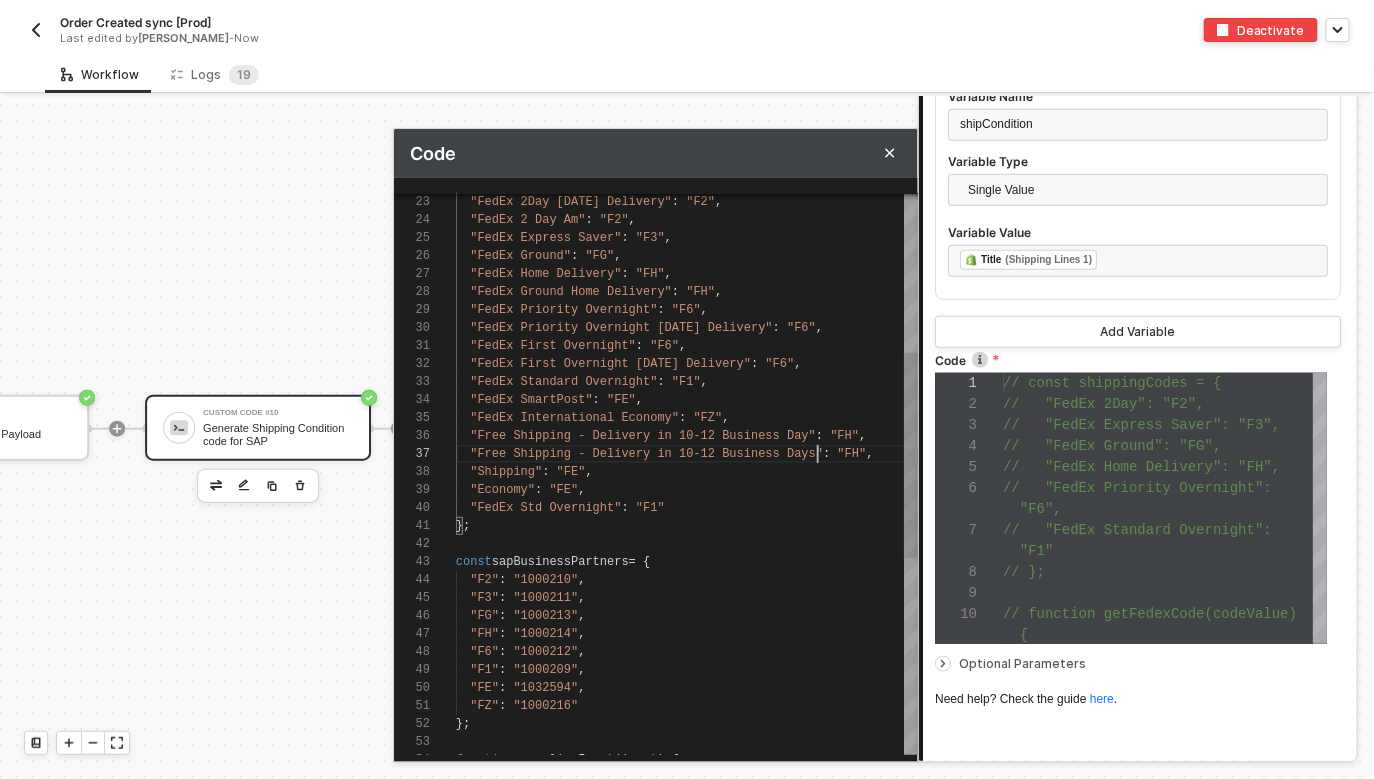 click on ""FedEx Std Overnight" :   "F1"" at bounding box center (687, 508) 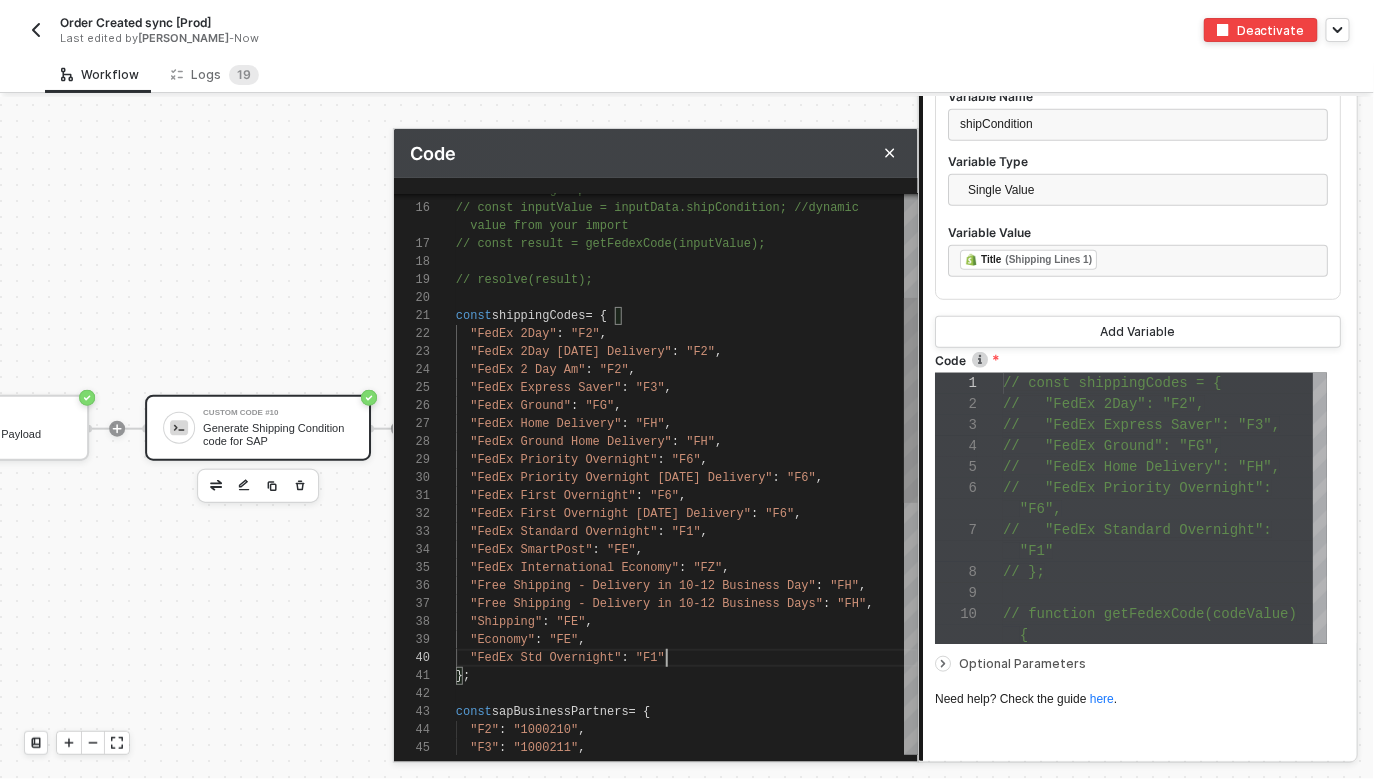 scroll, scrollTop: 54, scrollLeft: 151, axis: both 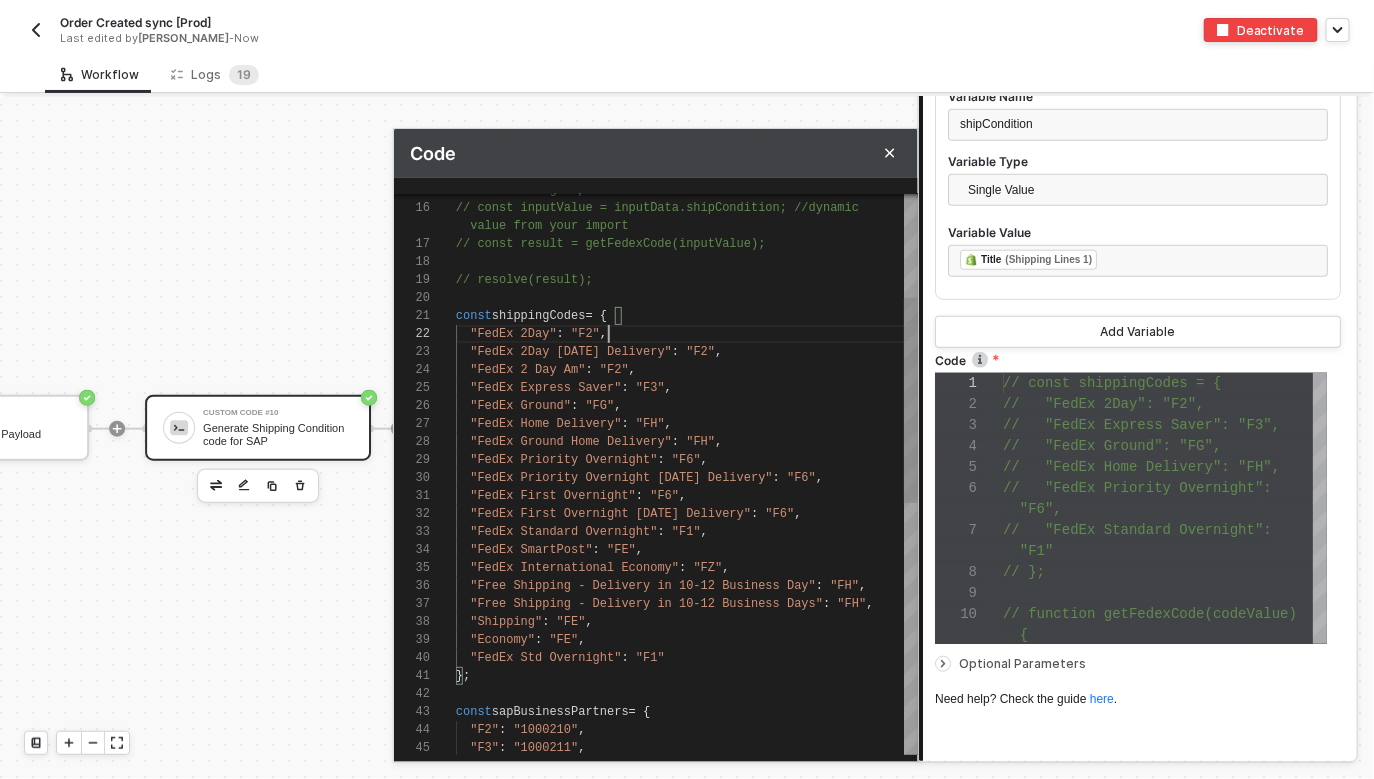 paste on ""FedEx 2Day": "F2"," 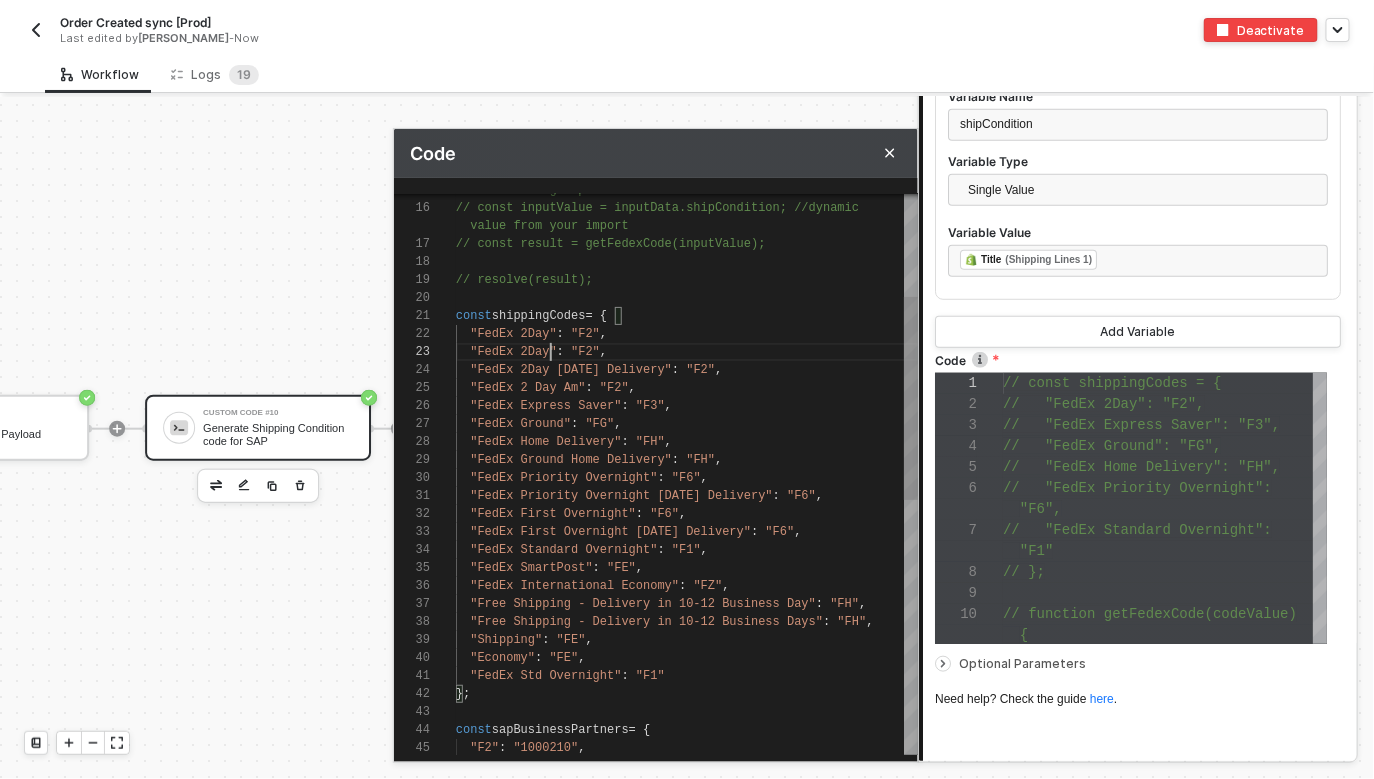 scroll, scrollTop: 71, scrollLeft: 100, axis: both 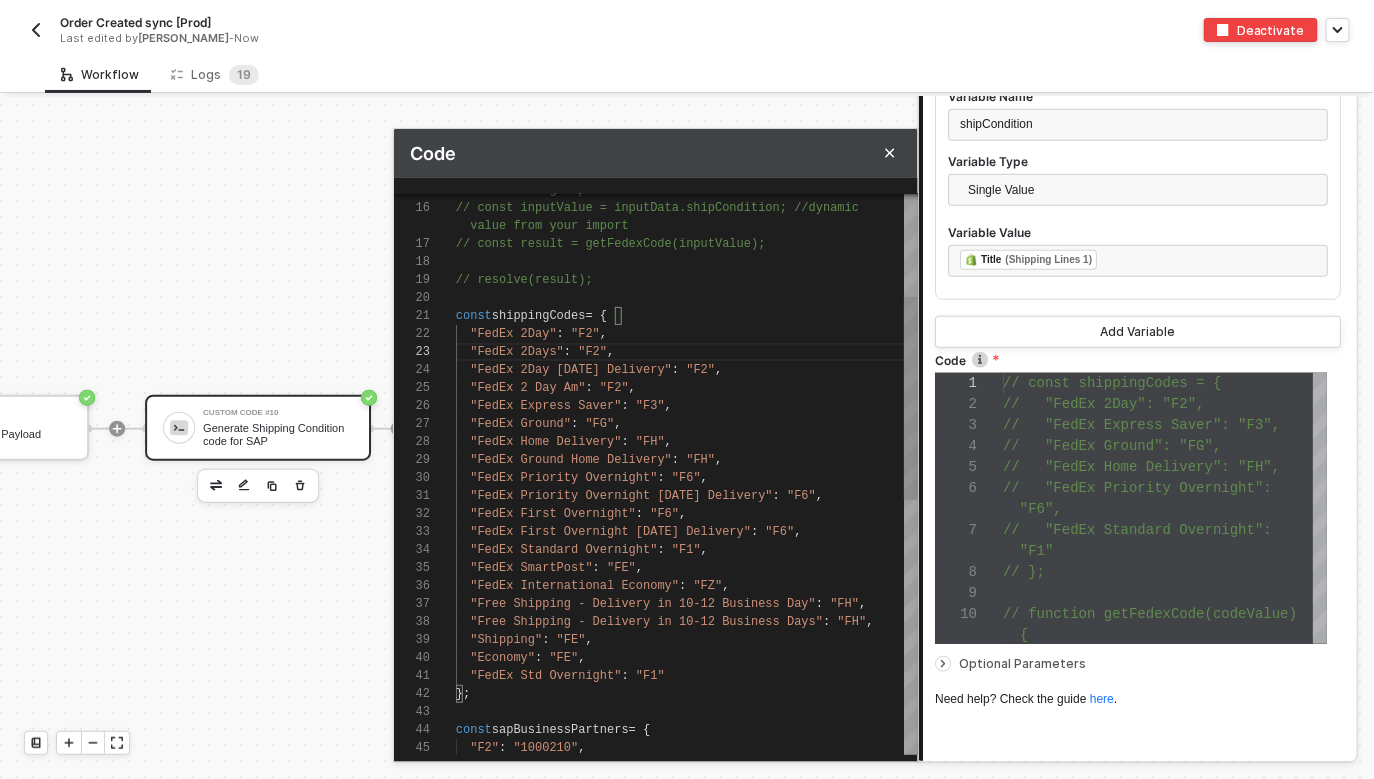 type on ""Shipping": "FE",
"Economy": "FE",
"FedEx Std Overnight": "F1"
};
const sapBusinessPartners = {
"F2": "1000210",
"F3": "1000211",
"FG": "1000213",
"FH": "1000214"," 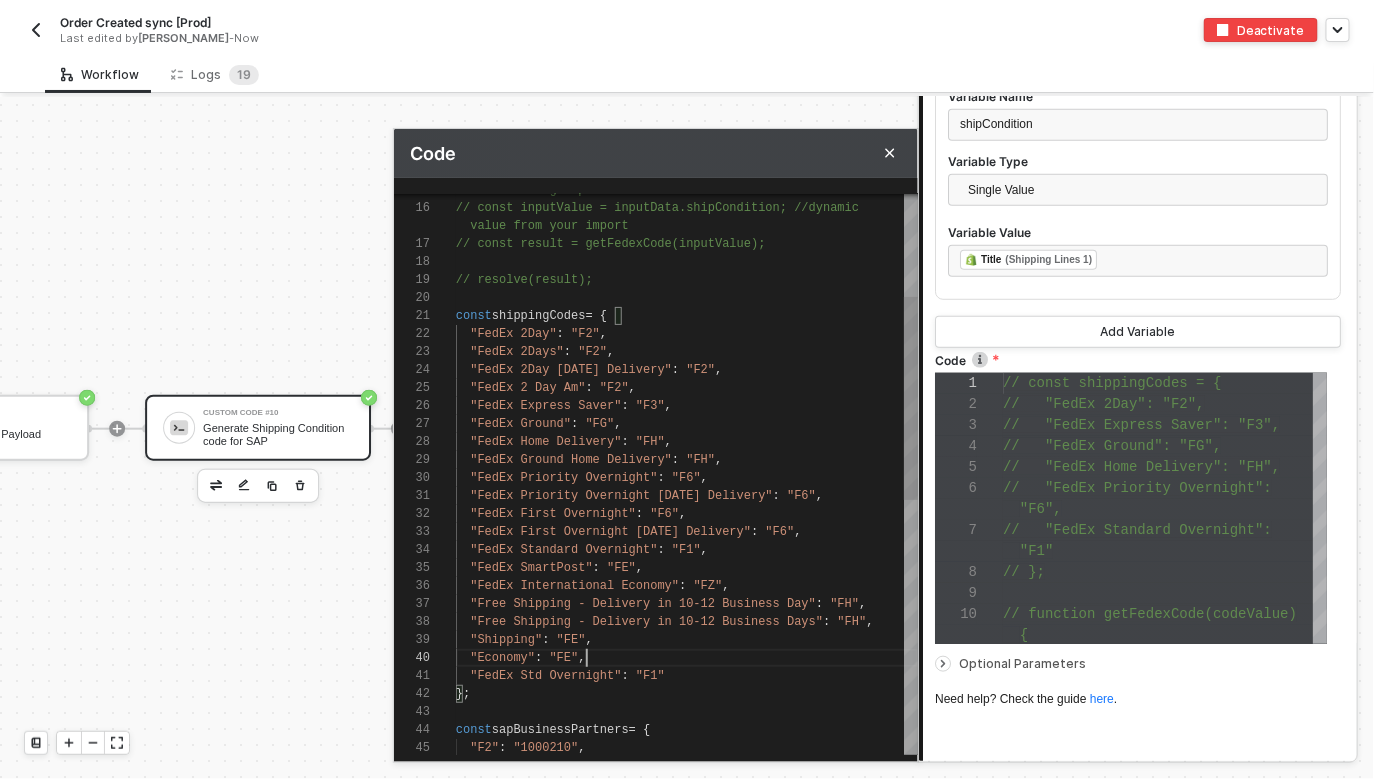 click on ""Economy" :   "FE" ," at bounding box center (687, 658) 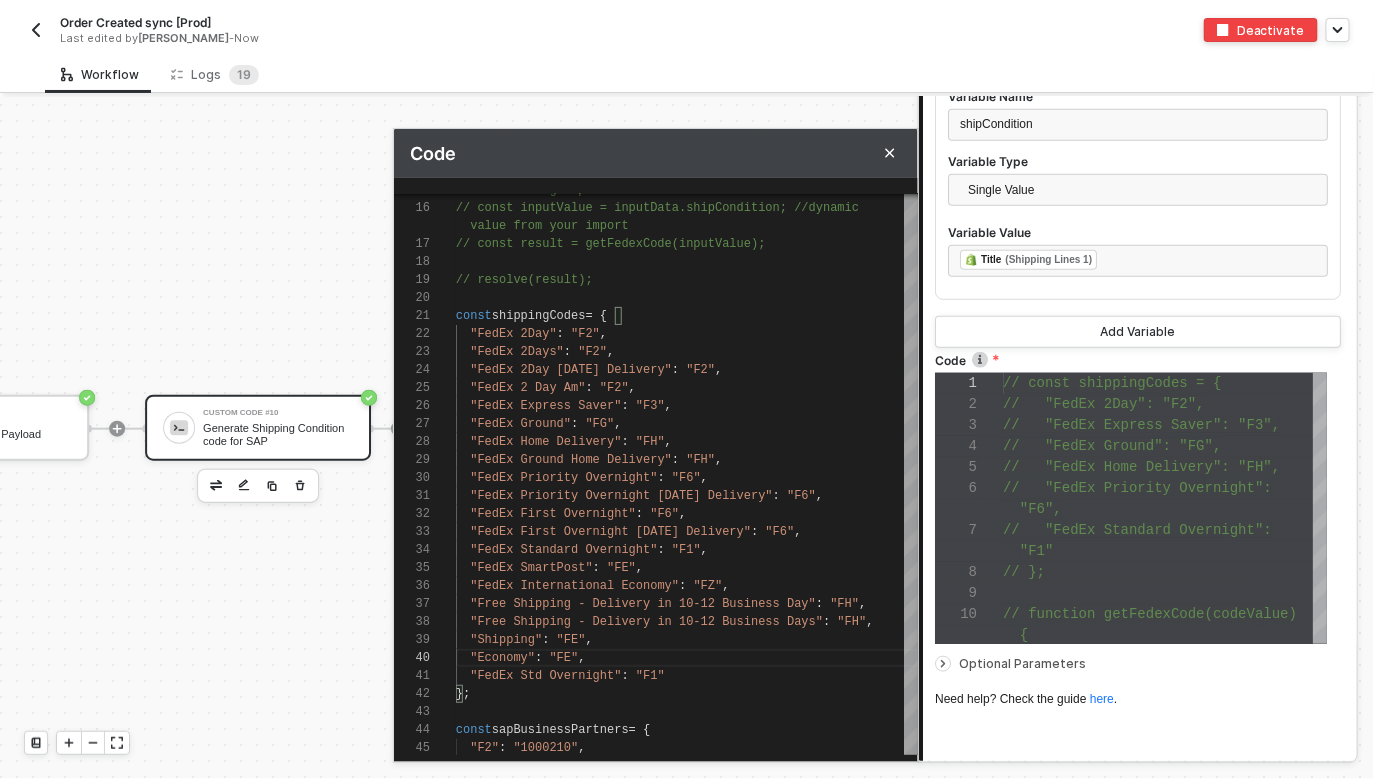 click on "Any changes made will be instantly live Connector Name Generate Shipping Condition code for SAP Variables Variable 1 Variable Name shipCondition Variable Type Single Value Variable Value ﻿ ﻿ Title (Shipping Lines 1) ﻿ Add Variable Code 1 2 3 4 5 6 7 8 9 10 // const shippingCodes = { //   "FedEx 2Day": "F2", //   "FedEx Express Saver": "F3", //   "FedEx Ground": "FG", //   "FedEx Home Delivery": "FH", //   "FedEx Priority Overnight":     "F6", //   "FedEx Standard Overnight":     "F1" // }; // function getFedexCode(codeValue)     { // const shippingCodes = {
//   "FedEx 2Day": "F2",
//   "FedEx Express Saver": "F3",
//   "FedEx Ground": "FG",
//   "FedEx Home Delivery": "FH",
//   "FedEx Priority Overnight": "F6",
//   "FedEx Standard Overnight": "F1"
// }; Enter to Rename, ⇧Enter to Preview Optional Parameters Need help? Check the guide   here . Next" at bounding box center (1138, 336) 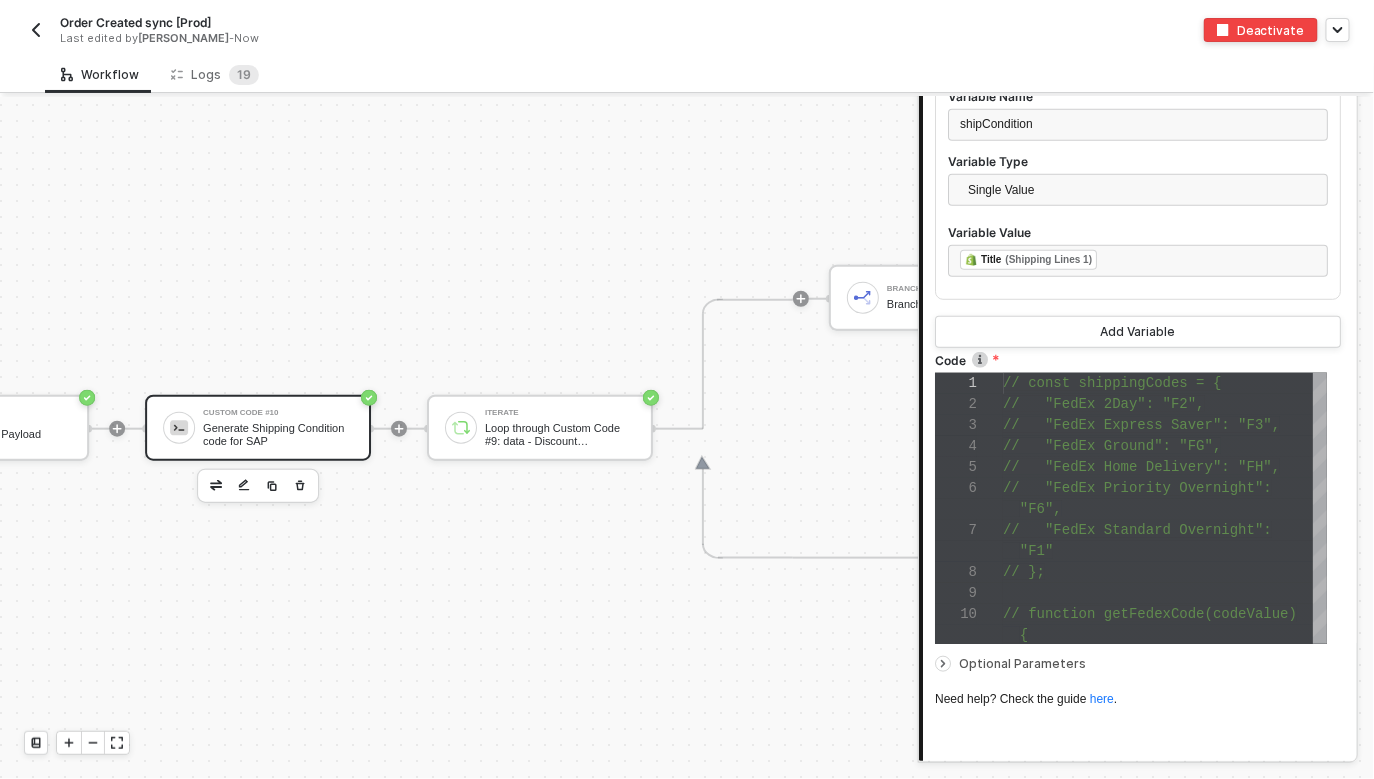 scroll, scrollTop: 431, scrollLeft: 0, axis: vertical 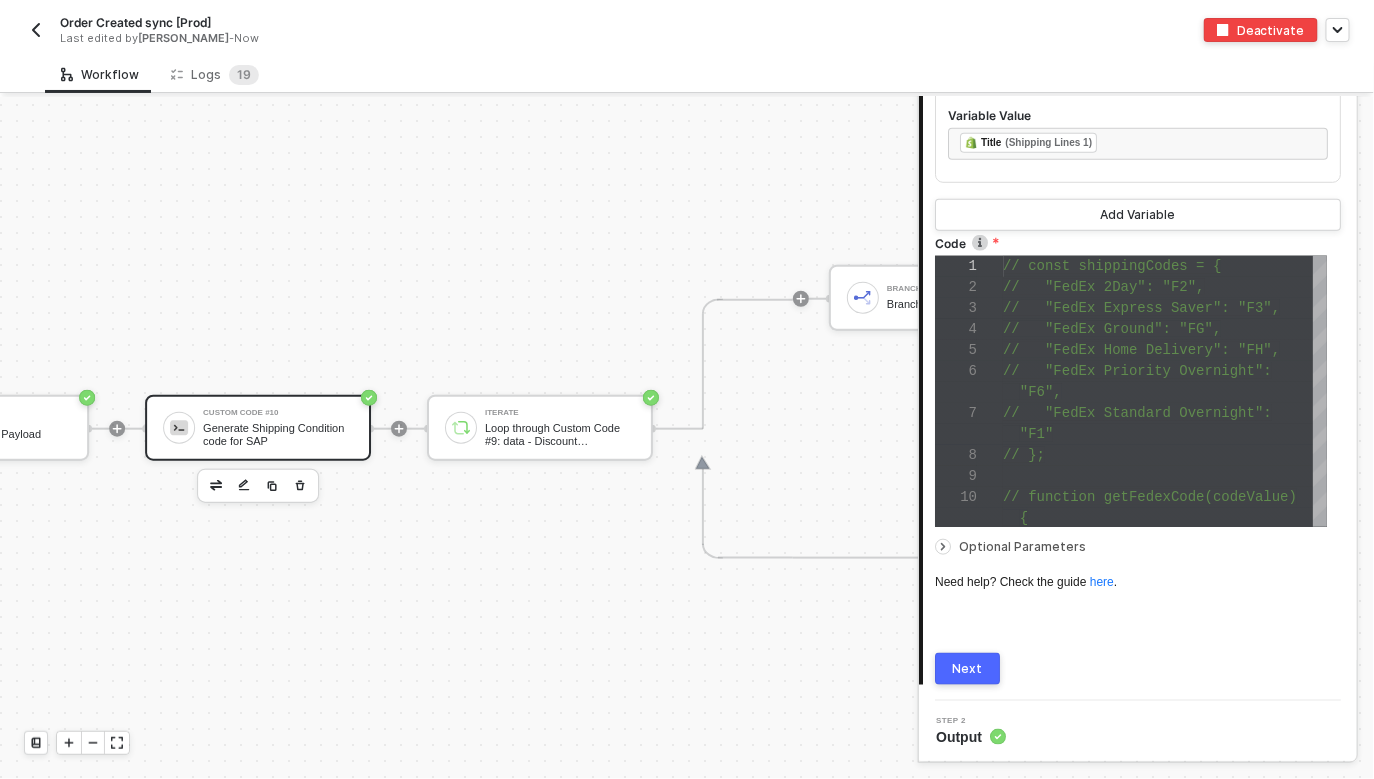 click on "Next" at bounding box center (967, 669) 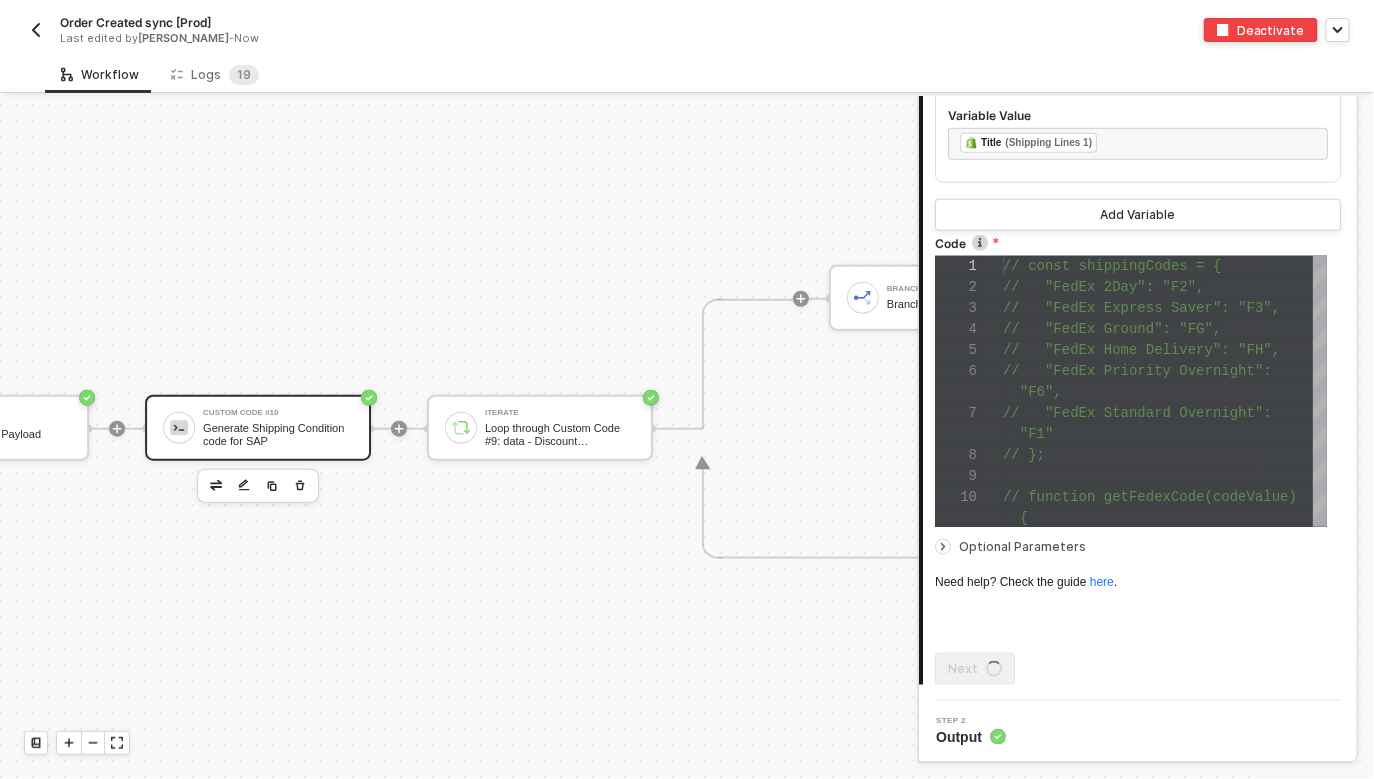 scroll, scrollTop: 0, scrollLeft: 0, axis: both 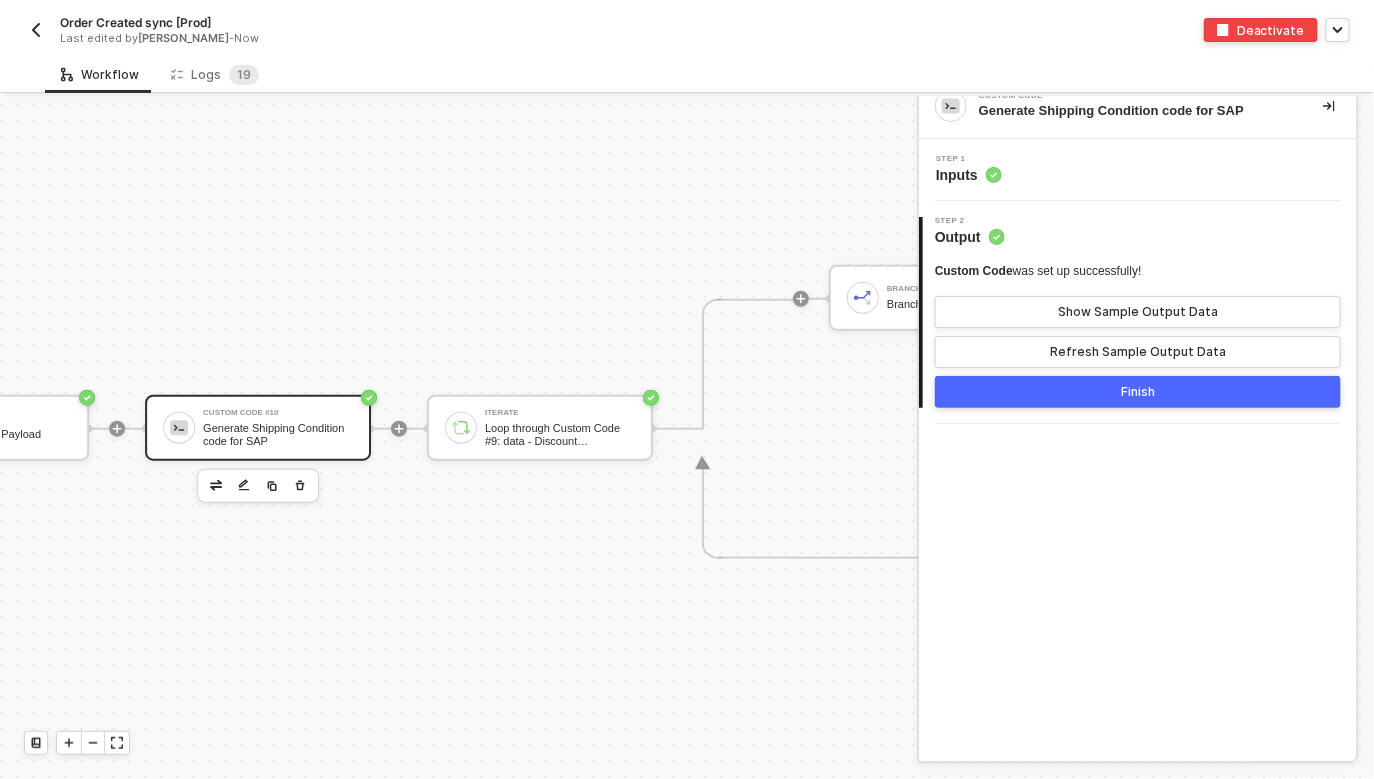click at bounding box center [36, 30] 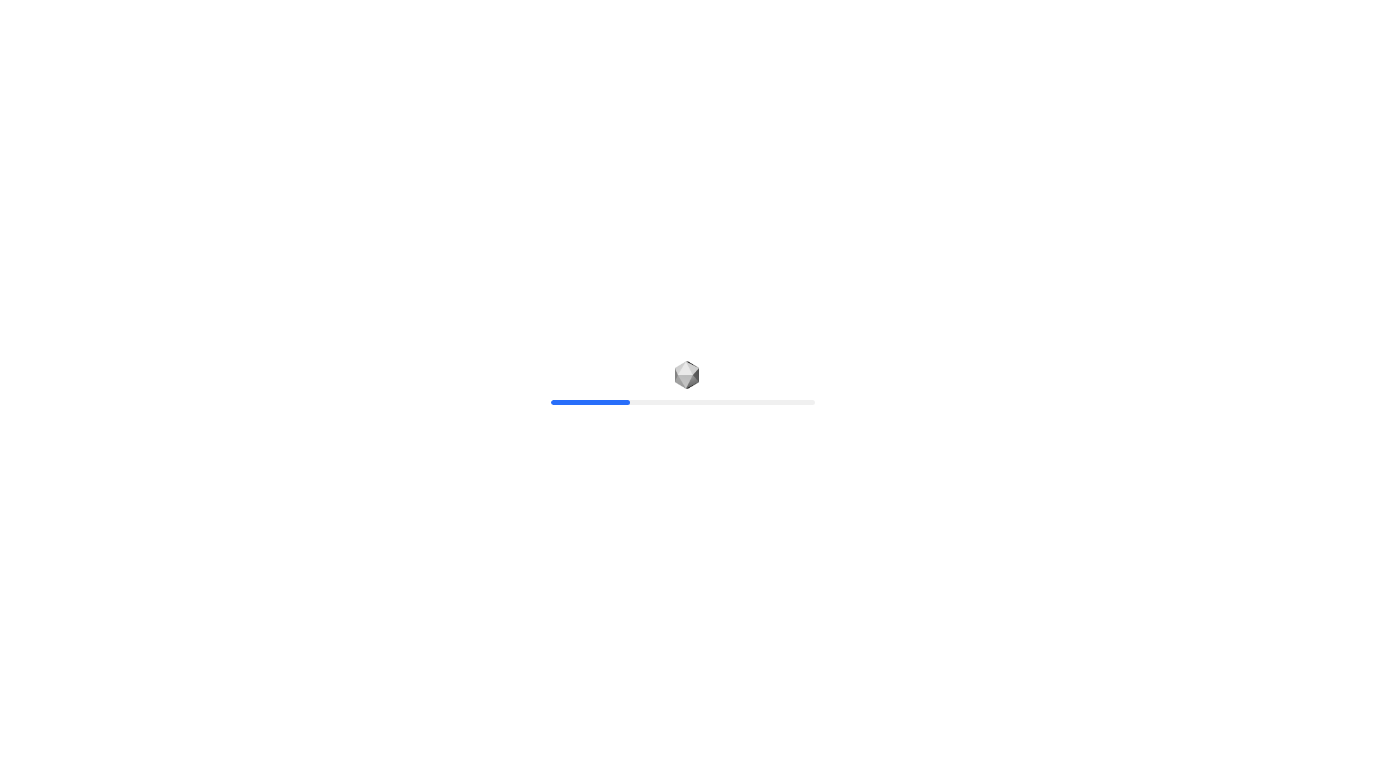 scroll, scrollTop: 0, scrollLeft: 0, axis: both 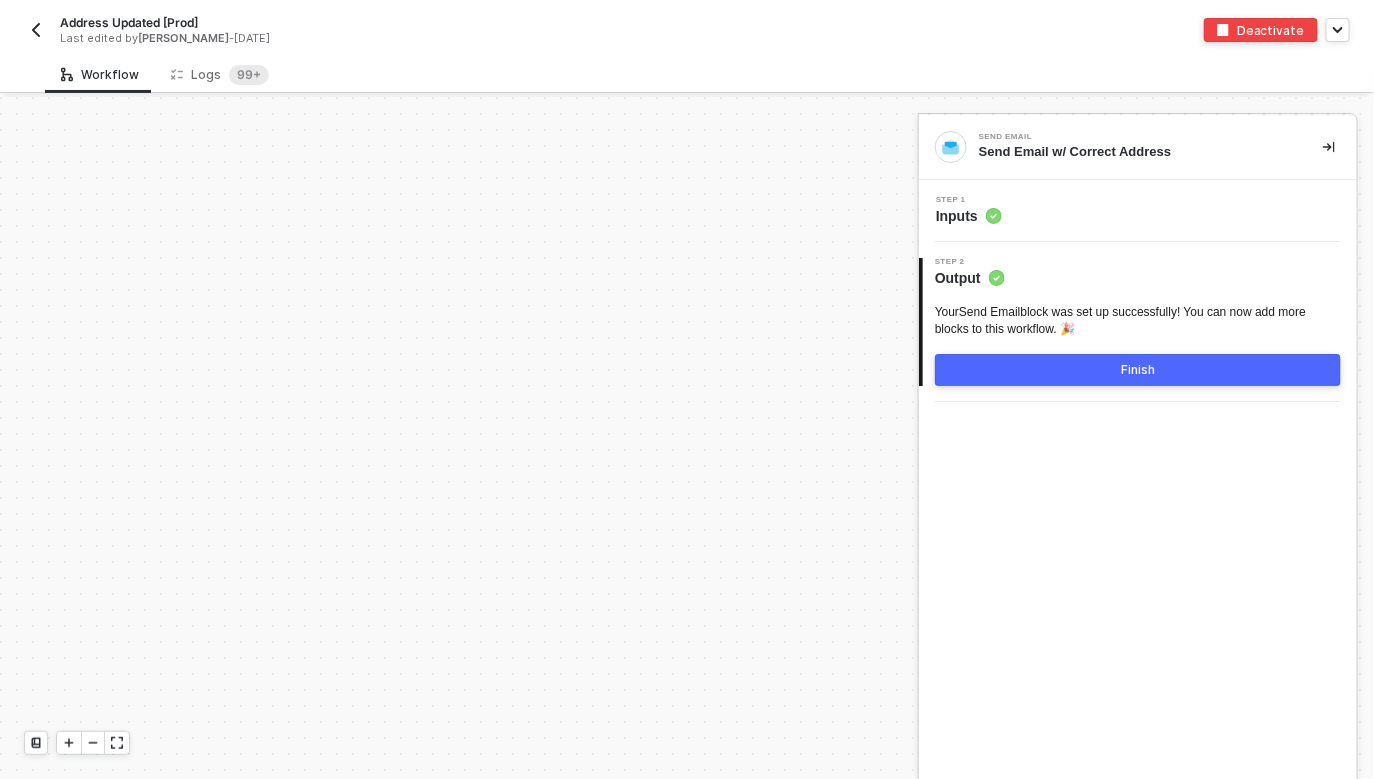 click on "Shopify Trigger Trigger workflow when orders updated Delay Workflow #7 Wait a set amount of time before continuing workflow SAP S/4HANA #12 Get all the sales orders in the system If-Else Conditions Only continue if Sales Order Does Not Exist TRUE Shopify #4 Gets a specific Order by ID or Name Shopify Gets a list of all Transactions Iterate #2  Loop through Shopify:  Transactions If-Else Conditions #3 Only continue if Kind = capture TRUE Variable Transaction Id FALSE Shopify #2 Retrieves a specific transaction Shopify #3 Gets a specific Order by ID or Name Text Formatter Format Delivery Service Field Custom Code Turns fee into decimal Custom Code #11 Number to String Custom Code #4 Convert Date Custom Code #6 Ship Fee Custom Code #9 Rebuild Shopify Payload Custom Code #10 Generate Shipping Condition code for SAP Iterate  Loop through Custom Code #9:  data - order - Discount Applications Branch #2 Branch   Line Item Tally Line Item Discount Tally   Order Tally #2 Order Discount Tally Branch Branch   SAP S/4HANA" at bounding box center [1308, 1875] 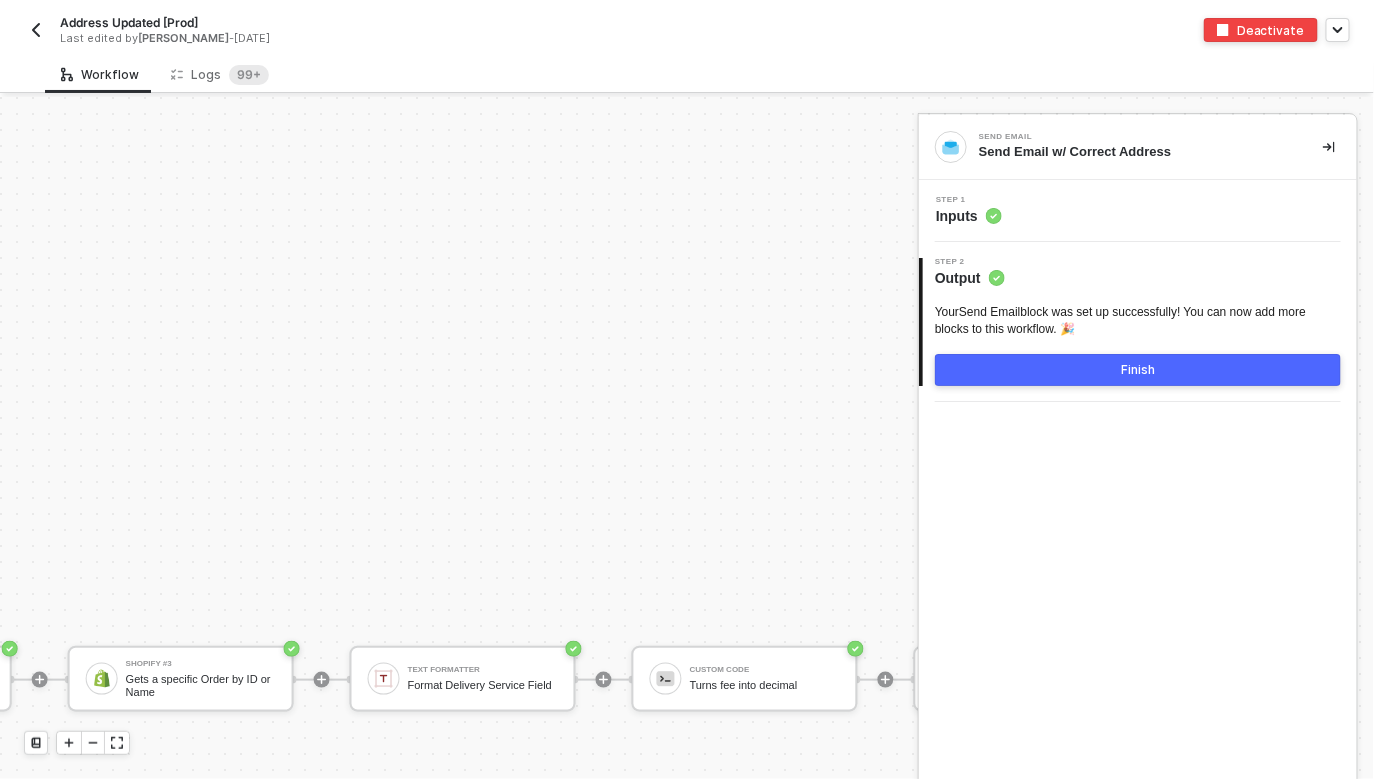 scroll, scrollTop: 7950, scrollLeft: 3444, axis: both 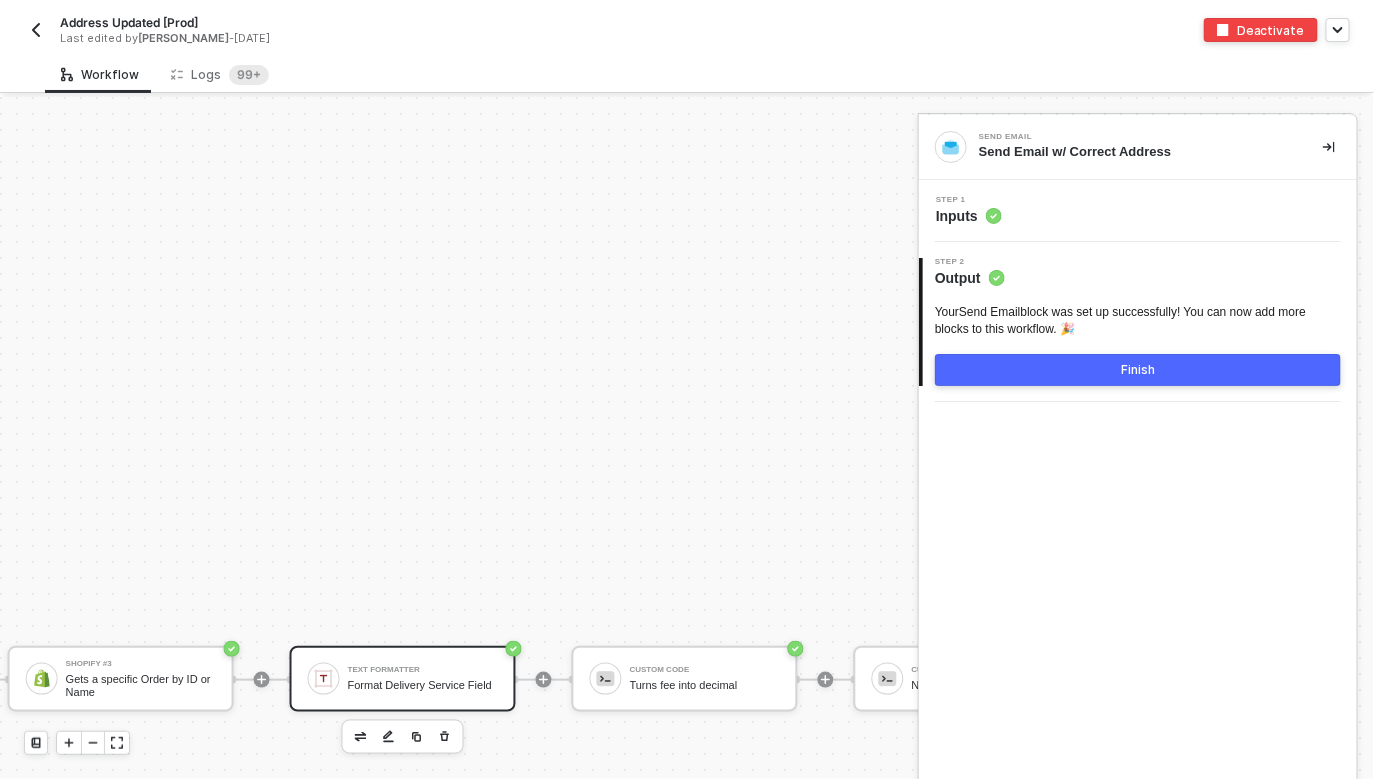 click on "Format Delivery Service Field" at bounding box center (423, 685) 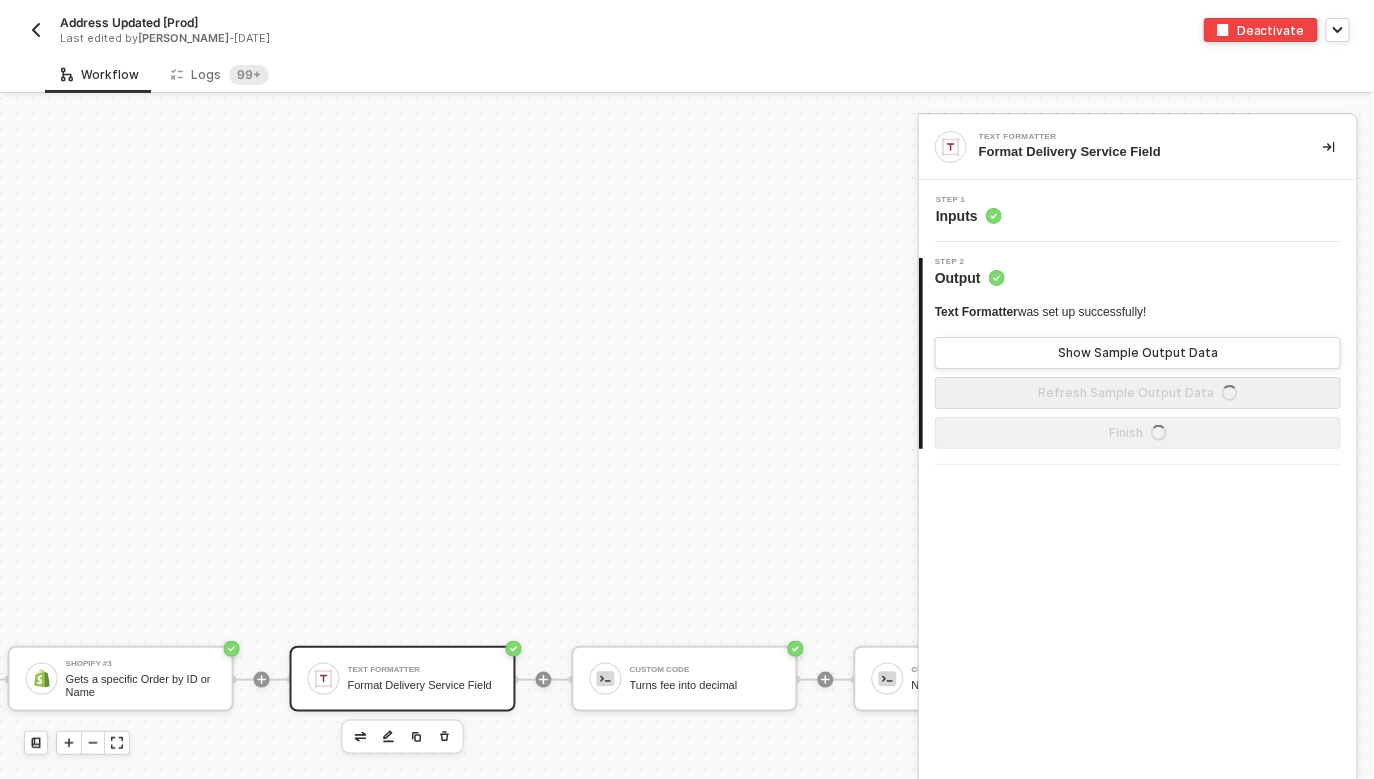 click on "Step 1 Inputs" at bounding box center (1140, 211) 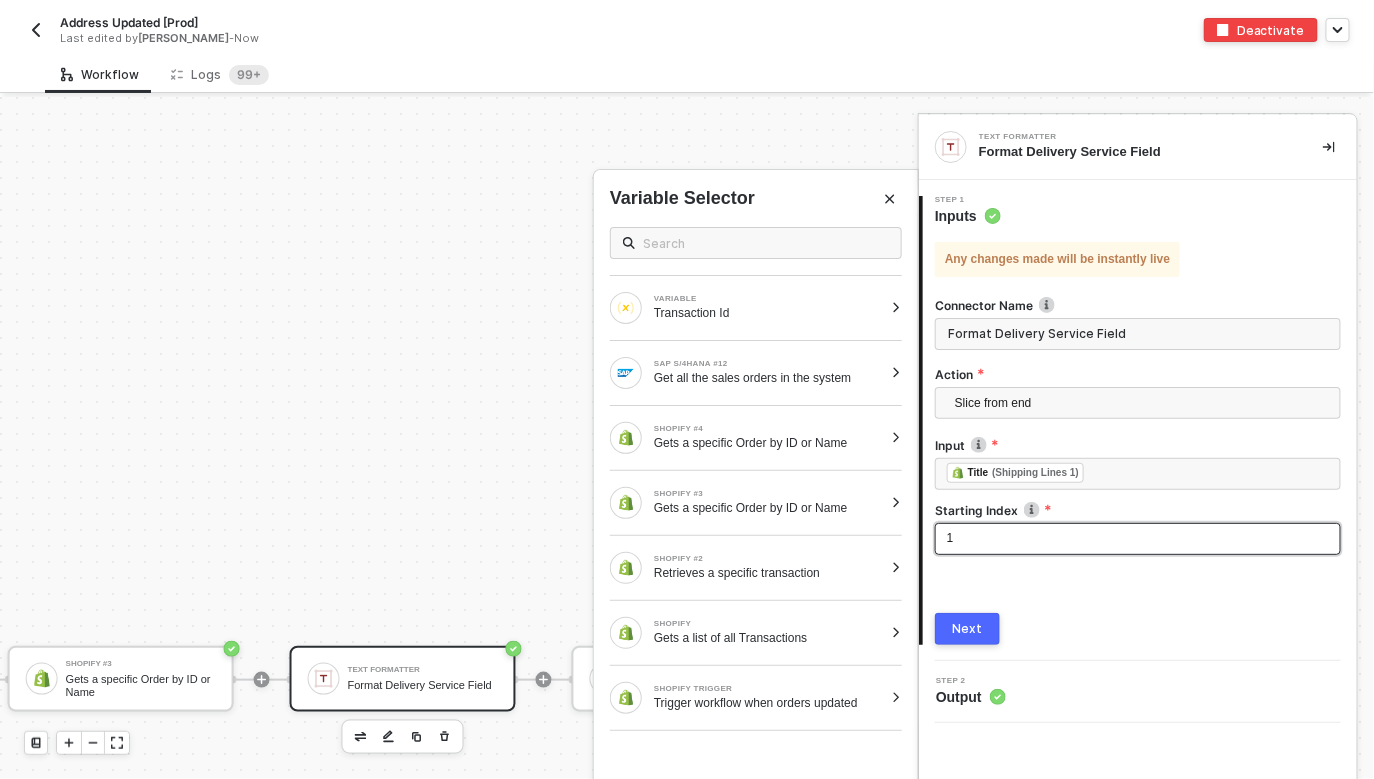 click on "1" at bounding box center (1138, 539) 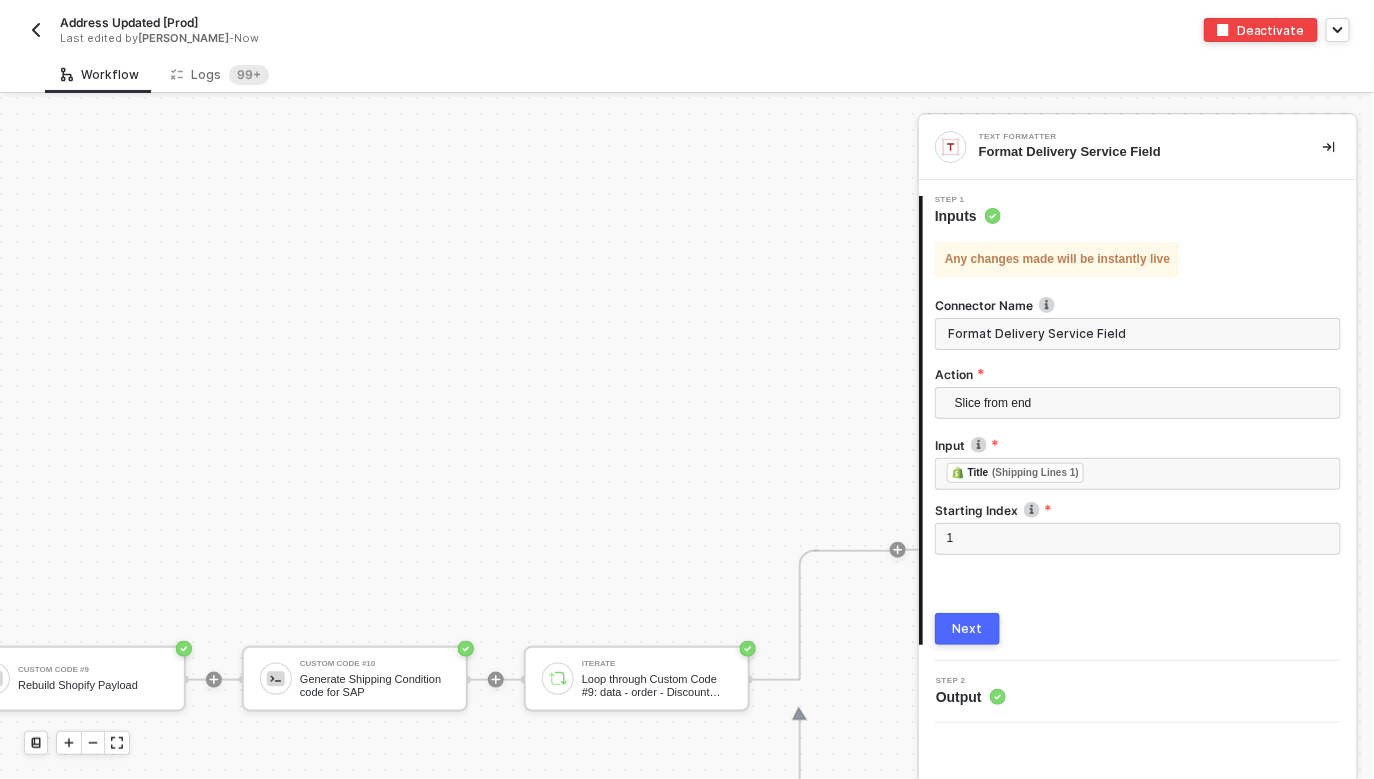 scroll, scrollTop: 7950, scrollLeft: 5200, axis: both 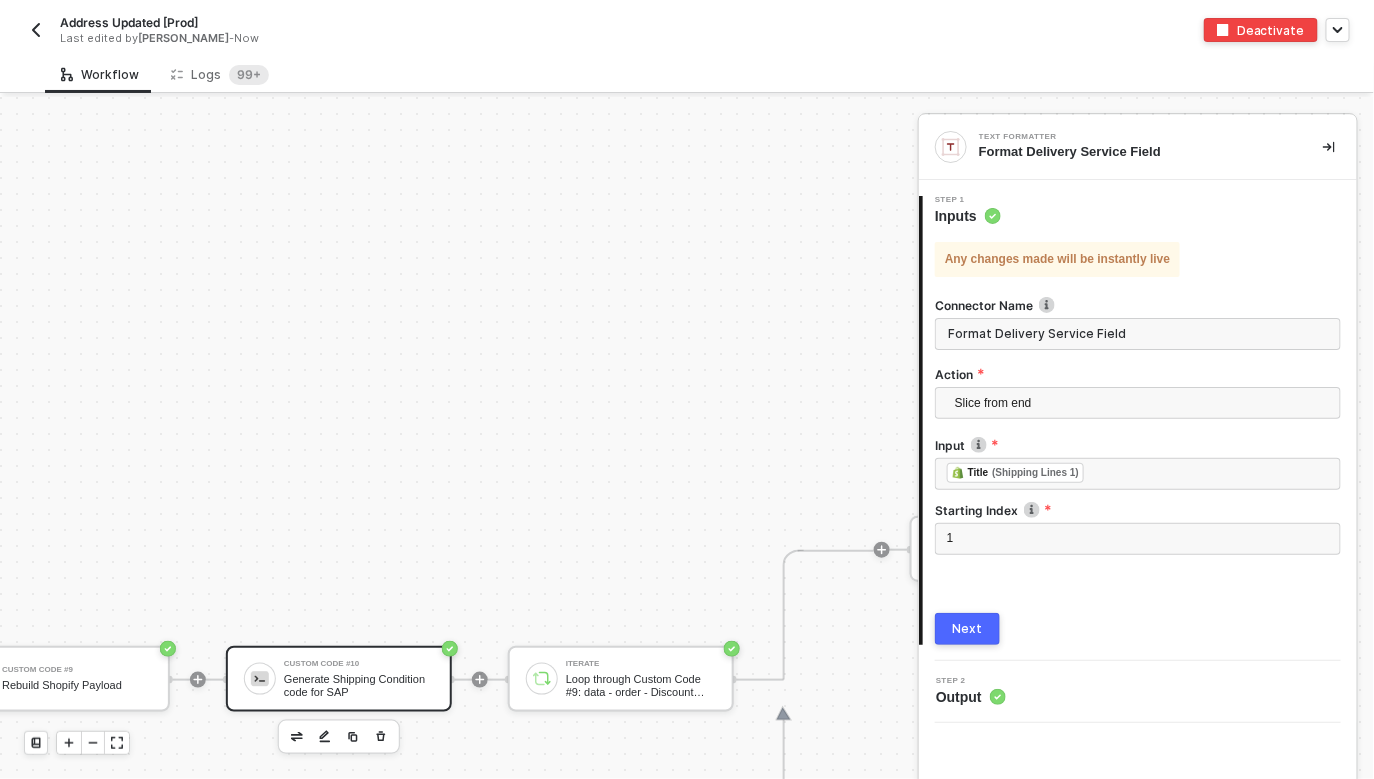 click on "Generate Shipping Condition code for SAP" at bounding box center [359, 685] 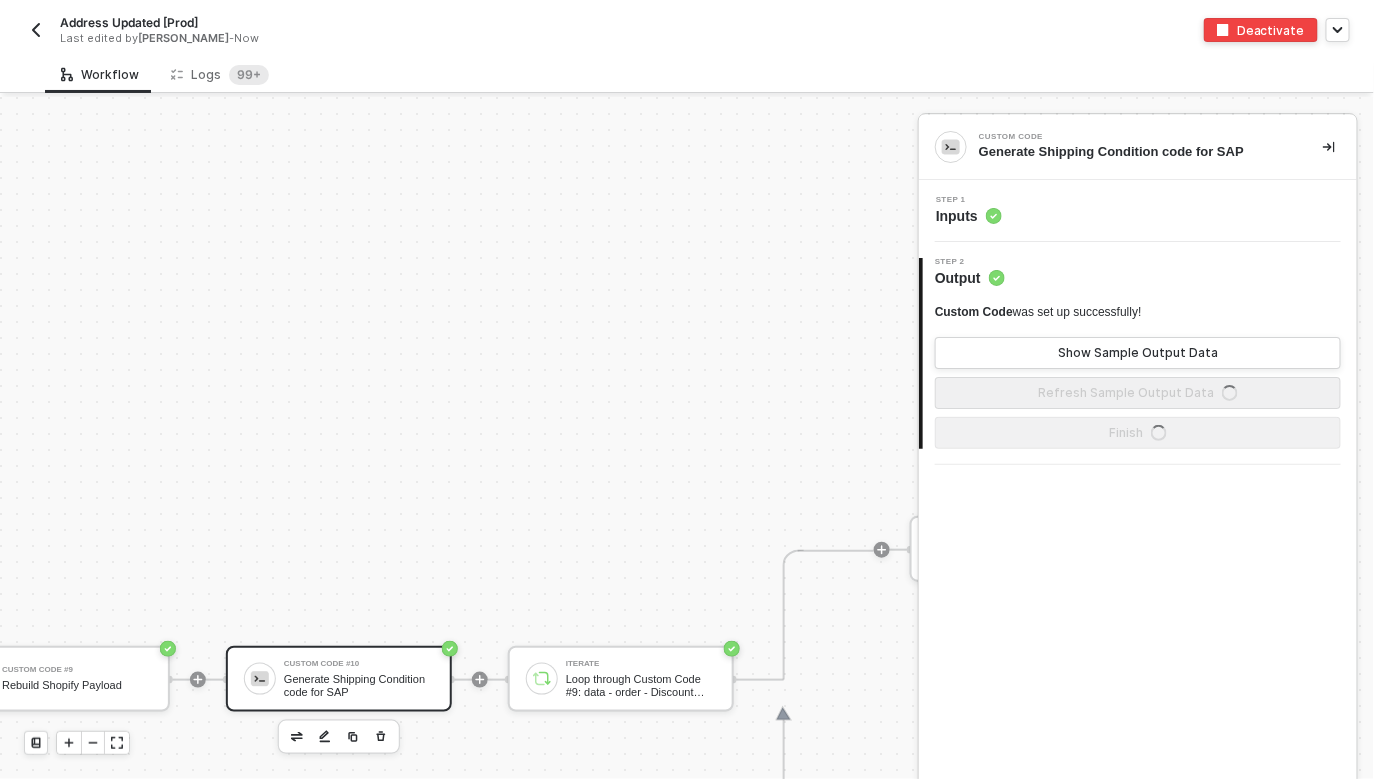 click on "Step 1 Inputs" at bounding box center (1140, 211) 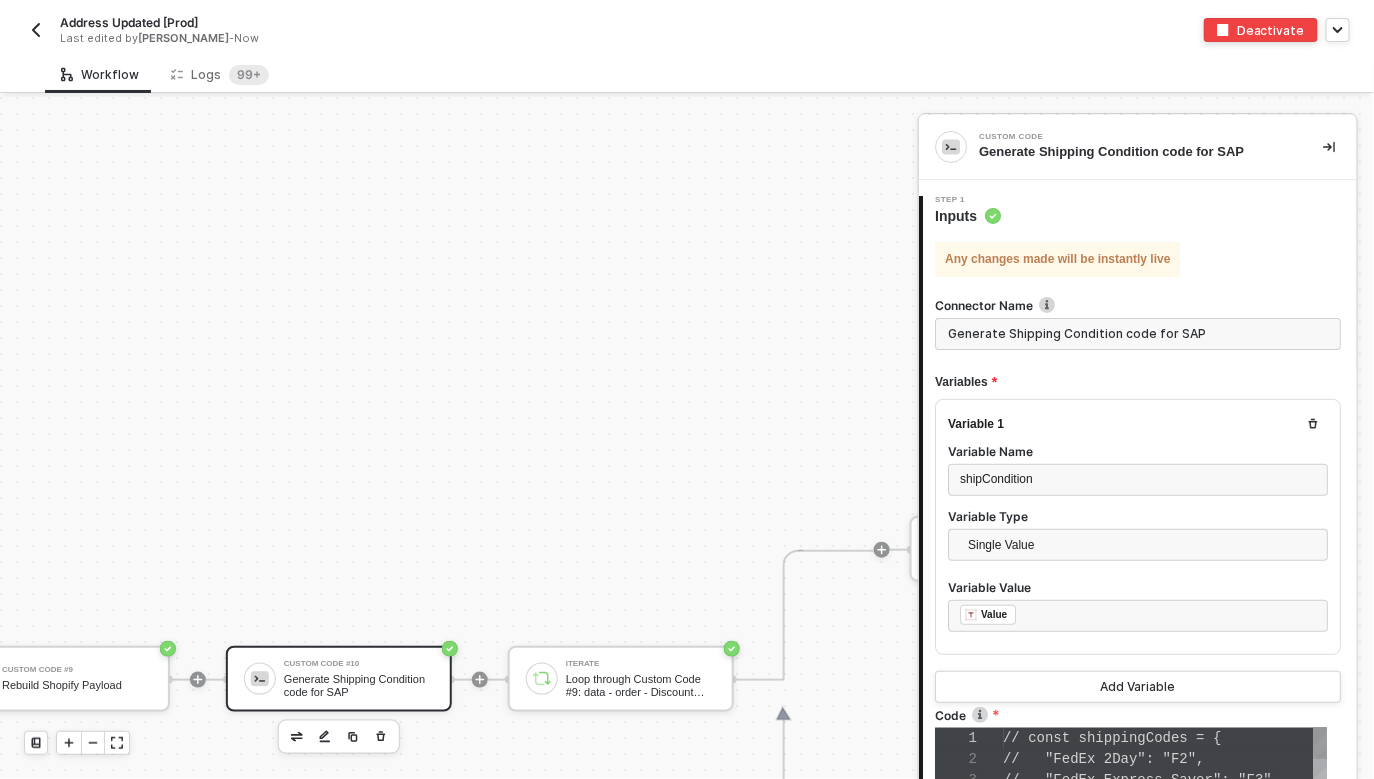 scroll, scrollTop: 168, scrollLeft: 0, axis: vertical 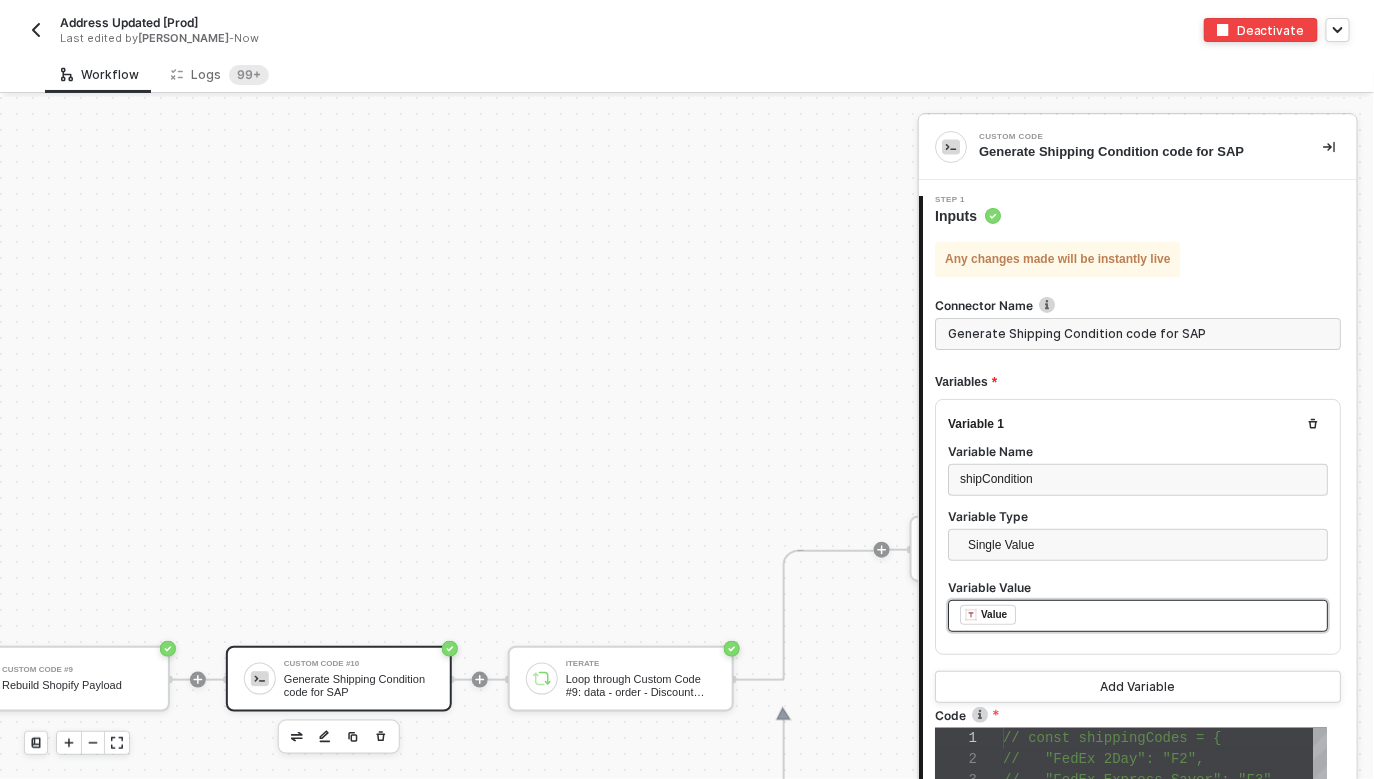 click on "﻿ ﻿ Value ﻿" at bounding box center (1138, 616) 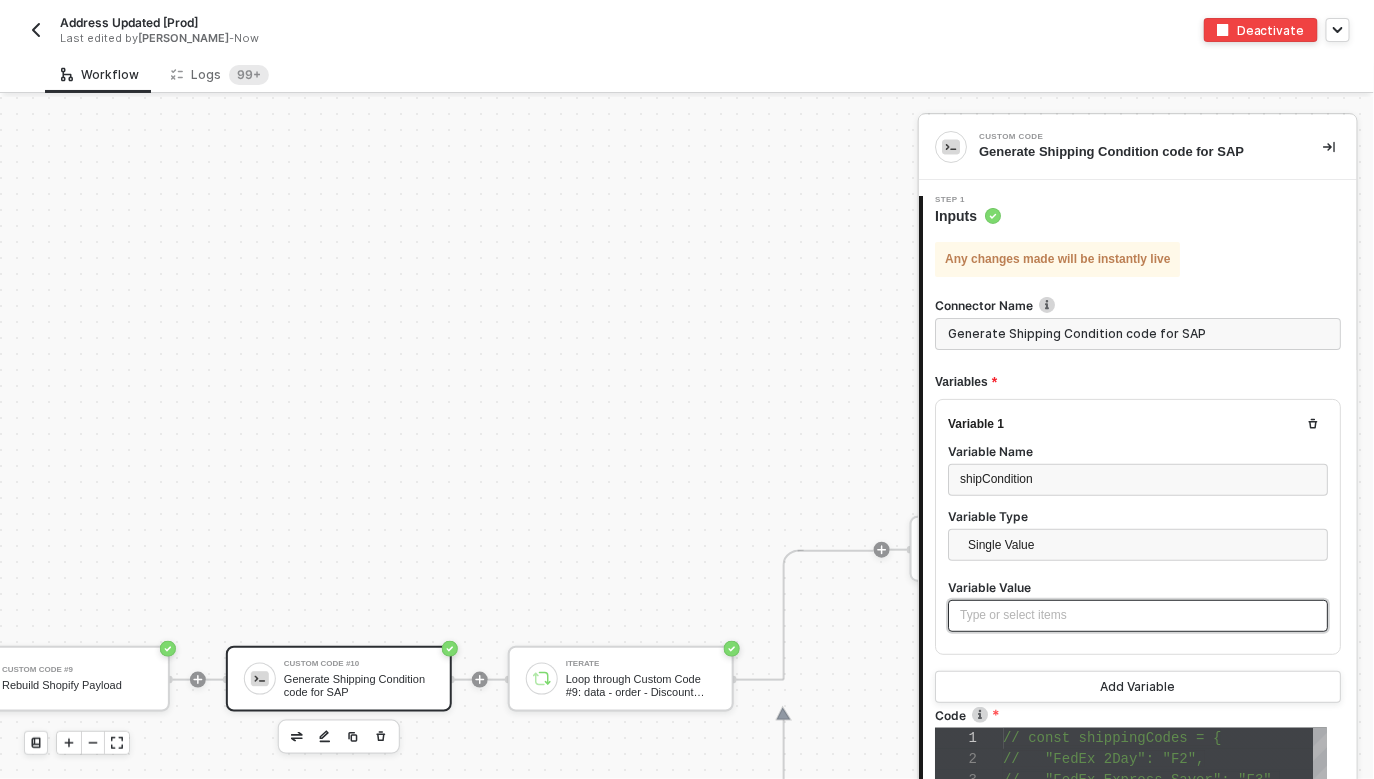 click on "Type or select items ﻿" at bounding box center [1138, 615] 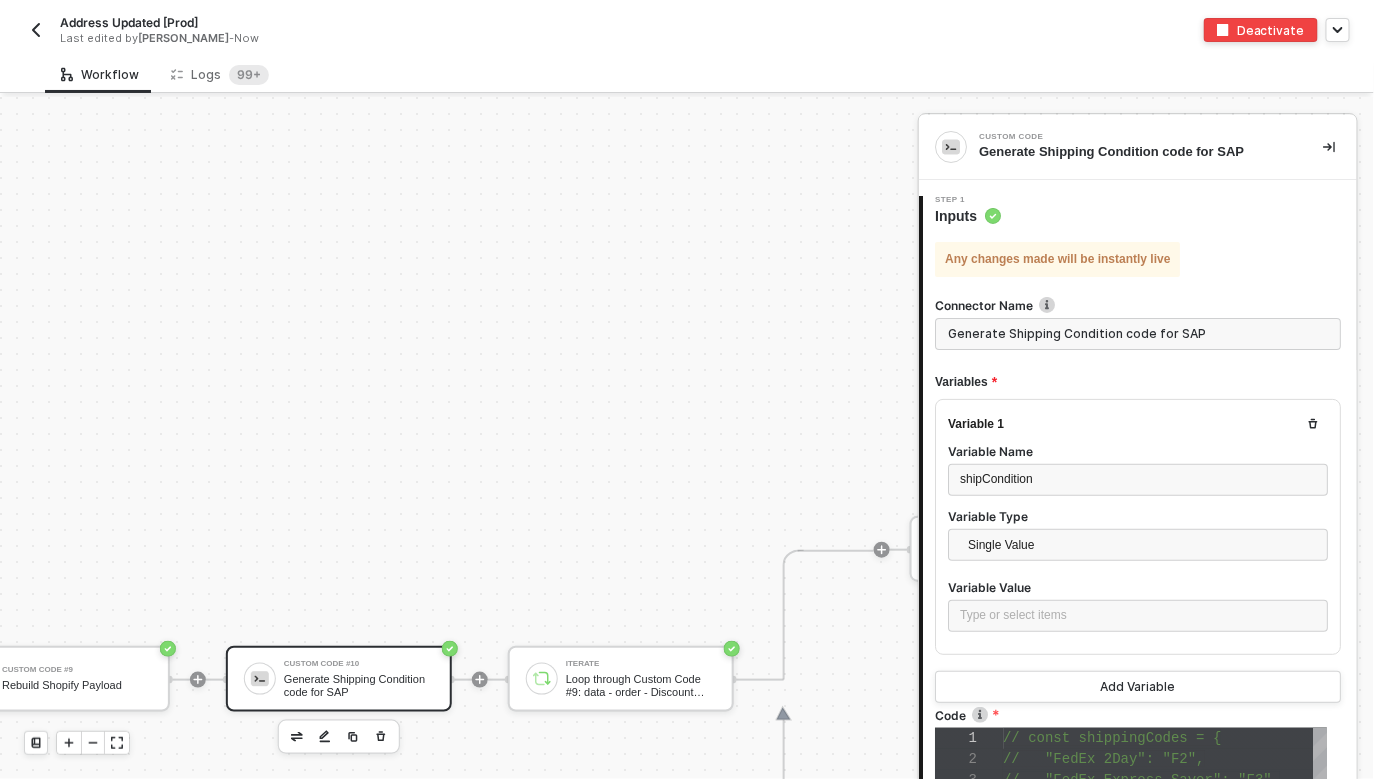 click 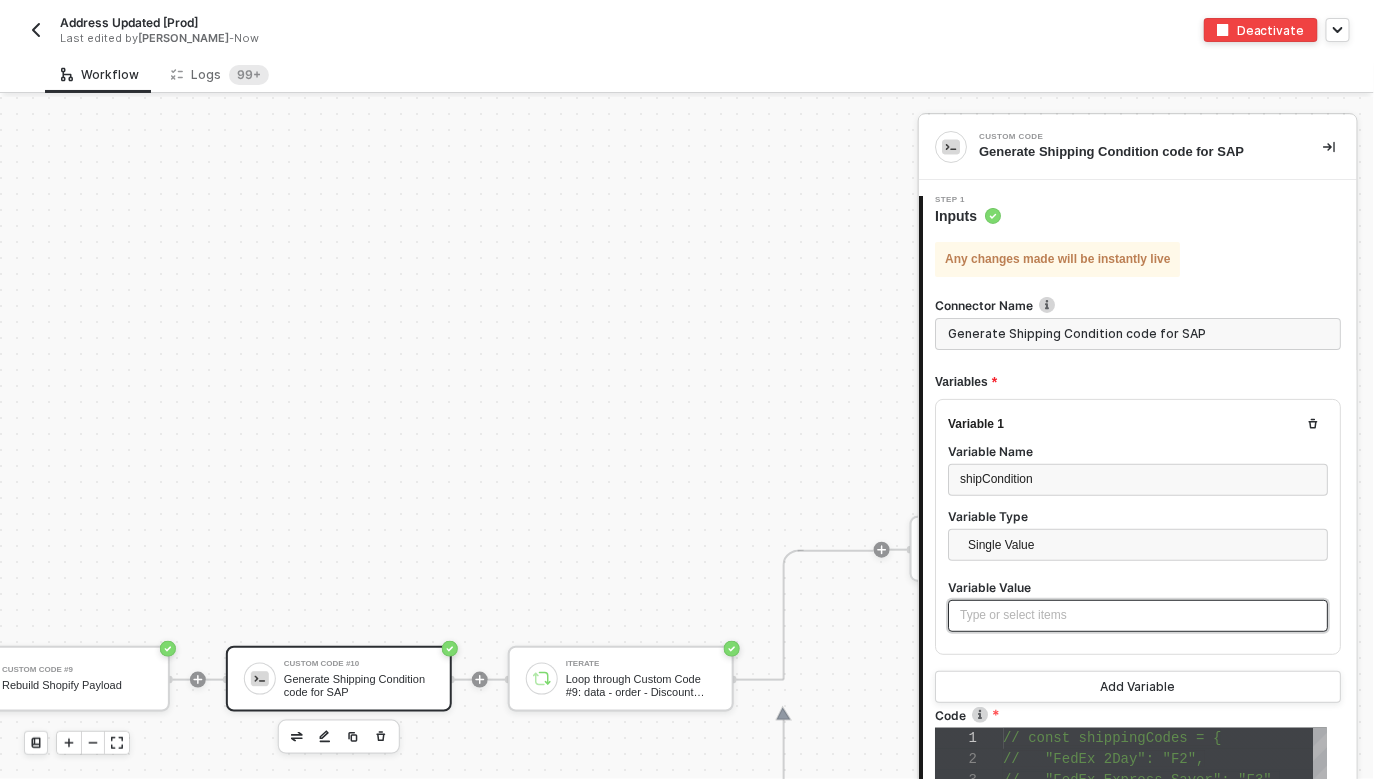 click on "Type or select items ﻿" at bounding box center (1138, 615) 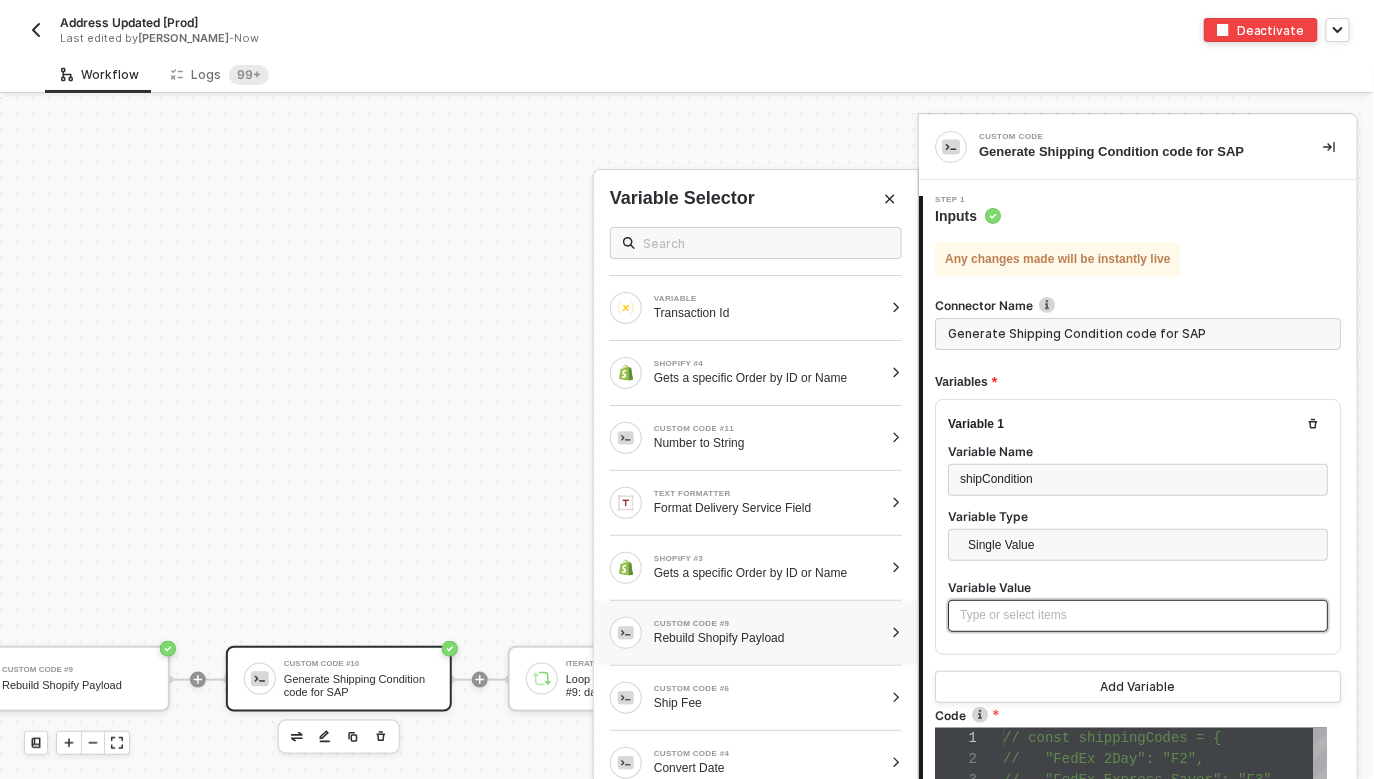 scroll, scrollTop: 261, scrollLeft: 0, axis: vertical 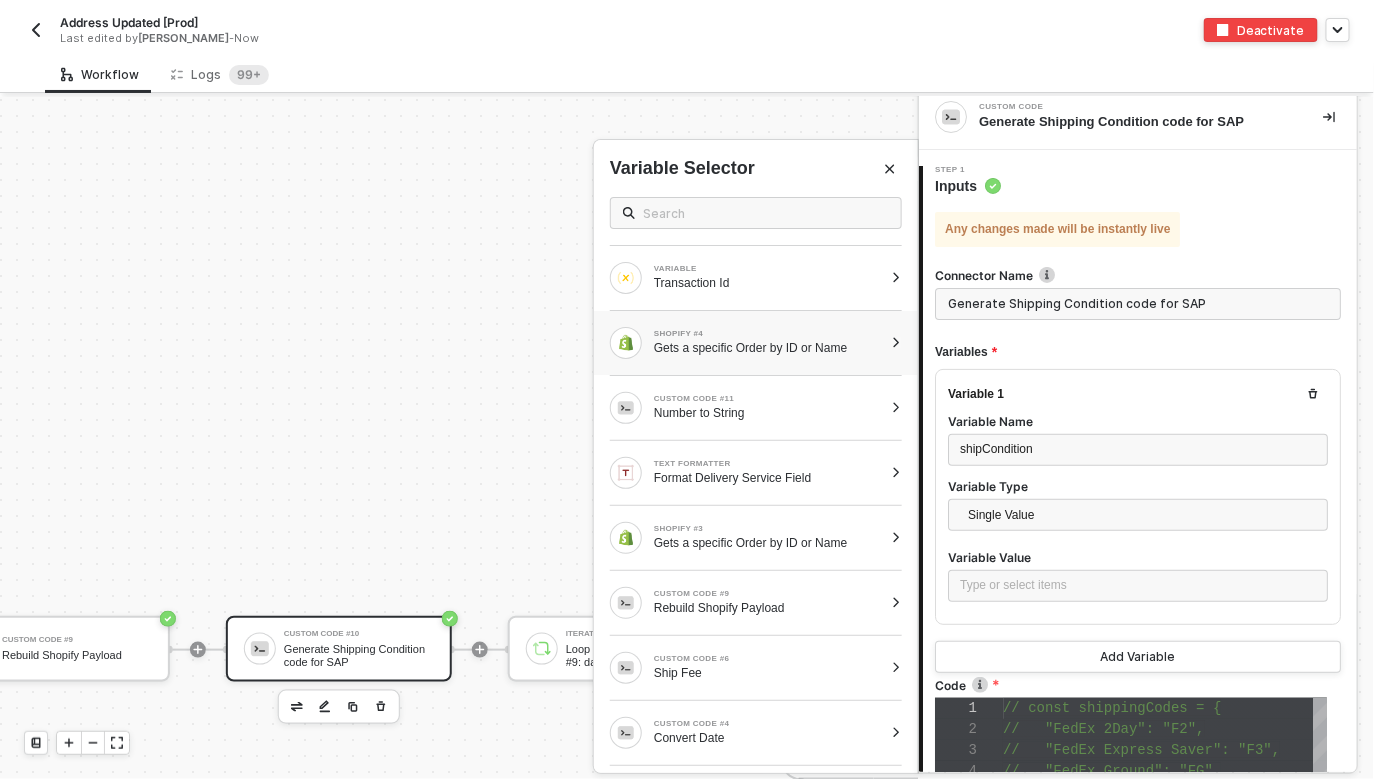 click on "SHOPIFY #4 Gets a specific Order by ID or Name" at bounding box center [756, 343] 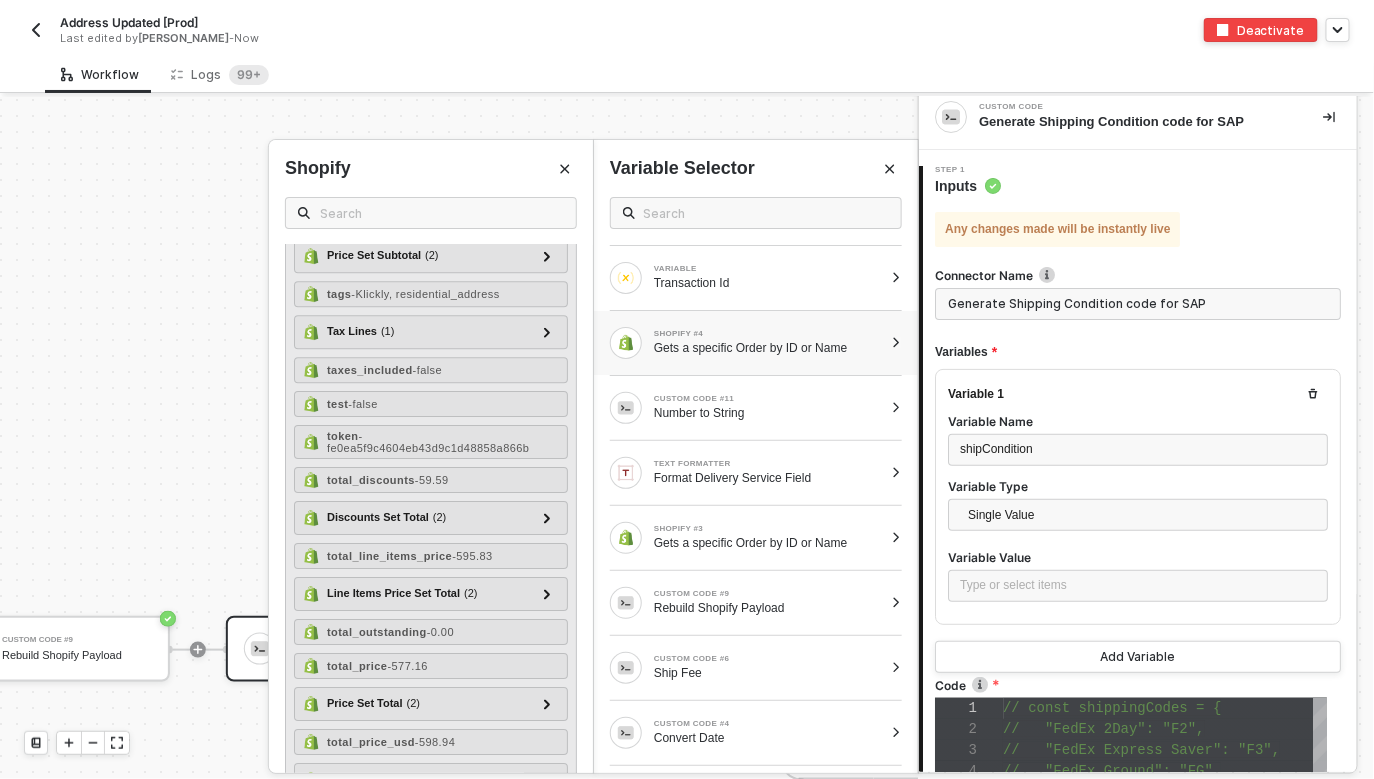 scroll, scrollTop: 3156, scrollLeft: 0, axis: vertical 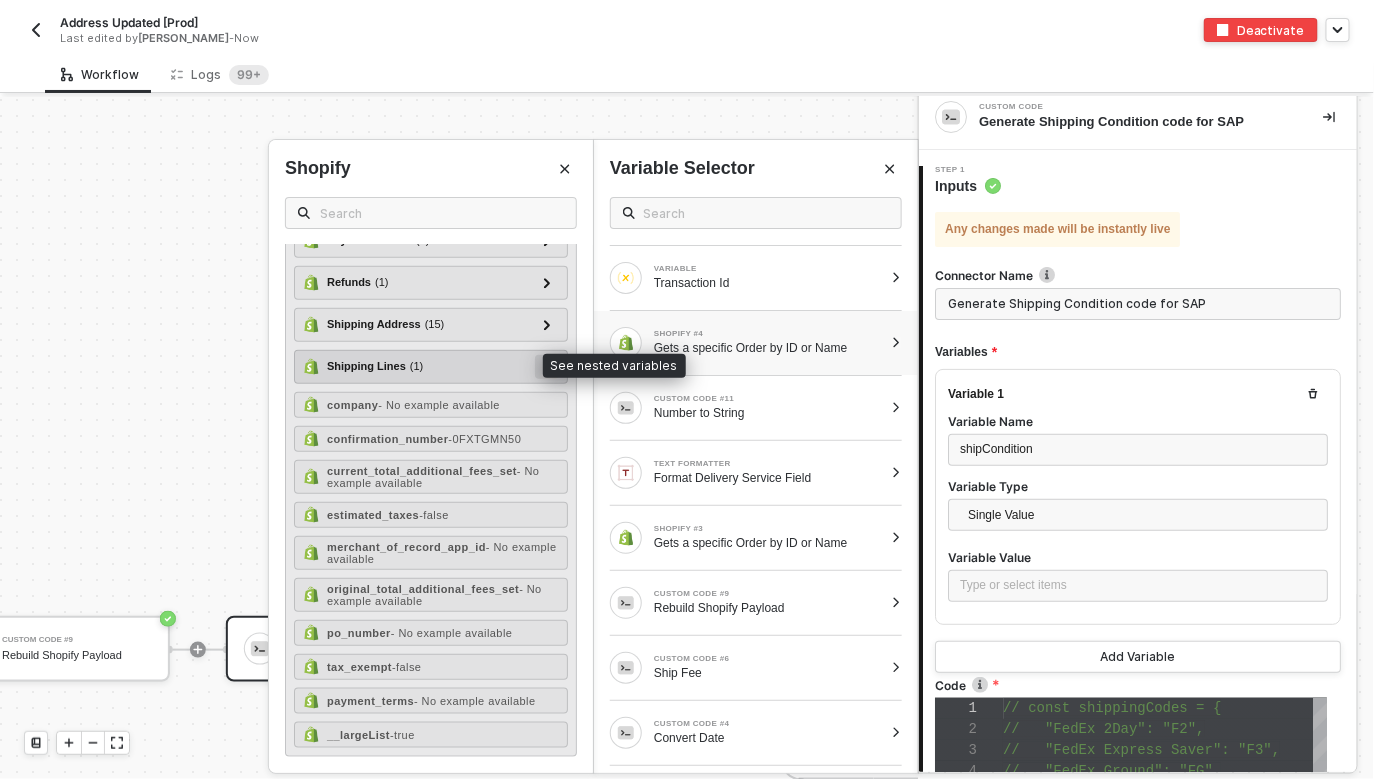 click 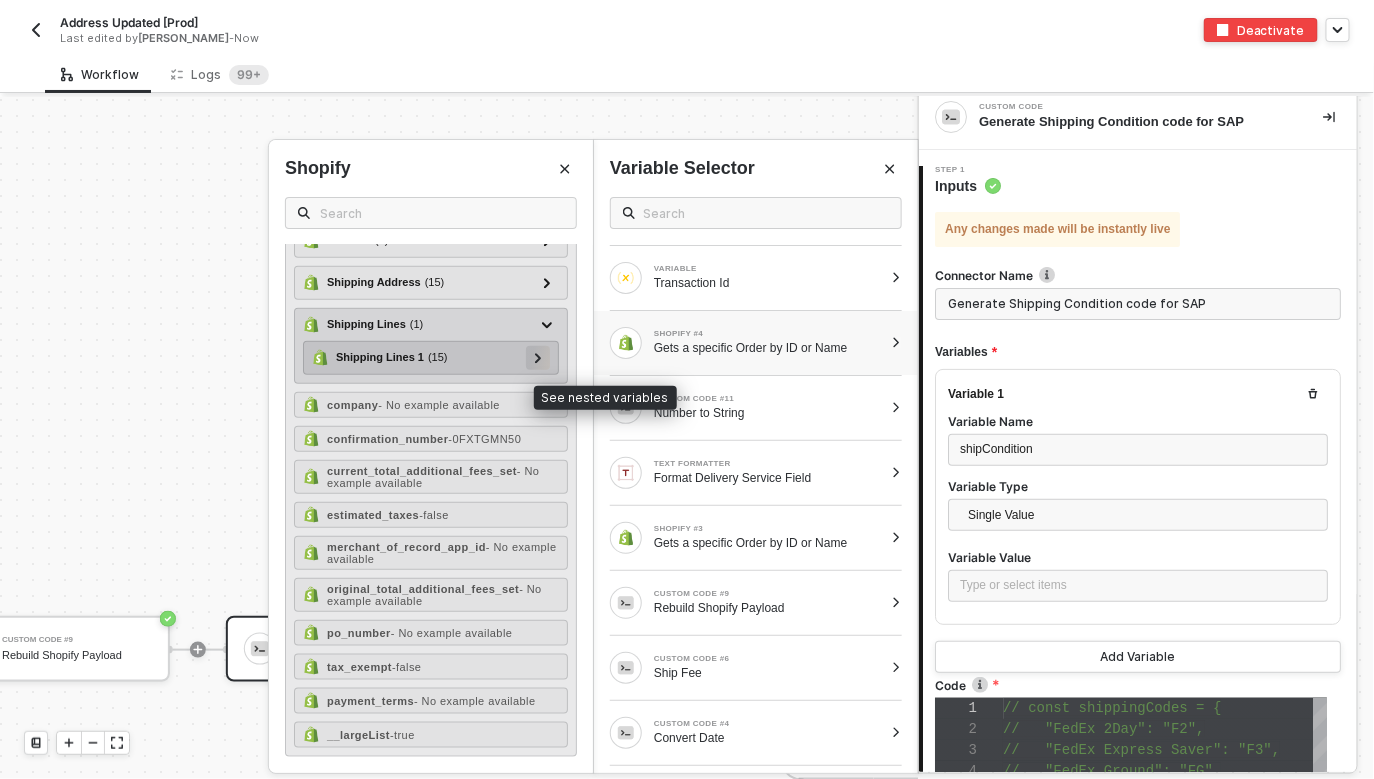 click 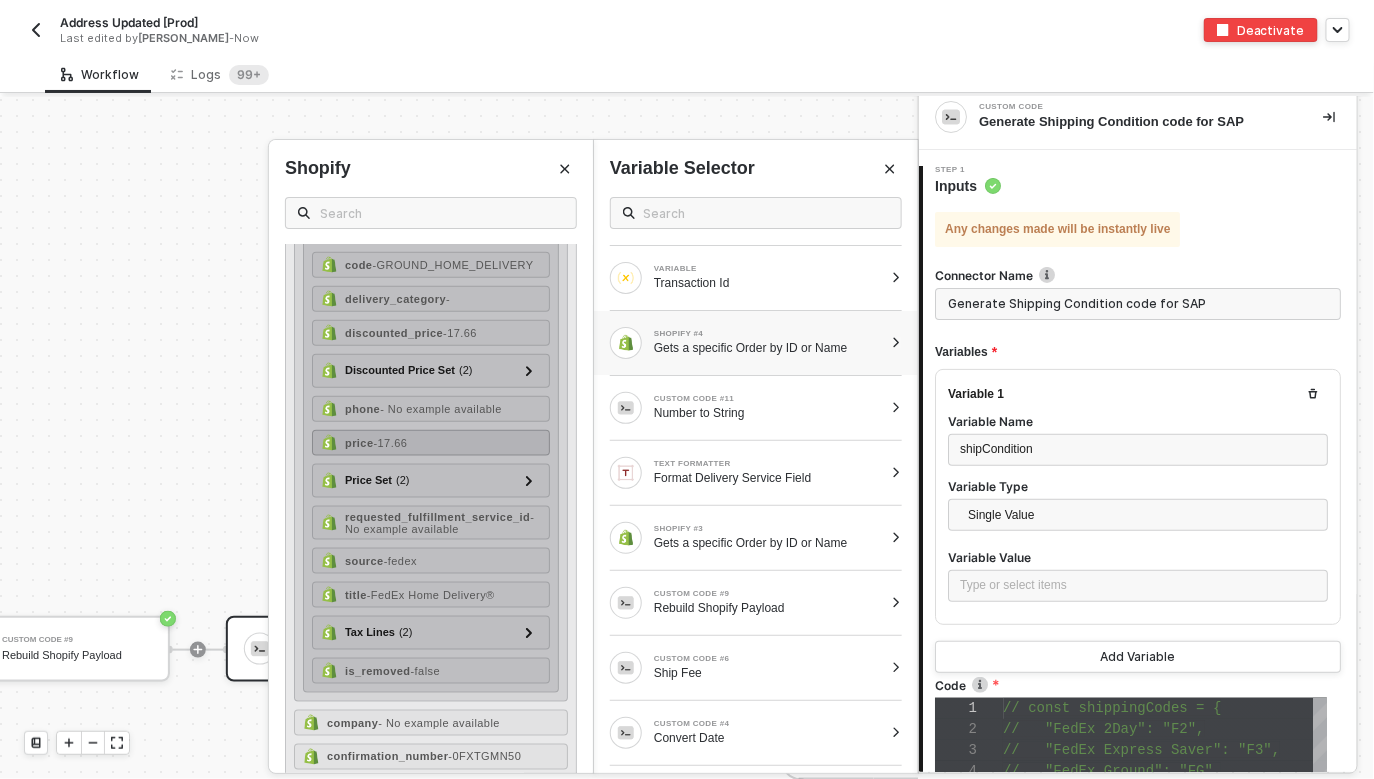 scroll, scrollTop: 3279, scrollLeft: 0, axis: vertical 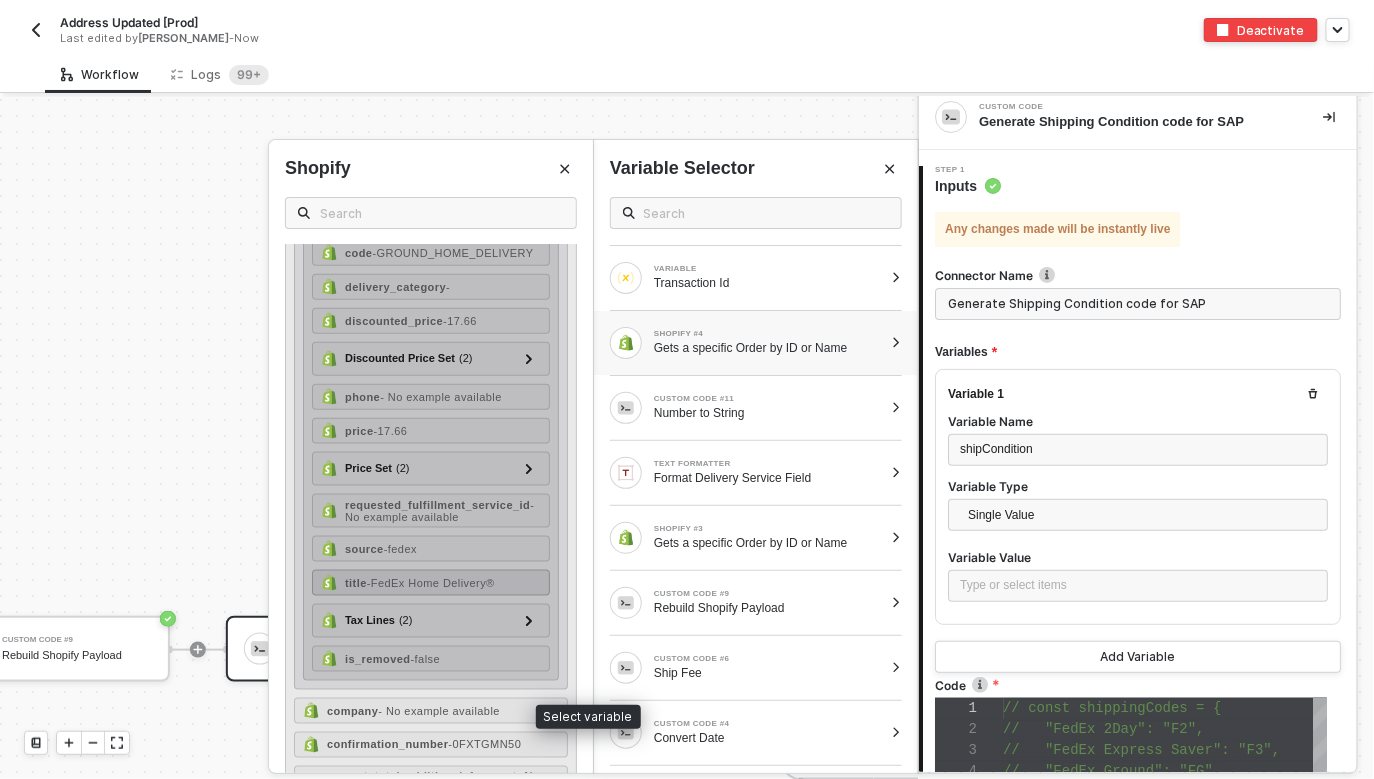 click on "-  FedEx Home Delivery®" at bounding box center [431, 583] 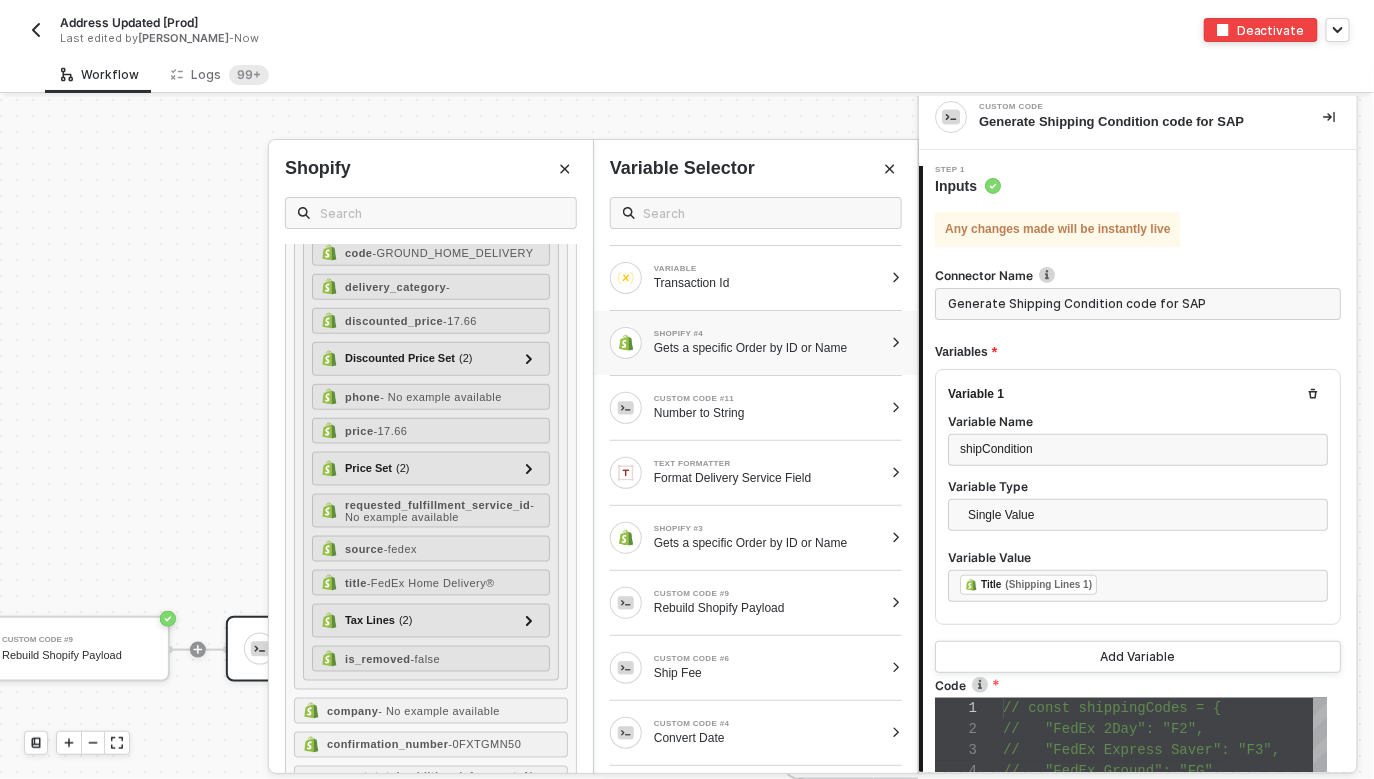 click on "Variable 1 Variable Name shipCondition Variable Type Single Value Variable Value ﻿ ﻿ Title (Shipping Lines 1) ﻿" at bounding box center [1138, 497] 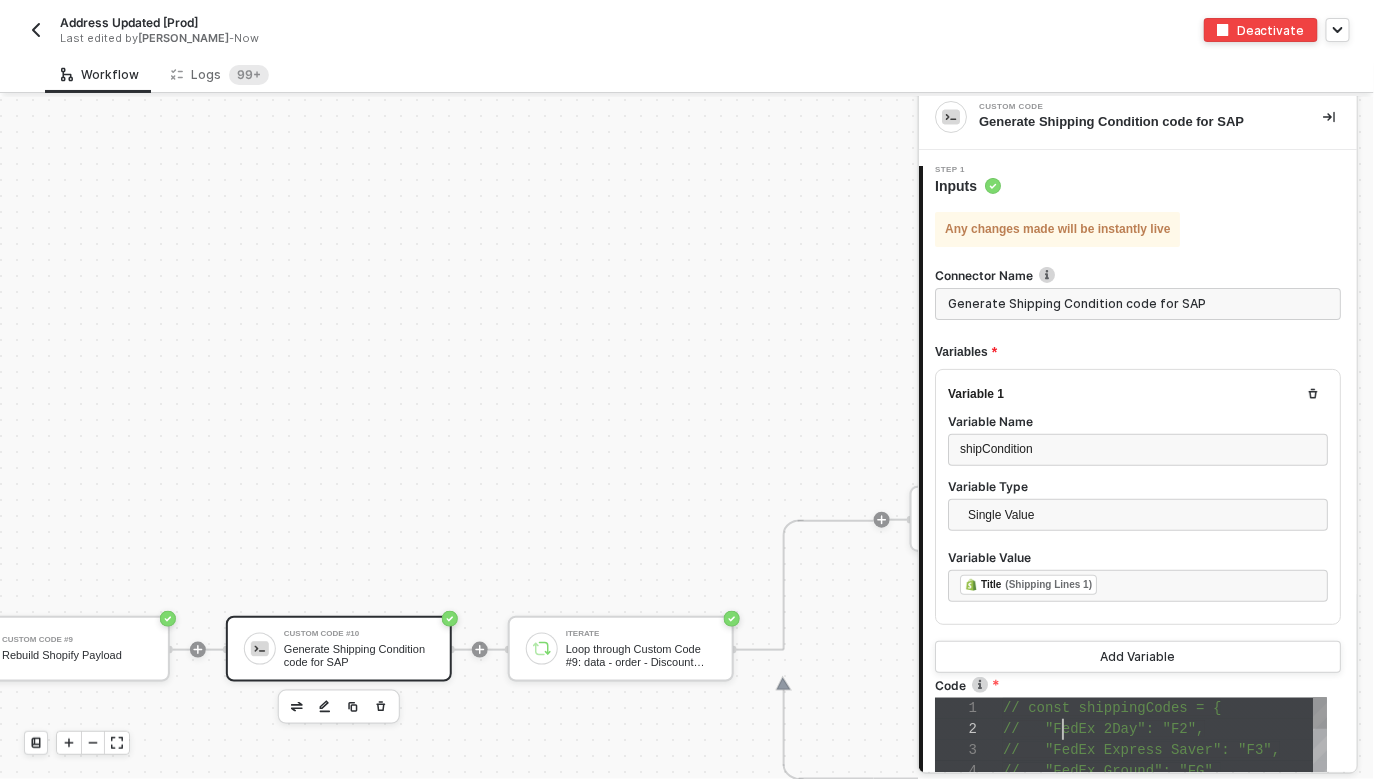 scroll, scrollTop: 20, scrollLeft: 59, axis: both 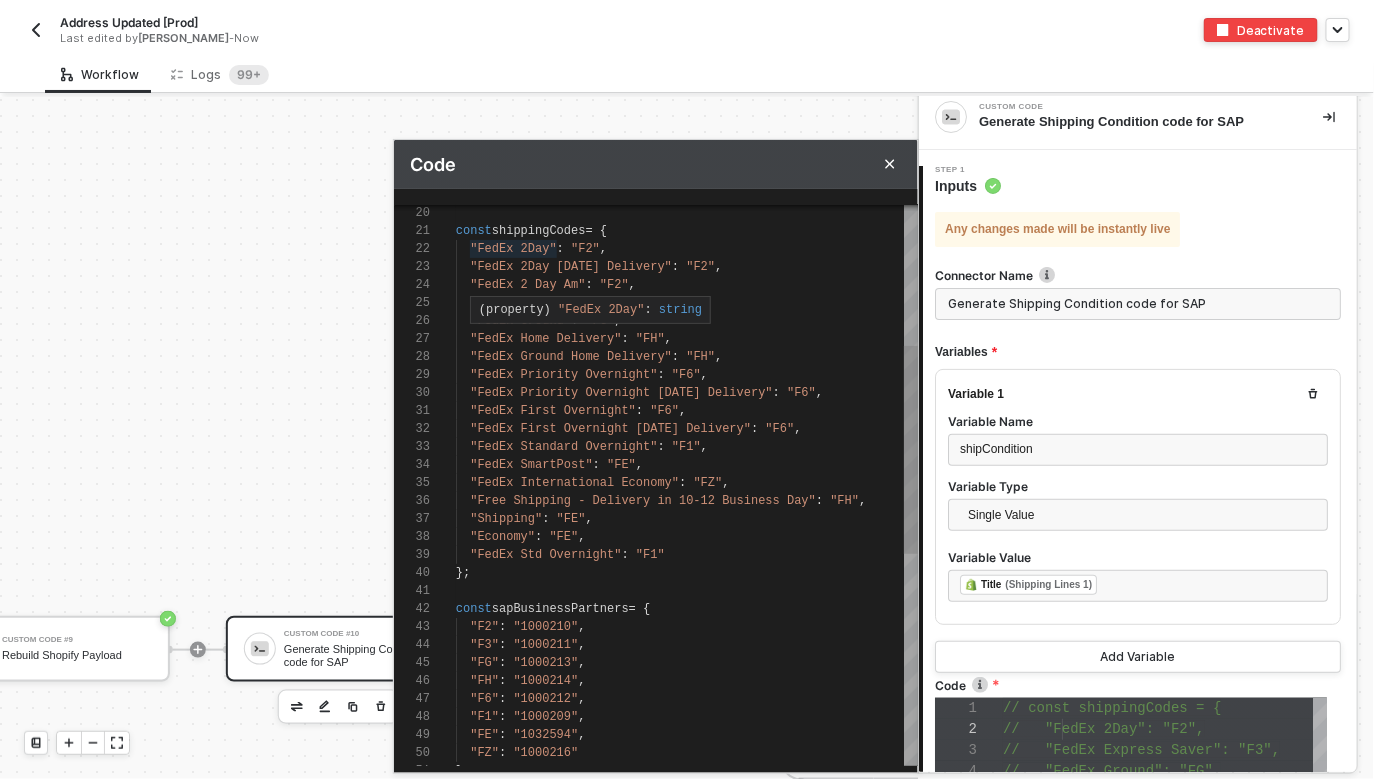 click on "20 21 22 23 24 25 26 27 28 29 30 31 32 33 34 35 36 37 38 39 40 41 42 43 44 45 46 47 48 49 50 51 const  shippingCodes  =   {    "FedEx 2Day" :   "F2" ,    "FedEx 2Day Saturday Delivery" :   "F2" ,    "FedEx 2 Day Am" :   "F2" ,    "FedEx Express Saver" :   "F3" ,    "FedEx Ground" :   "FG" ,    "FedEx Home Delivery" :   "FH" ,    "FedEx Ground Home Delivery" :   "FH" ,    "FedEx Priority Overnight" :   "F6" ,    "FedEx Priority Overnight Saturday Delivery" :   "F6" ,    "FedEx First Overnight" :   "F6" ,    "FedEx First Overnight Saturday Delivery" :   "F6" ,    "FedEx Standard Overnight" :   "F1" ,    "FedEx SmartPost" :   "FE" ,    "FedEx International Economy" :   "FZ" ,    "Free Shipping - Delivery in 10-12 Business Day" :   "FH" ,    "Shipping" :   "FE" ,    "Economy" :   "FE" ,    "FedEx Std Overnight" :   "F1" }; const  sapBusinessPartners  =   {    "F2" :   "1000210" ,    "F3" :   "1000211" ," at bounding box center (656, 485) 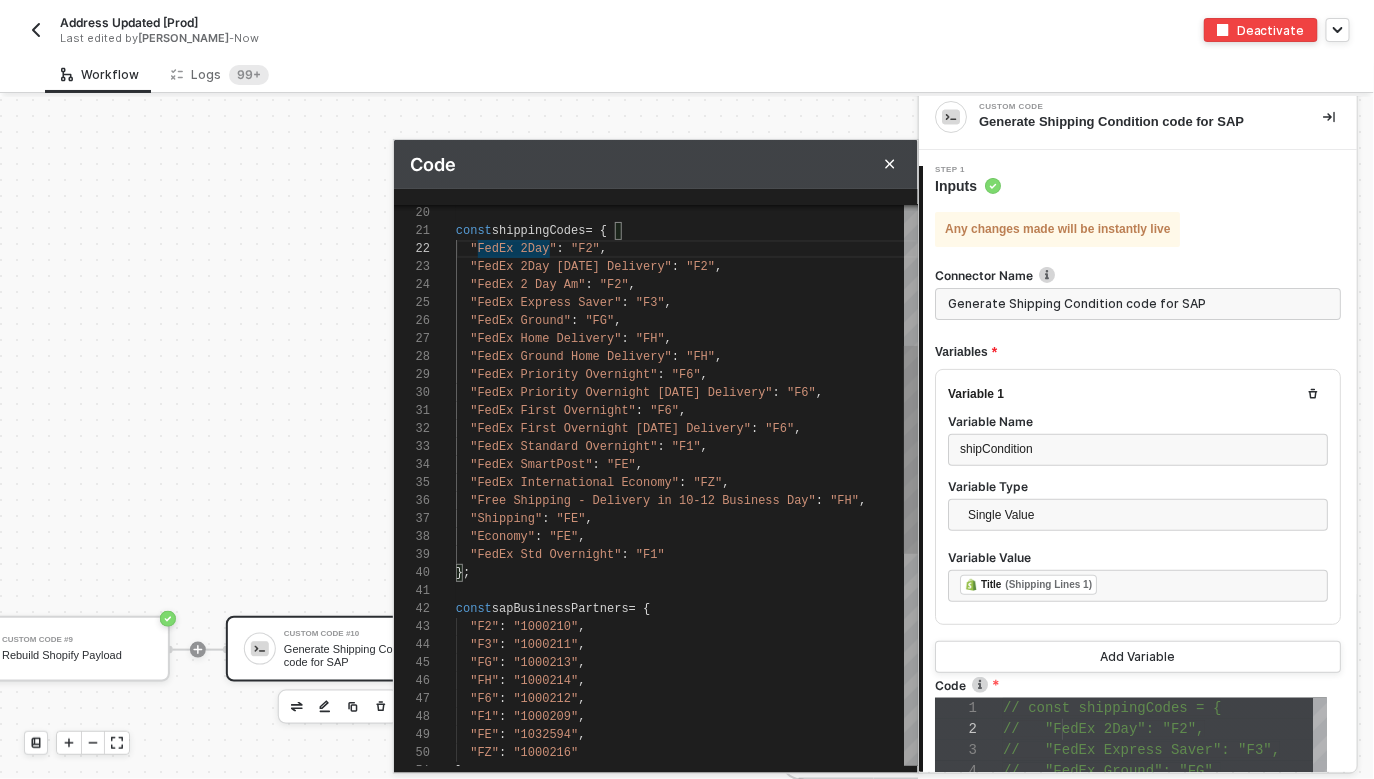 scroll, scrollTop: 54, scrollLeft: 100, axis: both 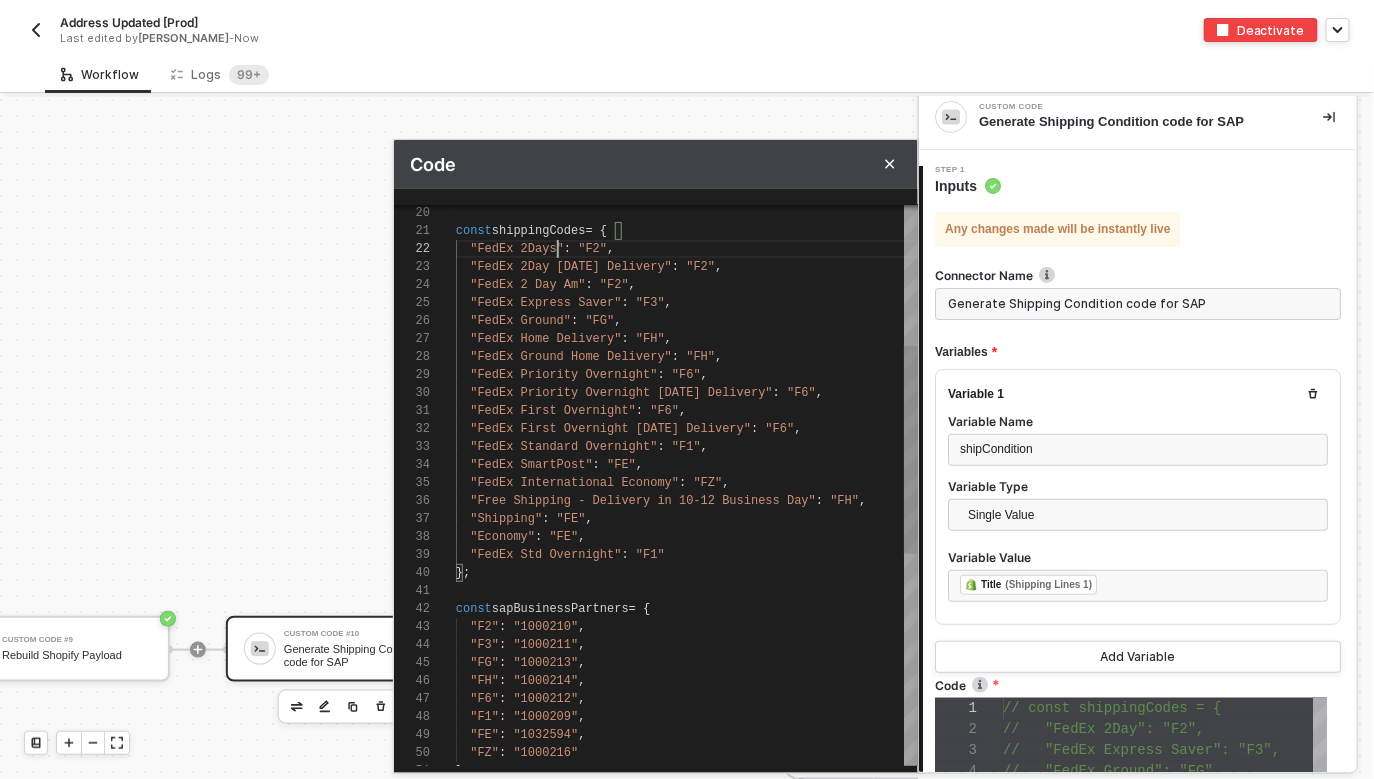 click on ""FedEx 2Days" :   "F2" ," at bounding box center [687, 249] 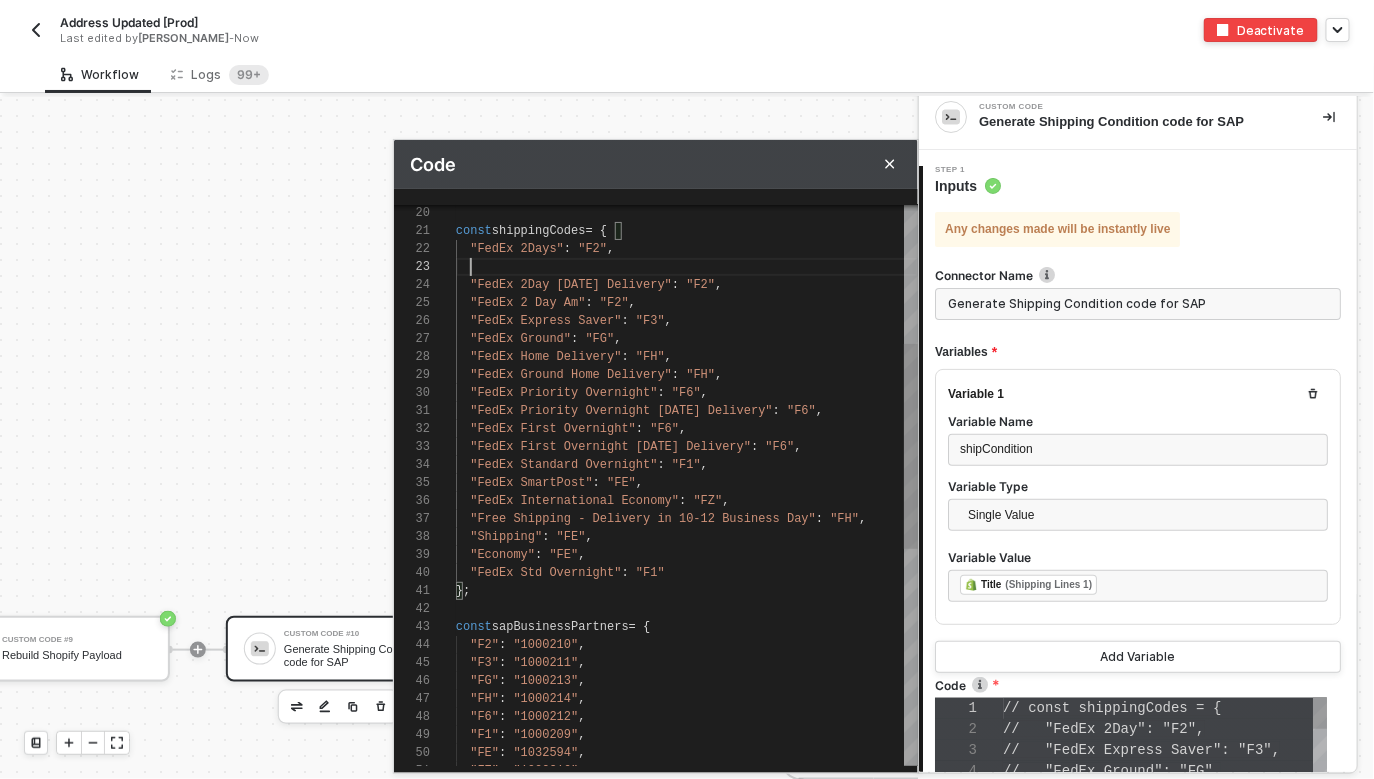 paste on ""FedEx 2Days": "F2"," 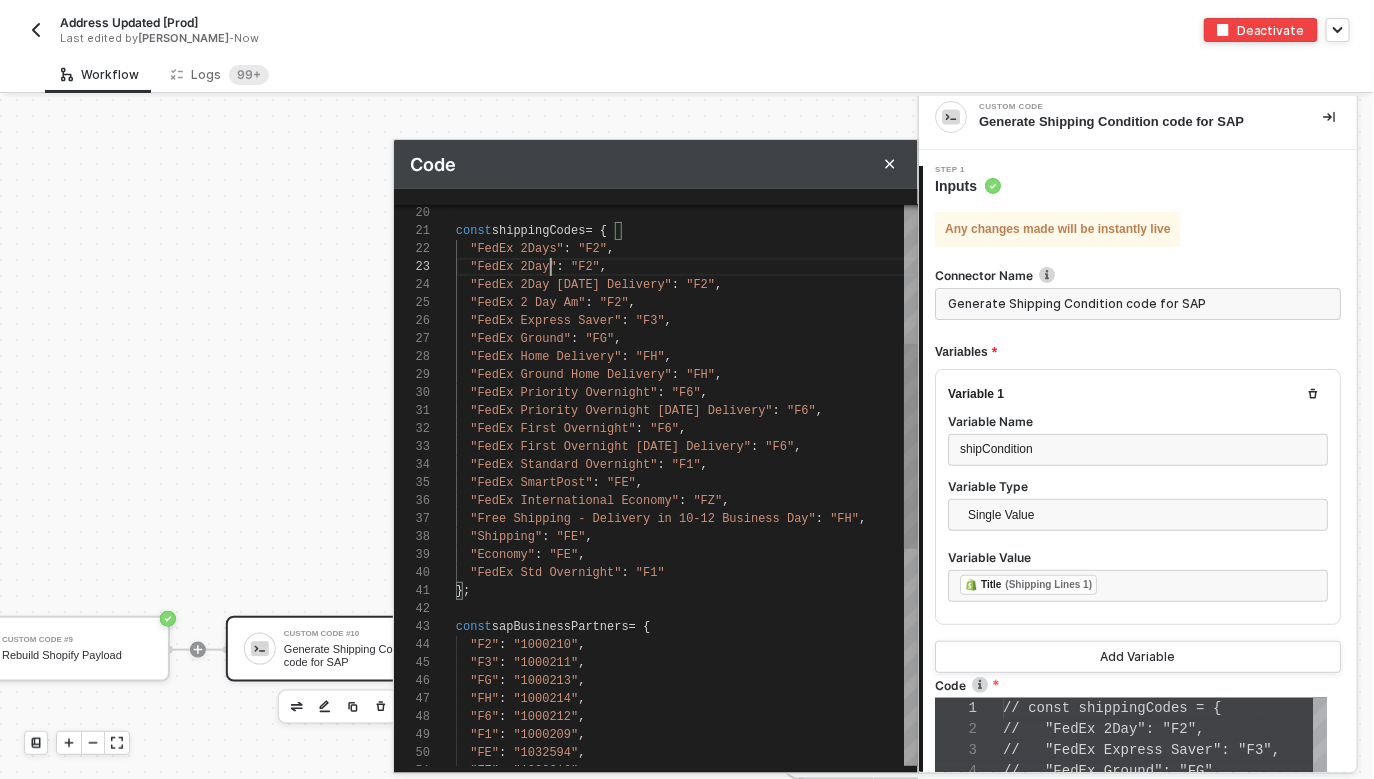scroll, scrollTop: 71, scrollLeft: 94, axis: both 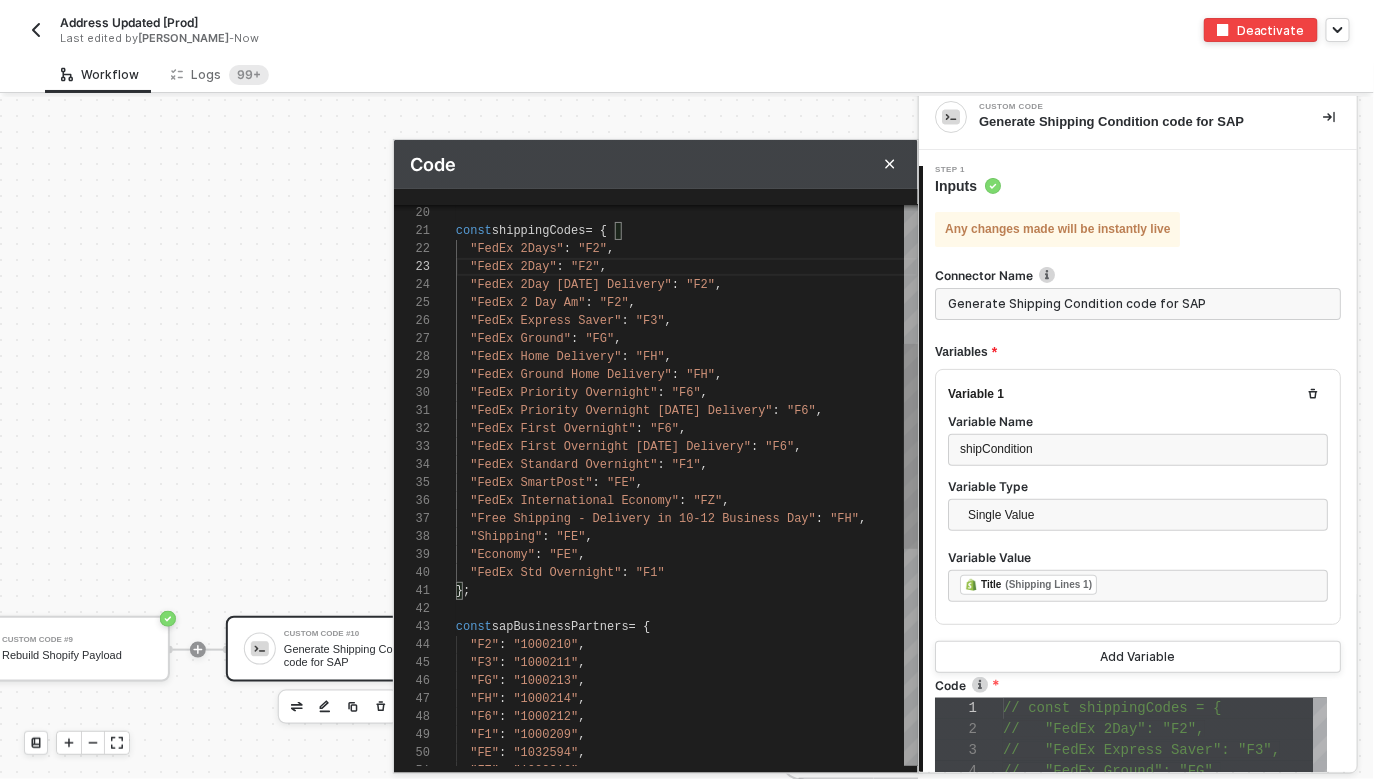 click on "20 21 22 24 25 26 27 28 29 30 31 32 33 34 35 36 37 38 39 40 41 42 43 44 45 46 47 48 49 50 51 23 const  shippingCodes  =   {    "FedEx 2Days" :   "F2" ,    "FedEx 2Day Saturday Delivery" :   "F2" ,    "FedEx 2 Day Am" :   "F2" ,    "FedEx Express Saver" :   "F3" ,    "FedEx Ground" :   "FG" ,    "FedEx Home Delivery" :   "FH" ,    "FedEx Ground Home Delivery" :   "FH" ,    "FedEx Priority Overnight" :   "F6" ,    "FedEx Priority Overnight Saturday Delivery" :   "F6" ,    "FedEx First Overnight" :   "F6" ,    "FedEx First Overnight Saturday Delivery" :   "F6" ,    "FedEx Standard Overnight" :   "F1" ,    "FedEx SmartPost" :   "FE" ,    "FedEx International Economy" :   "FZ" ,    "Free Shipping - Delivery in 10-12 Business Day" :   "FH" ,    "Shipping" :   "FE" ,    "Economy" :   "FE" ,    "FedEx Std Overnight" :   "F1" }; const  sapBusinessPartners  =   {    "F2" :   "1000210" ,    "F3" :   "1000211" , : ," at bounding box center [656, 485] 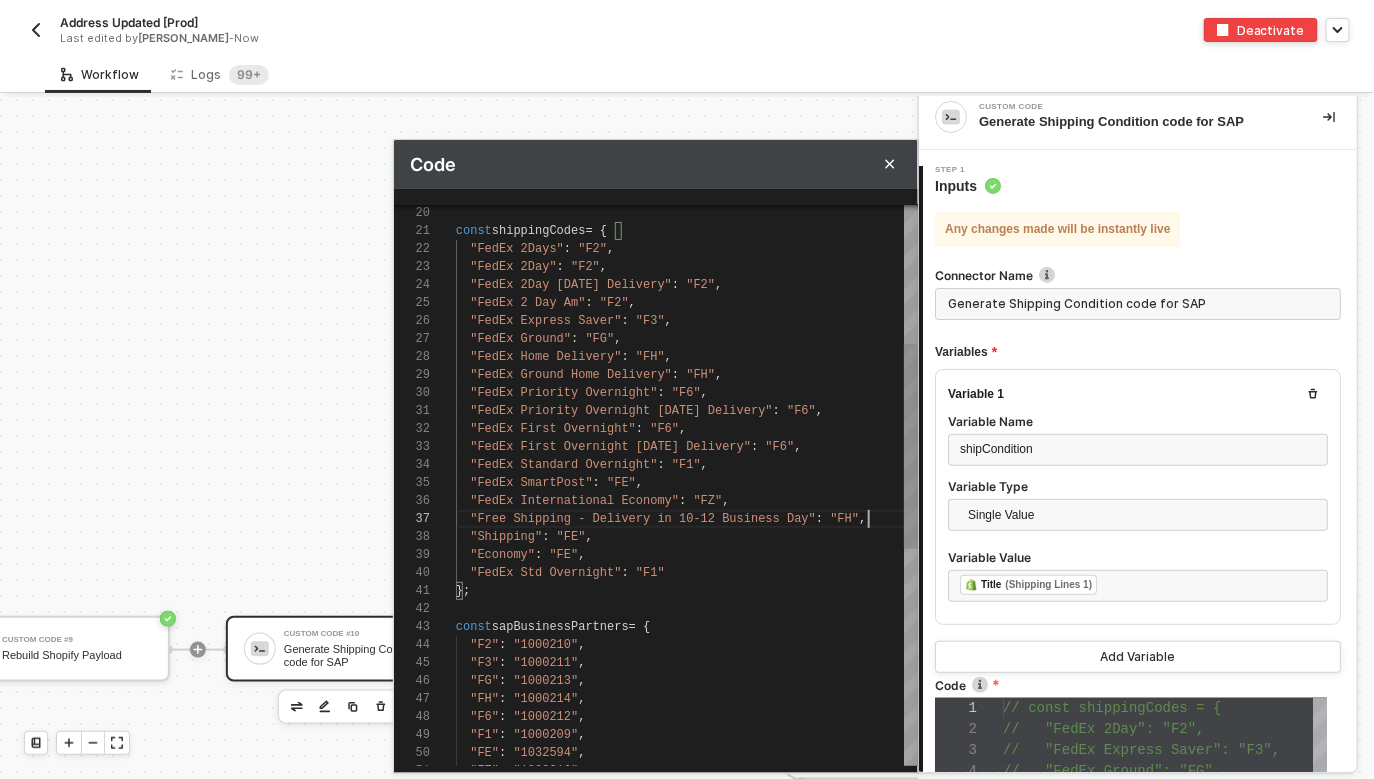 click on ""Free Shipping - Delivery in 10-12 Business Day" :   "FH" ," at bounding box center (687, 519) 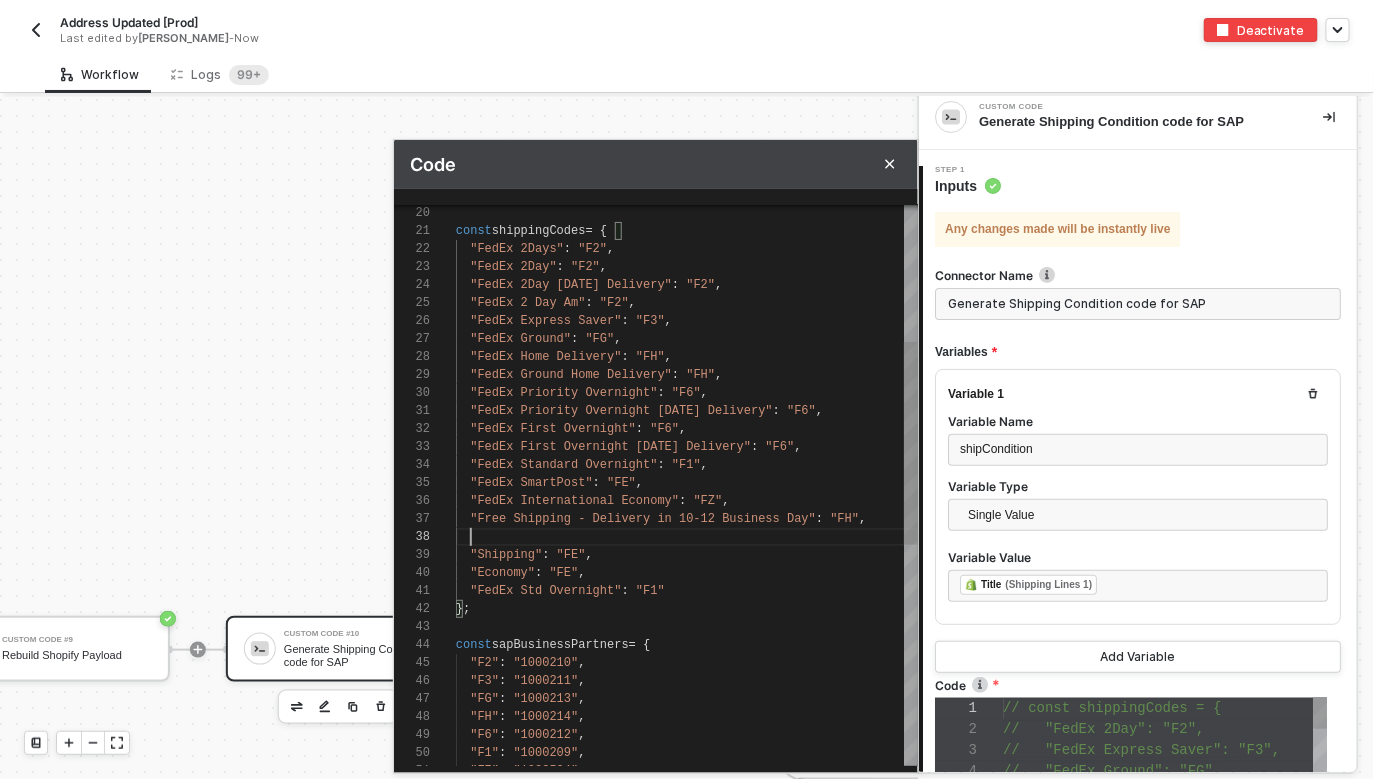 paste on ""Free Shipping - Delivery in 10-12 Business Day": "FH"," 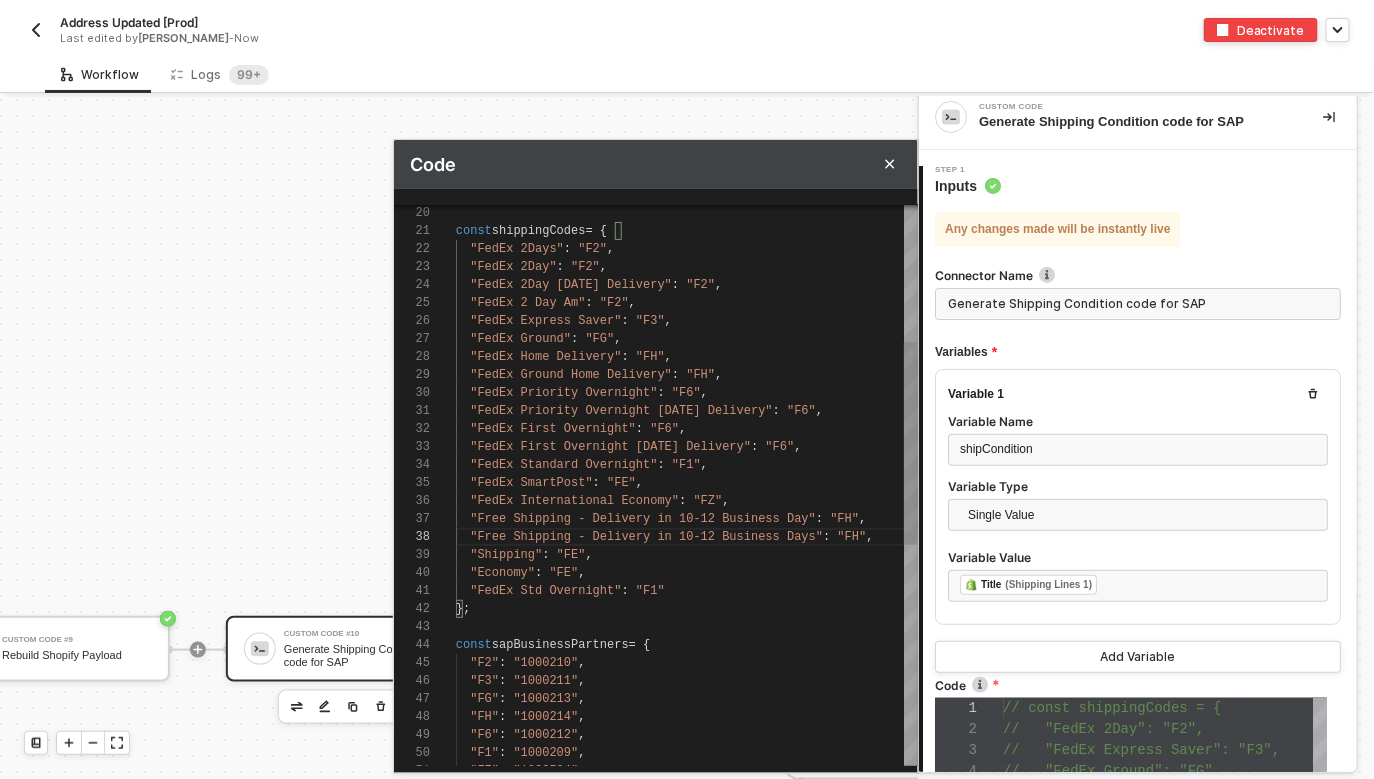 type on ""Shipping": "FE",
"Economy": "FE",
"FedEx Std Overnight": "F1"
};
const sapBusinessPartners = {
"F2": "1000210",
"F3": "1000211",
"FG": "1000213",
"FH": "1000214"," 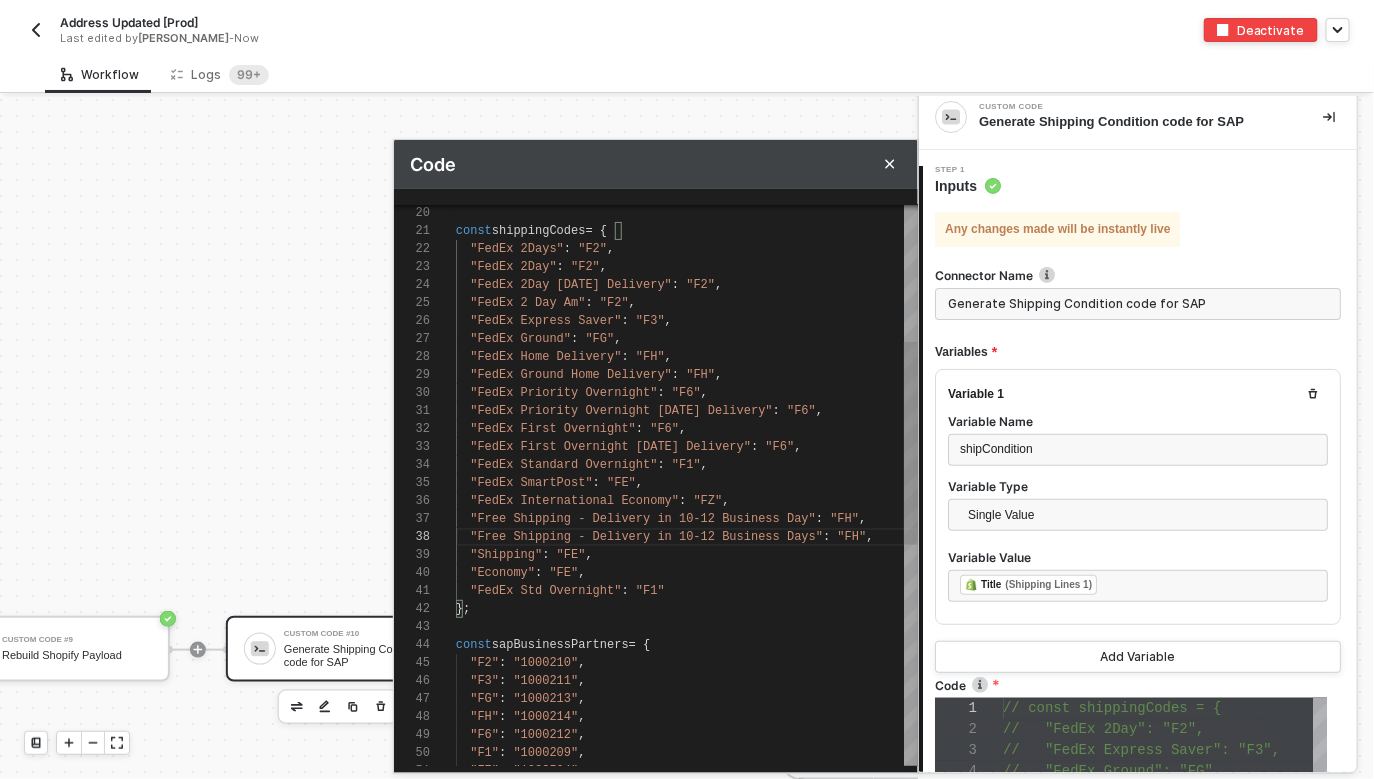 click on ""FedEx Std Overnight" :   "F1"" at bounding box center (687, 591) 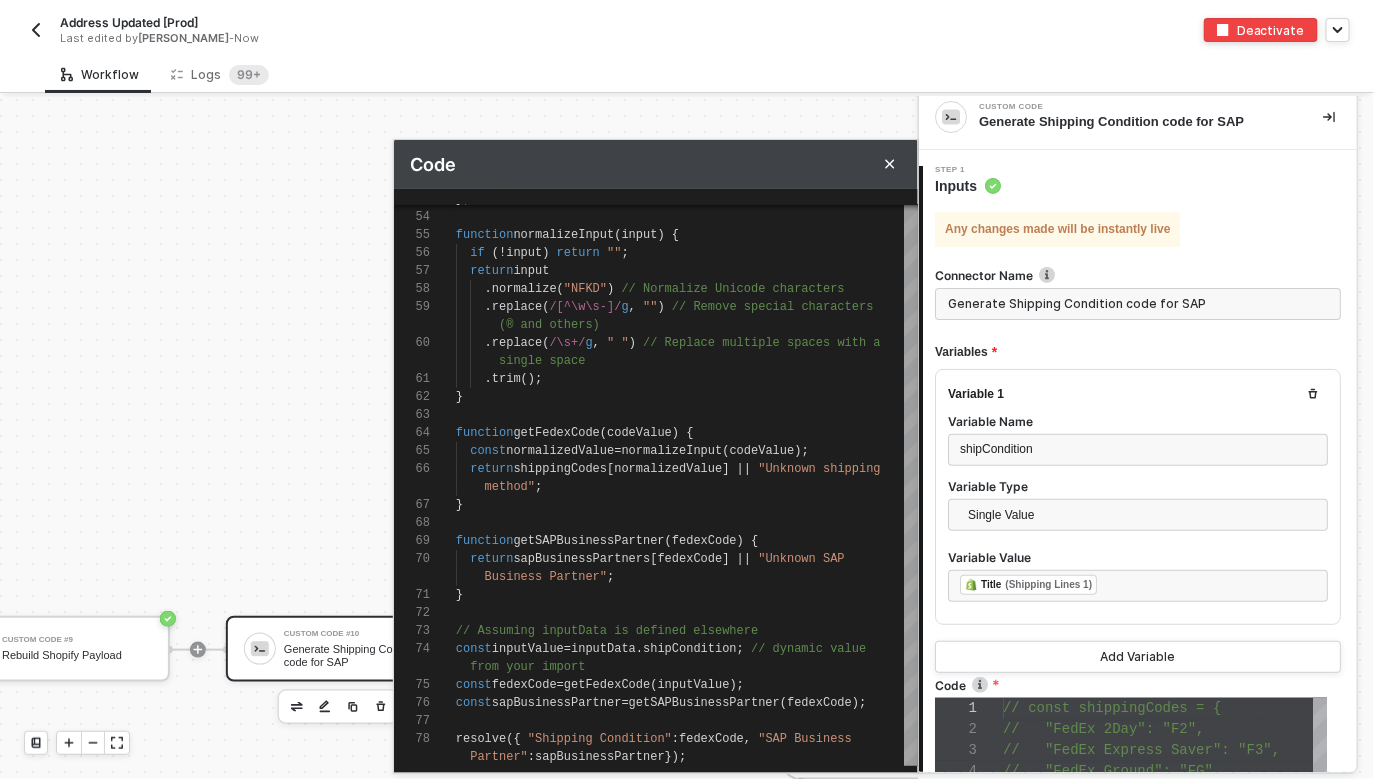 click on "Variable 1 Variable Name shipCondition Variable Type Single Value Variable Value ﻿ ﻿ Title (Shipping Lines 1) ﻿ Add Variable" at bounding box center (1138, 521) 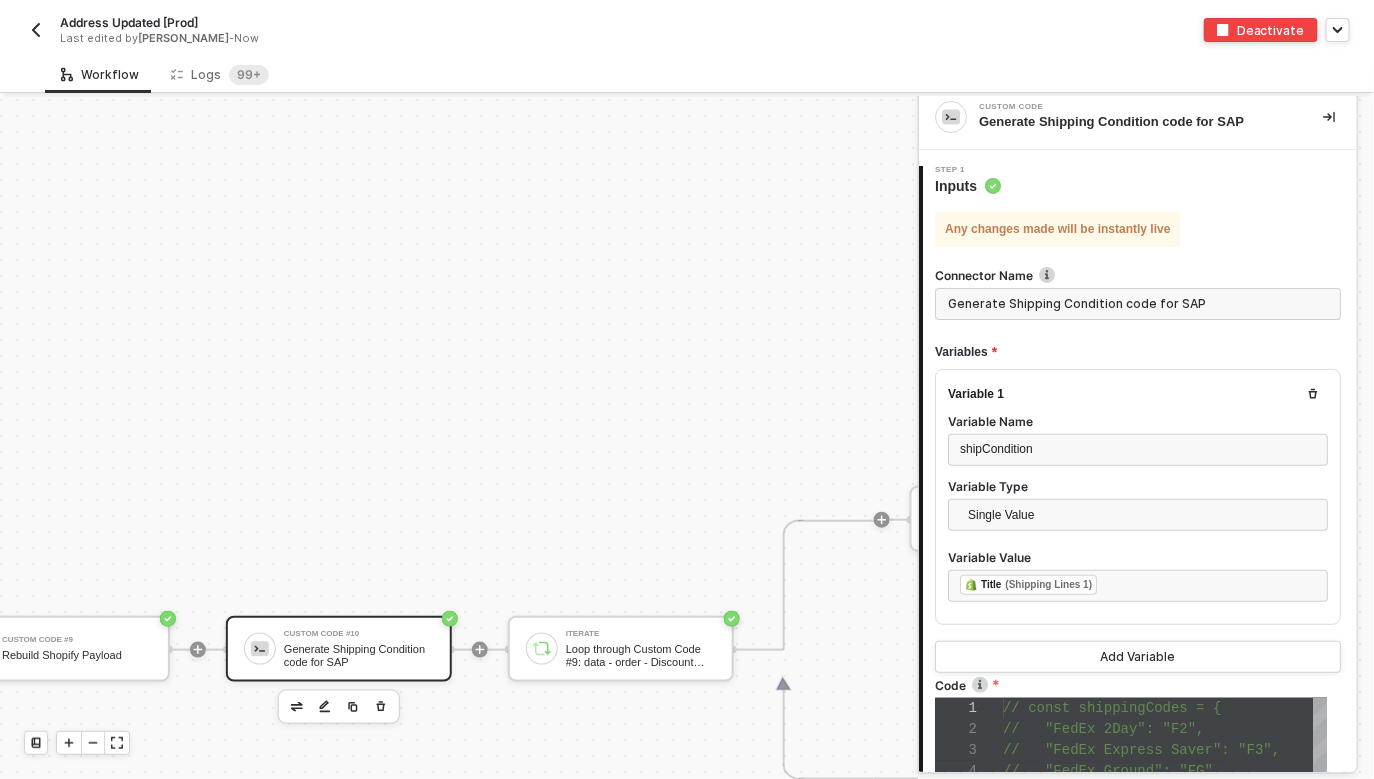 scroll, scrollTop: 431, scrollLeft: 0, axis: vertical 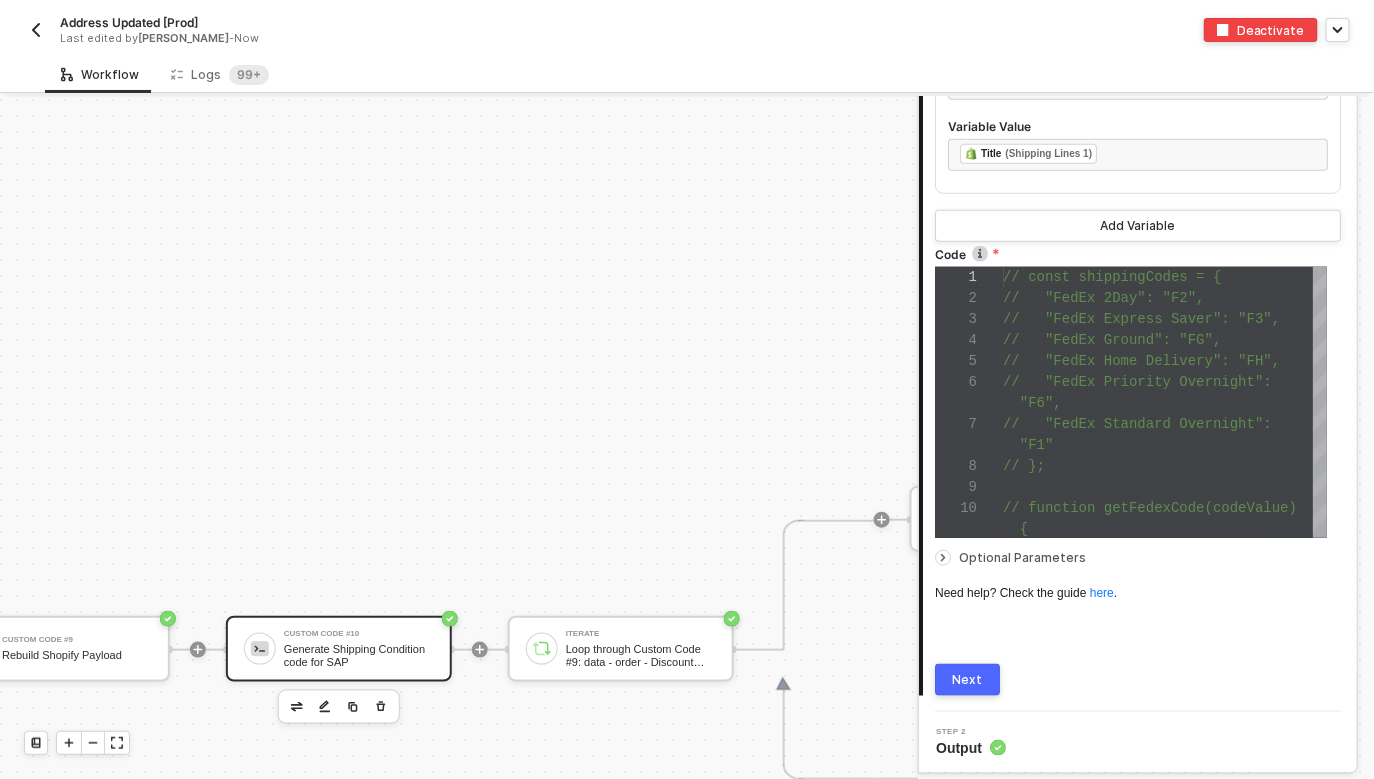 click on "Next" at bounding box center [968, 680] 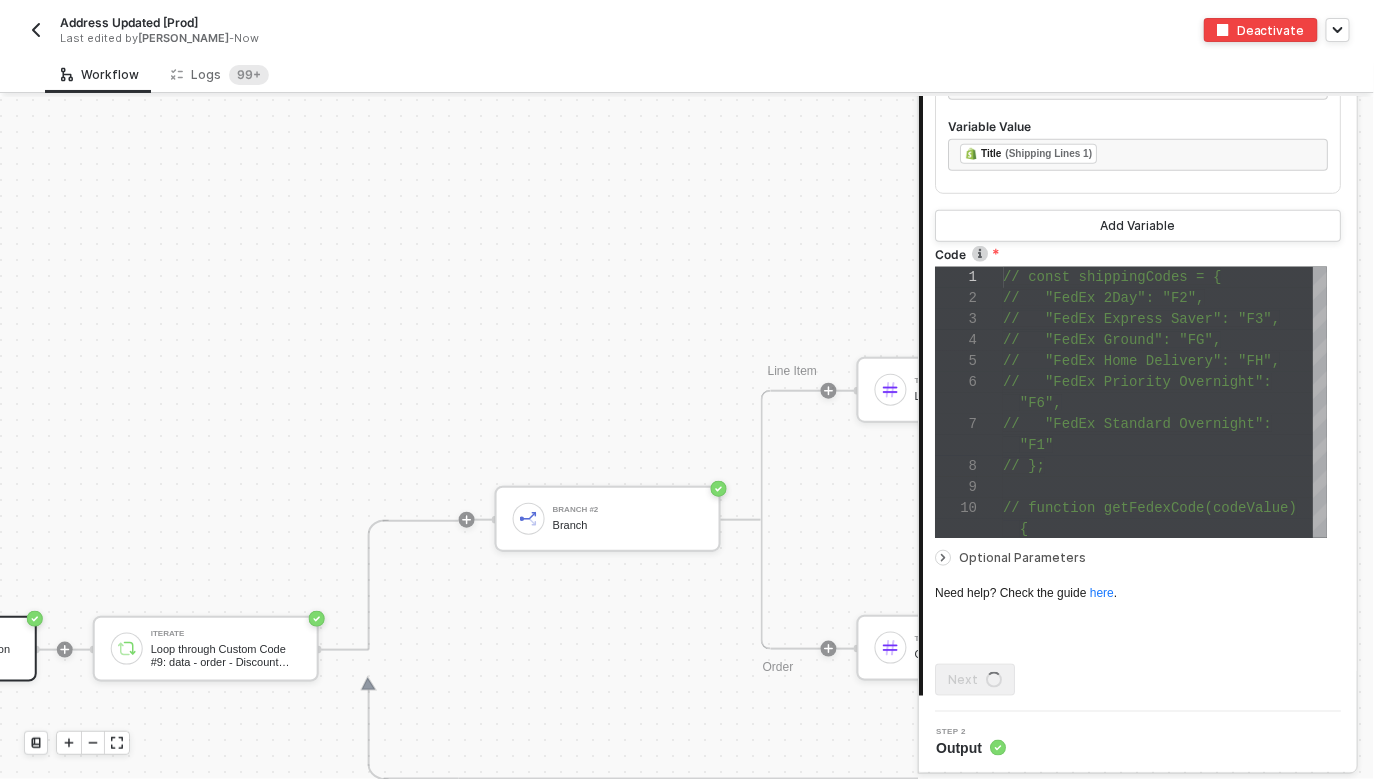 scroll, scrollTop: 7950, scrollLeft: 5675, axis: both 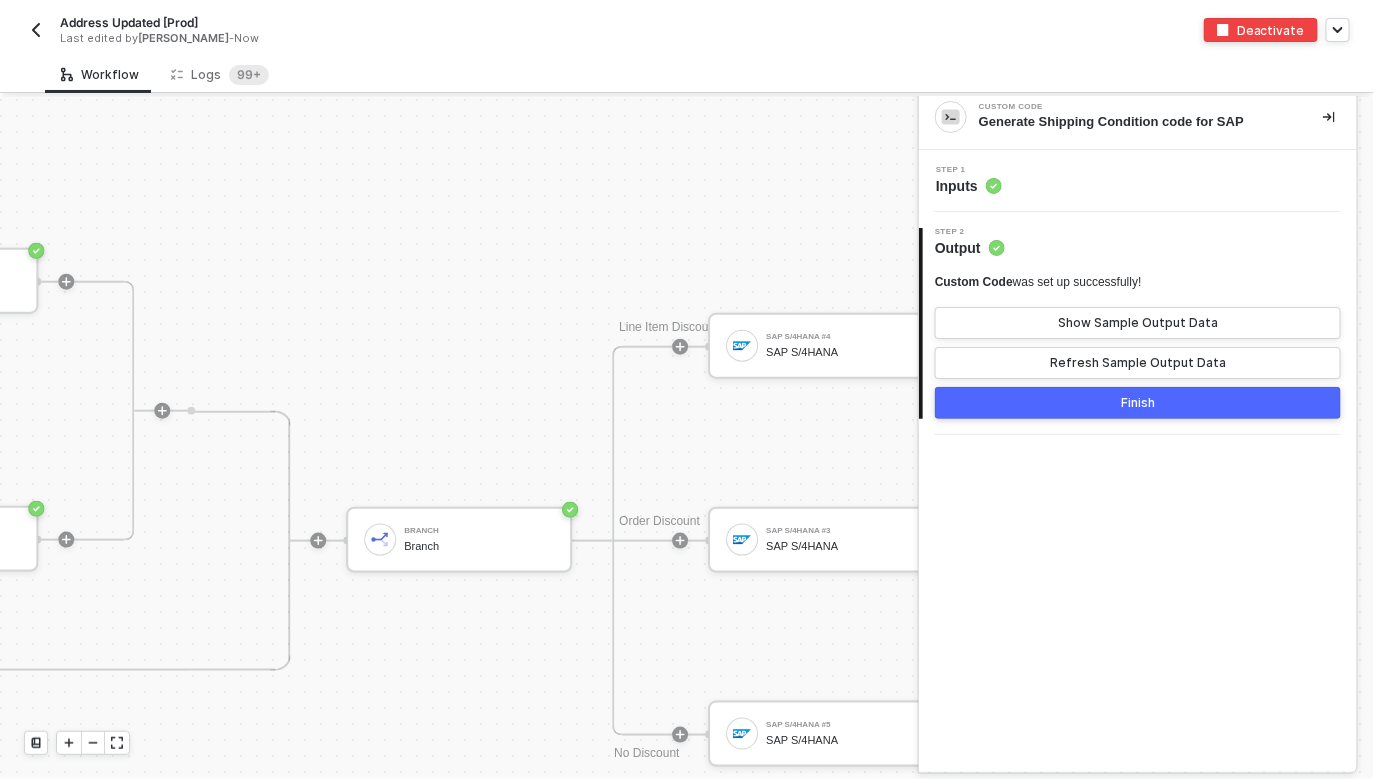 click at bounding box center (36, 30) 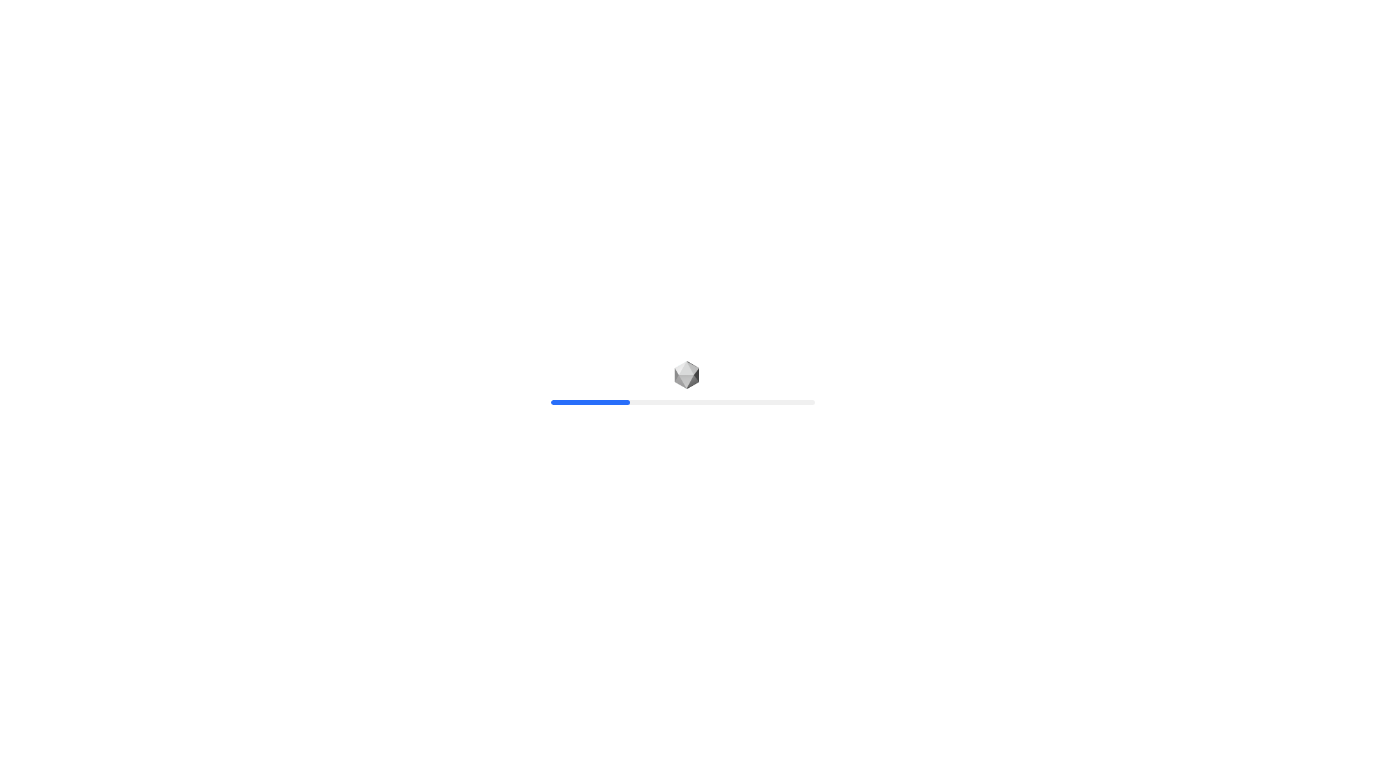 scroll, scrollTop: 0, scrollLeft: 0, axis: both 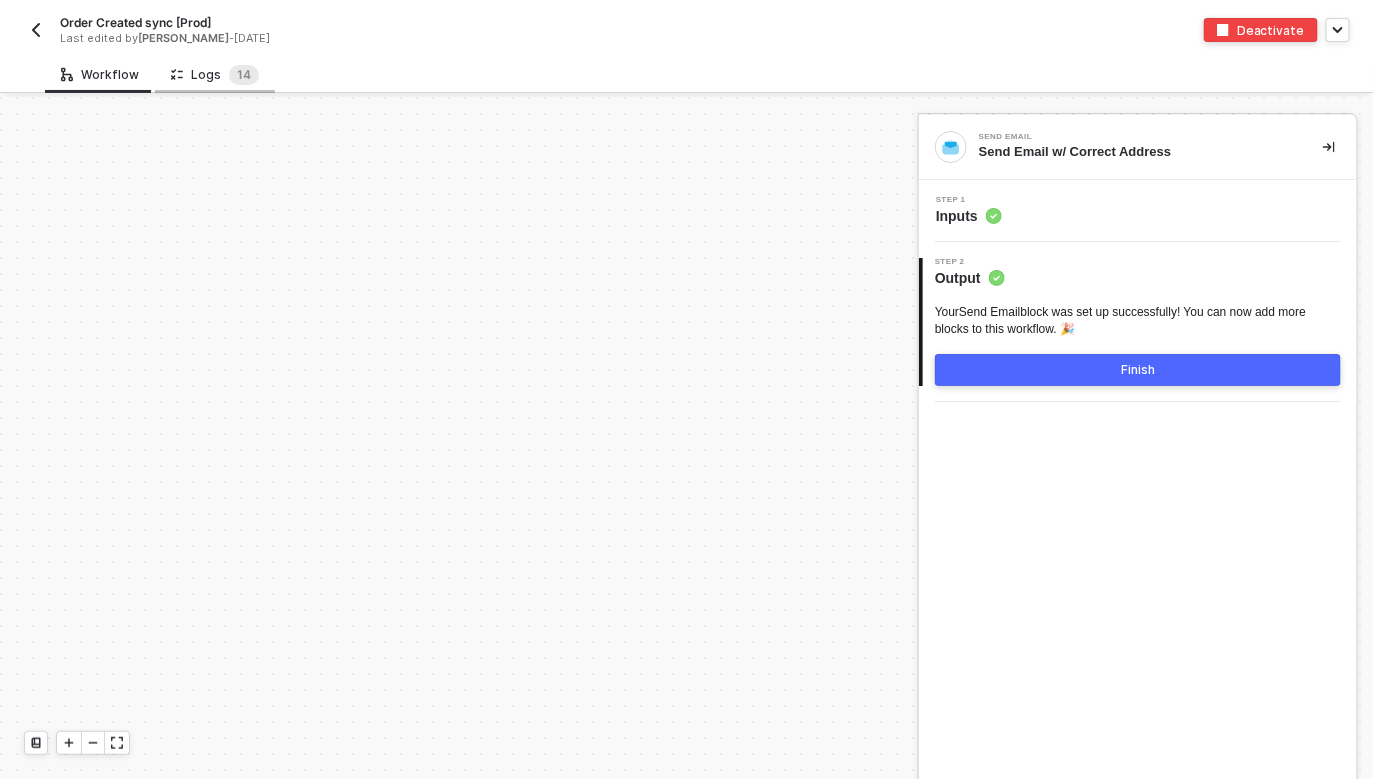 click on "Logs 1 4" at bounding box center (215, 75) 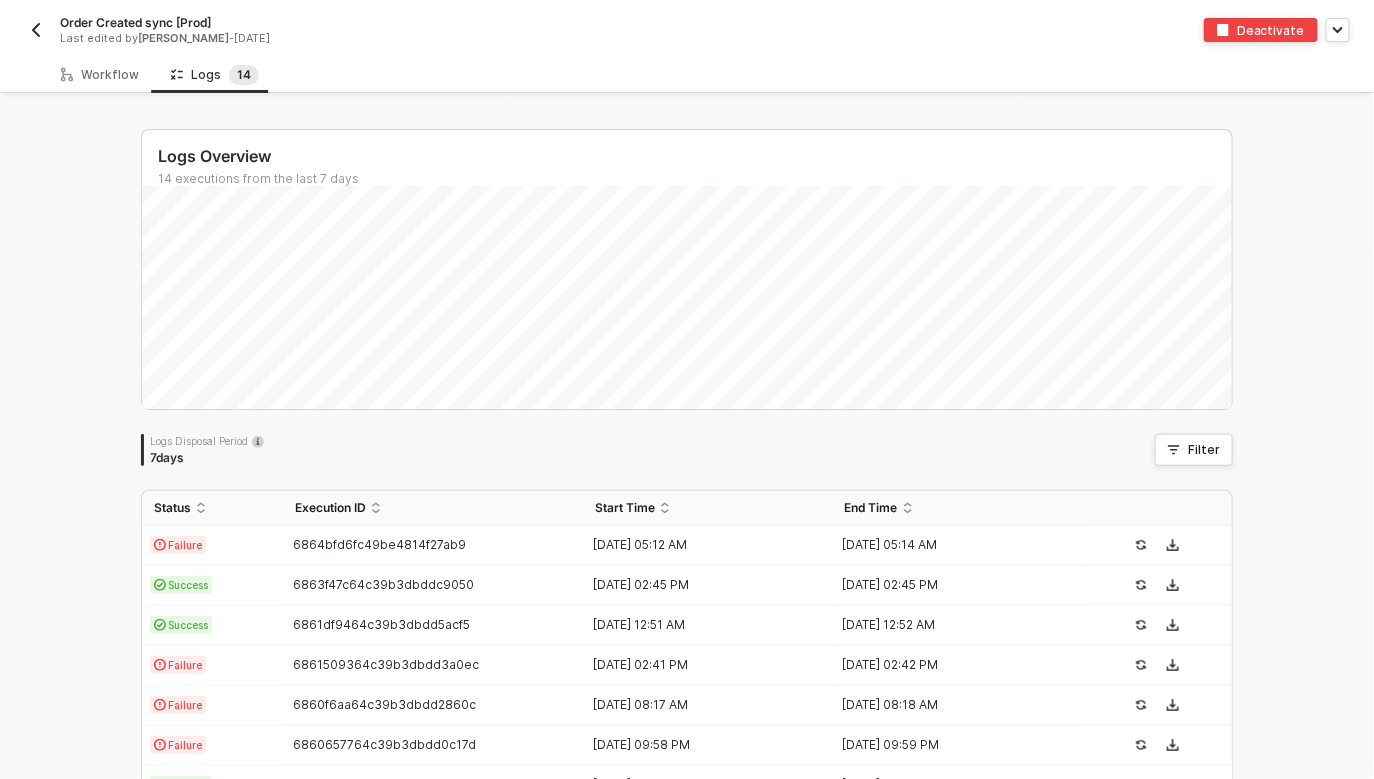 scroll, scrollTop: 395, scrollLeft: 0, axis: vertical 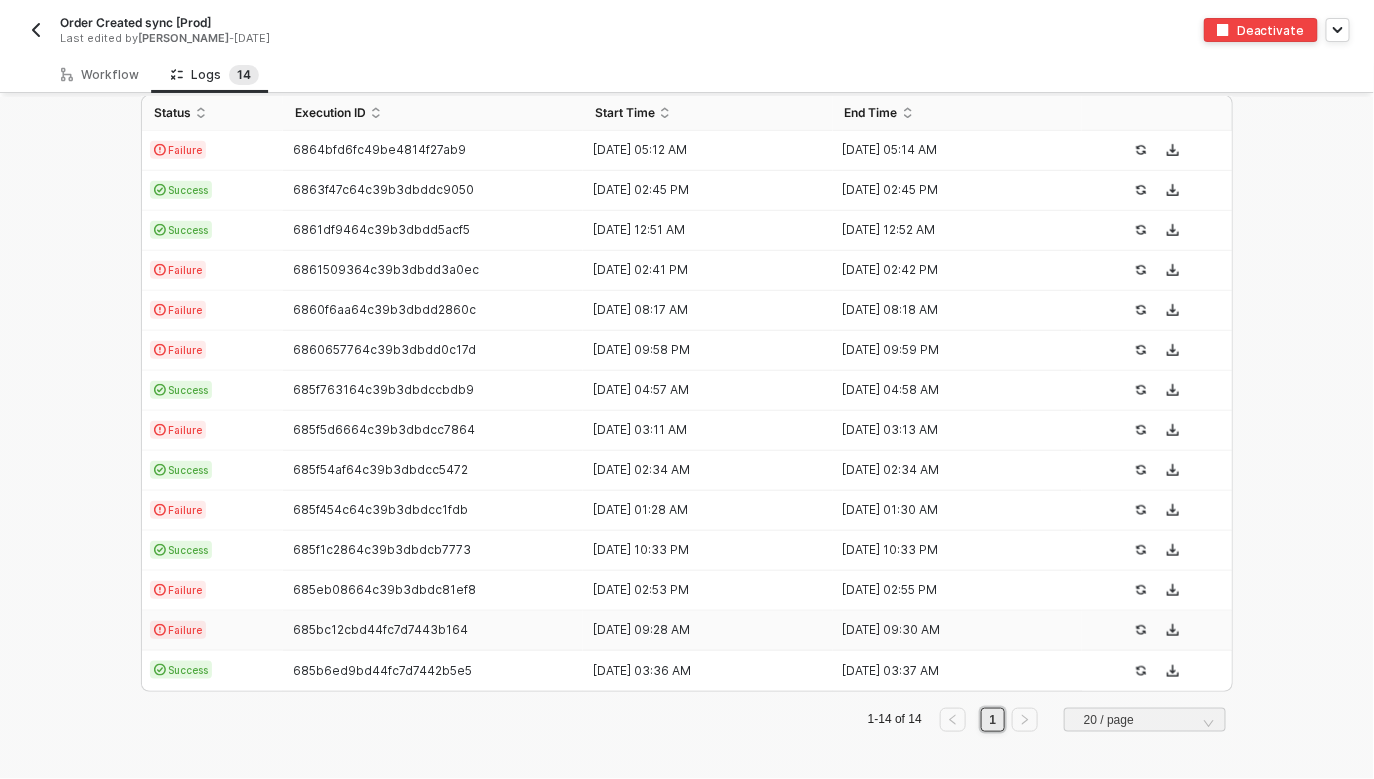 click on "685bc12cbd44fc7d7443b164" at bounding box center [433, 631] 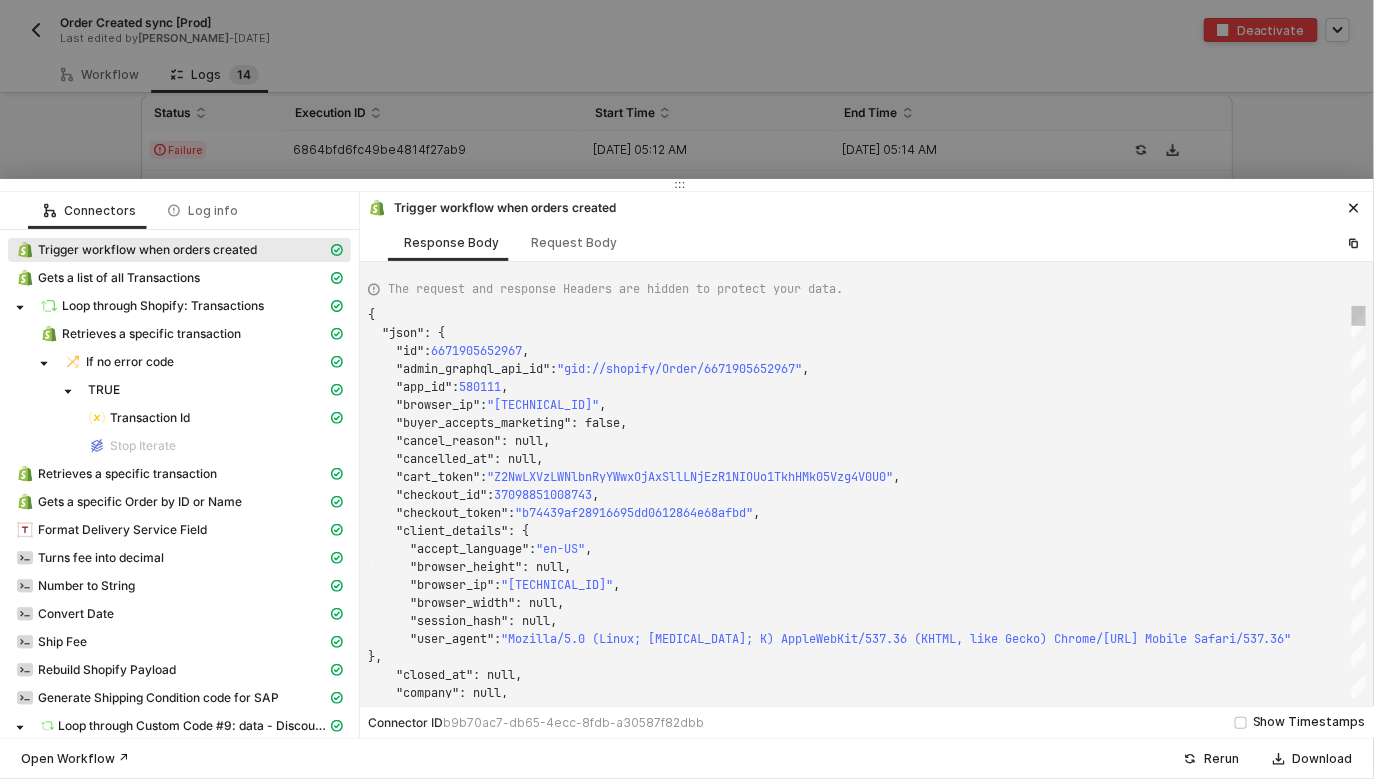 scroll, scrollTop: 180, scrollLeft: 0, axis: vertical 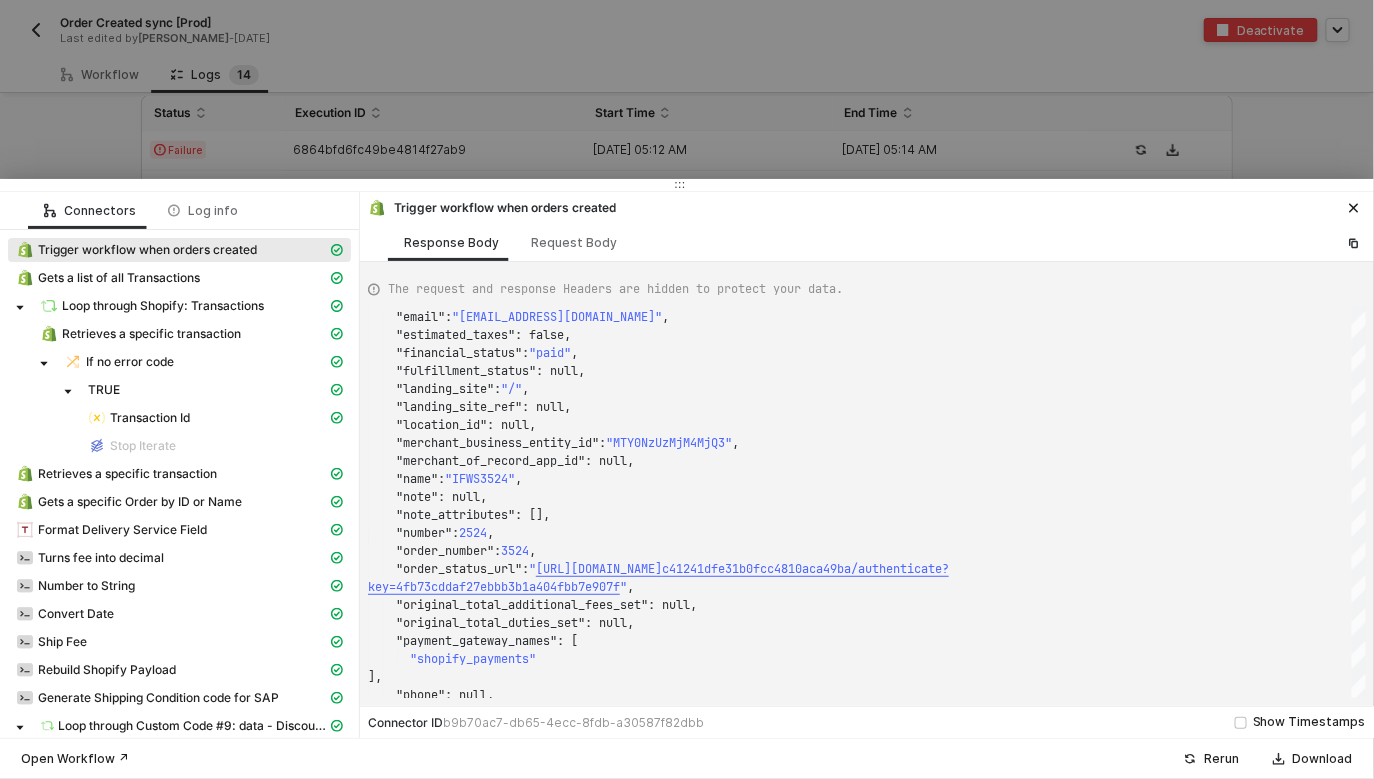 click at bounding box center [687, 389] 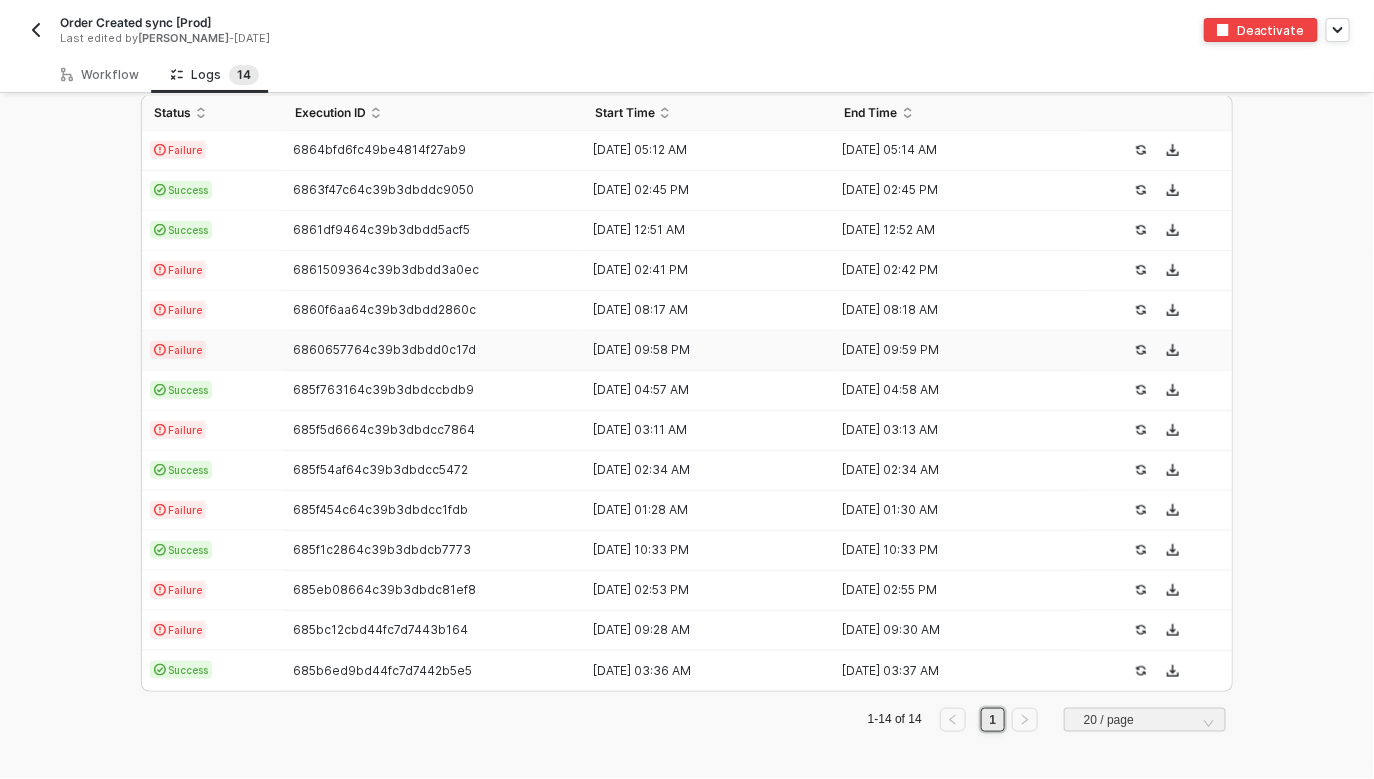 scroll, scrollTop: 217, scrollLeft: 0, axis: vertical 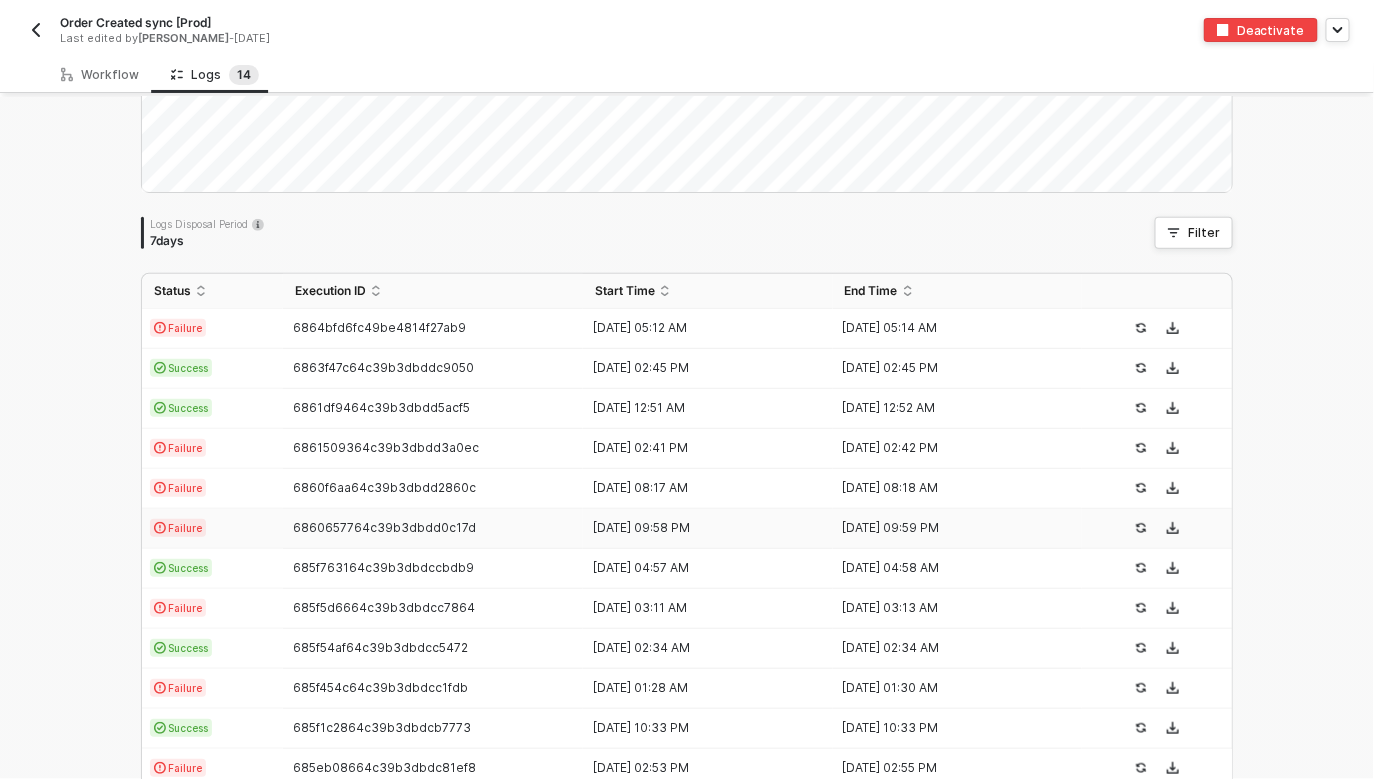 click on "Failure" at bounding box center (212, 529) 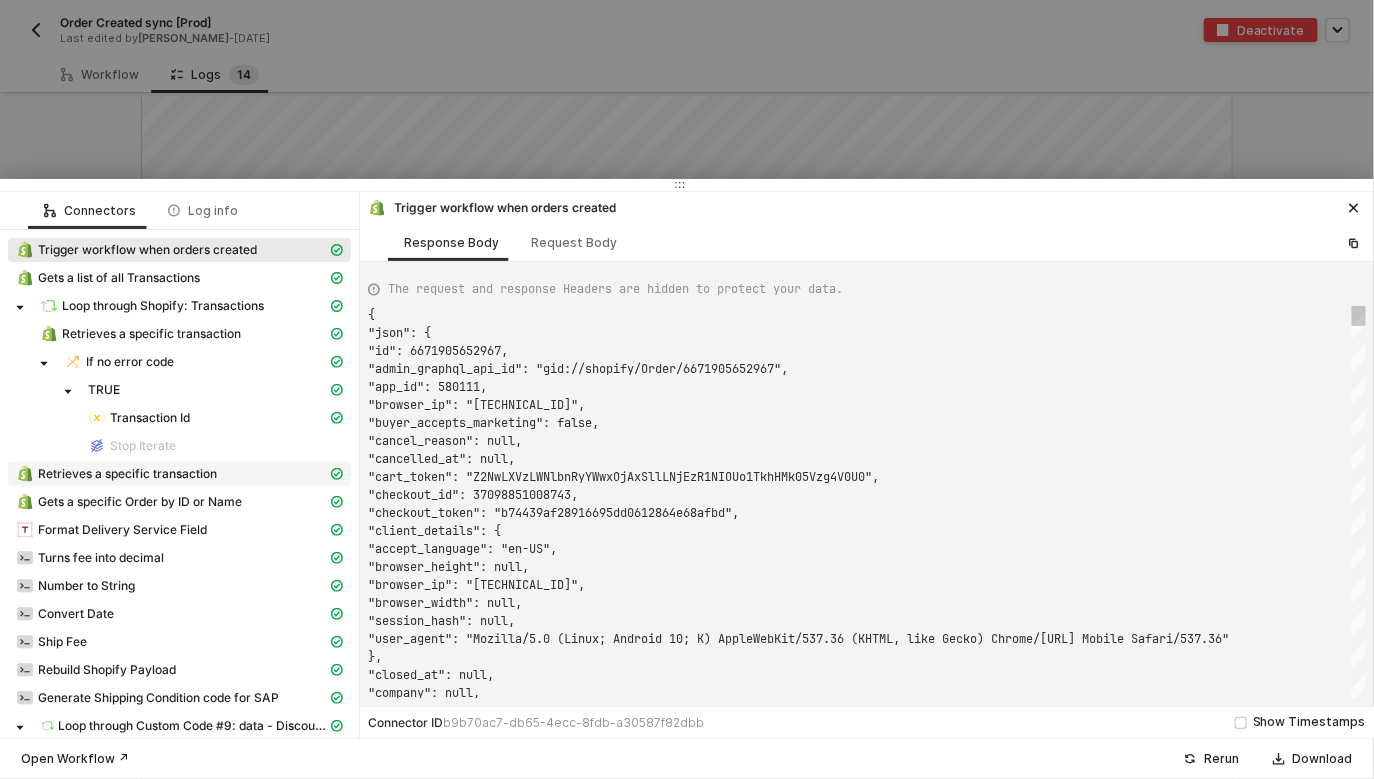scroll, scrollTop: 180, scrollLeft: 0, axis: vertical 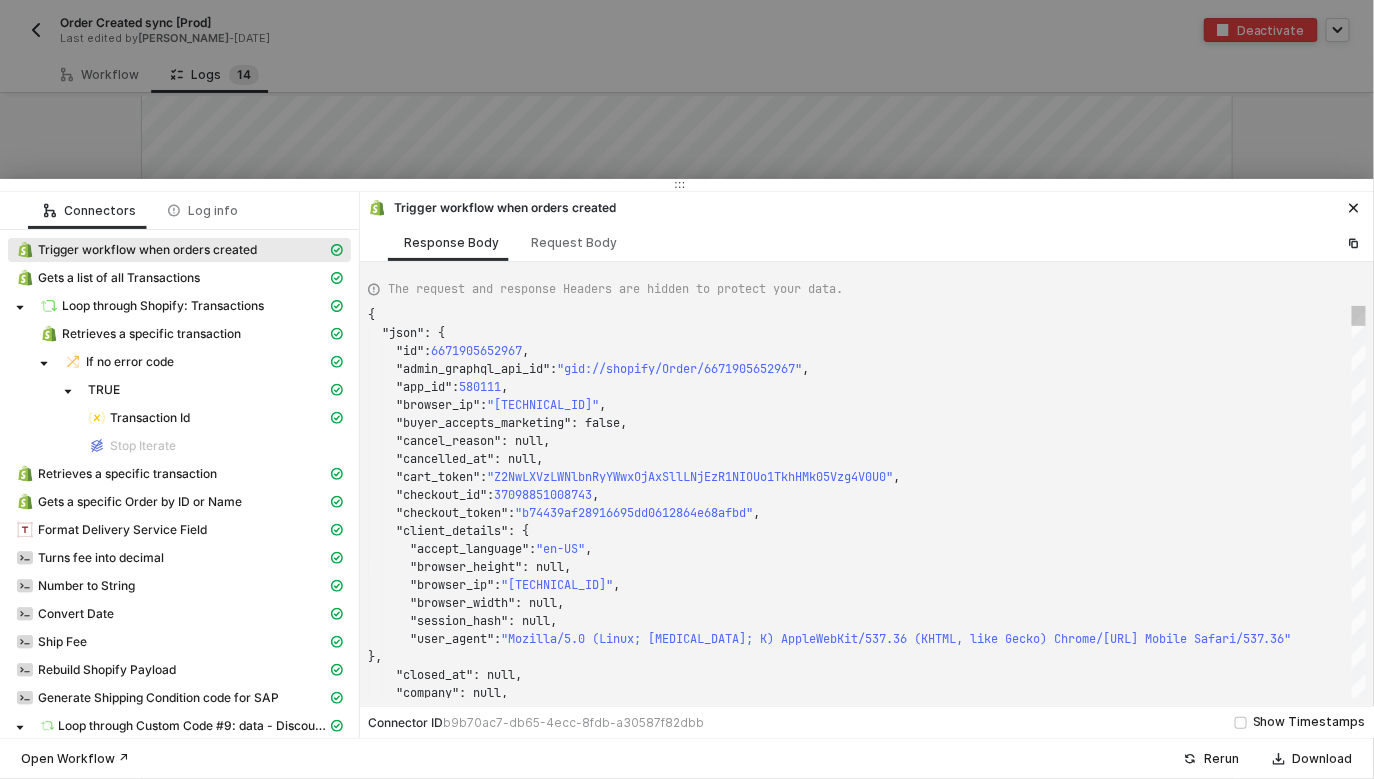 type on "{
"json": {
"id": [CREDIT_CARD_NUMBER],
"admin_graphql_api_id": "gid://shopify/Order/6678106243303",
"app_id": 580111,
"browser_ip": "[TECHNICAL_ID]",
"buyer_accepts_marketing": false,
"cancel_reason": null,
"cancelled_at": null,
"cart_token": "Z2NwLXVzLWVhc3QxOjAxSllXOE1DRVQ0SkJKVllRUFlSSkRNU0hD"," 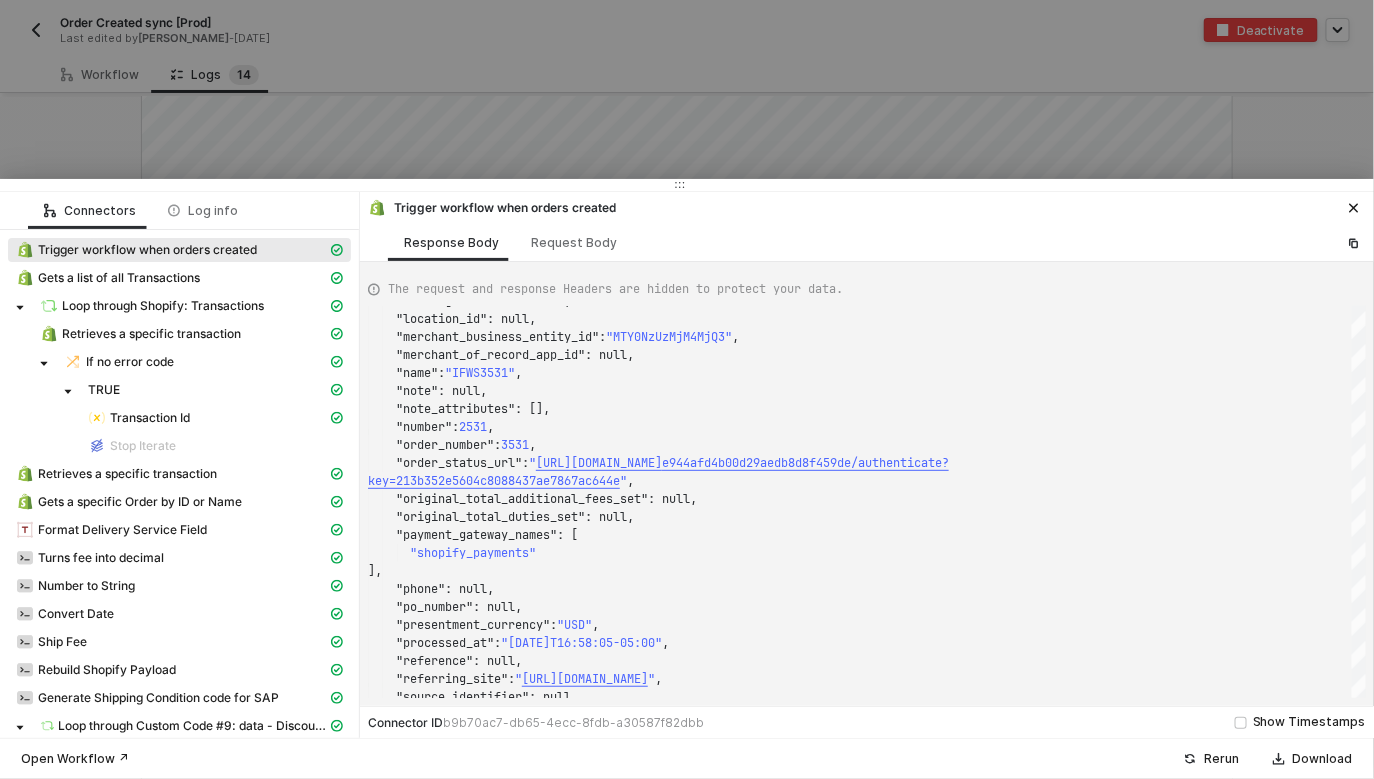 click at bounding box center (687, 389) 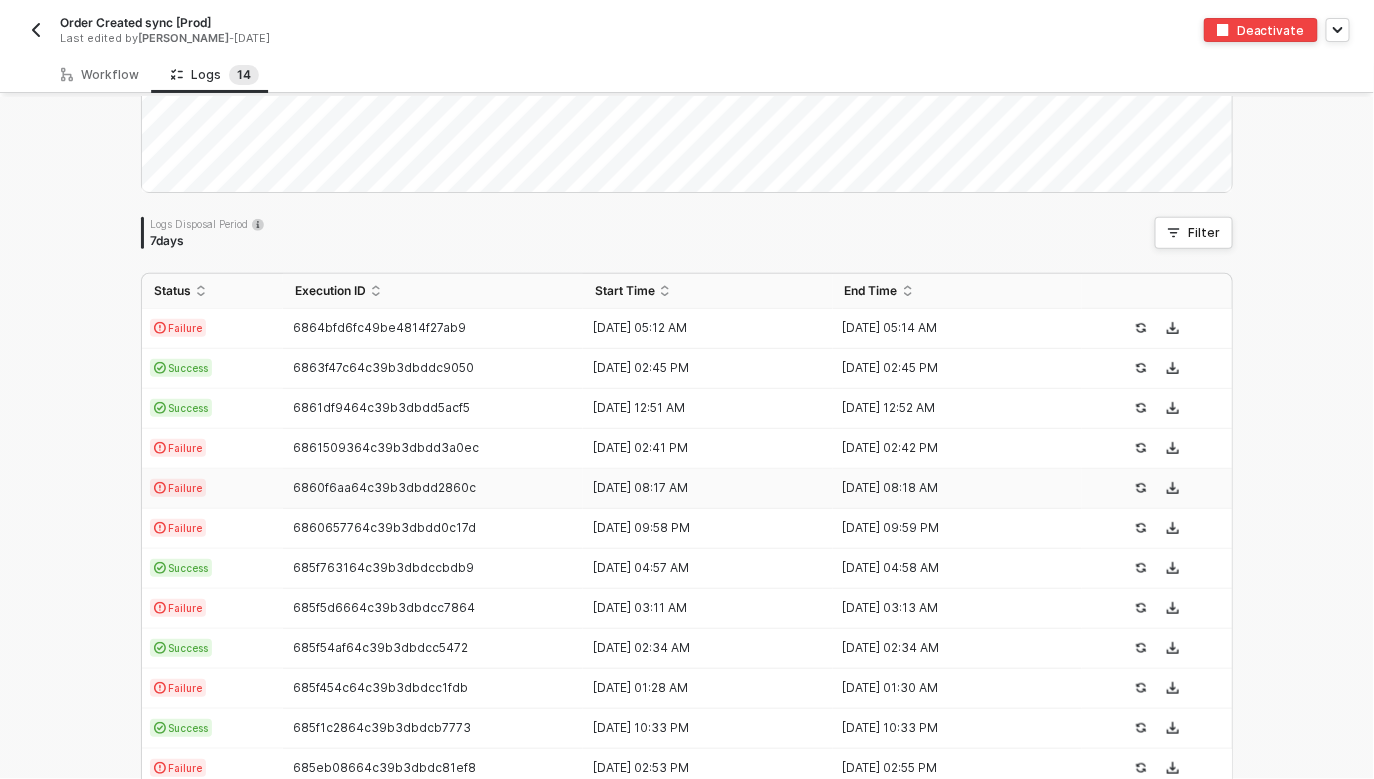 click on "Failure" at bounding box center (212, 489) 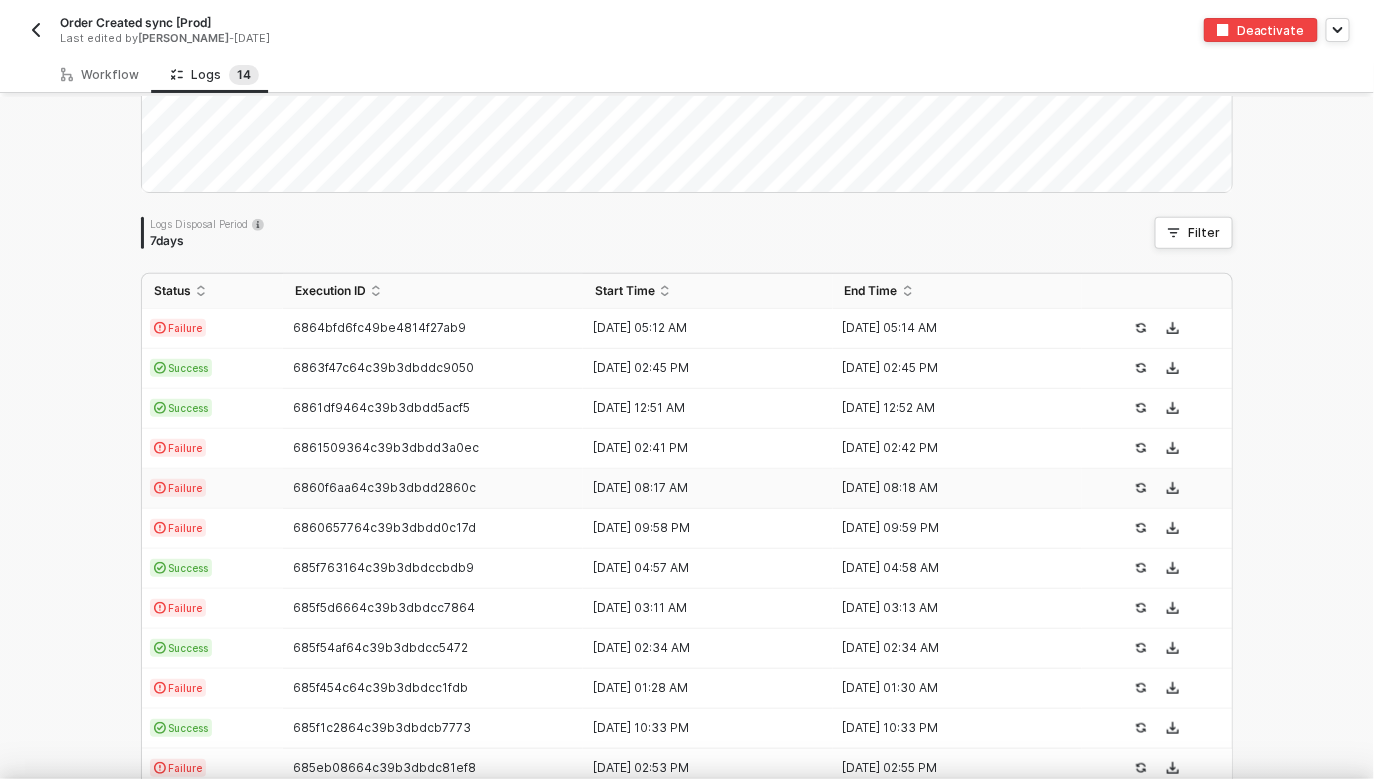 scroll, scrollTop: 180, scrollLeft: 0, axis: vertical 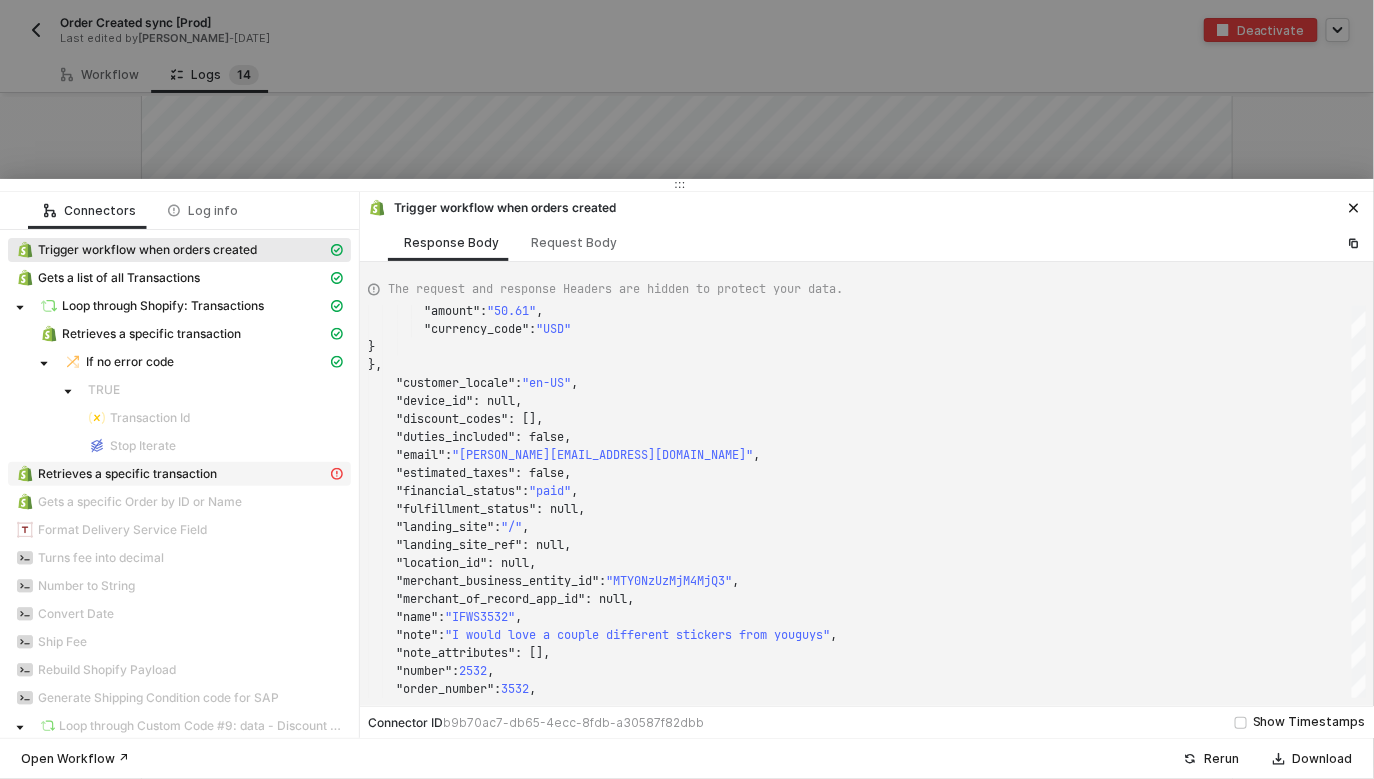 click on "Retrieves a specific transaction" at bounding box center (127, 474) 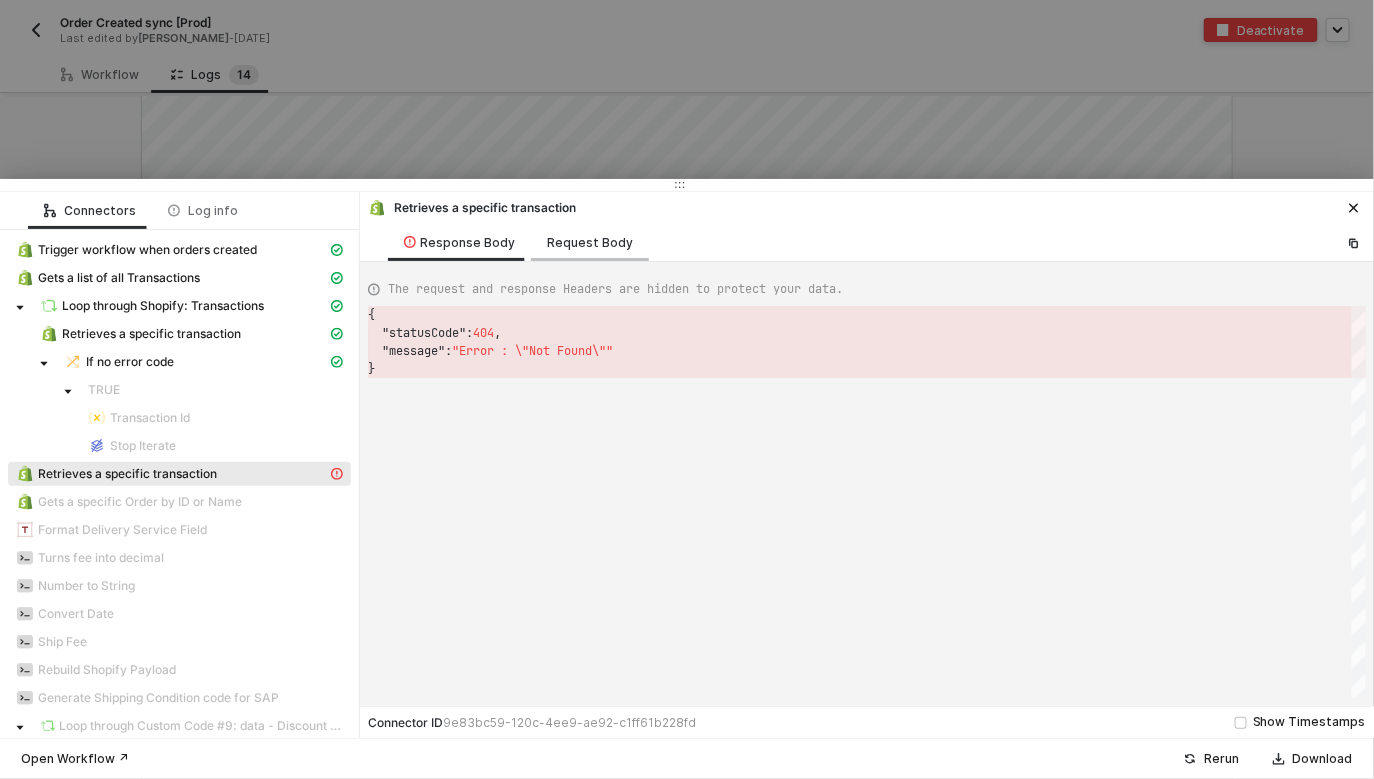 click on "Request Body" at bounding box center [590, 243] 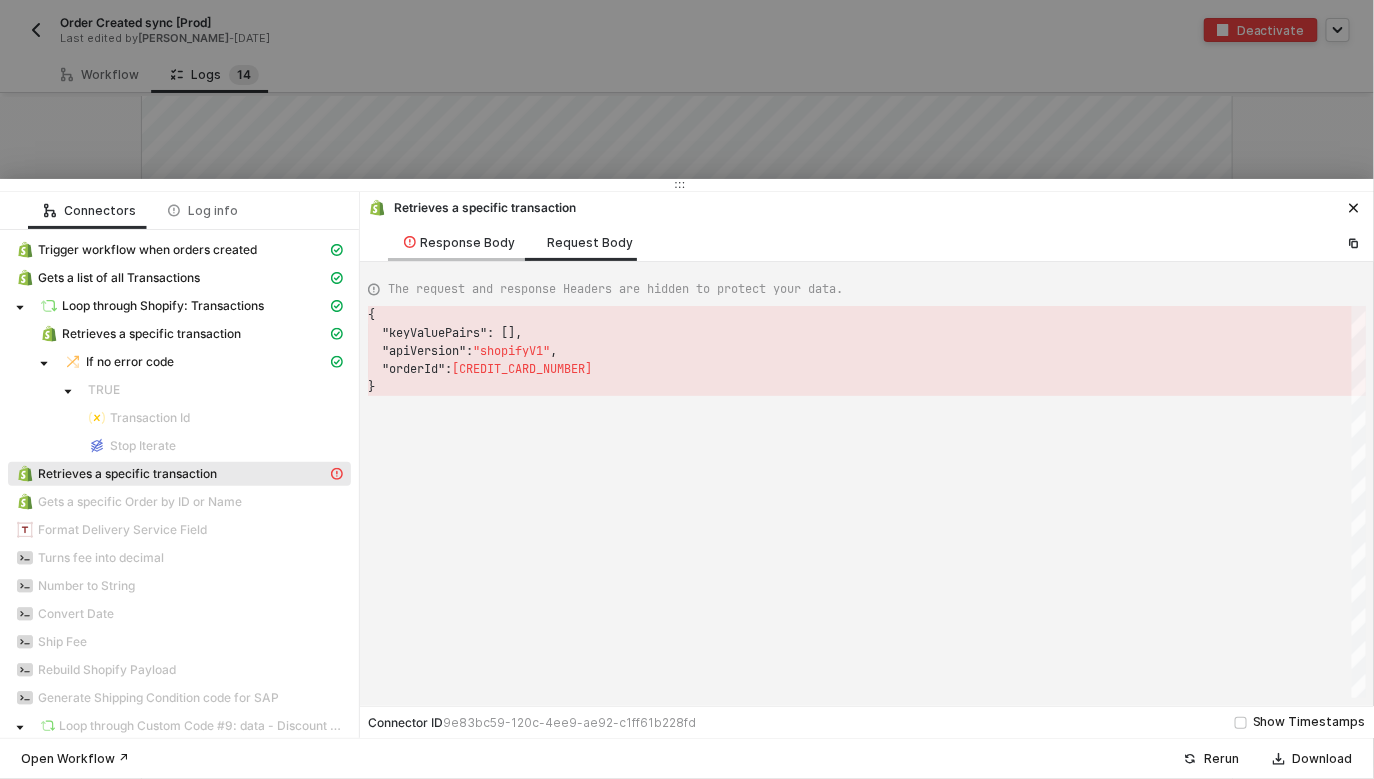 click on "Response Body" at bounding box center (459, 243) 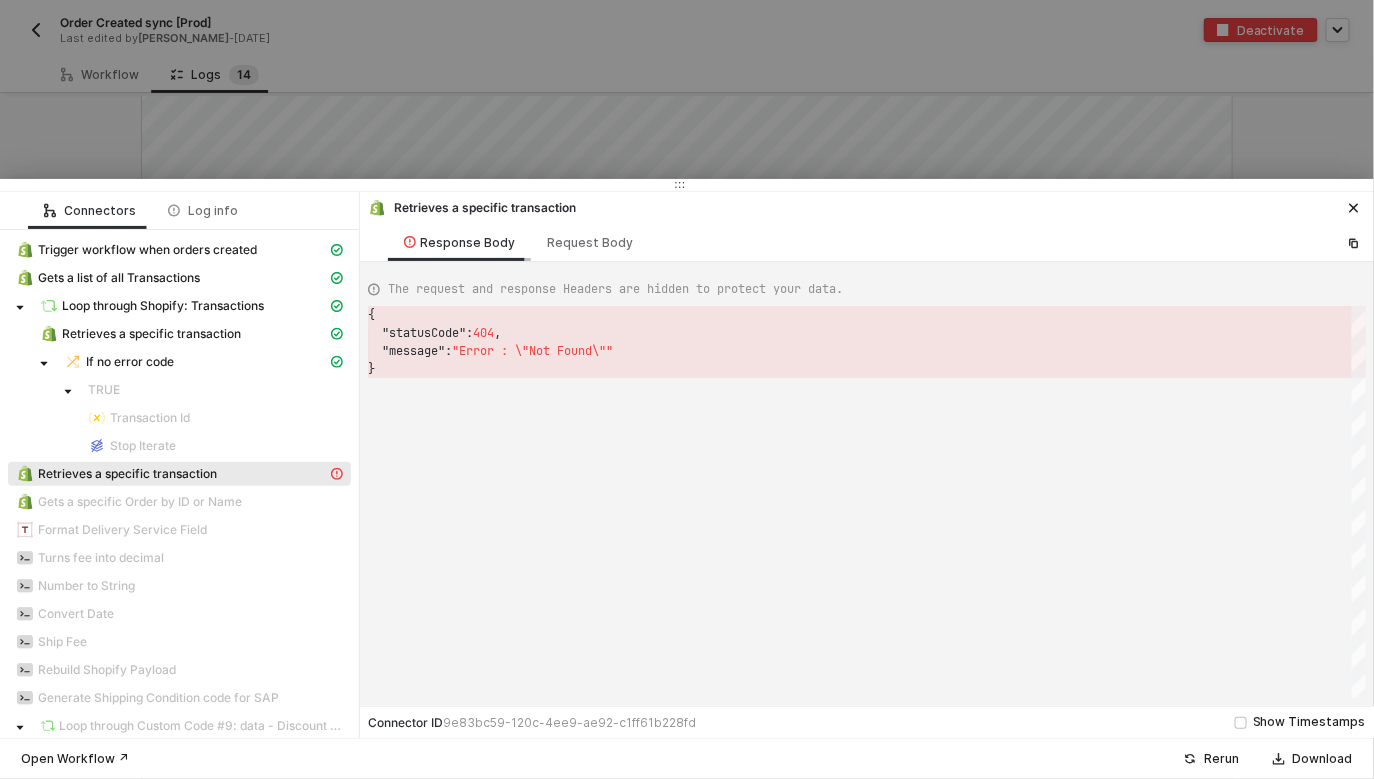 scroll, scrollTop: 53, scrollLeft: 0, axis: vertical 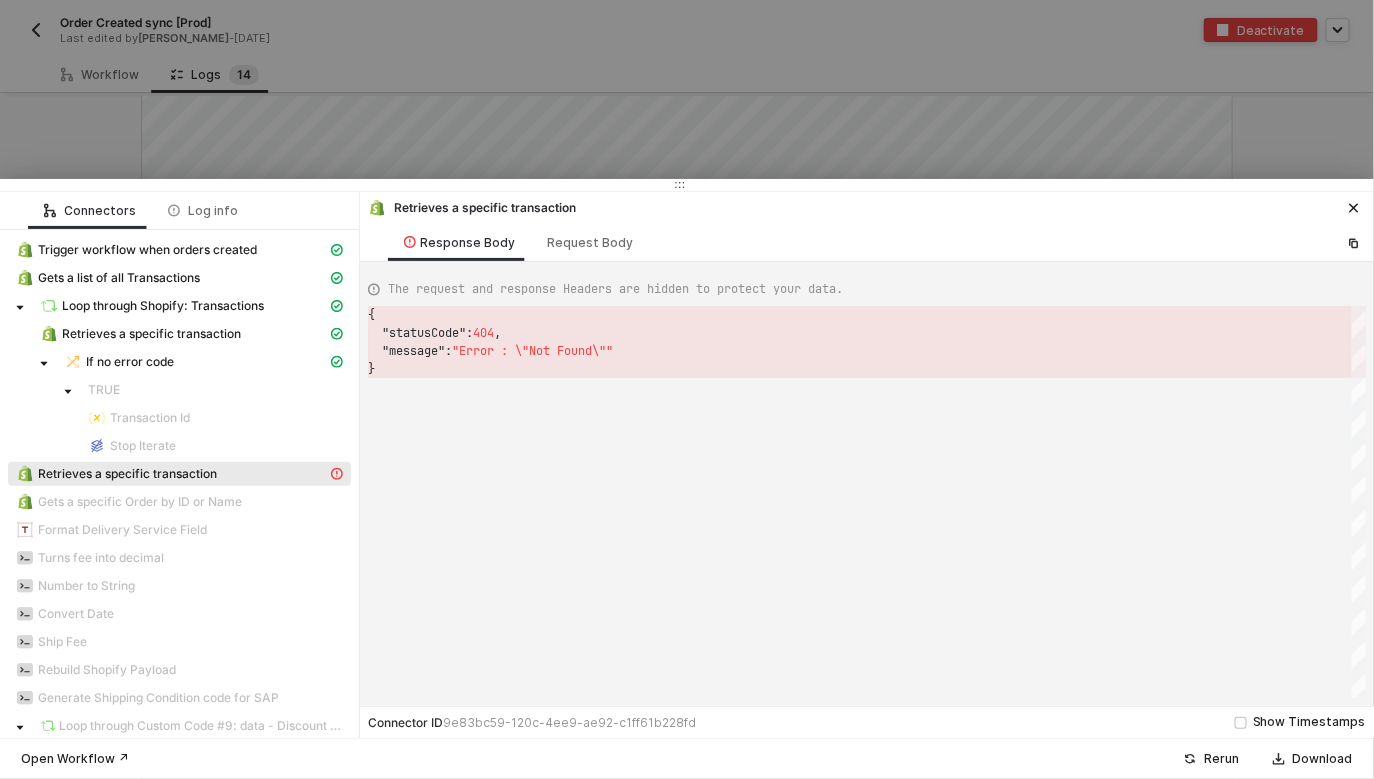 click at bounding box center (687, 389) 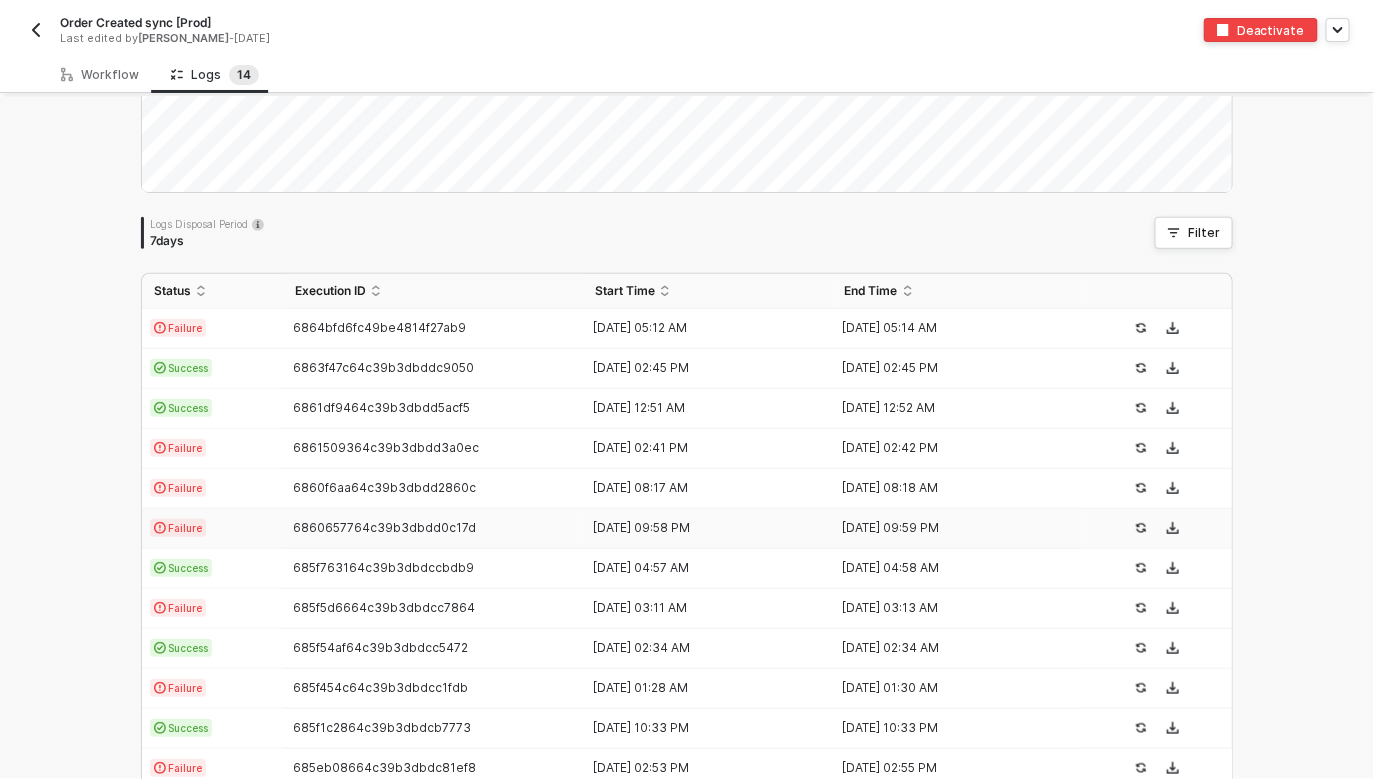 click on "Failure" at bounding box center (212, 529) 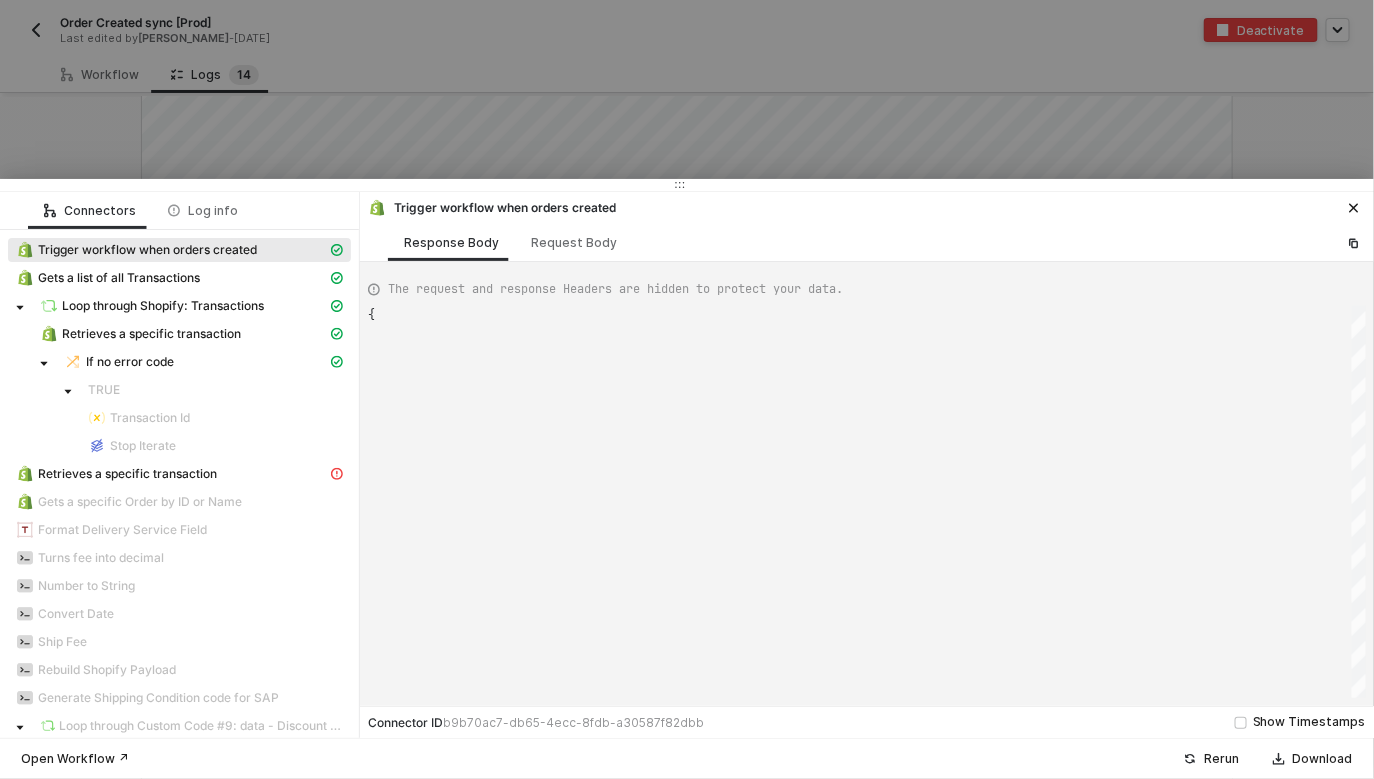 scroll, scrollTop: 180, scrollLeft: 0, axis: vertical 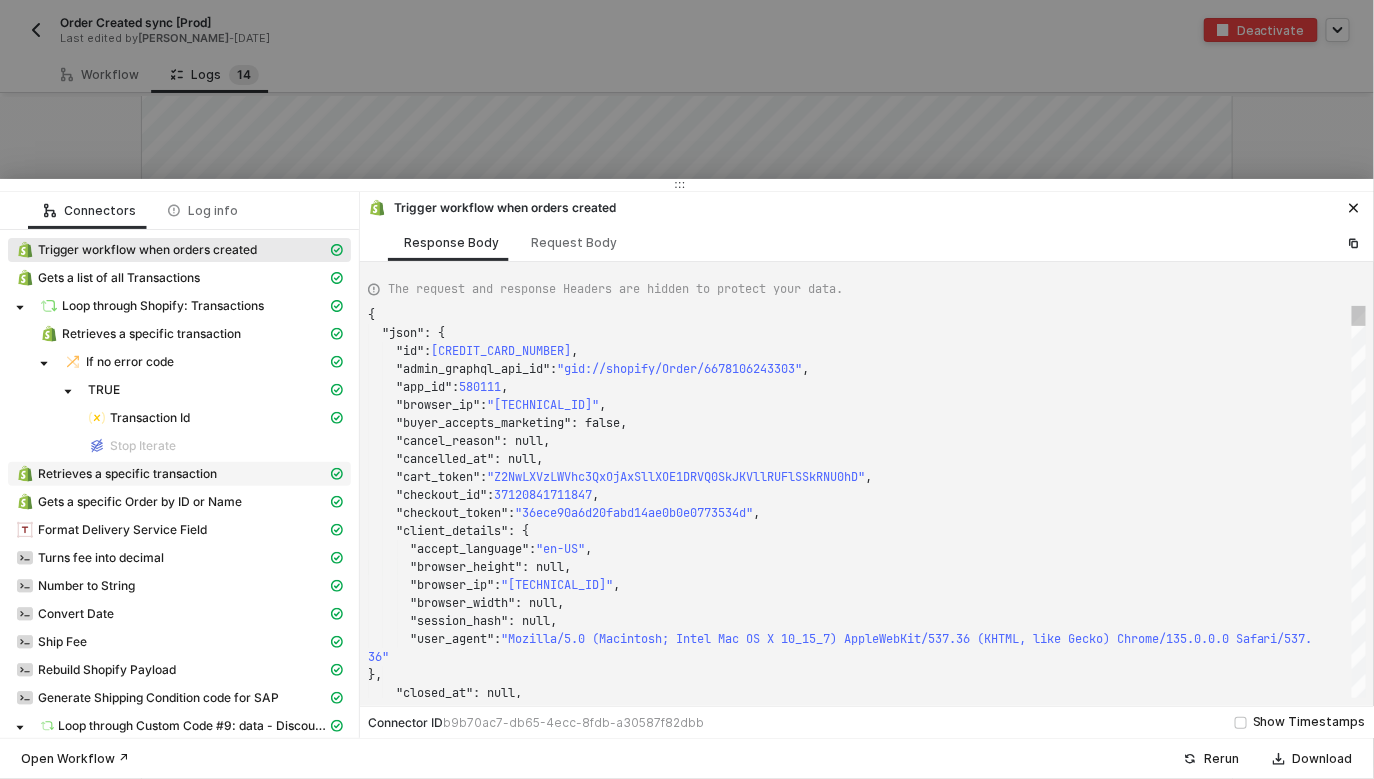 click on "Retrieves a specific transaction" at bounding box center (171, 474) 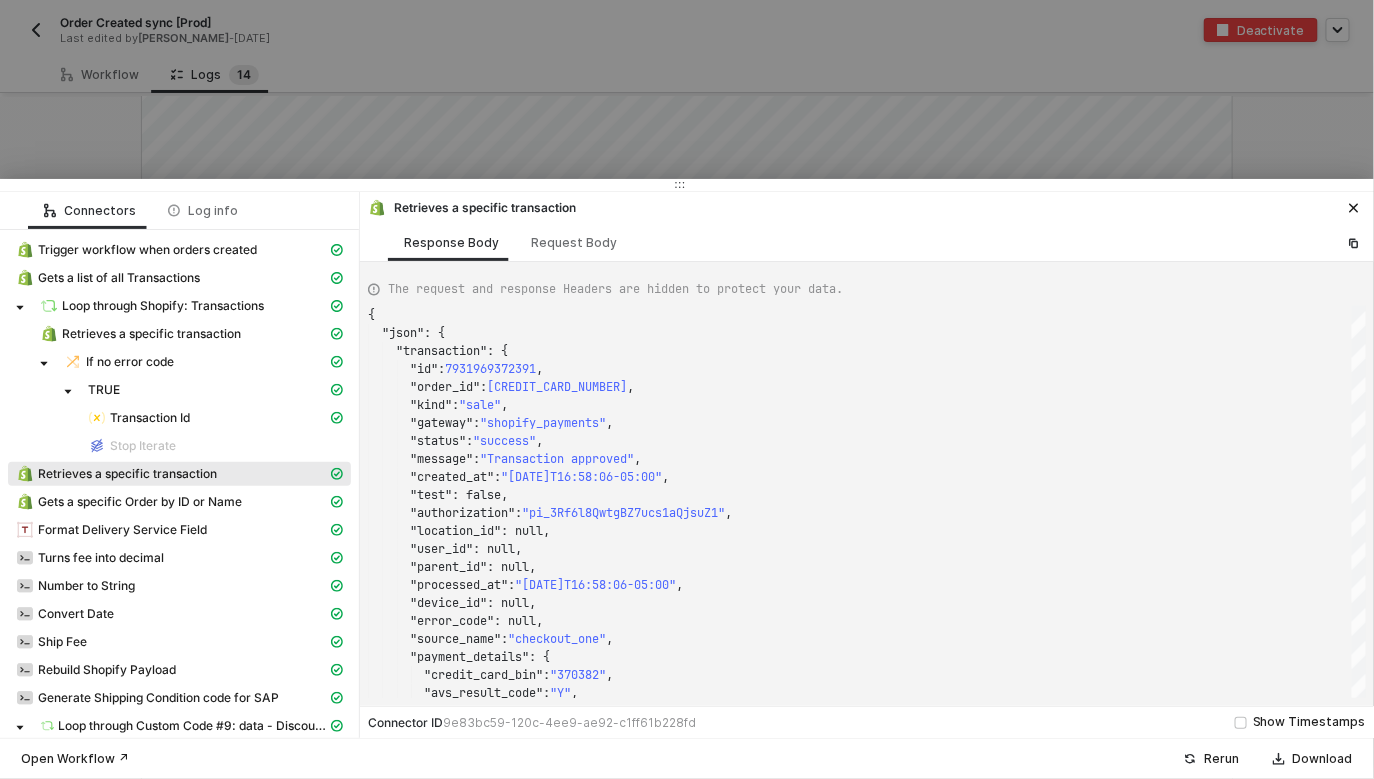 click at bounding box center [687, 389] 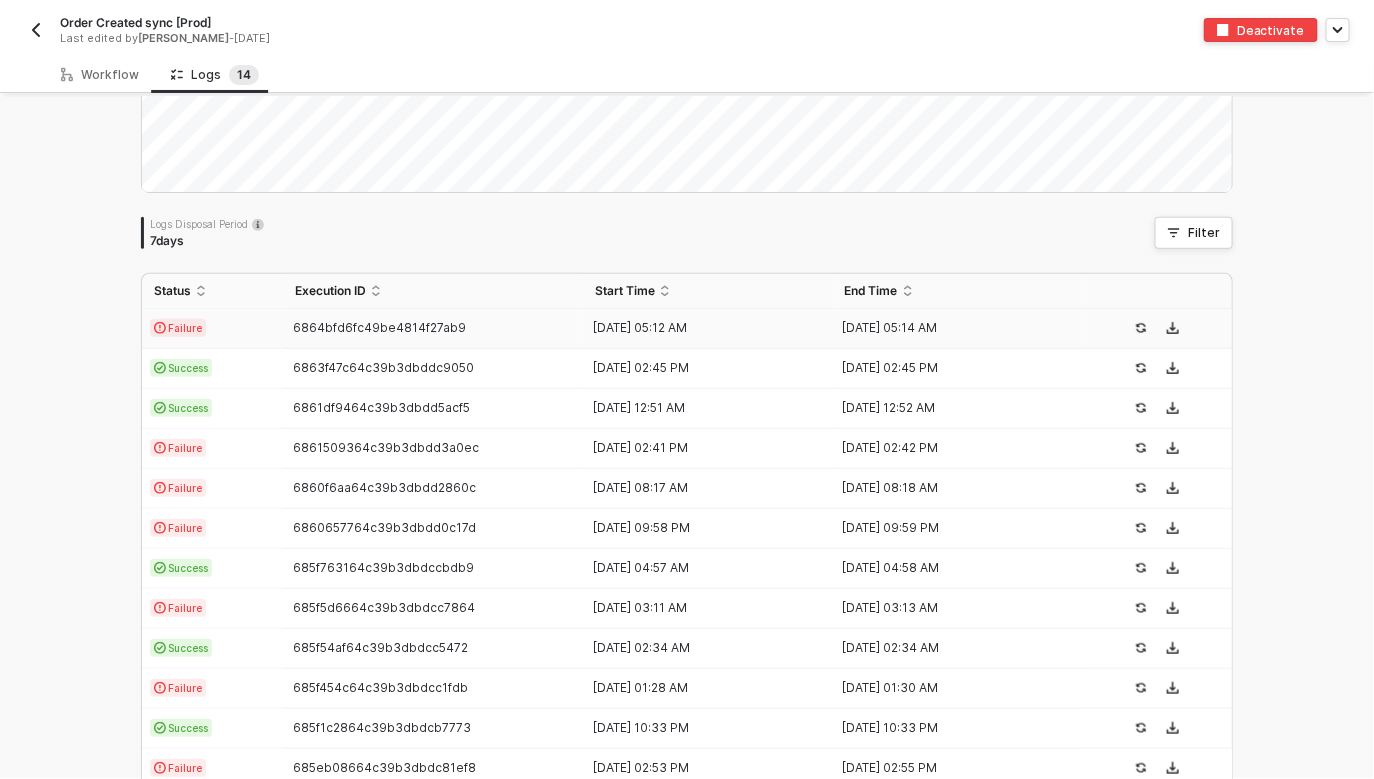 click on "6864bfd6fc49be4814f27ab9" at bounding box center [433, 328] 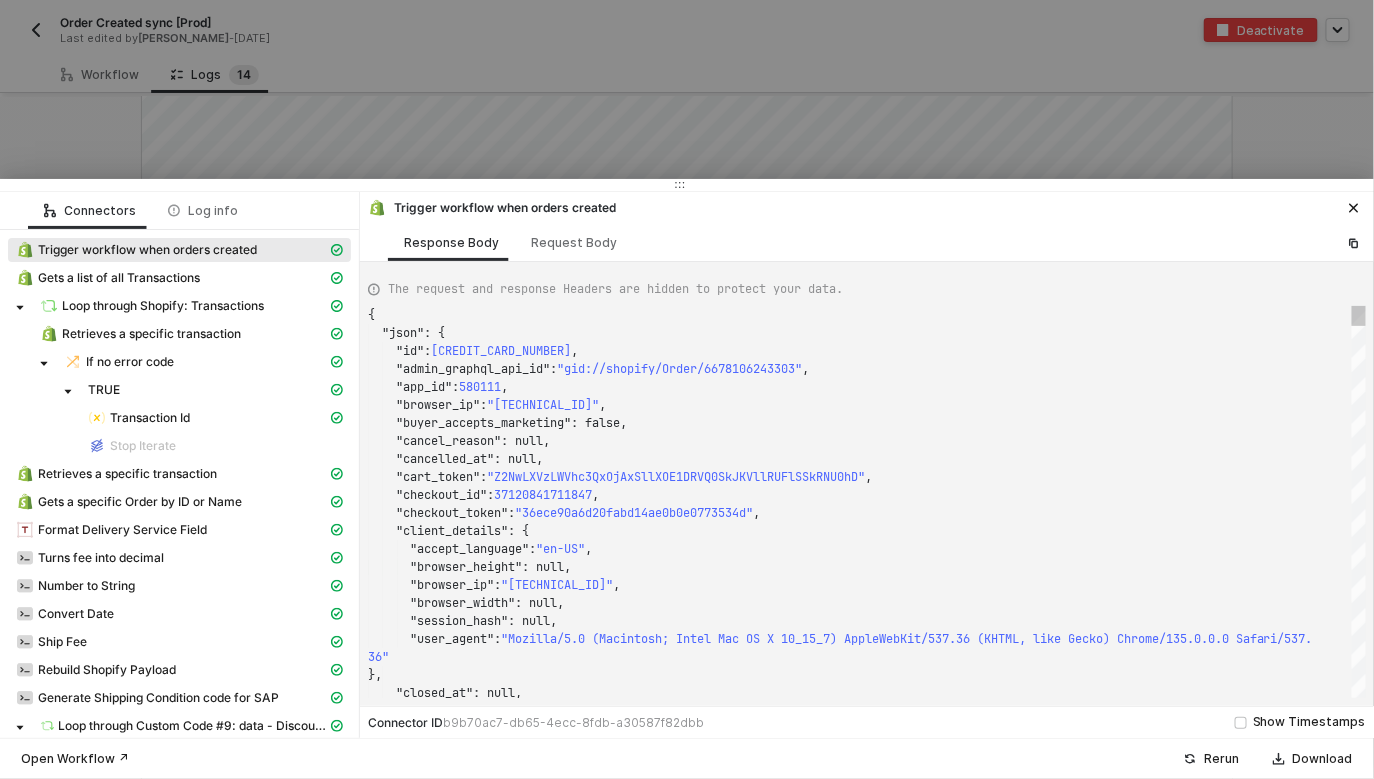 scroll, scrollTop: 180, scrollLeft: 0, axis: vertical 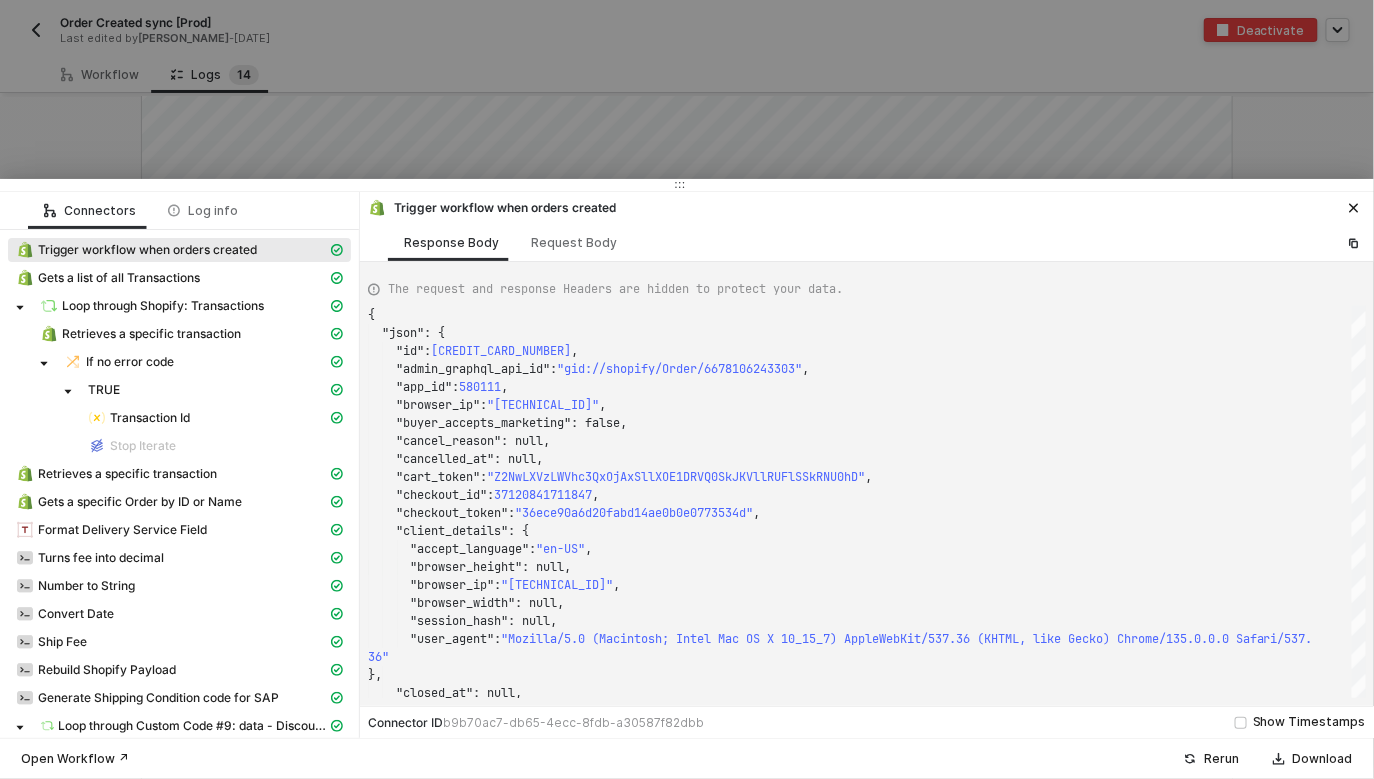 type on "{
"json": {
"id": 6683802140903,
"admin_graphql_api_id": "gid://shopify/Order/6683802140903",
"app_id": 580111,
"browser_ip": "[TECHNICAL_ID]",
"buyer_accepts_marketing": false,
"cancel_reason": null,
"cancelled_at": null,
"cart_token": "Z2NwLXVzLWVhc3QxOjAxSlo0UlBTRlpOWDkwQkZFSzVTUjVHSDc5"," 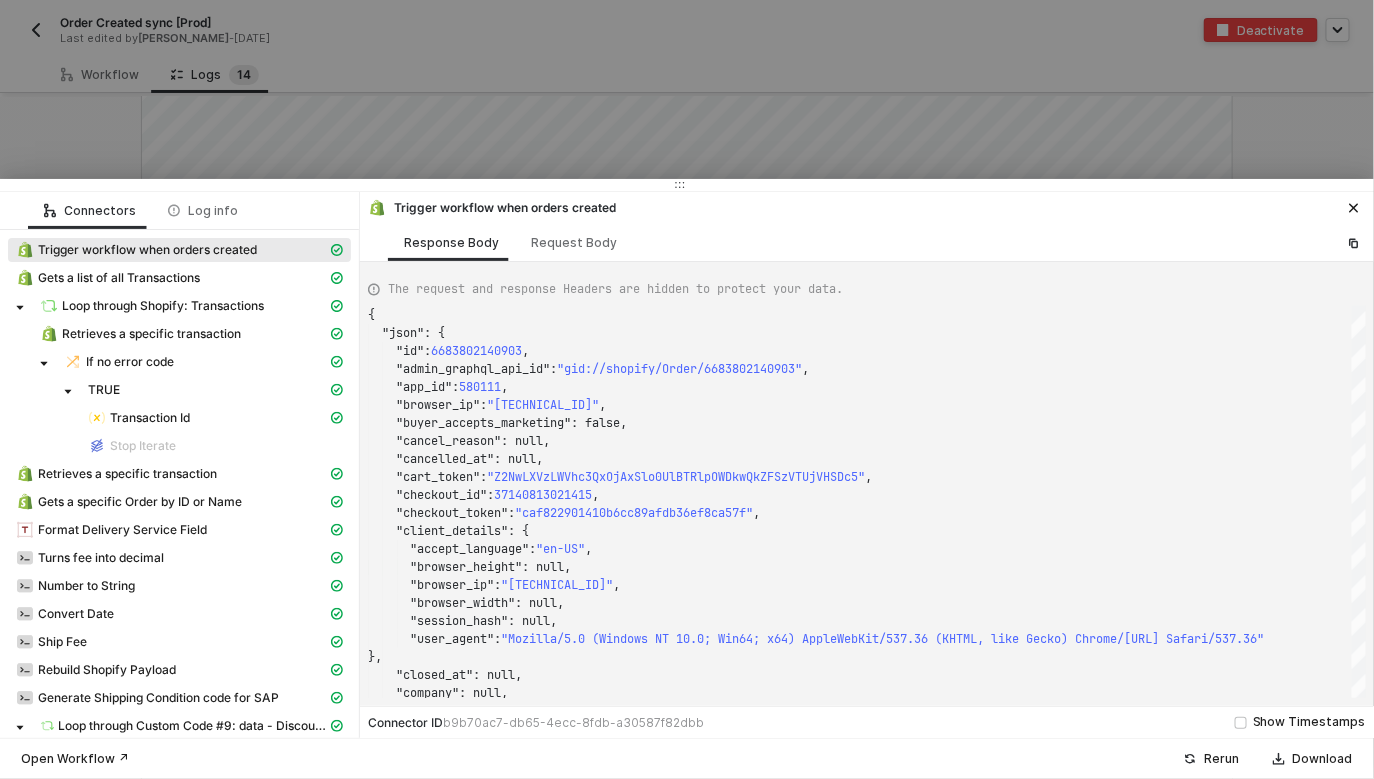 click at bounding box center [687, 389] 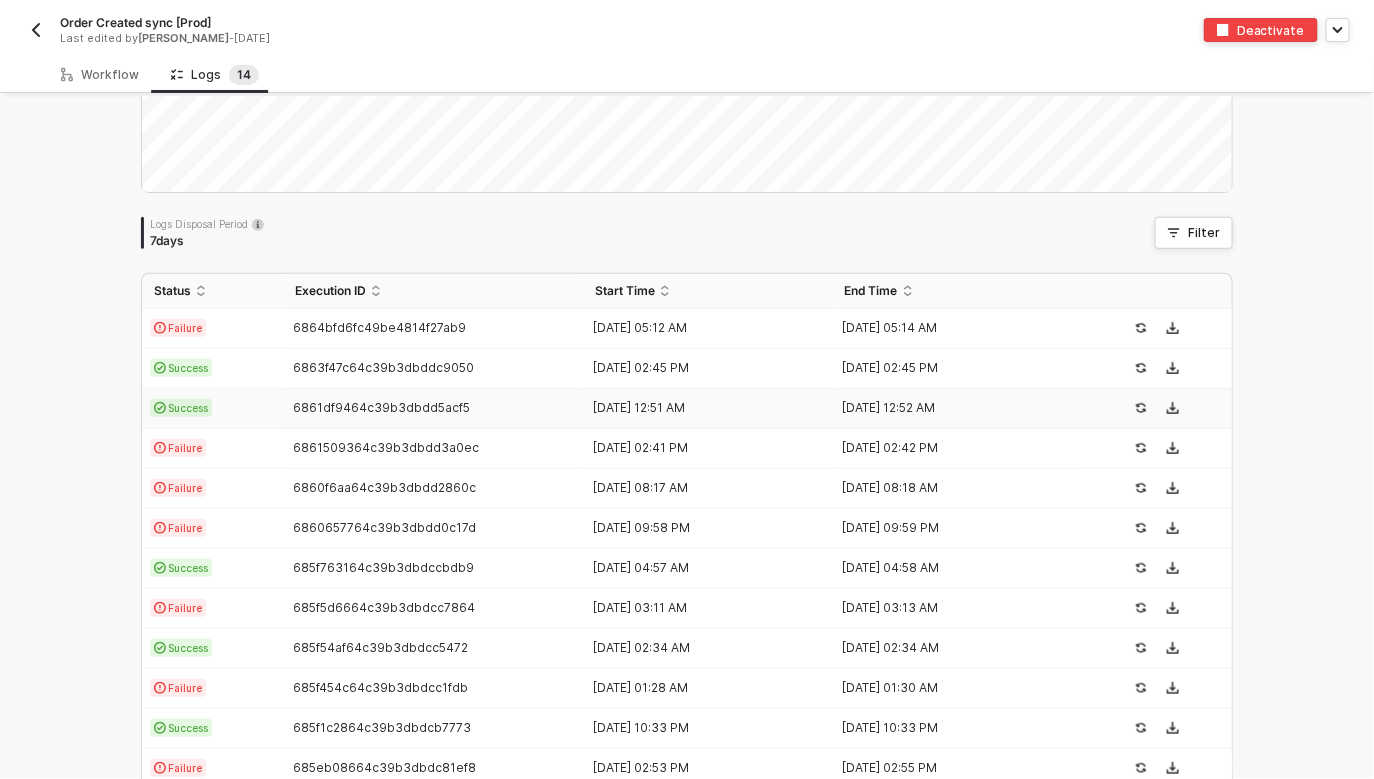 scroll, scrollTop: 395, scrollLeft: 0, axis: vertical 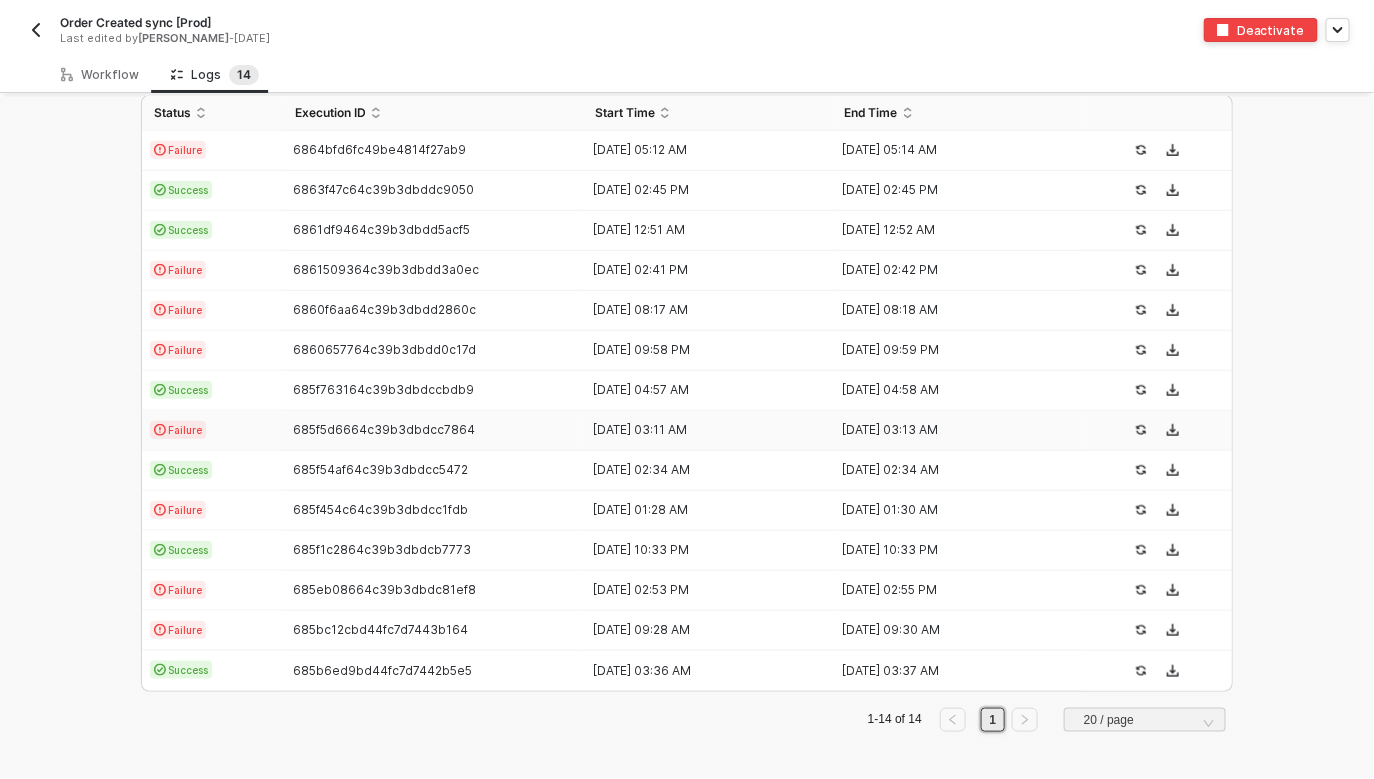 click on "Failure" at bounding box center [212, 431] 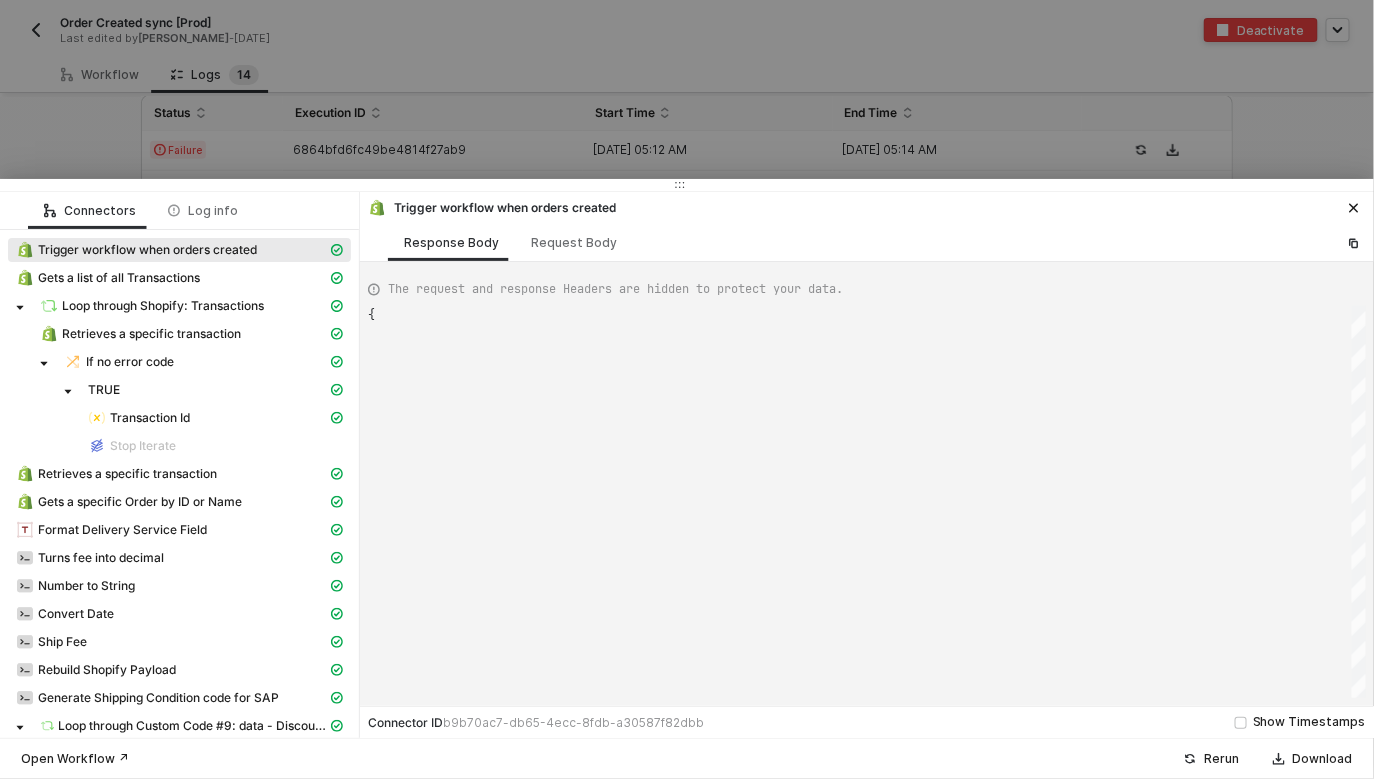 type on "{
"json": {
"id": 6683802140903,
"admin_graphql_api_id": "gid://shopify/Order/6683802140903",
"app_id": 580111,
"browser_ip": "[TECHNICAL_ID]",
"buyer_accepts_marketing": false,
"cancel_reason": null,
"cancelled_at": null,
"cart_token": "Z2NwLXVzLWVhc3QxOjAxSlo0UlBTRlpOWDkwQkZFSzVTUjVHSDc5"," 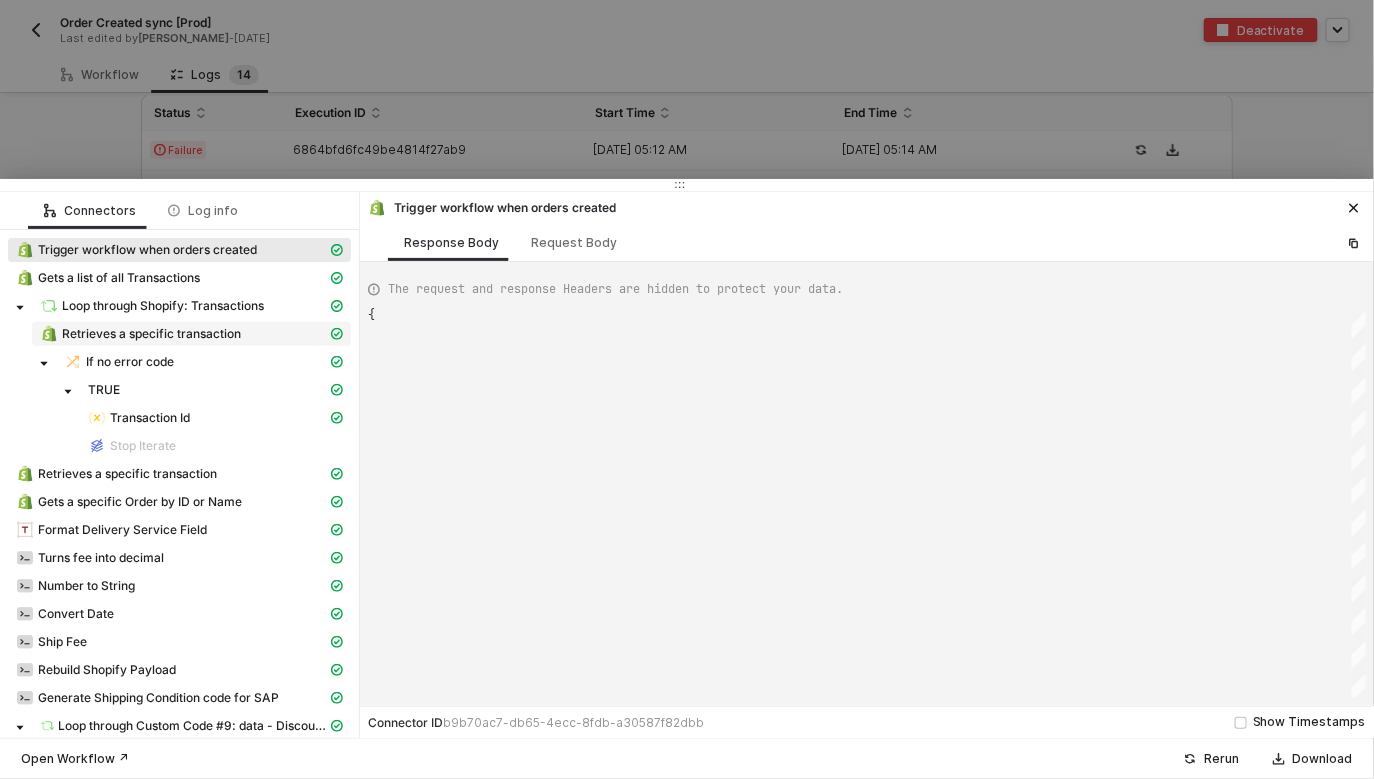 scroll, scrollTop: 180, scrollLeft: 0, axis: vertical 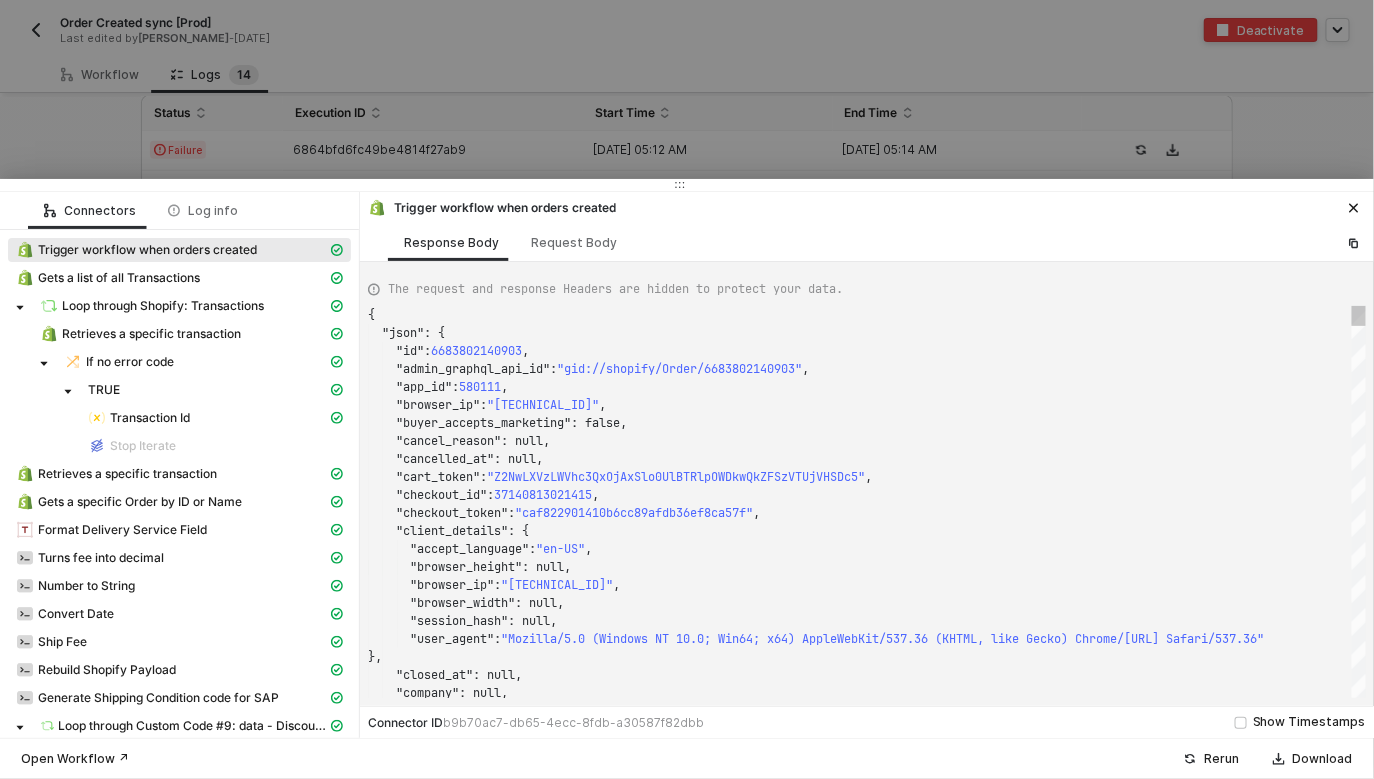 click at bounding box center [687, 389] 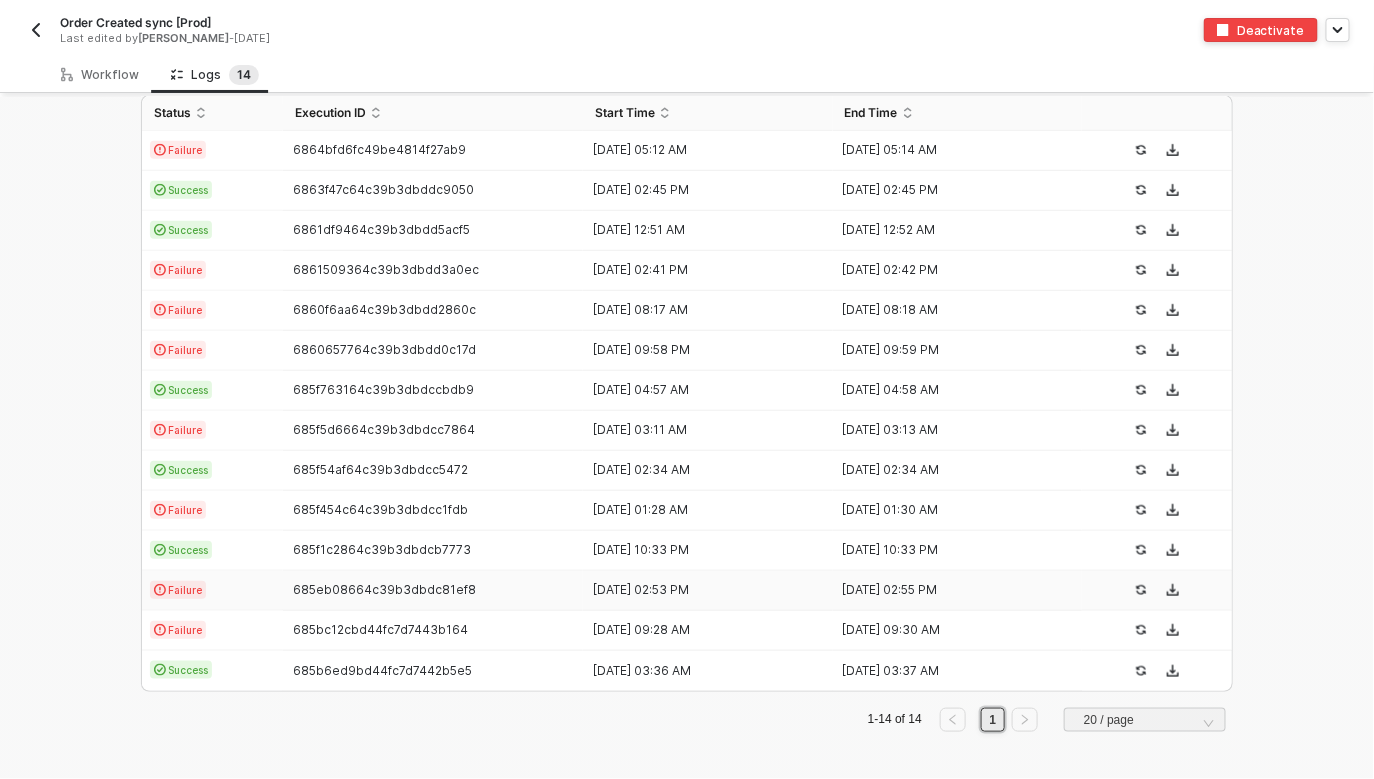 click on "Failure" at bounding box center (212, 591) 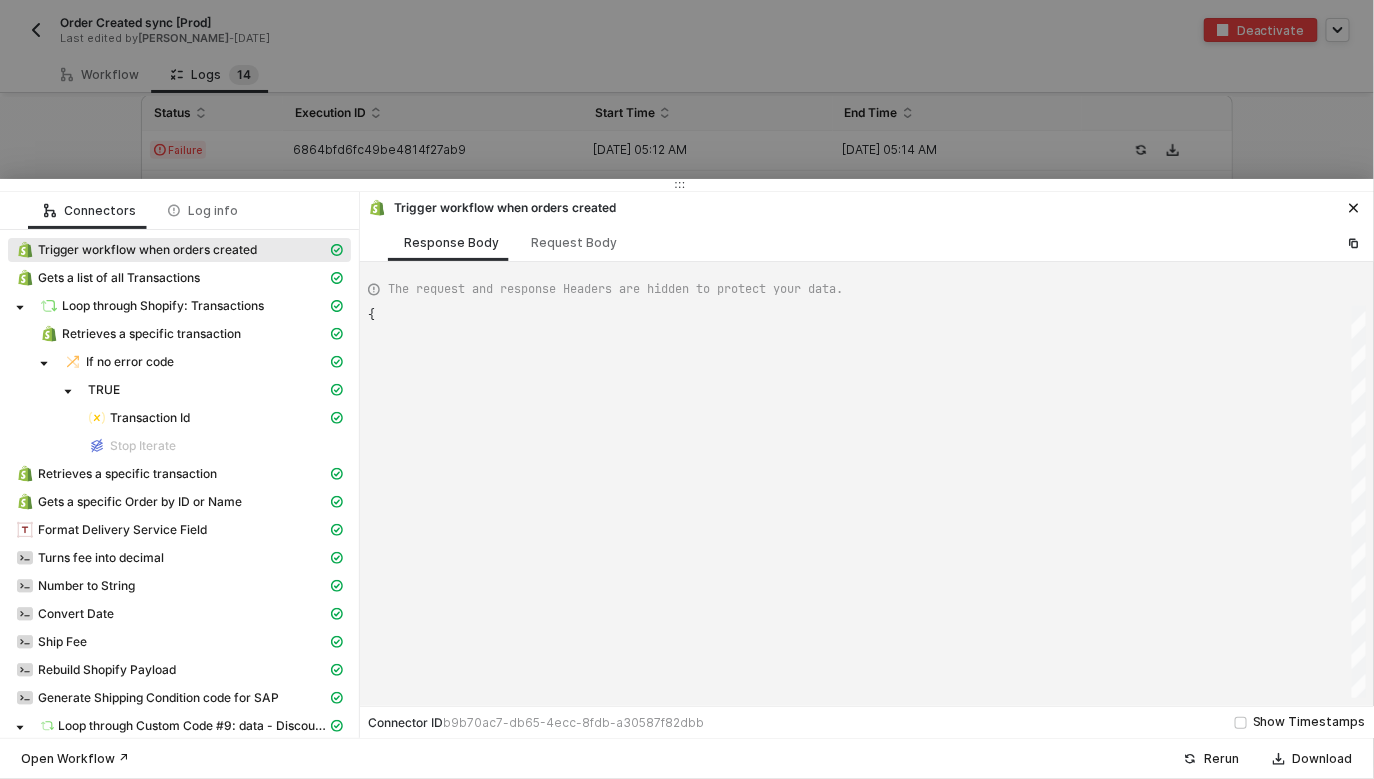 type on "{
"json": {
"id": 6676333068519,
"admin_graphql_api_id": "gid://shopify/Order/6676333068519",
"app_id": 580111,
"browser_ip": "2a09:bac2:b001:1541::21e:112",
"buyer_accepts_marketing": false,
"cancel_reason": null,
"cancelled_at": null,
"cart_token": "Z2NwLXVzLXdlc3QxOjAxSllUODFXQUdFNVY5VFFXNDc0SzUwRlBL"," 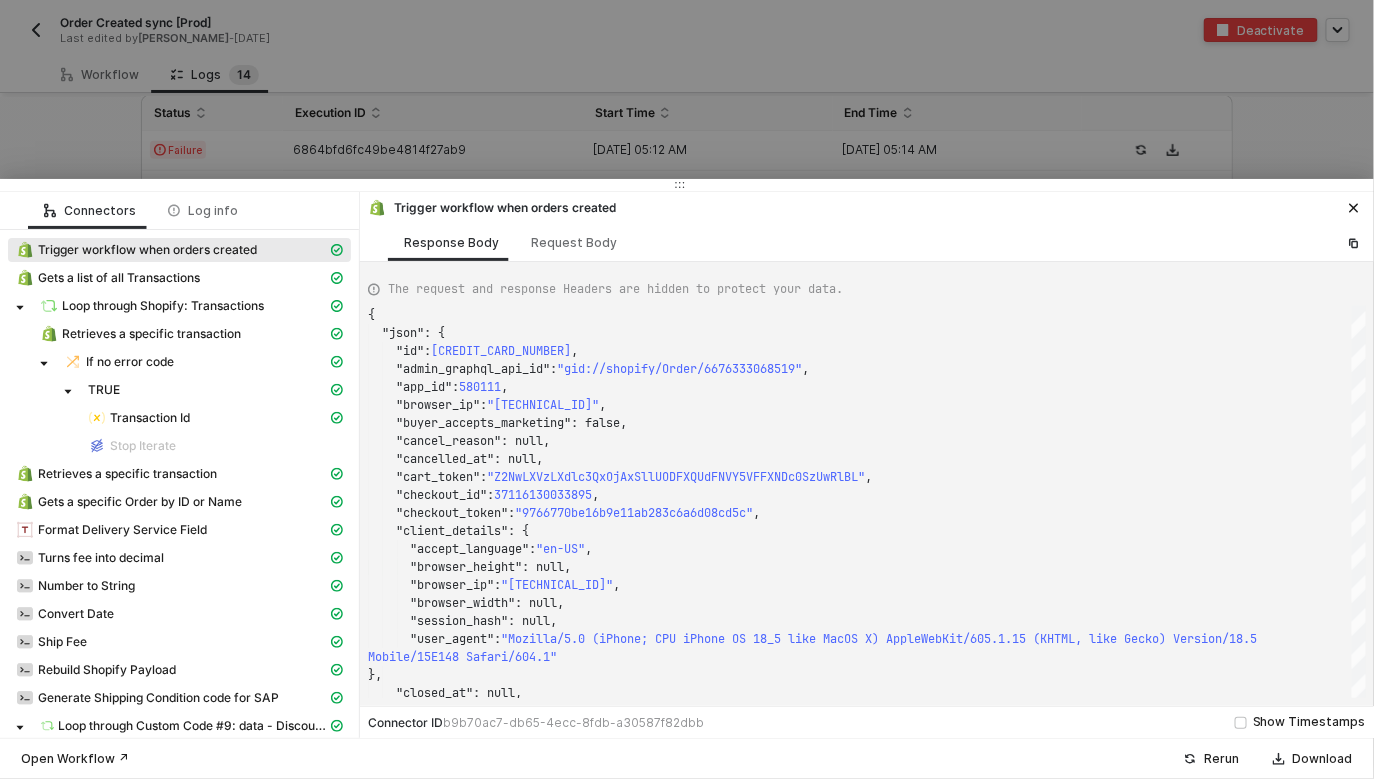 click at bounding box center [687, 389] 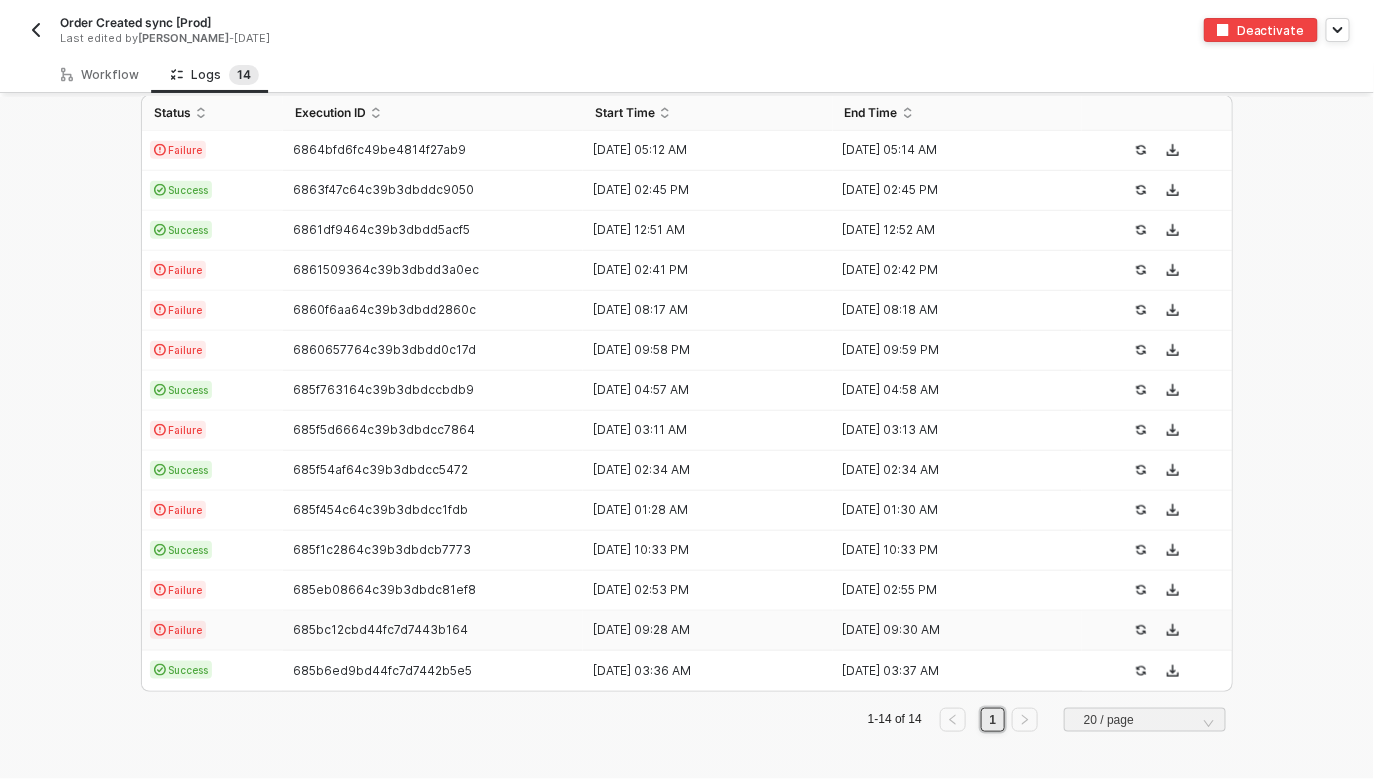 click on "Failure" at bounding box center (212, 631) 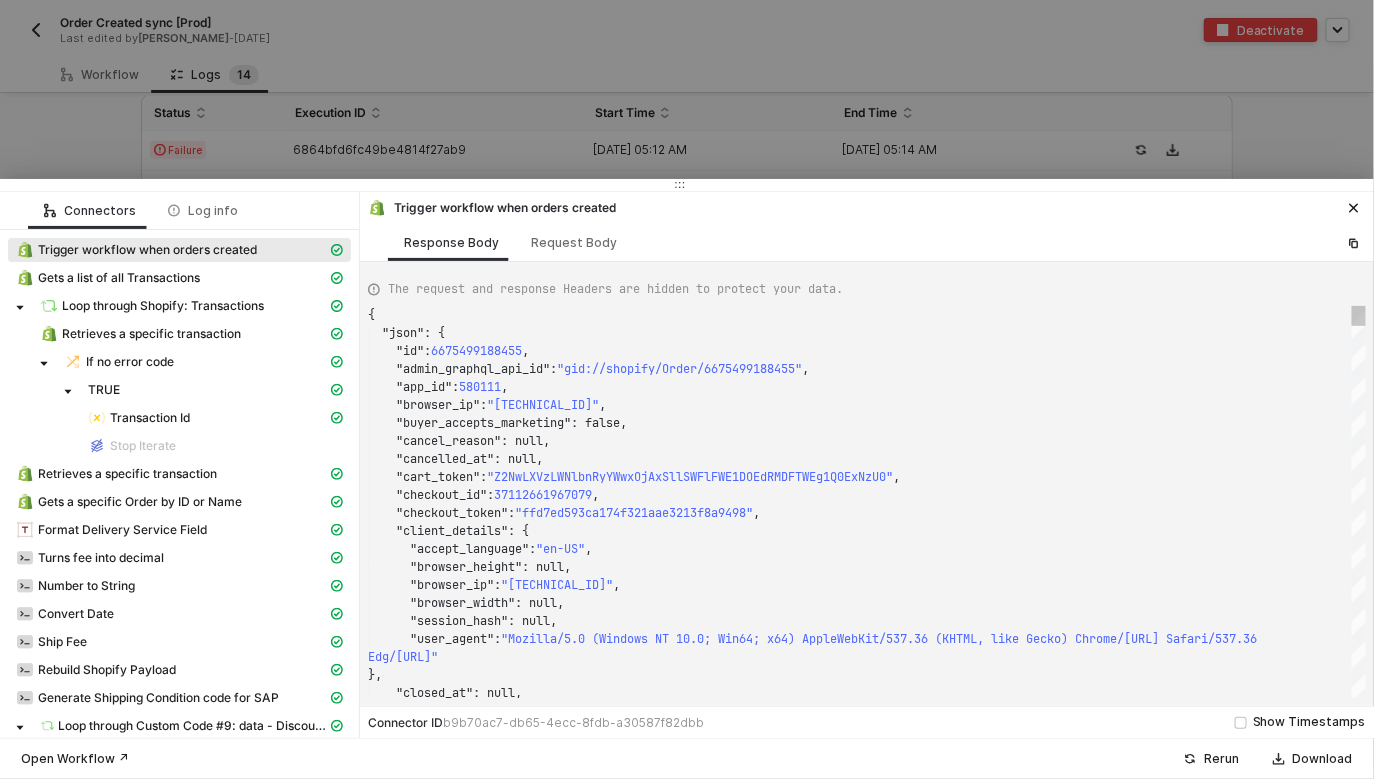 scroll, scrollTop: 180, scrollLeft: 0, axis: vertical 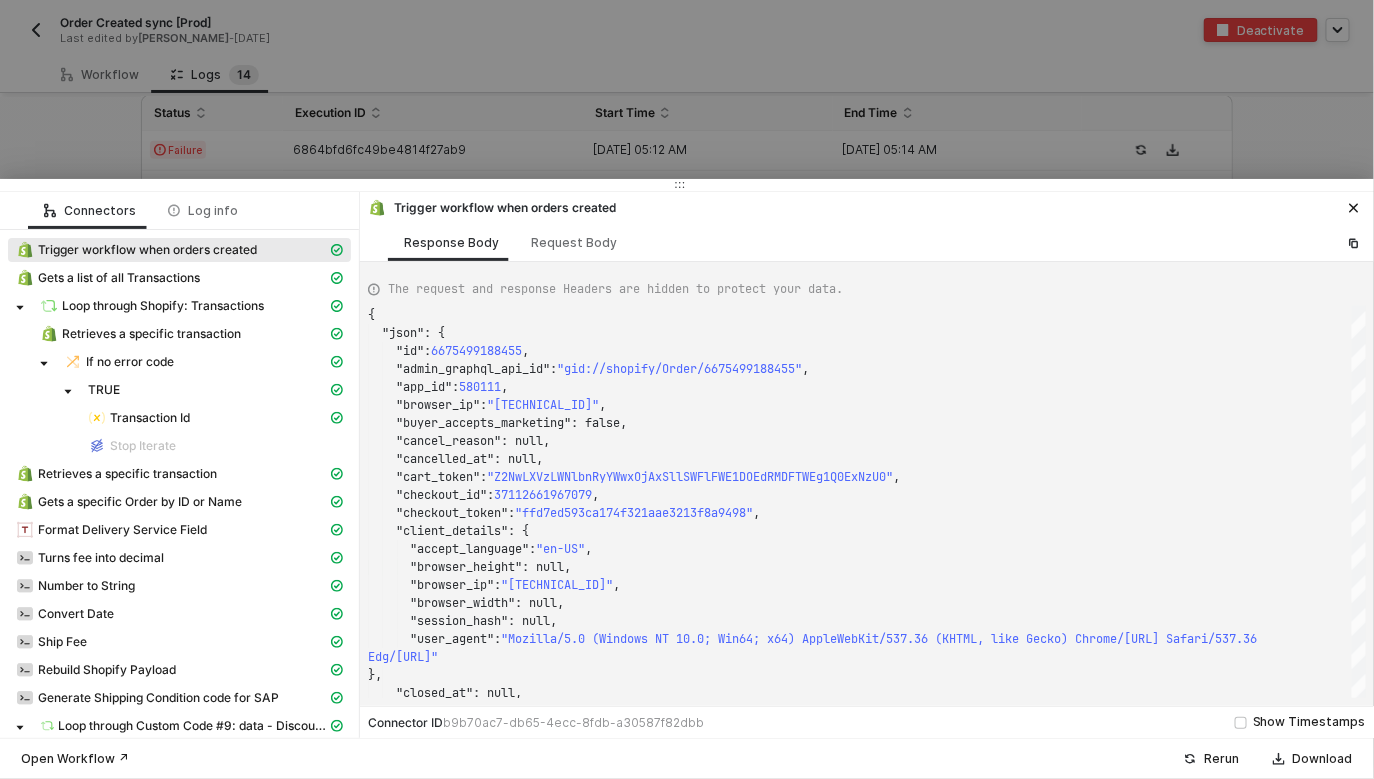 type on "{
"json": {
"id": 6671905652967,
"admin_graphql_api_id": "gid://shopify/Order/6671905652967",
"app_id": 580111,
"browser_ip": "174.246.128.152",
"buyer_accepts_marketing": false,
"cancel_reason": null,
"cancelled_at": null,
"cart_token": "Z2NwLXVzLWNlbnRyYWwxOjAxSllLNjEzR1NIOUo1TkhHMk05Vzg4V0U0"," 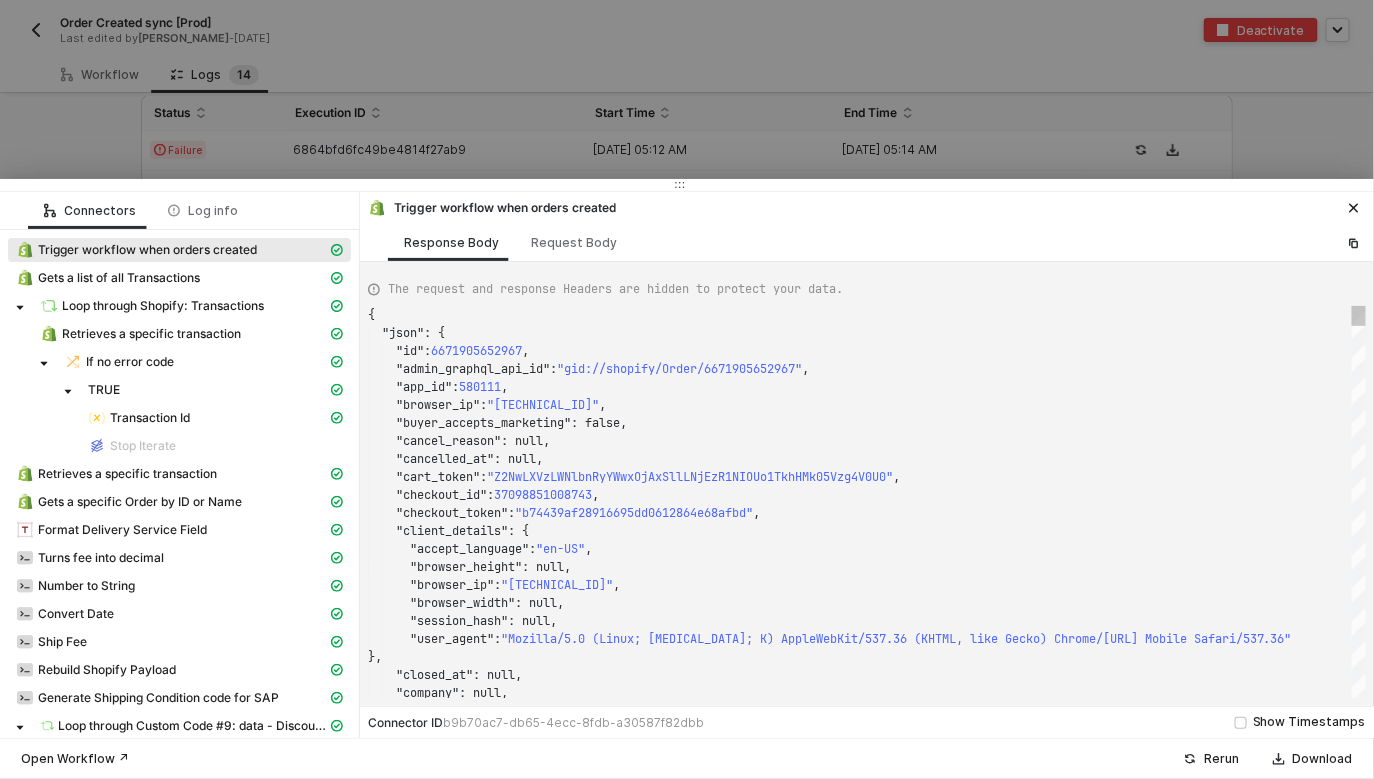 click at bounding box center [687, 389] 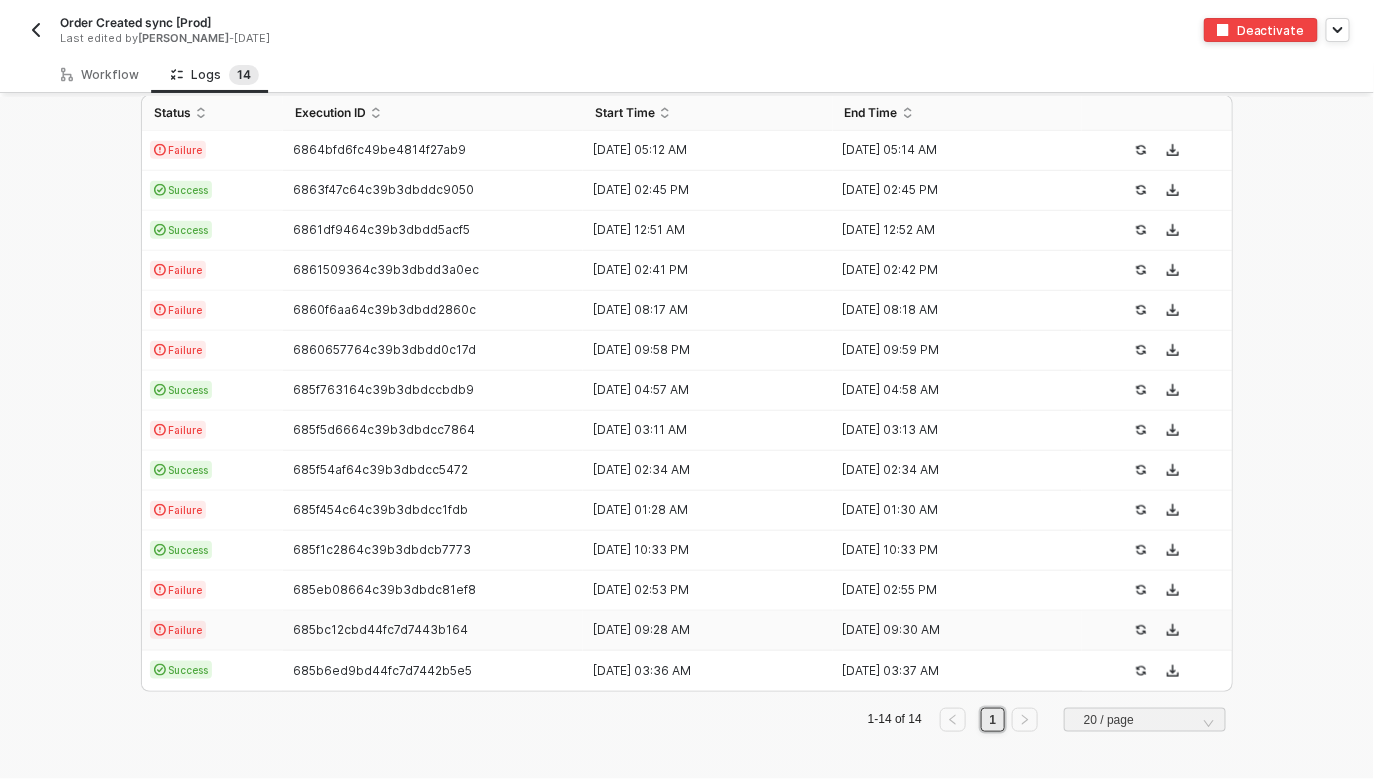 click at bounding box center [36, 30] 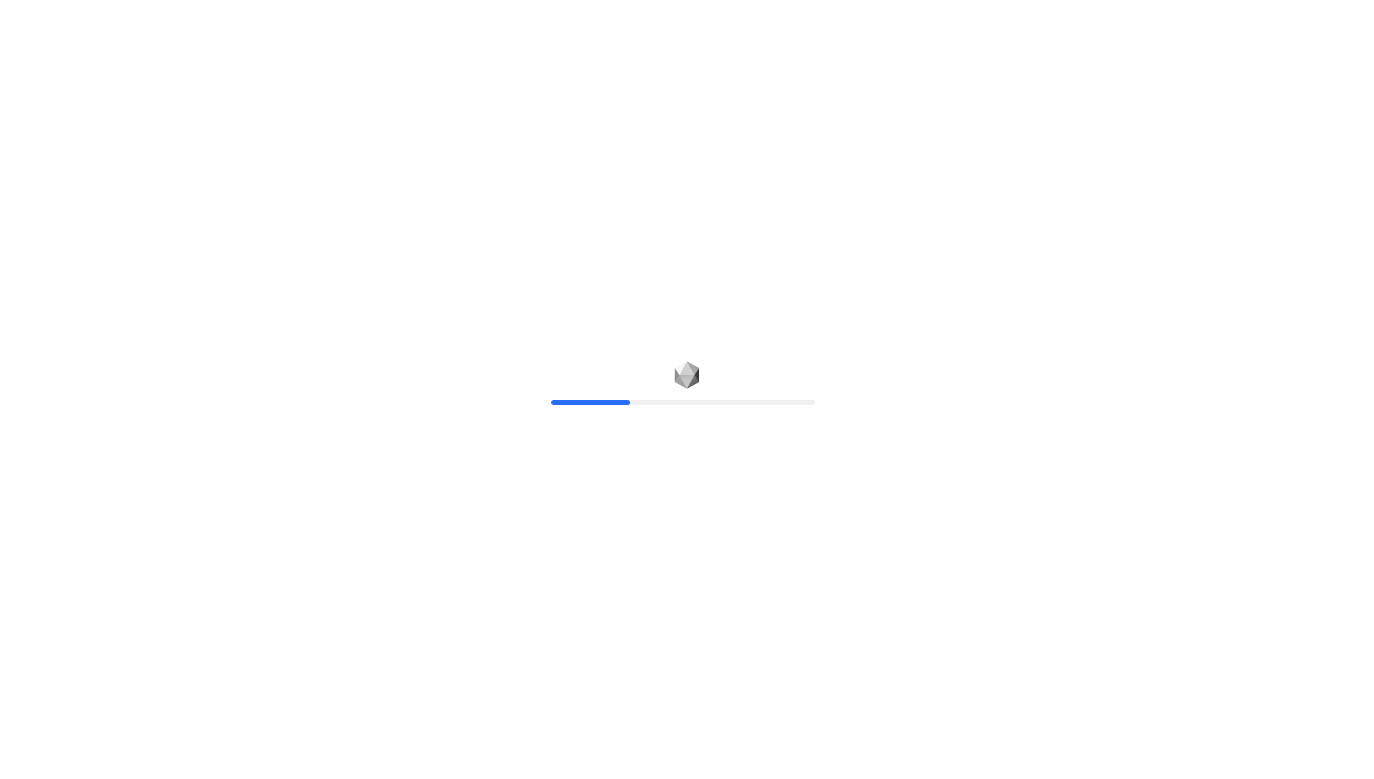 scroll, scrollTop: 0, scrollLeft: 0, axis: both 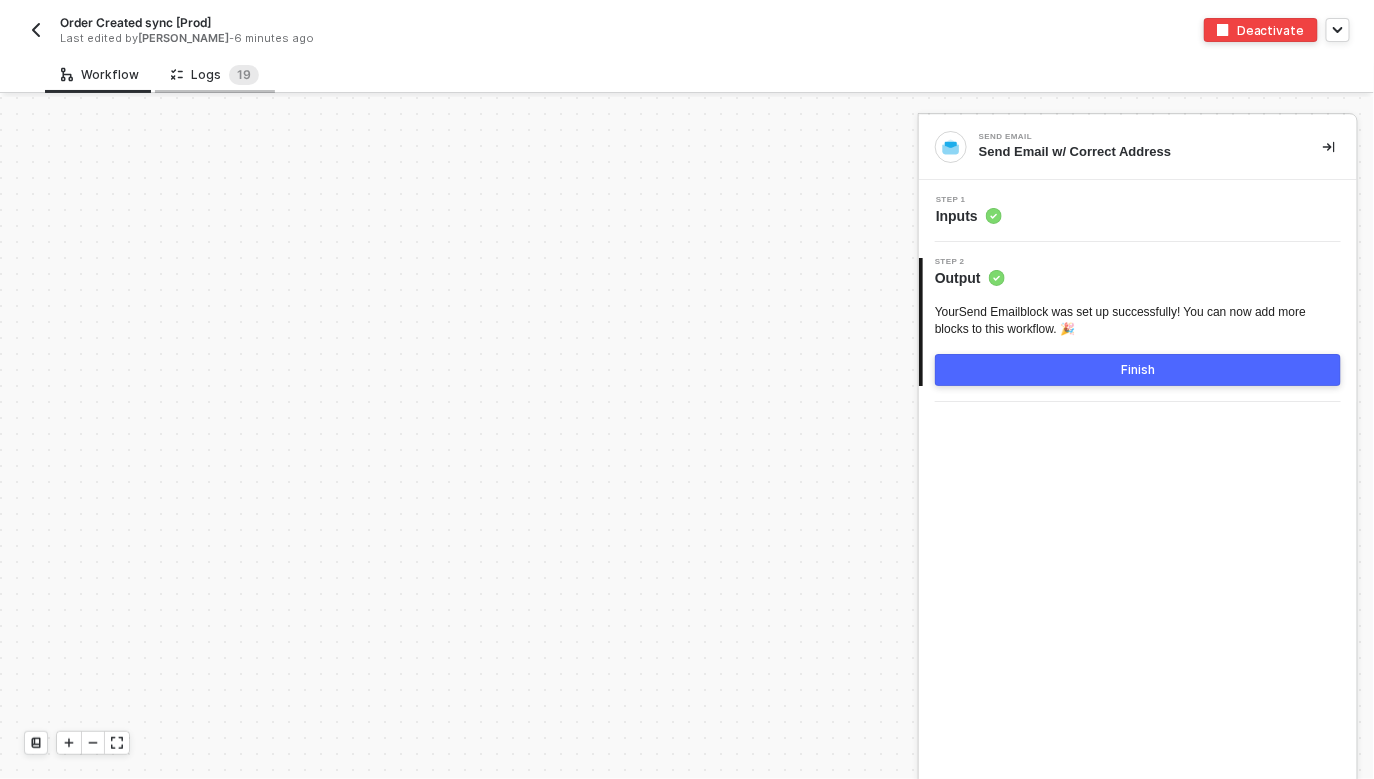 click on "Logs 1 9" at bounding box center [215, 74] 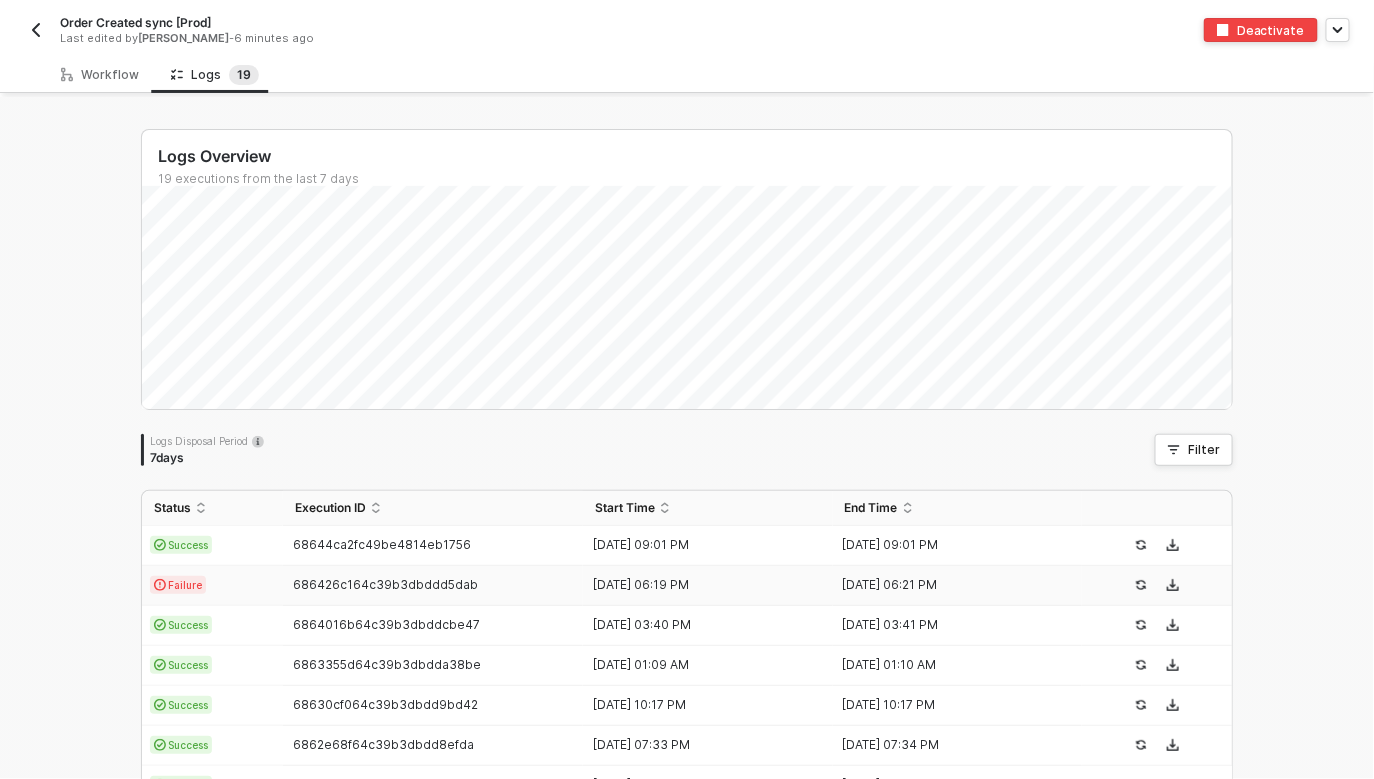 click on "Failure" at bounding box center (212, 586) 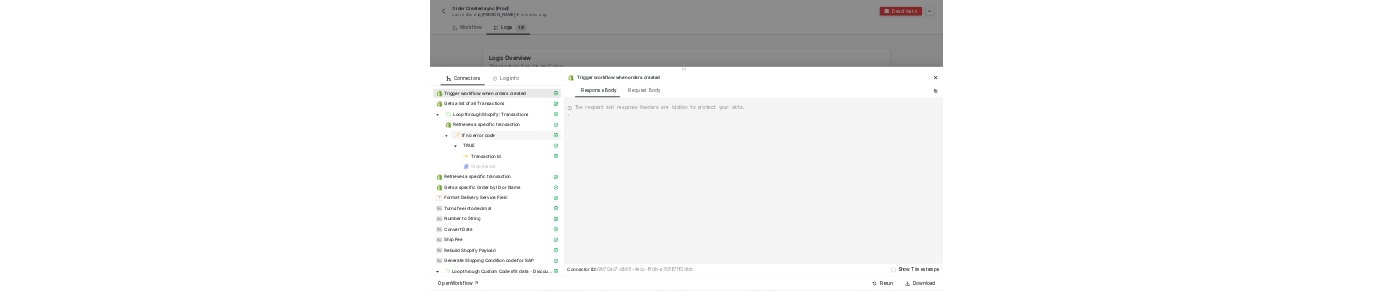 scroll, scrollTop: 180, scrollLeft: 0, axis: vertical 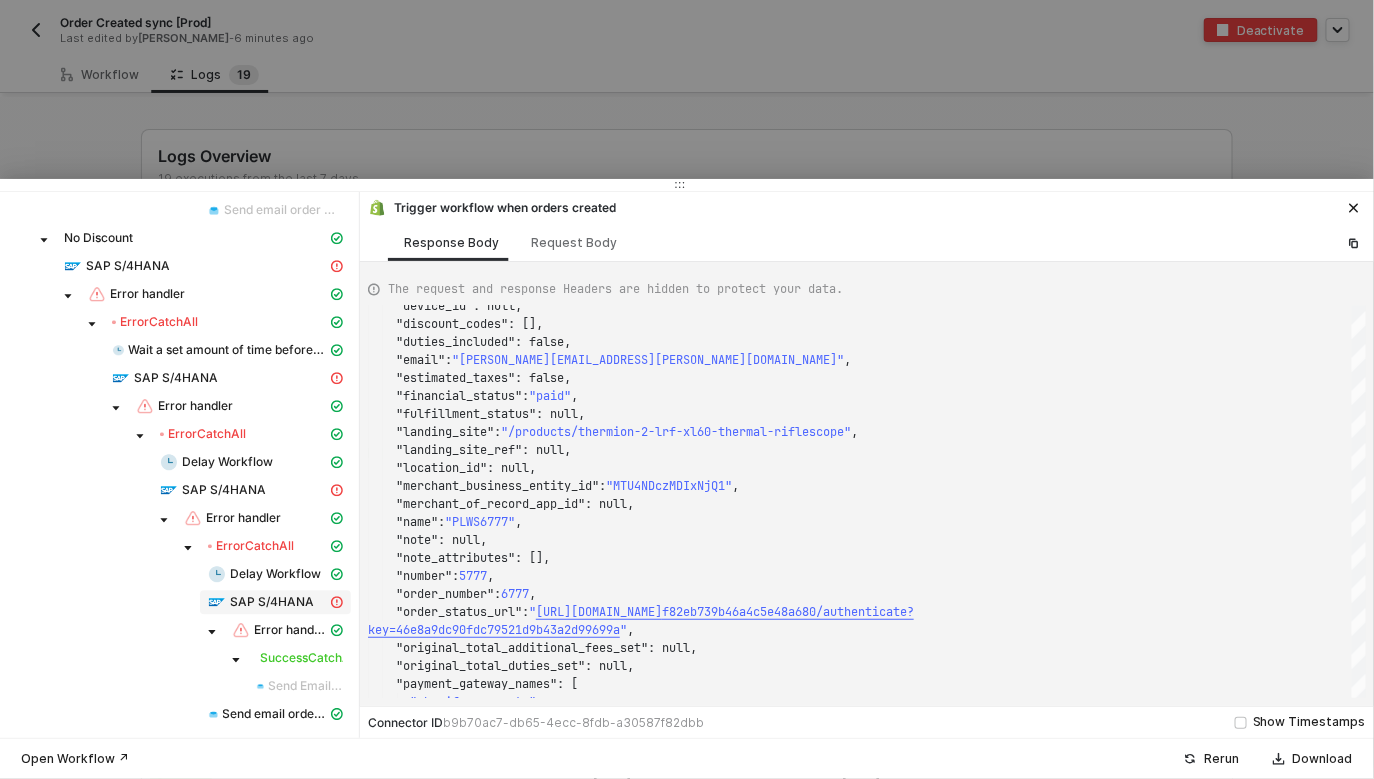 click on "SAP S/4HANA" at bounding box center (272, 602) 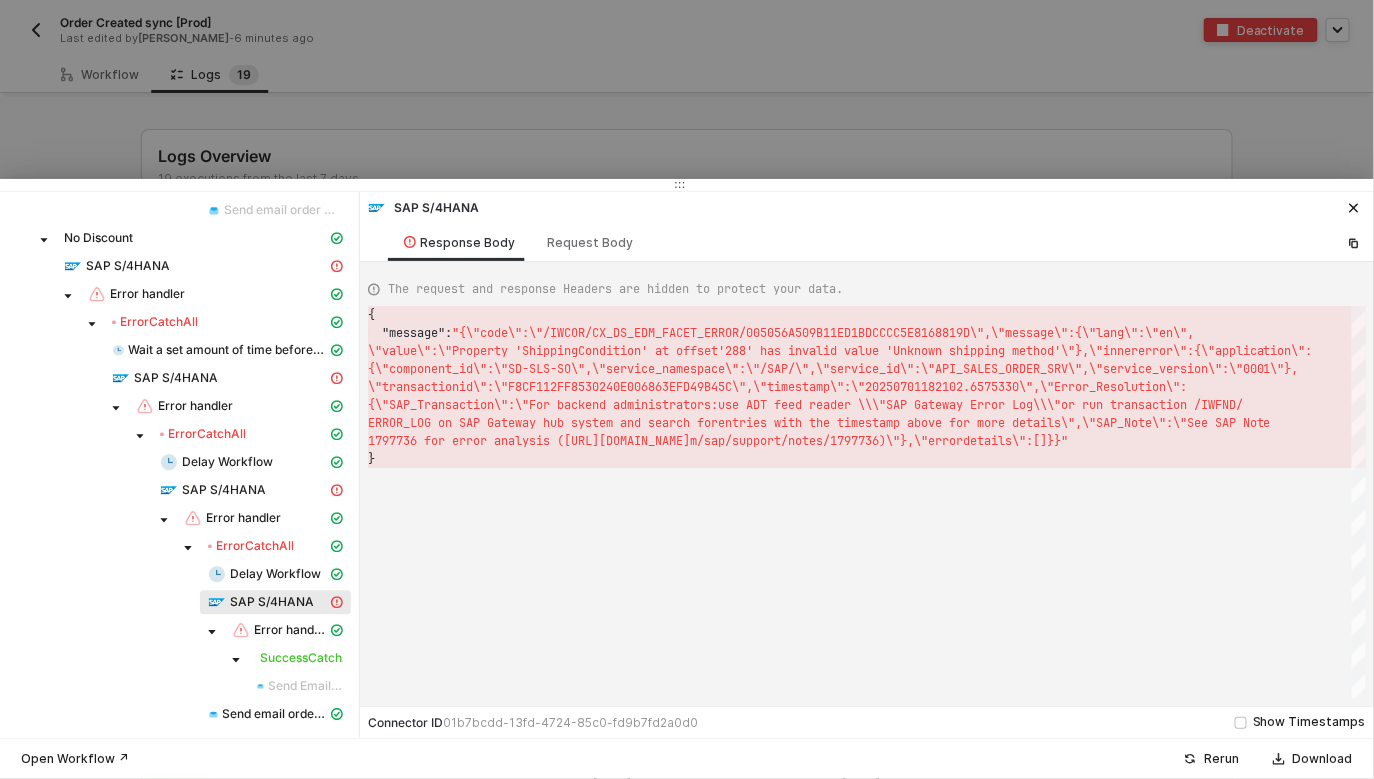 scroll, scrollTop: 17, scrollLeft: 0, axis: vertical 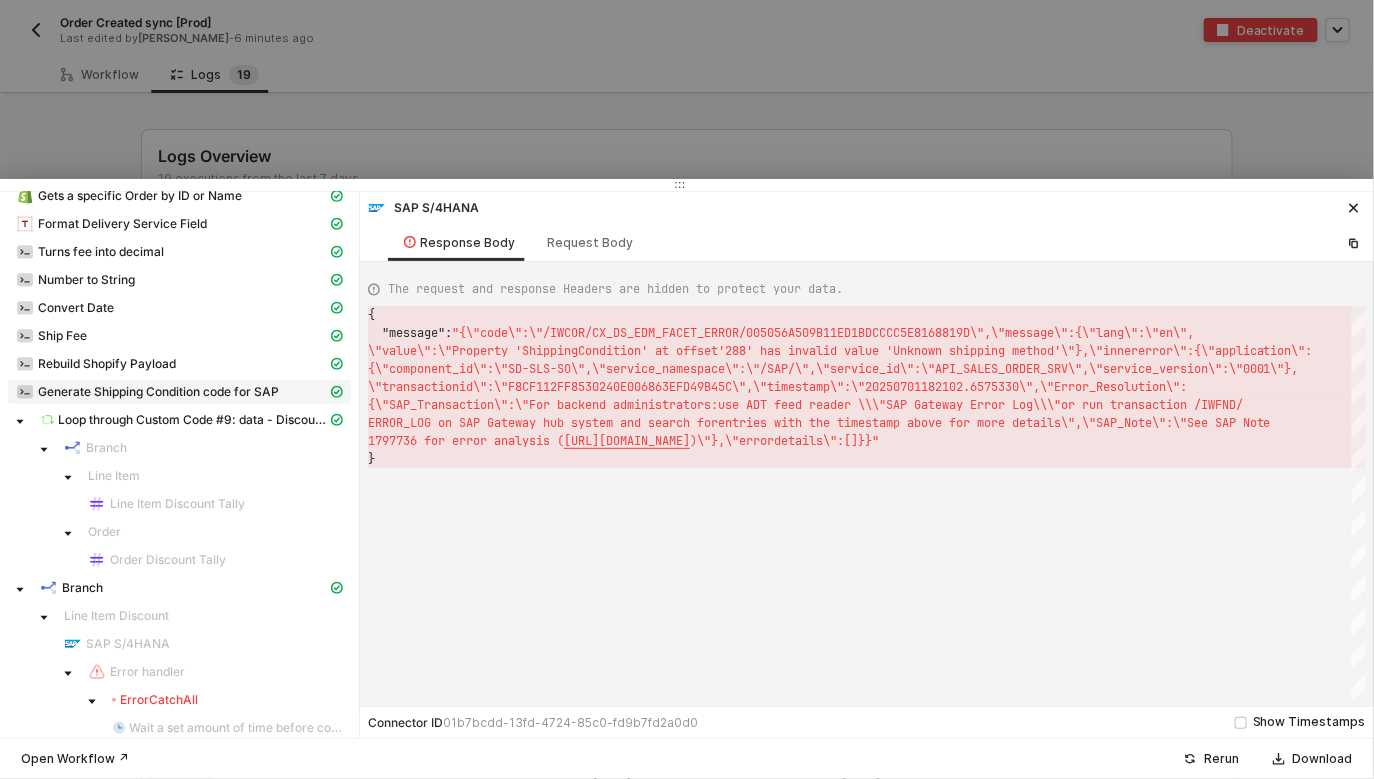 click on "Generate Shipping Condition code for SAP" at bounding box center [158, 392] 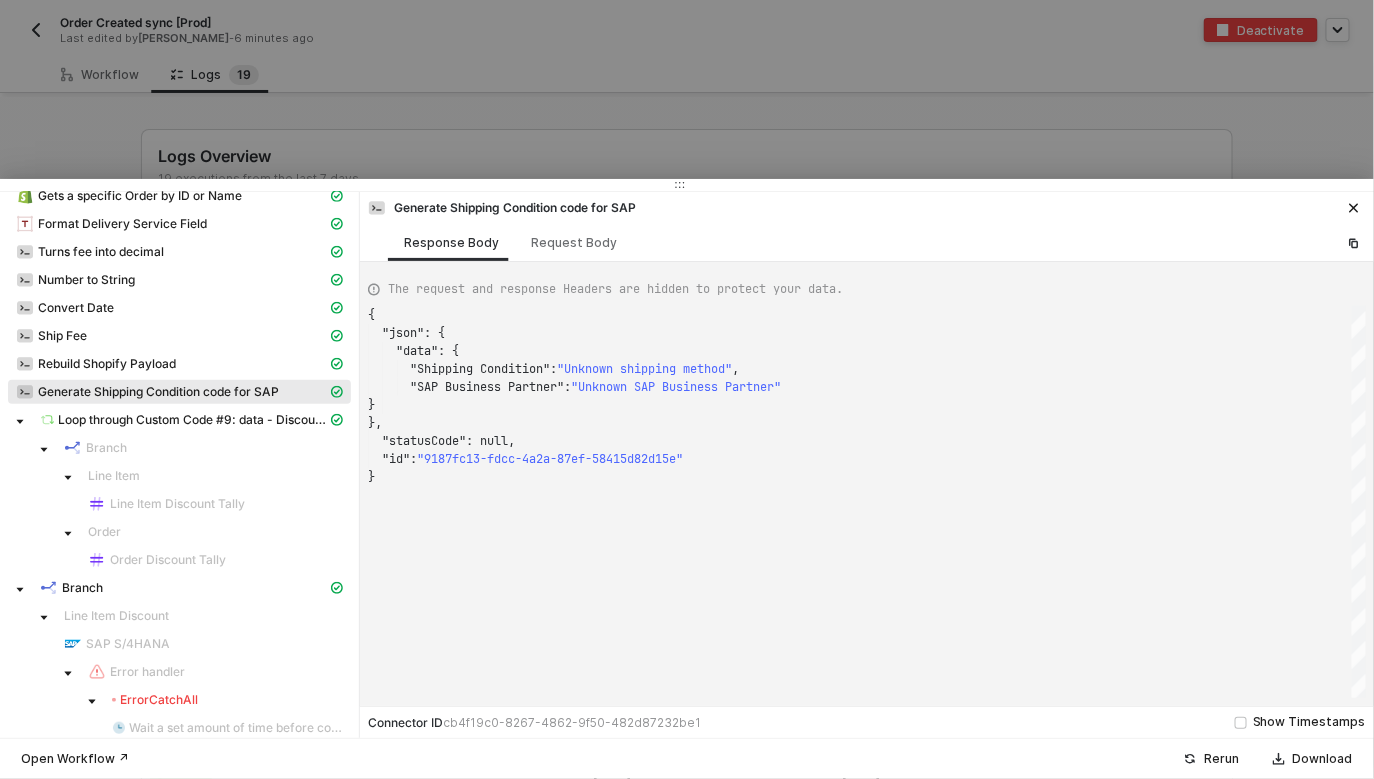 scroll, scrollTop: 161, scrollLeft: 0, axis: vertical 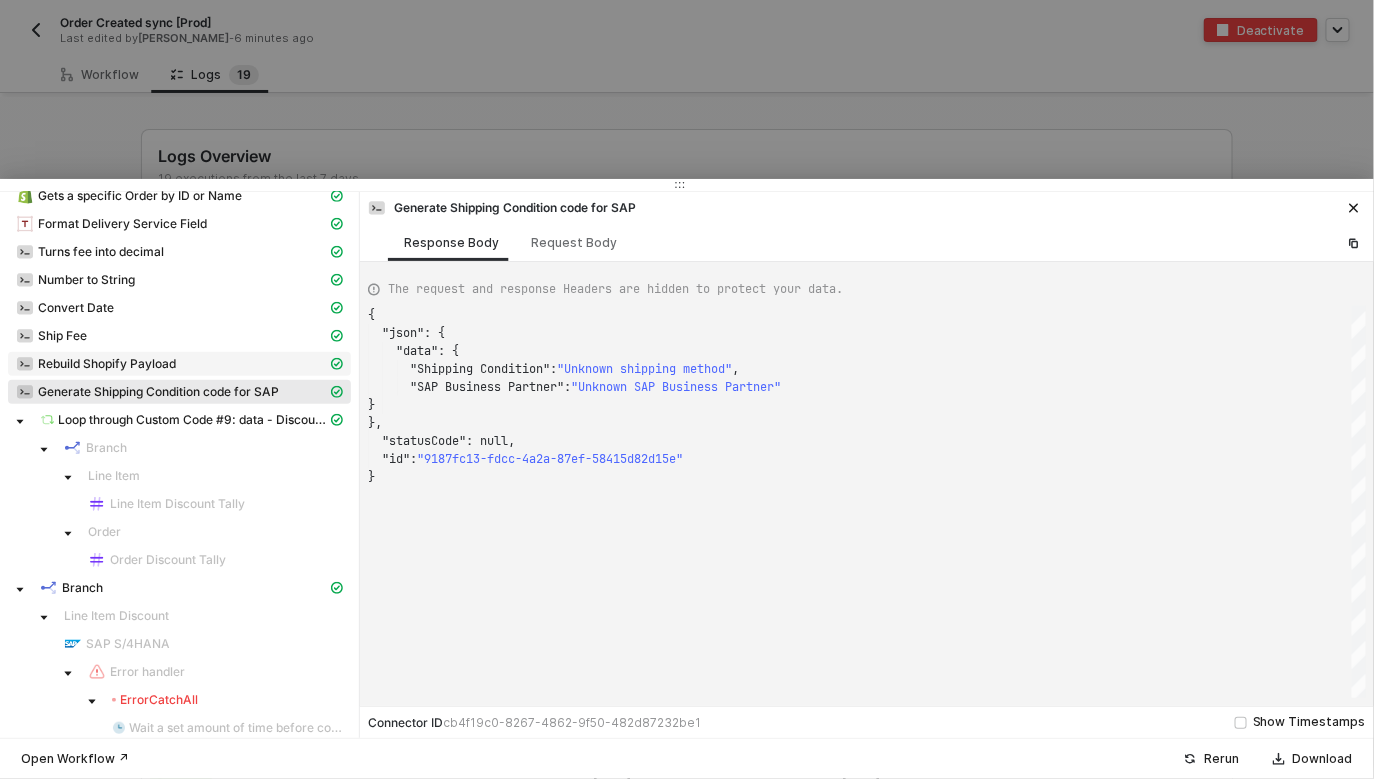 click on "Rebuild Shopify Payload" at bounding box center [171, 364] 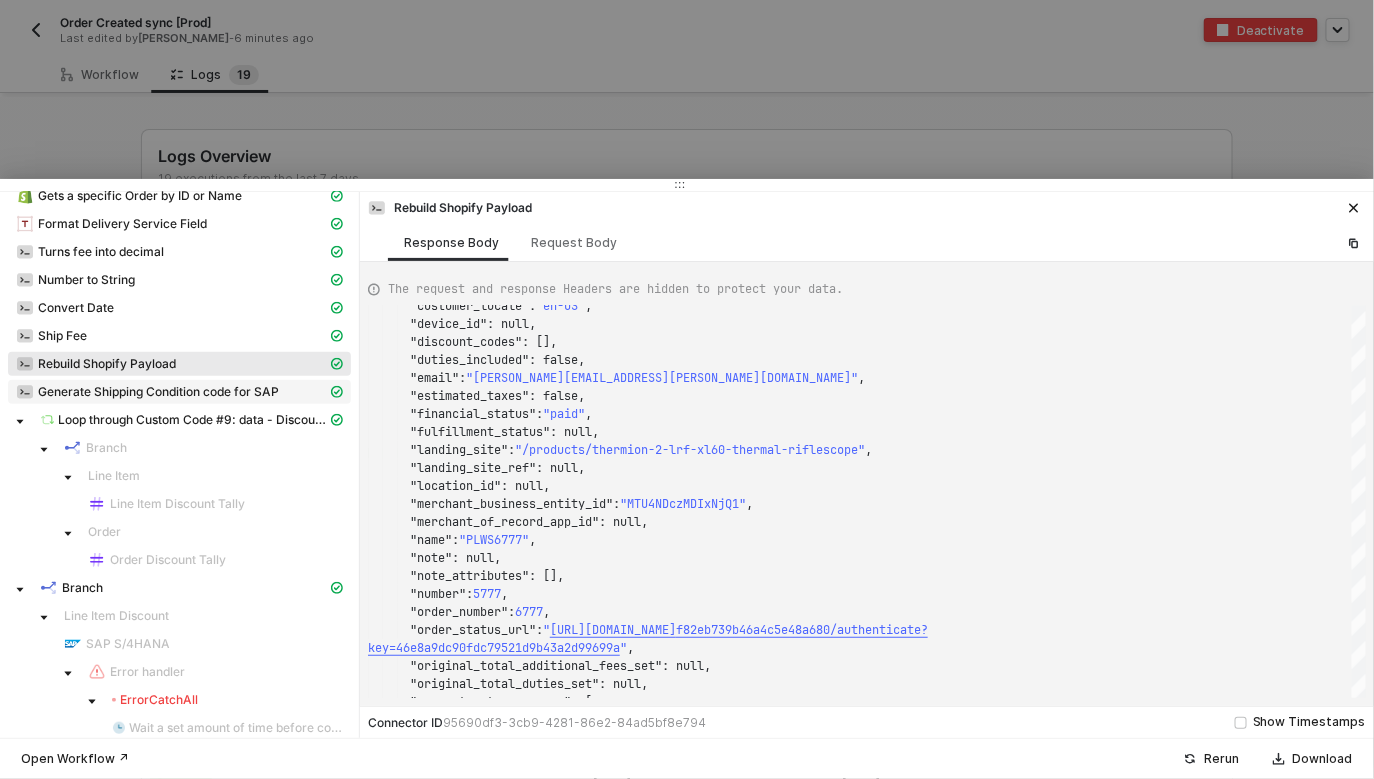 click on "Generate Shipping Condition code for SAP" at bounding box center (158, 392) 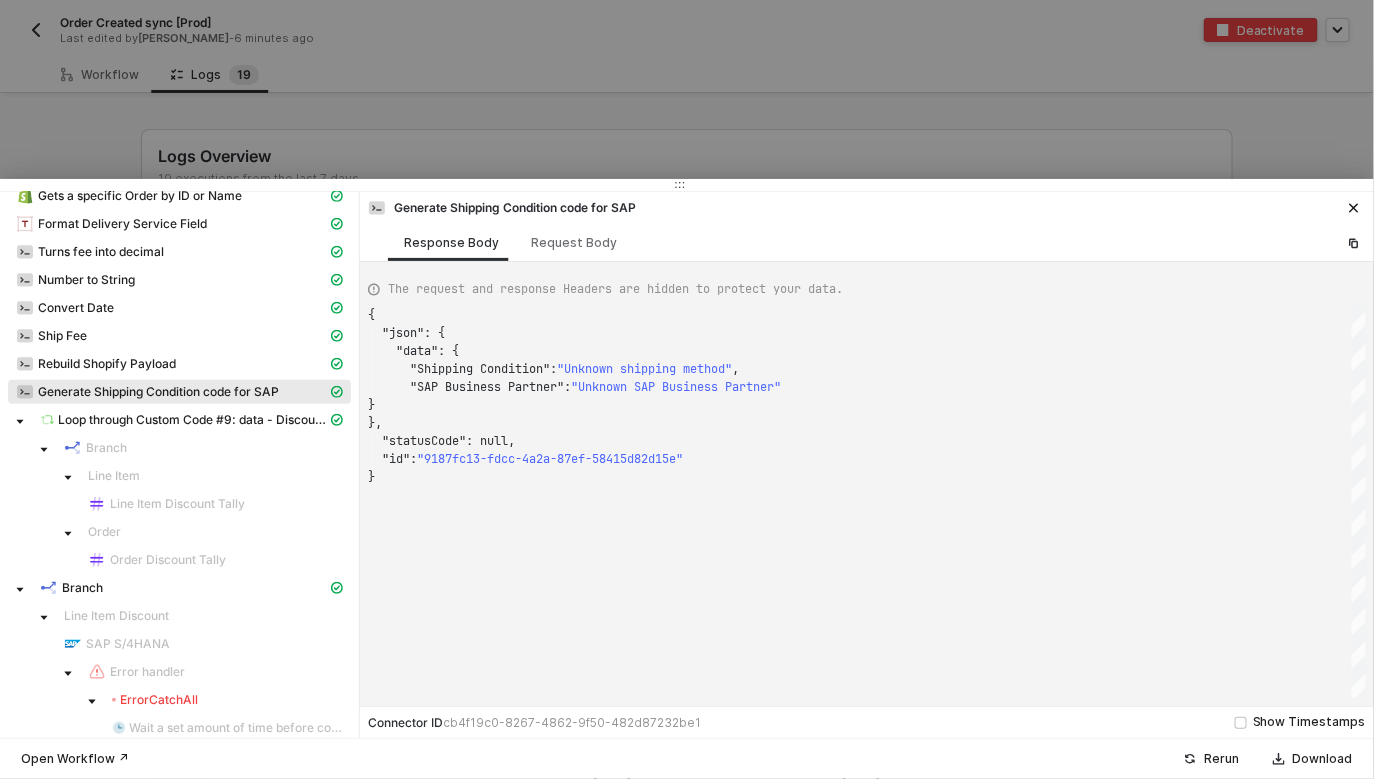 click on "The request and response Headers are hidden to protect your data. {    "json" : {      "data" : {        "Shipping Condition" :  "Unknown shipping method" ,        "SAP Business Partner" :  "Unknown SAP Business Partner"     }   },    "statusCode" : null,    "id" :  "9187fc13-fdcc-4a2a-87ef-58415d82d15e" } {
"json": {
"data": {
"Shipping Condition": "Unknown shipping method",
"SAP Business Partner": "Unknown SAP Business Partner"
}
},
"statusCode": null,
"id": "9187fc13-fdcc-4a2a-87ef-58415d82d15e"
} Enter to Rename, ⇧Enter to Preview" at bounding box center (867, 484) 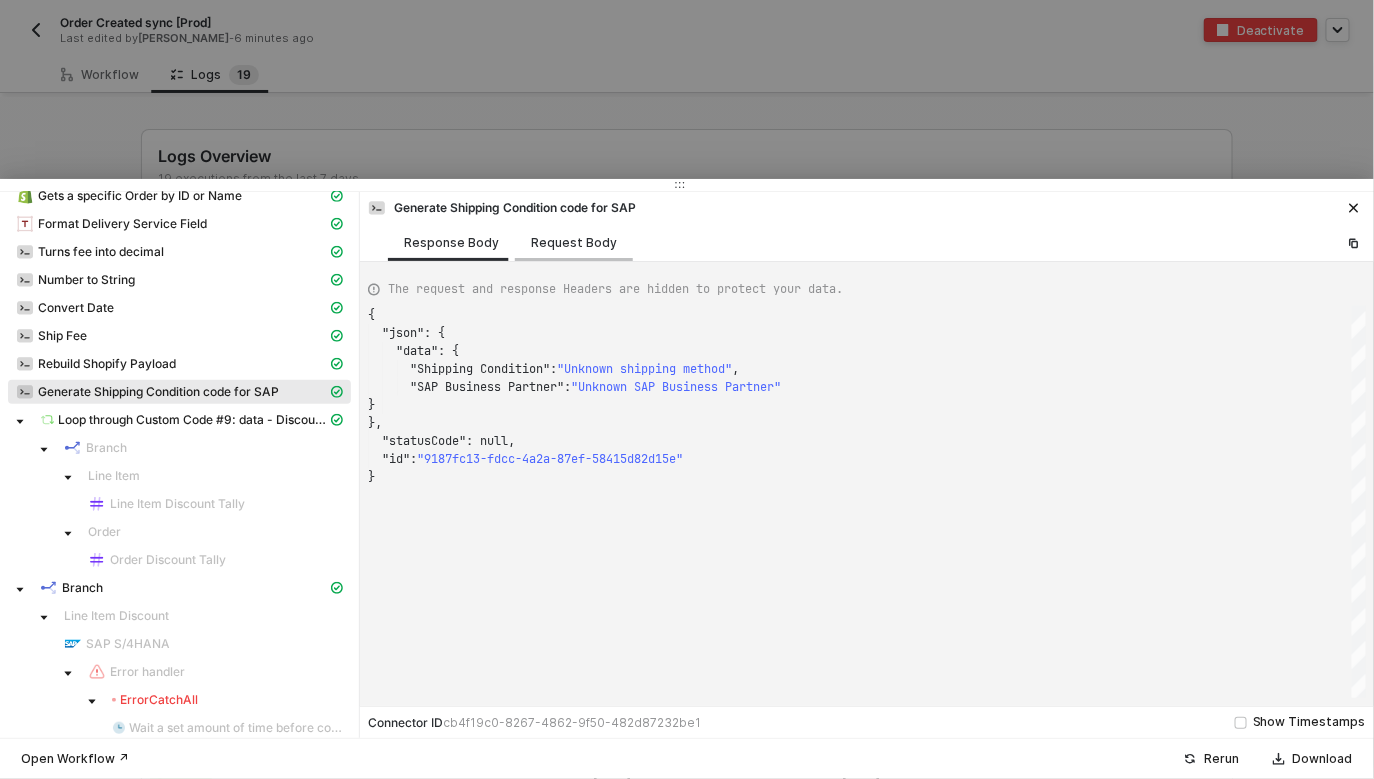 click on "Request Body" at bounding box center [574, 242] 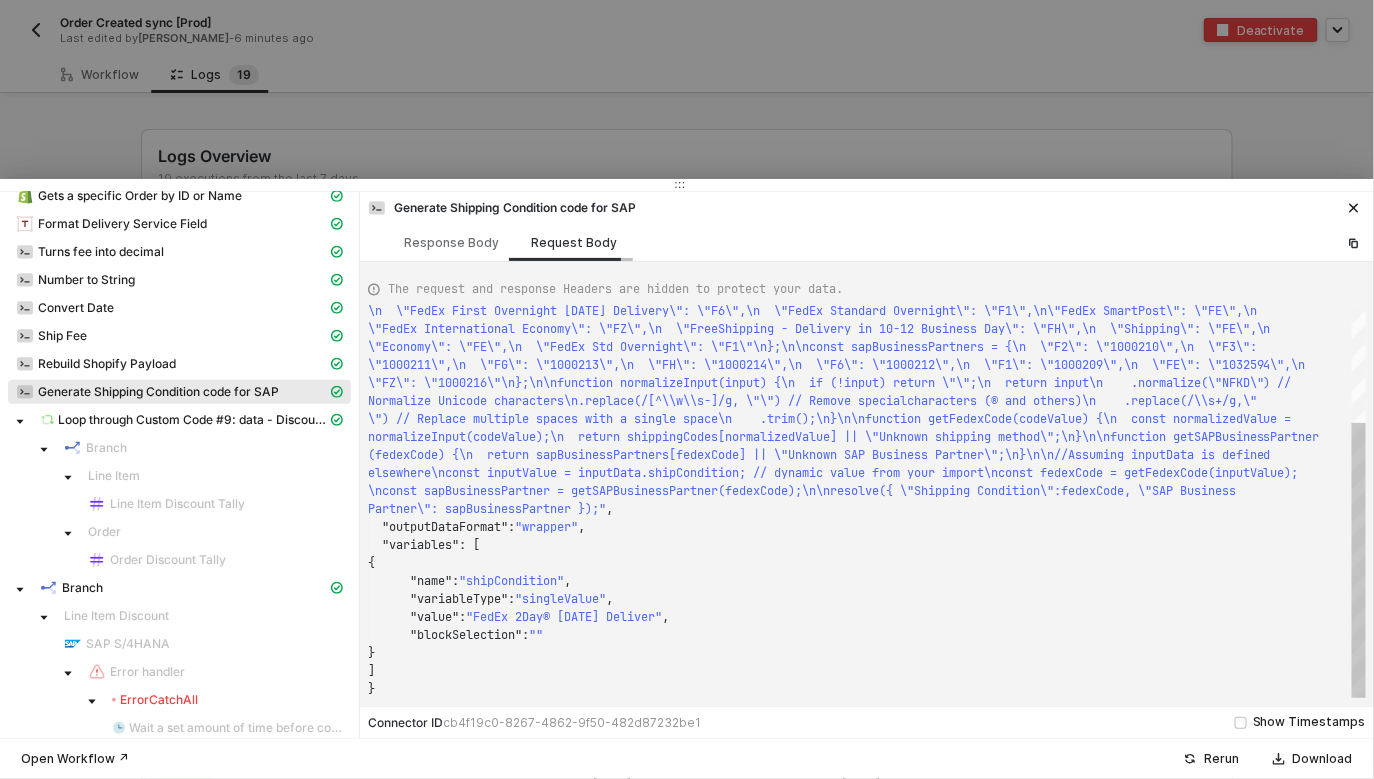 scroll, scrollTop: 17, scrollLeft: 0, axis: vertical 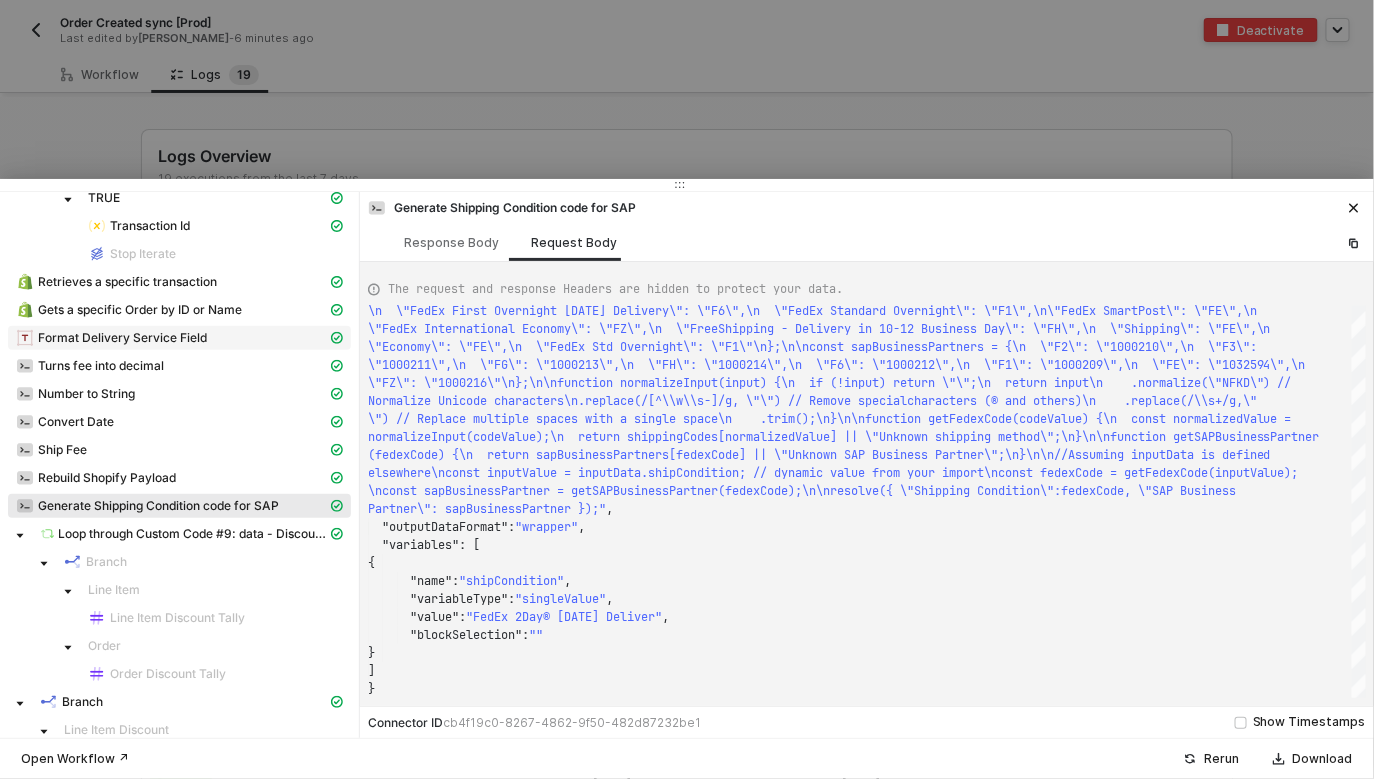 click on "Format Delivery Service Field" at bounding box center [122, 338] 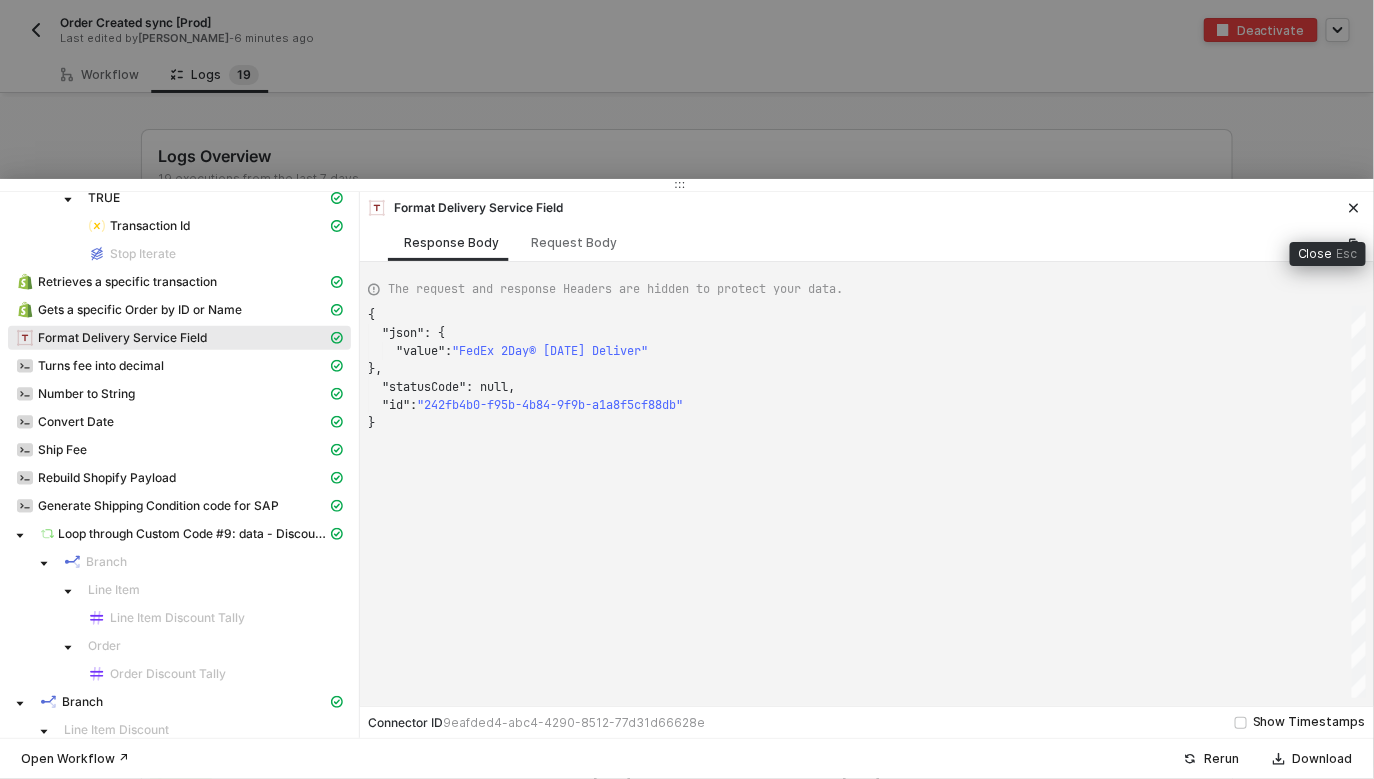 click 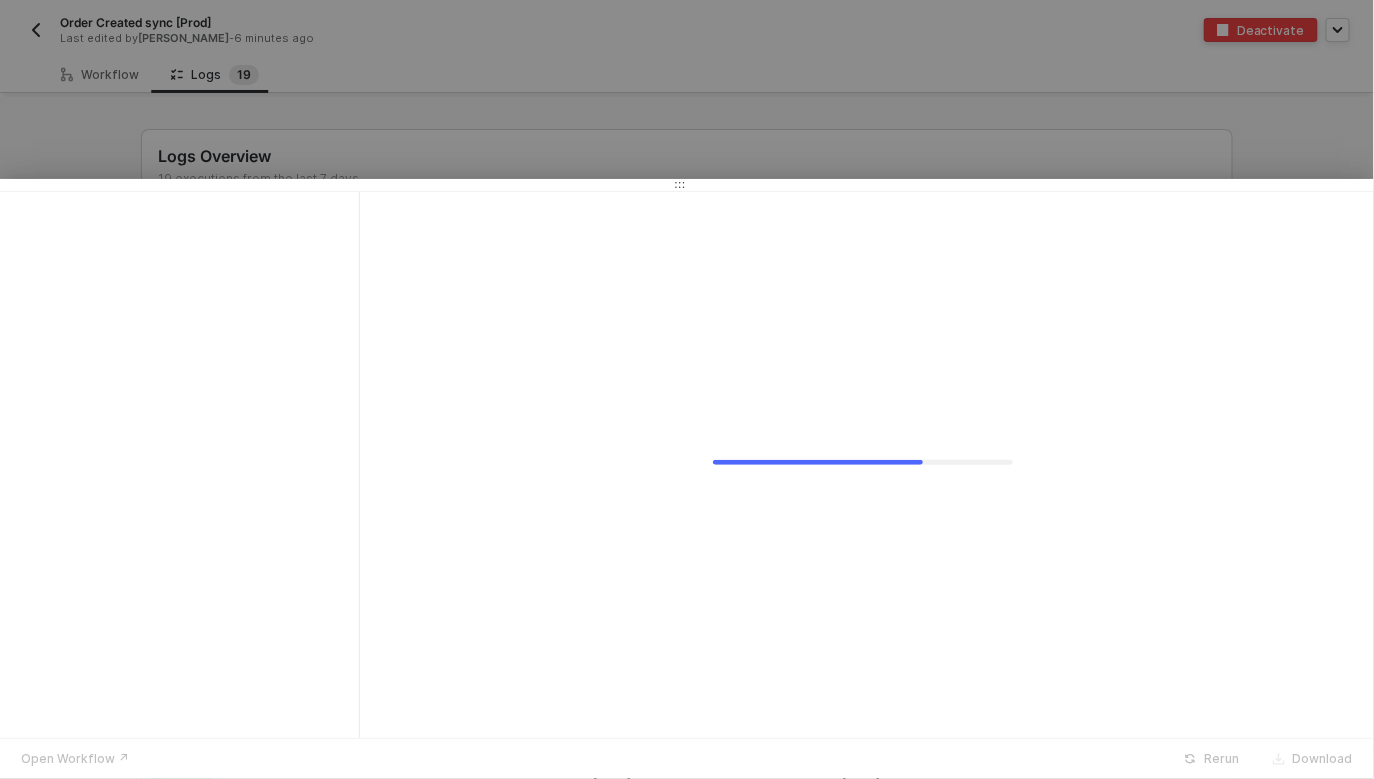 scroll, scrollTop: 0, scrollLeft: 0, axis: both 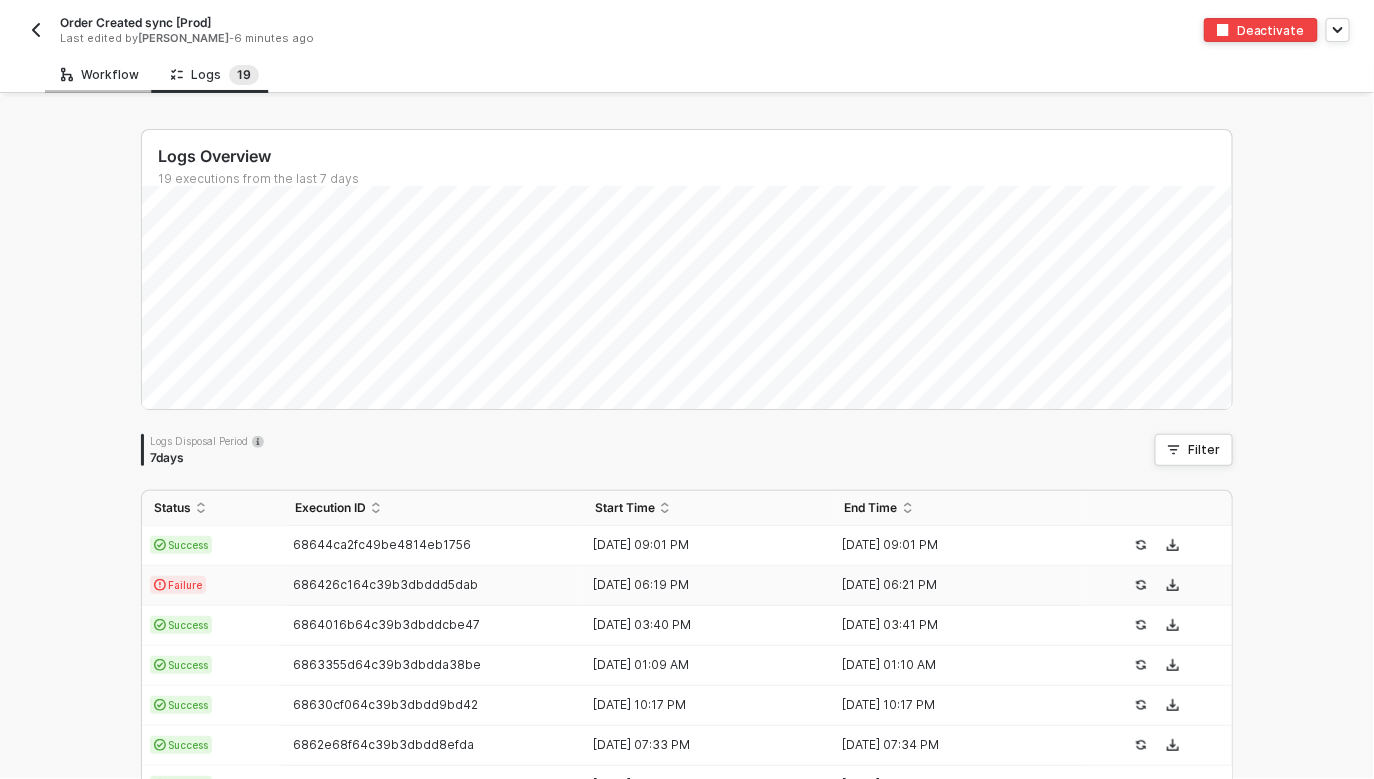 click on "Workflow" at bounding box center (100, 75) 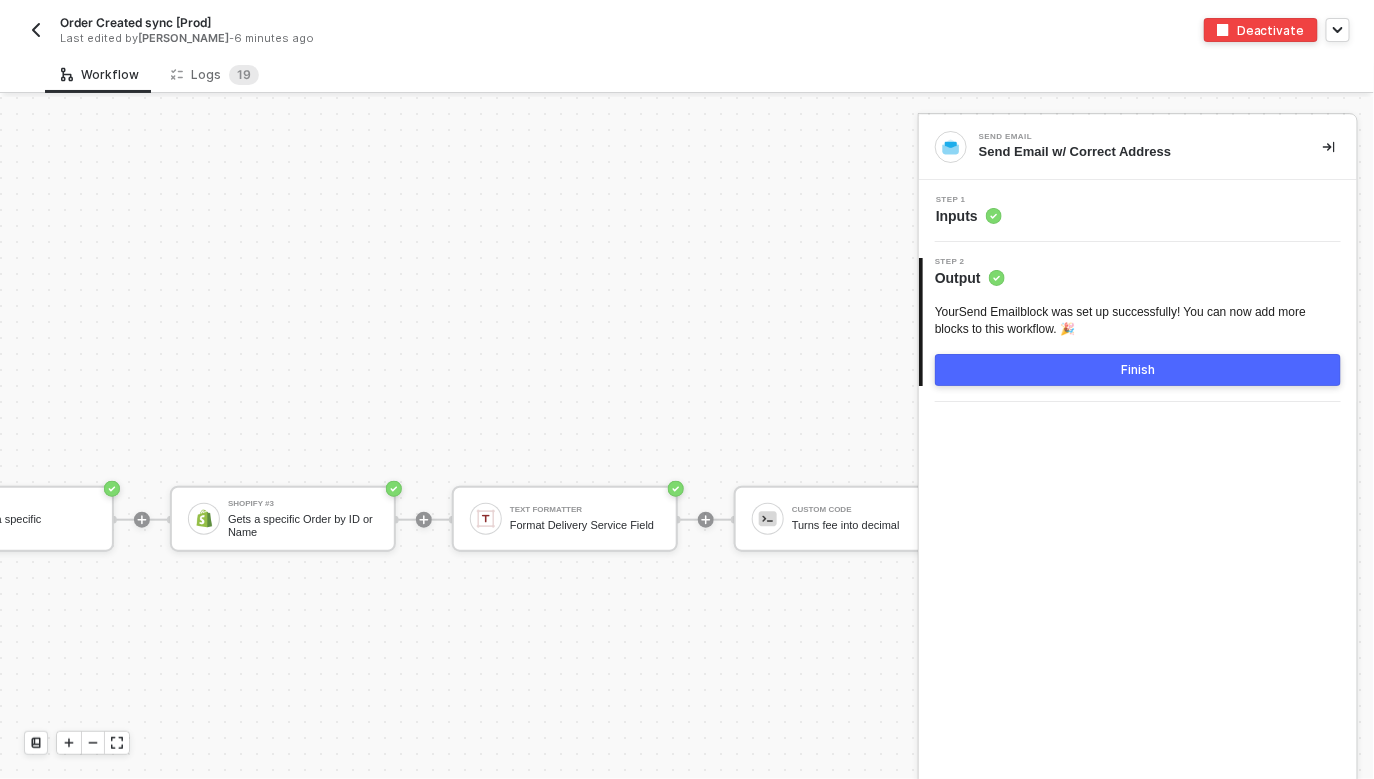 scroll, scrollTop: 7967, scrollLeft: 2721, axis: both 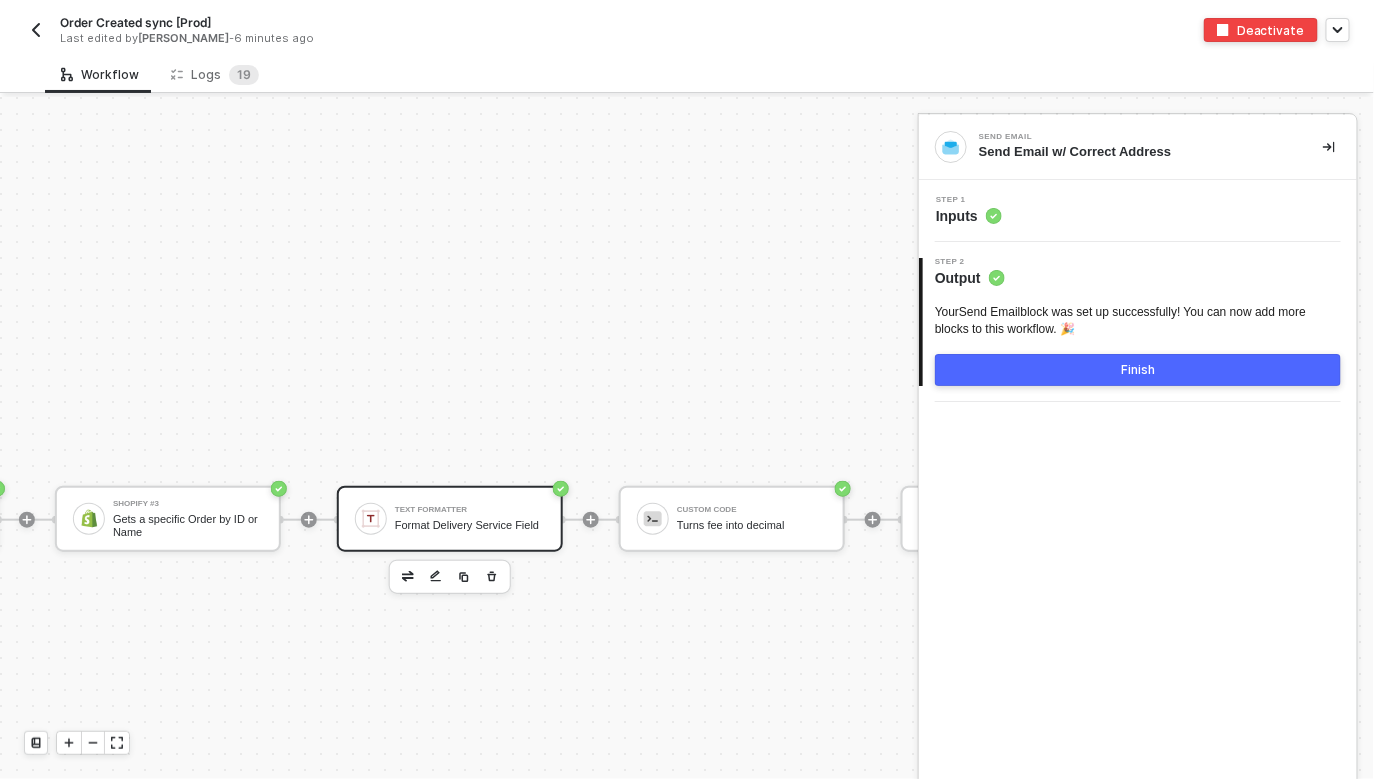click on "Text Formatter Format Delivery Service Field" at bounding box center [450, 519] 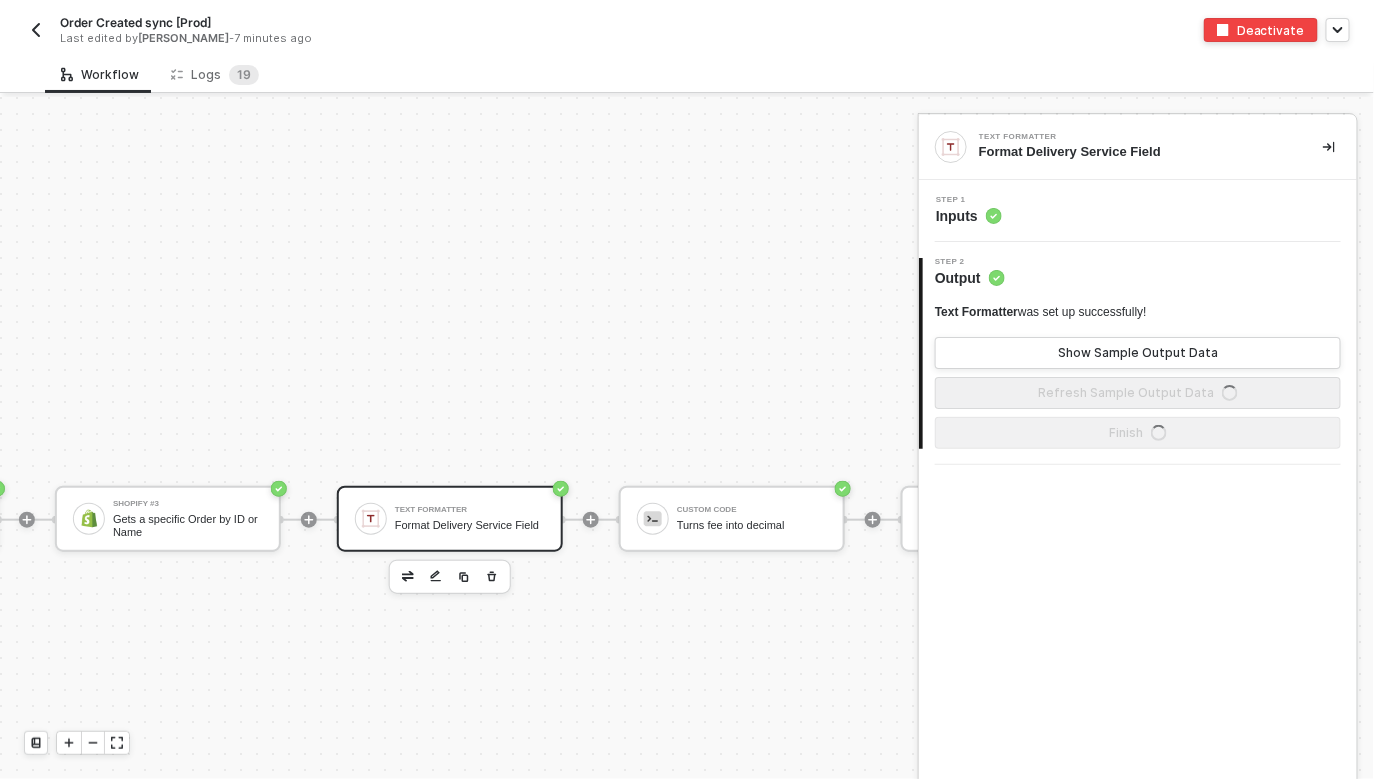 click on "Step 1 Inputs" at bounding box center (1140, 211) 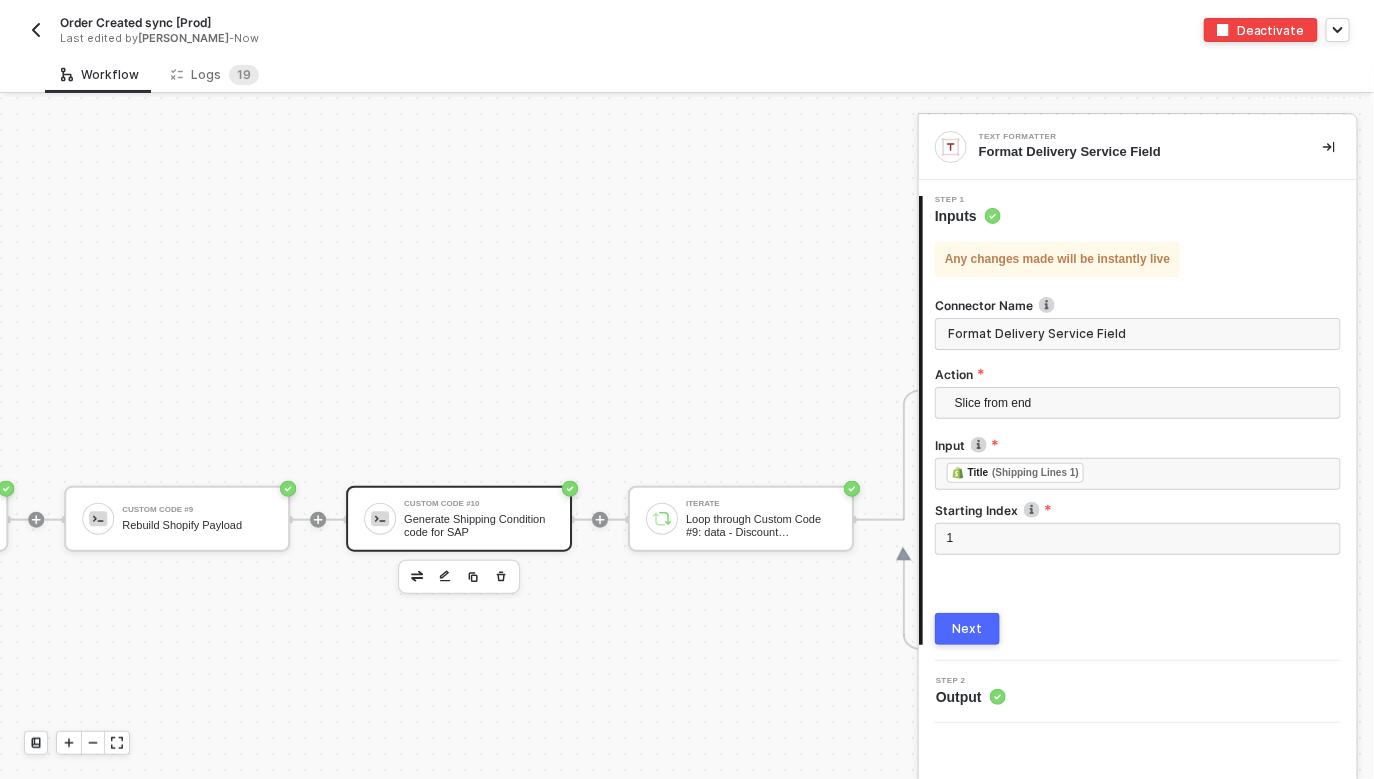 scroll, scrollTop: 7967, scrollLeft: 4425, axis: both 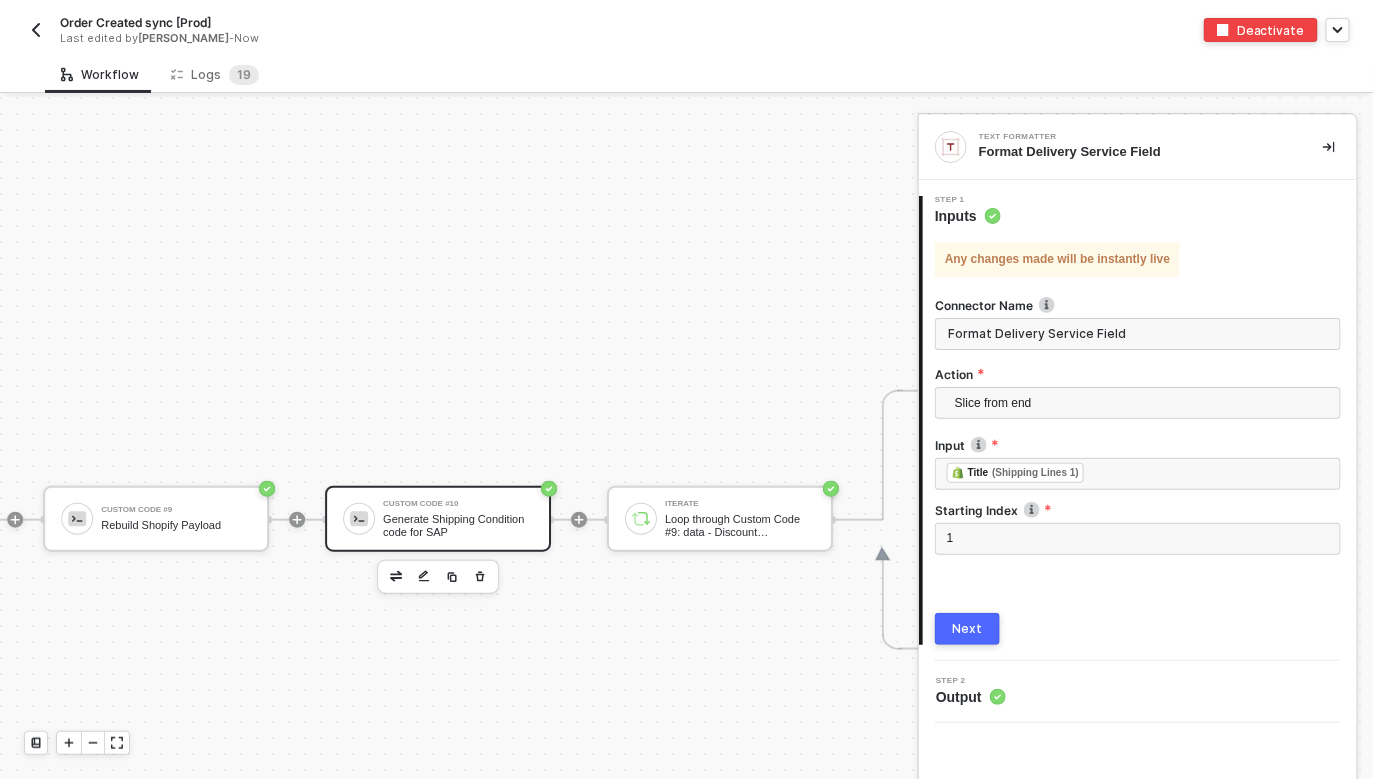 click on "Custom Code #10 Generate Shipping Condition code for SAP" at bounding box center [438, 519] 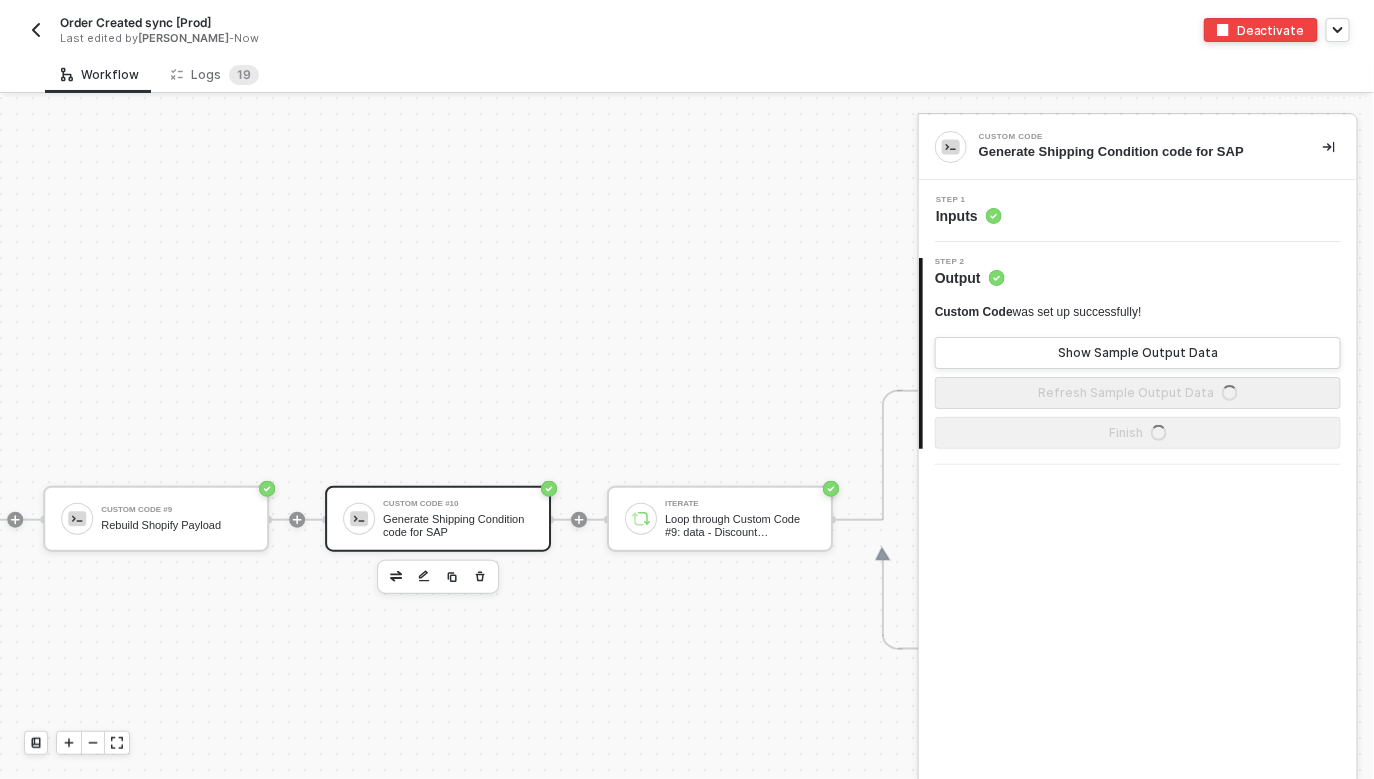 click on "Step 1 Inputs" at bounding box center (1140, 211) 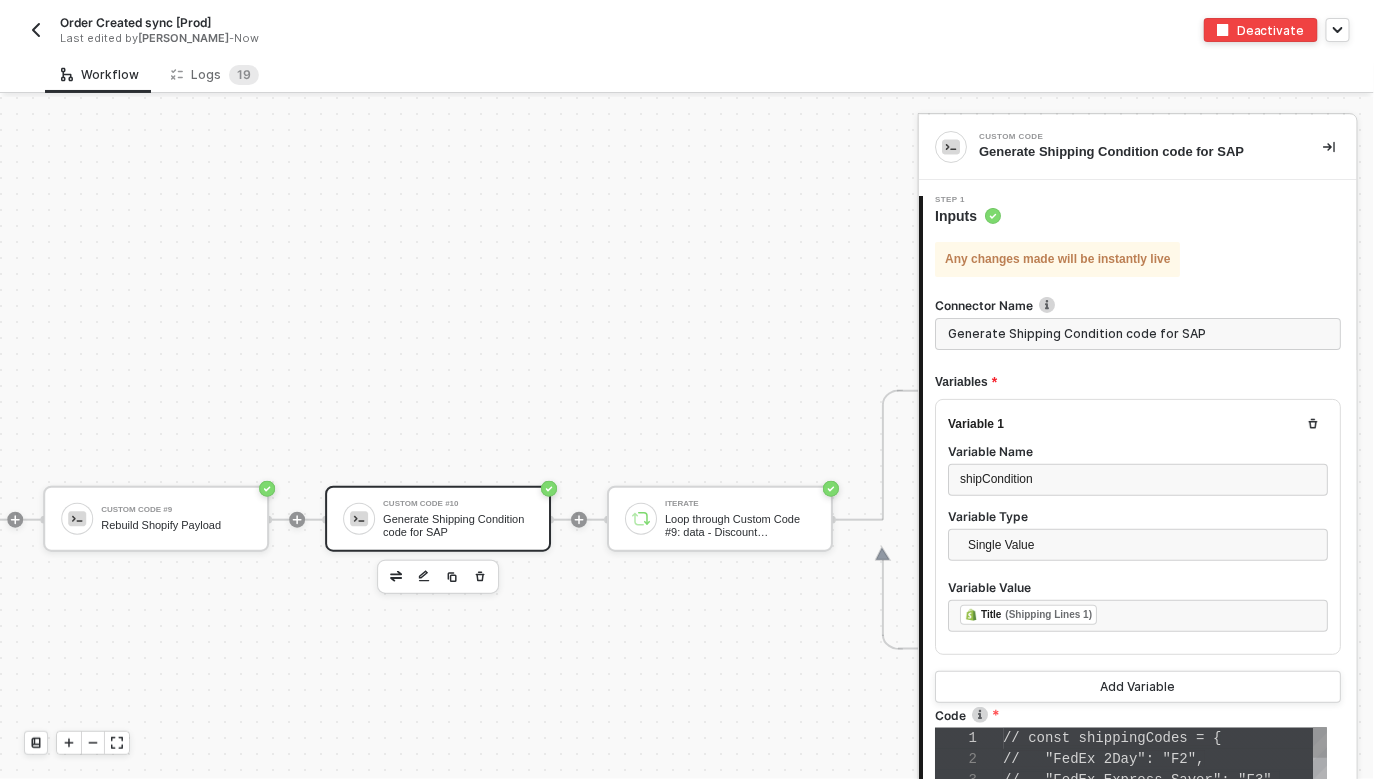 scroll, scrollTop: 168, scrollLeft: 0, axis: vertical 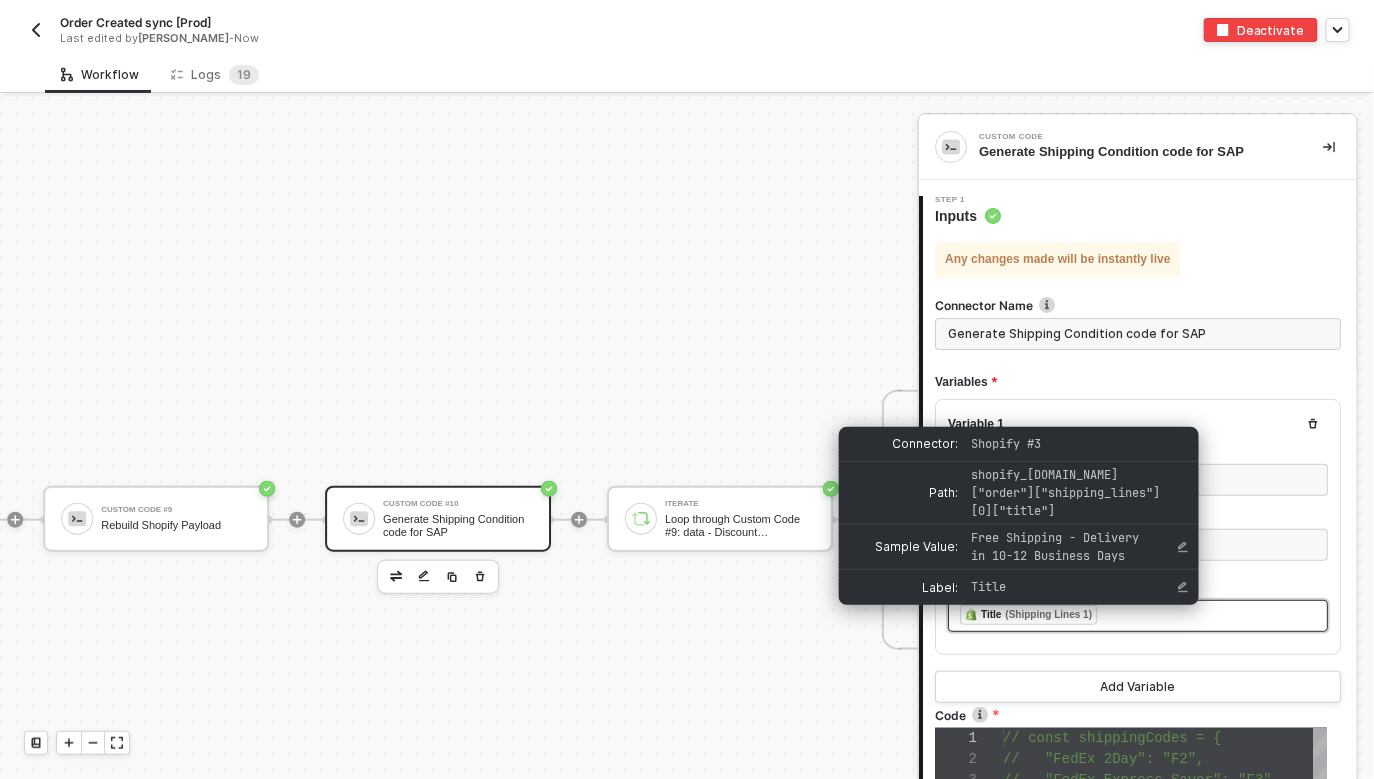 click on "(Shipping Lines 1)" at bounding box center (1048, 615) 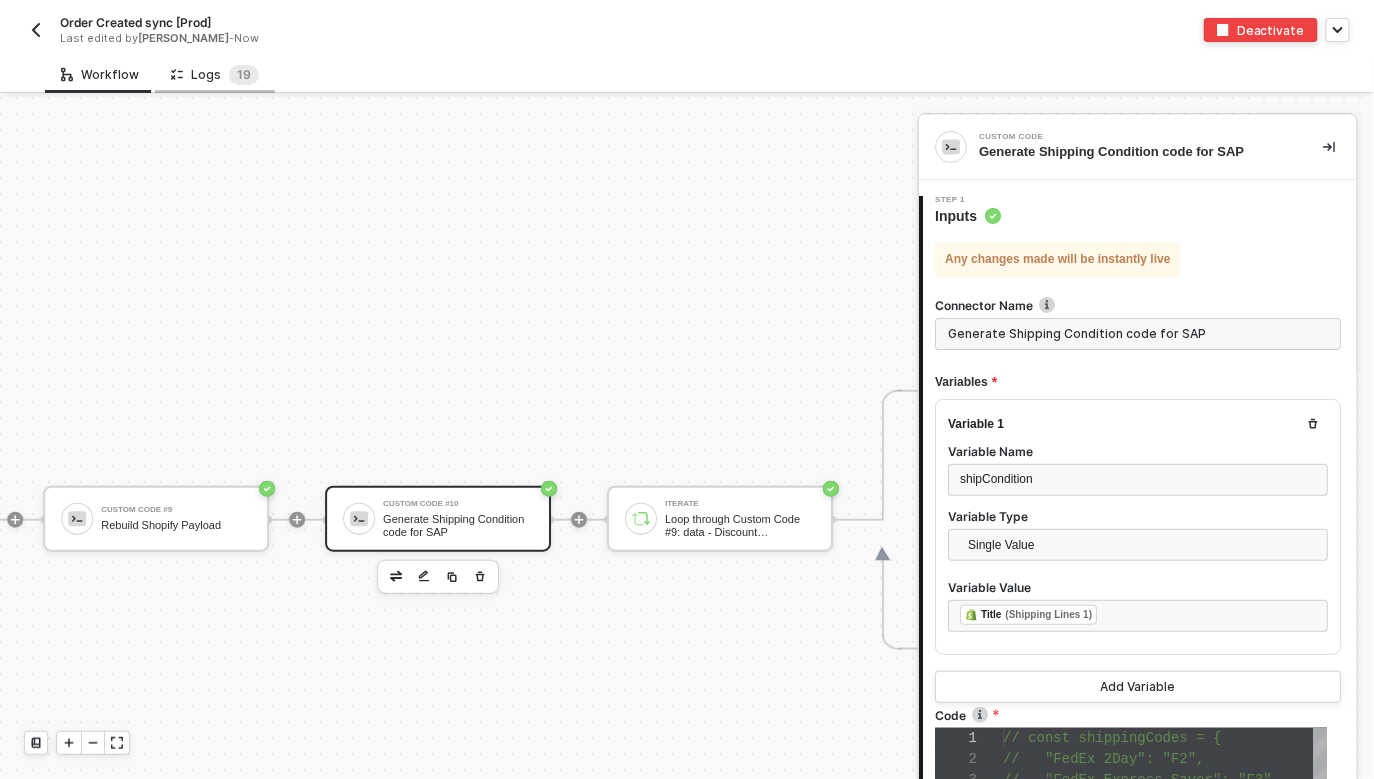 click on "Logs 1 9" at bounding box center (215, 75) 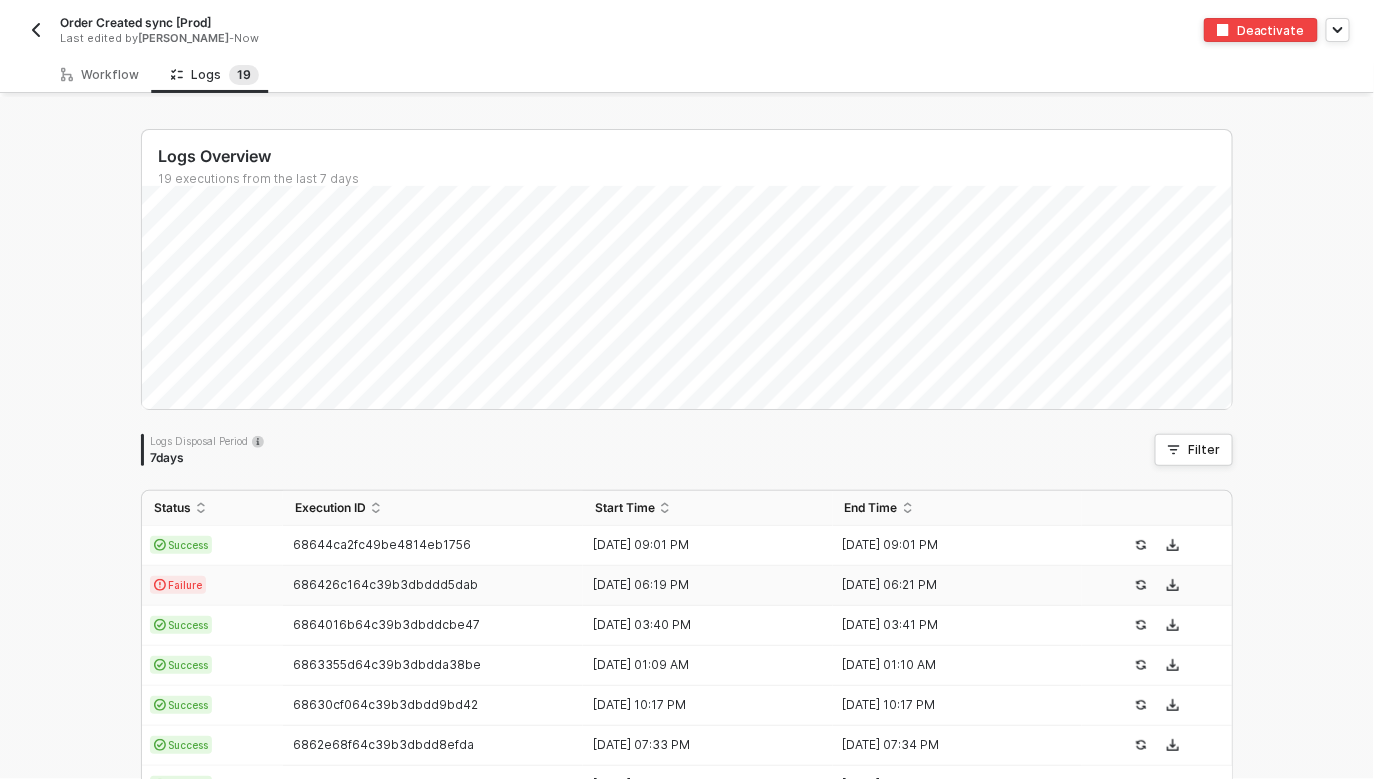 click on "Failure" at bounding box center [212, 586] 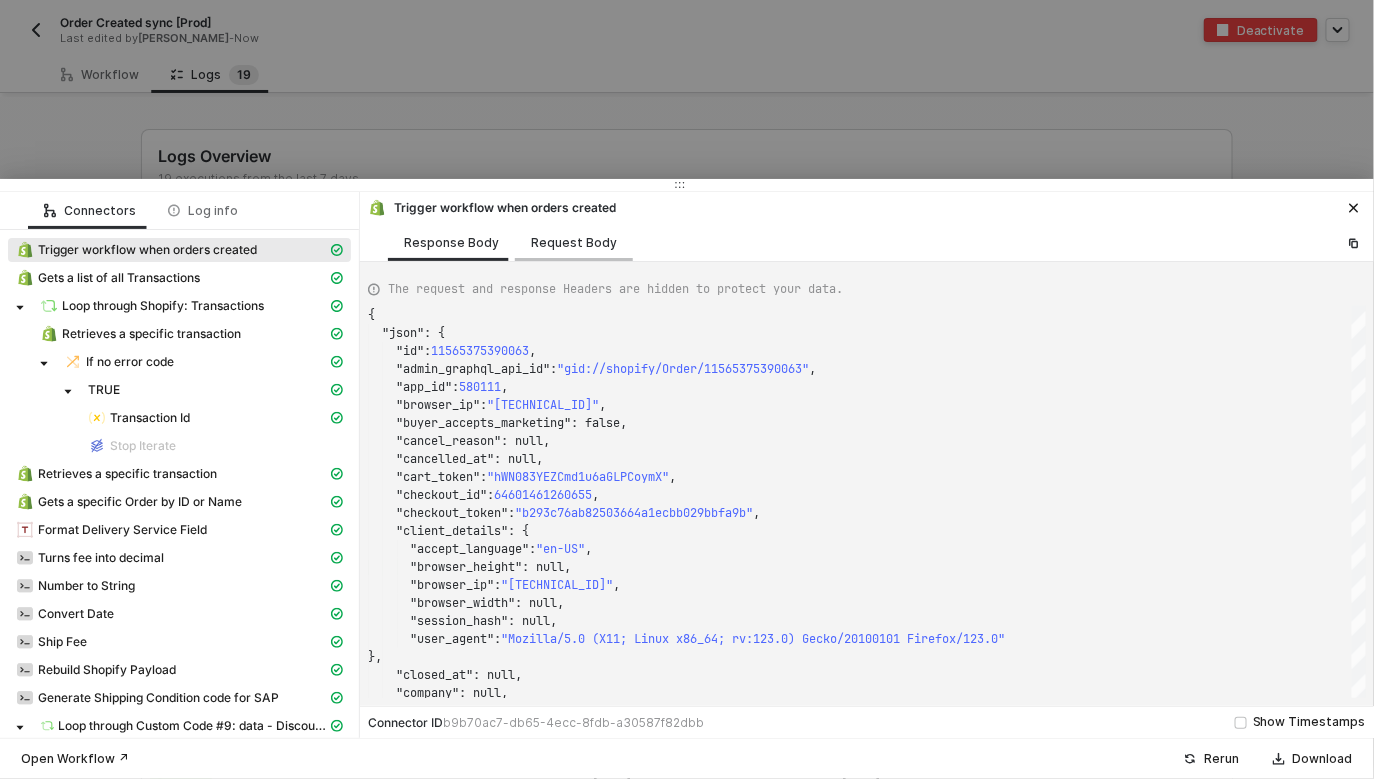 click on "Request Body" at bounding box center (574, 243) 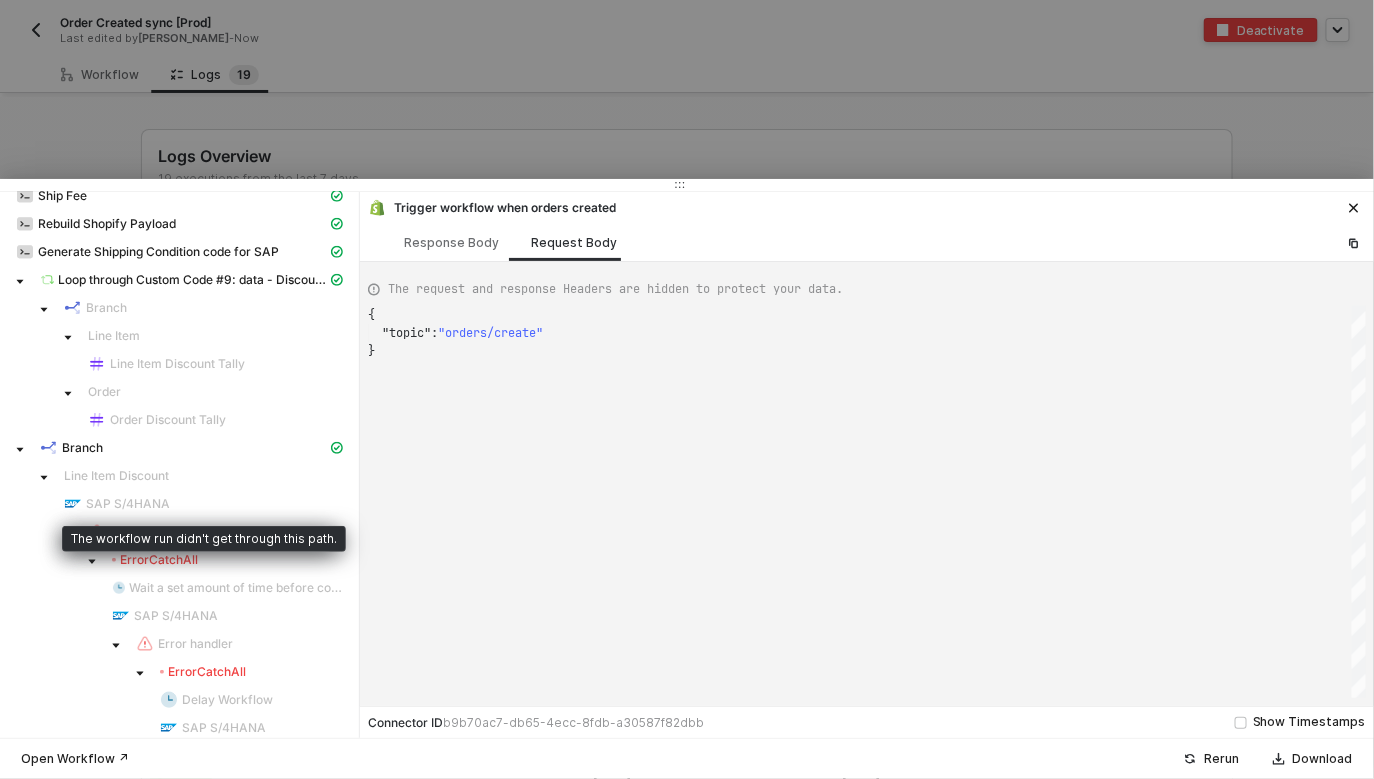 scroll, scrollTop: 422, scrollLeft: 0, axis: vertical 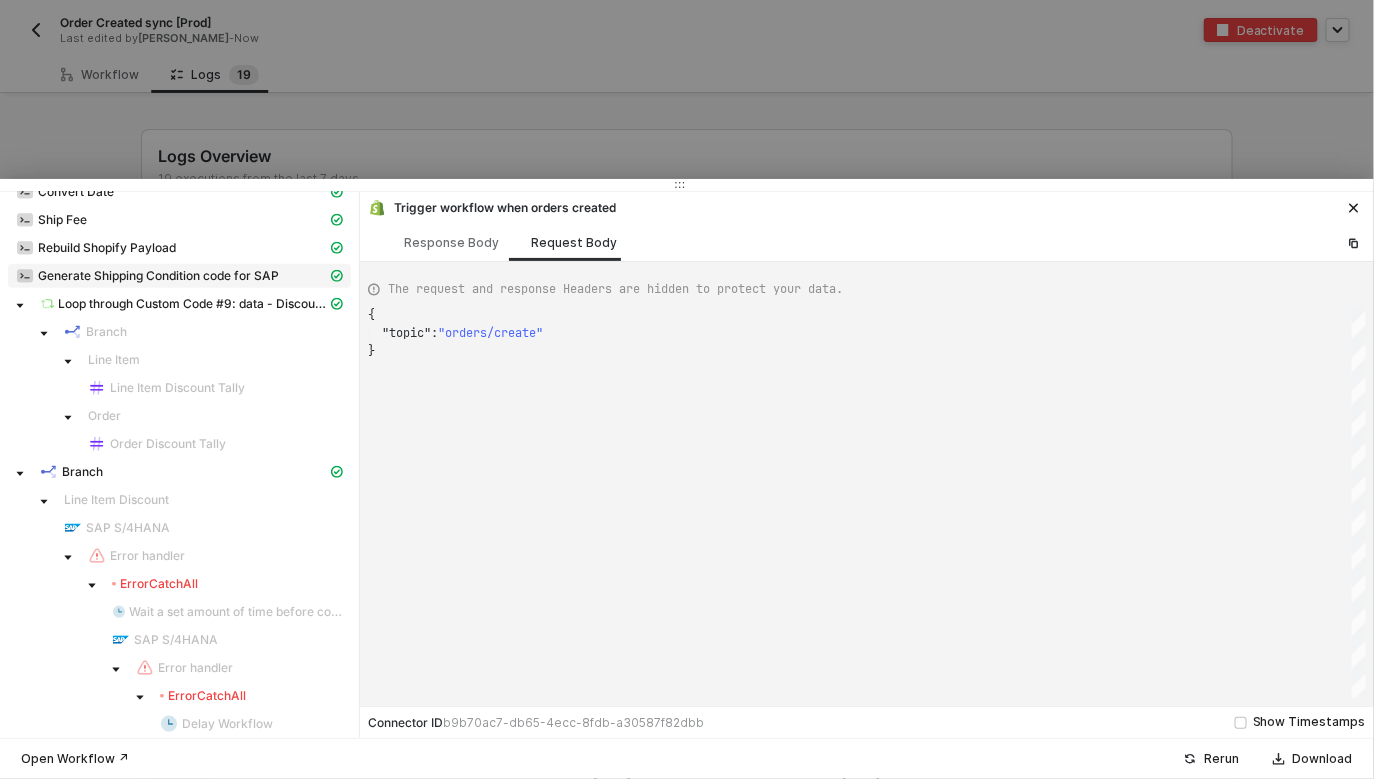 click on "Generate Shipping Condition code for SAP" at bounding box center [158, 276] 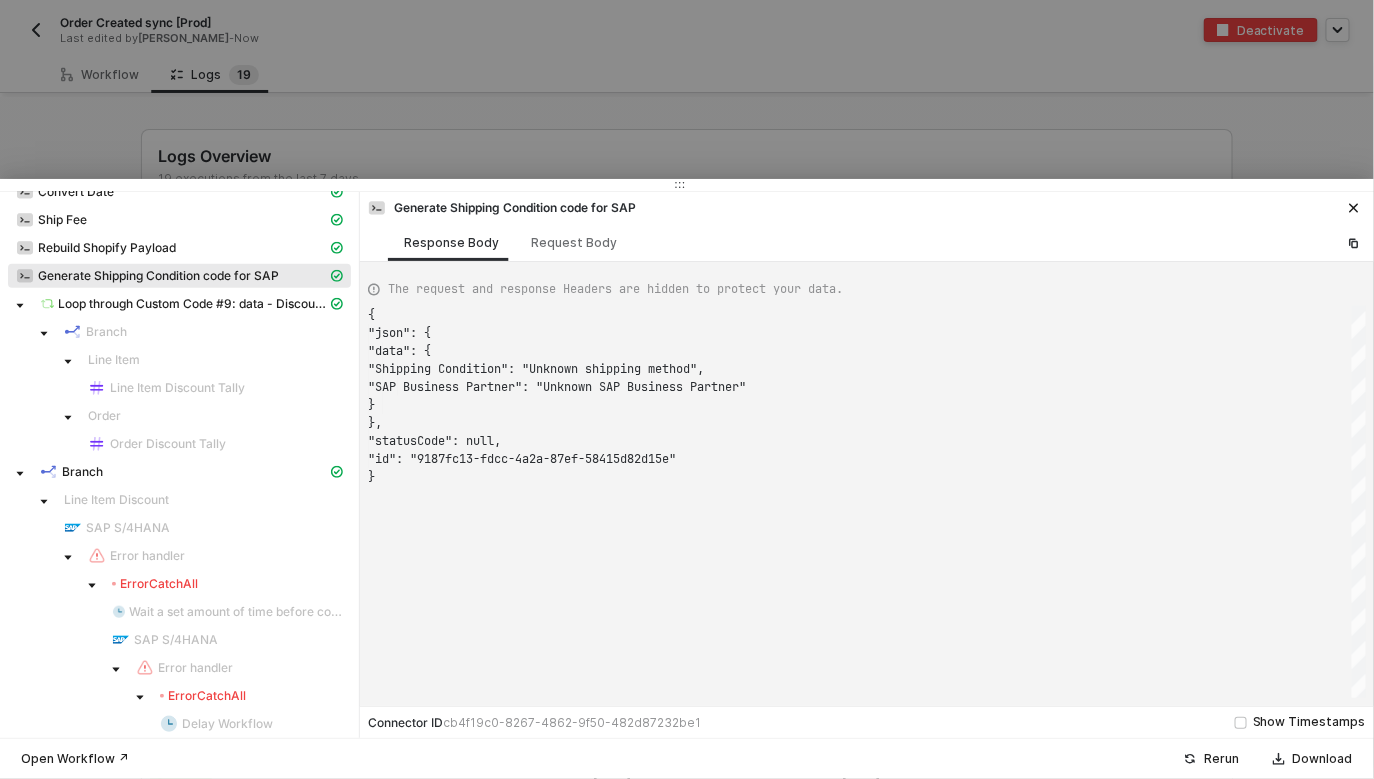scroll, scrollTop: 161, scrollLeft: 0, axis: vertical 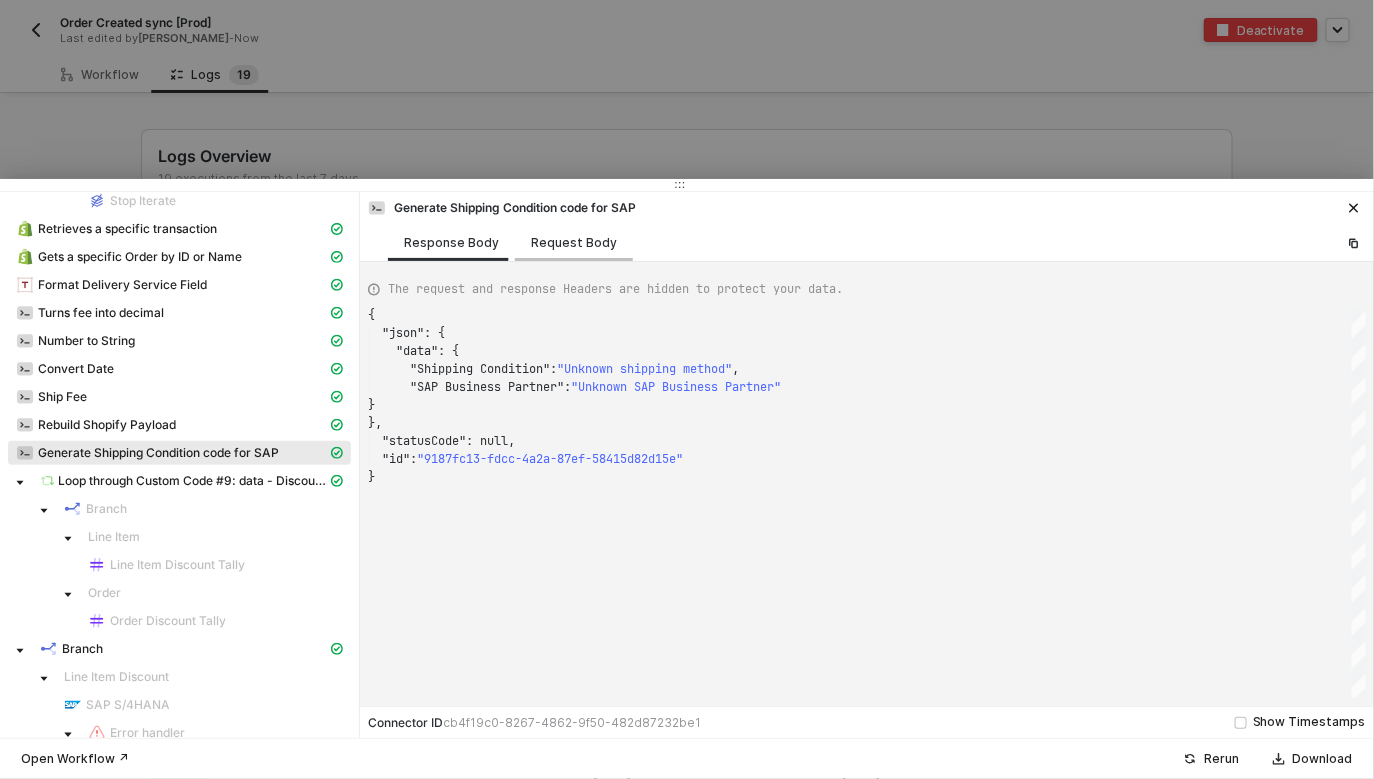 click on "Request Body" at bounding box center (574, 243) 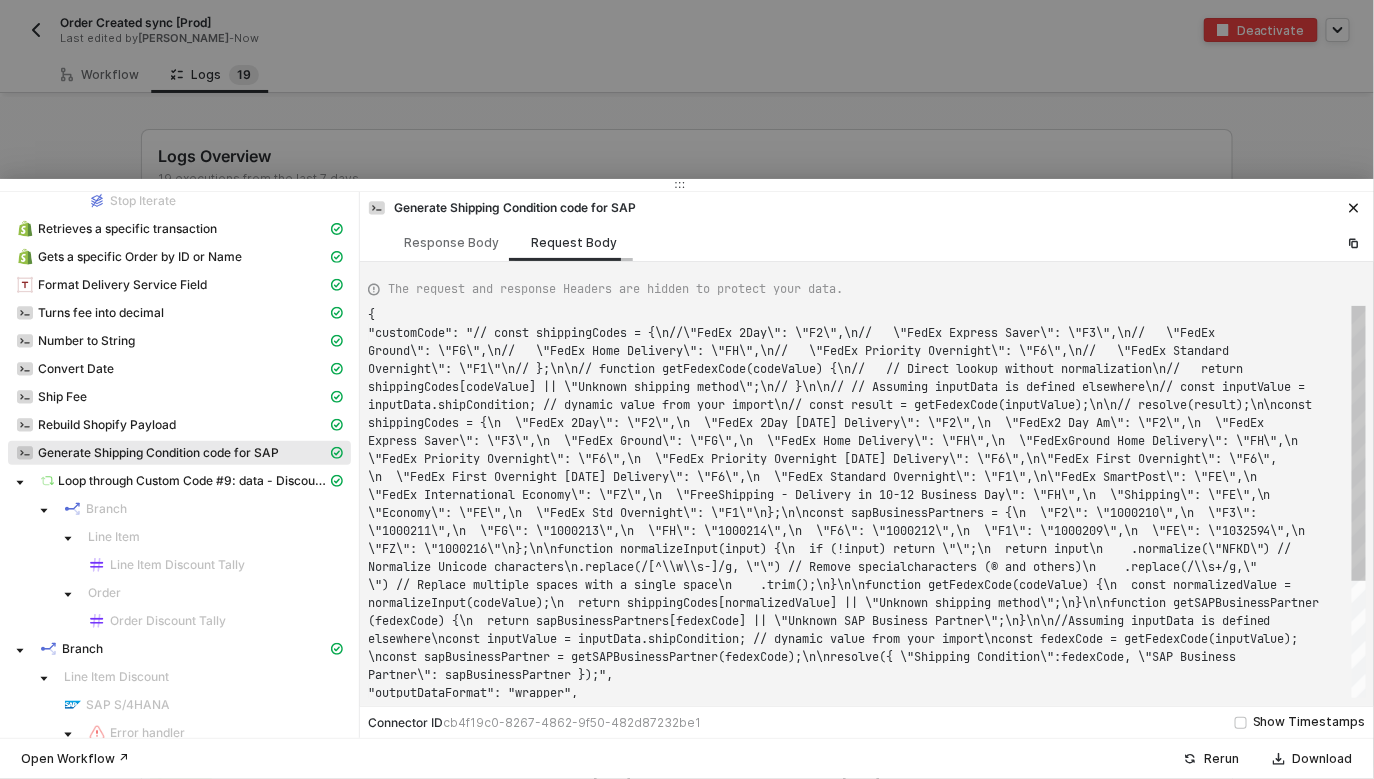 scroll, scrollTop: 17, scrollLeft: 0, axis: vertical 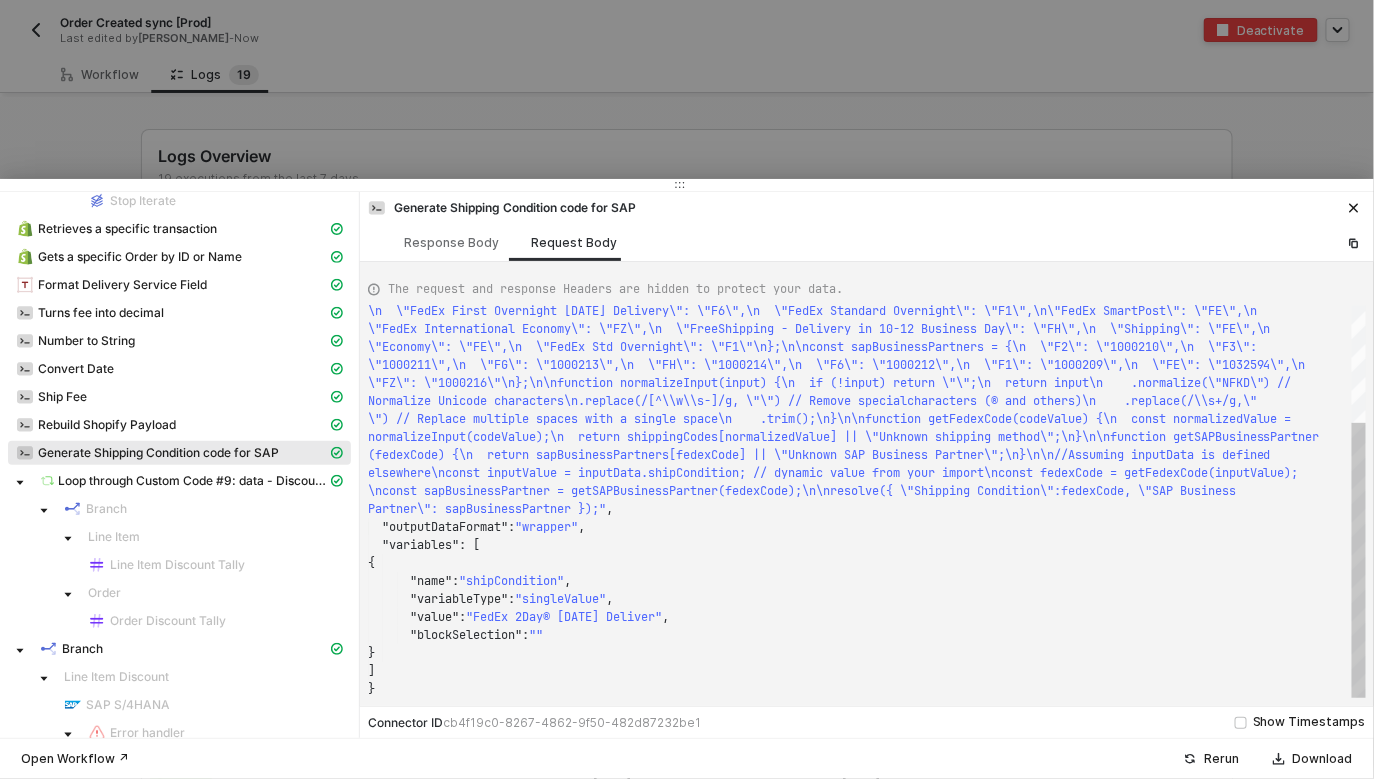 type on "Partner\": sapBusinessPartner });",
"outputDataFormat": "wrapper",
"variables": [
{
"name": "shipCondition",
"variableType": "singleValue",
"value": "FedEx 2Day® Saturday Deliver",
"blockSelection": ""
}
]" 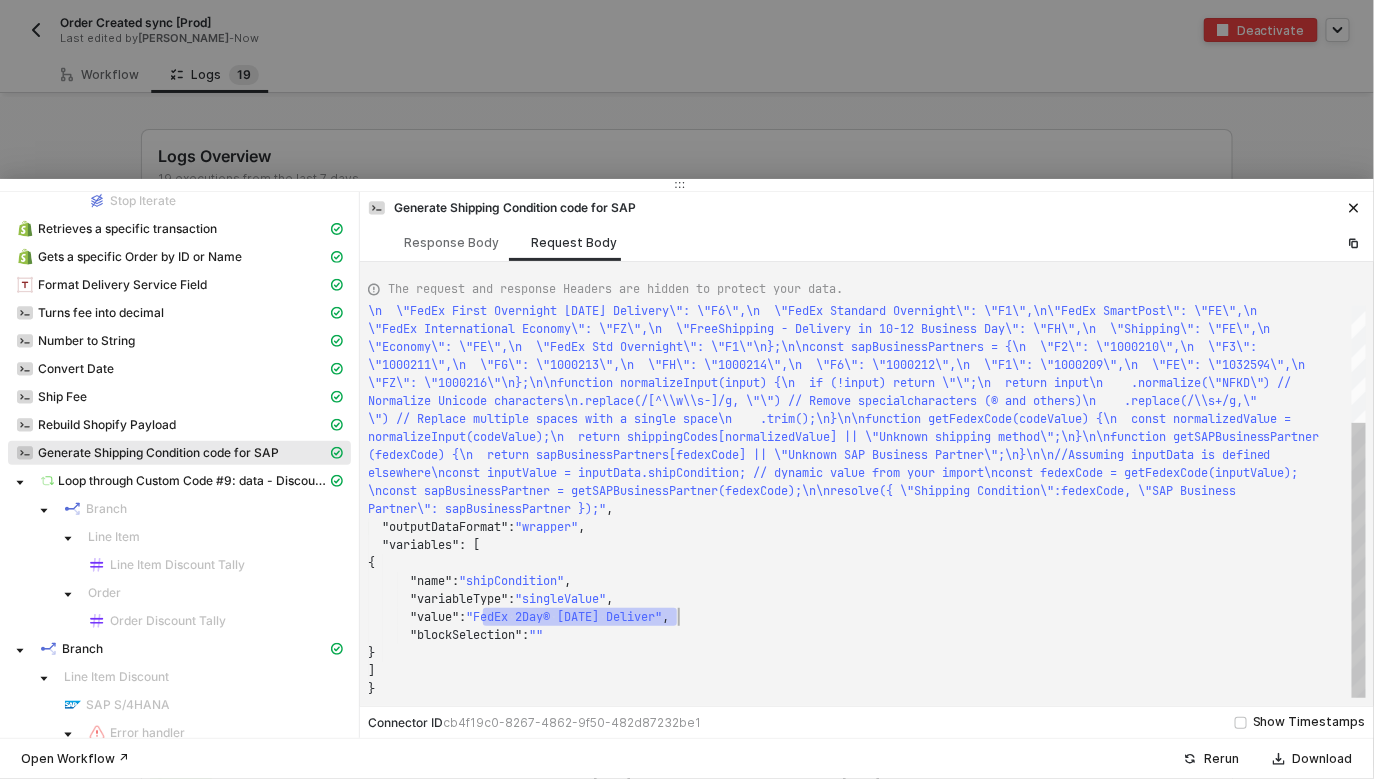 scroll, scrollTop: 108, scrollLeft: 316, axis: both 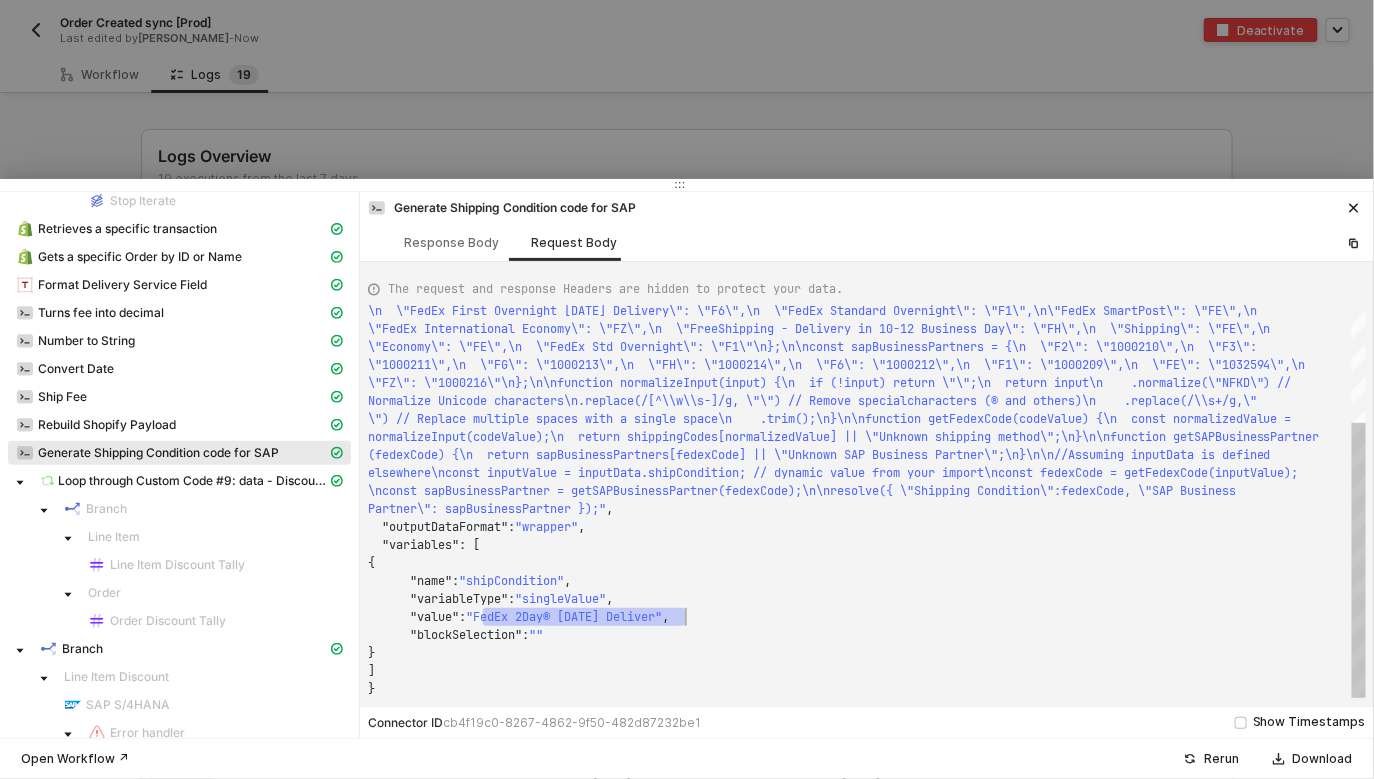 drag, startPoint x: 485, startPoint y: 614, endPoint x: 685, endPoint y: 615, distance: 200.0025 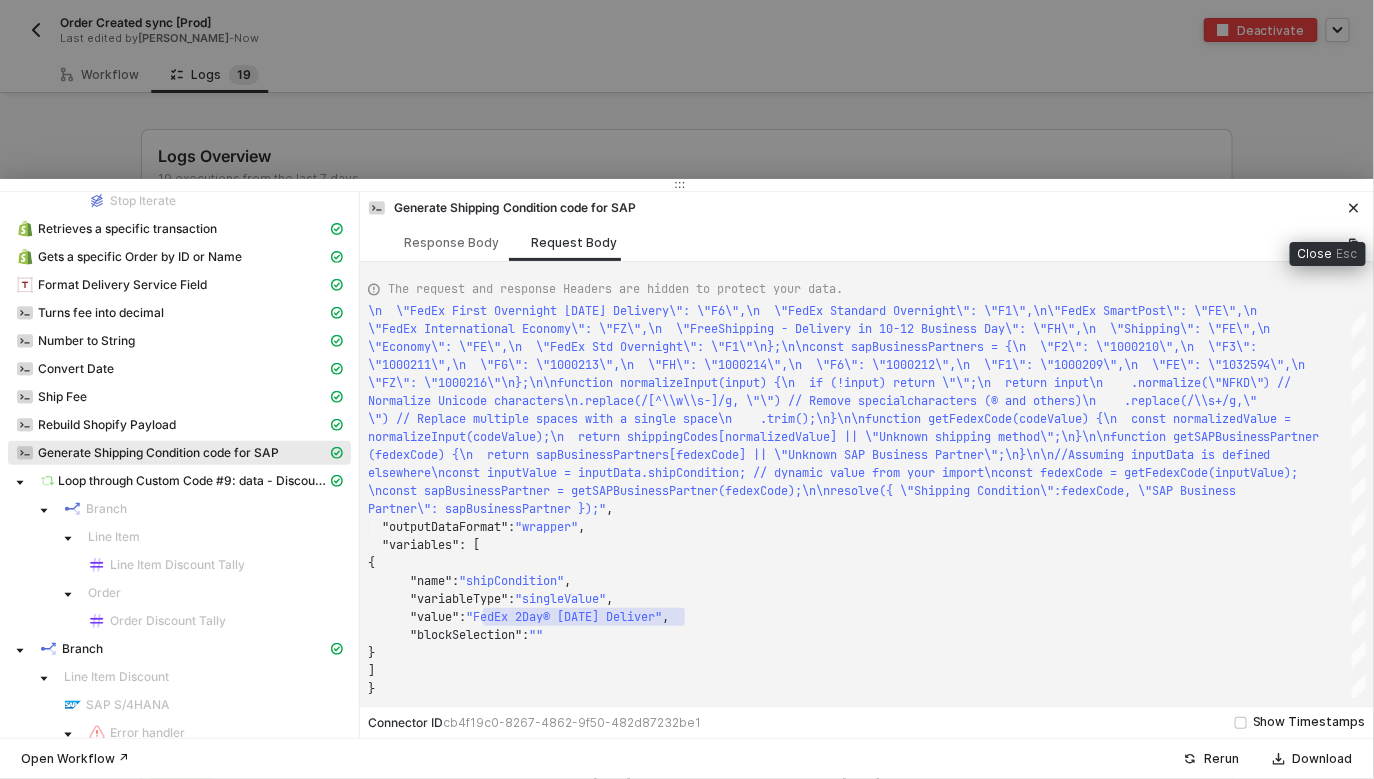 click at bounding box center (1354, 208) 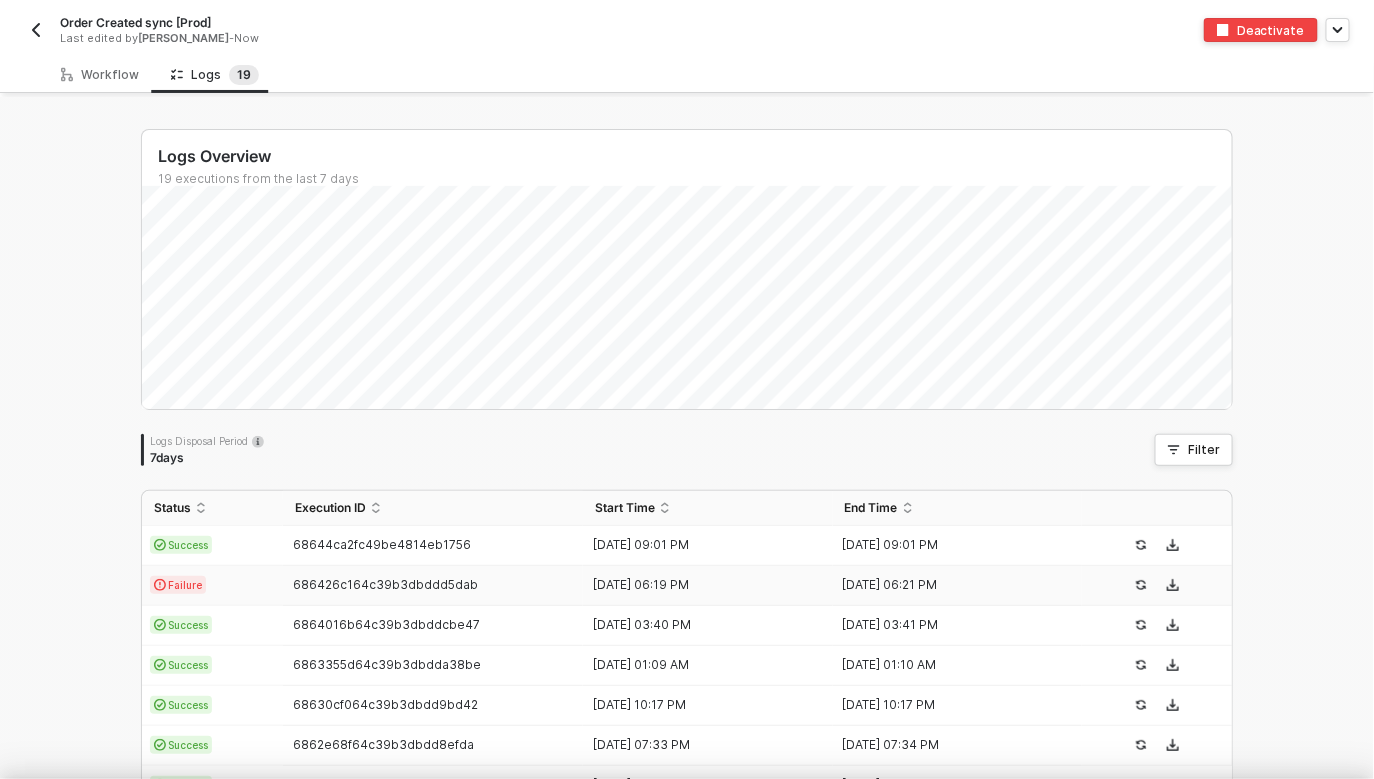 scroll, scrollTop: 0, scrollLeft: 0, axis: both 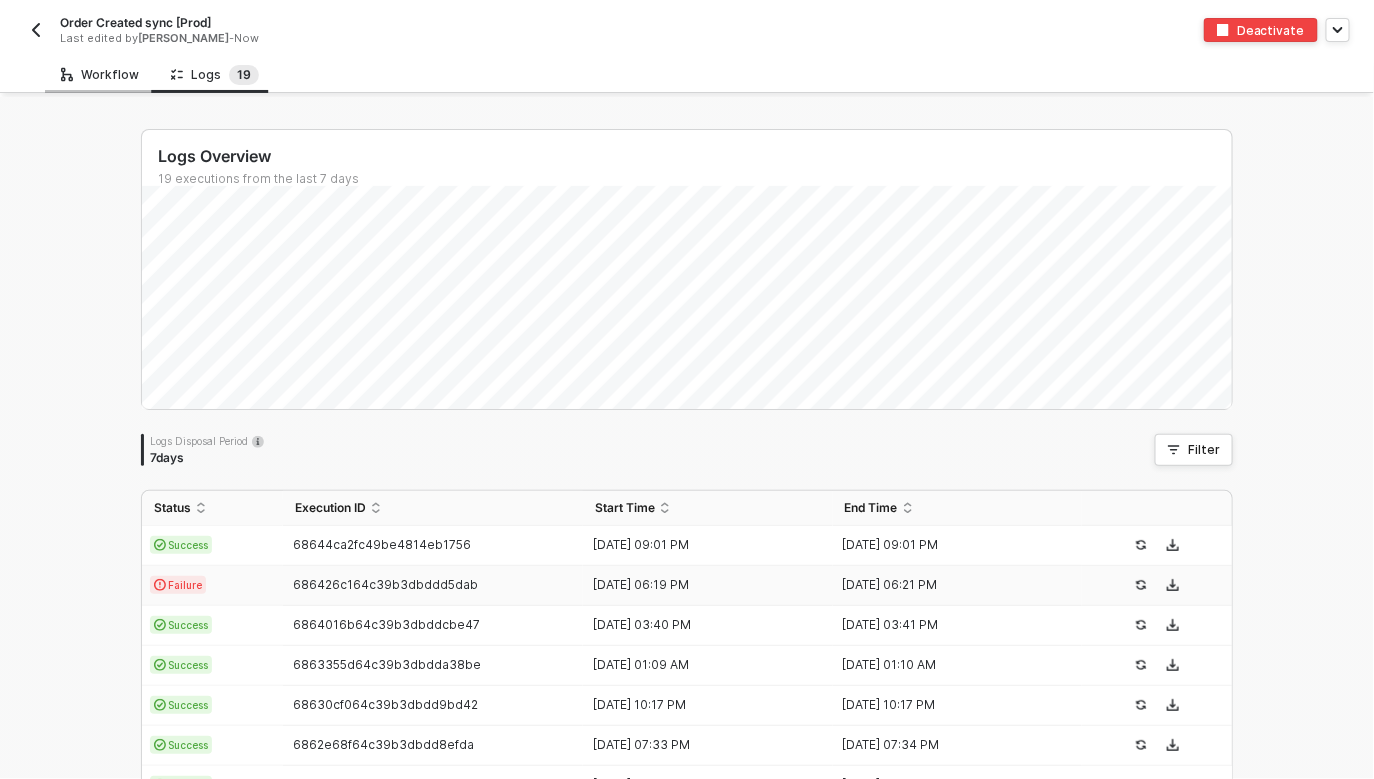 click on "Workflow" at bounding box center (100, 74) 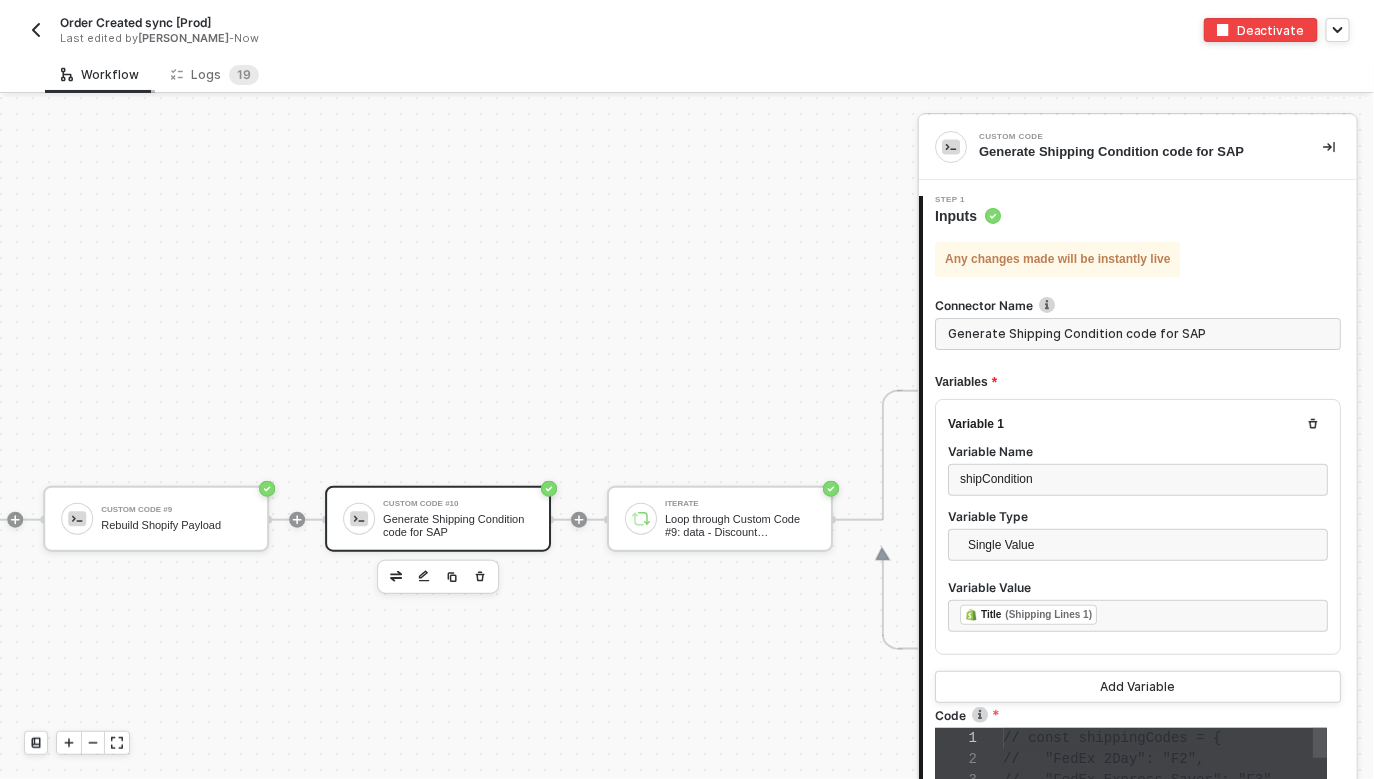 type on "// const shippingCodes = {
//   "FedEx 2Day": "F2",
//   "FedEx Express Saver": "F3",
//   "FedEx Ground": "FG",
//   "FedEx Home Delivery": "FH",
//   "FedEx Priority Overnight": "F6",
//   "FedEx Standard Overnight": "F1"
// };" 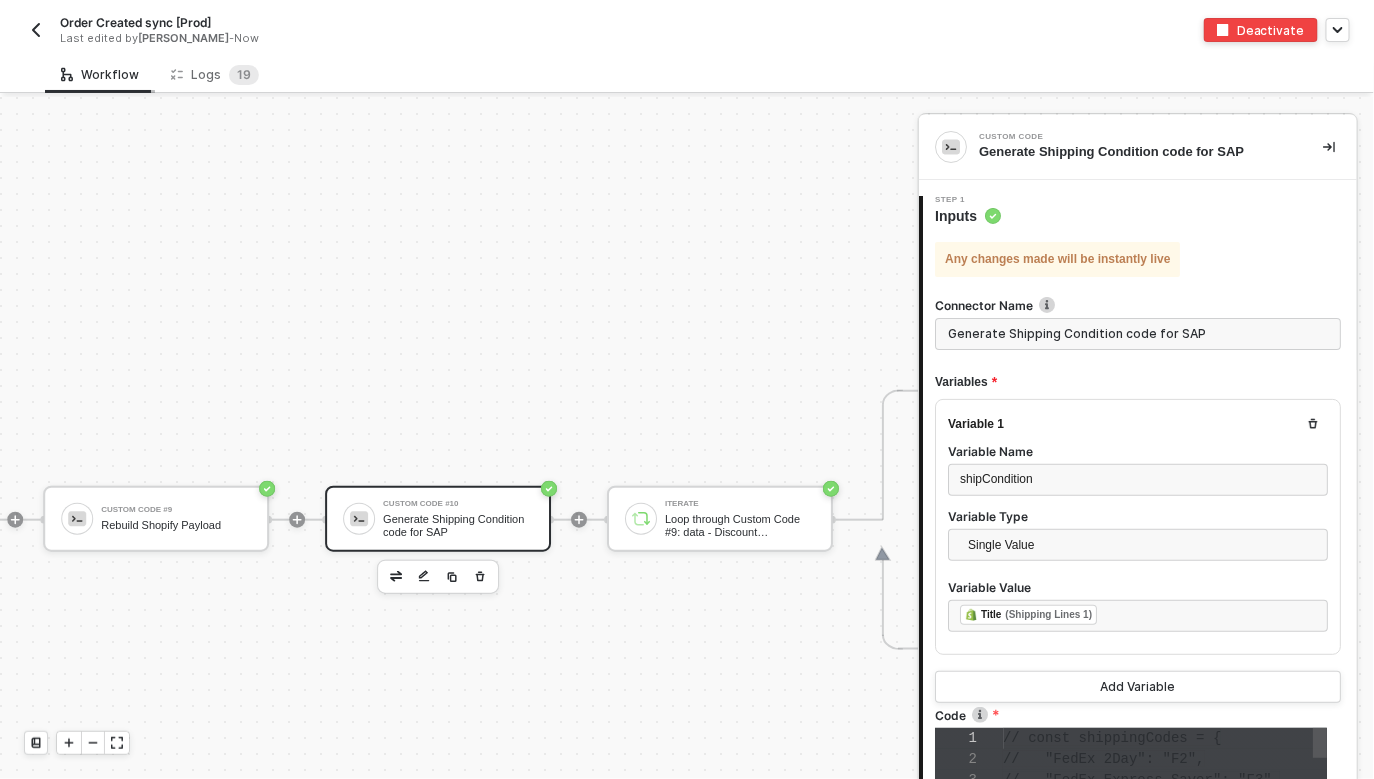 scroll, scrollTop: 168, scrollLeft: 0, axis: vertical 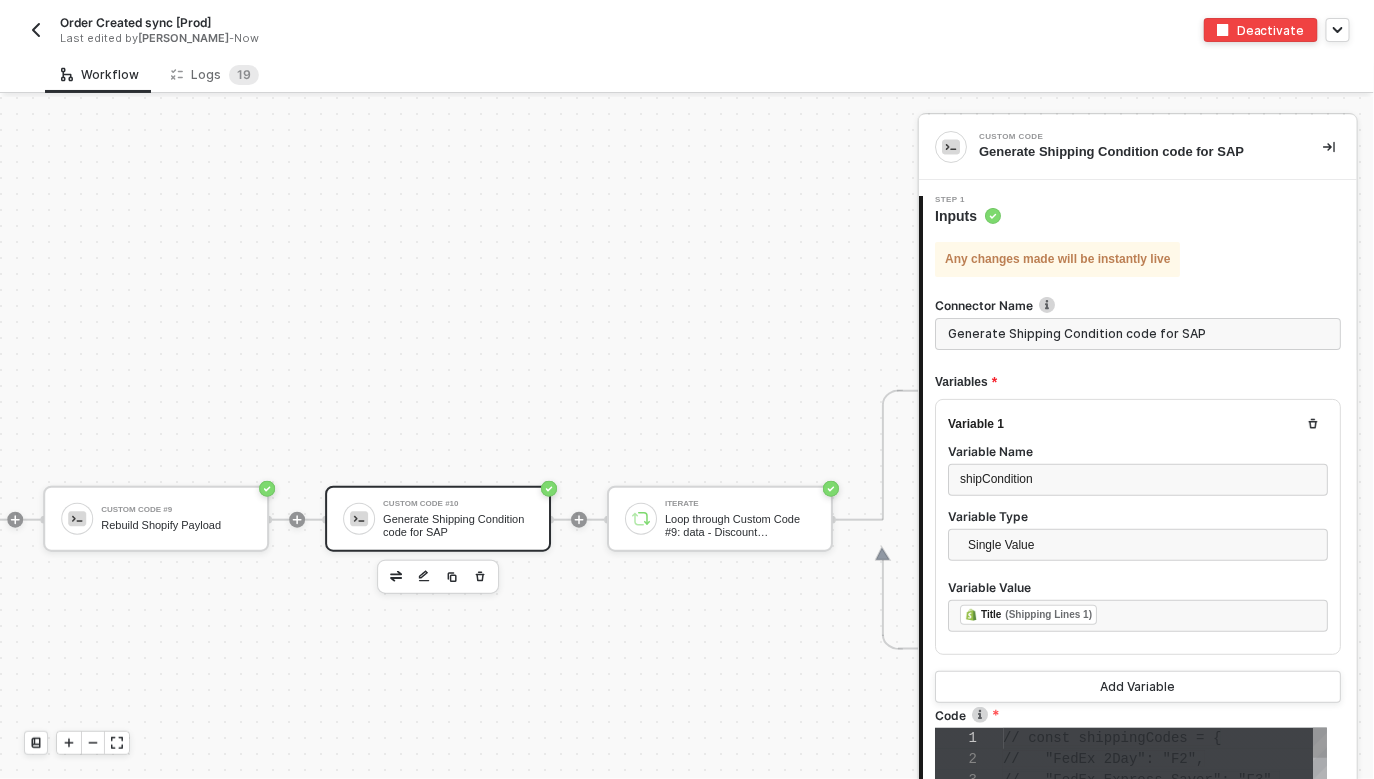 click on "1 2 3 4 5 6 7 8 9 10 // const shippingCodes = { //   "FedEx 2Day": "F2", //   "FedEx Express Saver": "F3", //   "FedEx Ground": "FG", //   "FedEx Home Delivery": "FH", //   "FedEx Priority Overnight":     "F6", //   "FedEx Standard Overnight":     "F1" // }; // function getFedexCode(codeValue)     { // const shippingCodes = {
//   "FedEx 2Day": "F2",
//   "FedEx Express Saver": "F3",
//   "FedEx Ground": "FG",
//   "FedEx Home Delivery": "FH",
//   "FedEx Priority Overnight": "F6",
//   "FedEx Standard Overnight": "F1"
// };" at bounding box center (1131, 863) 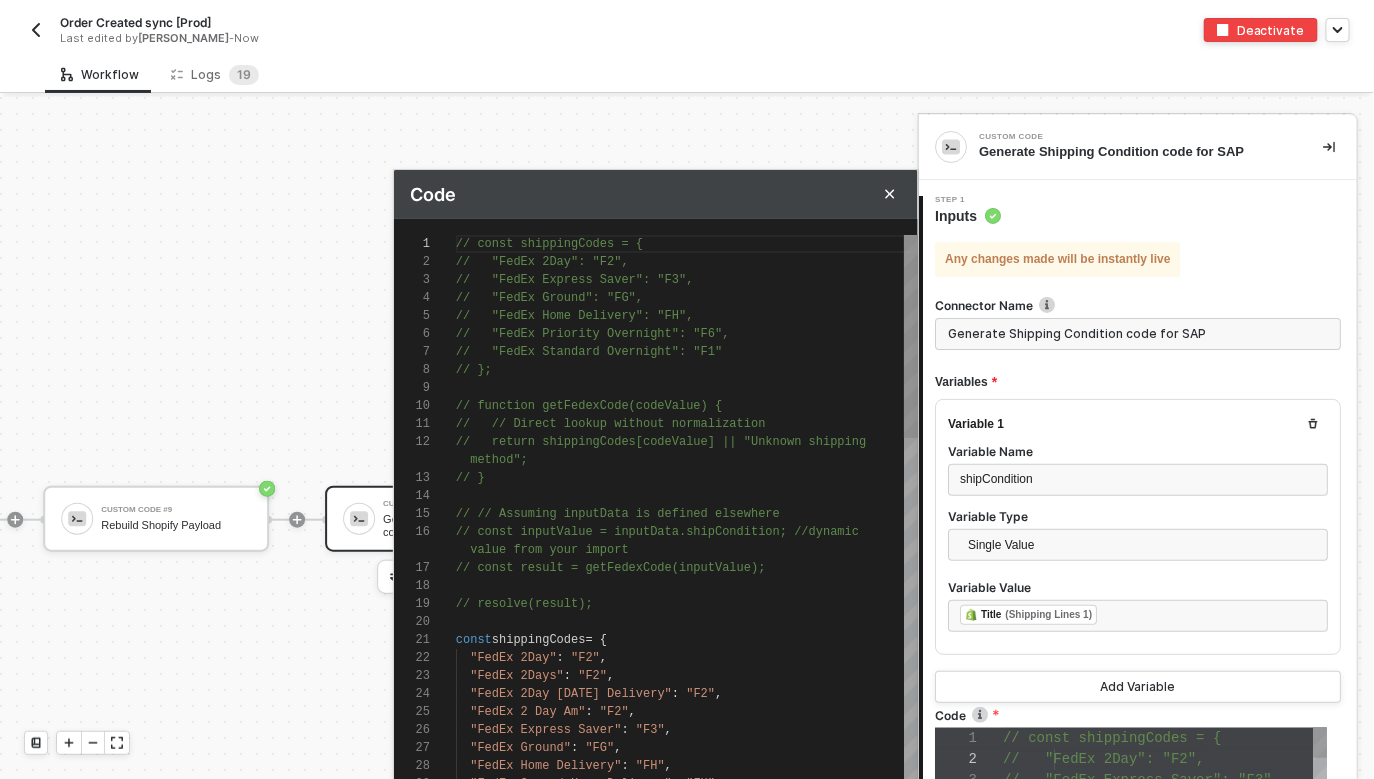 scroll, scrollTop: 180, scrollLeft: 0, axis: vertical 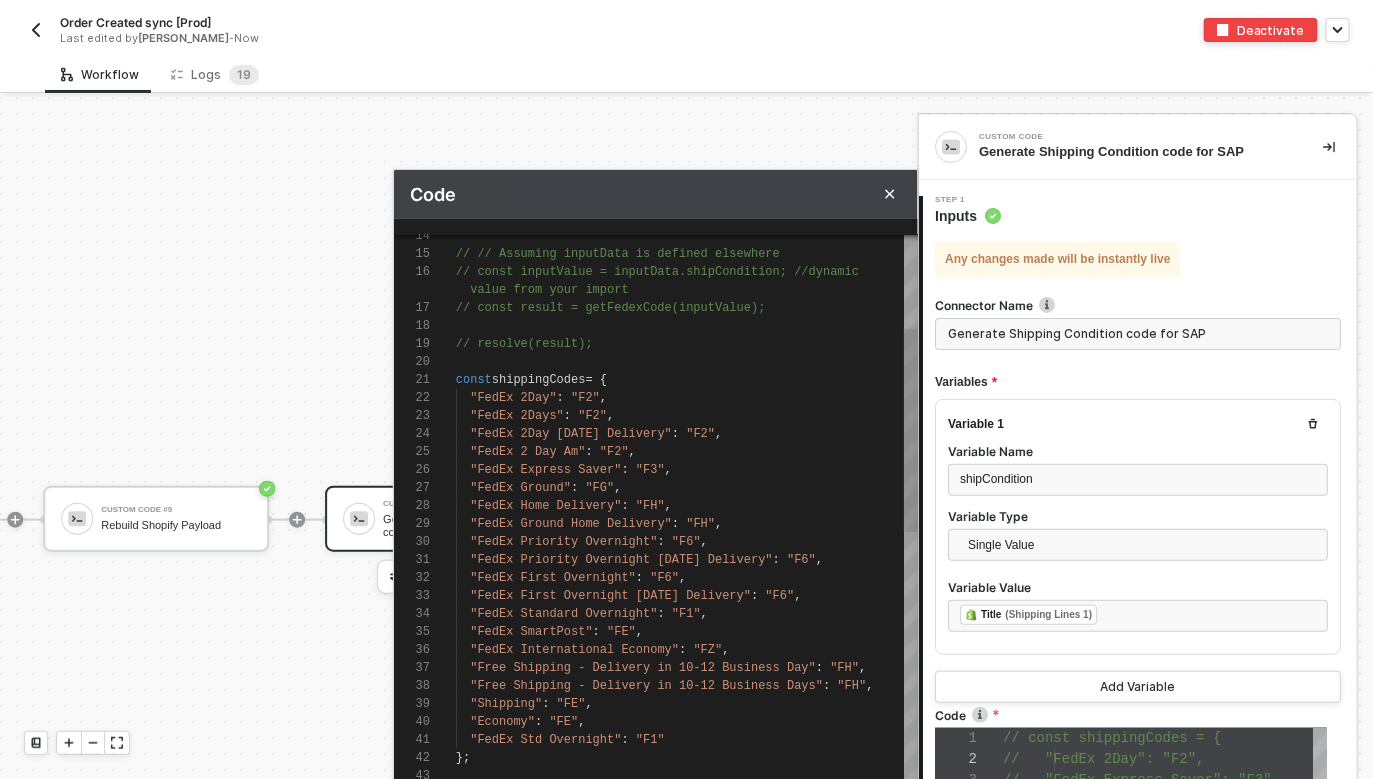 click on "// // Assuming inputData is defined elsewhere // const inputValue = inputData.shipCondition; //  dynamic     value from your import // const result = getFedexCode(inputValue); // resolve(result); const  shippingCodes  =   {    "FedEx 2Day" :   "F2" ,    "FedEx 2Days" :   "F2" ,    "FedEx 2Day Saturday Delivery" :   "F2" ,    "FedEx 2 Day Am" :   "F2" ,    "FedEx Express Saver" :   "F3" ,    "FedEx Ground" :   "FG" ,    "FedEx Home Delivery" :   "FH" ,    "FedEx Ground Home Delivery" :   "FH" ,    "FedEx Priority Overnight" :   "F6" ,    "FedEx Priority Overnight Saturday Delivery" :   "F6" ,    "FedEx First Overnight" :   "F6" ,    "FedEx First Overnight Saturday Delivery" :   "F6" ,    "FedEx Standard Overnight" :   "F1" ,    "FedEx SmartPost" :   "FE" ,    "FedEx International Economy" :   "FZ" ,    "Free Shipping - Delivery in 10-12 Business Day" :   "FH" ,    :   "FH" ,    "Shipping" :" at bounding box center [500456, 499975] 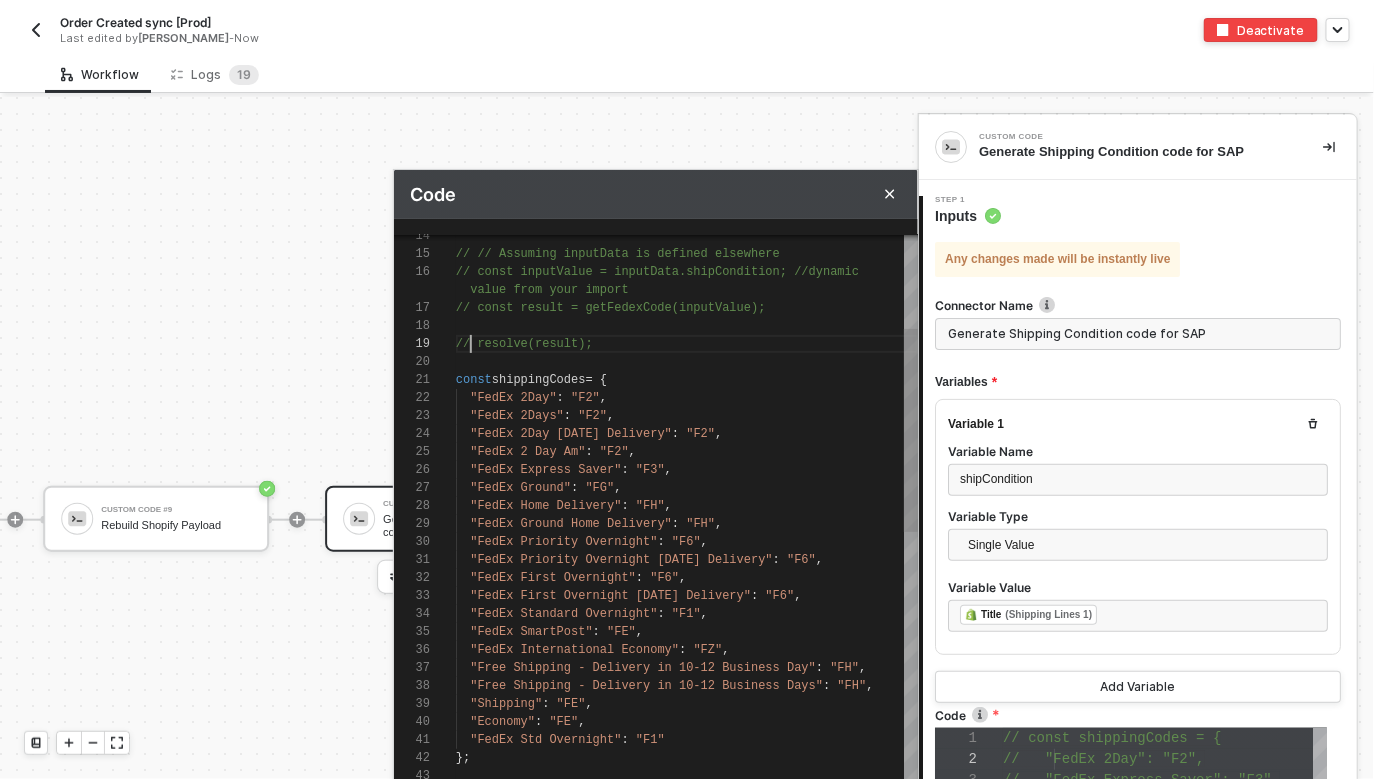 click at bounding box center (687, 362) 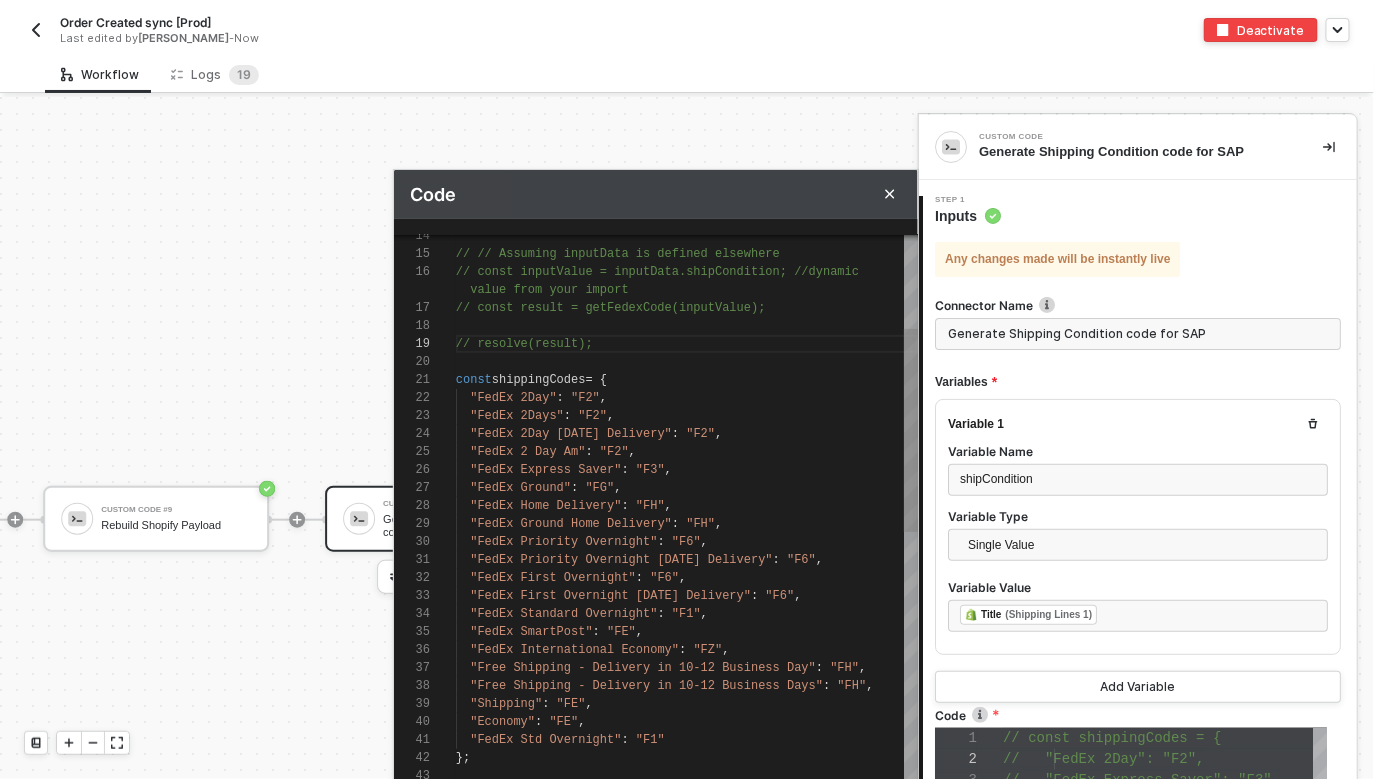 click at bounding box center [687, 362] 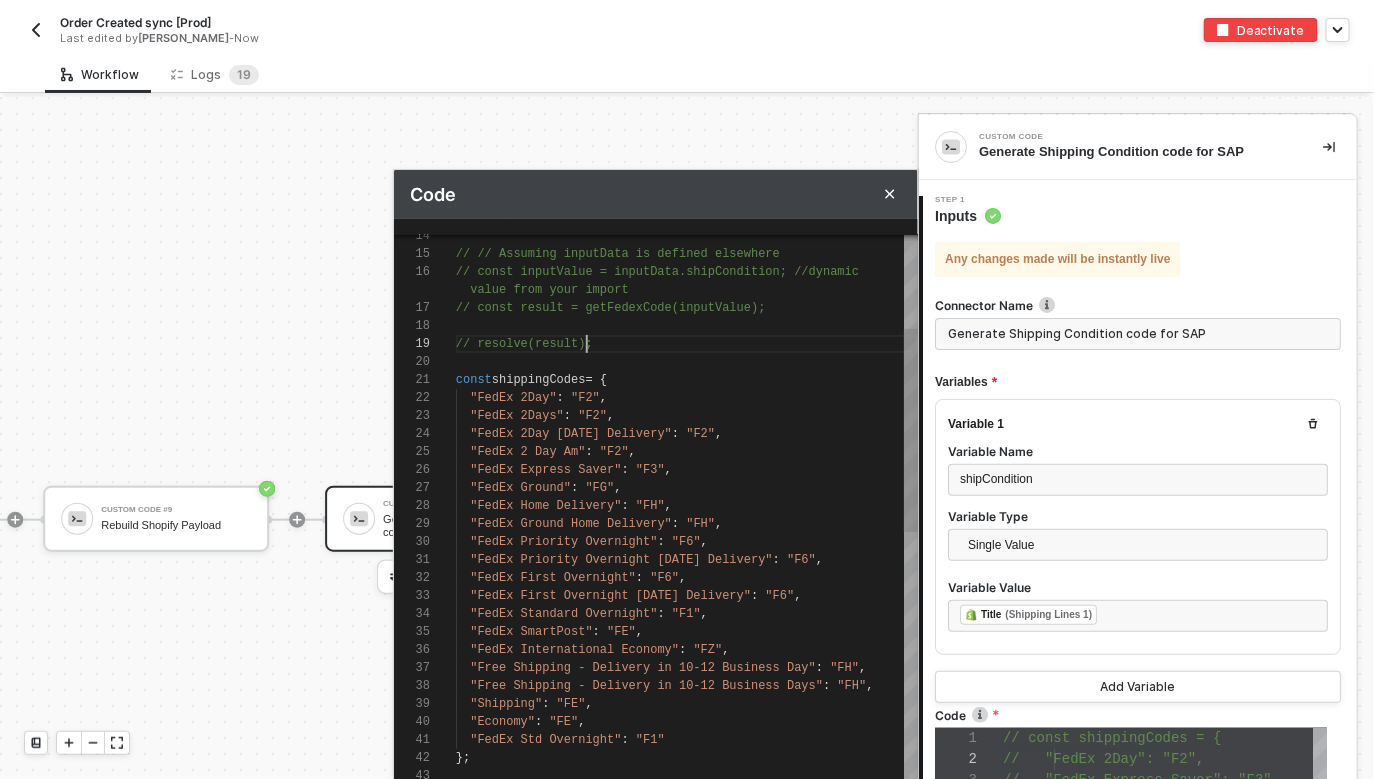 click on "// resolve(result);" at bounding box center [524, 344] 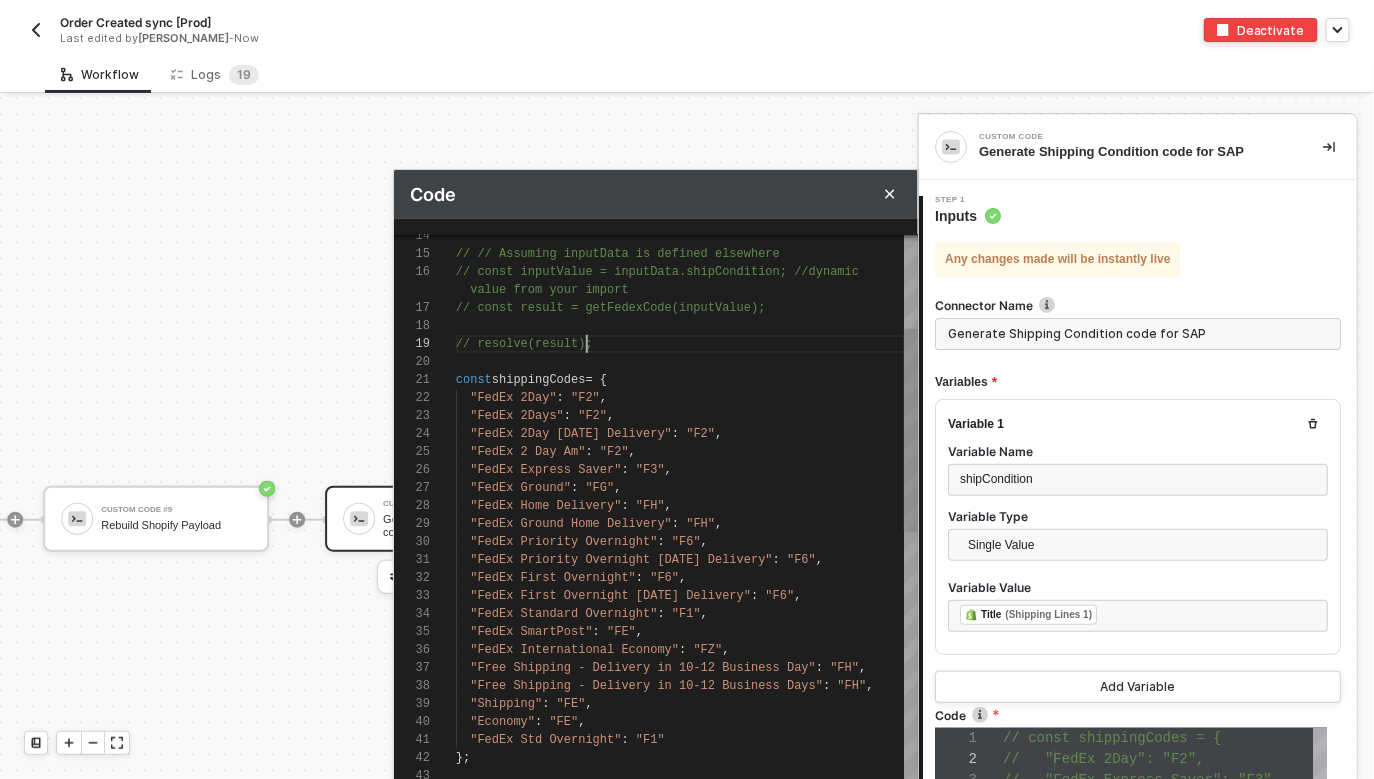 scroll, scrollTop: 18, scrollLeft: 0, axis: vertical 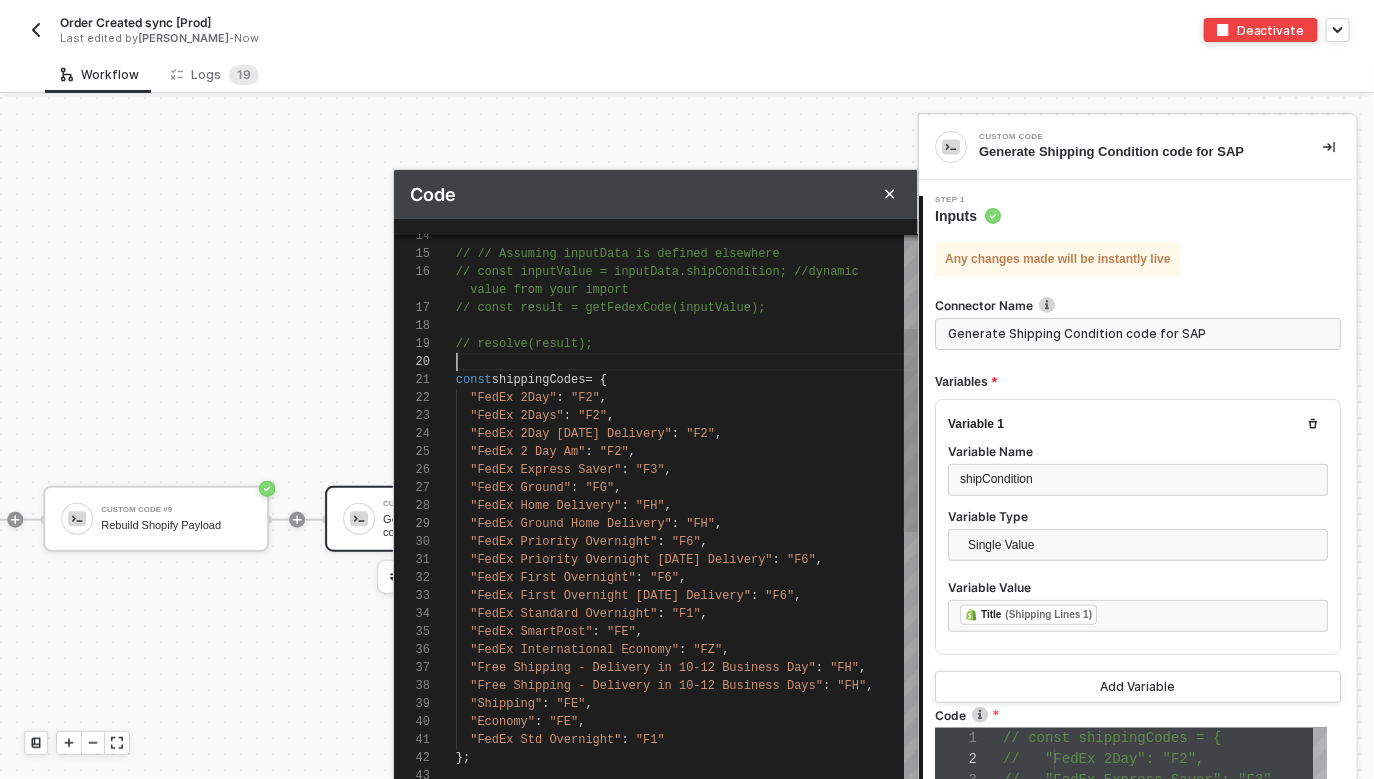 paste on "FedEx 2Day® Saturday Deliver" 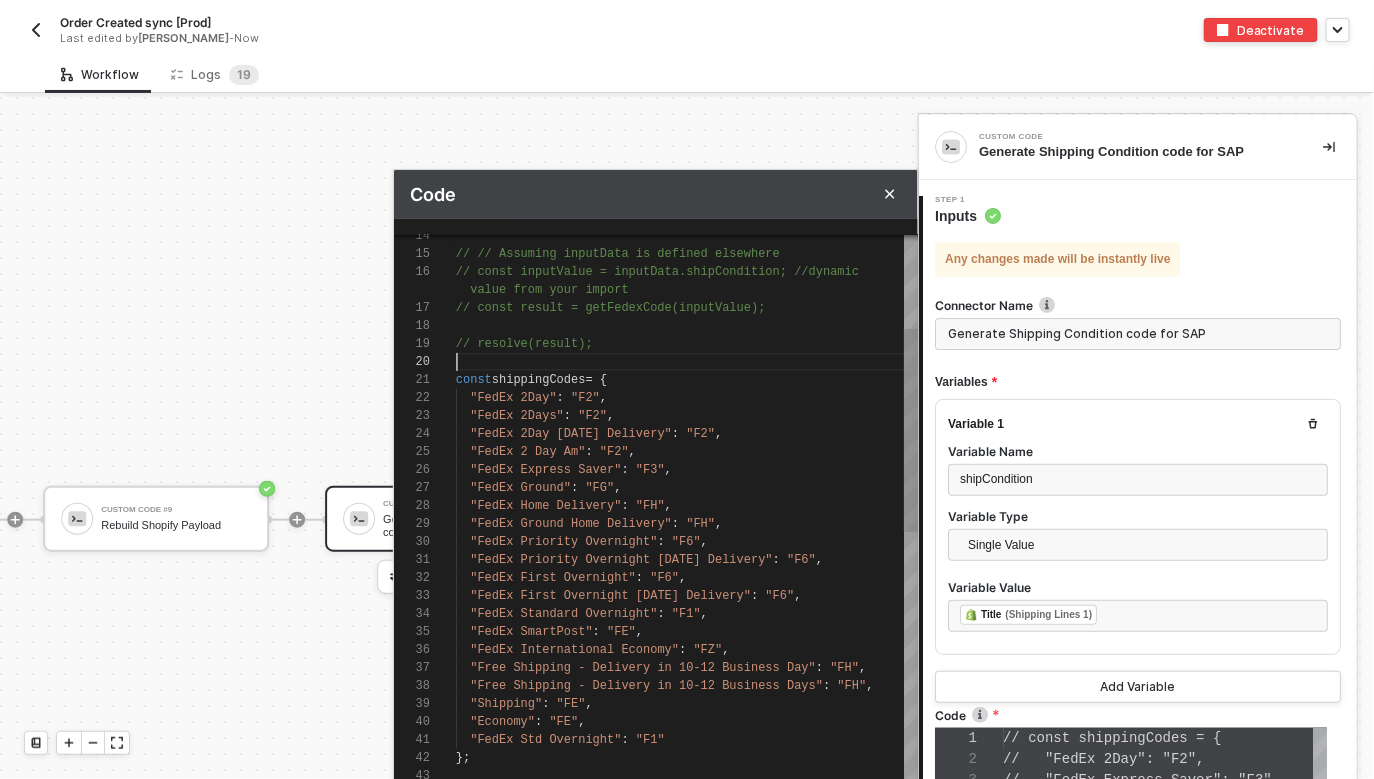 scroll, scrollTop: 18, scrollLeft: 0, axis: vertical 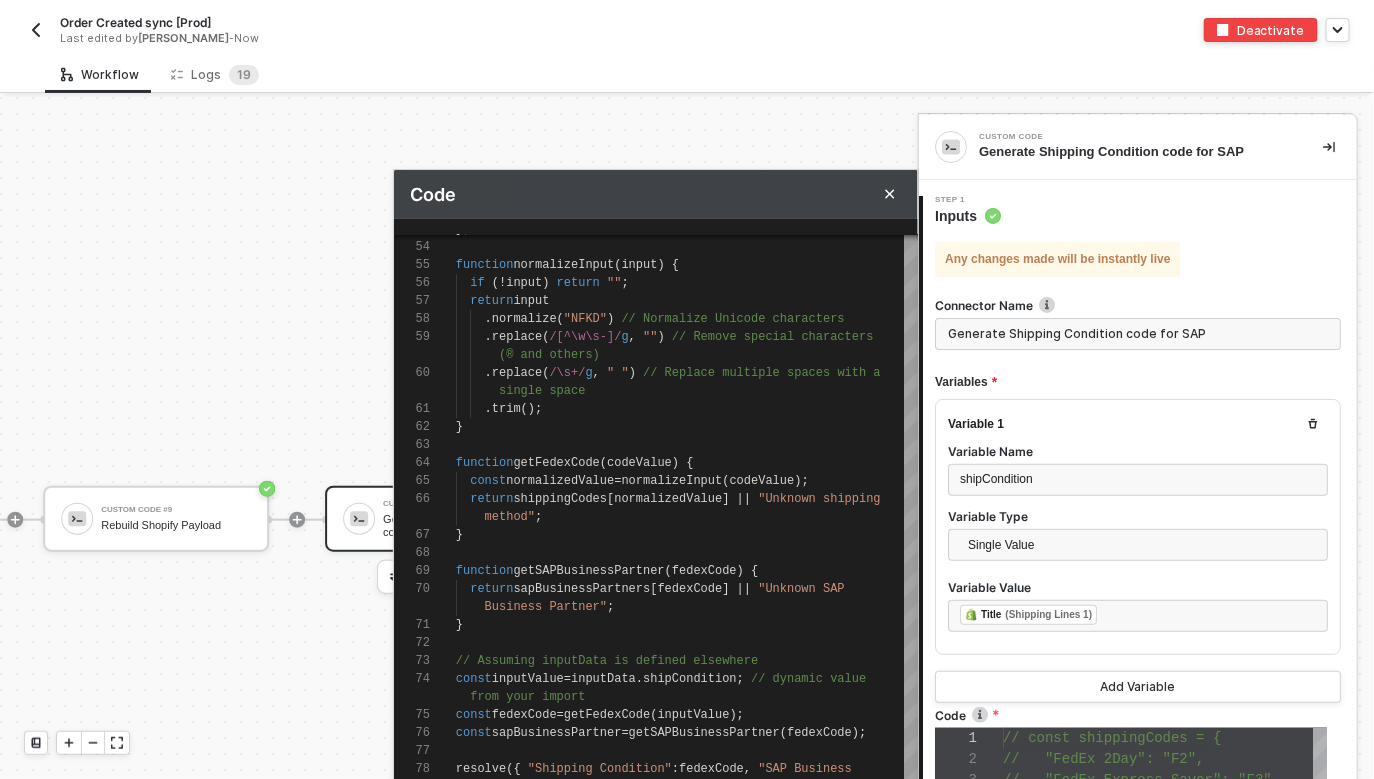 type on "// resolve(result);
const shippingCodes = {
"FedEx 2Day": "F2",
"FedEx 2Days": "F2",
"FedEx 2Day Saturday Delivery": "F2",
"FedEx 2 Day Am": "F2",
"FedEx Express Saver": "F3",
"FedEx Ground": "FG",
"FedEx Home Delivery": "FH"," 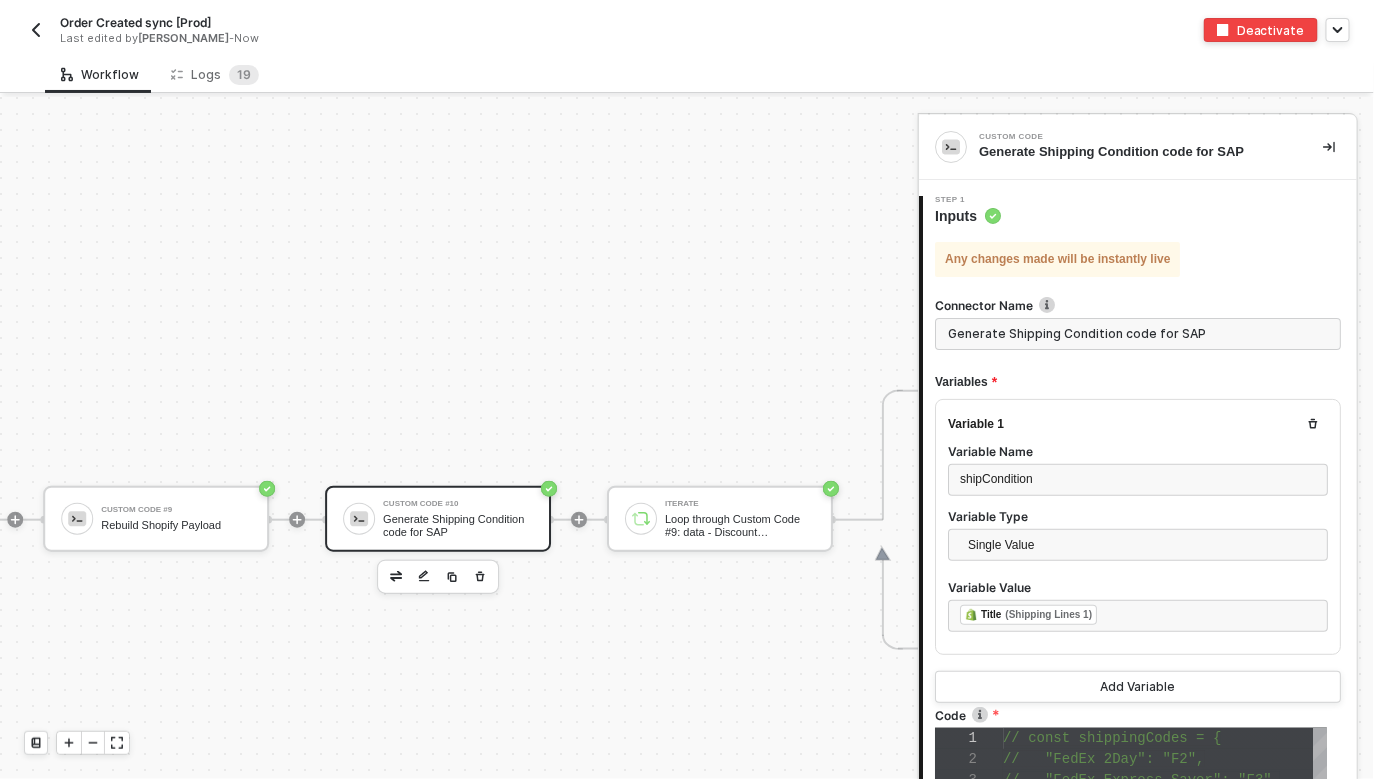 scroll, scrollTop: 431, scrollLeft: 0, axis: vertical 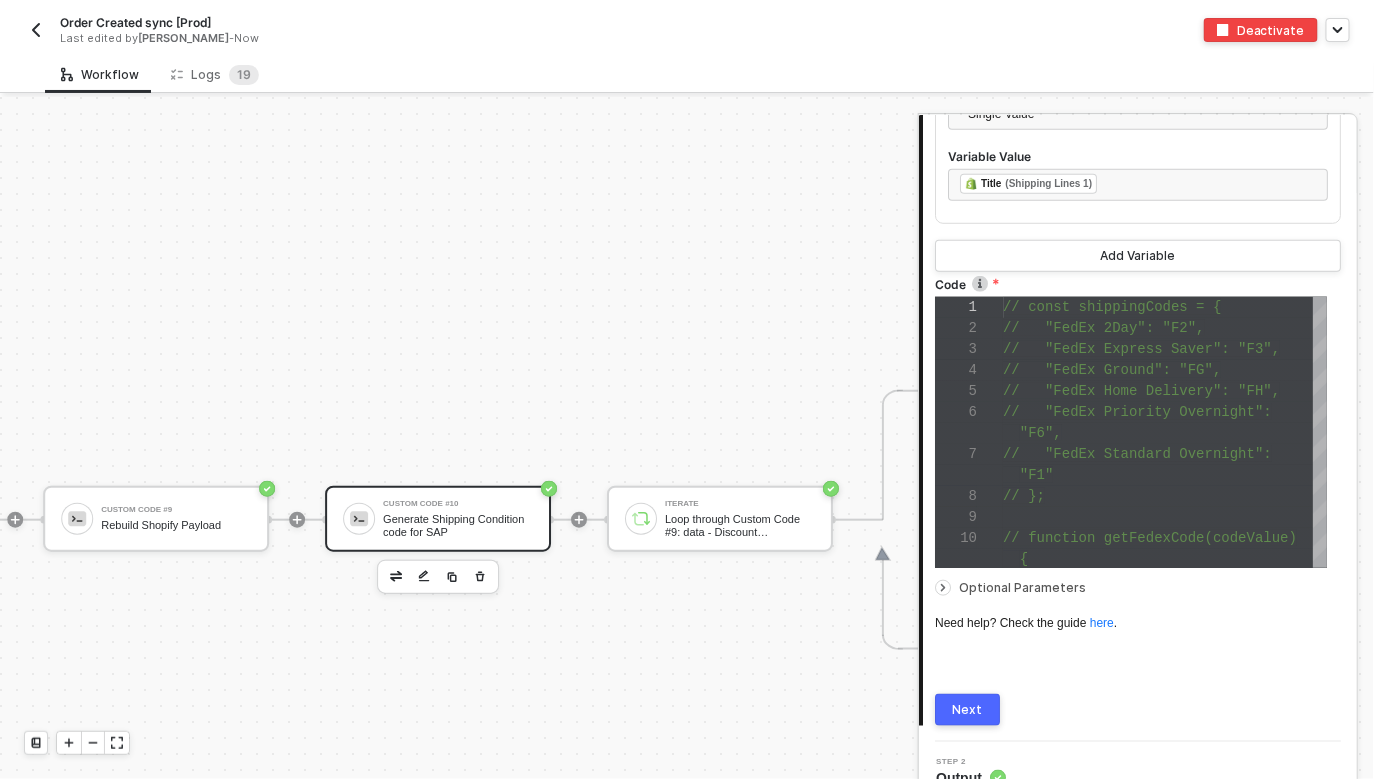 click on "Next" at bounding box center (968, 710) 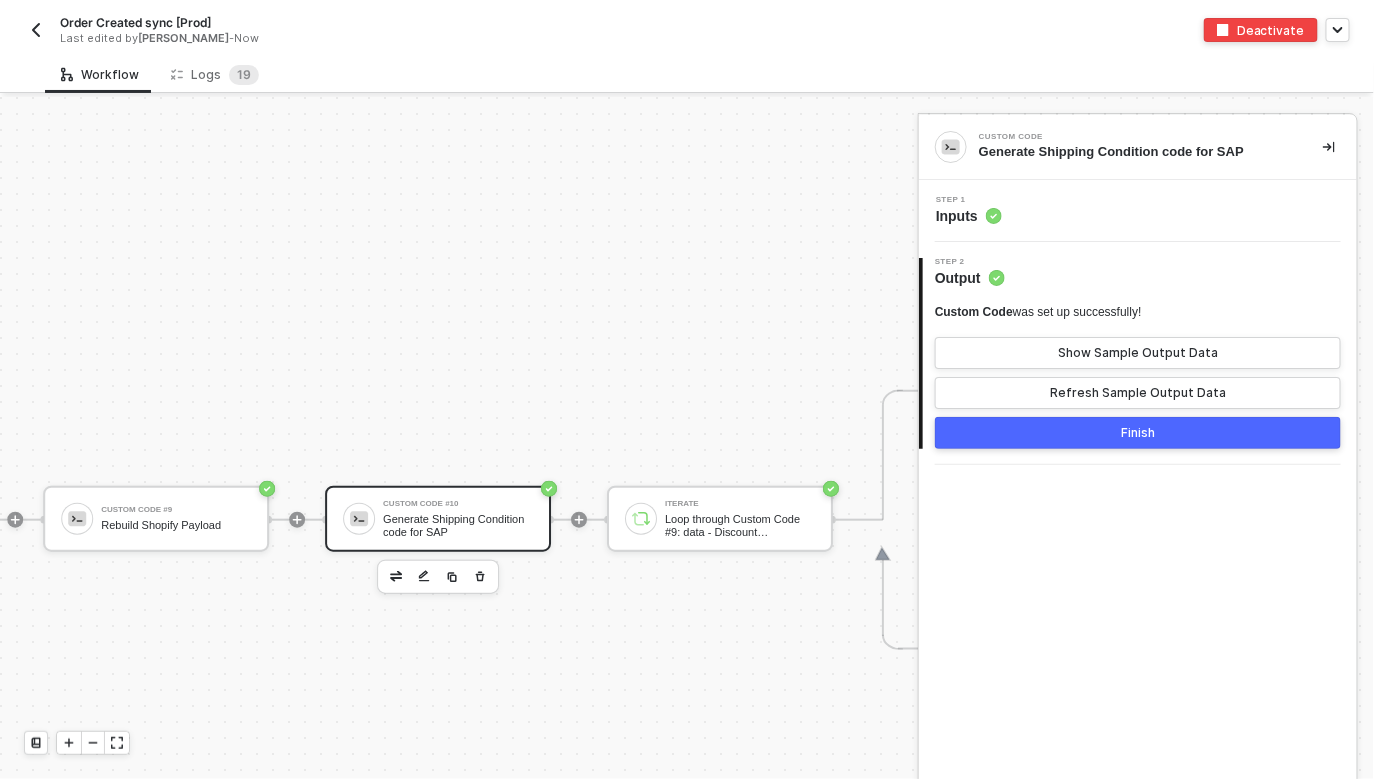 scroll, scrollTop: 0, scrollLeft: 0, axis: both 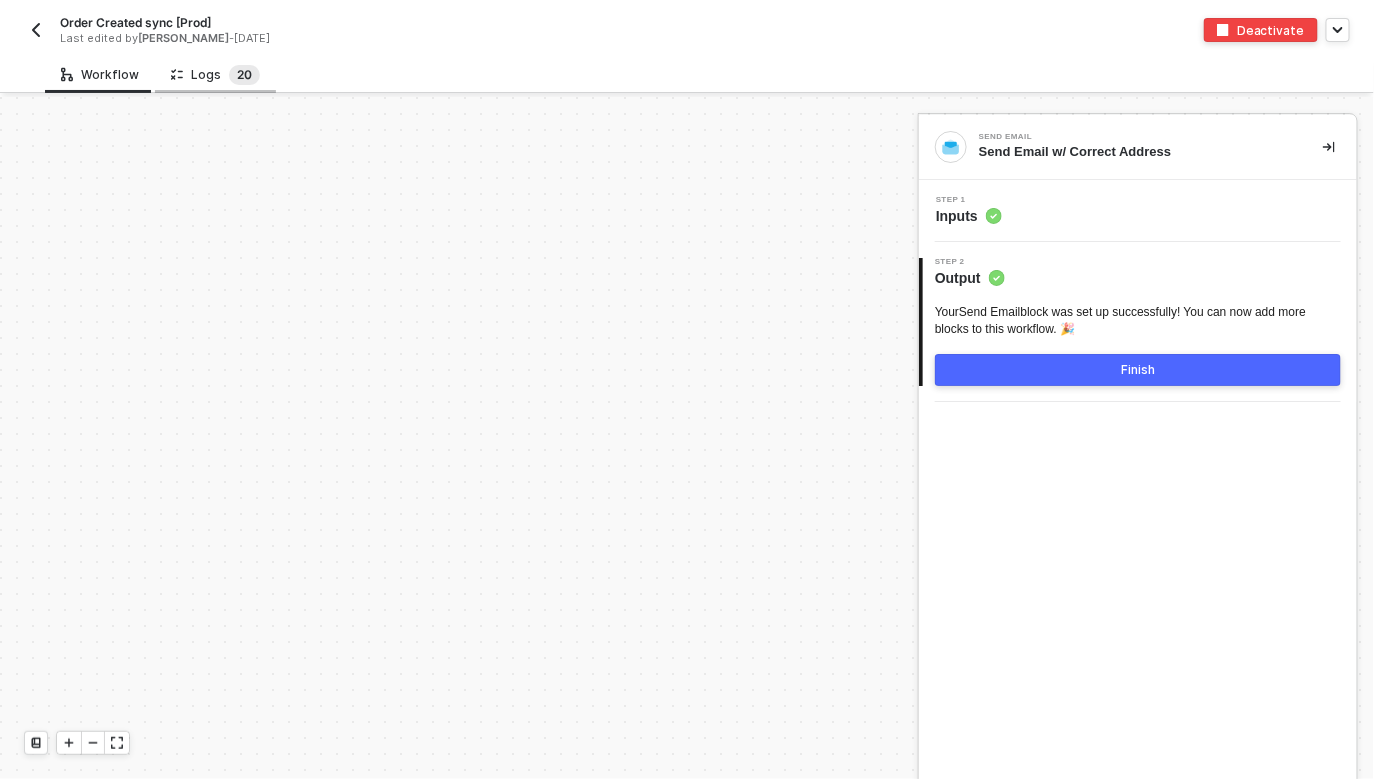 click on "Logs 2 0" at bounding box center (215, 74) 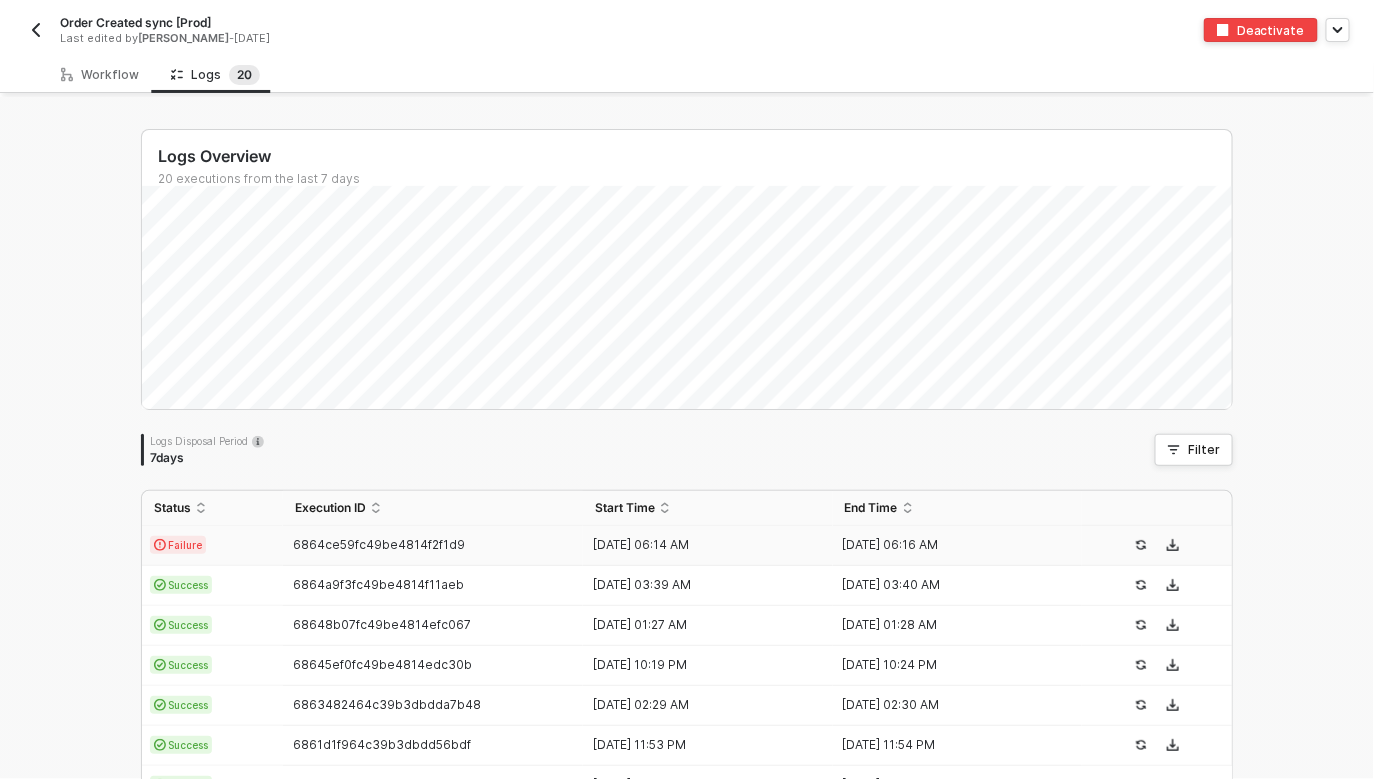 click on "6864ce59fc49be4814f2f1d9" at bounding box center [433, 546] 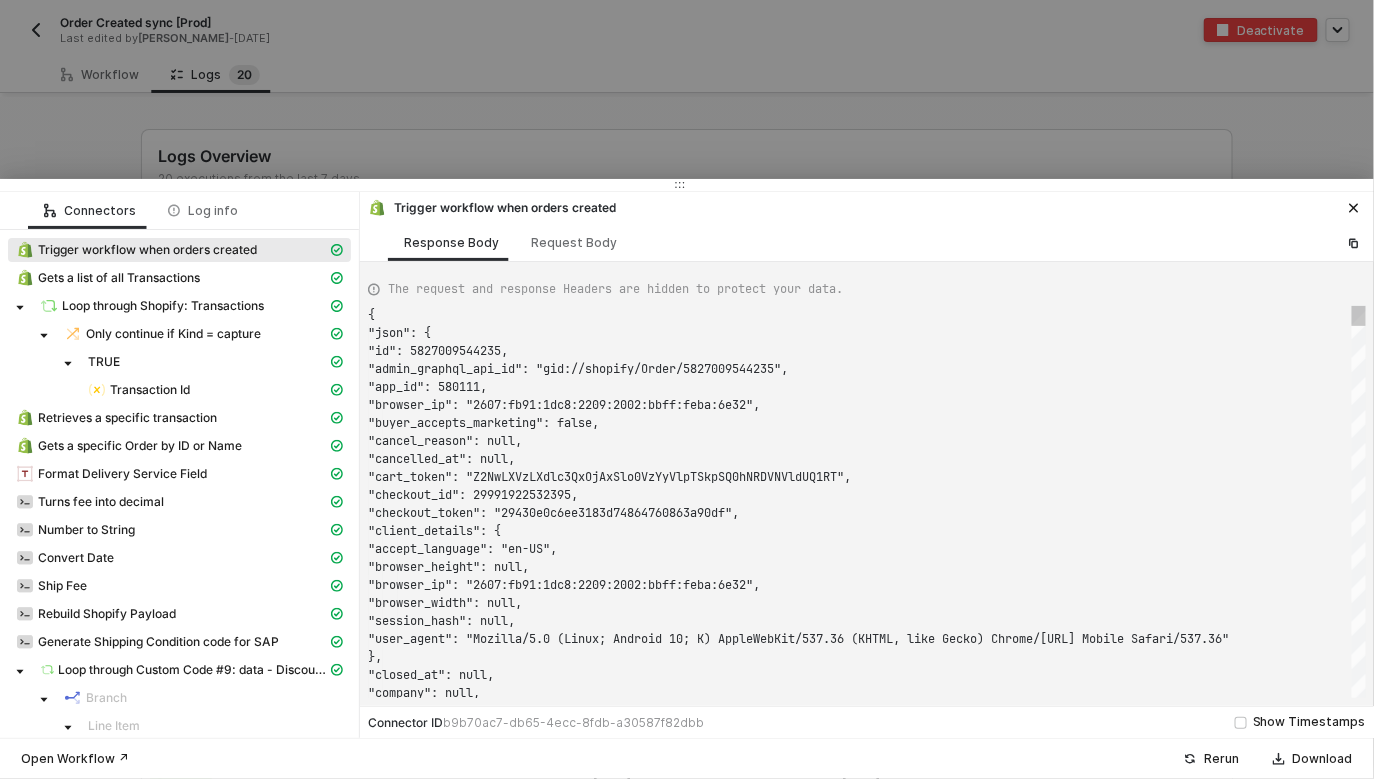scroll, scrollTop: 180, scrollLeft: 0, axis: vertical 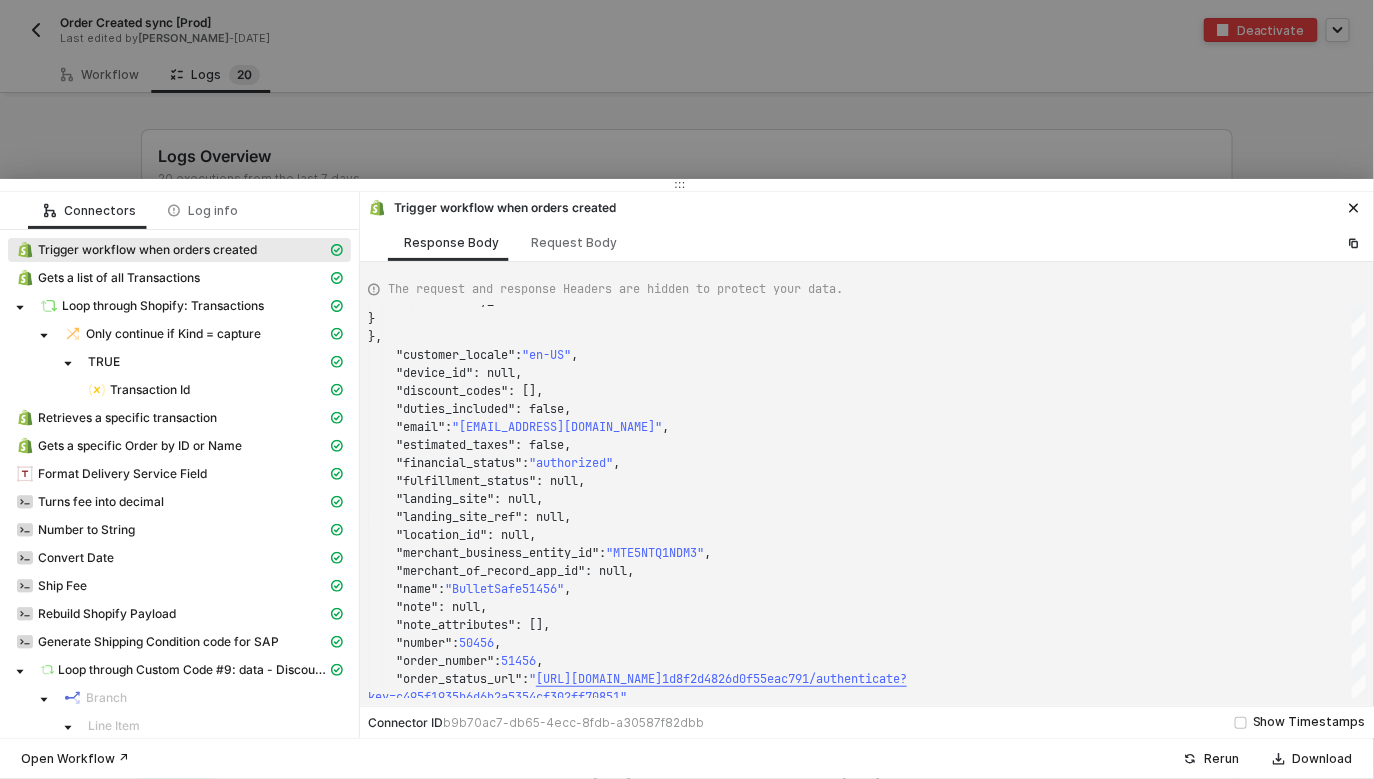 click at bounding box center (687, 389) 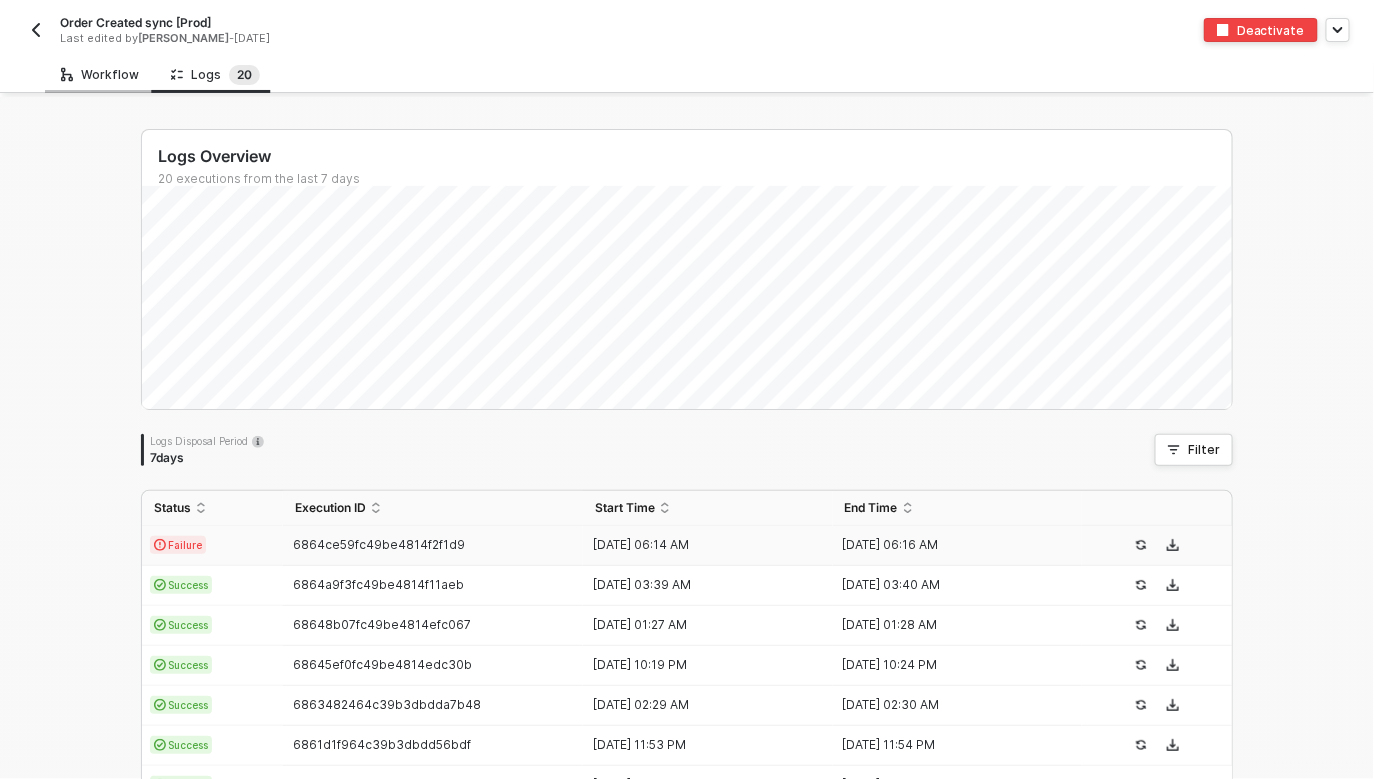 click on "Workflow" at bounding box center [100, 74] 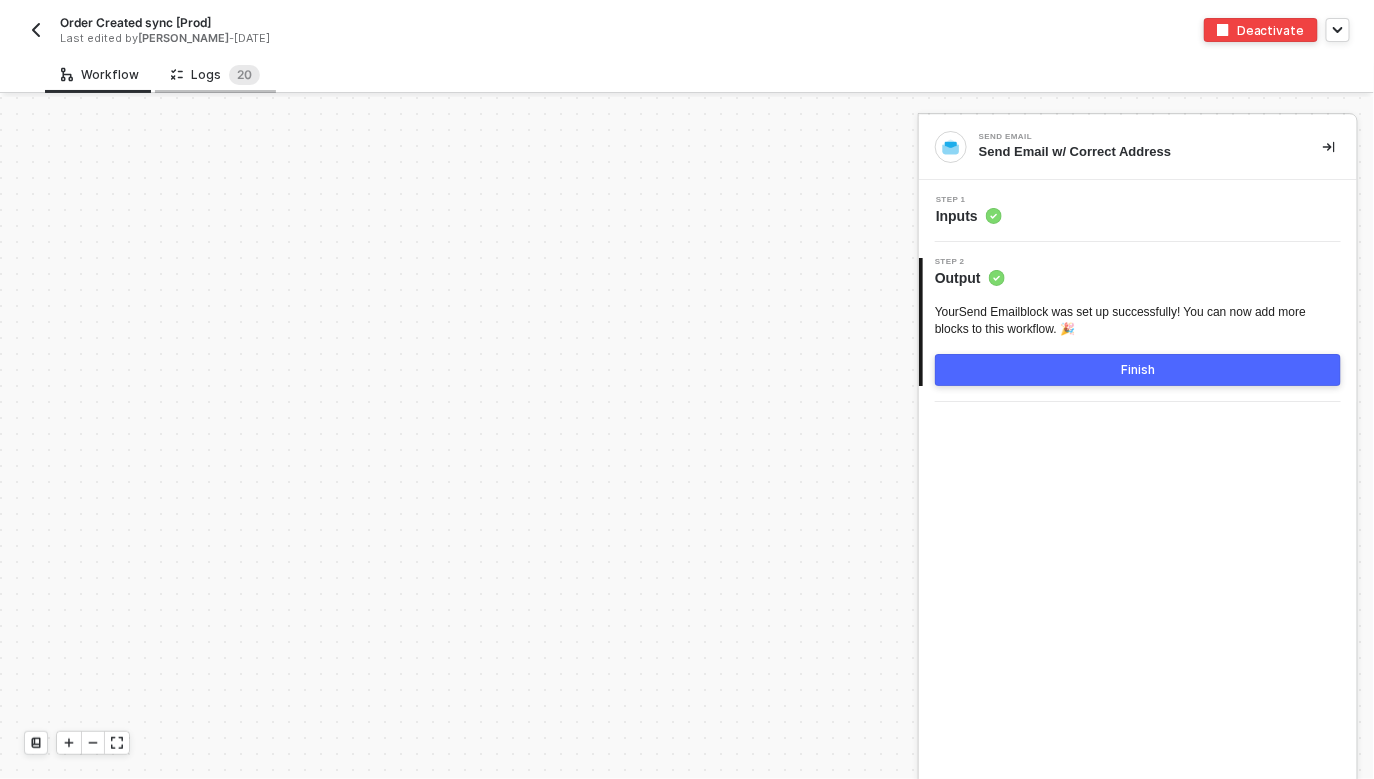 click on "Logs 2 0" at bounding box center (215, 75) 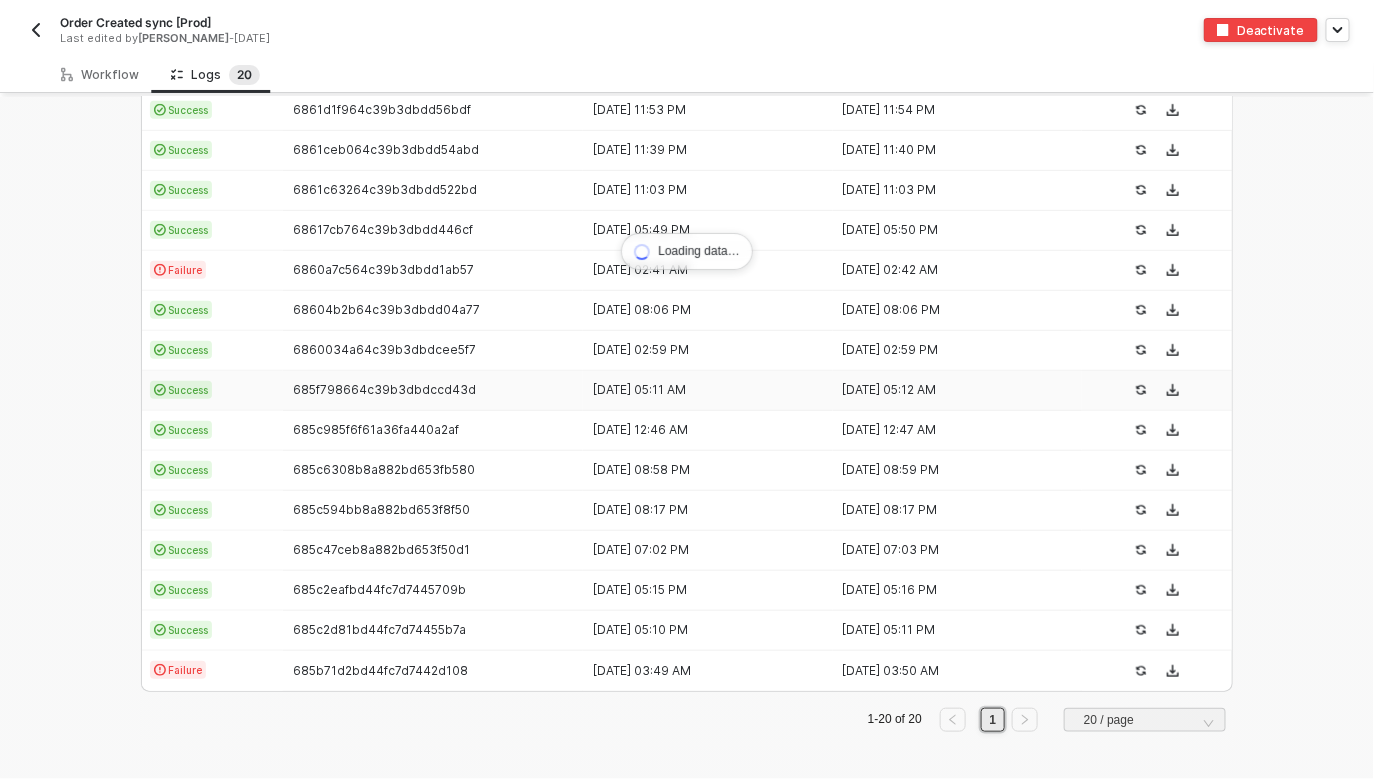 scroll, scrollTop: 624, scrollLeft: 0, axis: vertical 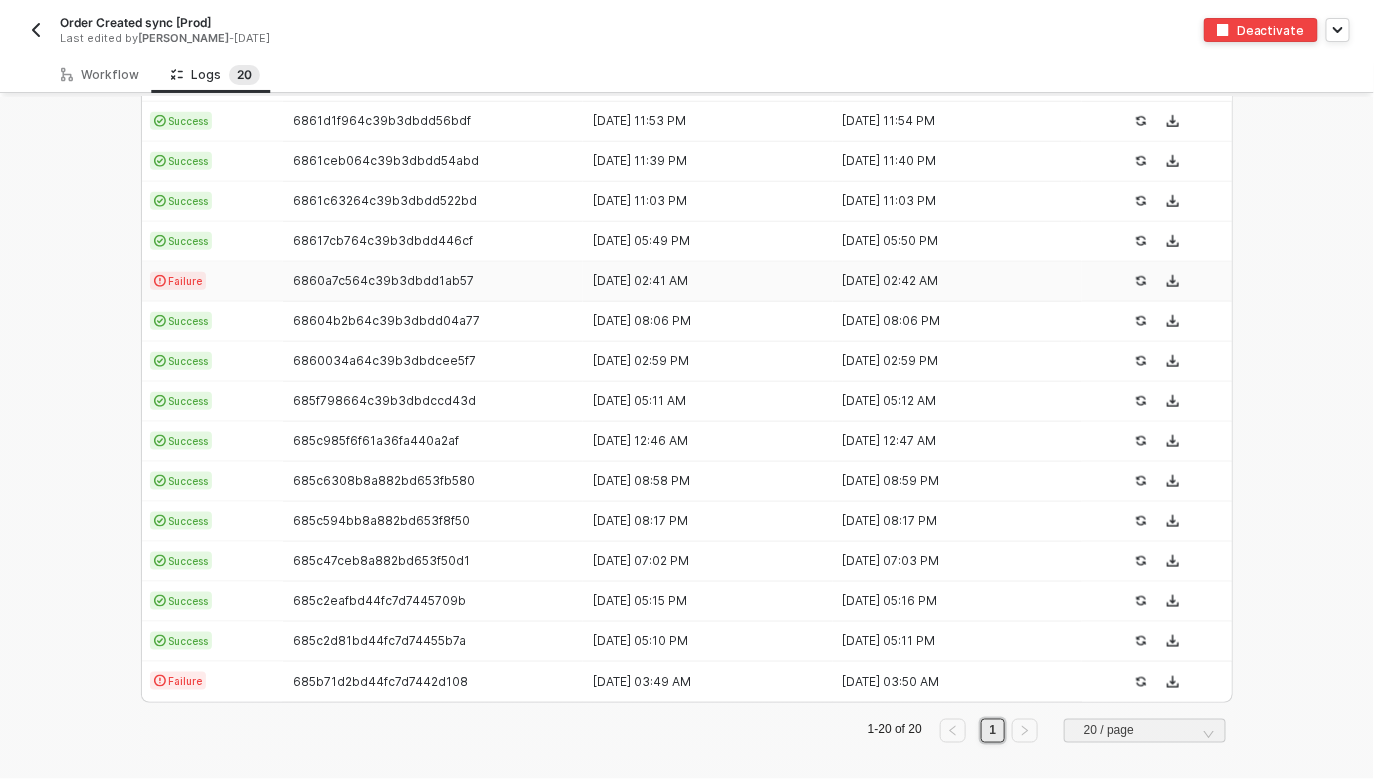 click on "Failure" at bounding box center (212, 282) 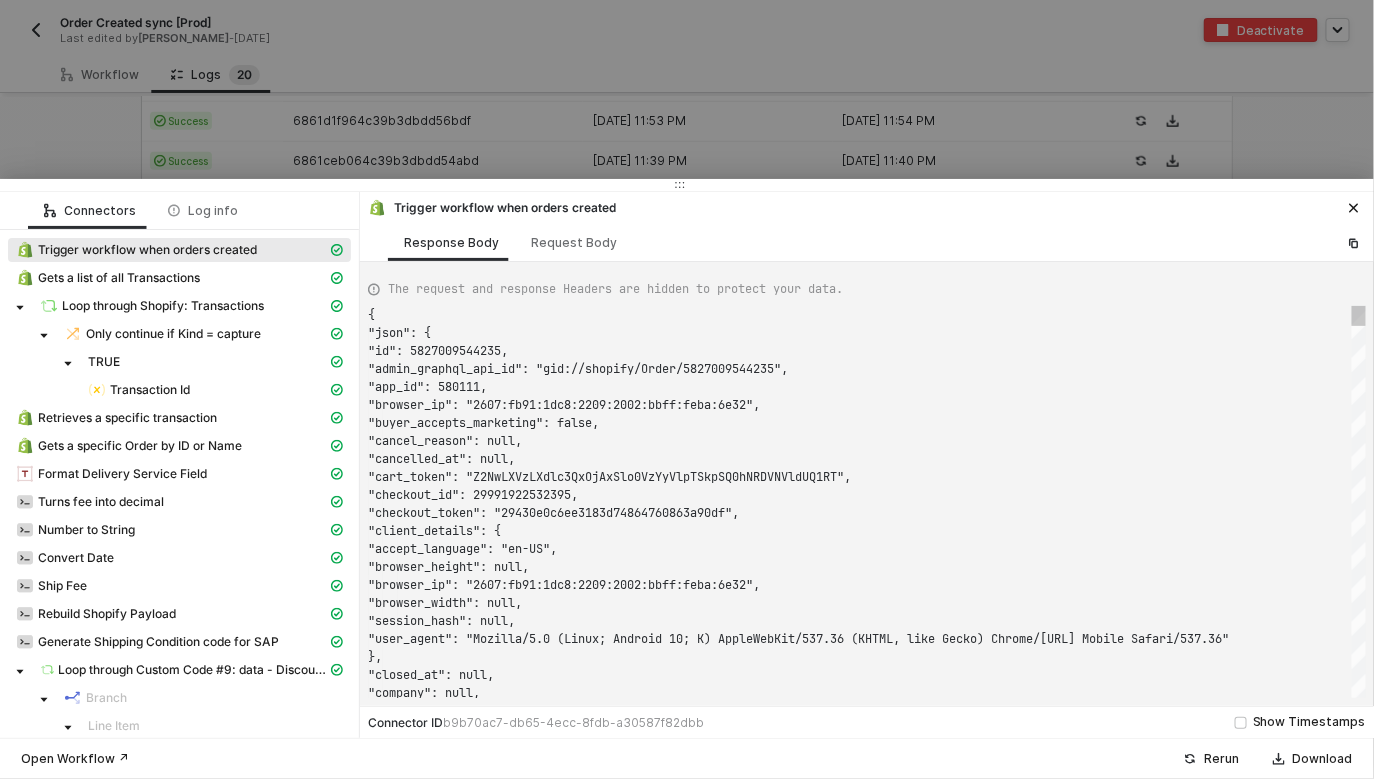 scroll, scrollTop: 180, scrollLeft: 0, axis: vertical 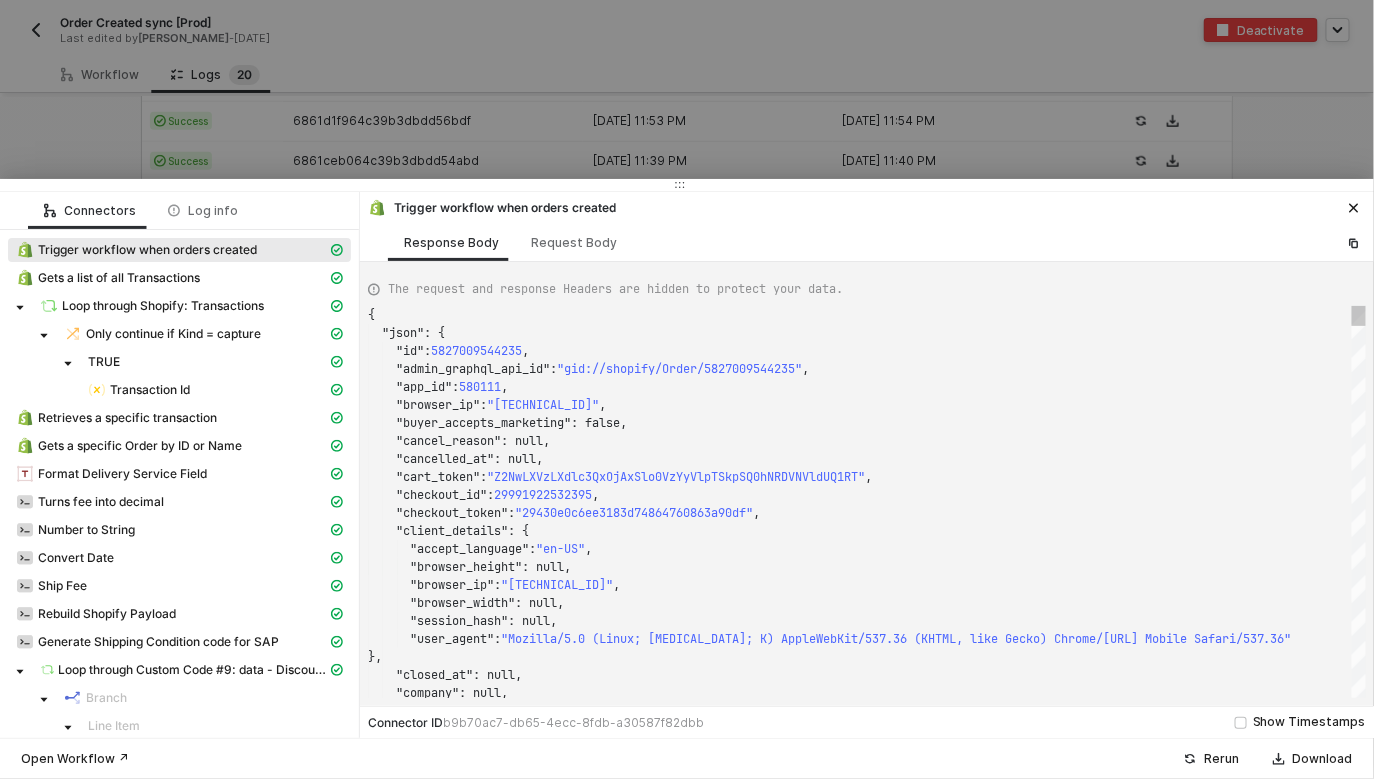 type on "{
"json": {
"id": 5822662377515,
"admin_graphql_api_id": "gid://shopify/Order/5822662377515",
"app_id": 580111,
"browser_ip": "145.14.135.129",
"buyer_accepts_marketing": true,
"cancel_reason": null,
"cancelled_at": null,
"cart_token": "hWN01oPu9OZpim1wemtYEx5F"," 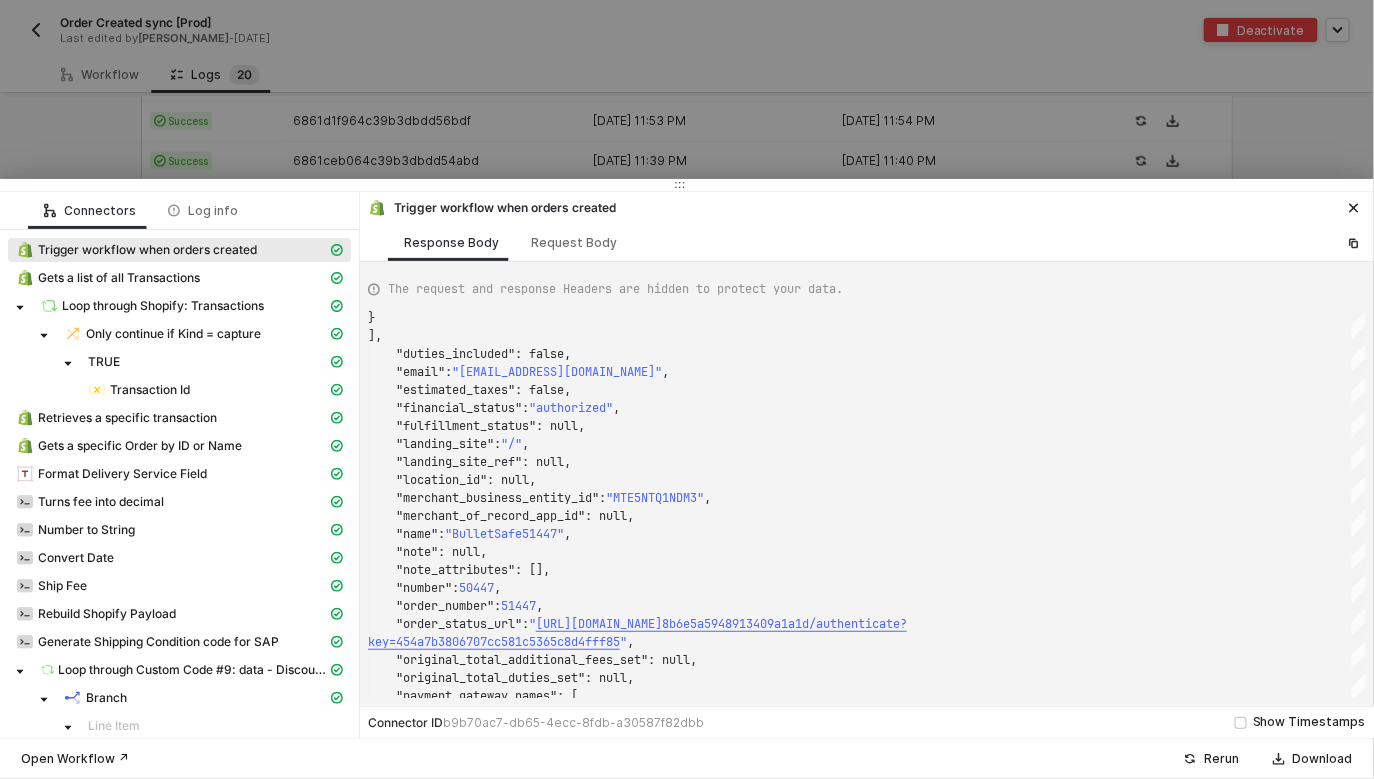 click at bounding box center (687, 389) 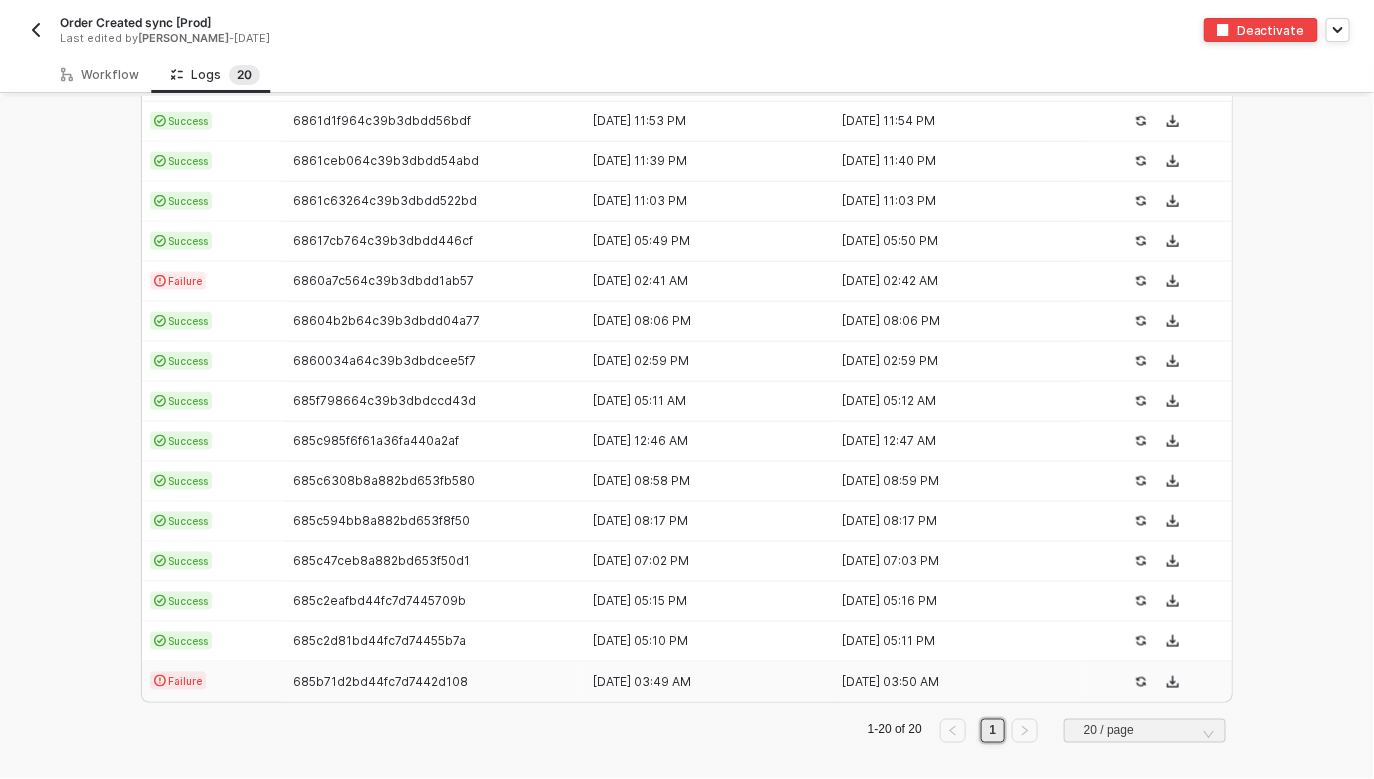 click on "685b71d2bd44fc7d7442d108" at bounding box center (433, 682) 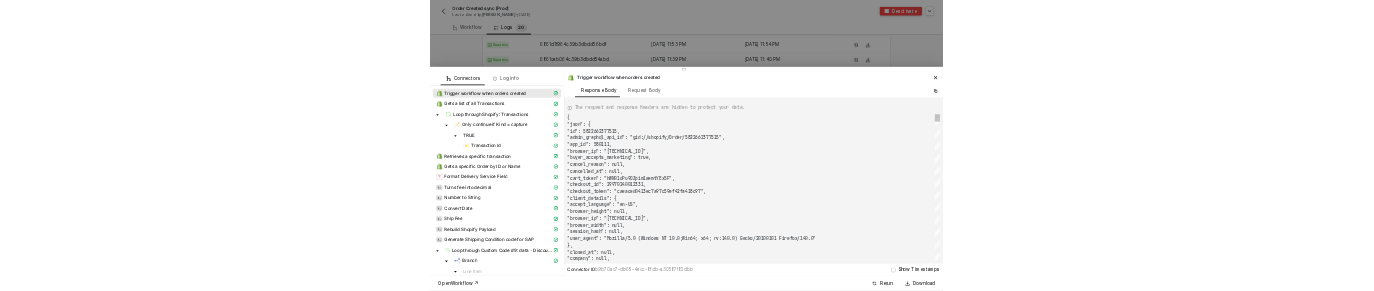 scroll, scrollTop: 180, scrollLeft: 0, axis: vertical 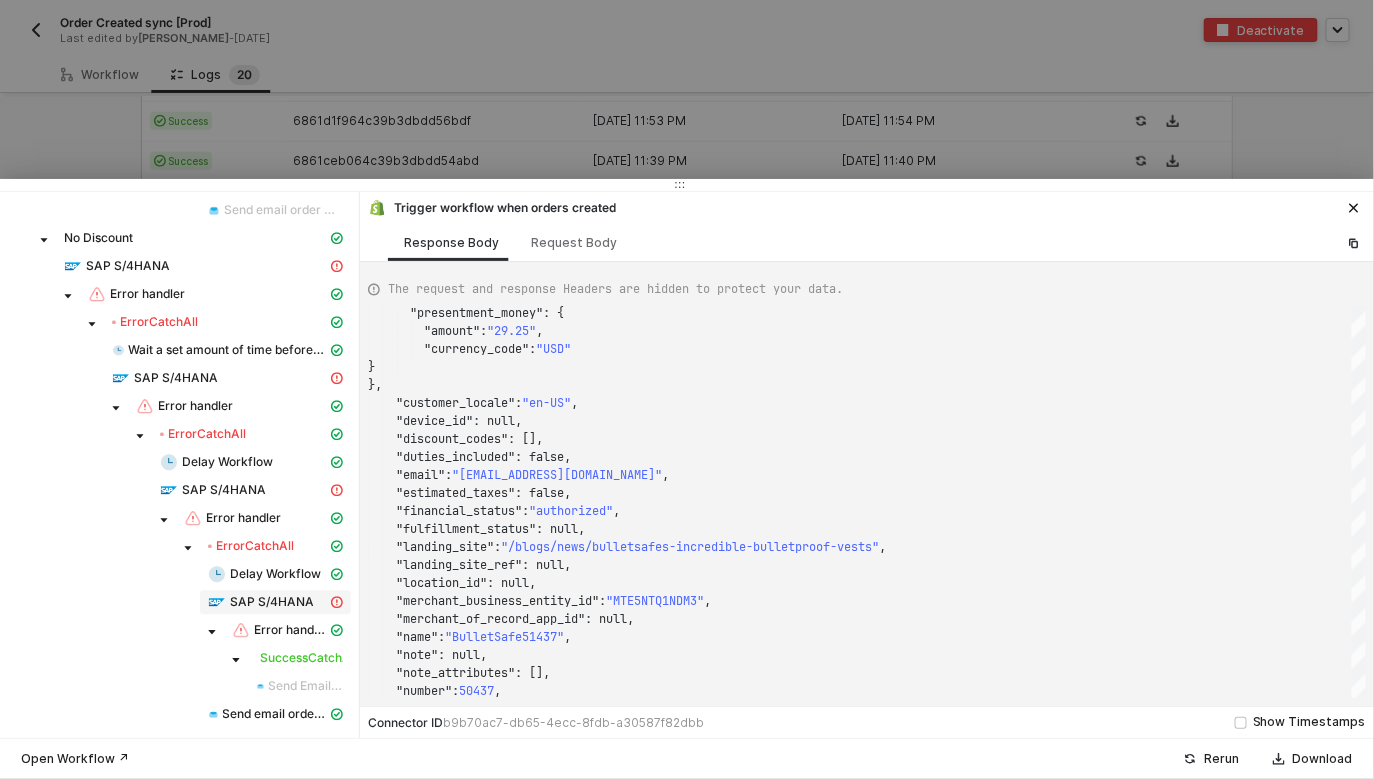 click on "SAP S/4HANA" at bounding box center [272, 602] 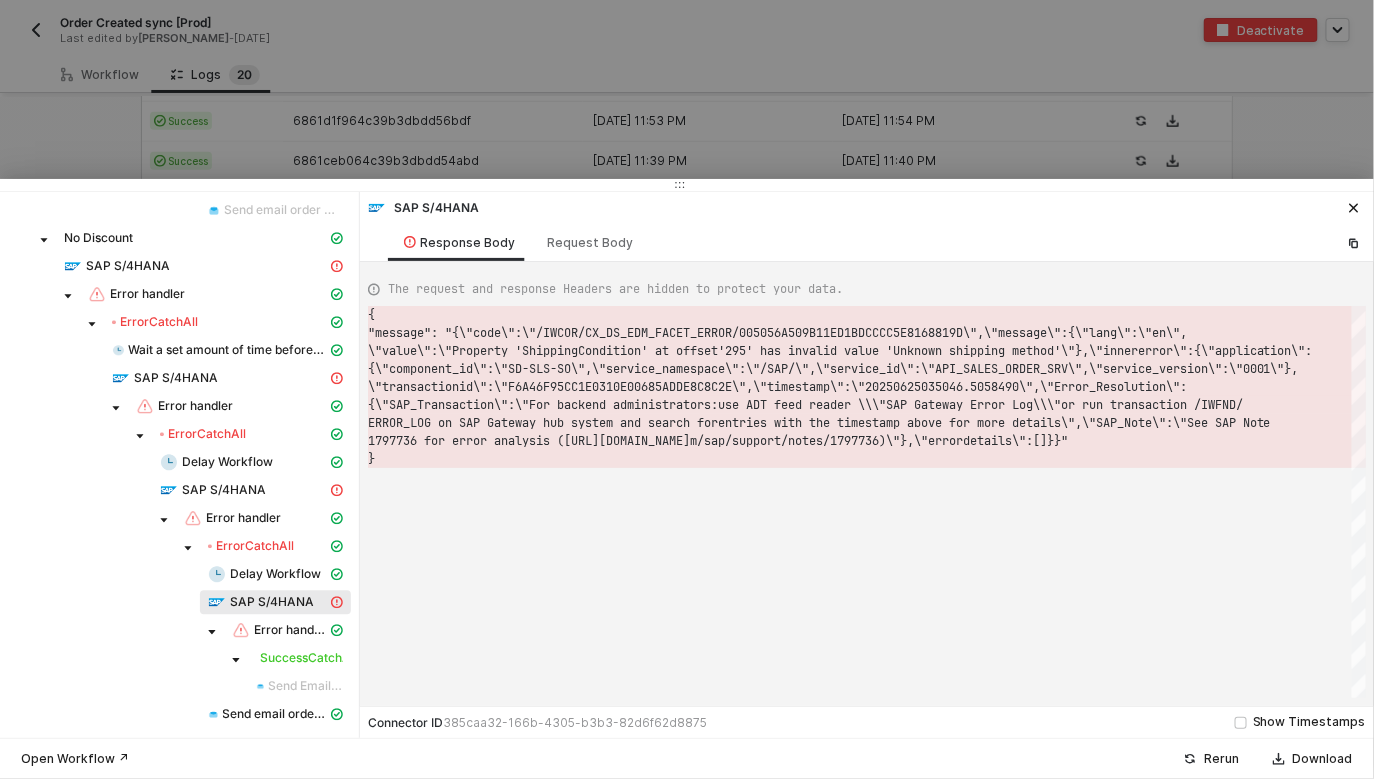 scroll, scrollTop: 17, scrollLeft: 0, axis: vertical 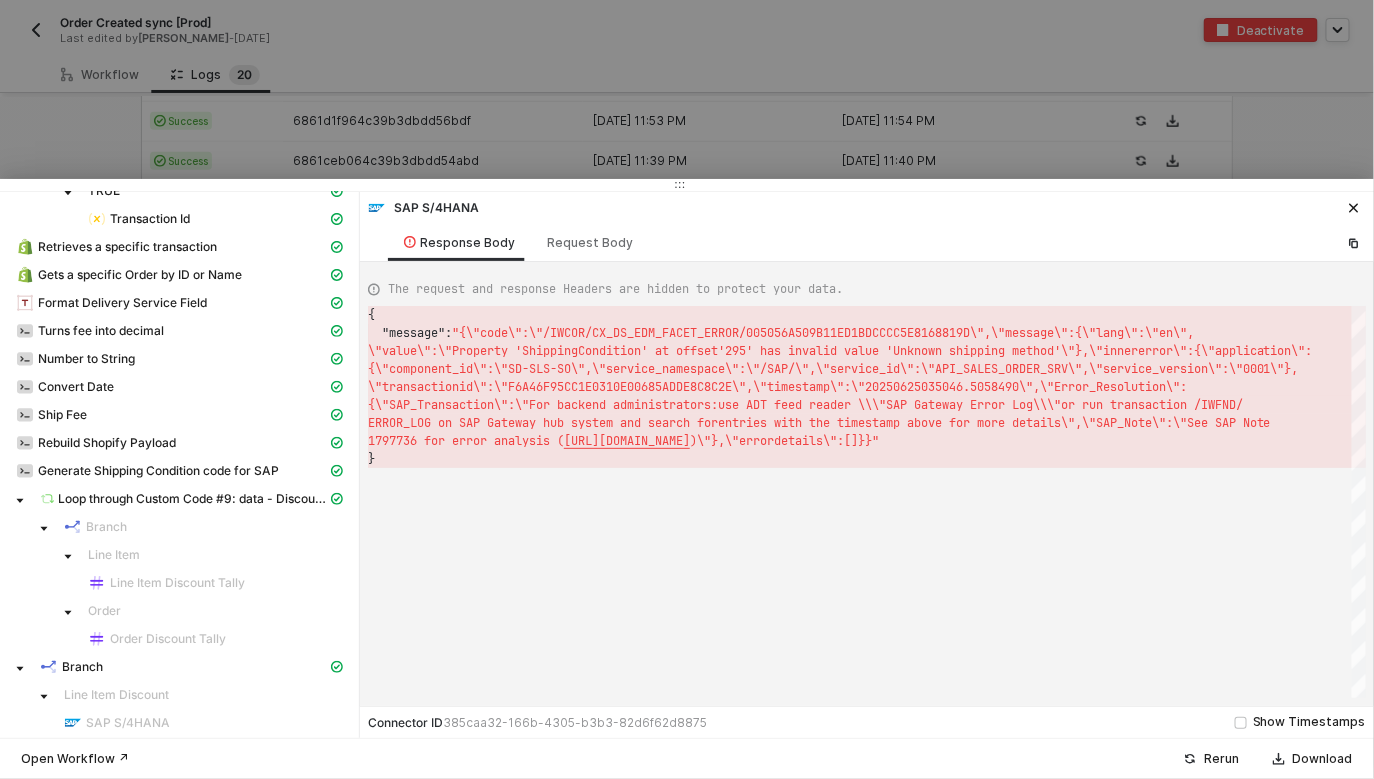 click on "Rebuild Shopify Payload" at bounding box center [179, 445] 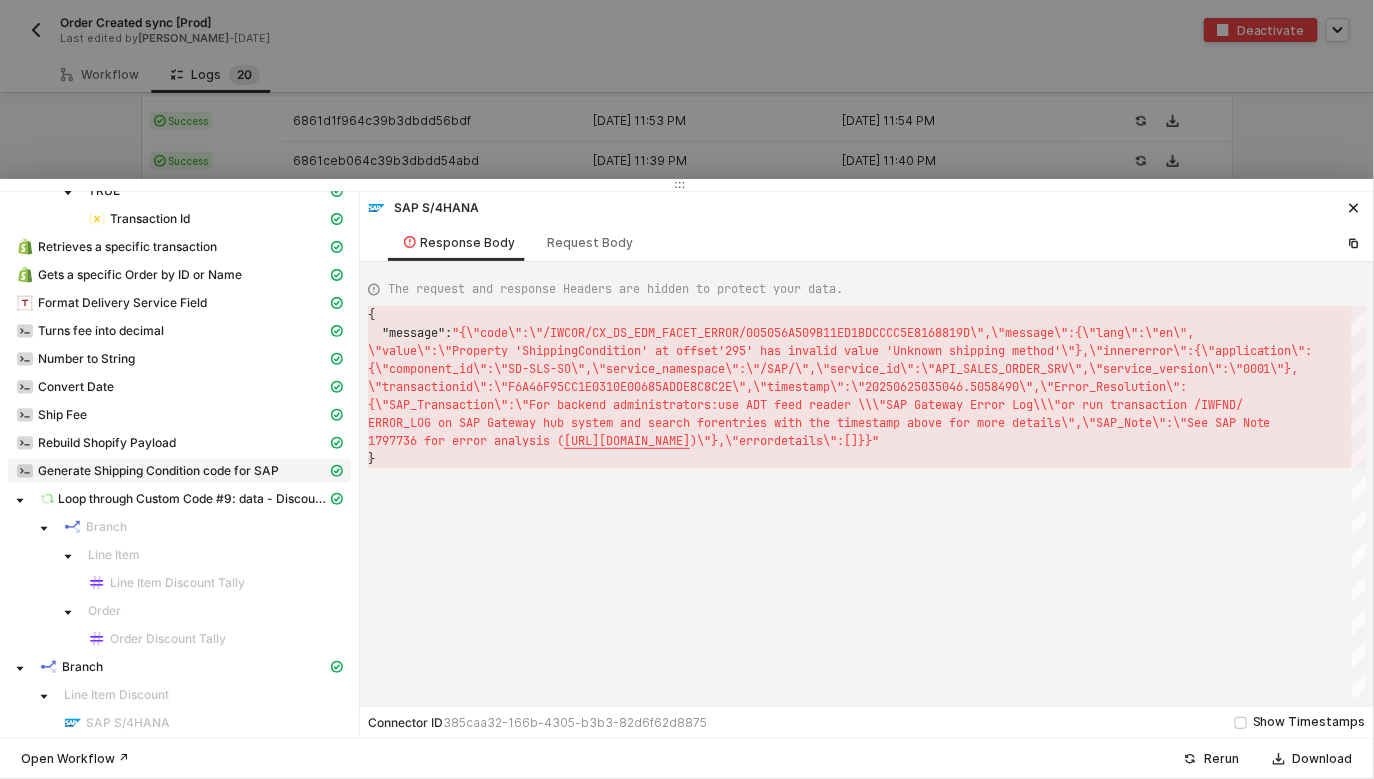 click on "Generate Shipping Condition code for SAP" at bounding box center (158, 471) 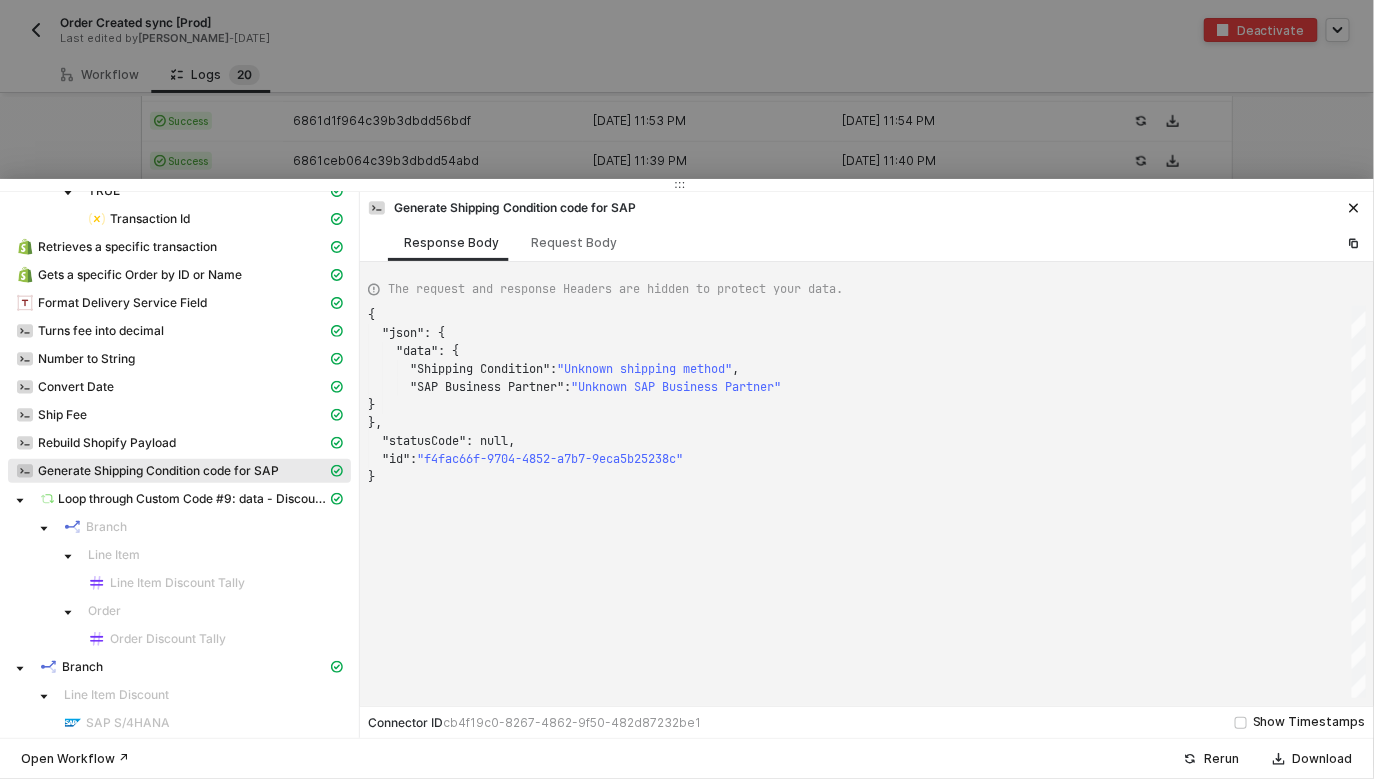 scroll, scrollTop: 161, scrollLeft: 0, axis: vertical 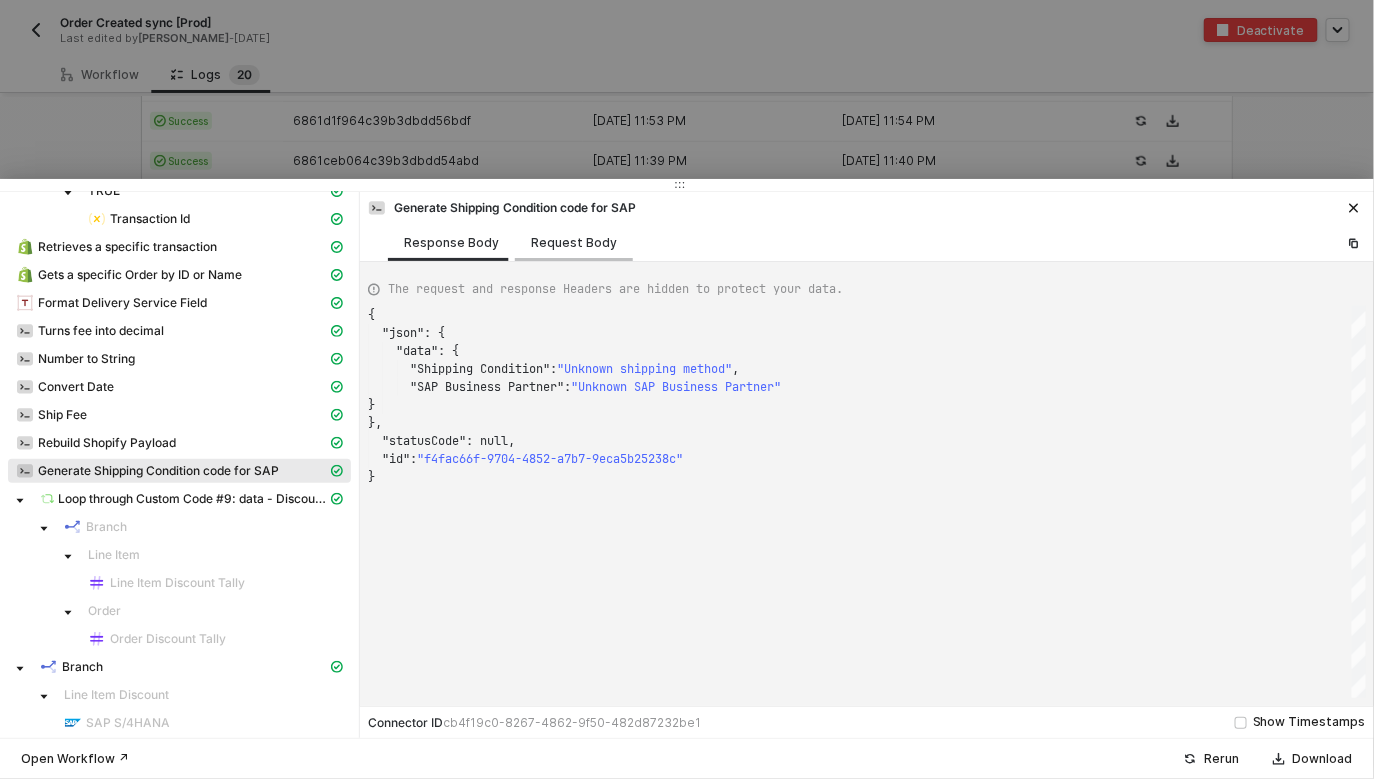 click on "Request Body" at bounding box center (574, 243) 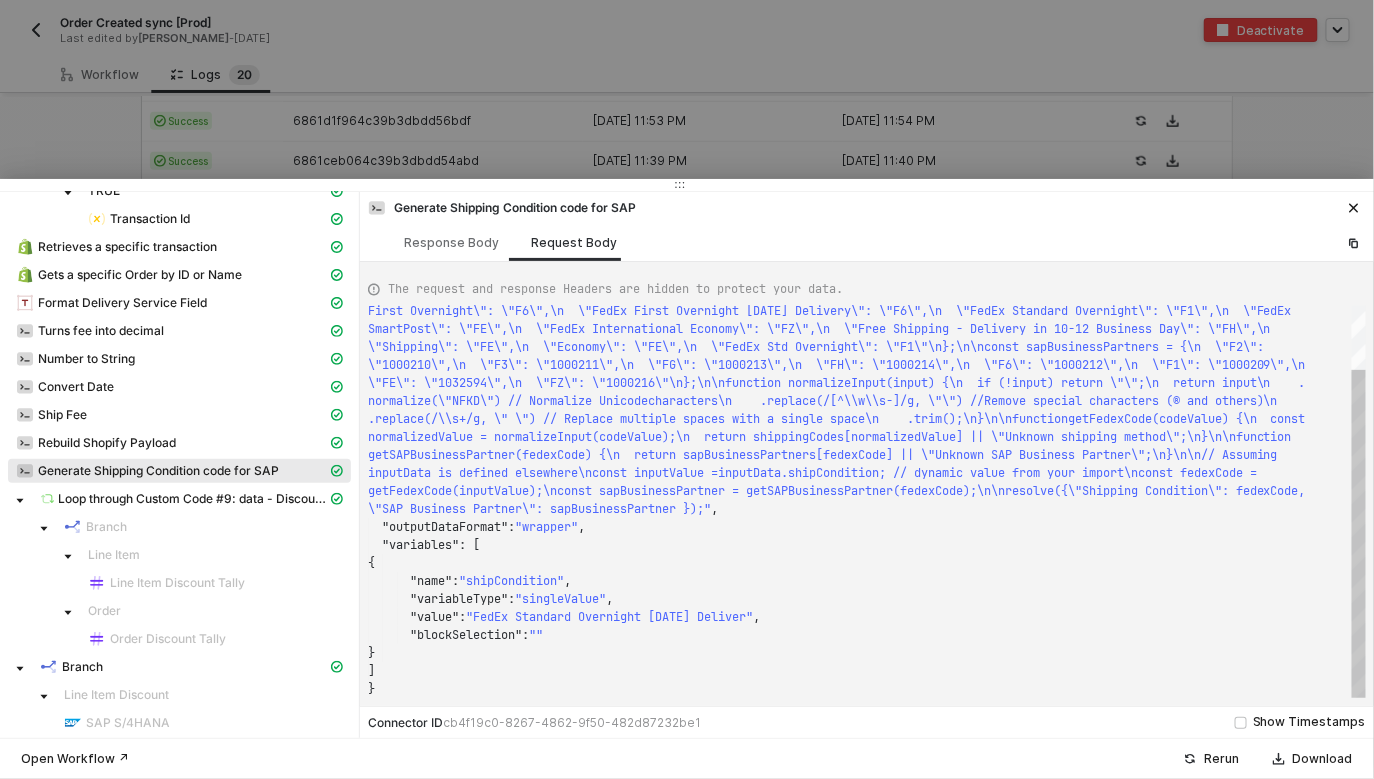 type on ""variableType": "singleValue",
"value": "FedEx Standard Overnight Saturday Deliver",
"blockSelection": ""
}
]
}" 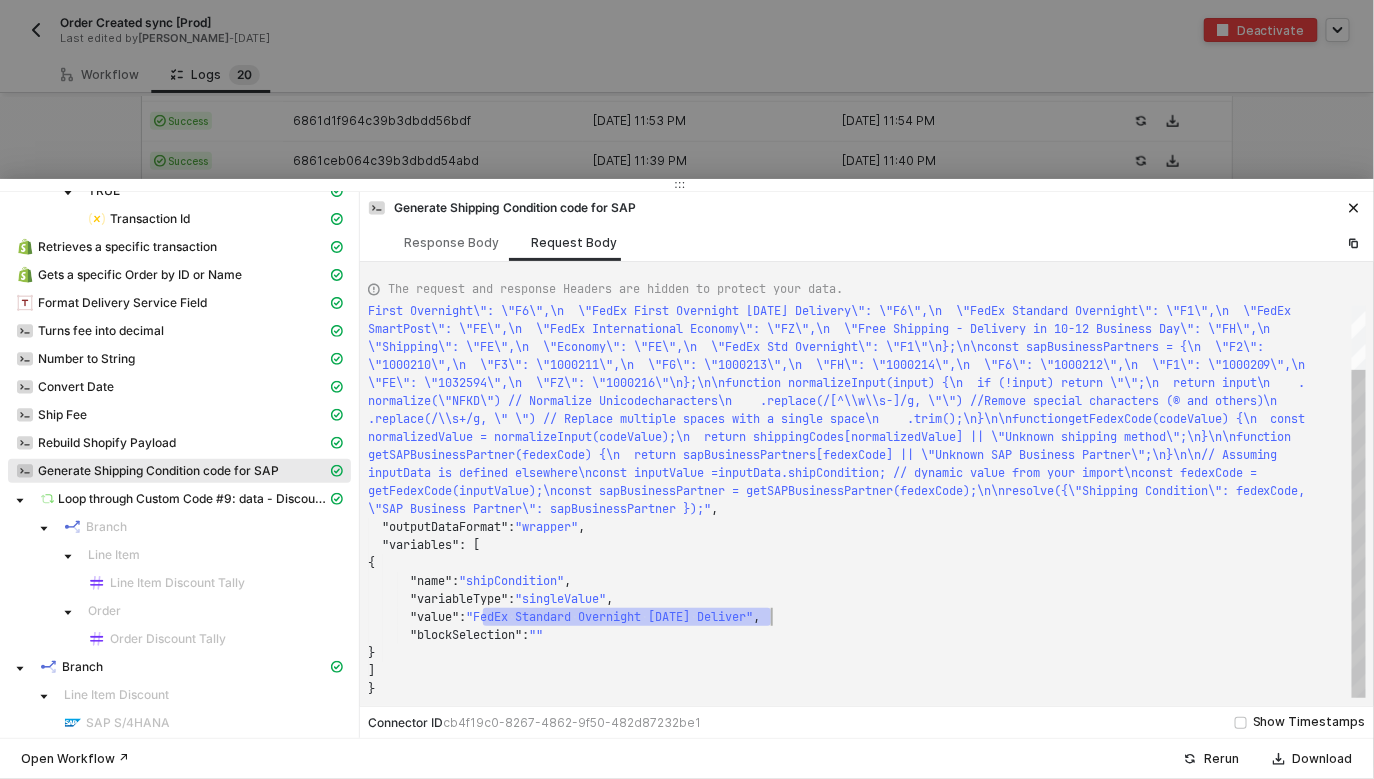 scroll, scrollTop: 18, scrollLeft: 410, axis: both 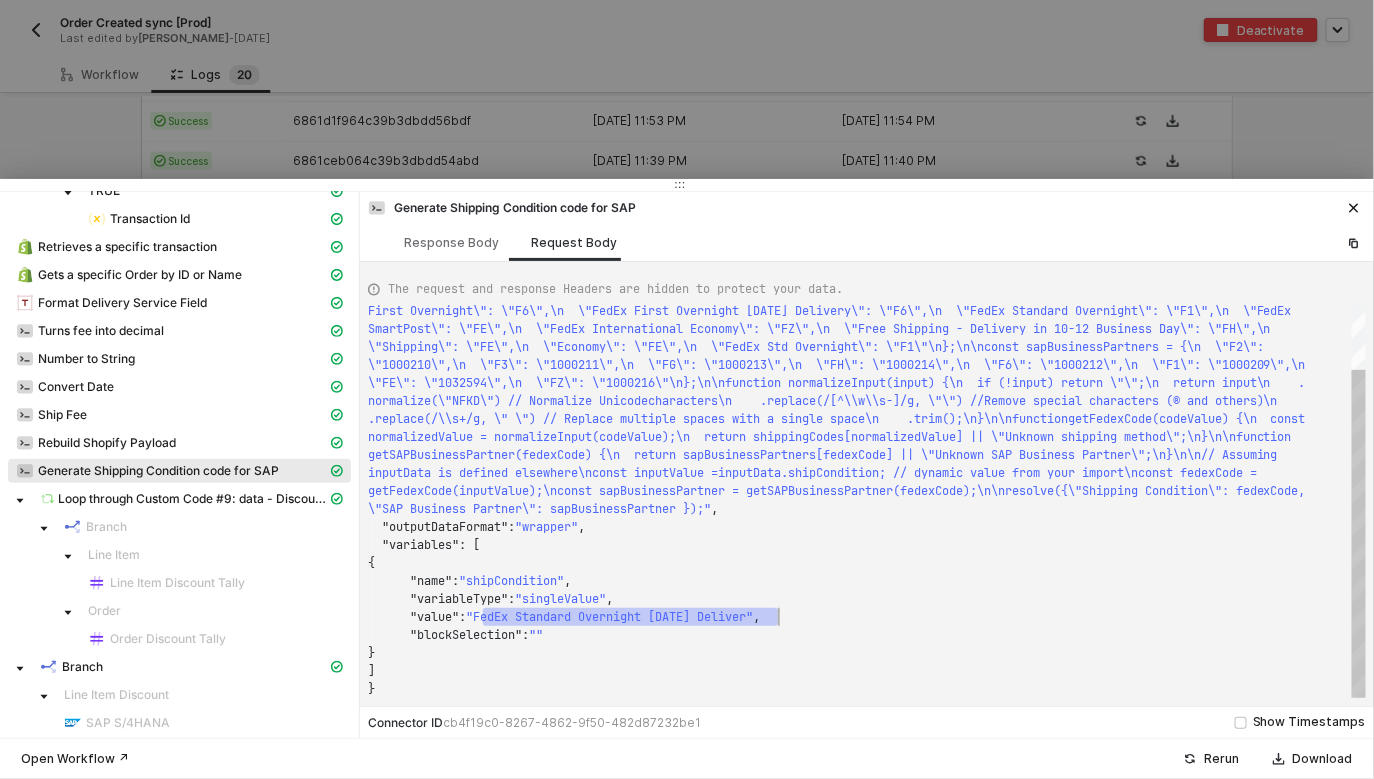 drag, startPoint x: 482, startPoint y: 622, endPoint x: 777, endPoint y: 619, distance: 295.01526 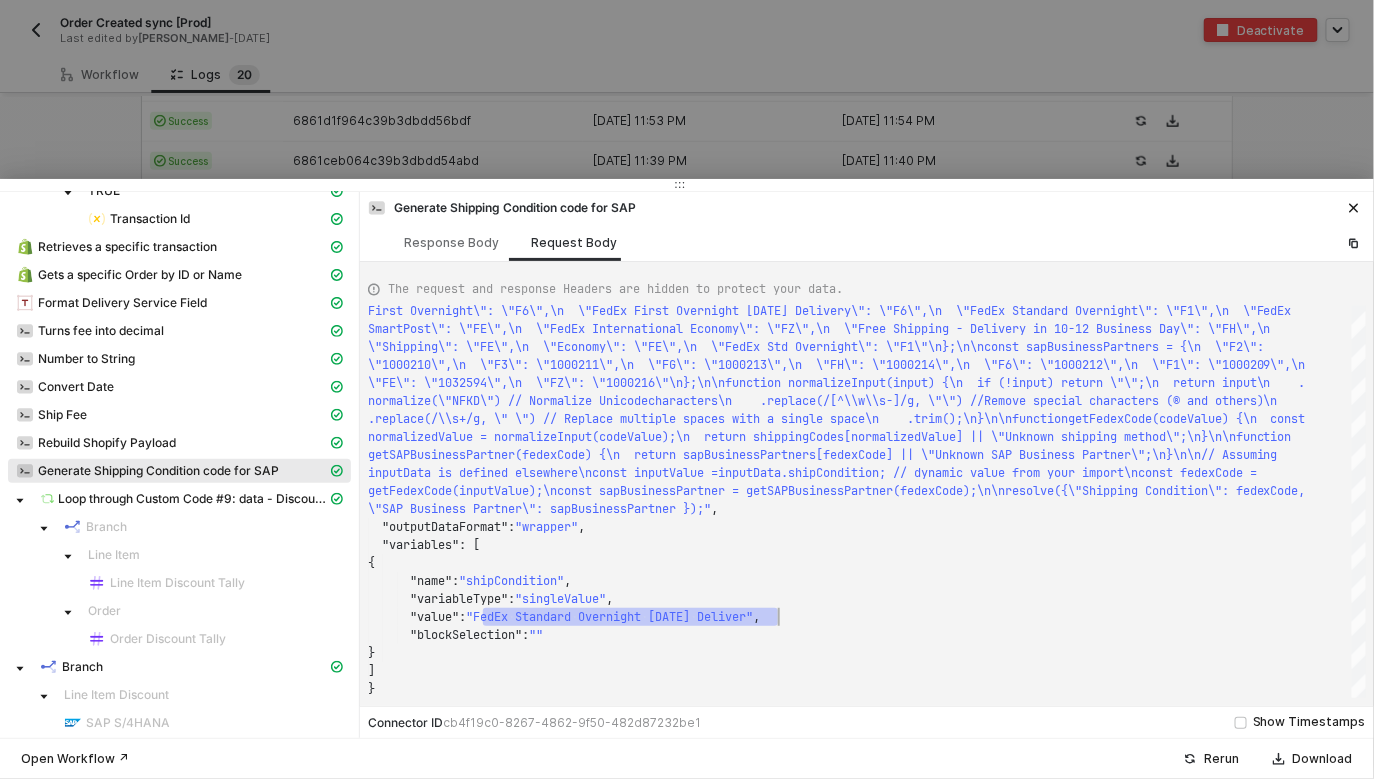 click at bounding box center [687, 389] 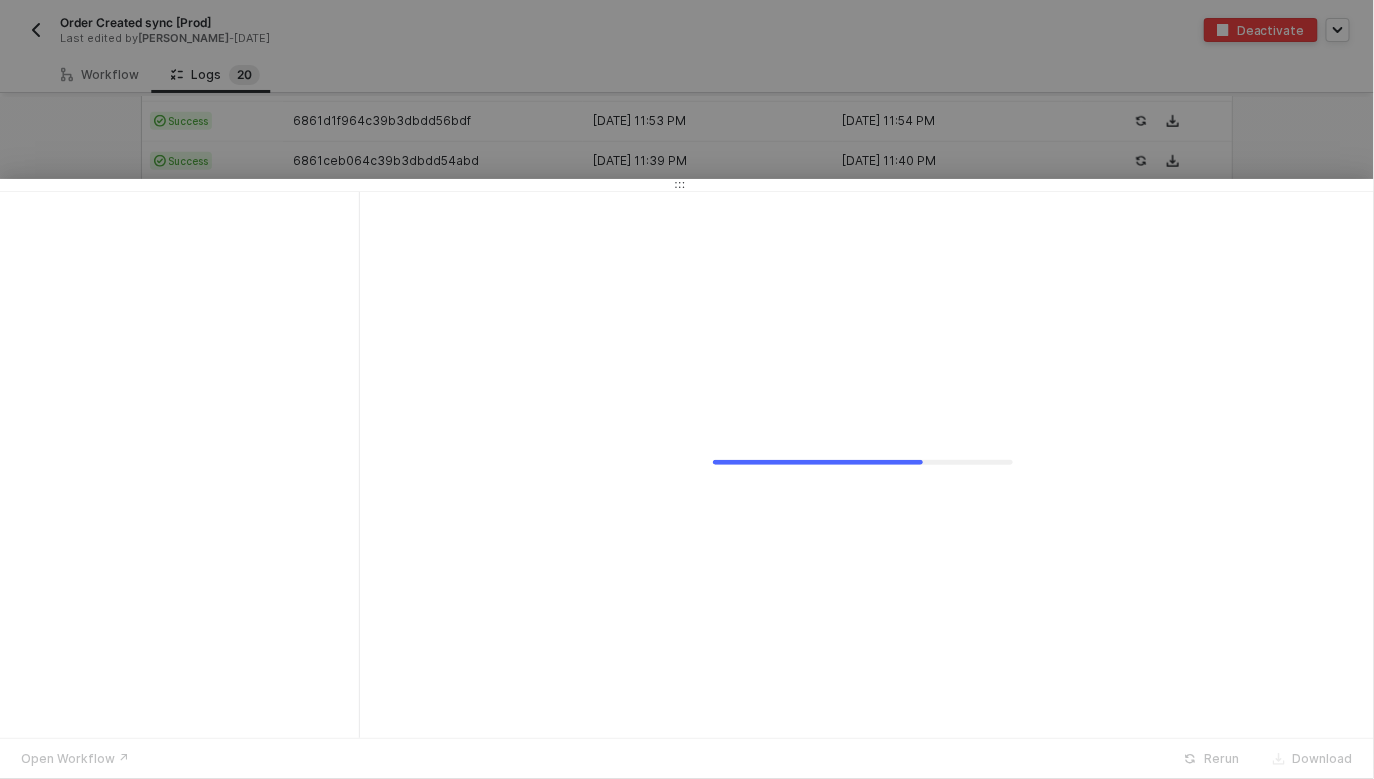 scroll, scrollTop: 0, scrollLeft: 0, axis: both 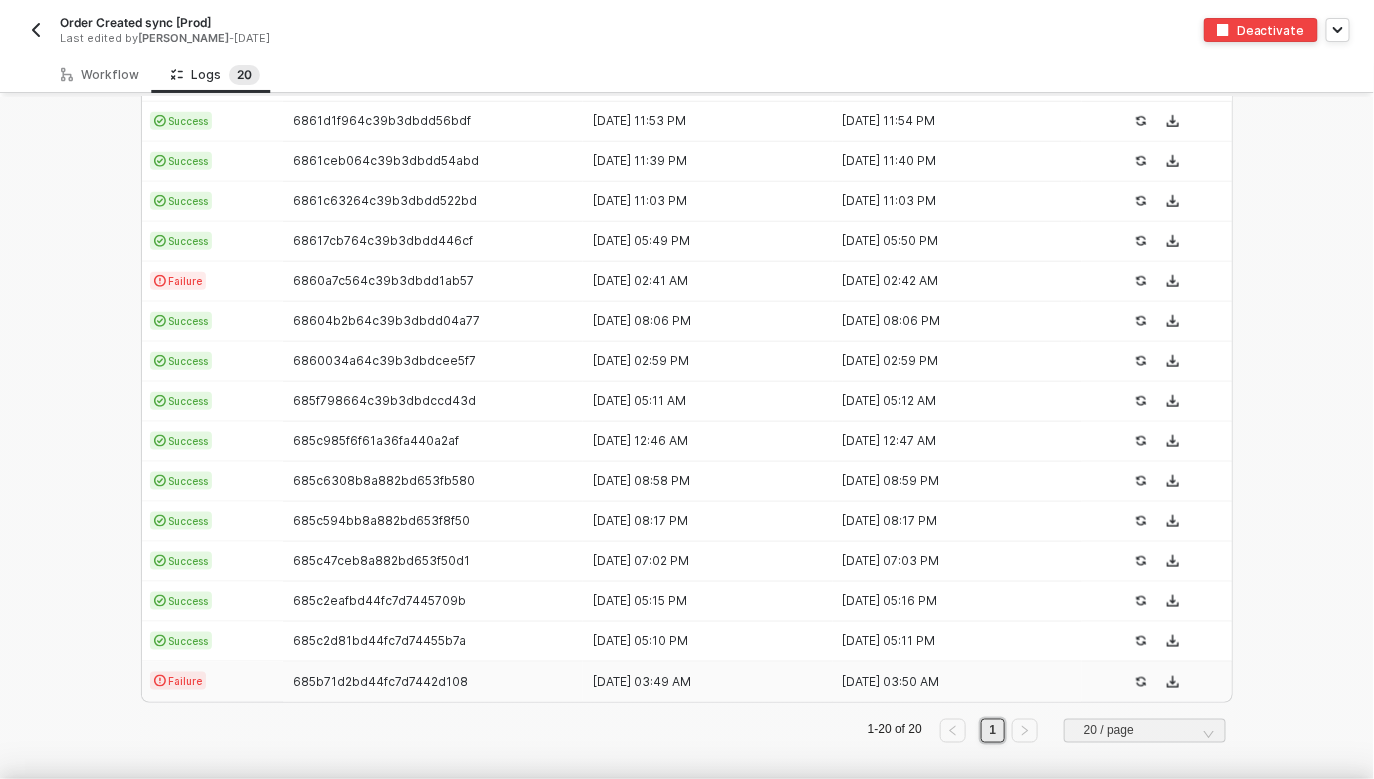 click at bounding box center (687, 389) 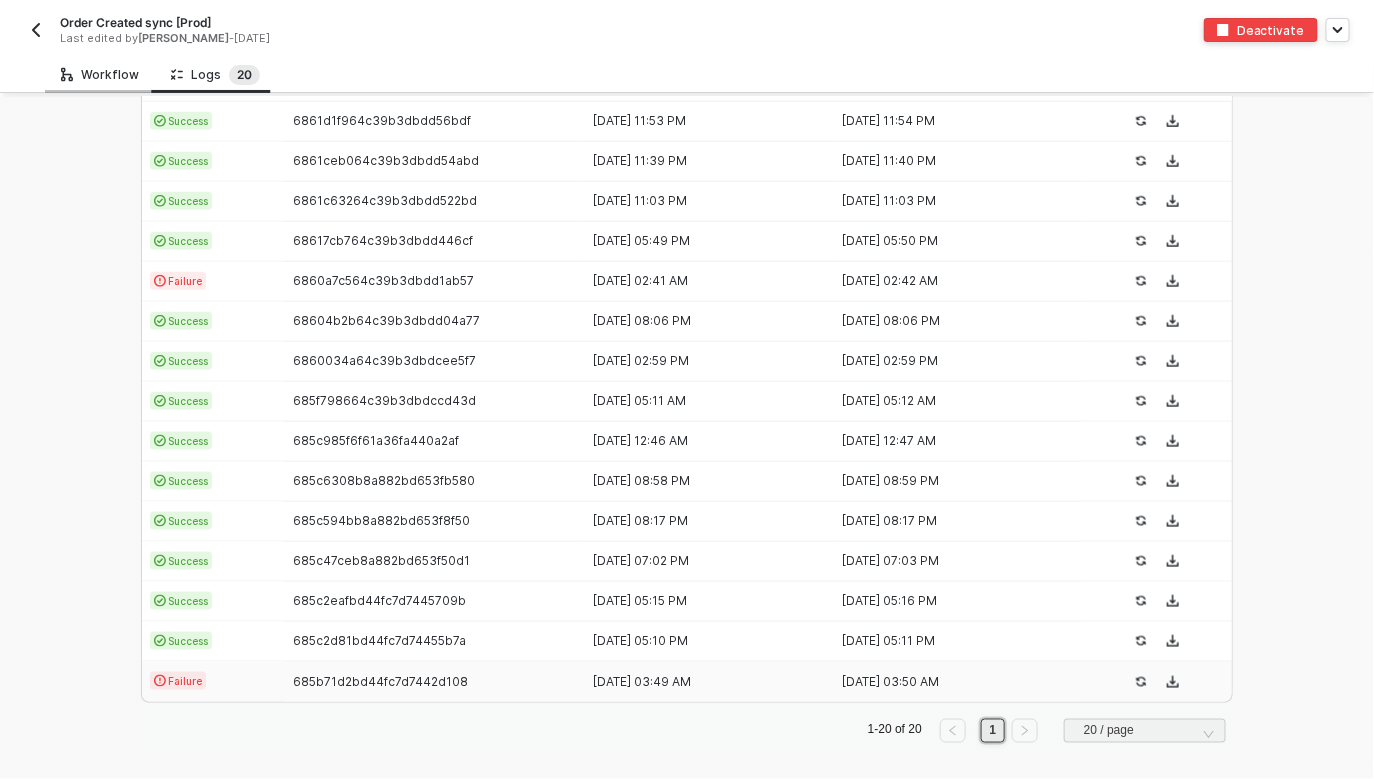 click on "Workflow" at bounding box center [100, 75] 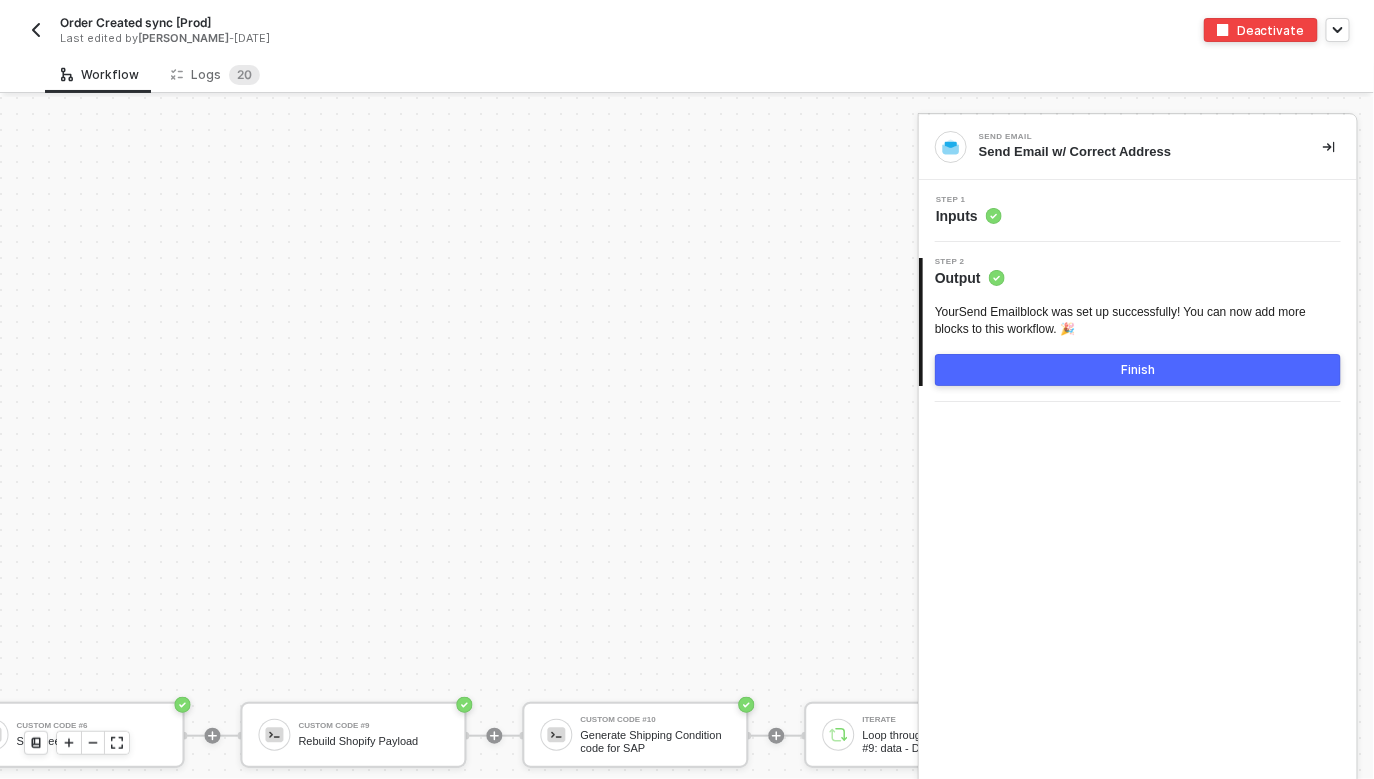 scroll, scrollTop: 7751, scrollLeft: 3856, axis: both 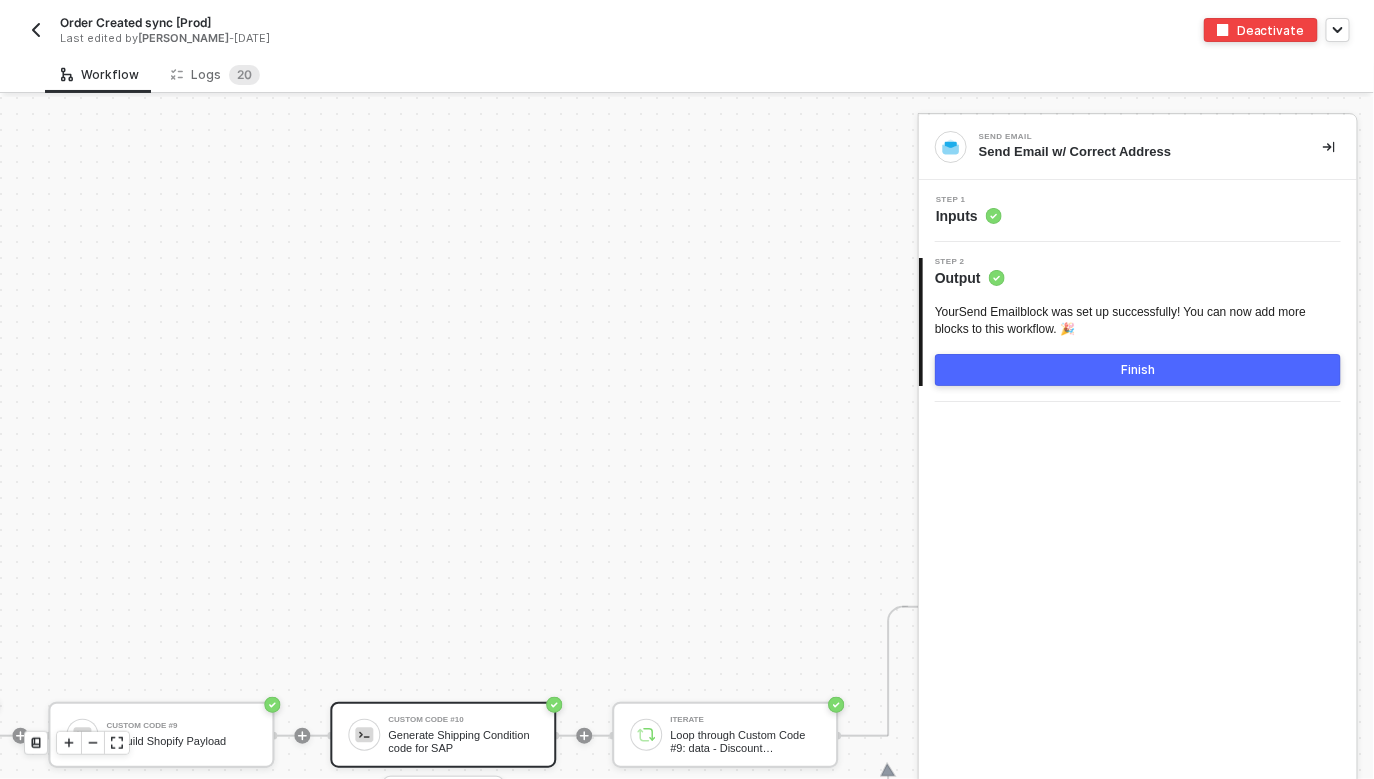 click on "Custom Code #10 Generate Shipping Condition code for SAP" at bounding box center (463, 735) 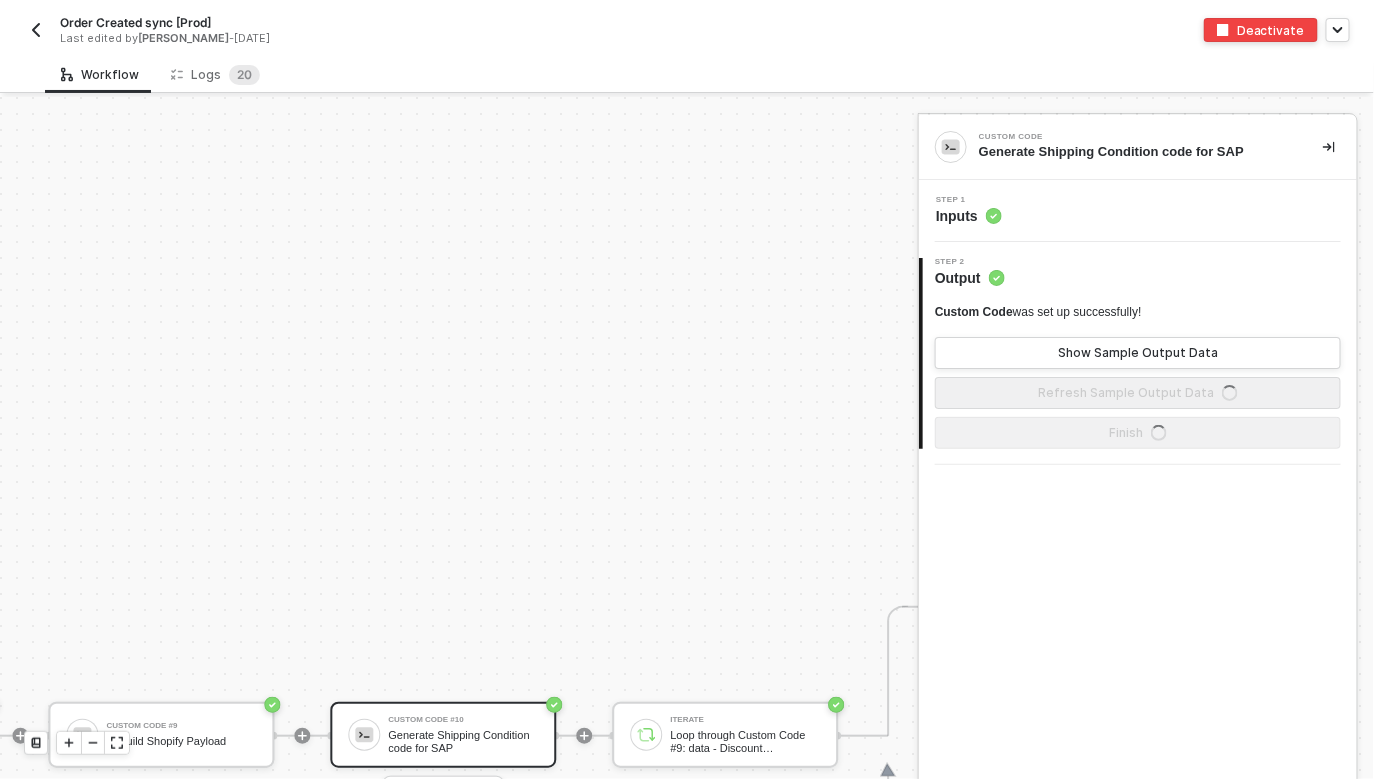 click on "Step 1 Inputs" at bounding box center [1140, 211] 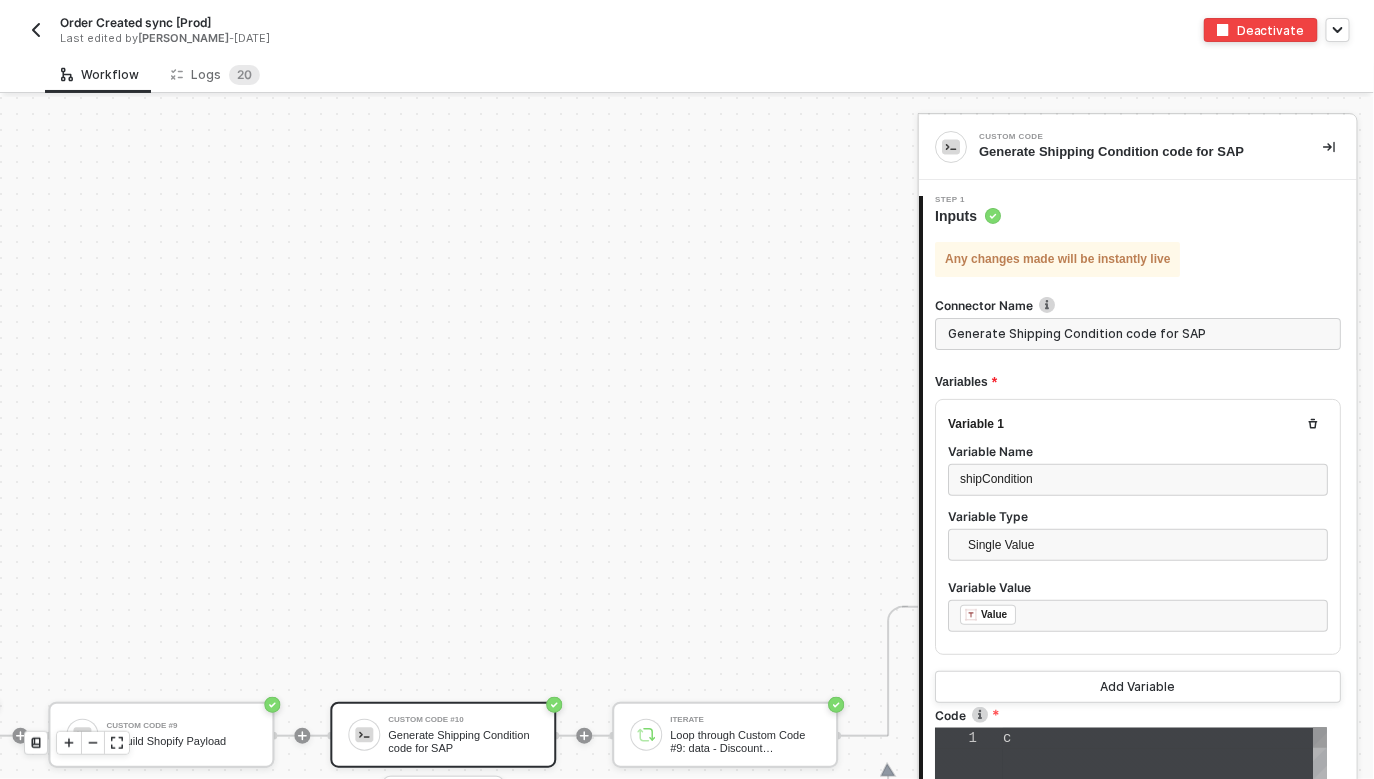 type on "const shippingCodes = {
"FedEx 2Day": "F2",
"FedEx 2Day Saturday Delivery": "F2",
"FedEx 2 Day Am": "F2",
"FedEx Express Saver": "F3",
"FedEx Ground": "FG",
"FedEx Home Delivery": "FH",
"FedEx Ground Home Delivery": "FH"," 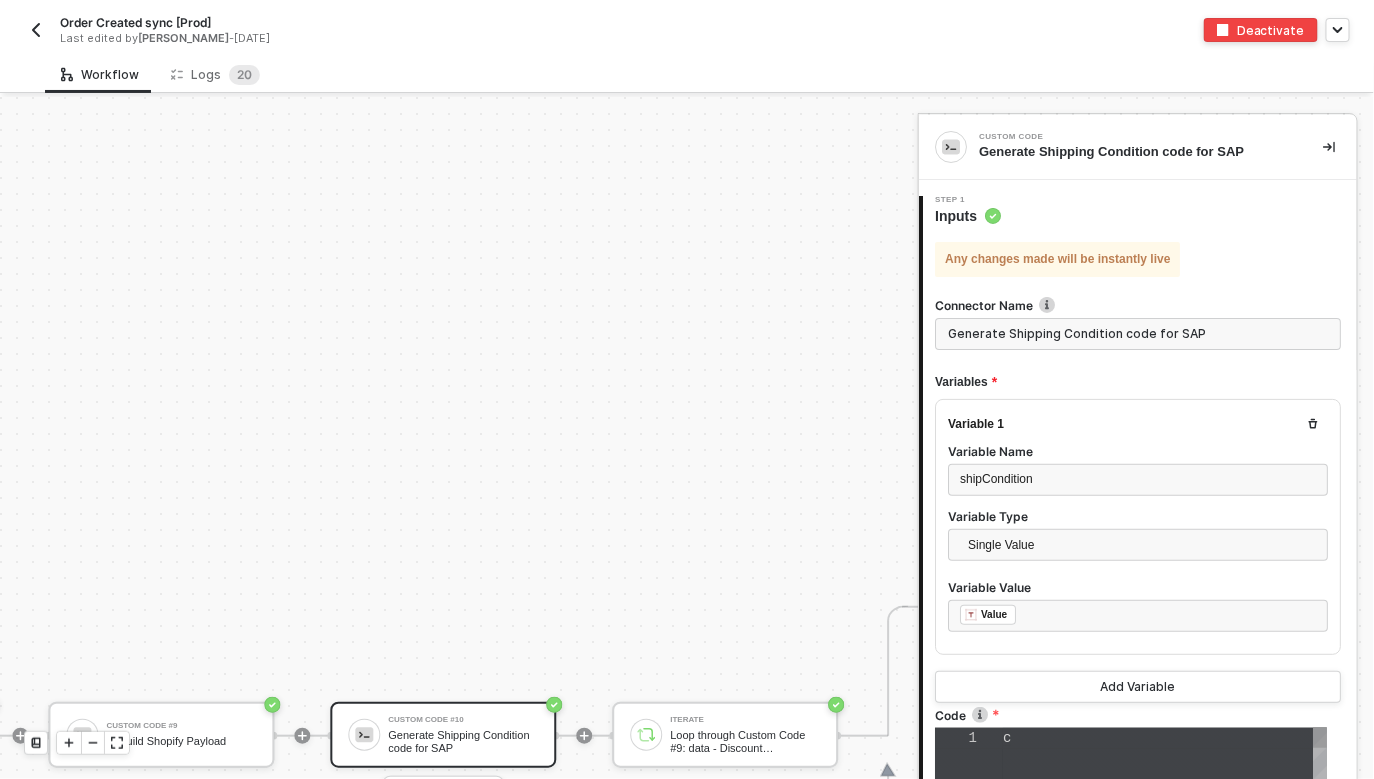scroll, scrollTop: 168, scrollLeft: 0, axis: vertical 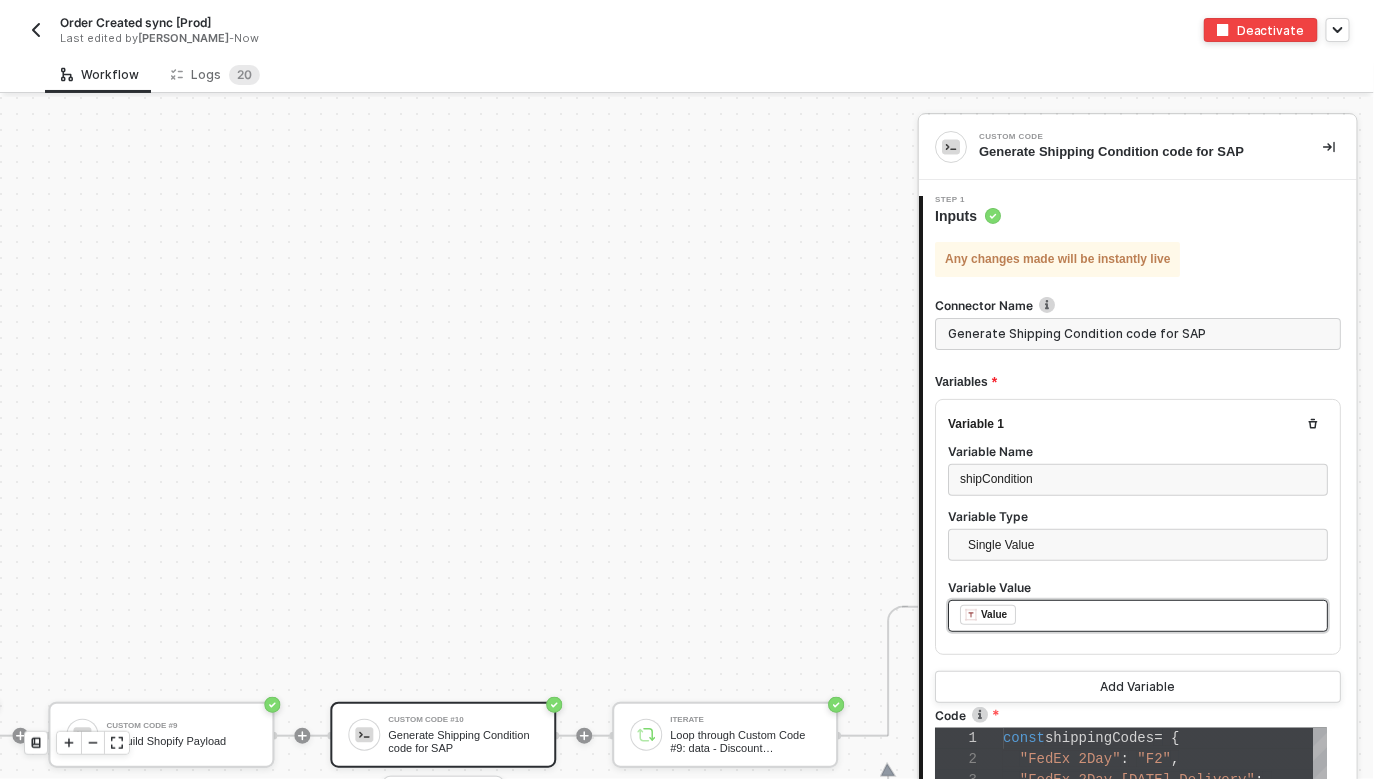 click on "﻿ ﻿ Value ﻿" at bounding box center [1138, 616] 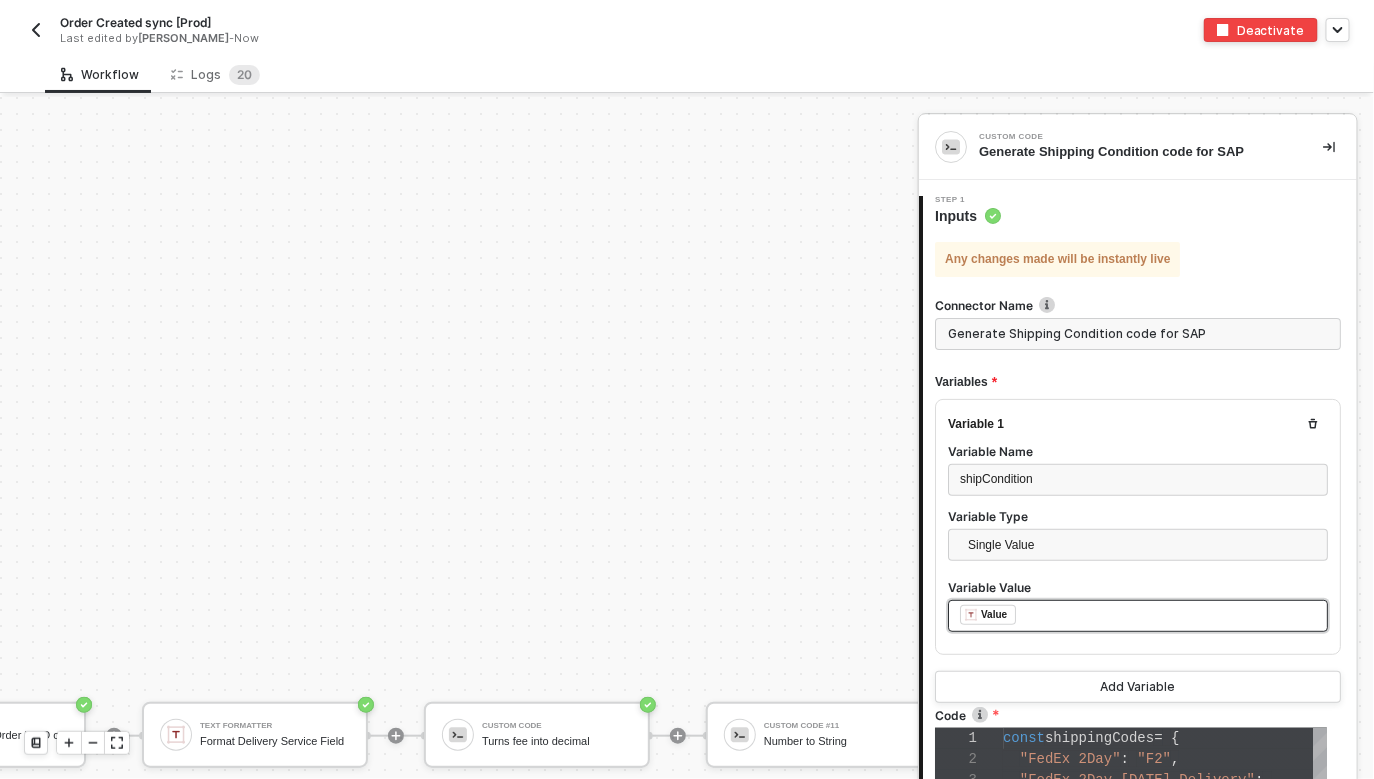 scroll, scrollTop: 7751, scrollLeft: 2165, axis: both 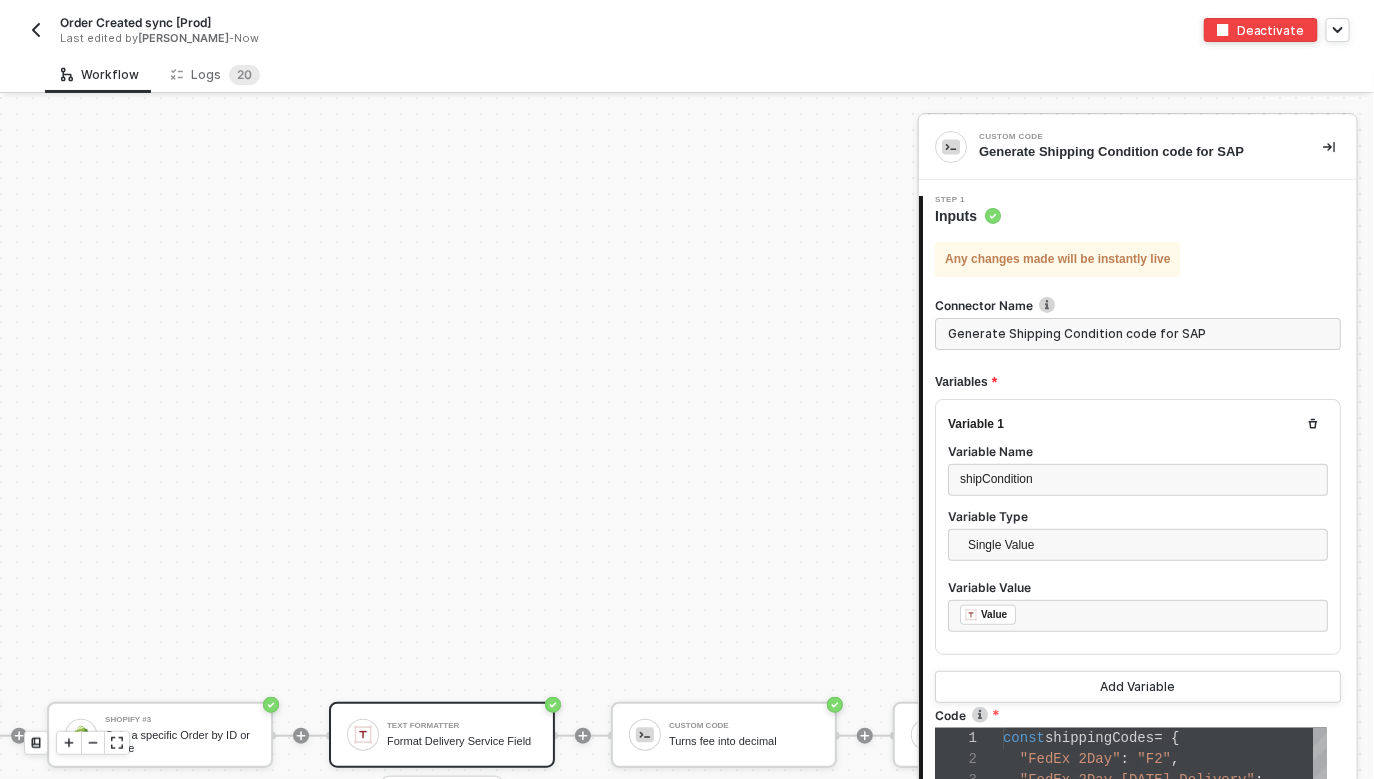 click on "Format Delivery Service Field" at bounding box center [462, 741] 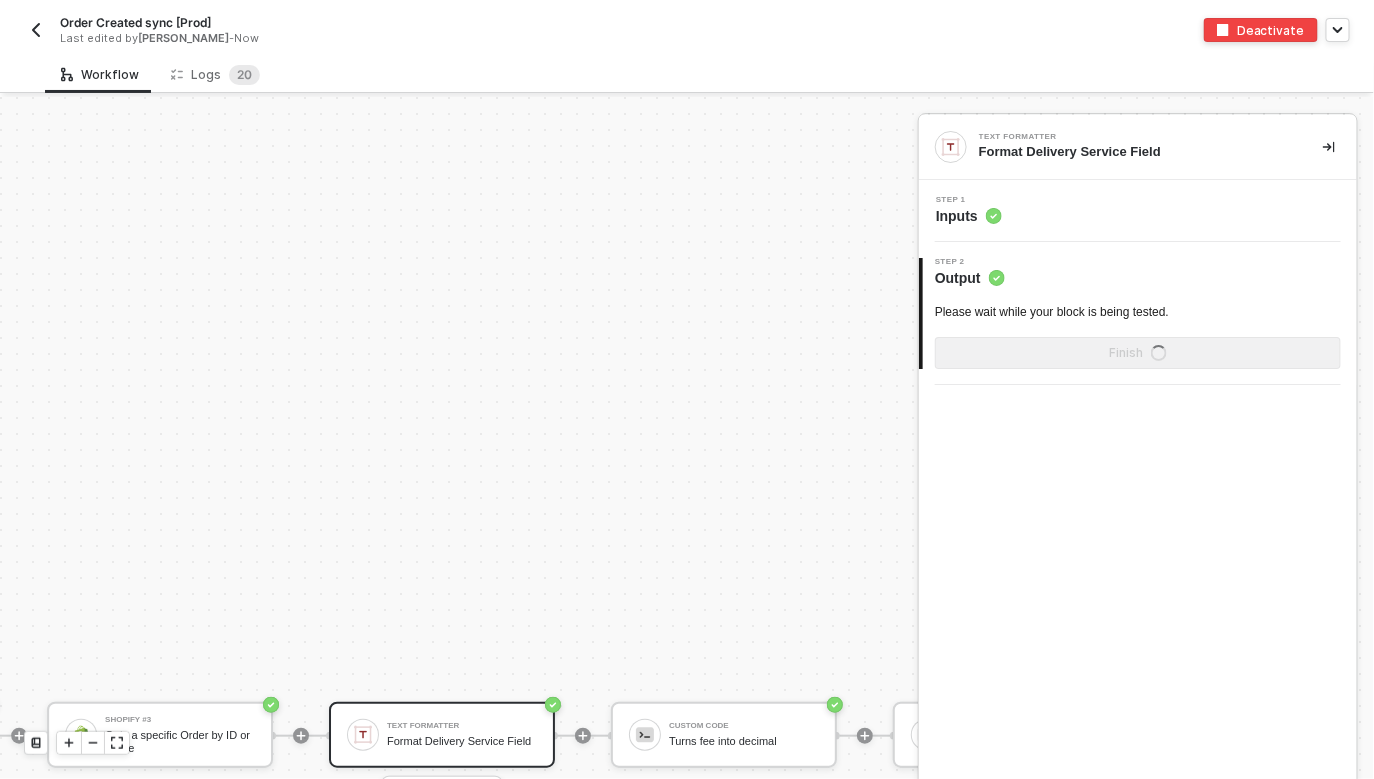 click 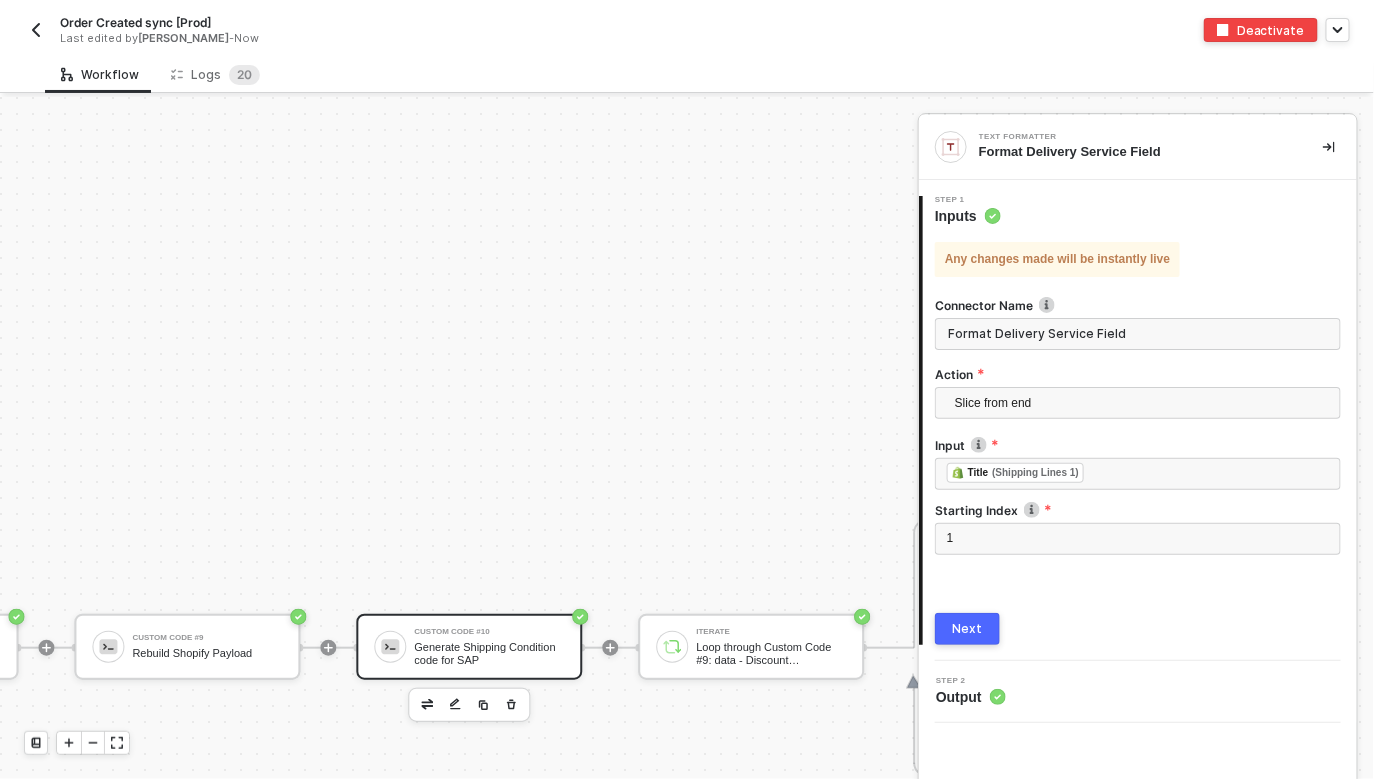 scroll, scrollTop: 7839, scrollLeft: 3874, axis: both 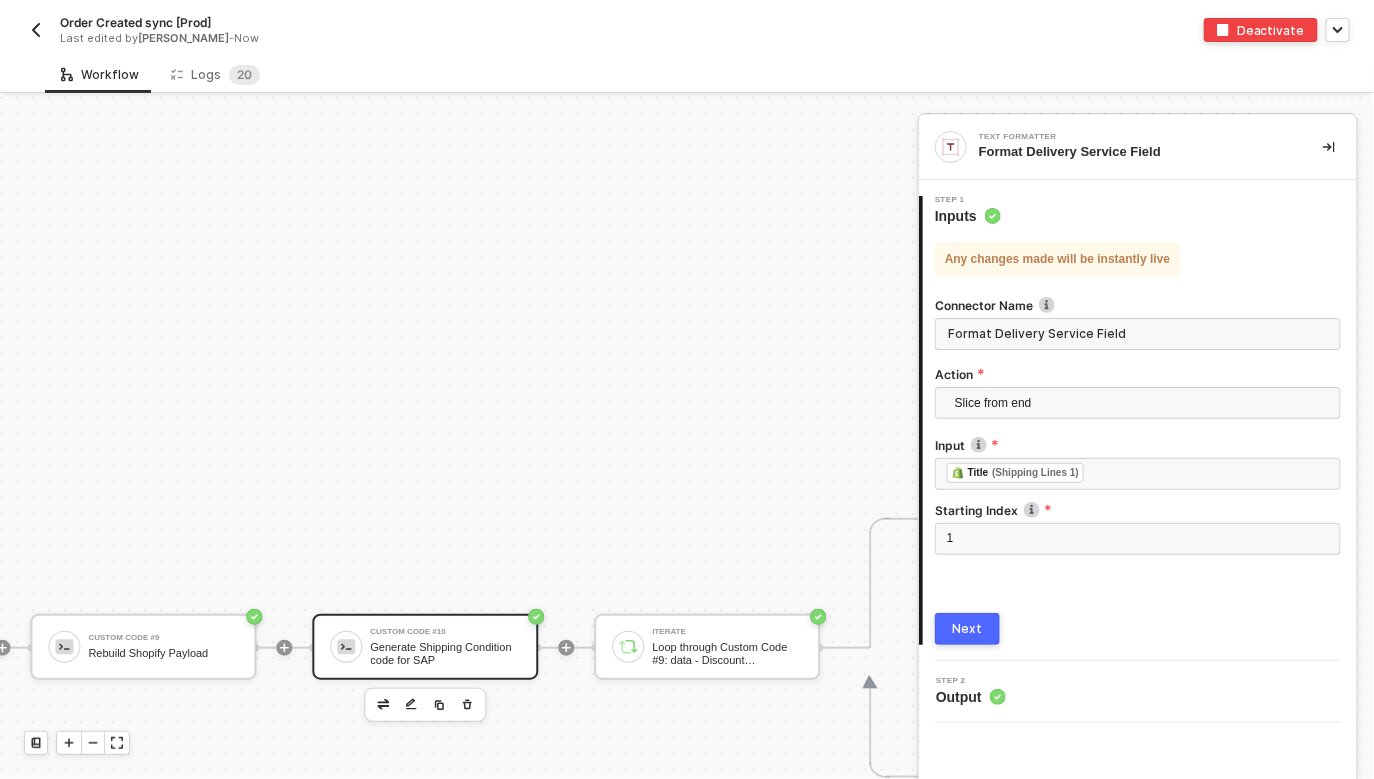 click on "Custom Code #10 Generate Shipping Condition code for SAP" at bounding box center (425, 647) 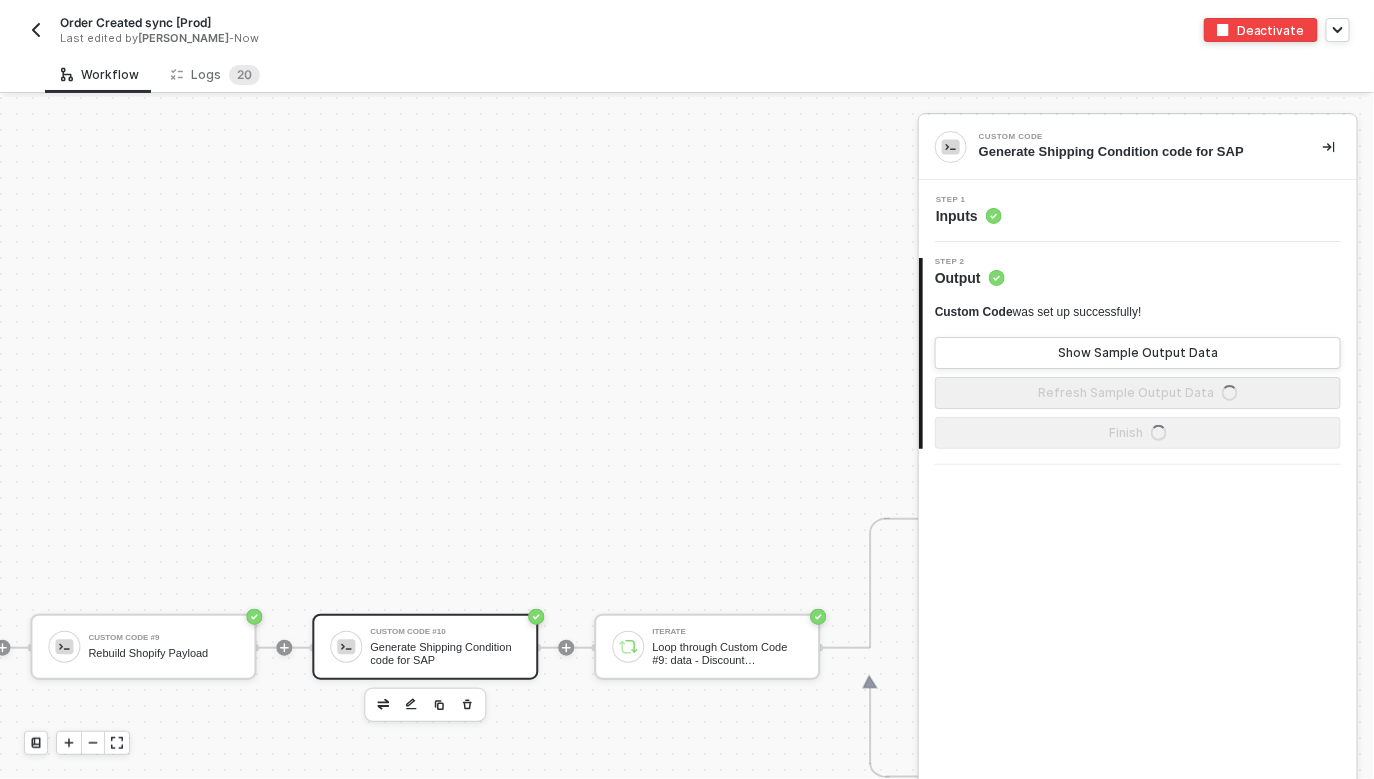 click on "Step 1 Inputs" at bounding box center (1140, 211) 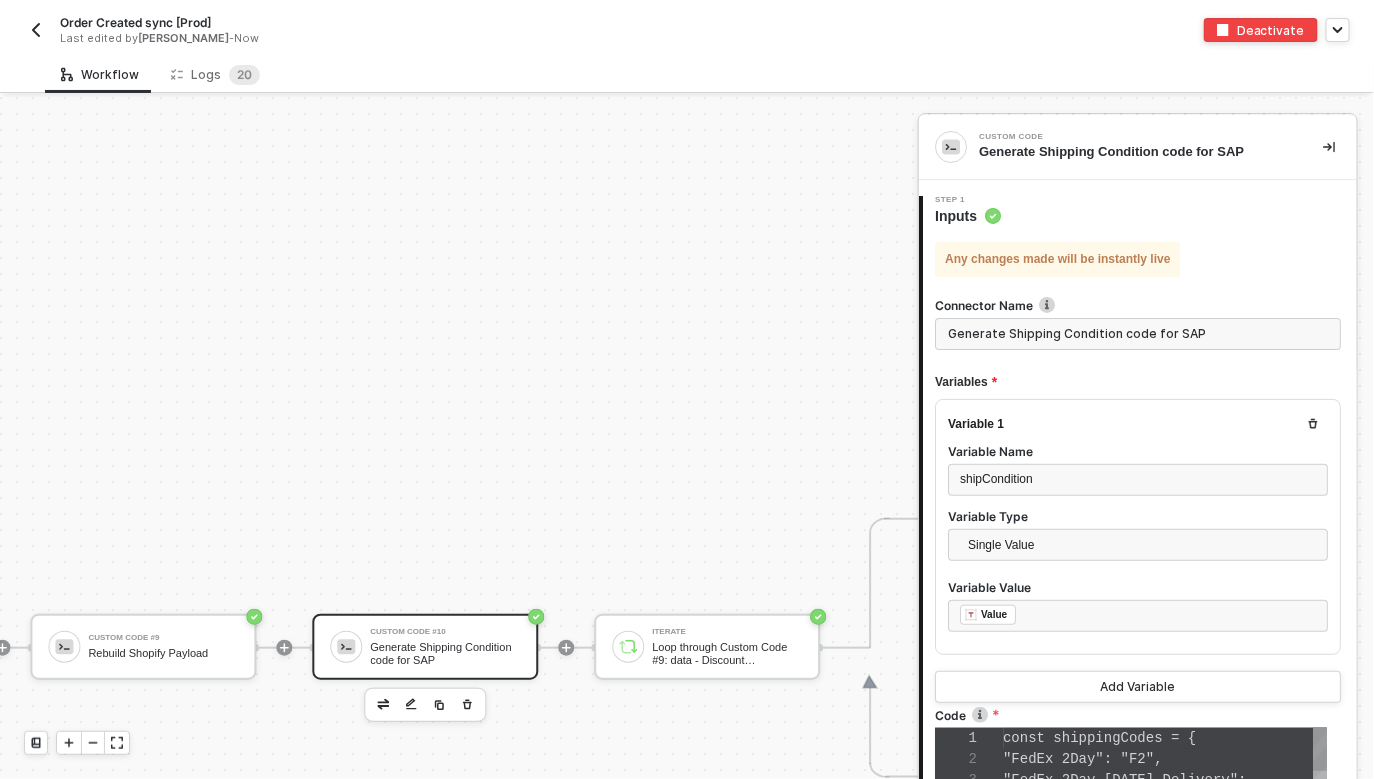 scroll, scrollTop: 168, scrollLeft: 0, axis: vertical 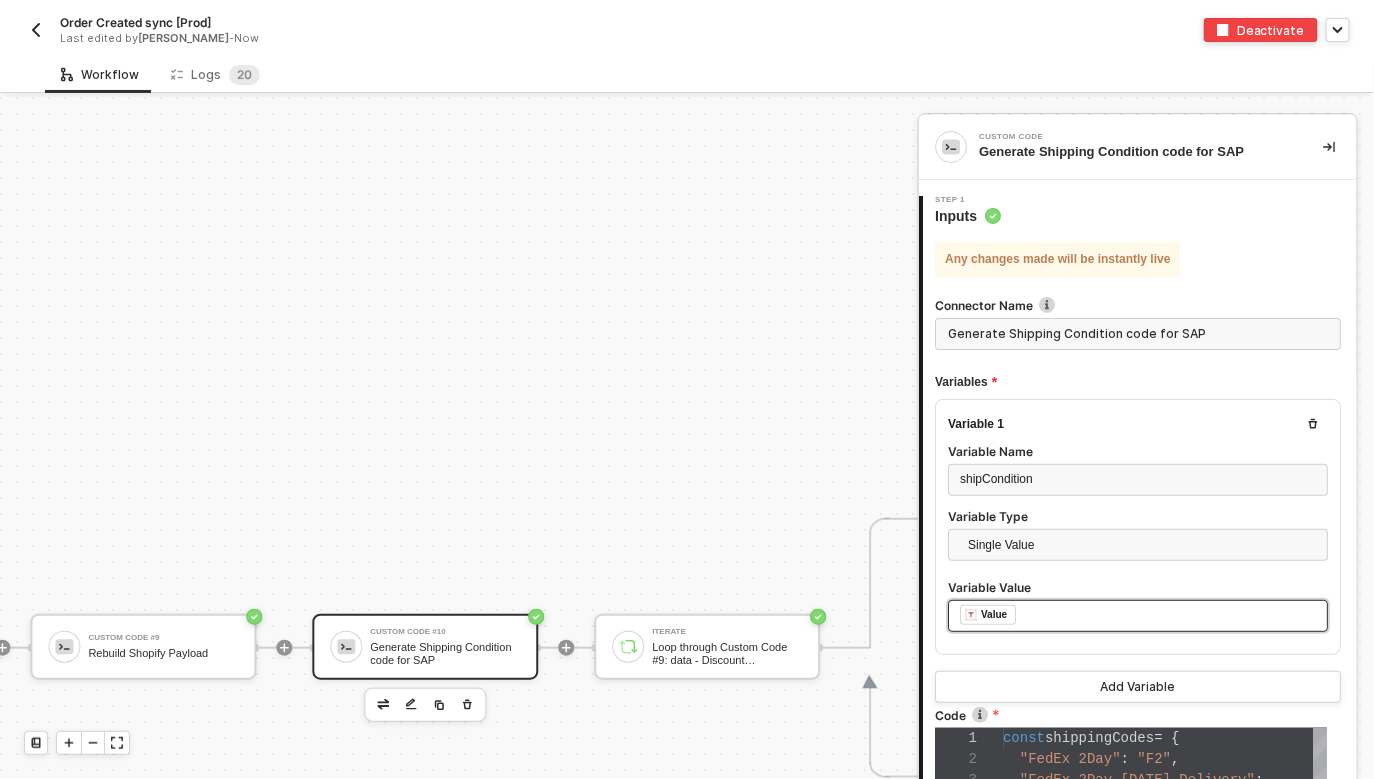 click on "﻿ ﻿ Value ﻿" at bounding box center [1138, 616] 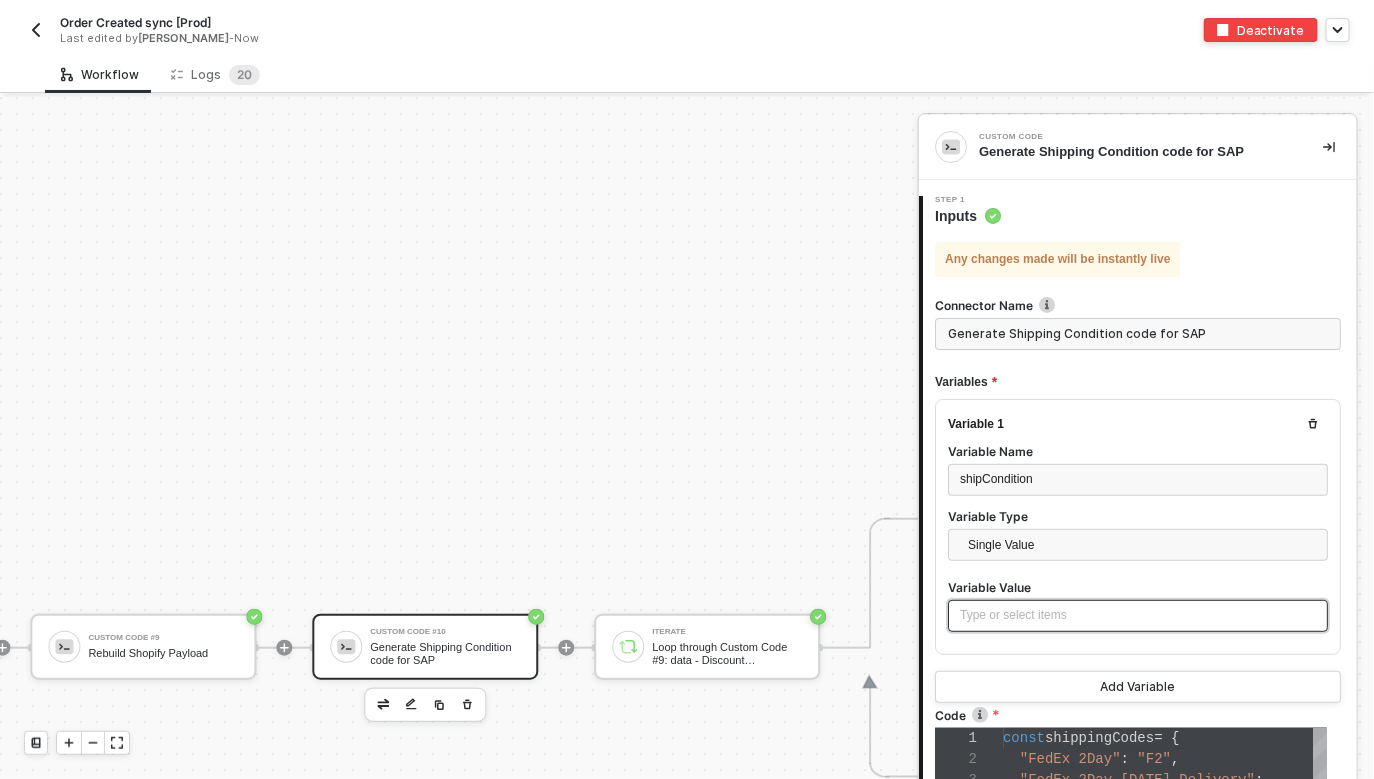 click on "Type or select items ﻿" at bounding box center [1138, 615] 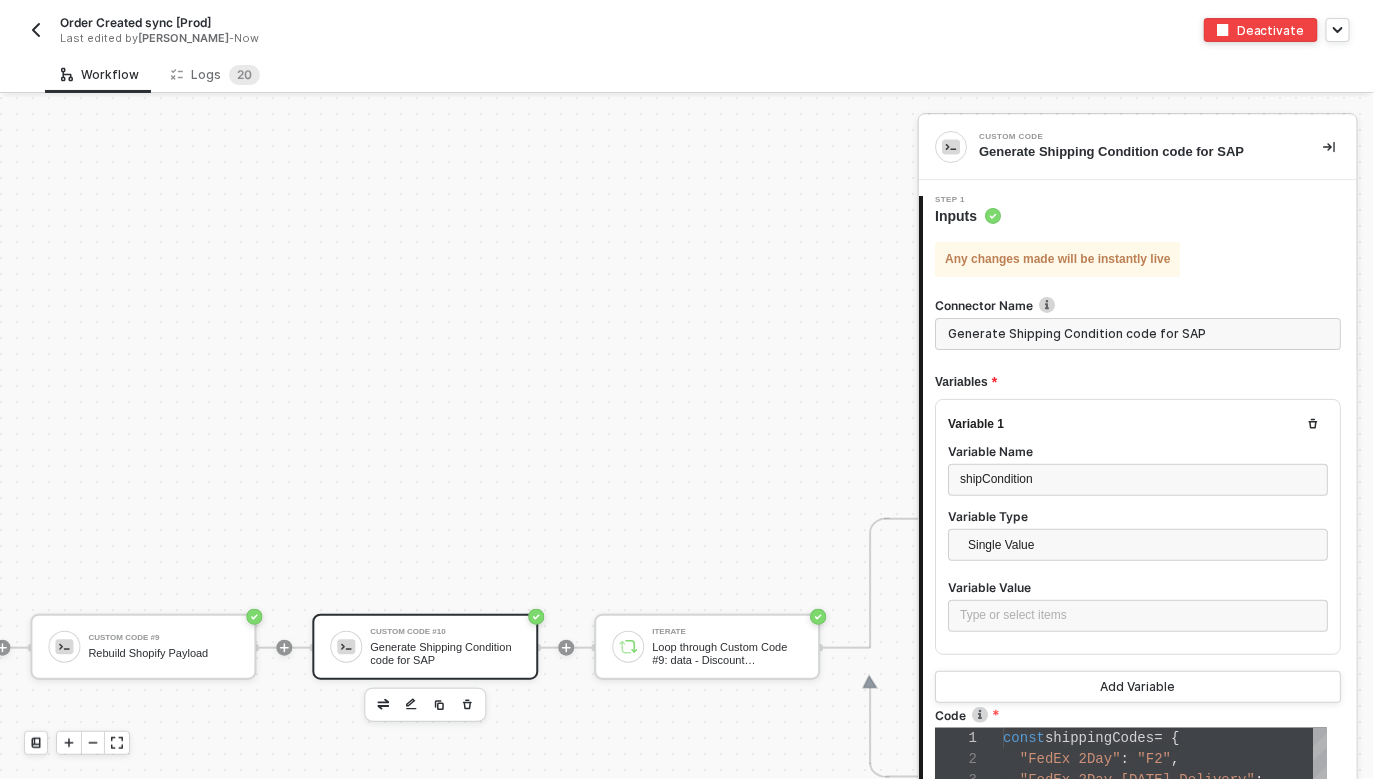 click on "Shopify #2 Retrieves a specific transaction Shopify #3 Gets a specific Order by ID or Name Text Formatter Format Delivery Service Field Custom Code Turns fee into decimal Custom Code #11 Number to String Custom Code #4 Convert Date Custom Code #6 Ship Fee Custom Code #9 Rebuild Shopify Payload Custom Code #10 Generate Shipping Condition code for SAP Iterate  Loop through Custom Code #9:  data - Discount Applications Branch #2 Branch   Line Item Tally Line Item Discount Tally   Order Tally #2 Order Discount Tally Branch Branch   Line Item Discount SAP S/4HANA #4 SAP S/4HANA Error handler Error handler   ·  Success Catchall   ·   Error Catchall Delay Workflow Wait a set amount of time before continuing workflow SAP S/4HANA #10 SAP S/4HANA Error handler #2 Error handler   ·  Success Catchall   ·   Error Catchall Delay Workflow #2 Delay Workflow SAP S/4HANA #11 SAP S/4HANA Error handler #3 Error handler   ·  Success Catchall   ·   Error Catchall Delay Workflow #9 Delay Workflow SAP S/4HANA #14 SAP S/4HANA" at bounding box center [2249, 647] 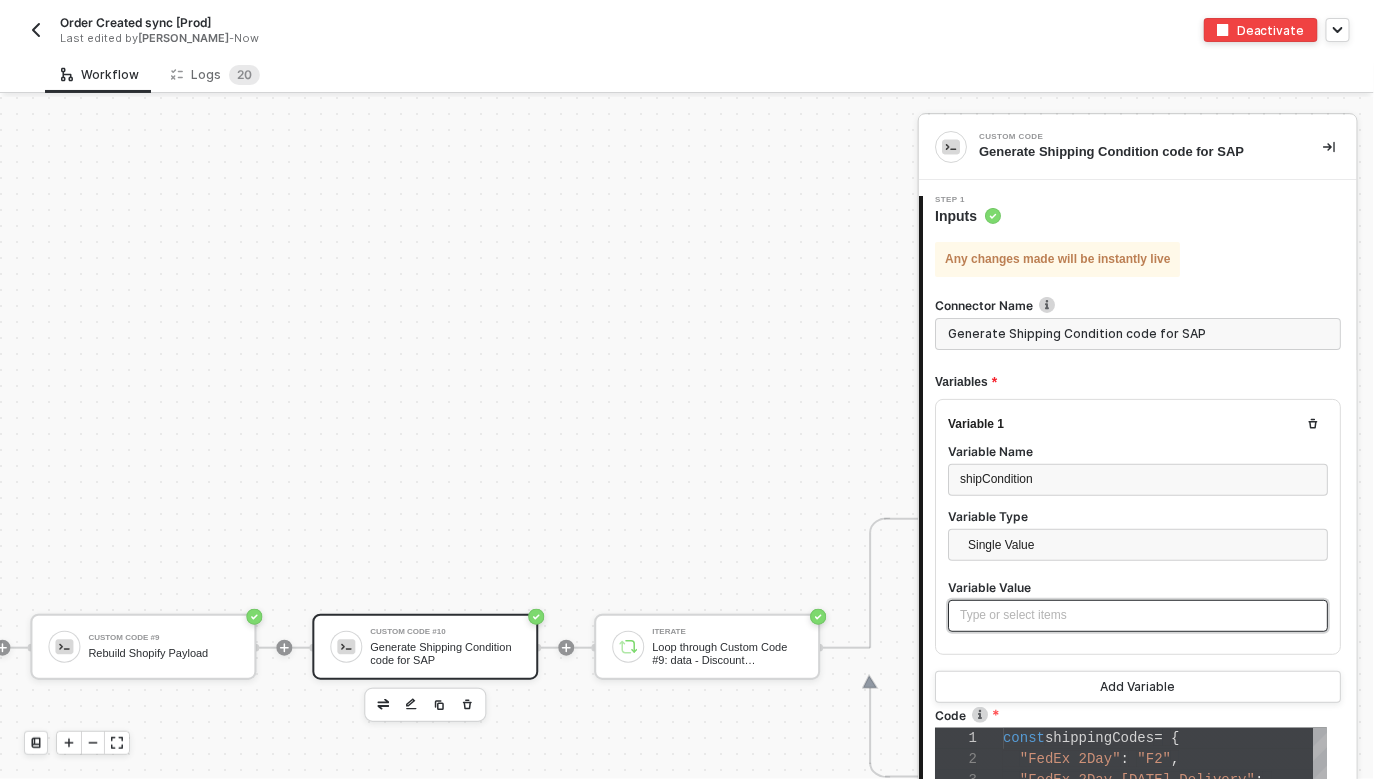 click on "Type or select items ﻿" at bounding box center (1138, 615) 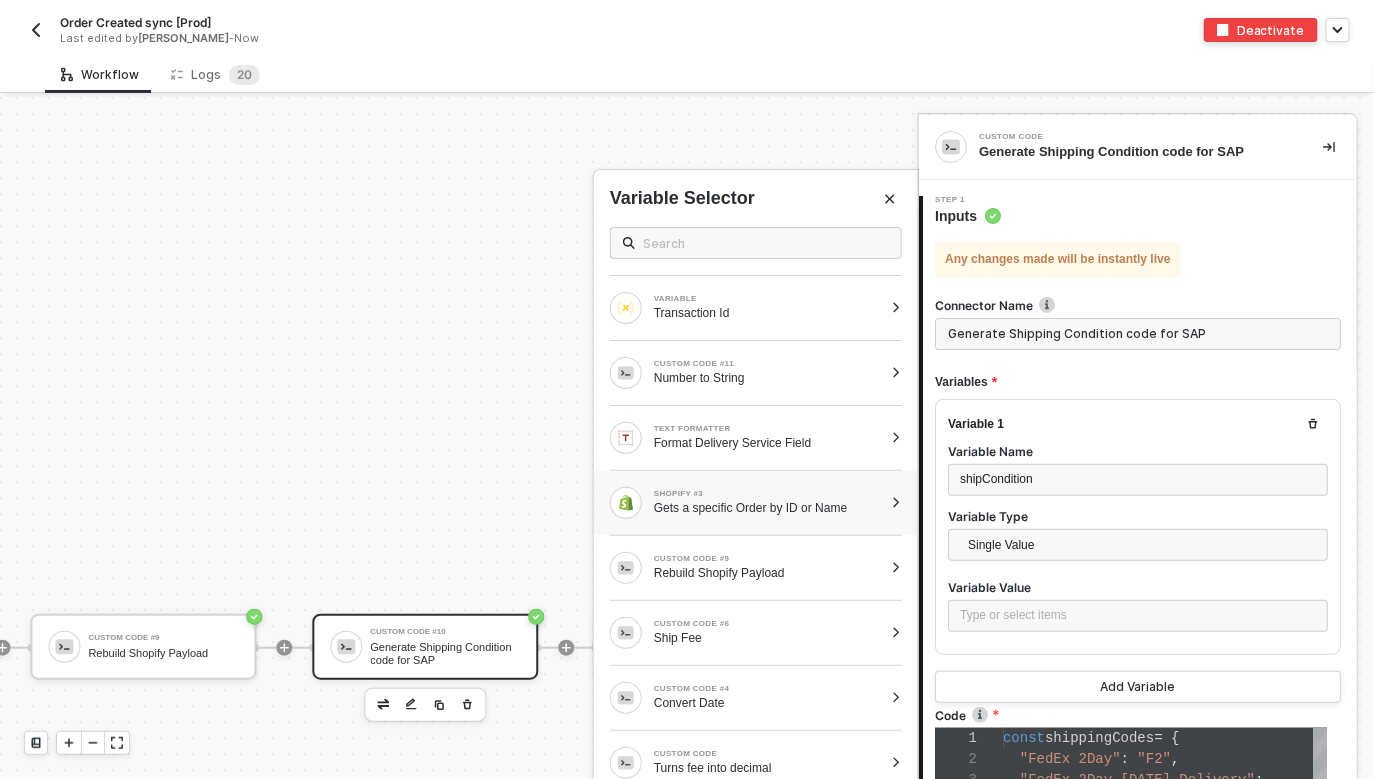 click on "SHOPIFY #3 Gets a specific Order by ID or Name" at bounding box center (746, 503) 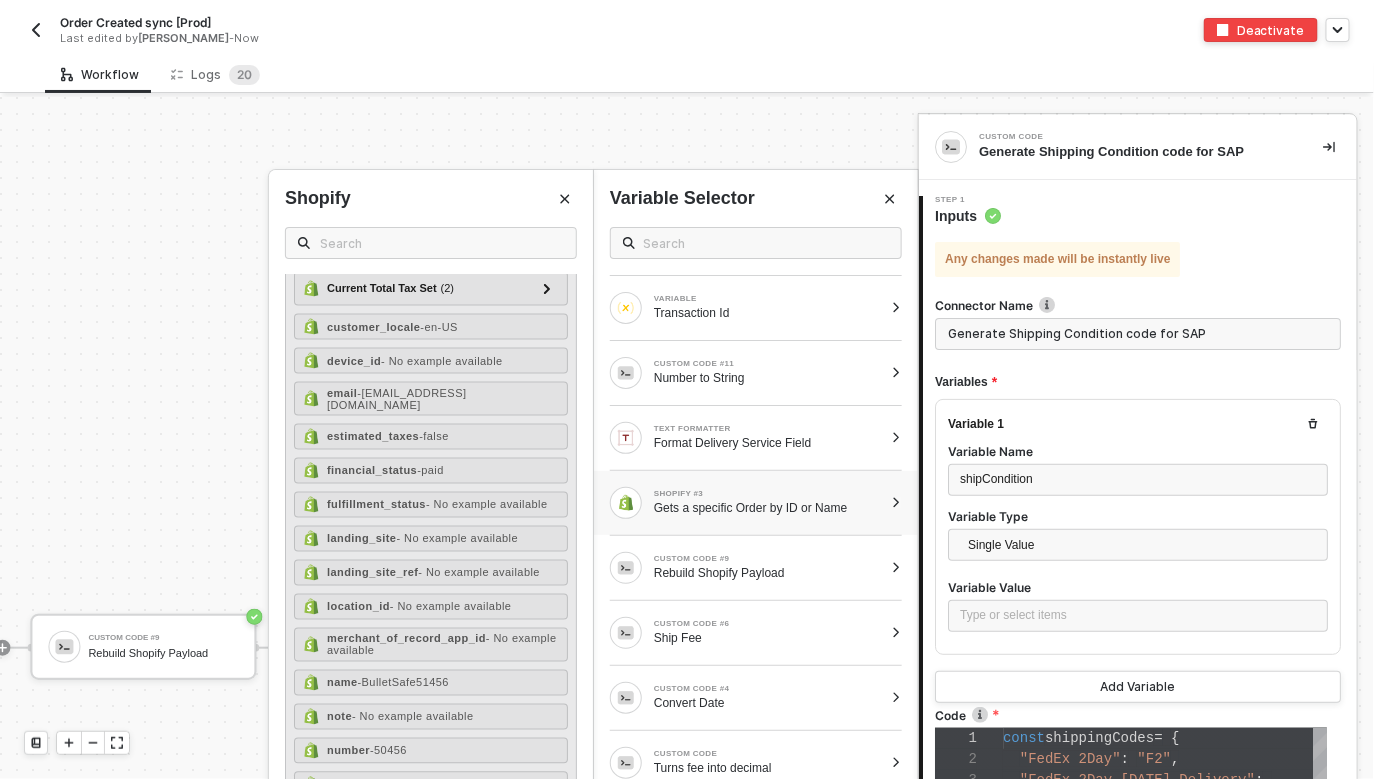 scroll, scrollTop: 2794, scrollLeft: 0, axis: vertical 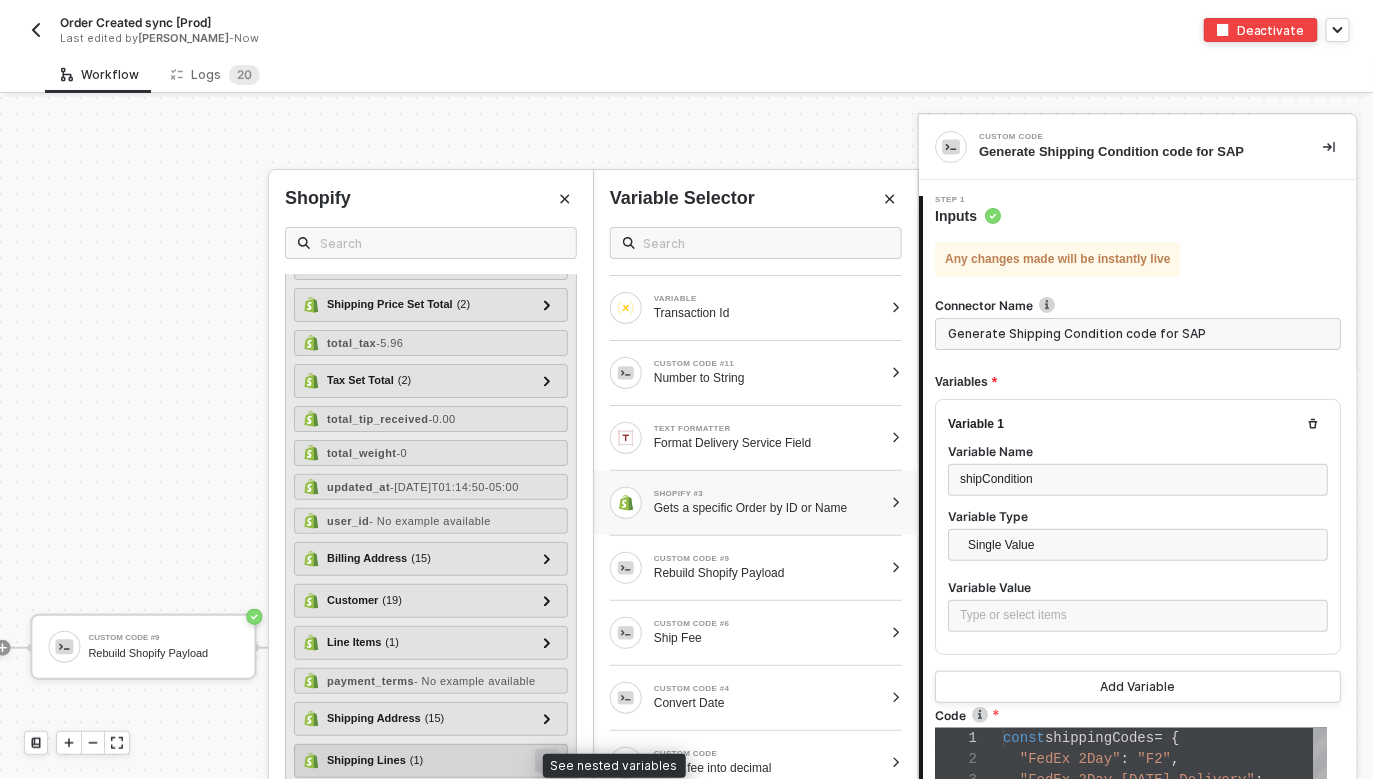 click at bounding box center (547, 760) 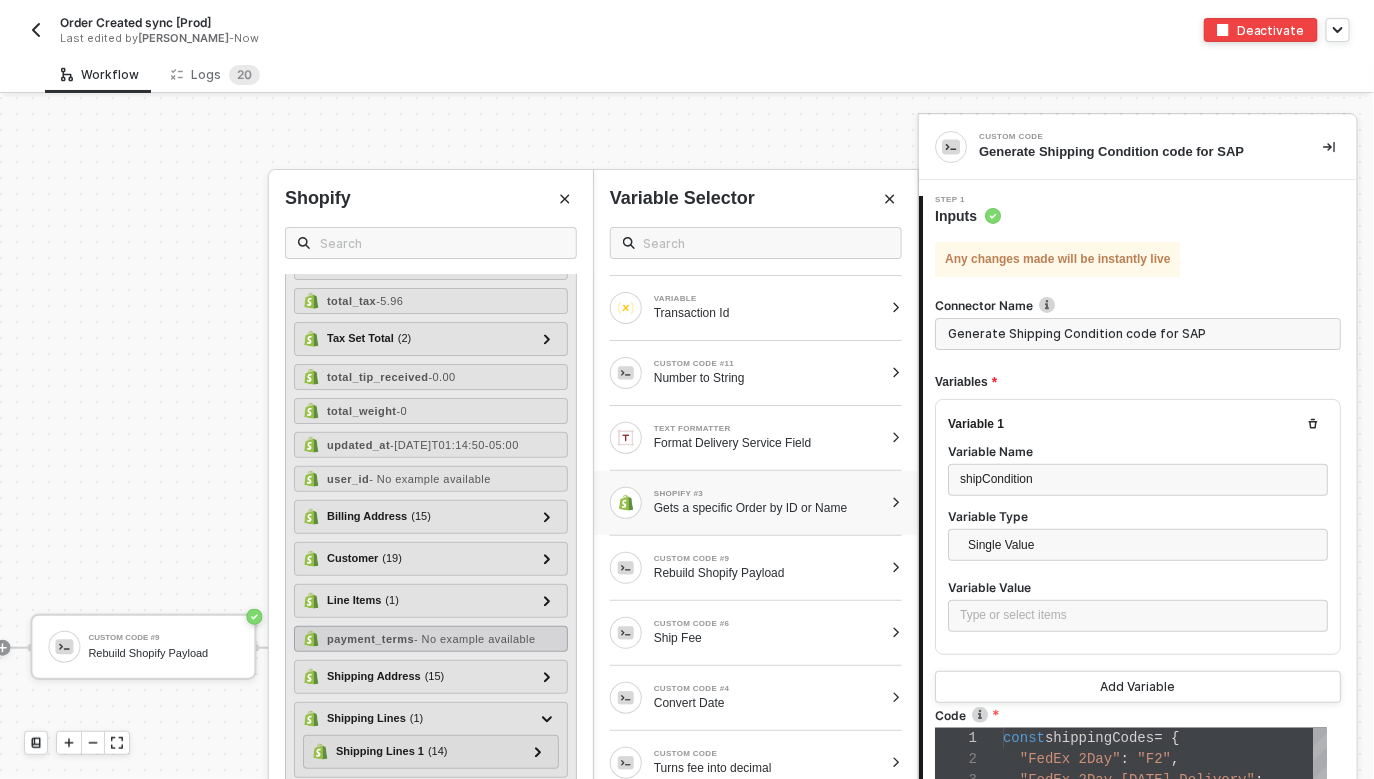scroll, scrollTop: 2836, scrollLeft: 0, axis: vertical 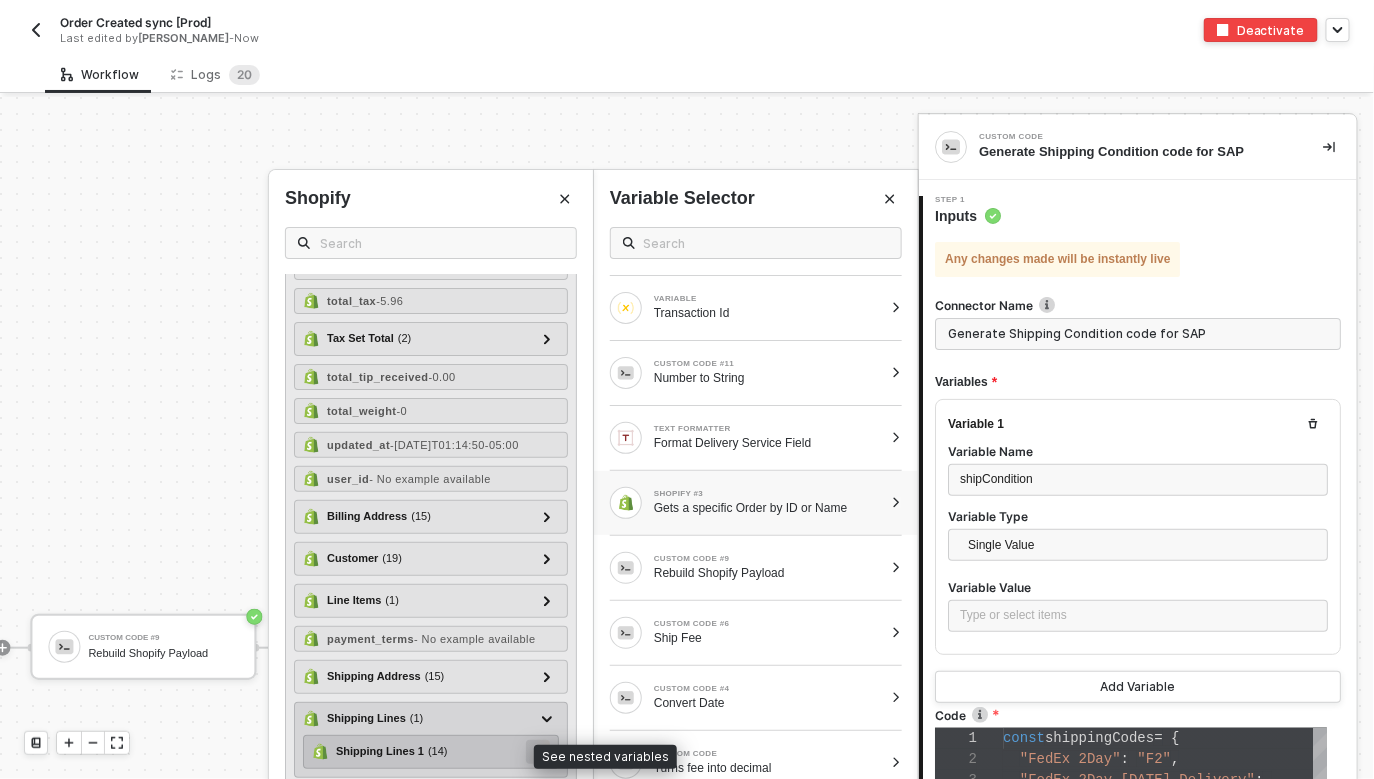 click at bounding box center [538, 752] 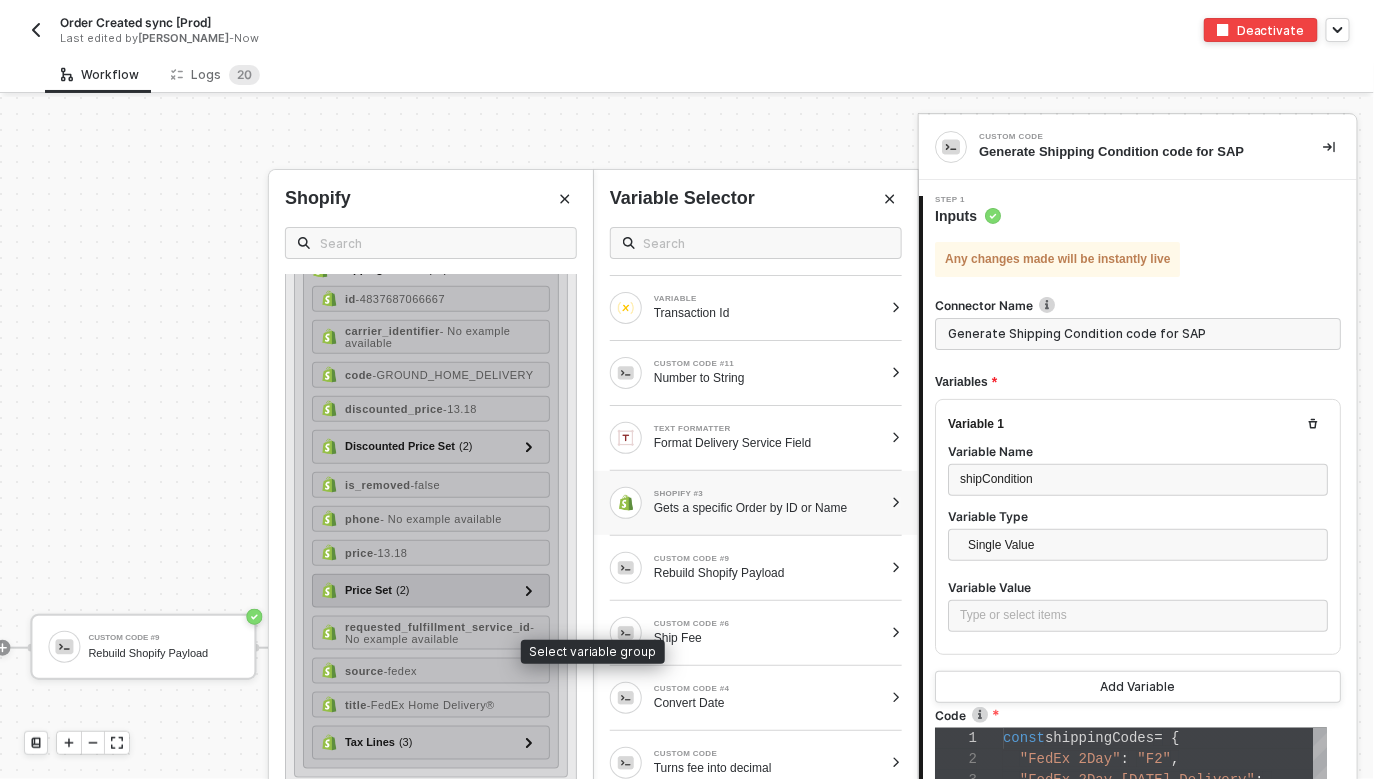 scroll, scrollTop: 3324, scrollLeft: 0, axis: vertical 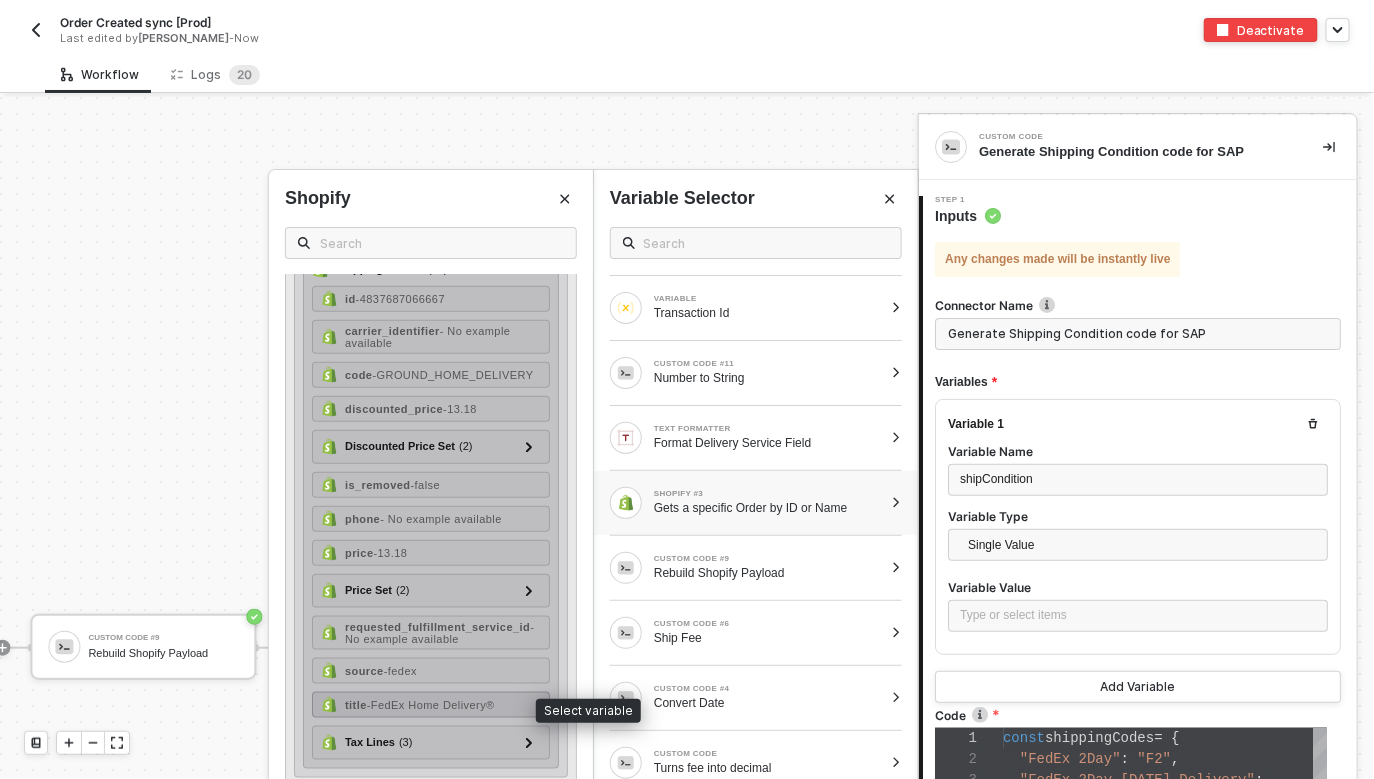 click on "title  -  FedEx Home Delivery®" at bounding box center (431, 705) 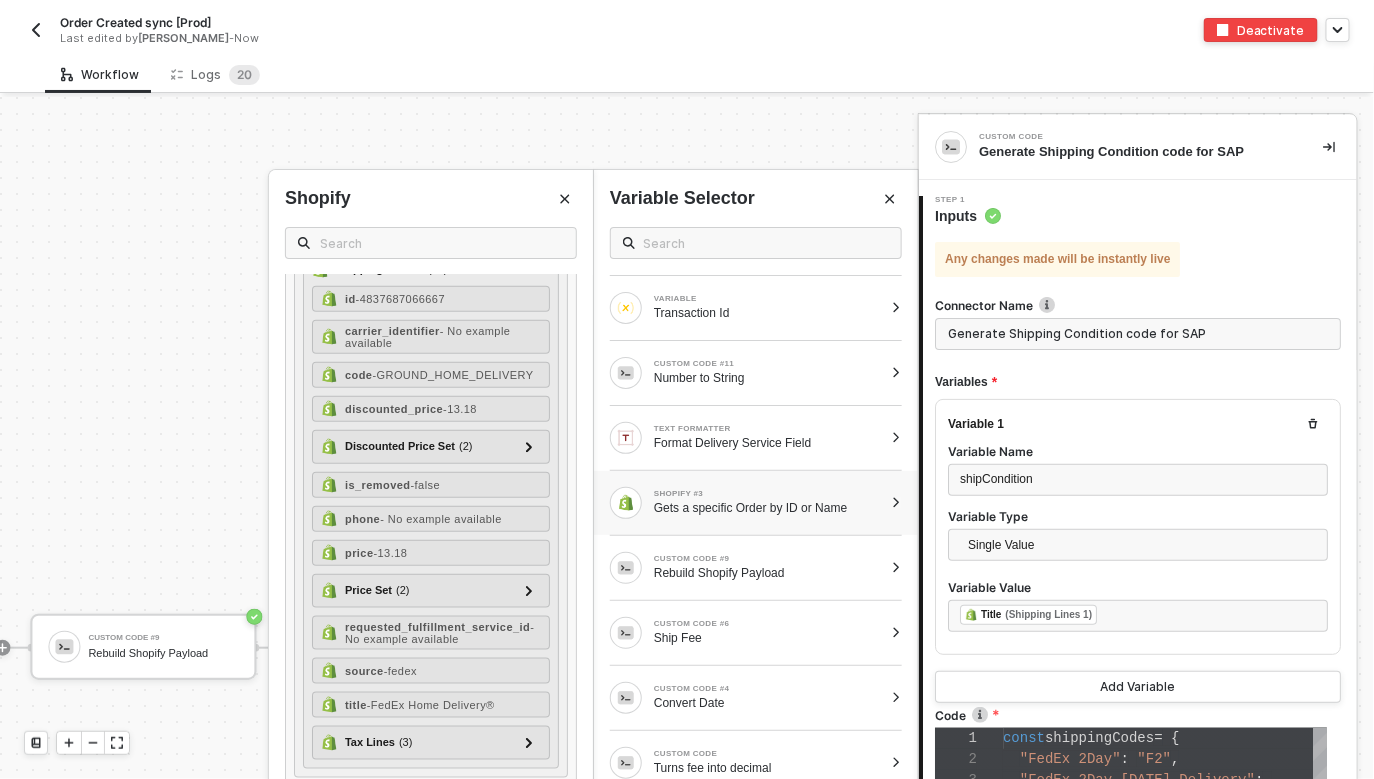click on "Variable 1 Variable Name shipCondition Variable Type Single Value Variable Value ﻿ ﻿ Title (Shipping Lines 1) ﻿ Add Variable" at bounding box center [1138, 551] 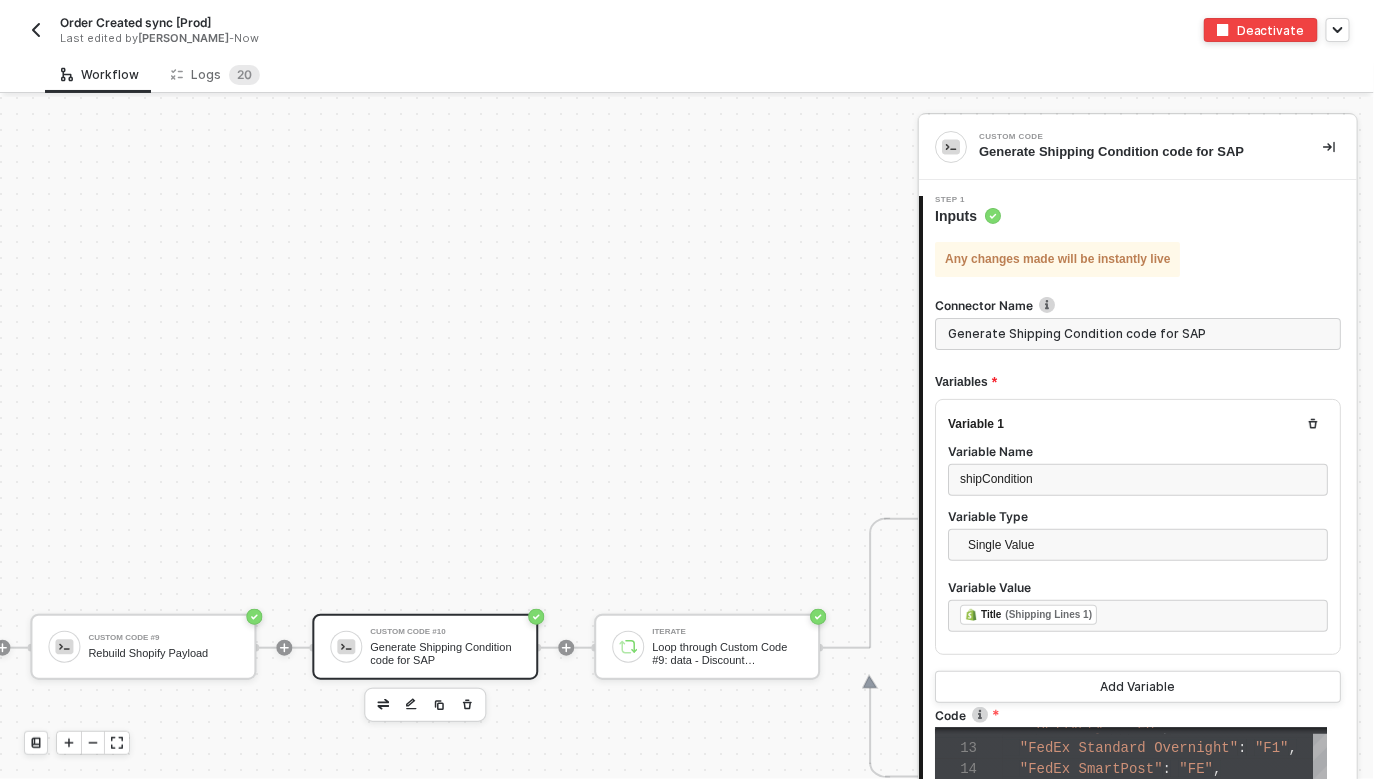 scroll, scrollTop: 431, scrollLeft: 0, axis: vertical 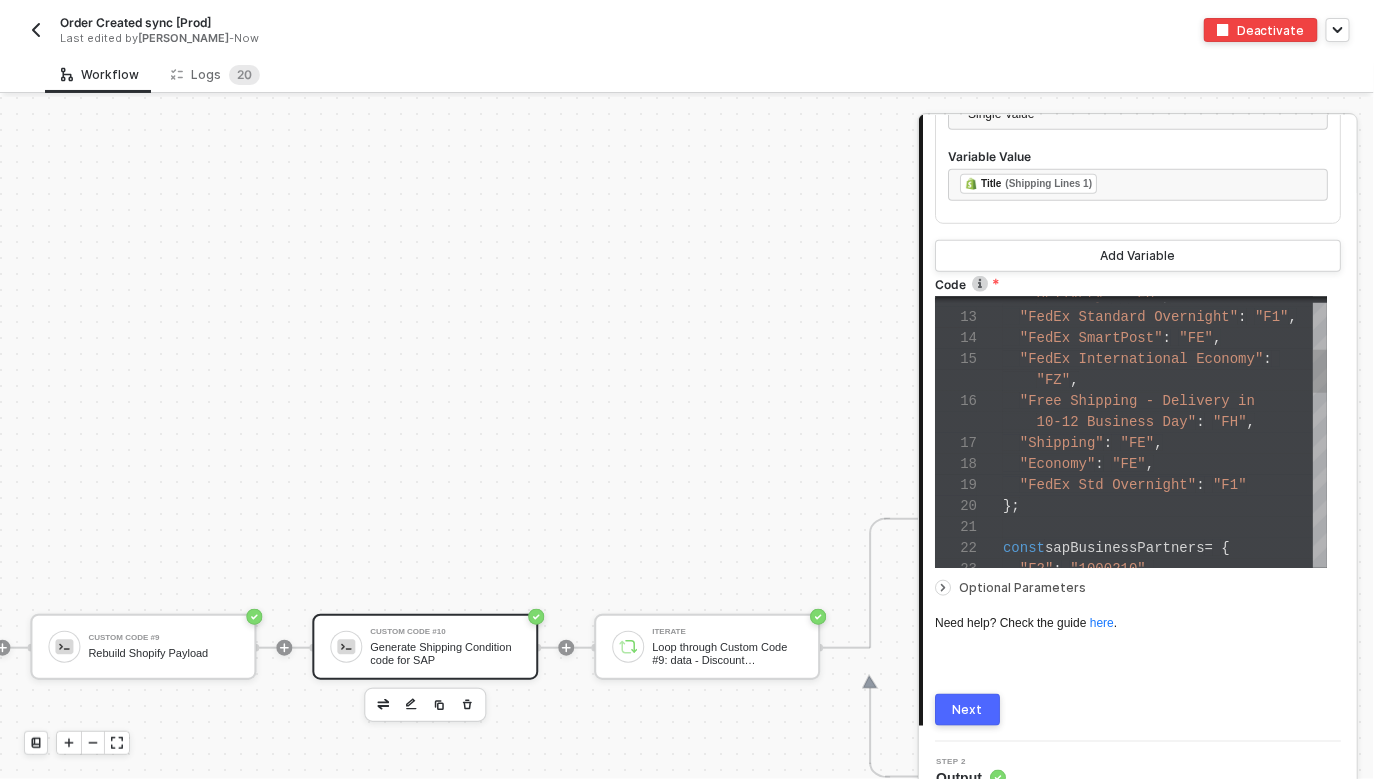 click on "Next" at bounding box center [967, 710] 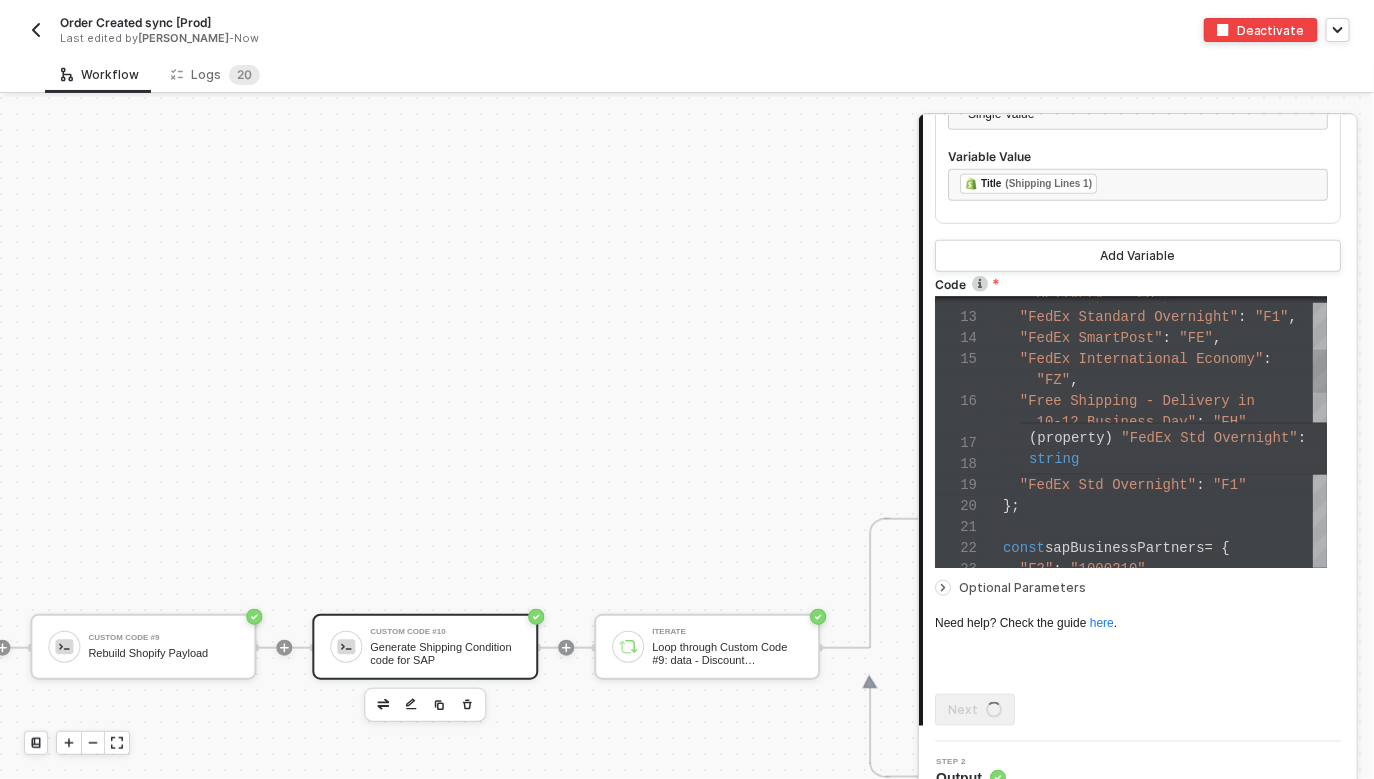 scroll, scrollTop: 0, scrollLeft: 0, axis: both 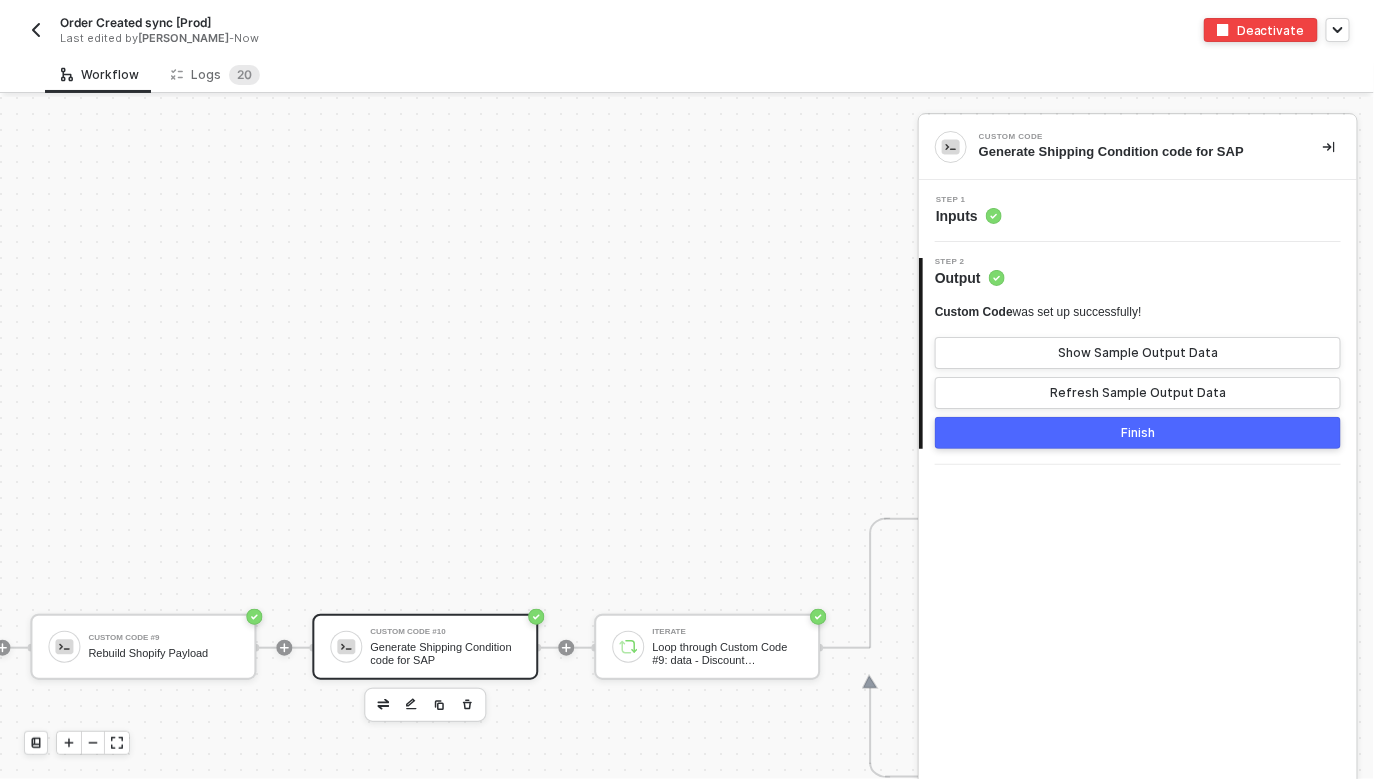click at bounding box center [36, 30] 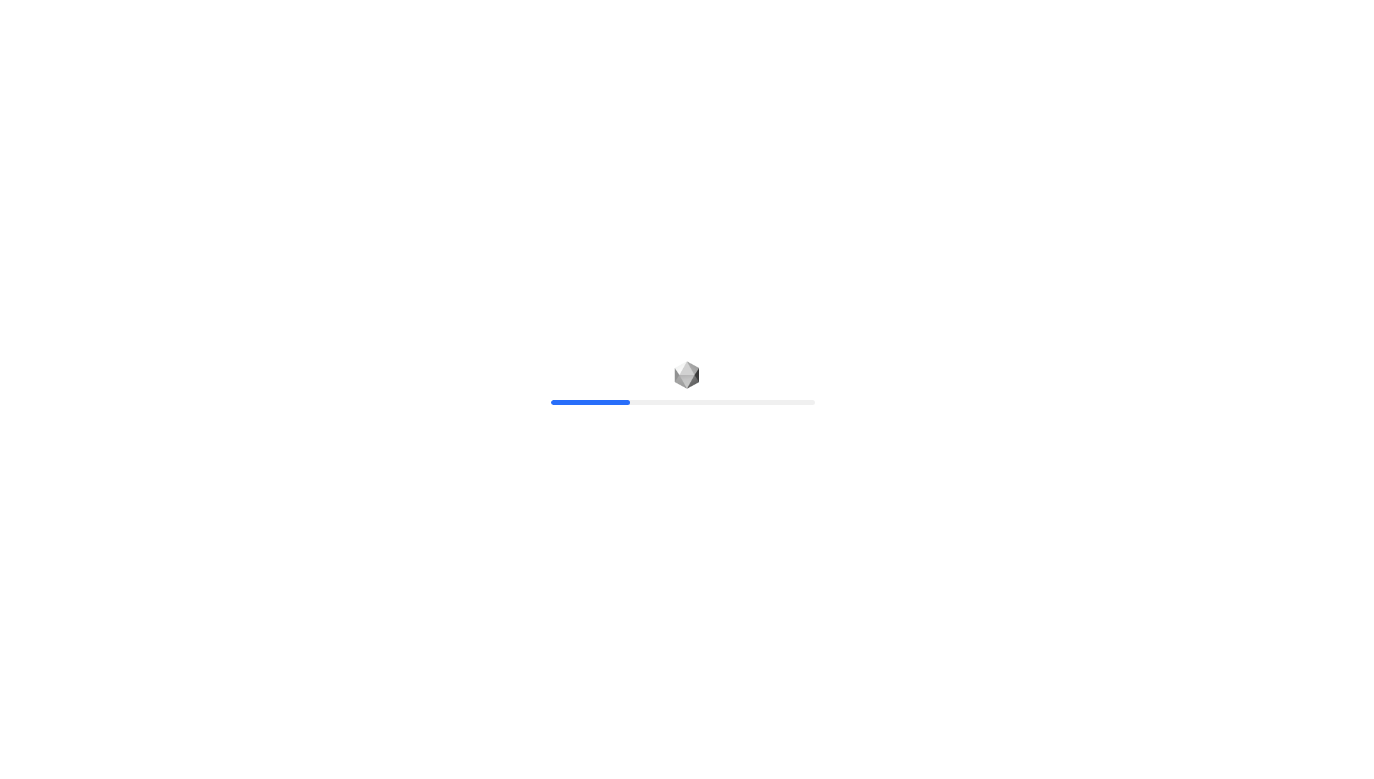 scroll, scrollTop: 0, scrollLeft: 0, axis: both 